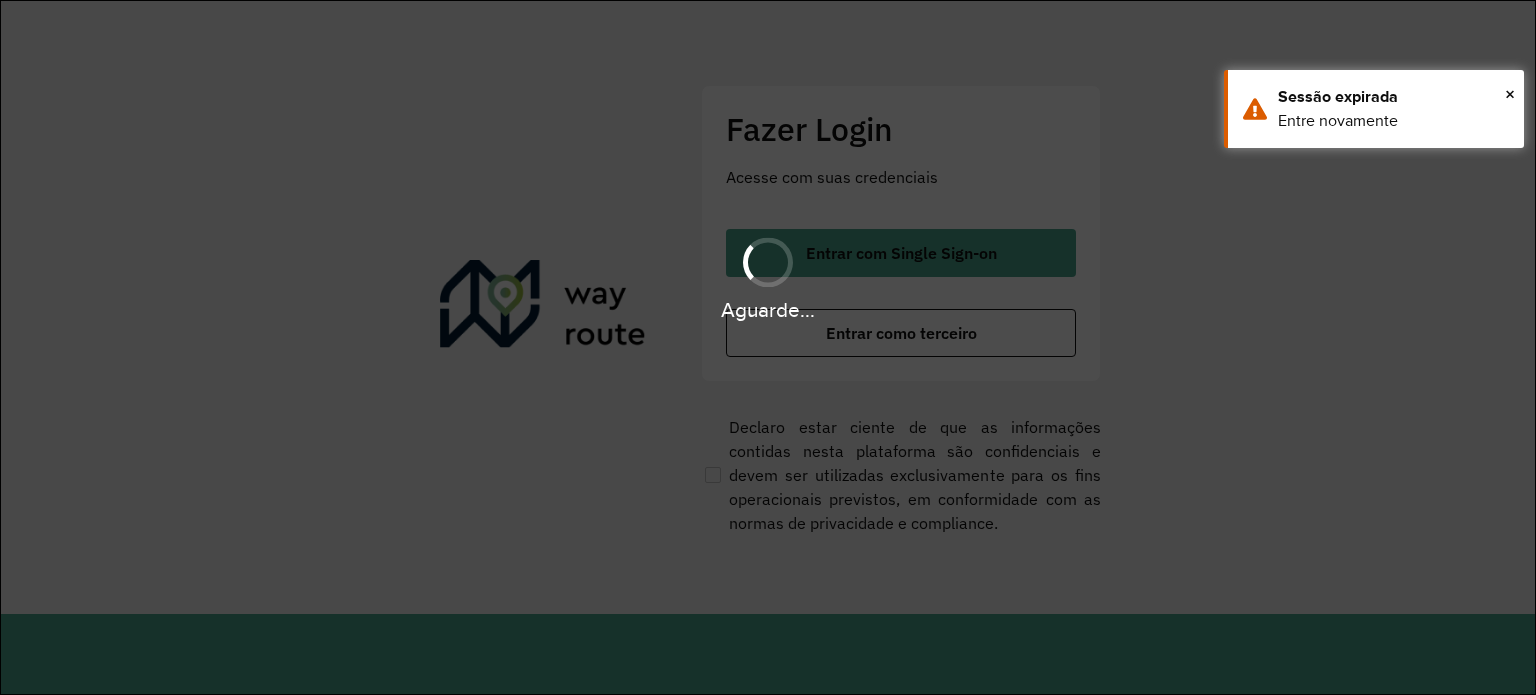 scroll, scrollTop: 0, scrollLeft: 0, axis: both 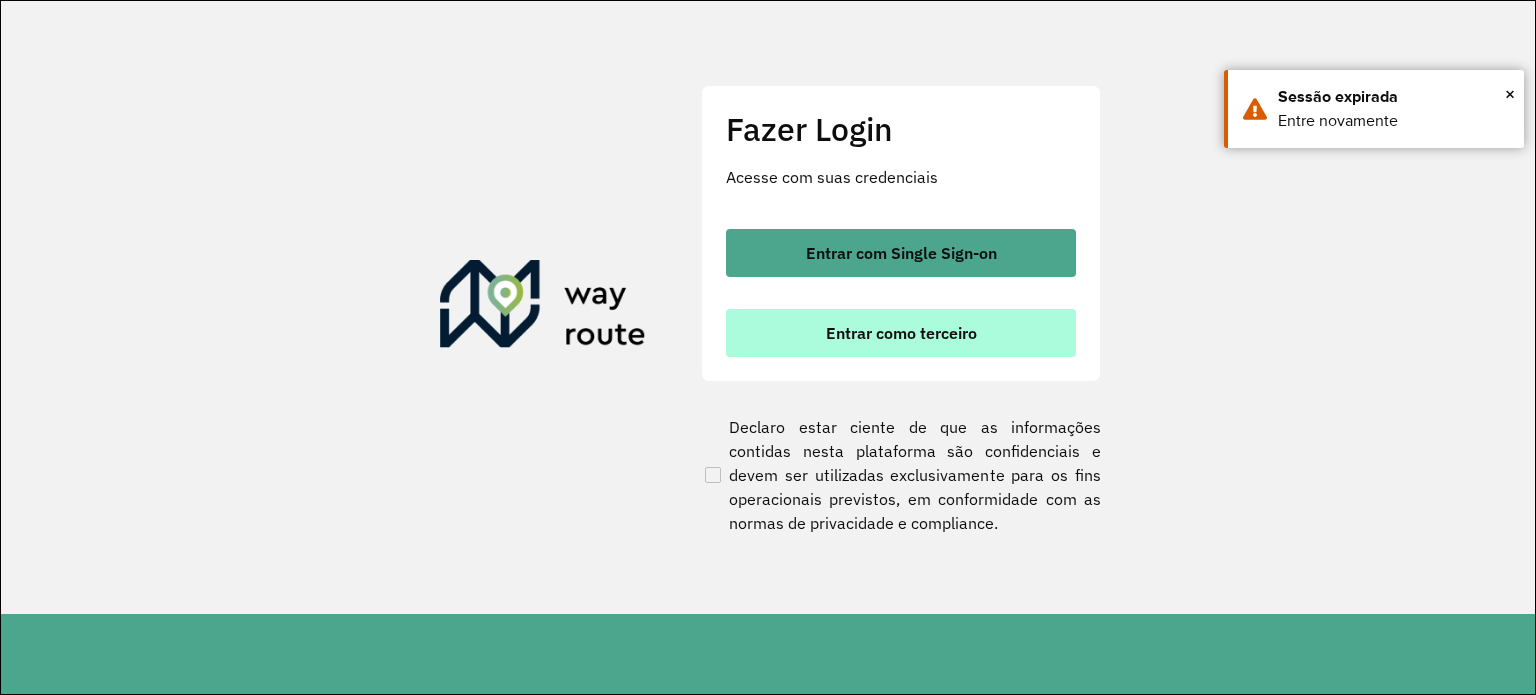 click on "Entrar como terceiro" at bounding box center (901, 333) 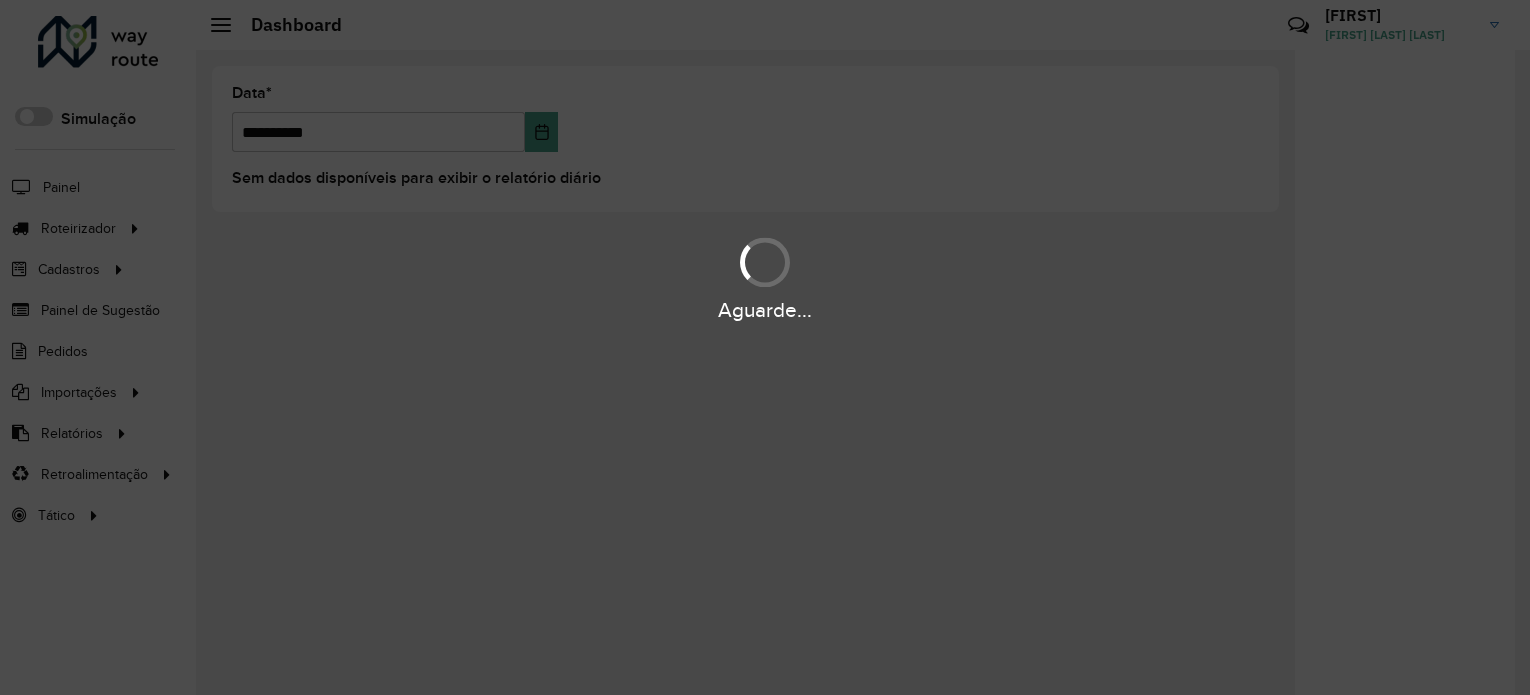 scroll, scrollTop: 0, scrollLeft: 0, axis: both 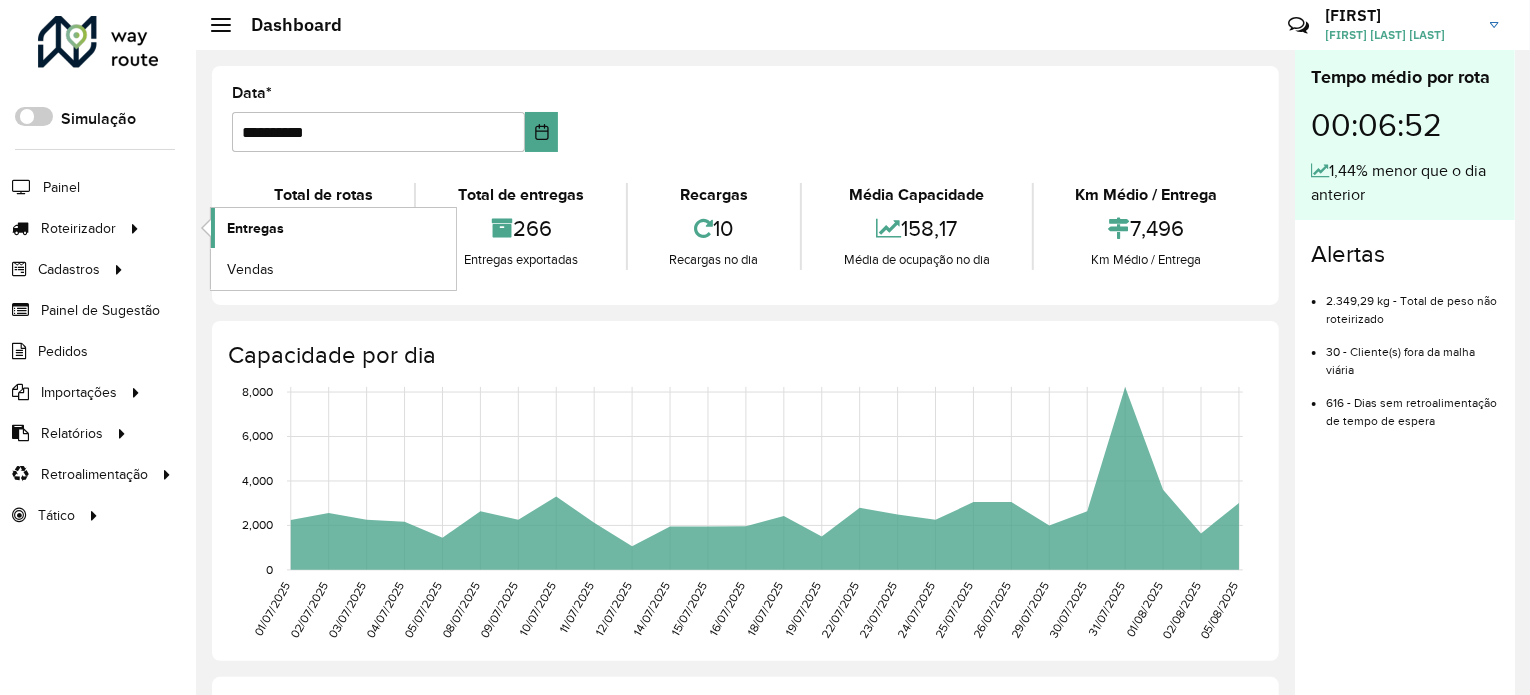 click on "Entregas" 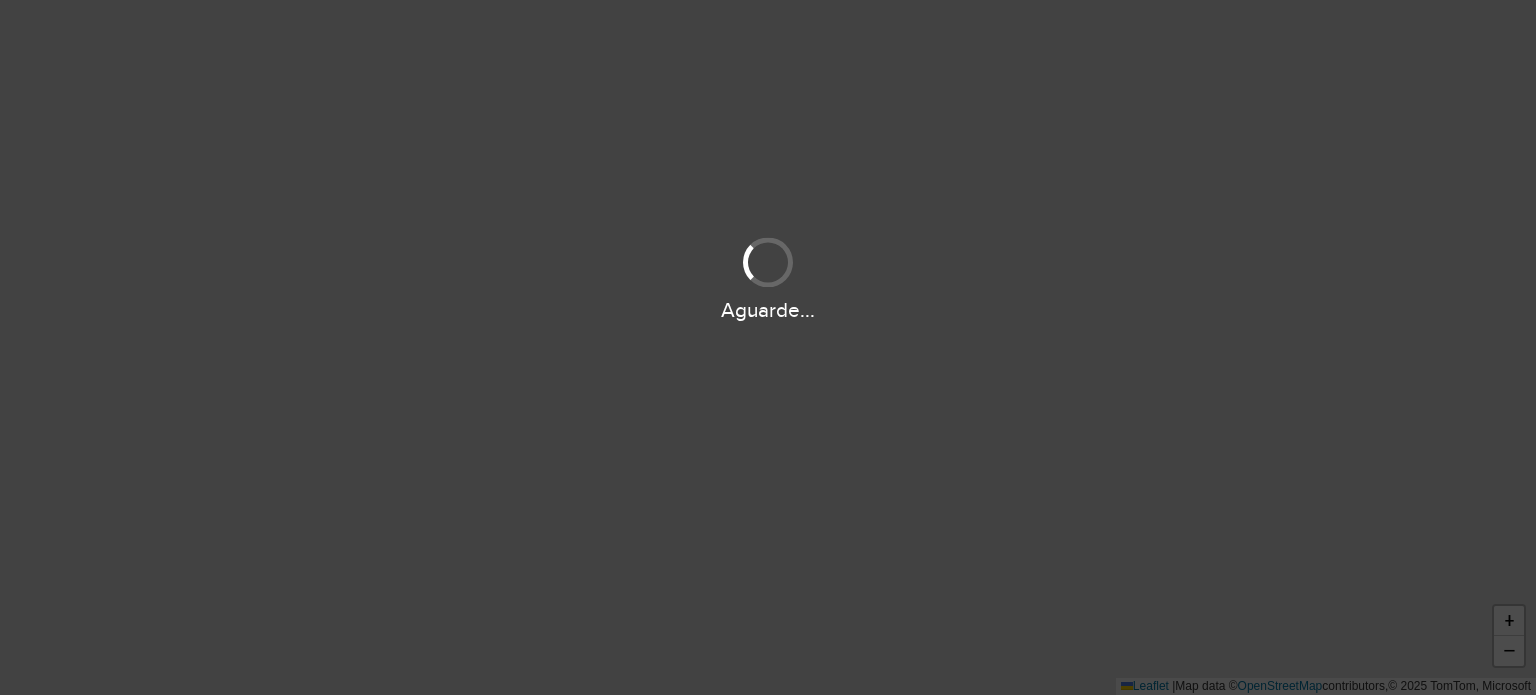 scroll, scrollTop: 0, scrollLeft: 0, axis: both 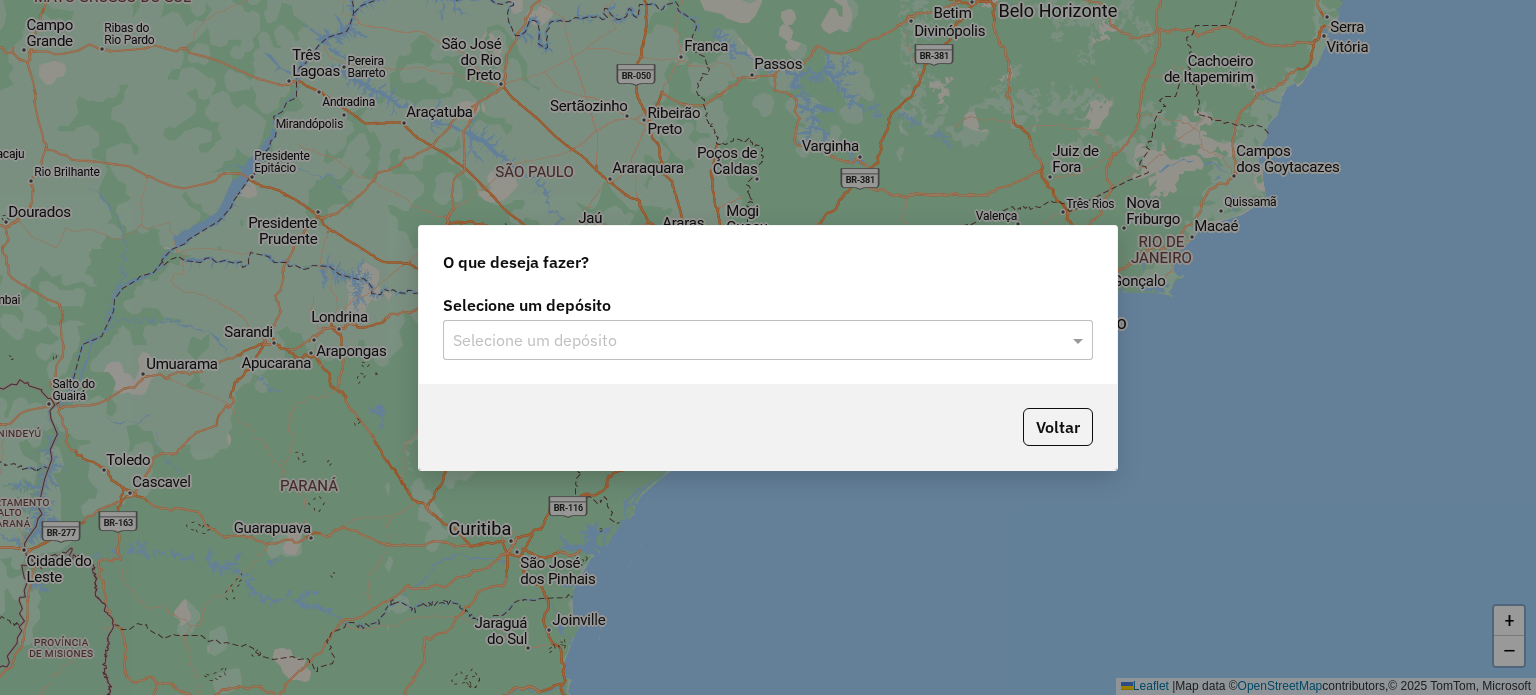 click 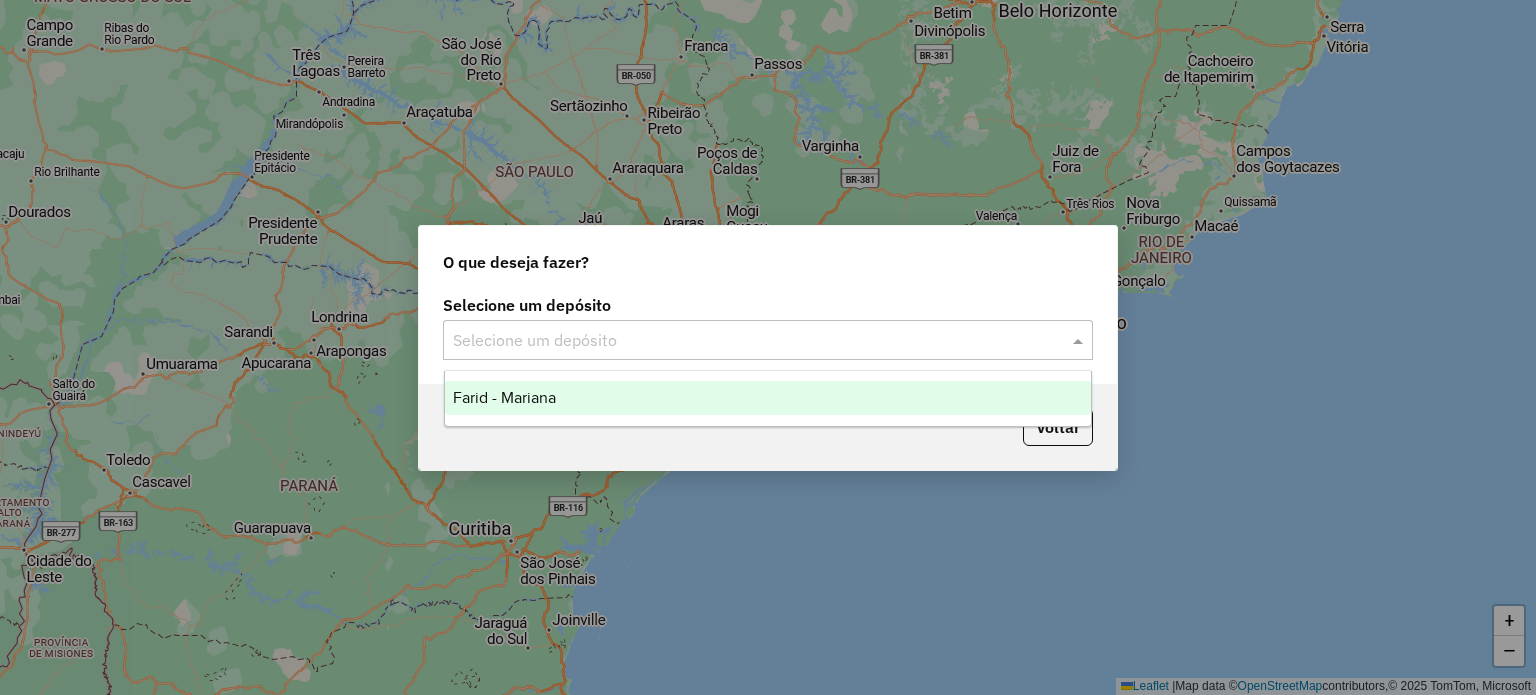 click on "Farid - Mariana" at bounding box center [768, 398] 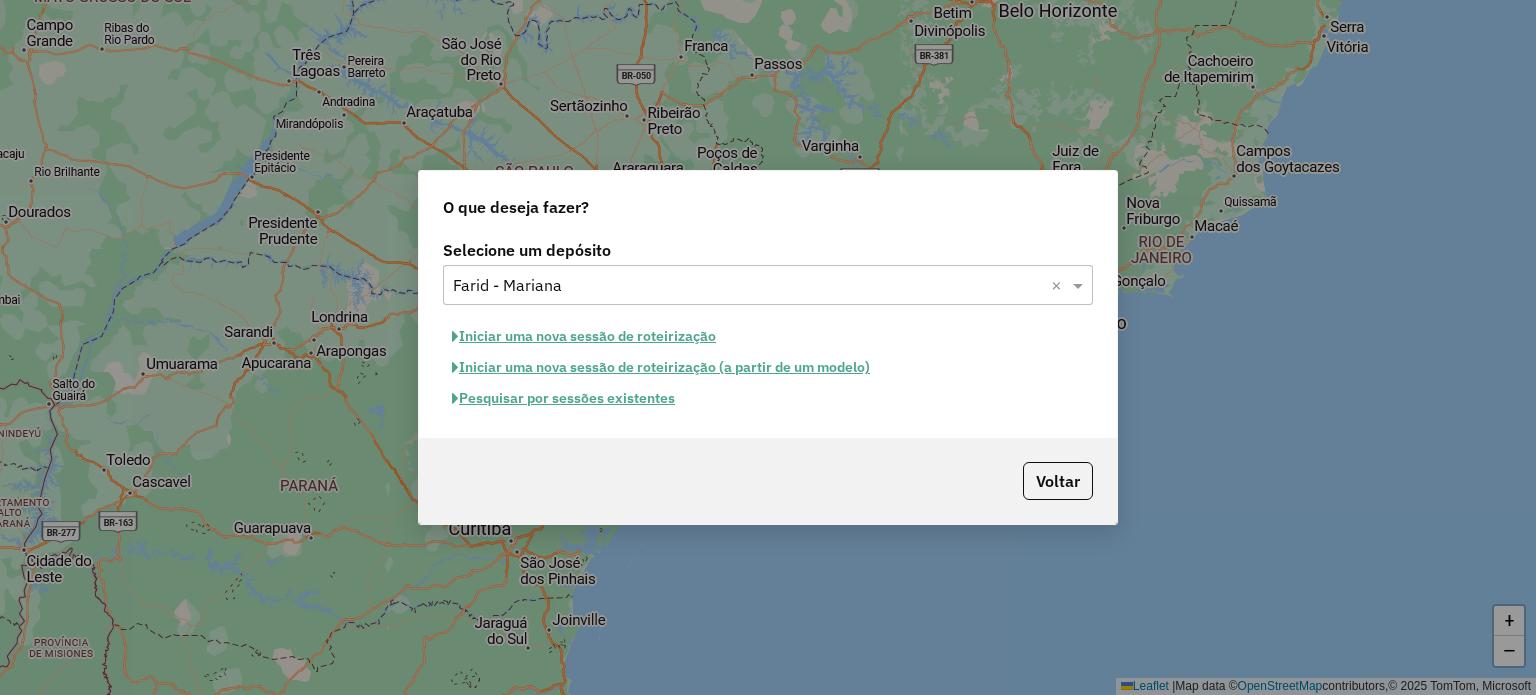 click on "Pesquisar por sessões existentes" 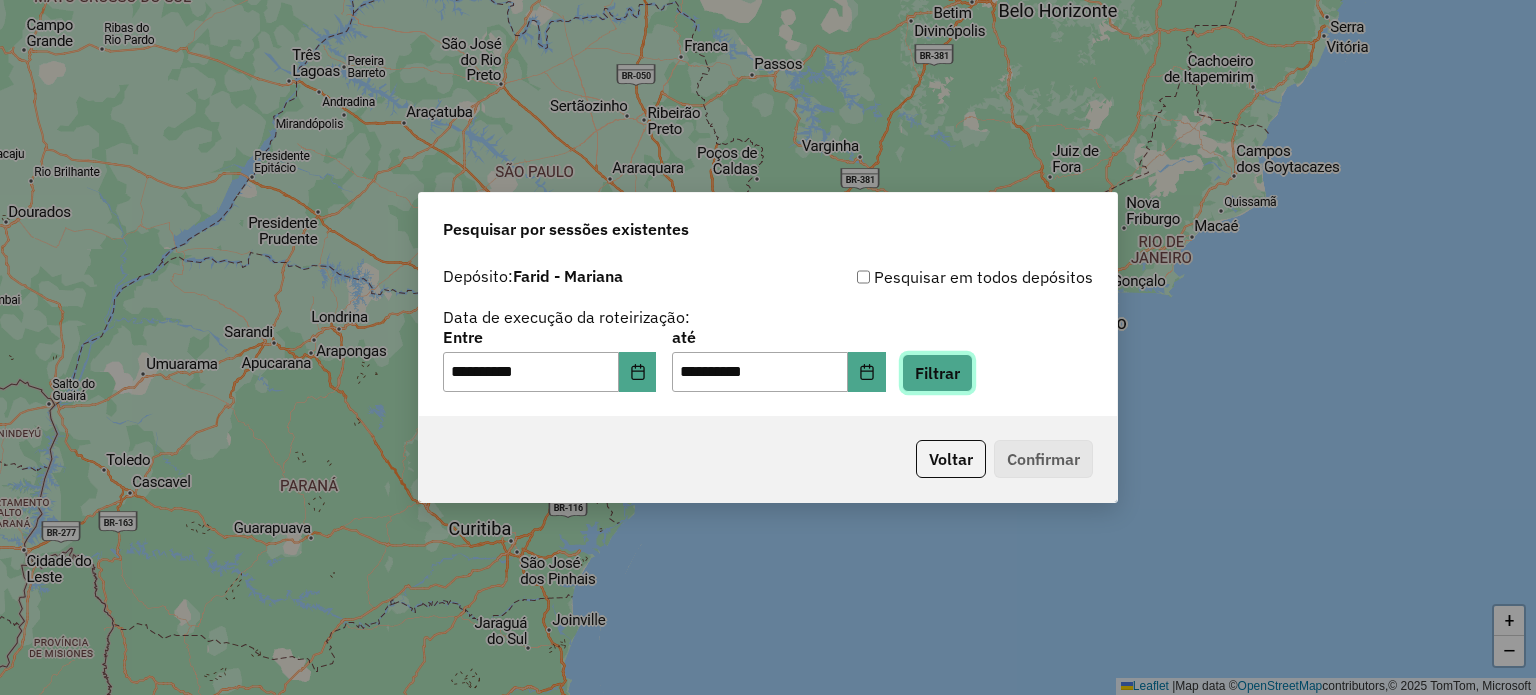 click on "Filtrar" 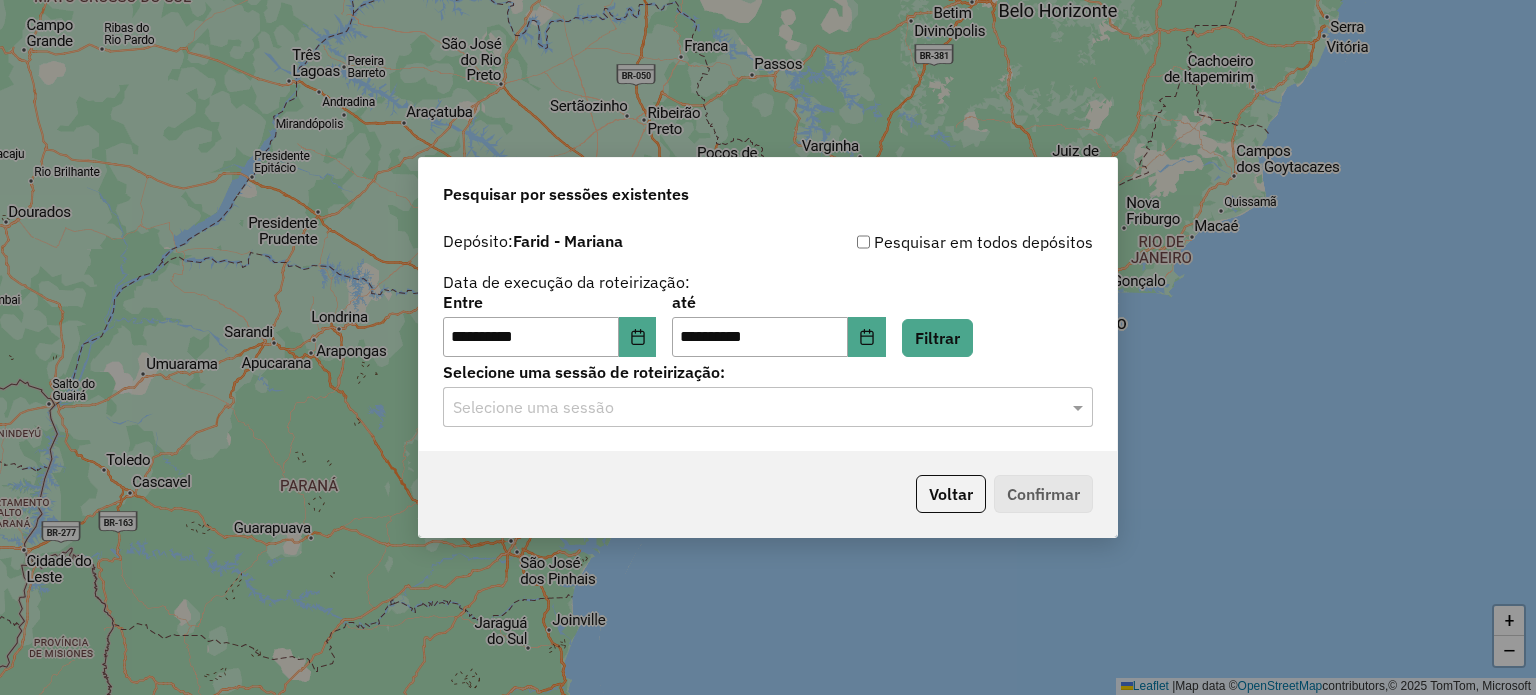 click 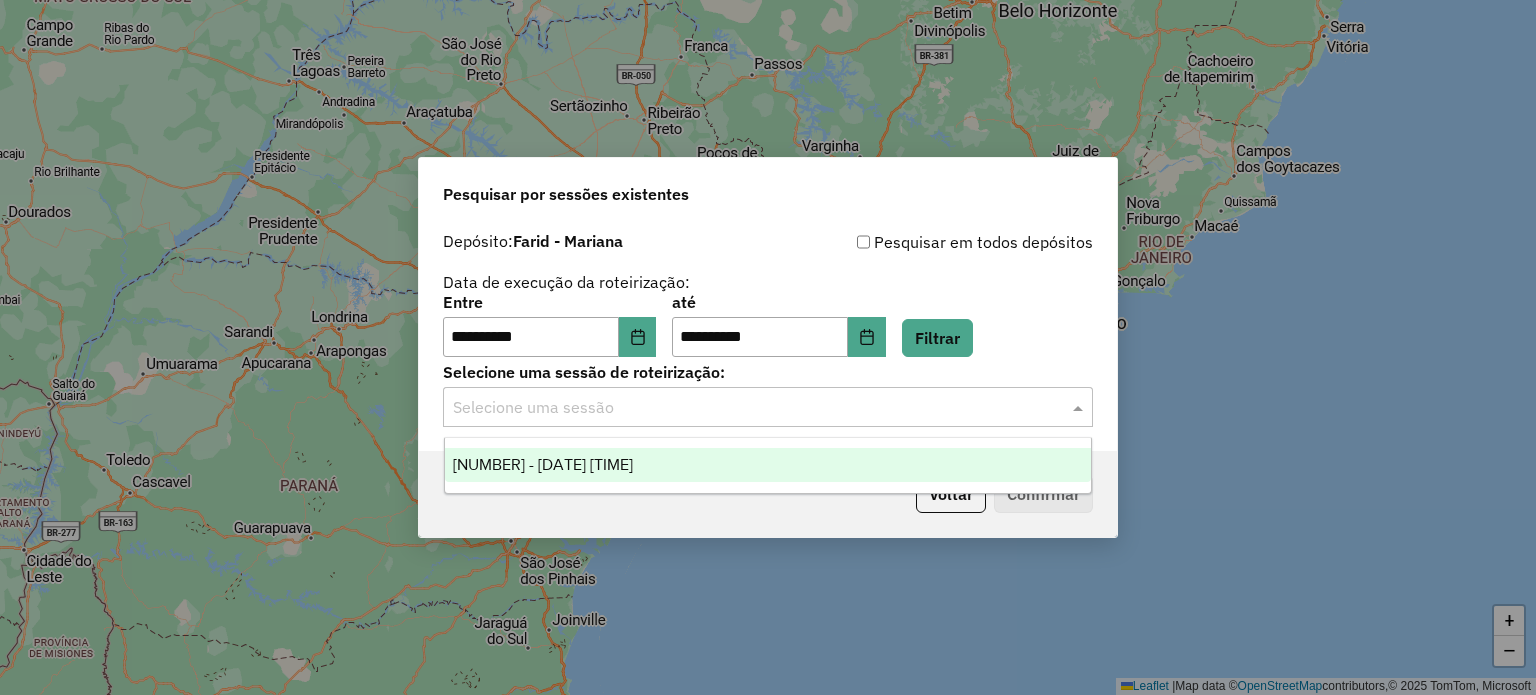 click on "[NUMBER] - [DATE] [TIME]" at bounding box center (543, 464) 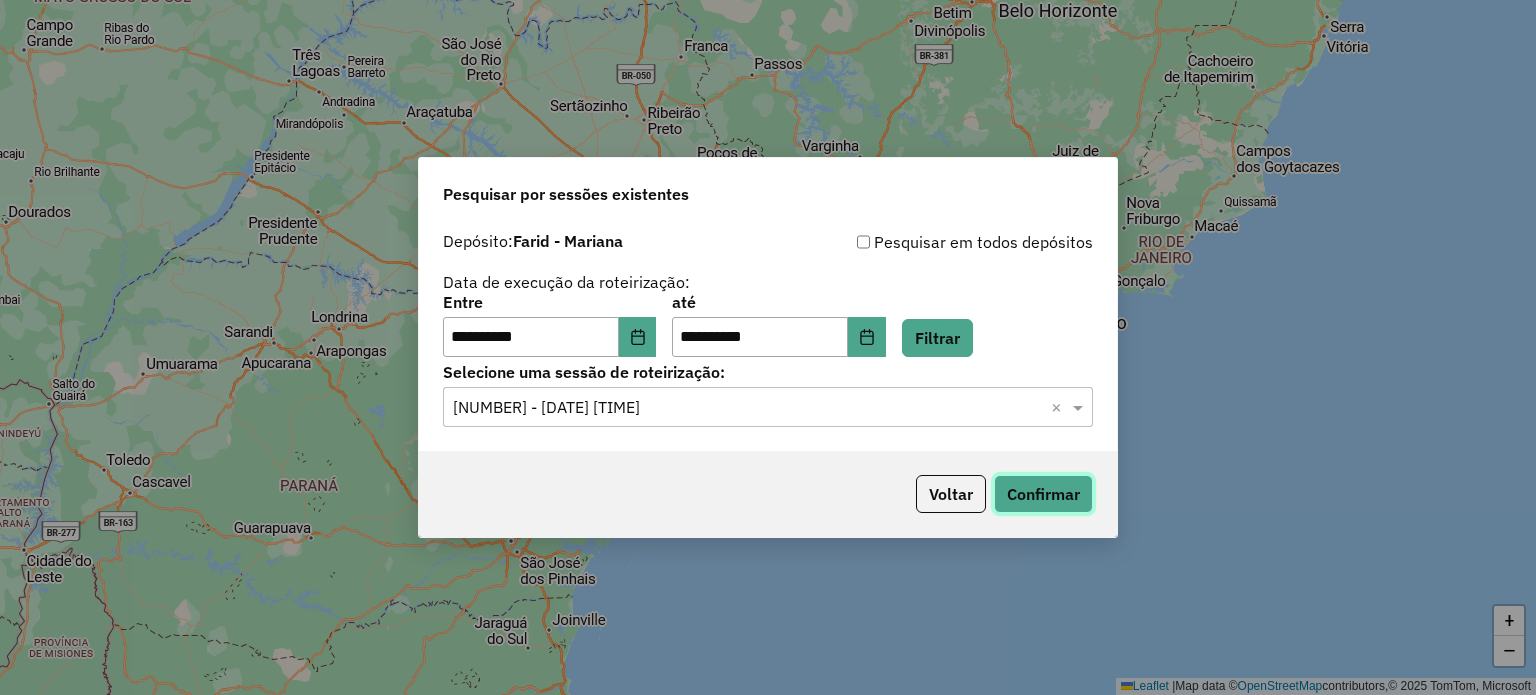 click on "Confirmar" 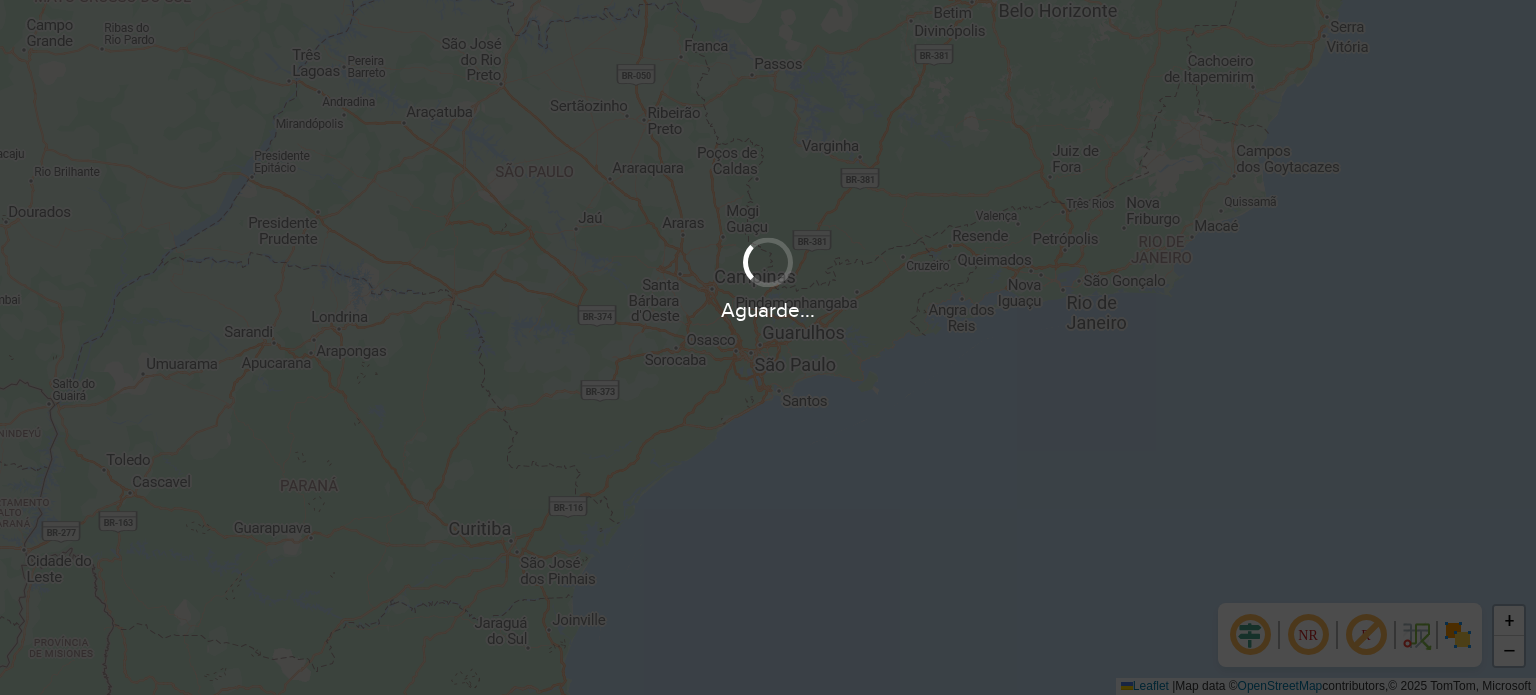 scroll, scrollTop: 0, scrollLeft: 0, axis: both 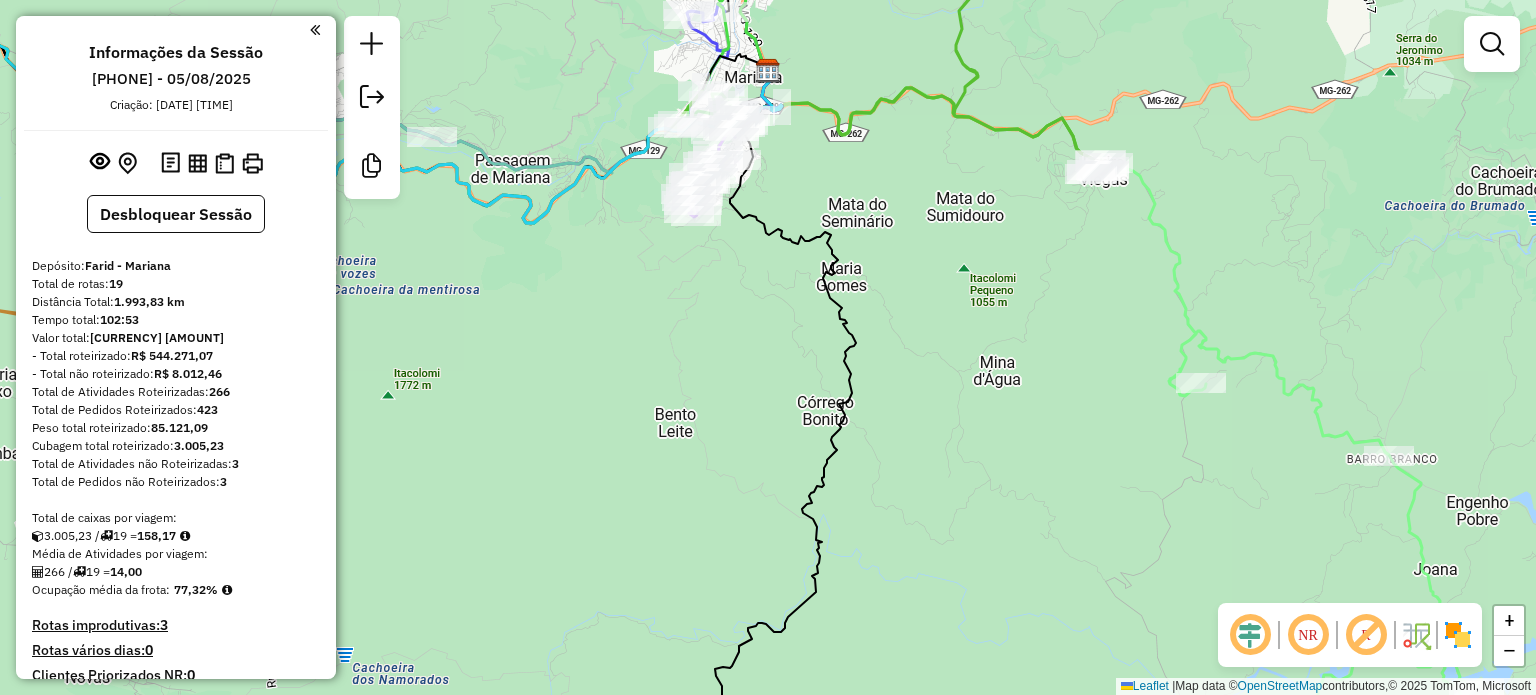 drag, startPoint x: 910, startPoint y: 184, endPoint x: 1060, endPoint y: 355, distance: 227.46648 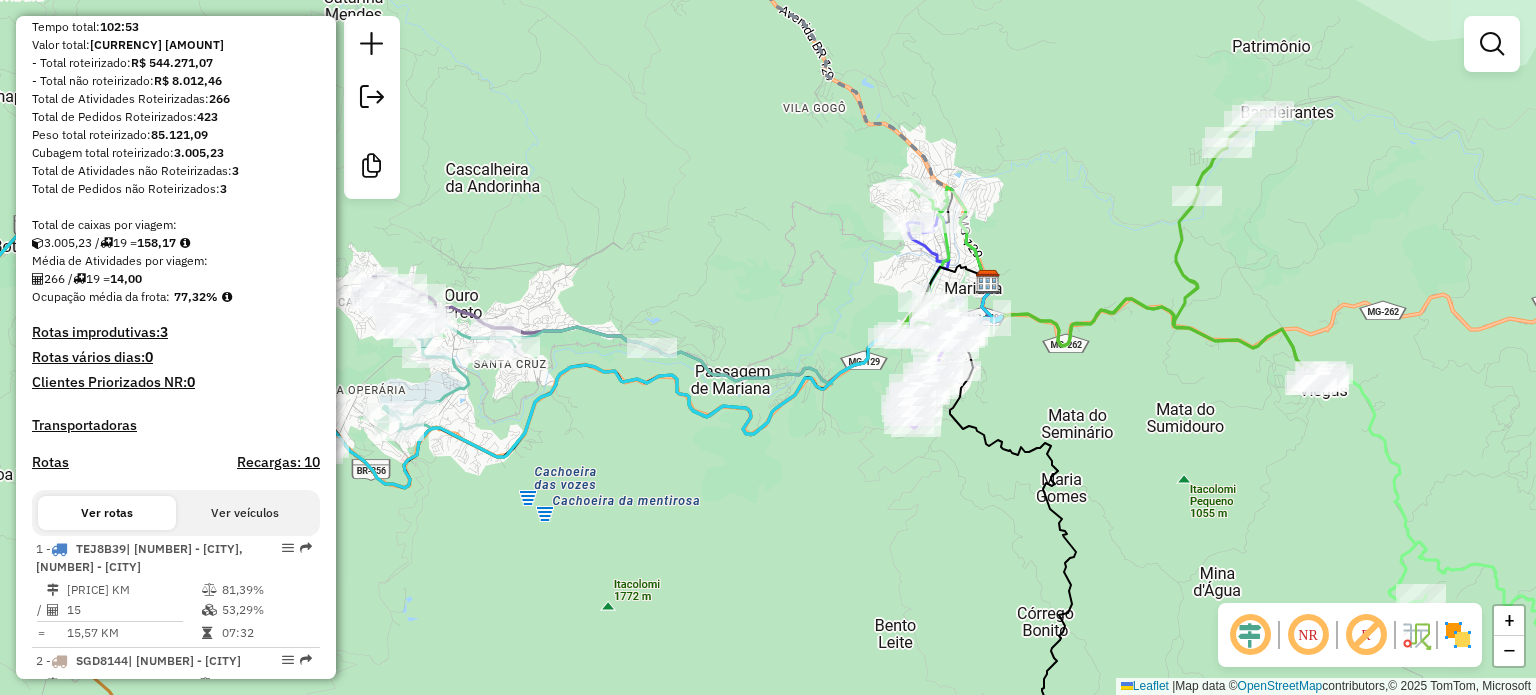 scroll, scrollTop: 0, scrollLeft: 0, axis: both 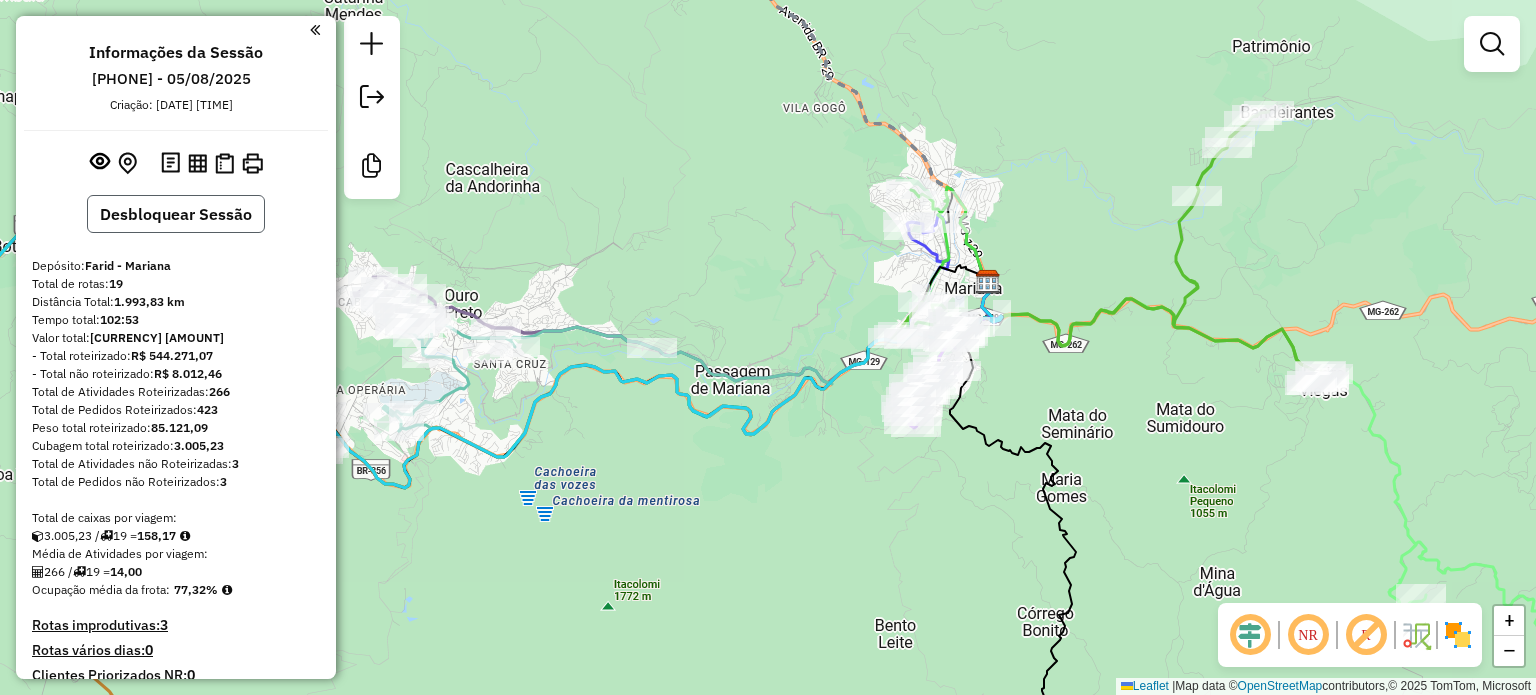 click on "Desbloquear Sessão" at bounding box center [176, 214] 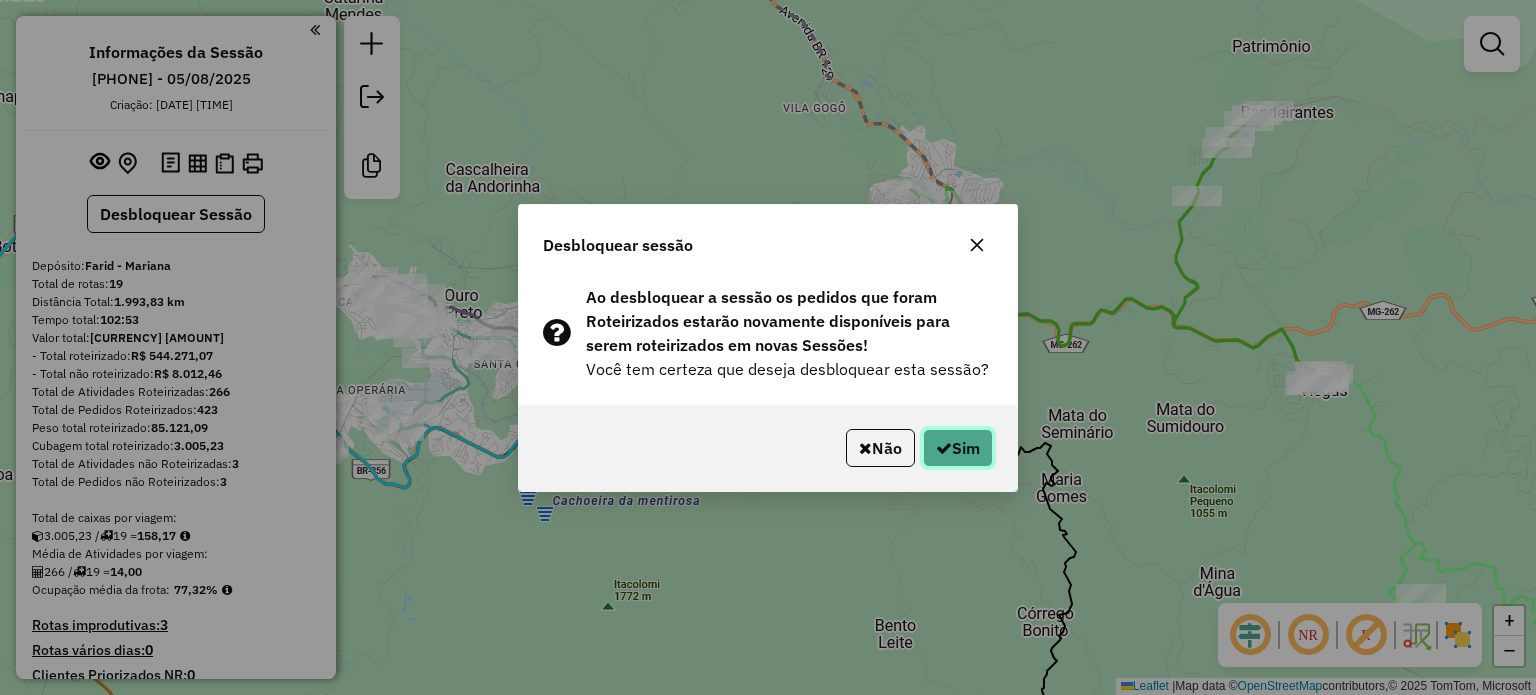click on "Sim" 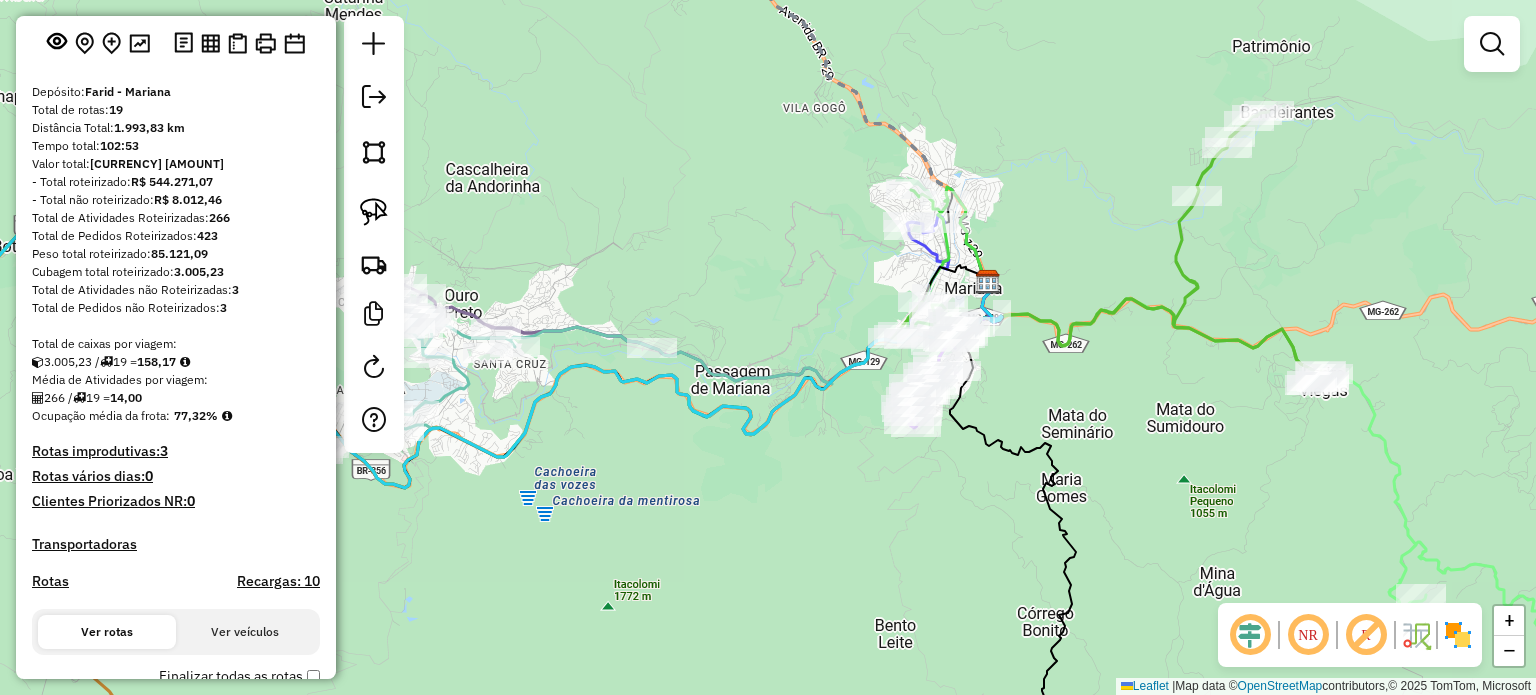 scroll, scrollTop: 300, scrollLeft: 0, axis: vertical 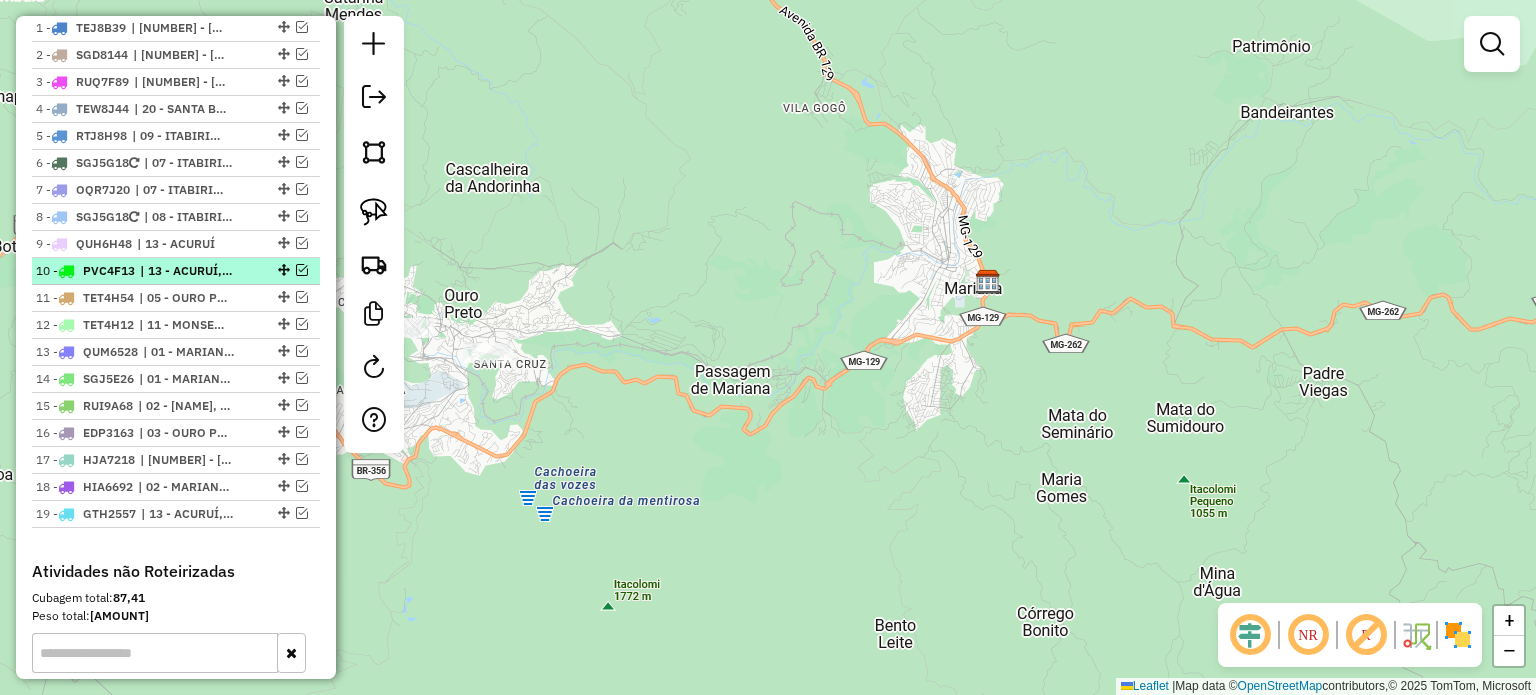 click at bounding box center (302, 270) 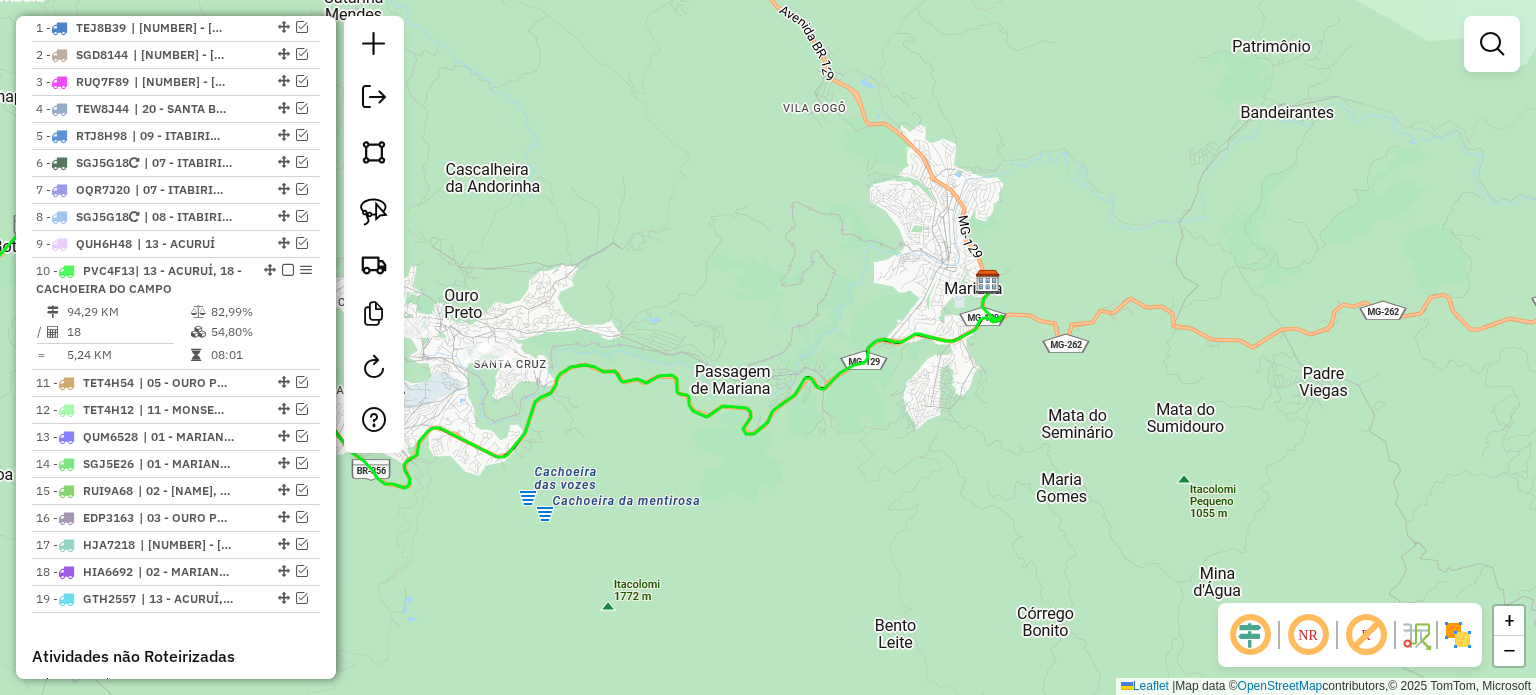 drag, startPoint x: 639, startPoint y: 502, endPoint x: 701, endPoint y: 498, distance: 62.1289 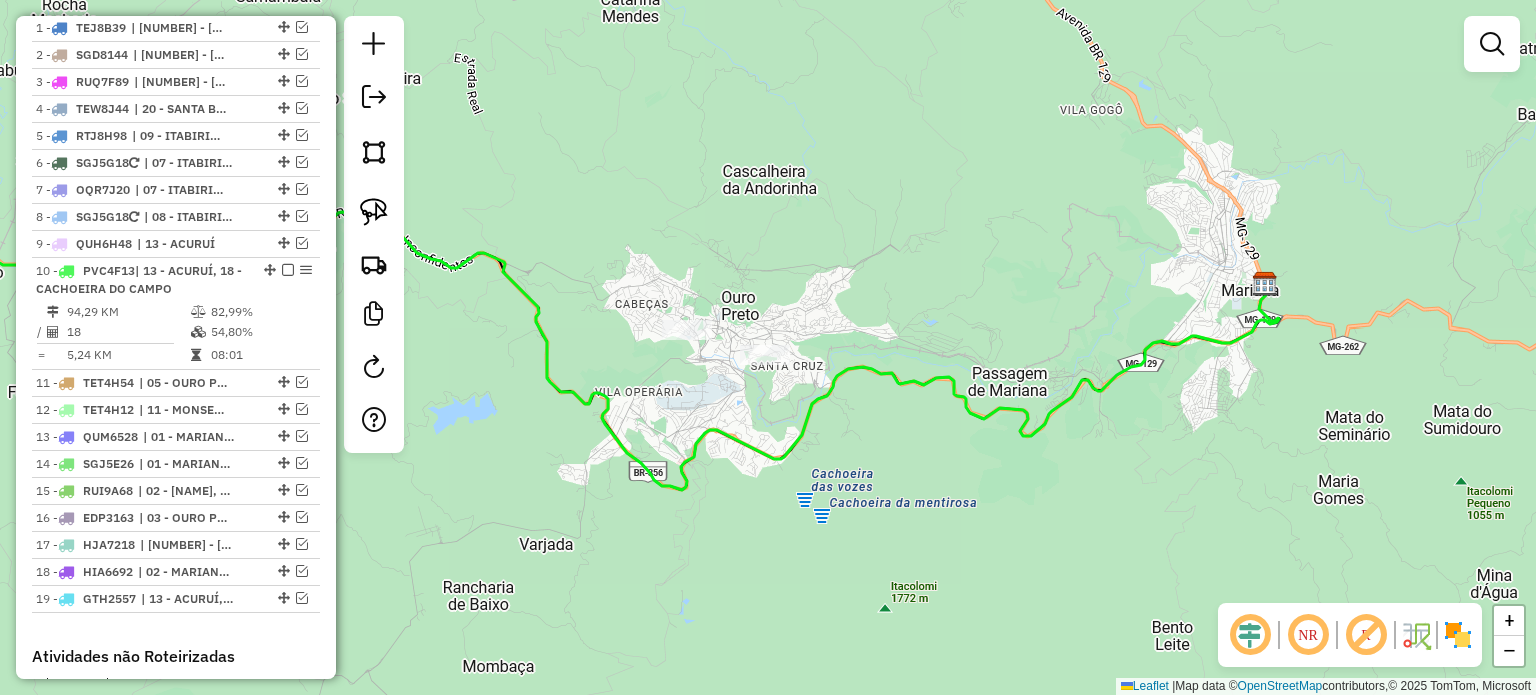 click on "Janela de atendimento Grade de atendimento Capacidade Transportadoras Veículos Cliente Pedidos  Rotas Selecione os dias de semana para filtrar as janelas de atendimento  Seg   Ter   Qua   Qui   Sex   Sáb   Dom  Informe o período da janela de atendimento: De: Até:  Filtrar exatamente a janela do cliente  Considerar janela de atendimento padrão  Selecione os dias de semana para filtrar as grades de atendimento  Seg   Ter   Qua   Qui   Sex   Sáb   Dom   Considerar clientes sem dia de atendimento cadastrado  Clientes fora do dia de atendimento selecionado Filtrar as atividades entre os valores definidos abaixo:  Peso mínimo:   Peso máximo:   Cubagem mínima:   Cubagem máxima:   De:   Até:  Filtrar as atividades entre o tempo de atendimento definido abaixo:  De:   Até:   Considerar capacidade total dos clientes não roteirizados Transportadora: Selecione um ou mais itens Tipo de veículo: Selecione um ou mais itens Veículo: Selecione um ou mais itens Motorista: Selecione um ou mais itens Nome: Rótulo:" 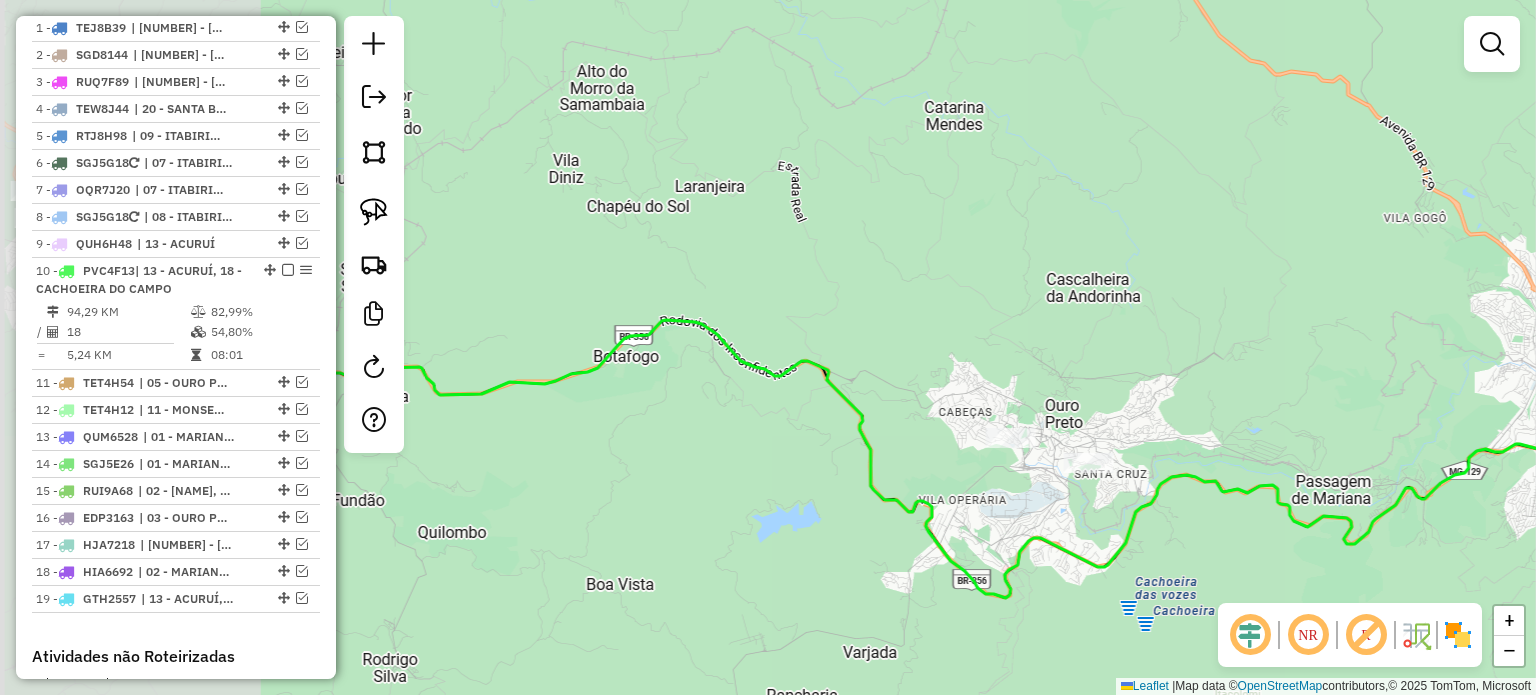 drag, startPoint x: 725, startPoint y: 532, endPoint x: 904, endPoint y: 523, distance: 179.22612 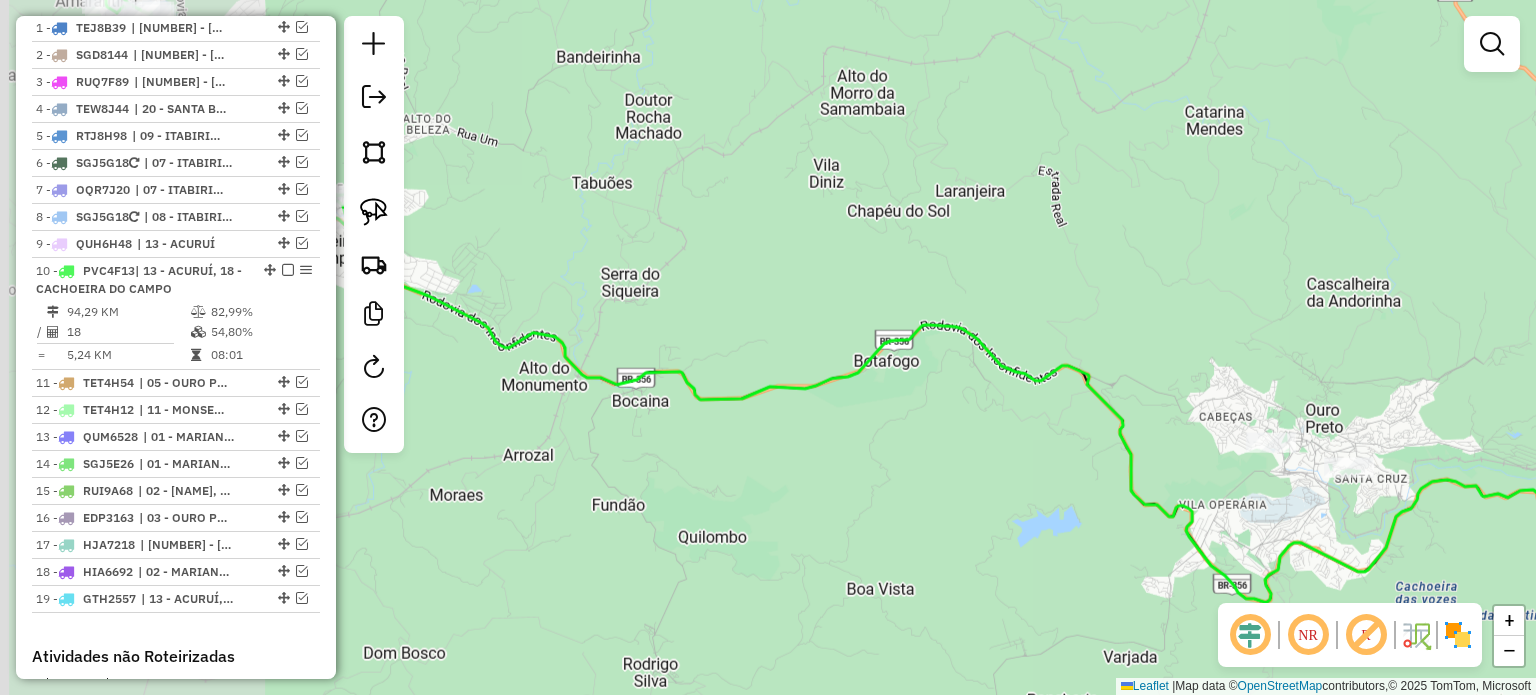 click on "Janela de atendimento Grade de atendimento Capacidade Transportadoras Veículos Cliente Pedidos  Rotas Selecione os dias de semana para filtrar as janelas de atendimento  Seg   Ter   Qua   Qui   Sex   Sáb   Dom  Informe o período da janela de atendimento: De: Até:  Filtrar exatamente a janela do cliente  Considerar janela de atendimento padrão  Selecione os dias de semana para filtrar as grades de atendimento  Seg   Ter   Qua   Qui   Sex   Sáb   Dom   Considerar clientes sem dia de atendimento cadastrado  Clientes fora do dia de atendimento selecionado Filtrar as atividades entre os valores definidos abaixo:  Peso mínimo:   Peso máximo:   Cubagem mínima:   Cubagem máxima:   De:   Até:  Filtrar as atividades entre o tempo de atendimento definido abaixo:  De:   Até:   Considerar capacidade total dos clientes não roteirizados Transportadora: Selecione um ou mais itens Tipo de veículo: Selecione um ou mais itens Veículo: Selecione um ou mais itens Motorista: Selecione um ou mais itens Nome: Rótulo:" 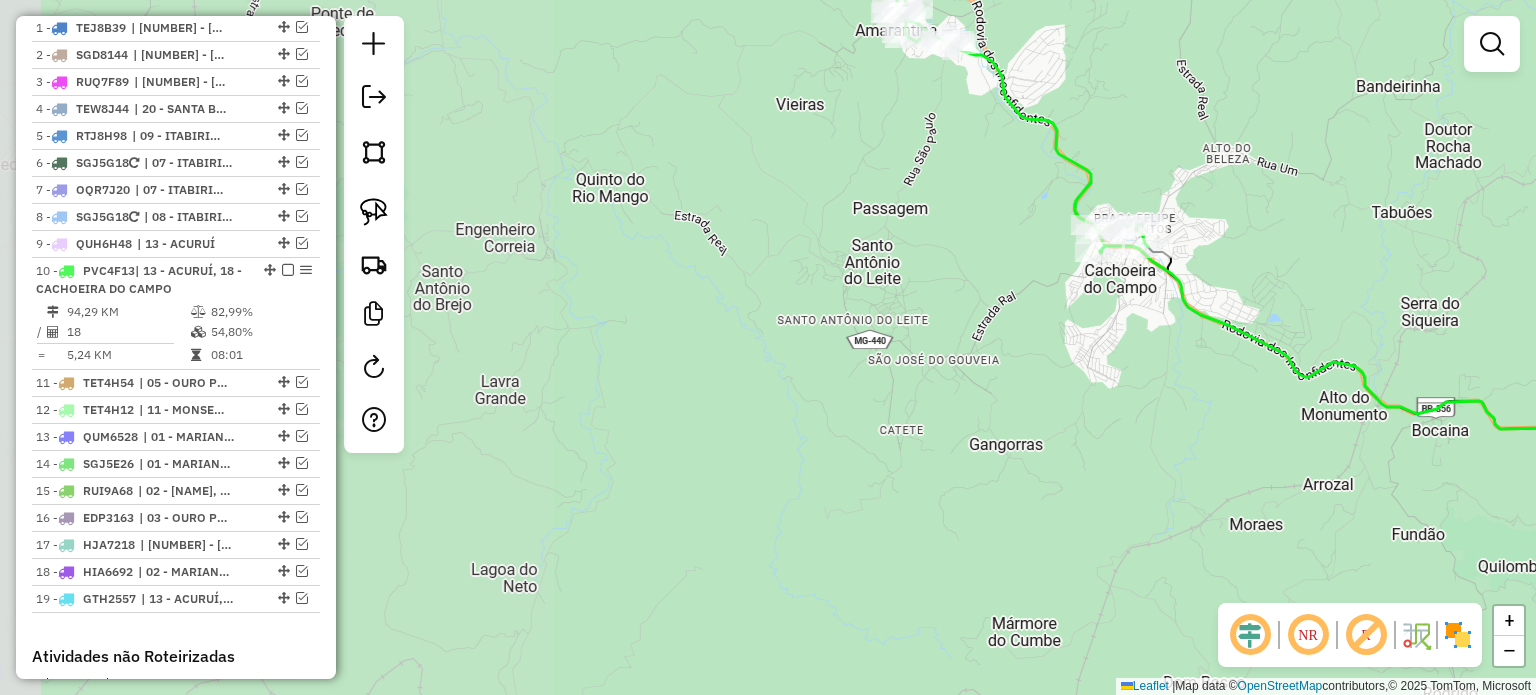 drag, startPoint x: 676, startPoint y: 465, endPoint x: 667, endPoint y: 521, distance: 56.718605 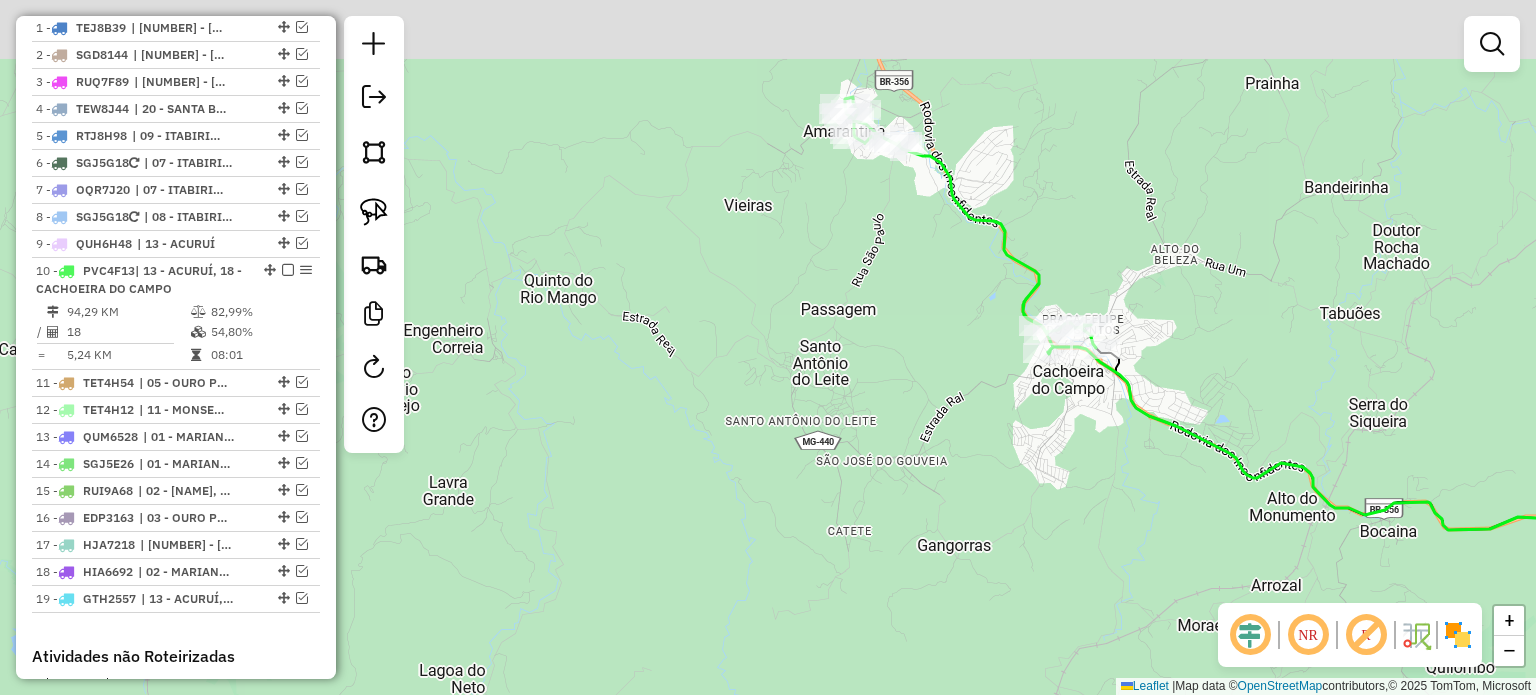 drag, startPoint x: 878, startPoint y: 507, endPoint x: 672, endPoint y: 595, distance: 224.00893 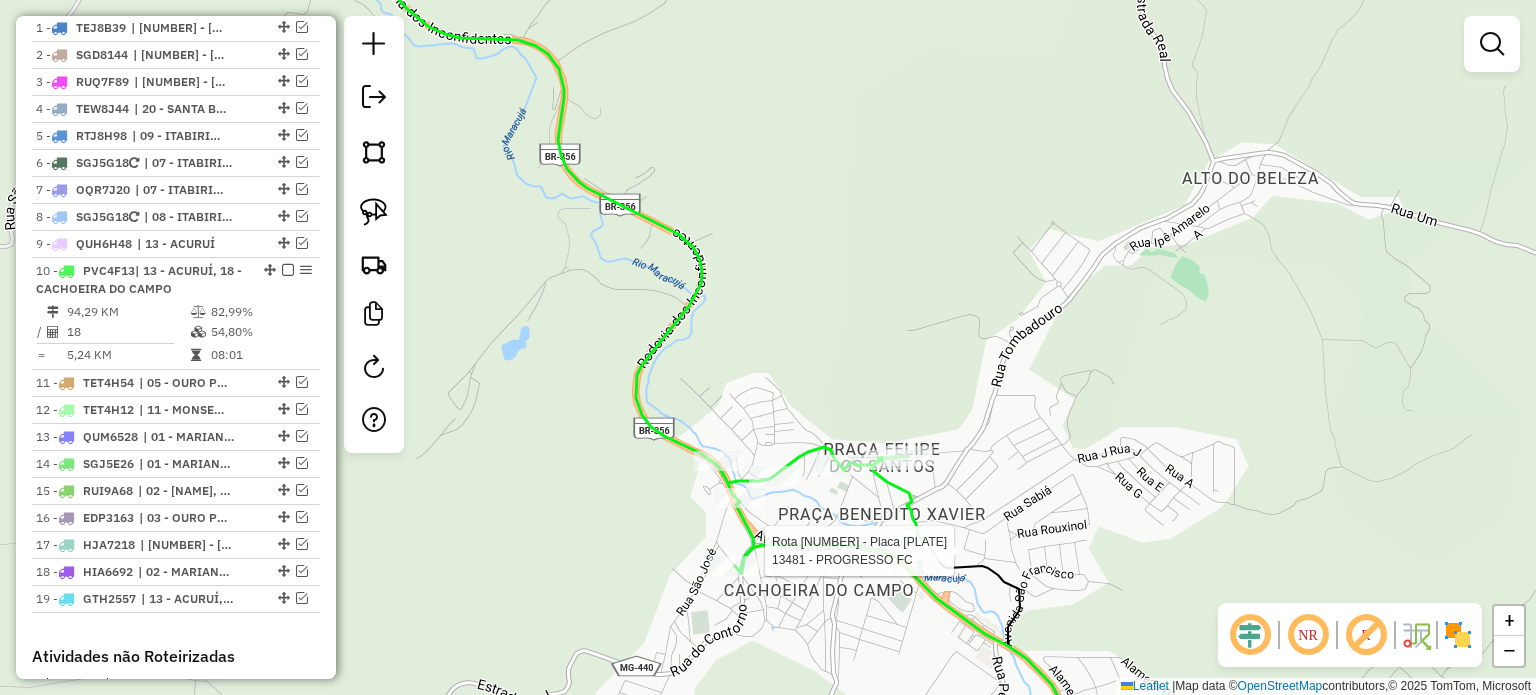 select on "**********" 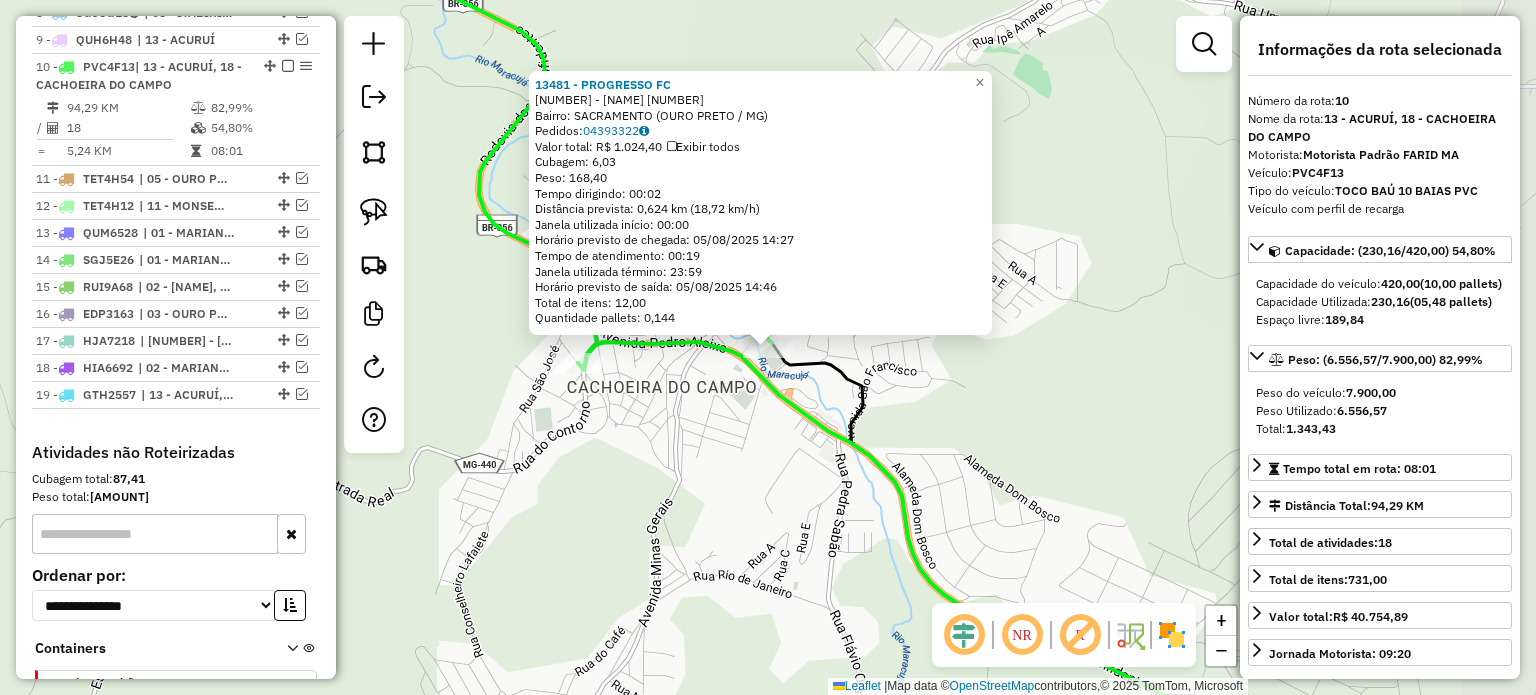 scroll, scrollTop: 1040, scrollLeft: 0, axis: vertical 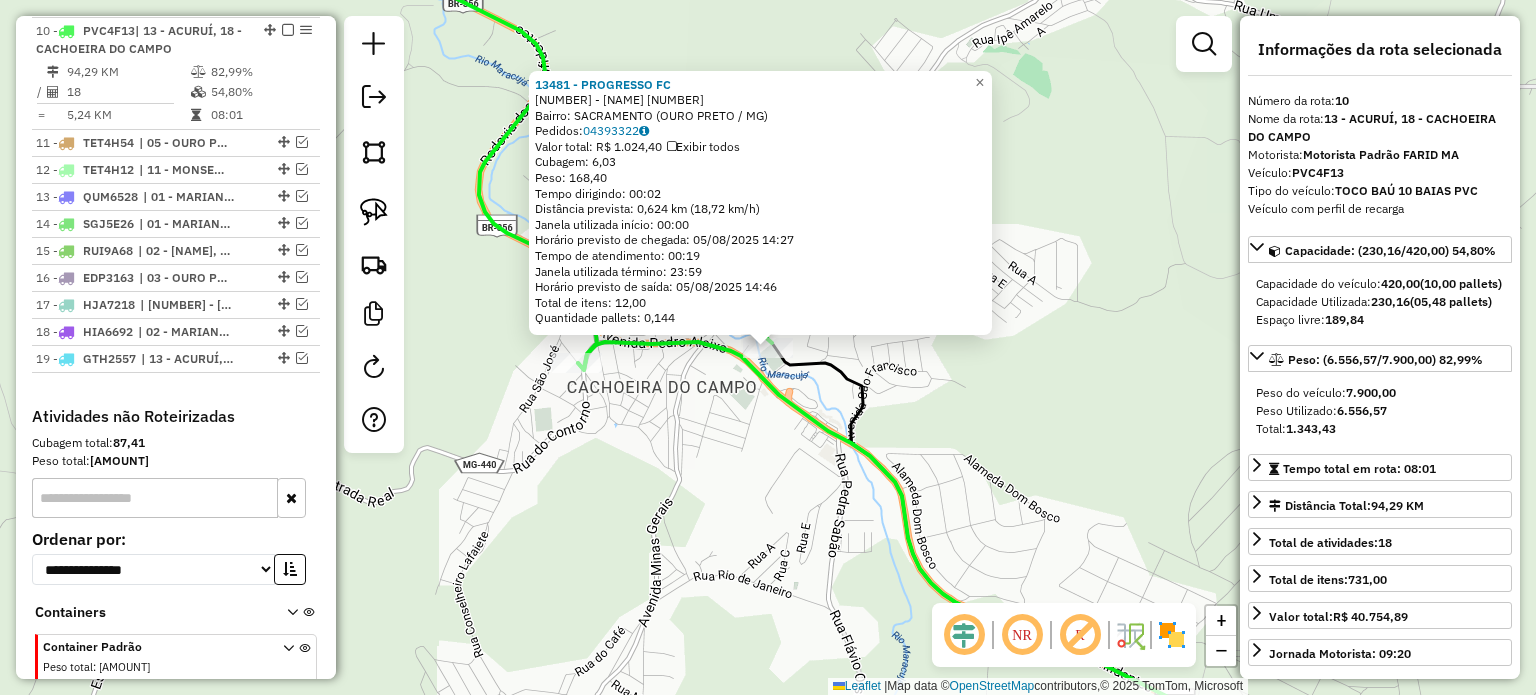 click on "13481 - PROGRESSO FC  Endereço:  AUGUSTO F COSTA 8   Bairro: SACRAMENTO ([CITY] / [STATE])   Pedidos:  04393322   Valor total: R$ 1.024,40   Exibir todos   Cubagem: 6,03  Peso: 168,40  Tempo dirigindo: 00:02   Distância prevista: 0,624 km (18,72 km/h)   Janela utilizada início: 00:00   Horário previsto de chegada: 05/08/2025 14:27   Tempo de atendimento: 00:19   Janela utilizada término: 23:59   Horário previsto de saída: 05/08/2025 14:46   Total de itens: 12,00   Quantidade pallets: 0,144  × Janela de atendimento Grade de atendimento Capacidade Transportadoras Veículos Cliente Pedidos  Rotas Selecione os dias de semana para filtrar as janelas de atendimento  Seg   Ter   Qua   Qui   Sex   Sáb   Dom  Informe o período da janela de atendimento: De: Até:  Filtrar exatamente a janela do cliente  Considerar janela de atendimento padrão  Selecione os dias de semana para filtrar as grades de atendimento  Seg   Ter   Qua   Qui   Sex   Sáb   Dom   Considerar clientes sem dia de atendimento cadastrado De:" 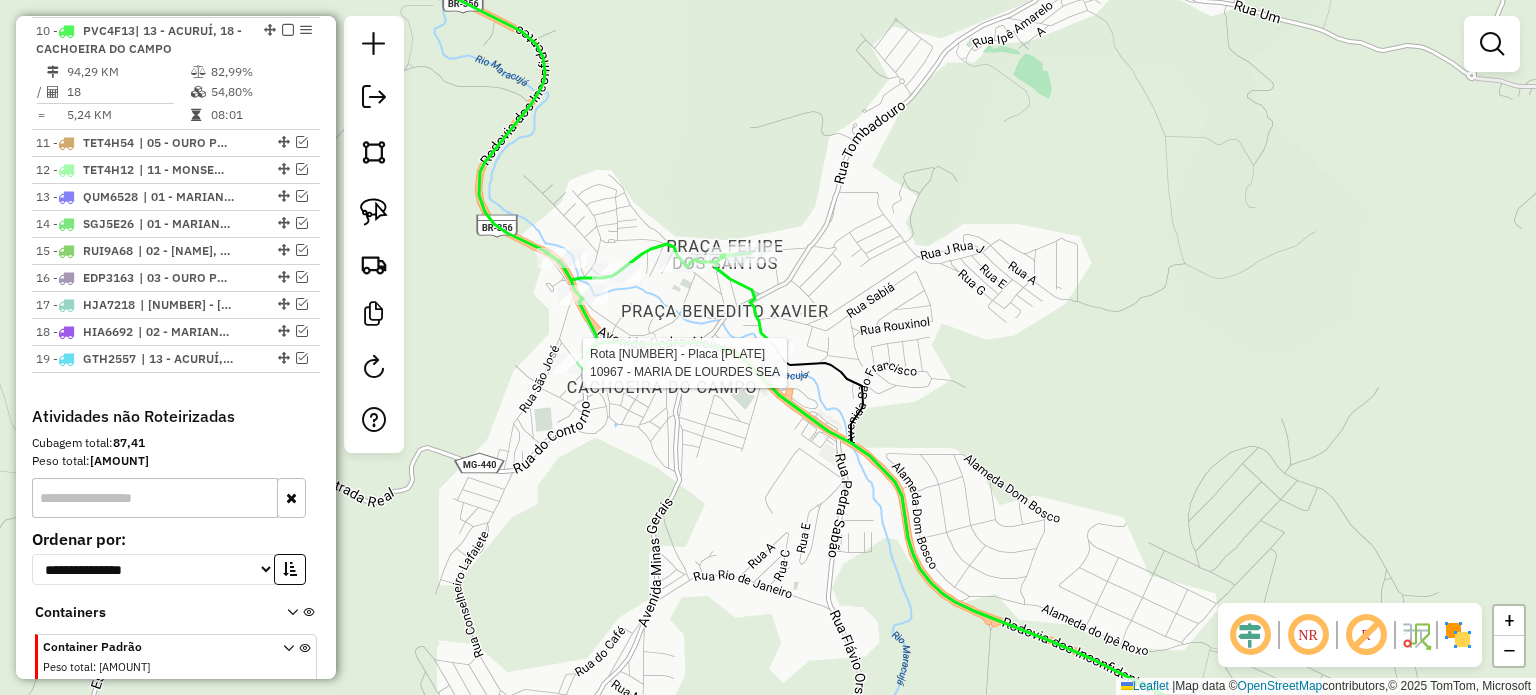 select on "**********" 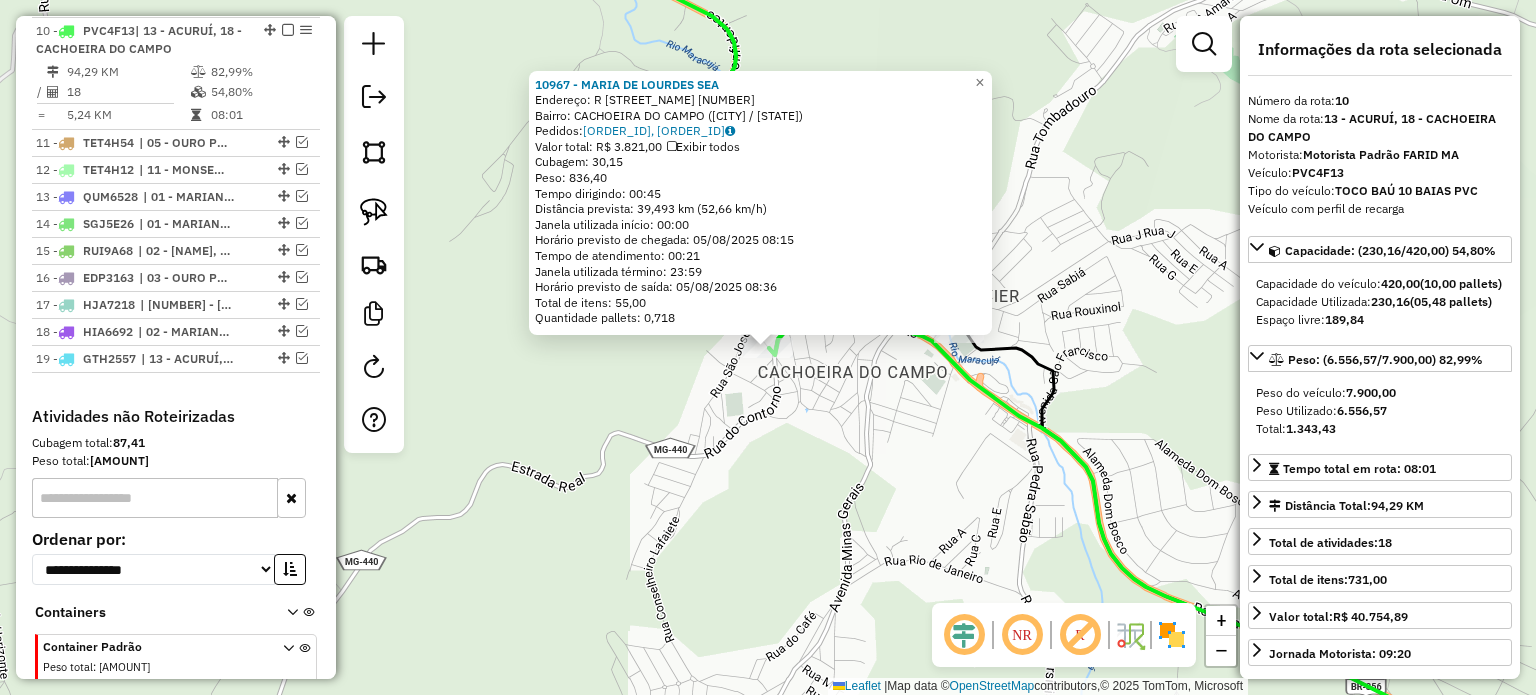 click on "10967 - [FIRST] [LAST]  Endereço: R   [STREET_NAME]                    [NUMBER]   Bairro: [NEIGHBORHOOD] ([CITY] / [STATE])   Pedidos:  04393320, 04393321   Valor total: R$ 3.821,00   Exibir todos   Cubagem: 30,15  Peso: 836,40  Tempo dirigindo: 00:45   Distância prevista: 39,493 km (52,66 km/h)   Janela utilizada início: 00:00   Horário previsto de chegada: 05/08/2025 08:15   Tempo de atendimento: 00:21   Janela utilizada término: 23:59   Horário previsto de saída: 05/08/2025 08:36   Total de itens: 55,00   Quantidade pallets: 0,718  × Janela de atendimento Grade de atendimento Capacidade Transportadoras Veículos Cliente Pedidos  Rotas Selecione os dias de semana para filtrar as janelas de atendimento  Seg   Ter   Qua   Qui   Sex   Sáb   Dom  Informe o período da janela de atendimento: De: Até:  Filtrar exatamente a janela do cliente  Considerar janela de atendimento padrão  Selecione os dias de semana para filtrar as grades de atendimento  Seg   Ter   Qua   Qui   Sex   Sáb   Dom   De:   De:" 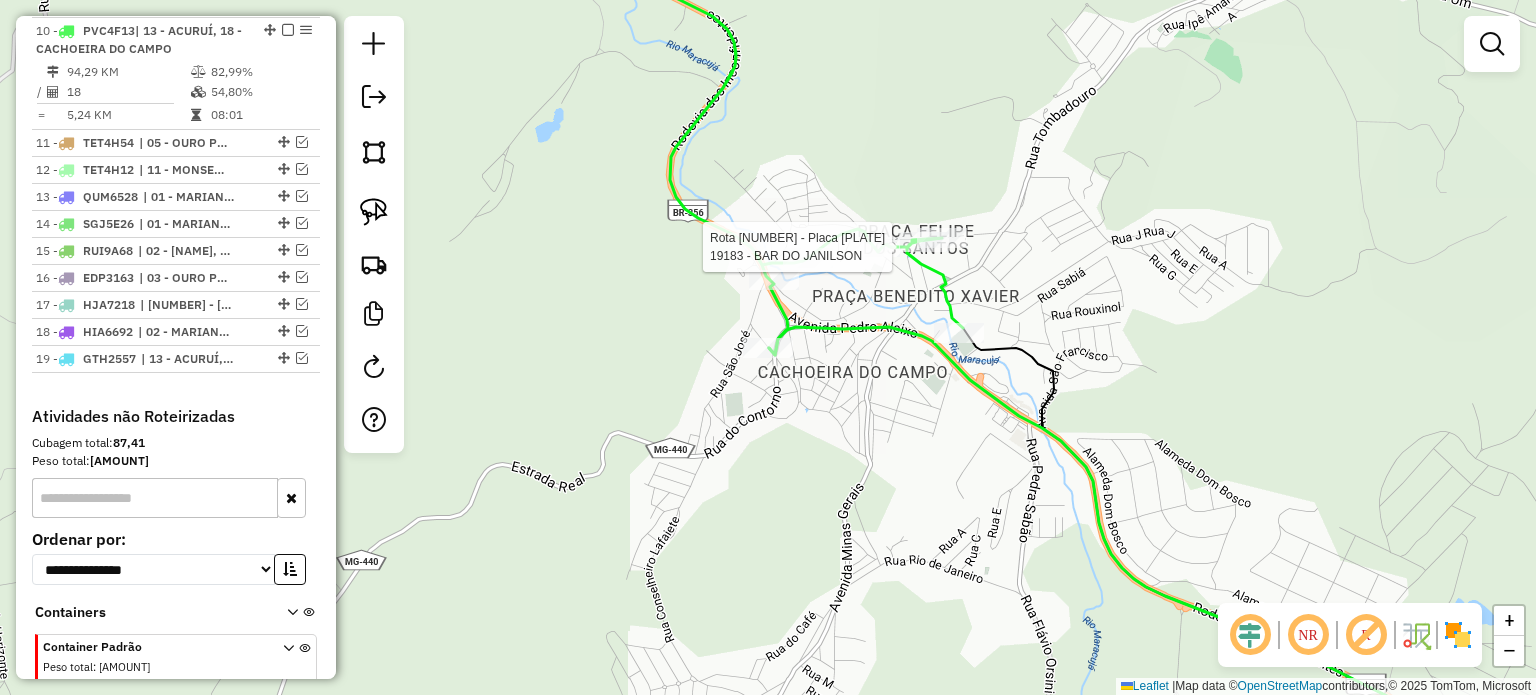 select on "**********" 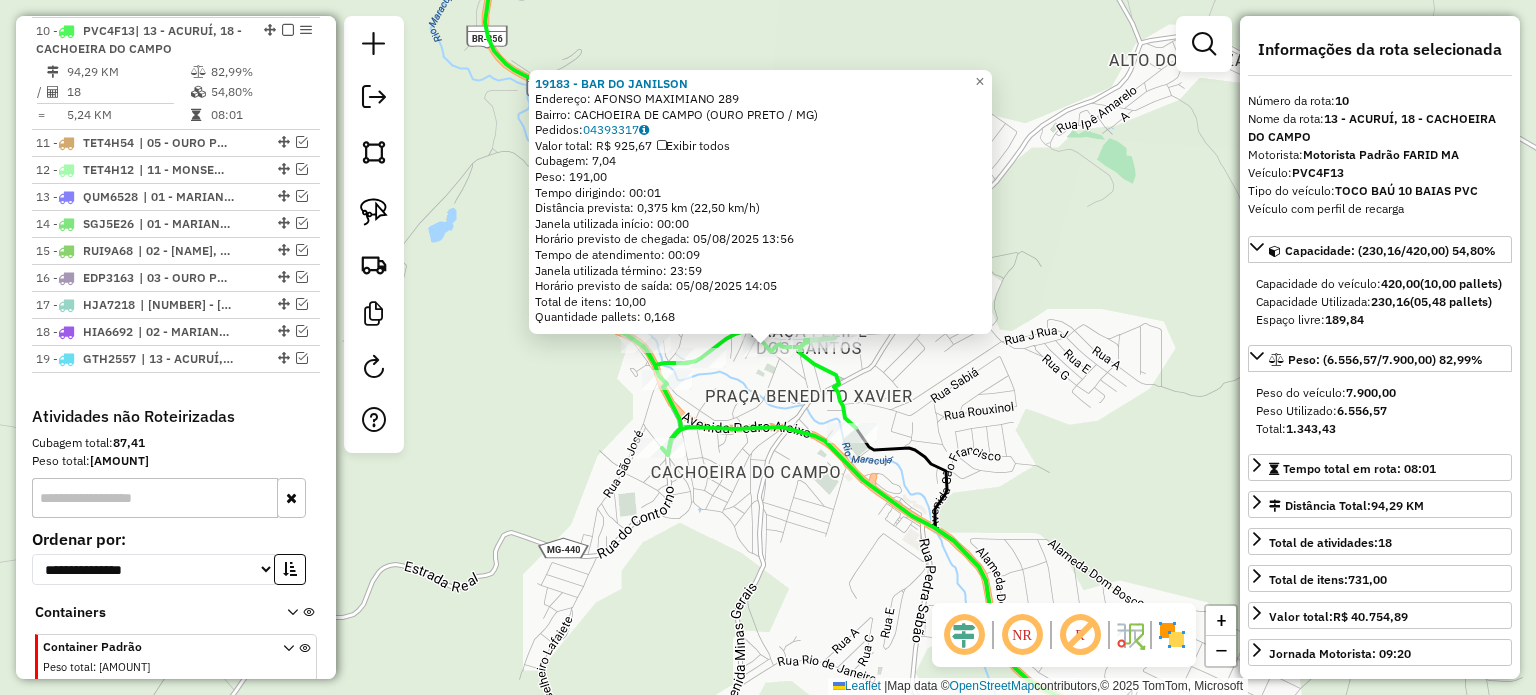 click on "[NUMBER] - [NAME] Endereço: [STREET] [NUMBER] Bairro: [BAIRRO] ([CIDADE] / [UF]) Pedidos: [ORDER_IDS] Valor total: [CURRENCY] [AMOUNT] Exibir todos Cubagem: [CUBAGE] Peso: [WEIGHT] Tempo dirigindo: [TIME] Distância prevista: [DISTANCE] km ([SPEED] km/h) Janela utilizada início: [TIME] Horário previsto de chegada: [DATE] [TIME] Tempo de atendimento: [TIME] Janela utilizada término: [TIME] Horário previsto de saída: [DATE] [TIME] Total de itens: [ITEMS] Quantidade pallets: [PALLETS] × Janela de atendimento Grade de atendimento Capacidade Transportadoras Veículos Cliente Pedidos Rotas Selecione os dias de semana para filtrar as janelas de atendimento Seg Ter Qua Qui Sex Sáb Dom Informe o período da janela de atendimento: De: Até: Filtrar exatamente a janela do cliente Considerar janela de atendimento padrão Selecione os dias de semana para filtrar as grades de atendimento Seg Ter Qua Qui Sex Sáb Dom Peso mínimo: Peso máximo: De: Até:" 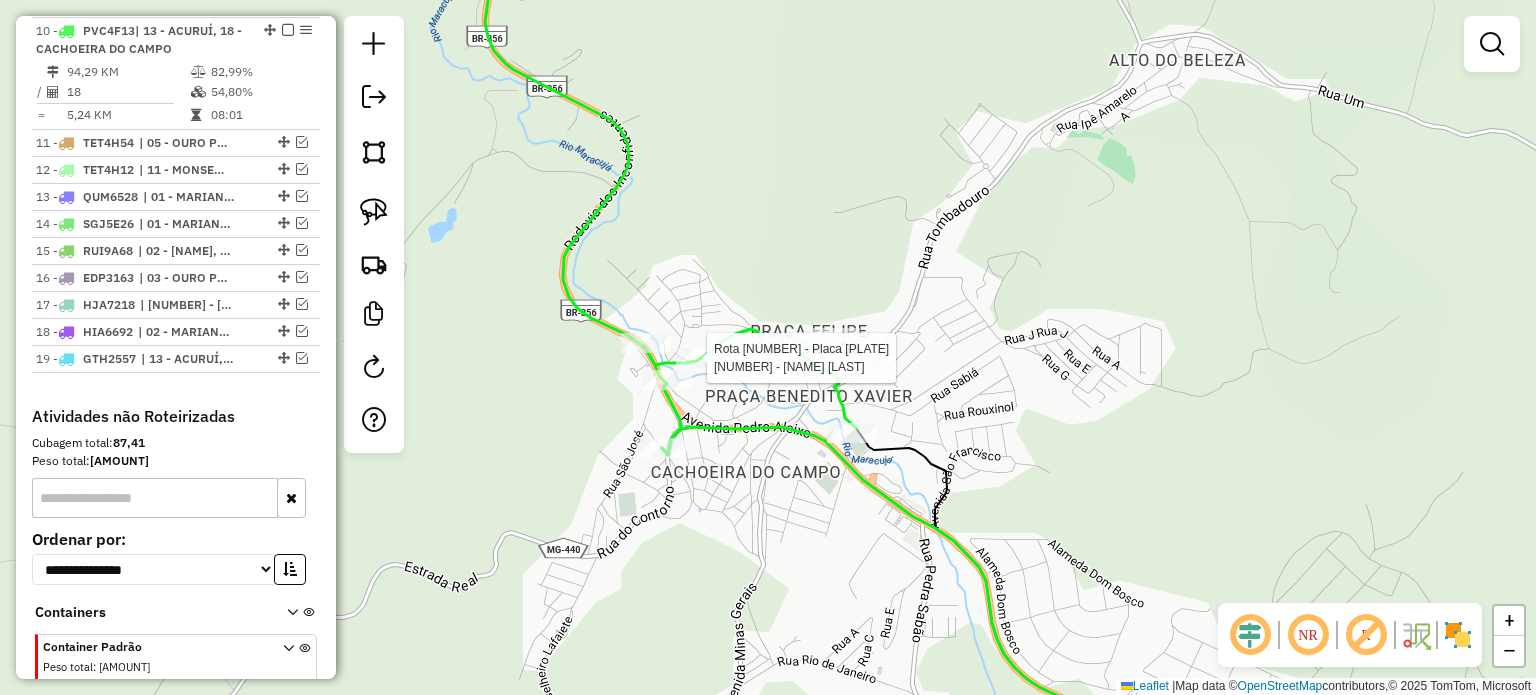 select on "**********" 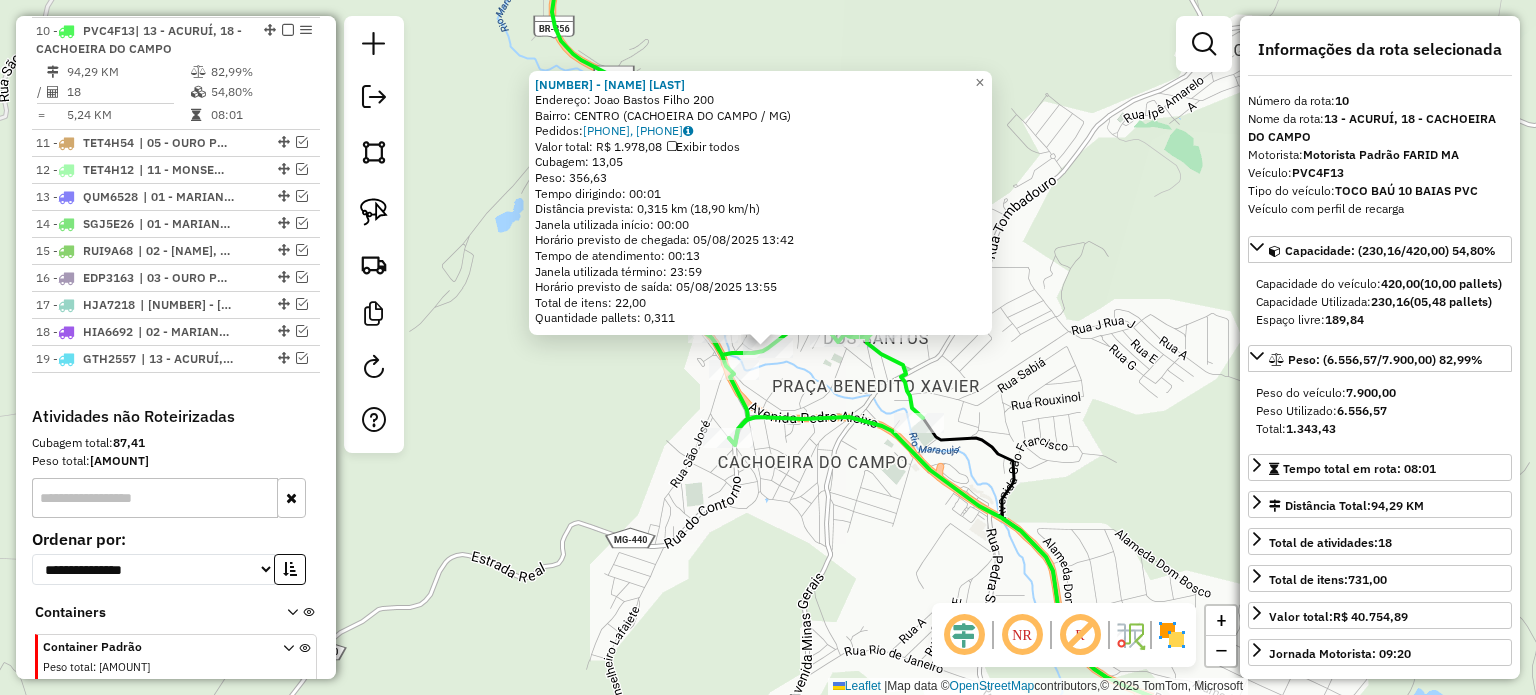 click on "[NUMBER] - [NAME] [LAST]  Endereço:  [STREET_NAME] [NUMBER]   Bairro: [CITY] ([CITY] / [STATE])   Pedidos:  [ORDER_ID], [ORDER_ID]   Valor total: [CURRENCY] [PRICE]   Exibir todos   Cubagem: [PRICE]  Peso: [PRICE]  Tempo dirigindo: [TIME]   Distância prevista: [DISTANCE] km ([SPEED] km/h)   Janela utilizada início: [TIME]   Horário previsto de chegada: [DATE] [TIME]   Tempo de atendimento: [TIME]   Janela utilizada término: [TIME]   Horário previsto de saída: [DATE] [TIME]   Total de itens: [NUMBER]   Quantidade pallets: [NUMBER]  × Janela de atendimento Grade de atendimento Capacidade Transportadoras Veículos Cliente Pedidos  Rotas Selecione os dias de semana para filtrar as janelas de atendimento  Seg   Ter   Qua   Qui   Sex   Sáb   Dom  Informe o período da janela de atendimento: De: Até:  Filtrar exatamente a janela do cliente  Considerar janela de atendimento padrão  Selecione os dias de semana para filtrar as grades de atendimento  Seg   Ter   Qua   Qui   Sex   Sáb   Dom   Peso mínimo:   Peso máximo:  De:" 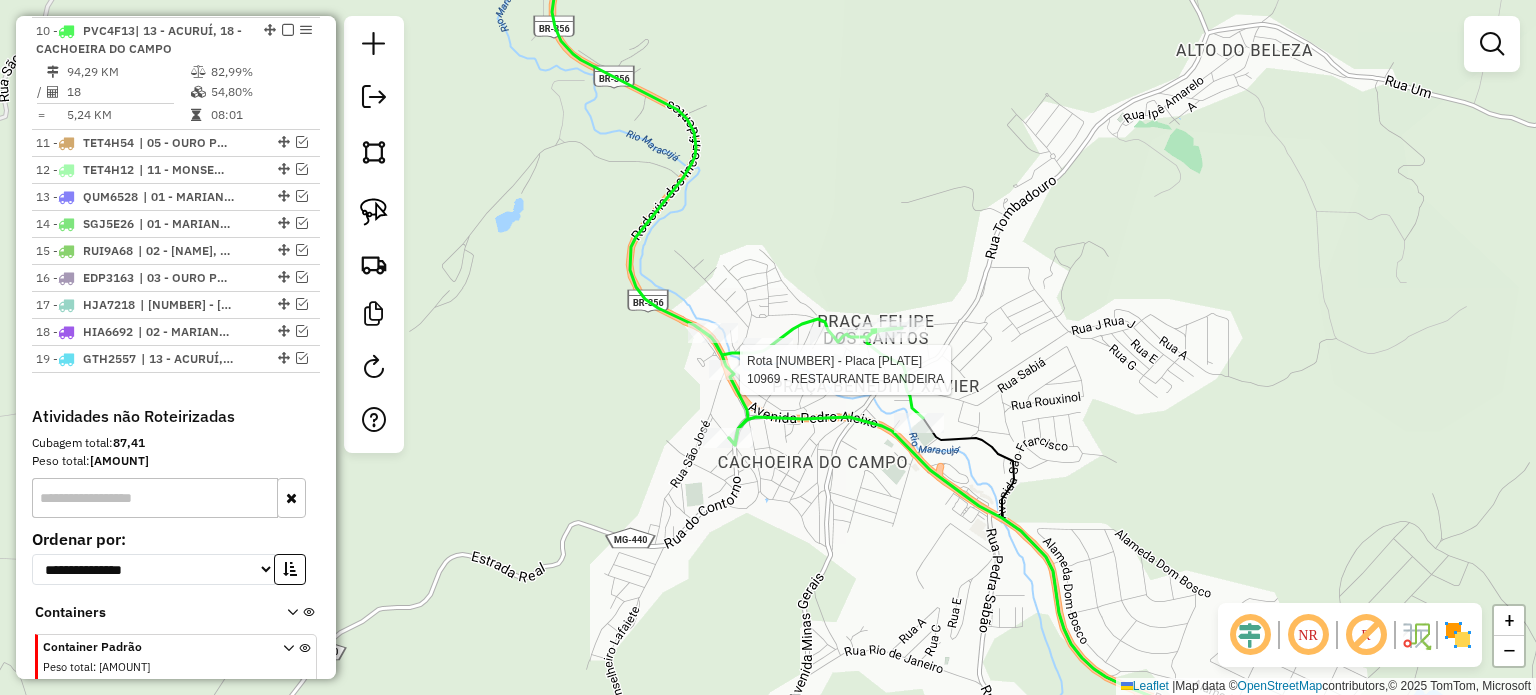 select on "**********" 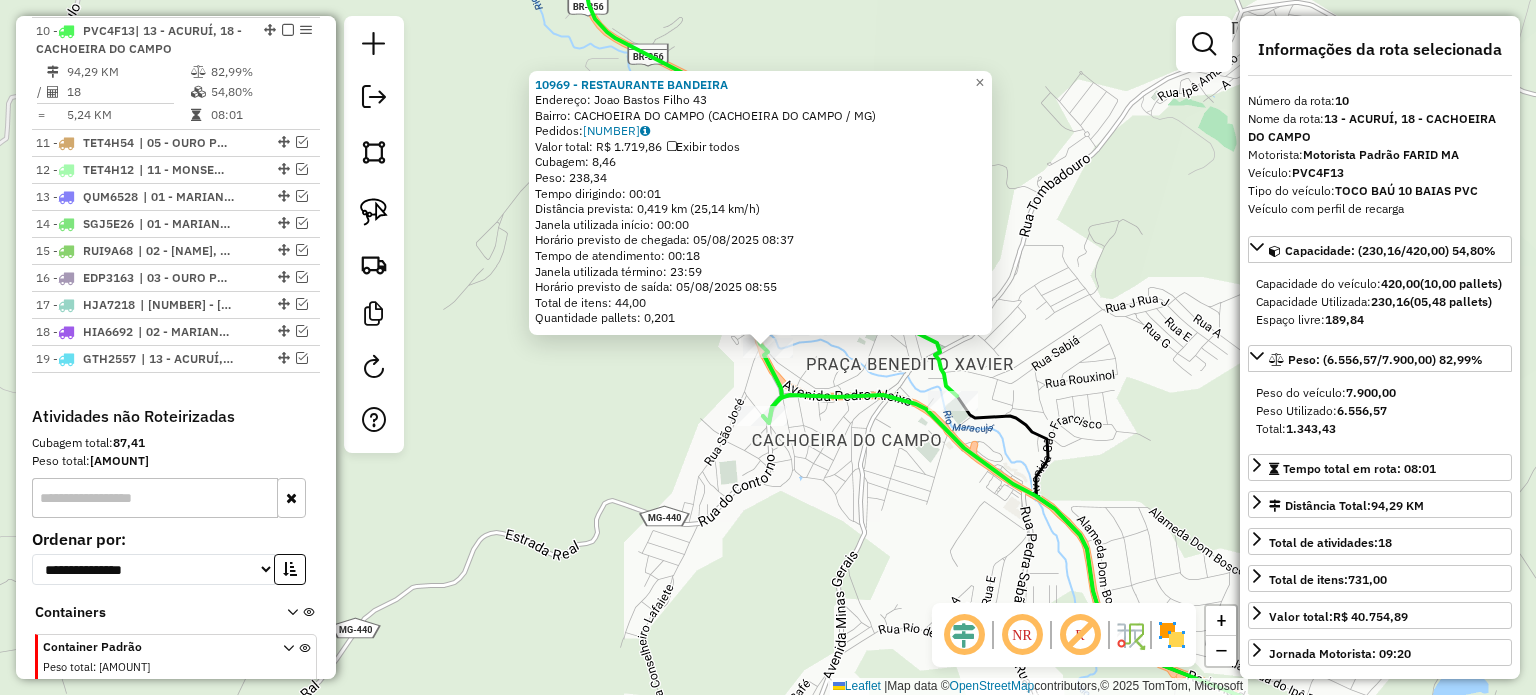 click on "10969 - [CLIENT_NAME]  Endereço:  [STREET_NAME] [NUMBER]   Bairro: [NEIGHBORHOOD] ([CITY] / [STATE])   Pedidos:  04392955   Valor total: R$ 1.719,86   Exibir todos   Cubagem: 8,46  Peso: 238,34  Tempo dirigindo: 00:01   Distância prevista: 0,419 km (25,14 km/h)   Janela utilizada início: 00:00   Horário previsto de chegada: 05/08/2025 08:37   Tempo de atendimento: 00:18   Janela utilizada término: 23:59   Horário previsto de saída: 05/08/2025 08:55   Total de itens: 44,00   Quantidade pallets: 0,201  × Janela de atendimento Grade de atendimento Capacidade Transportadoras Veículos Cliente Pedidos  Rotas Selecione os dias de semana para filtrar as janelas de atendimento  Seg   Ter   Qua   Qui   Sex   Sáb   Dom  Informe o período da janela de atendimento: De: Até:  Filtrar exatamente a janela do cliente  Considerar janela de atendimento padrão  Selecione os dias de semana para filtrar as grades de atendimento  Seg   Ter   Qua   Qui   Sex   Sáb   Dom   Peso mínimo:   Peso máximo:" 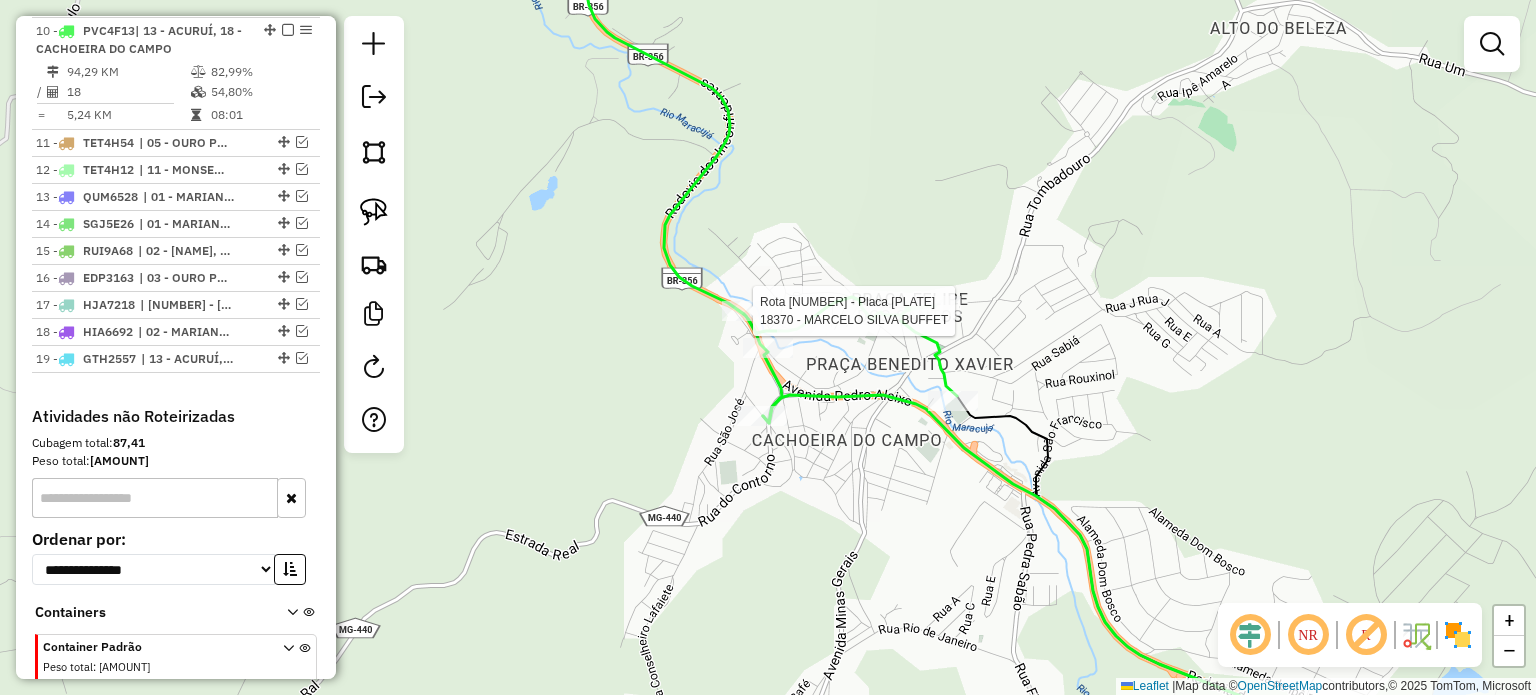 select on "**********" 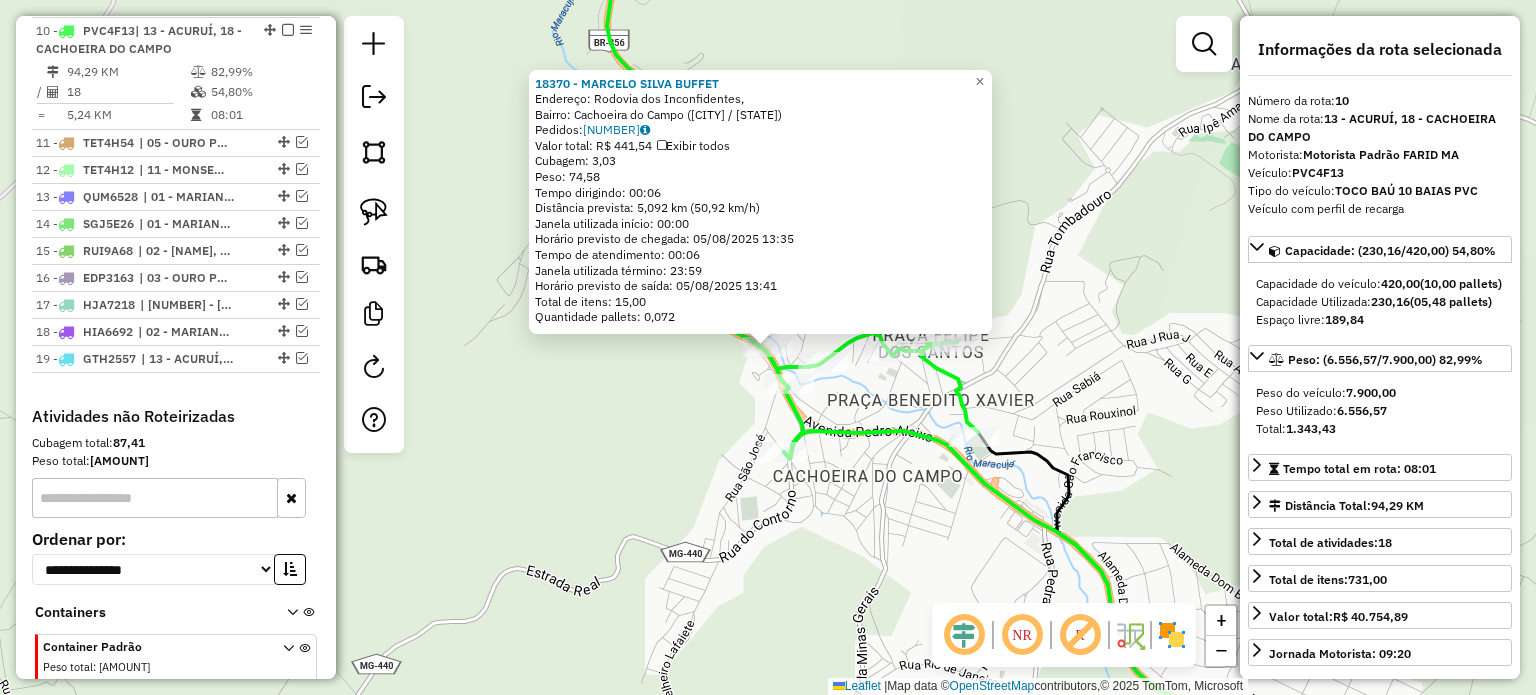 click on "18370 - [NAME] Endereço: Rodovia dos Inconfidentes, Bairro: Cachoeira do Campo ([CITY] / MG) Pedidos: [PHONE] Valor total: R$ 441,54 Exibir todos Cubagem: 3,03 Peso: 74,58 Tempo dirigindo: 00:06 Distância prevista: 5,092 km (50,92 km/h) Janela utilizada início: 00:00 Horário previsto de chegada: 05/08/2025 13:35 Tempo de atendimento: 00:06 Janela utilizada término: 23:59 Horário previsto de saída: 05/08/2025 13:41 Total de itens: 15,00 Quantidade pallets: 0,072 × Janela de atendimento Grade de atendimento Capacidade Transportadoras Veículos Cliente Pedidos Rotas Selecione os dias de semana para filtrar as janelas de atendimento Seg Ter Qua Qui Sex Sáb Dom Informe o período da janela de atendimento: De: Até: Filtrar exatamente a janela do cliente Considerar janela de atendimento padrão Selecione os dias de semana para filtrar as grades de atendimento Seg Ter Qua Qui Sex Sáb Dom Peso mínimo: Peso máximo: De:" 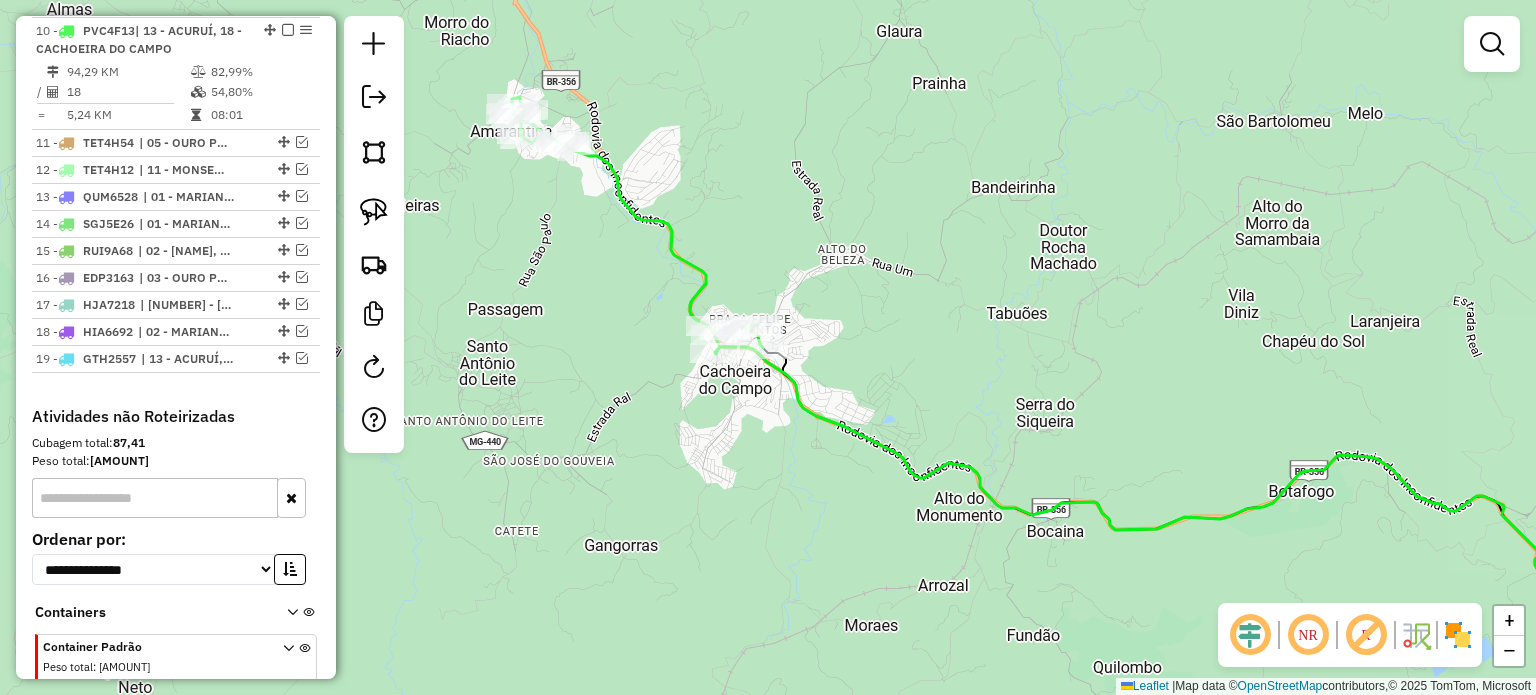 click on "Rota 10 - Placa PVC4F13  18370 - [FIRST] [LAST]" 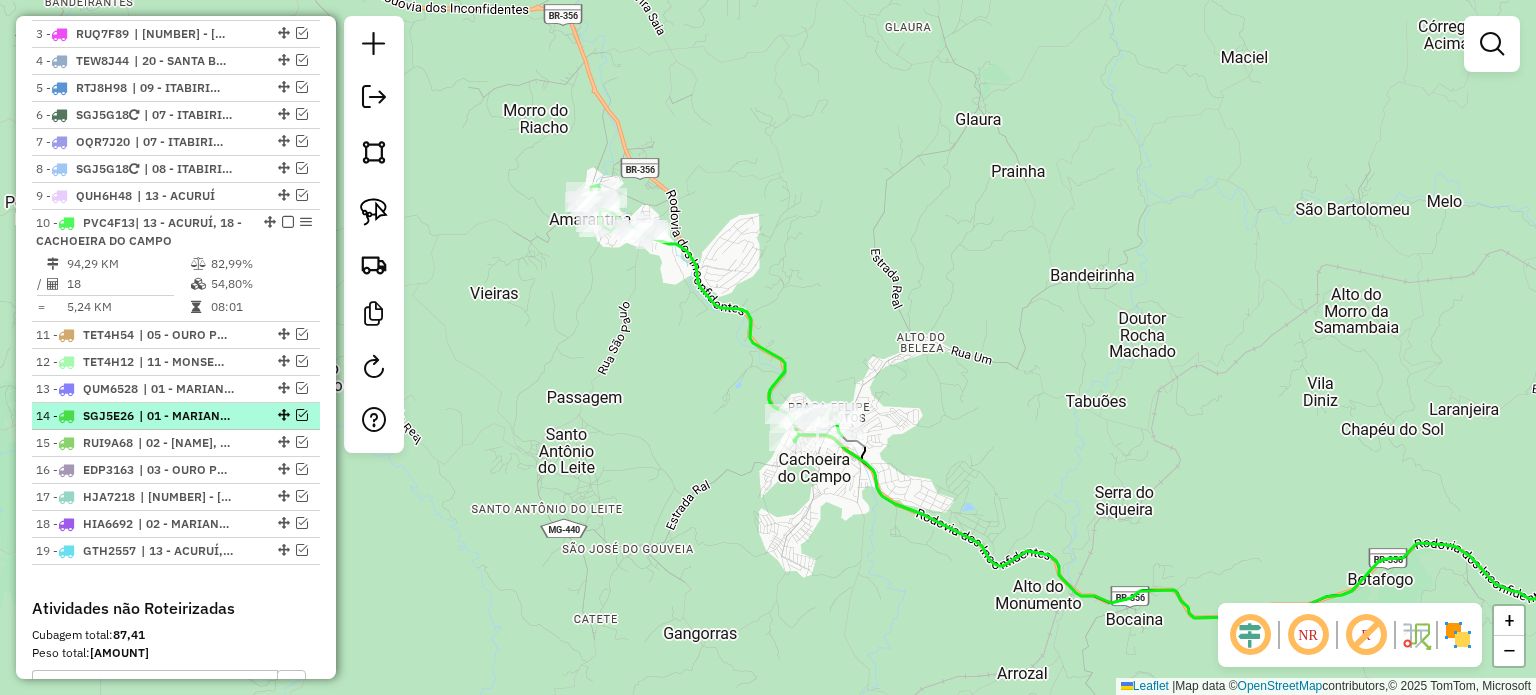 scroll, scrollTop: 840, scrollLeft: 0, axis: vertical 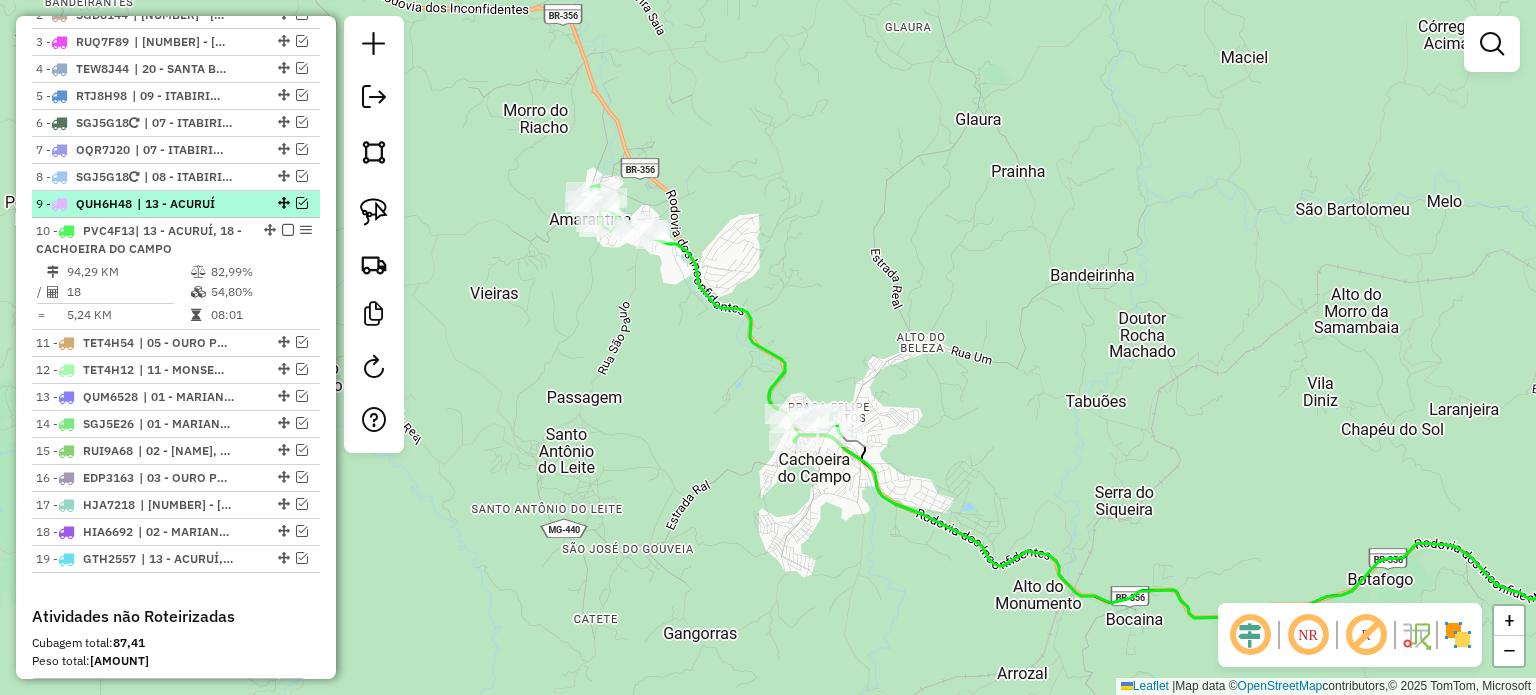 click at bounding box center [302, 203] 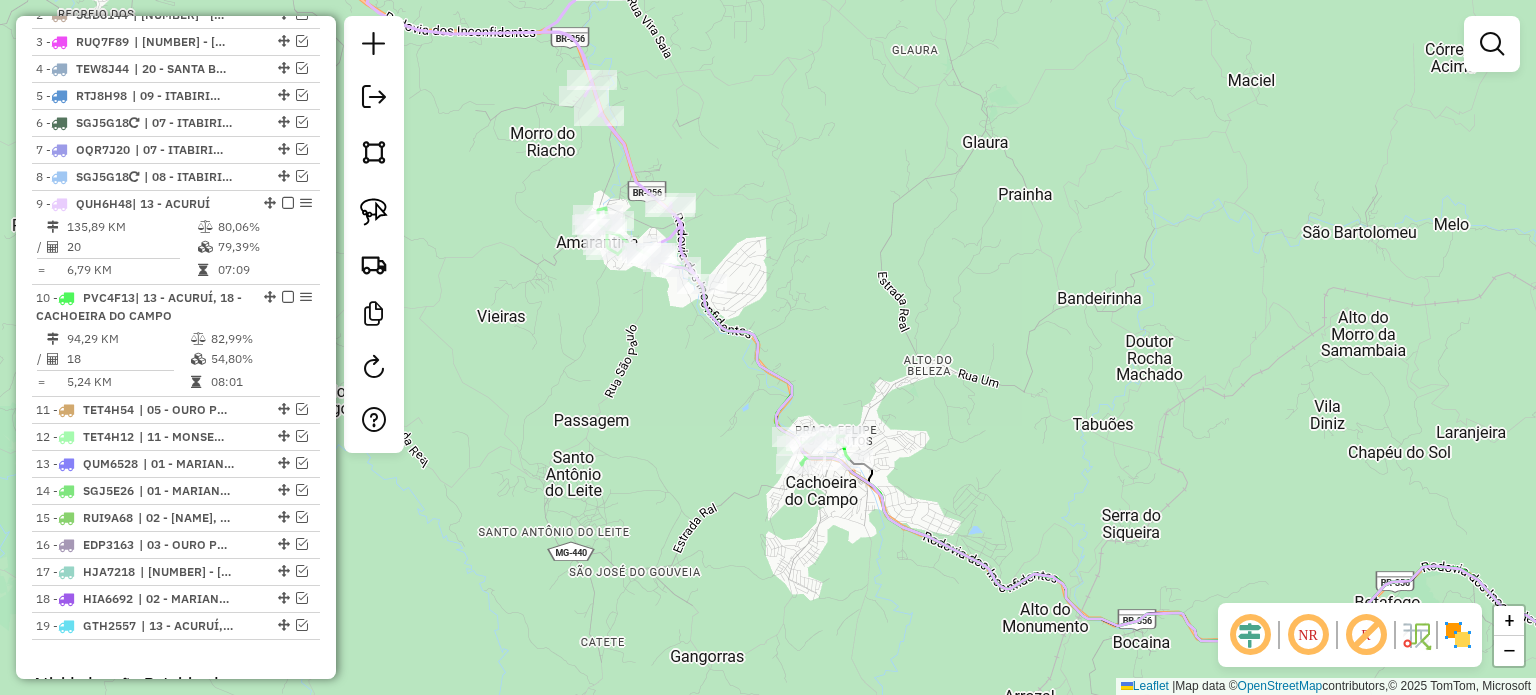 drag, startPoint x: 587, startPoint y: 311, endPoint x: 656, endPoint y: 502, distance: 203.08127 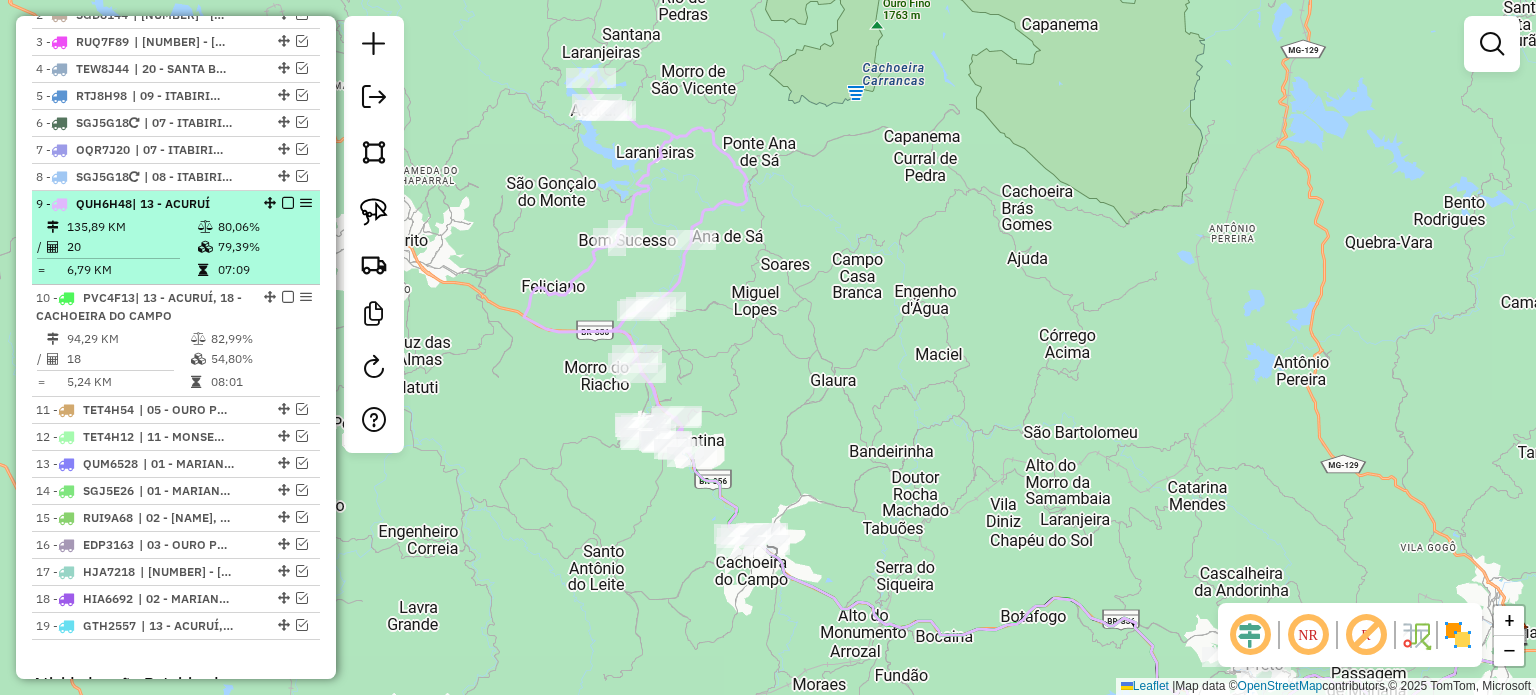 click at bounding box center [288, 203] 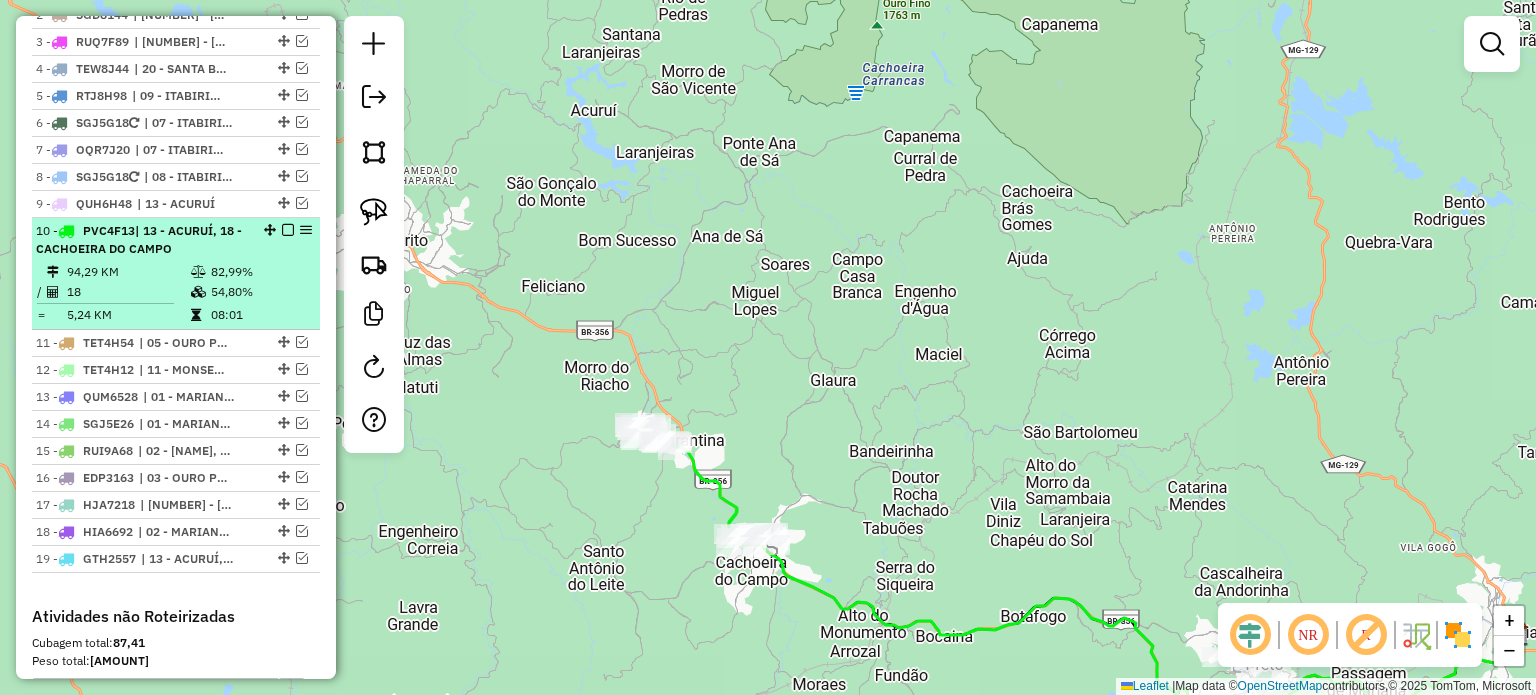 click on "[PLATE] | [NUMBER] | [NUMBER] - [BAIRRO]" at bounding box center (176, 240) 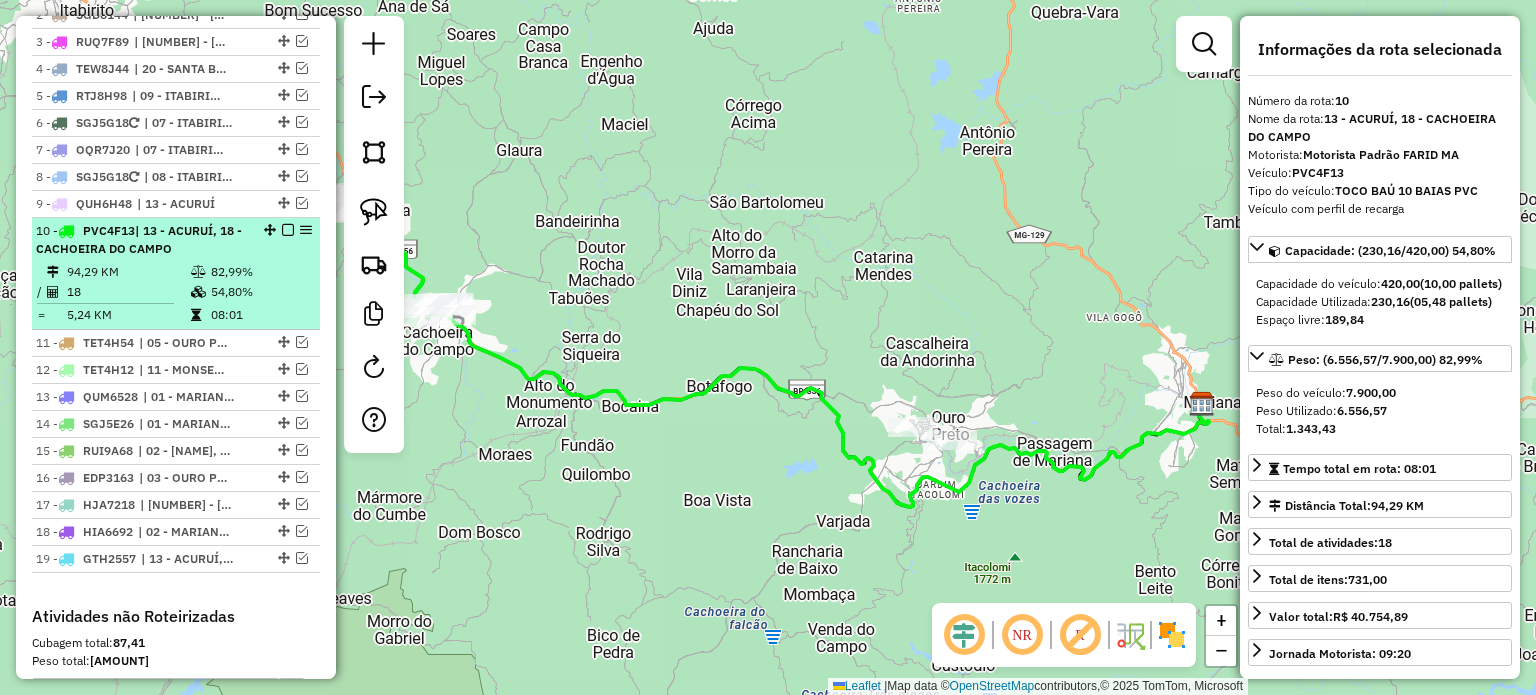 click at bounding box center [288, 230] 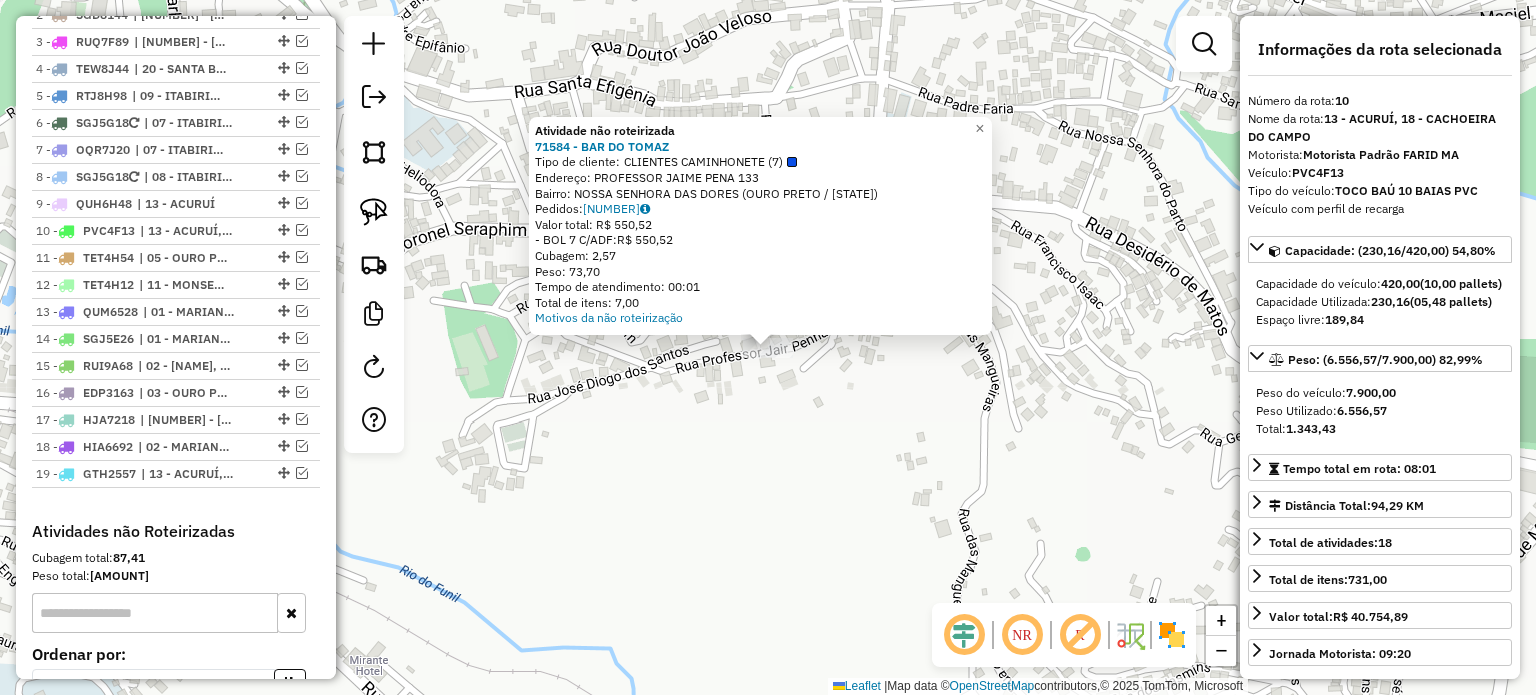 click on "Atividade não roteirizada 71584 - [NAME] Tipo de cliente: CLIENTES CAMINHONETE (7) Endereço: PROFESSOR JAIME PENA 133 Bairro: NOSSA SENHORA DAS DORES (OURO PRETO / MG) Pedidos: [PHONE] Valor total: R$ 550,52 -BOL 7 C/ADF: R$ 550,52 Cubagem: 2,57 Peso: 73,70 Tempo de atendimento: 00:01 Total de itens: 7,00 Motivos da não roteirização × Janela de atendimento Grade de atendimento Capacidade Transportadoras Veículos Cliente Pedidos Rotas Selecione os dias de semana para filtrar as janelas de atendimento Seg Ter Qua Qui Sex Sáb Dom Informe o período da janela de atendimento: De: Até: Filtrar exatamente a janela do cliente Considerar janela de atendimento padrão Selecione os dias de semana para filtrar as grades de atendimento Seg Ter Qua Qui Sex Sáb Dom Considerar clientes sem dia de atendimento cadastrado Clientes fora do dia de atendimento selecionado Filtrar as atividades entre os valores definidos abaixo: Peso mínimo: De: De:" 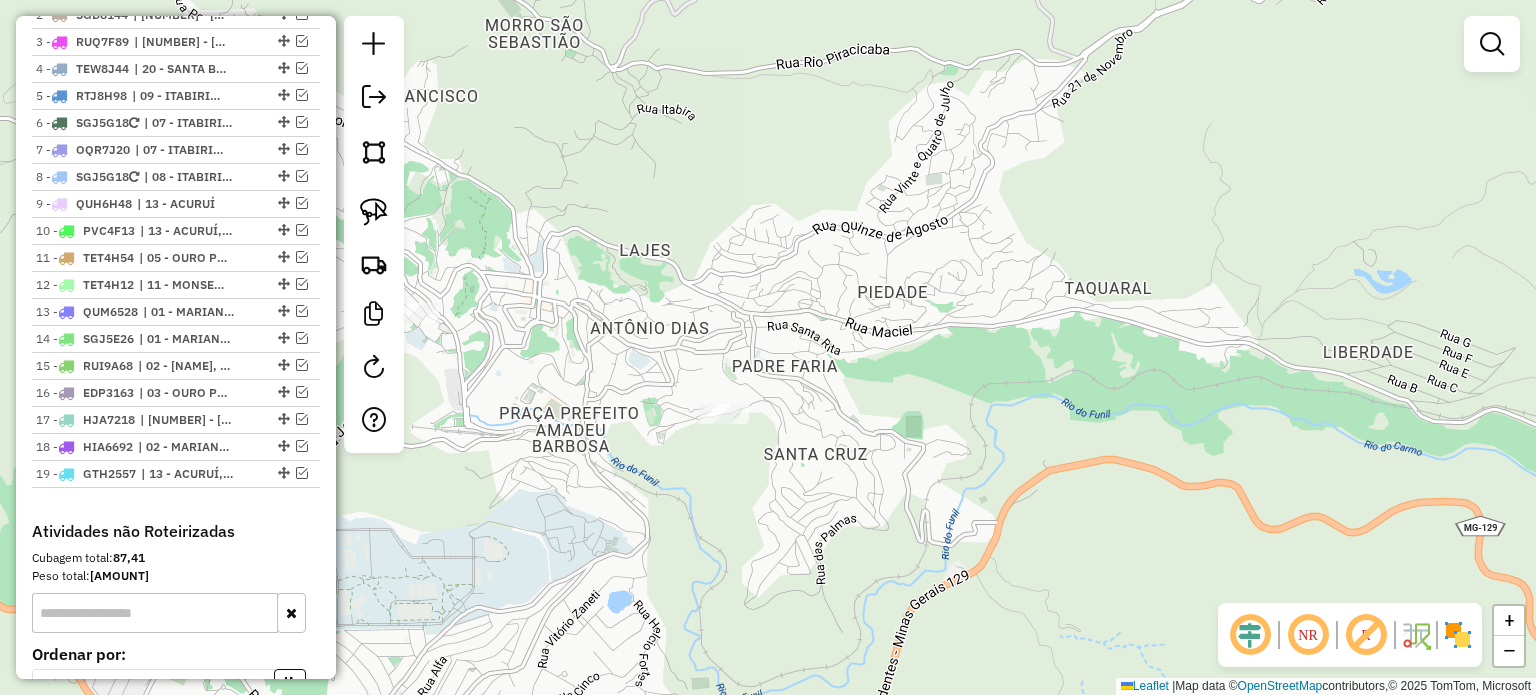 drag, startPoint x: 654, startPoint y: 501, endPoint x: 770, endPoint y: 507, distance: 116.15507 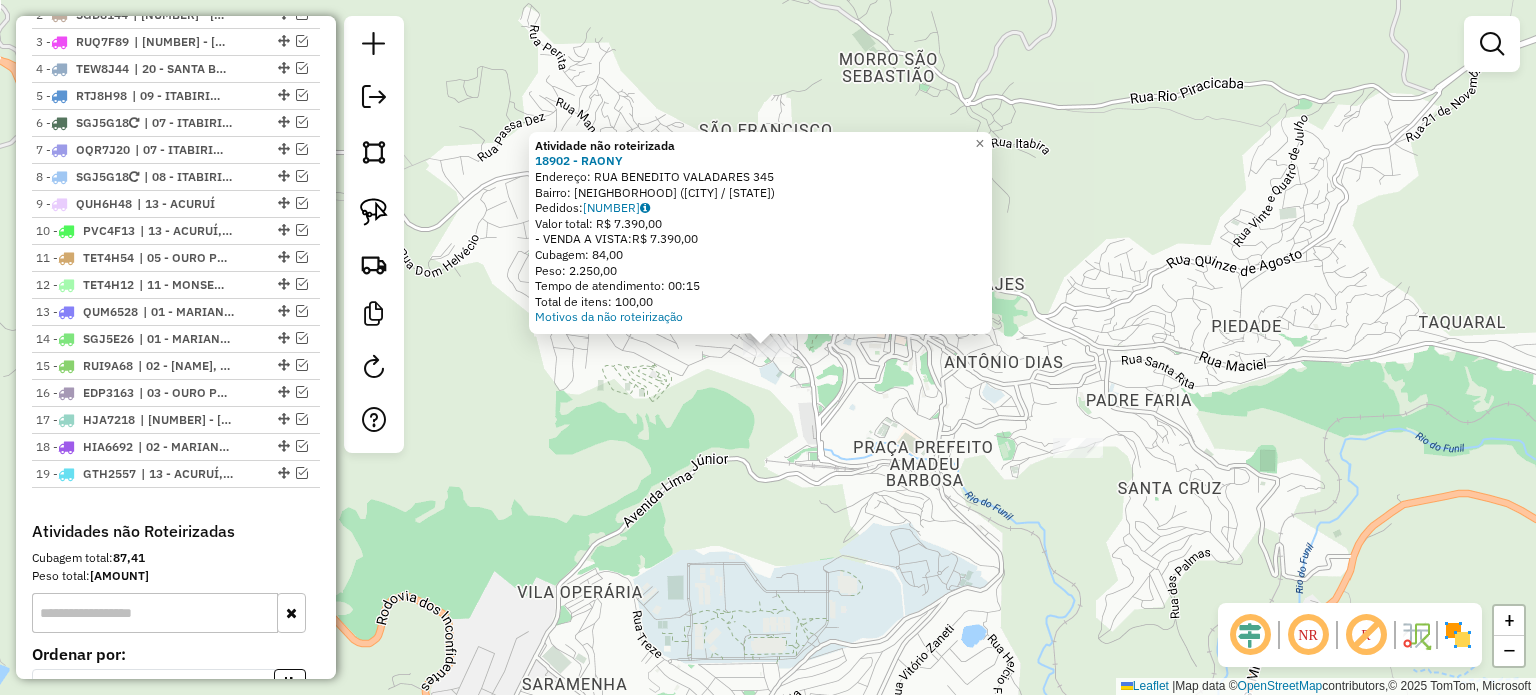 drag, startPoint x: 632, startPoint y: 581, endPoint x: 424, endPoint y: 485, distance: 229.08514 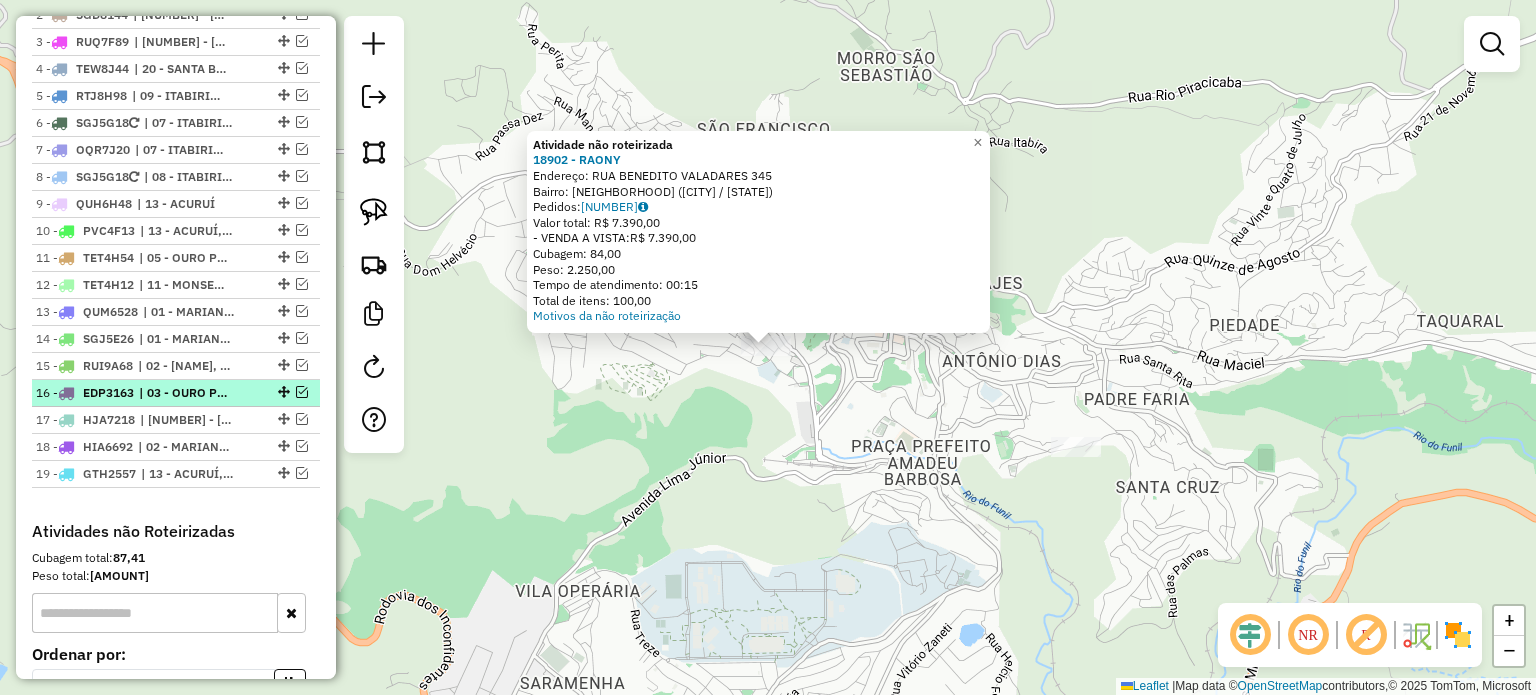 scroll, scrollTop: 640, scrollLeft: 0, axis: vertical 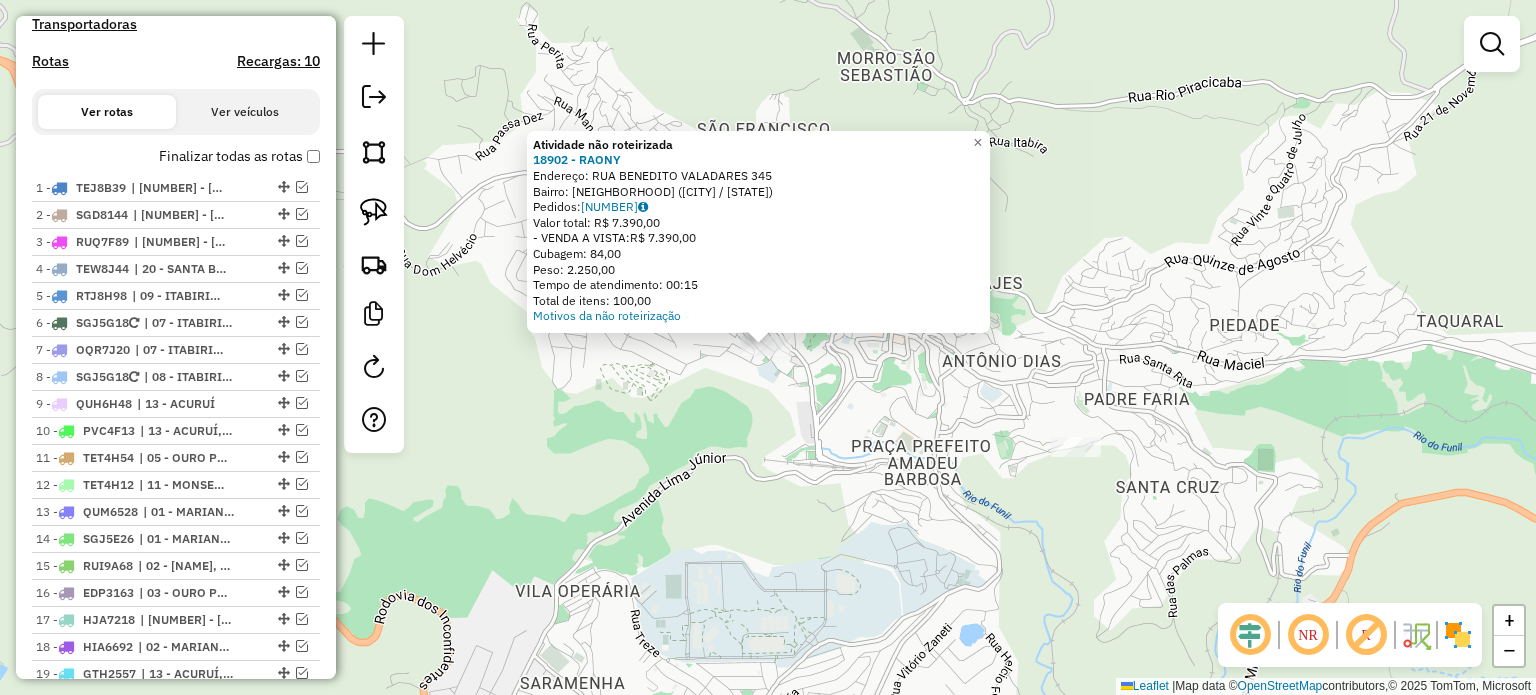 click on "Atividade não roteirizada [NUMBER] - [NAME]  Endereço:  [STREET_NAME] [NUMBER]   Bairro: [CITY] ([CITY] / [STATE])   Pedidos:  [ORDER_ID]   Valor total: [CURRENCY] [PRICE]   - VENDA A VISTA:  [CURRENCY] [PRICE]   Cubagem: [PRICE]   Peso: [PRICE]   Tempo de atendimento: [TIME]   Total de itens: [NUMBER]  Motivos da não roteirização × Janela de atendimento Grade de atendimento Capacidade Transportadoras Veículos Cliente Pedidos  Rotas Selecione os dias de semana para filtrar as janelas de atendimento  Seg   Ter   Qua   Qui   Sex   Sáb   Dom  Informe o período da janela de atendimento: De: Até:  Filtrar exatamente a janela do cliente  Considerar janela de atendimento padrão  Selecione os dias de semana para filtrar as grades de atendimento  Seg   Ter   Qua   Qui   Sex   Sáb   Dom   Considerar clientes sem dia de atendimento cadastrado  Clientes fora do dia de atendimento selecionado Filtrar as atividades entre os valores definidos abaixo:  Peso mínimo:   Peso máximo:   Cubagem mínima:   Cubagem máxima:   De:   Até:" 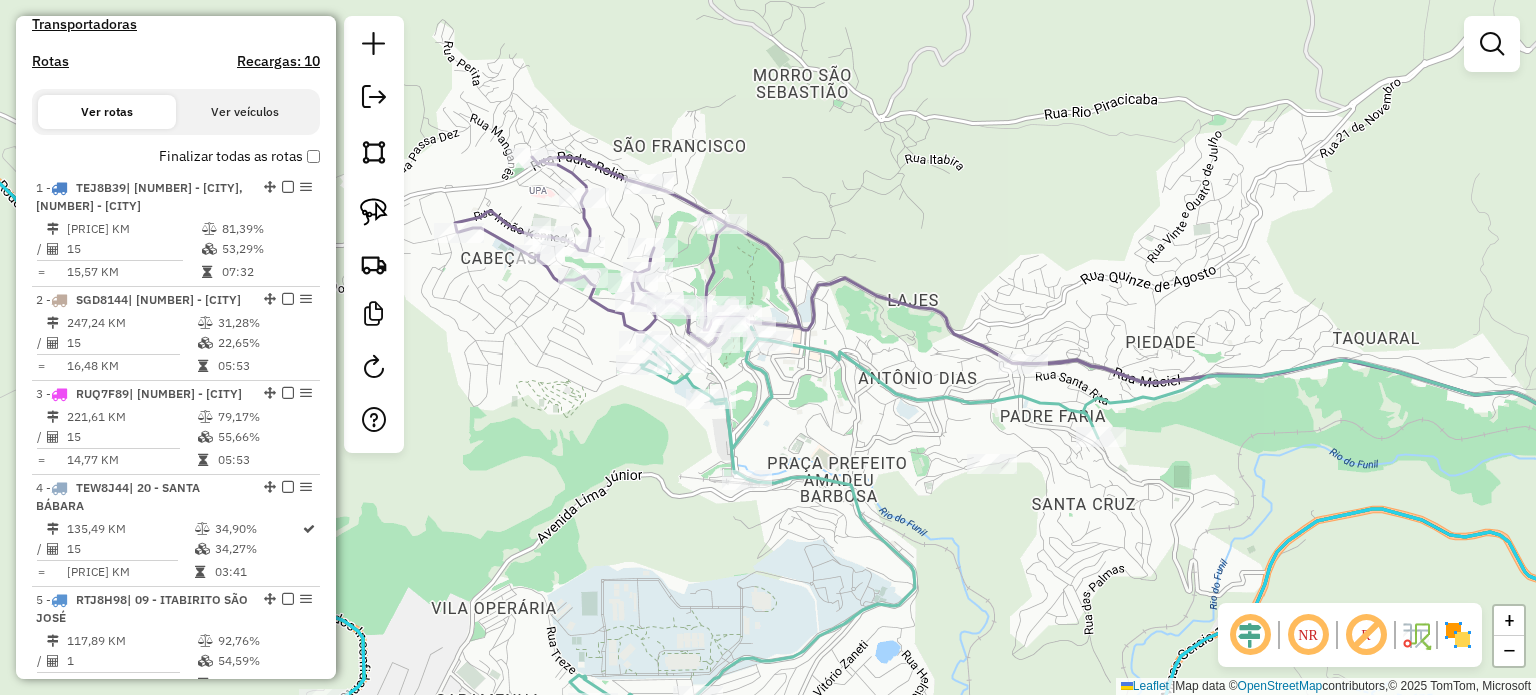 drag, startPoint x: 1132, startPoint y: 526, endPoint x: 1039, endPoint y: 543, distance: 94.54099 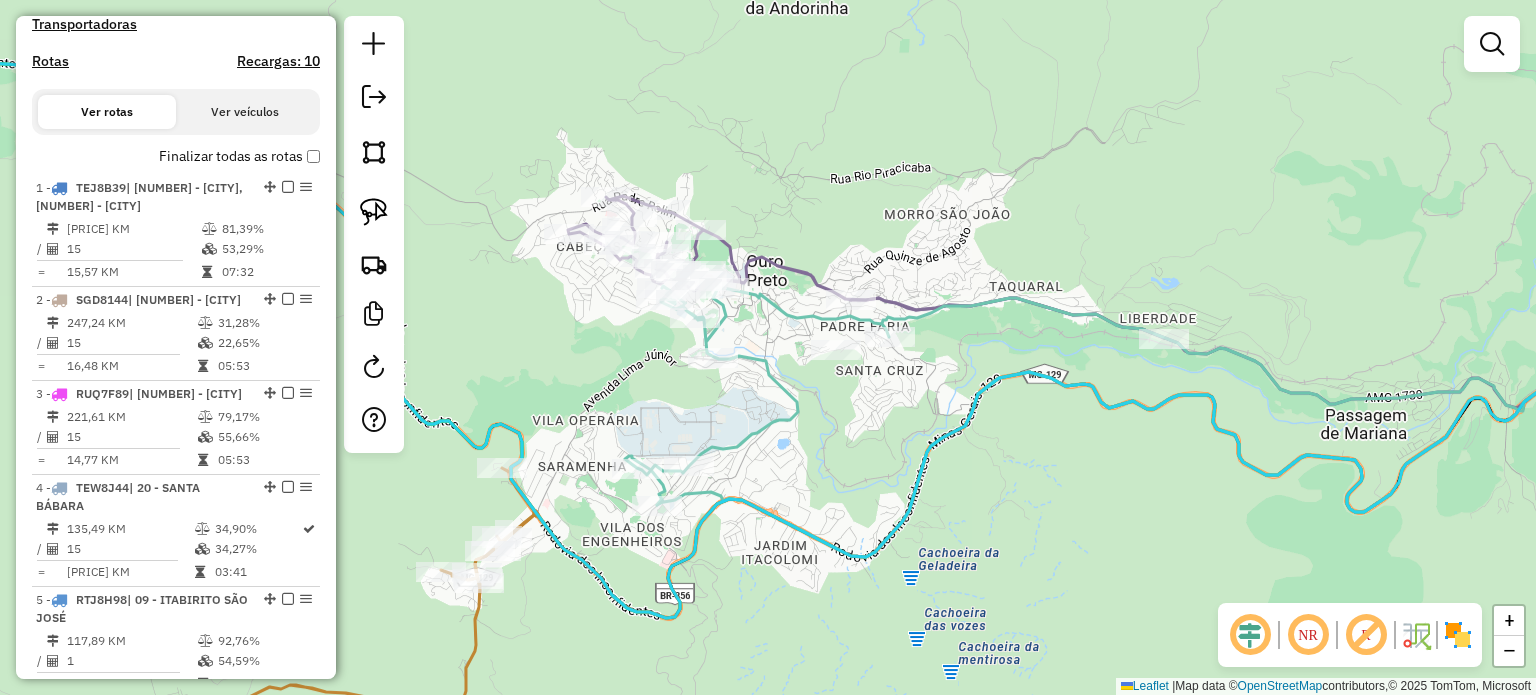 drag, startPoint x: 919, startPoint y: 515, endPoint x: 904, endPoint y: 491, distance: 28.301943 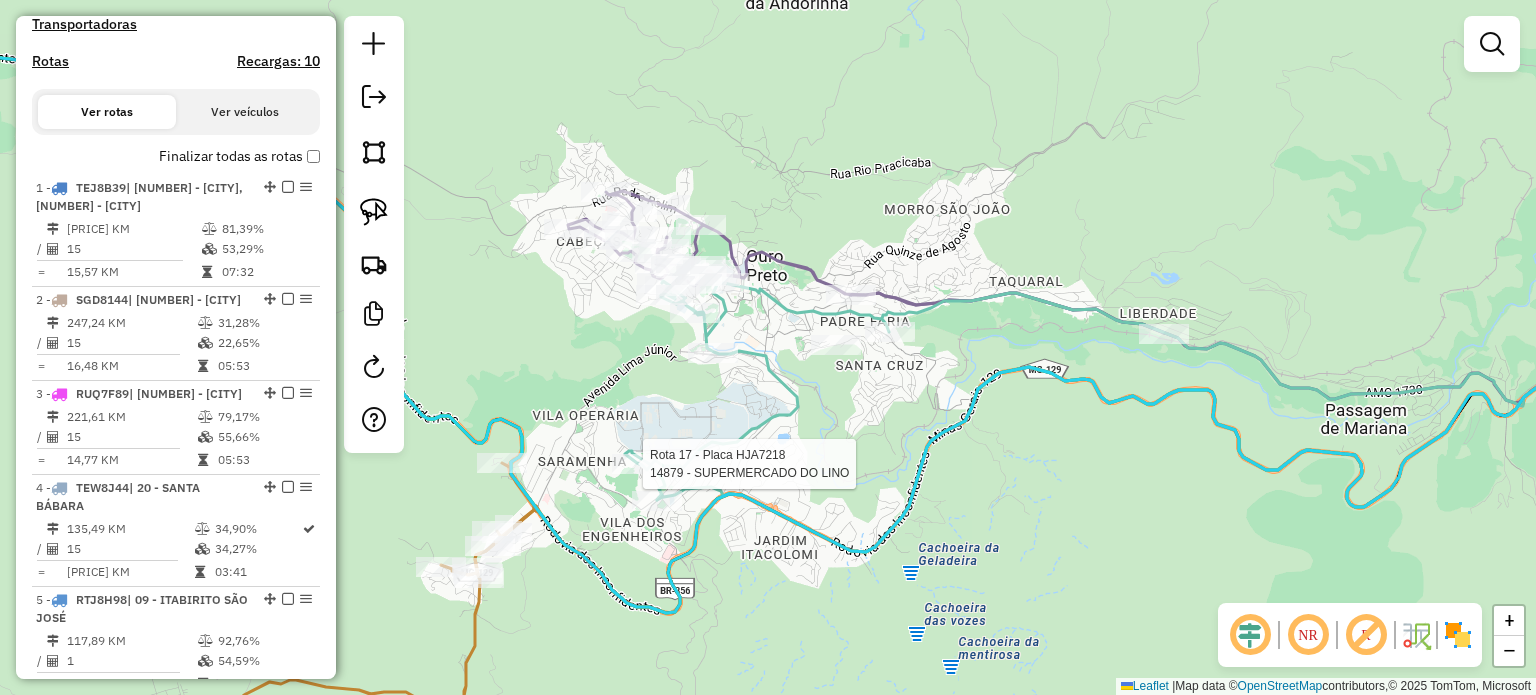 select on "**********" 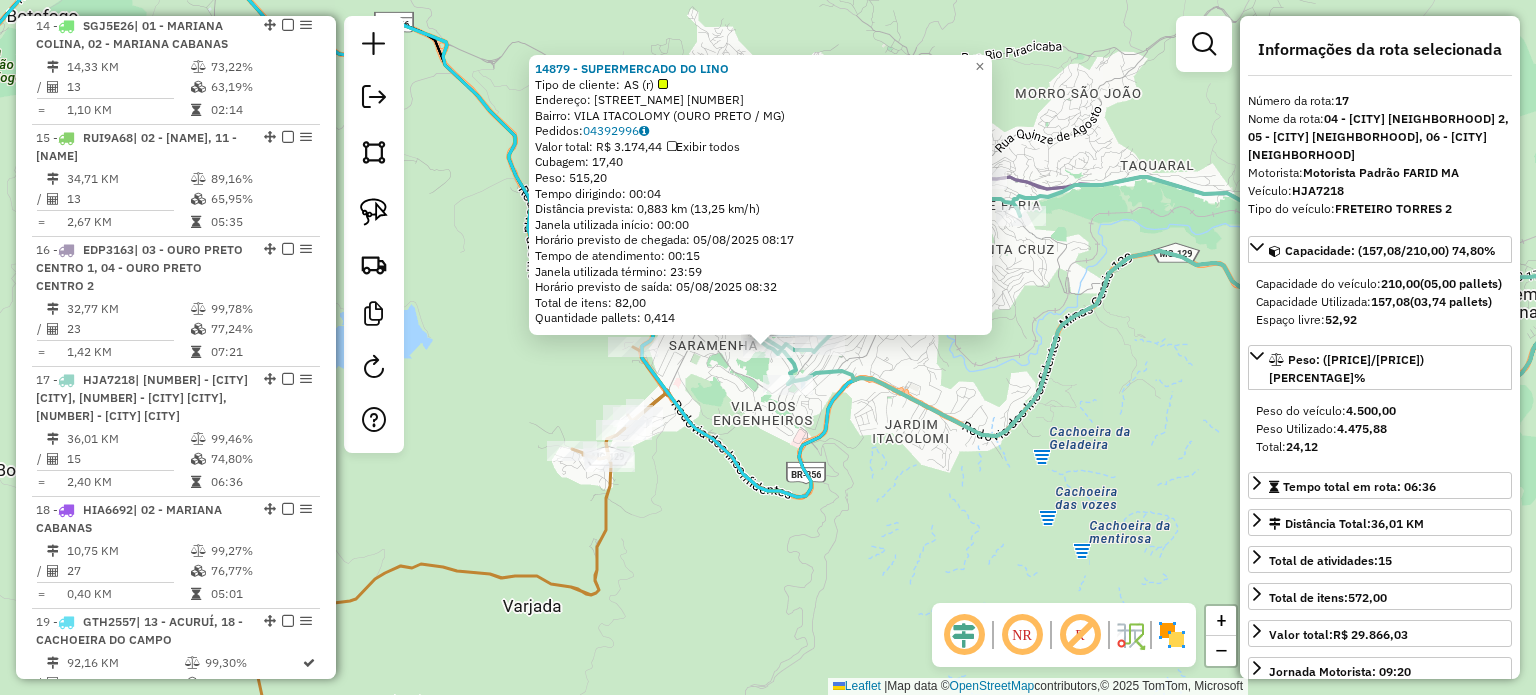 scroll, scrollTop: 2642, scrollLeft: 0, axis: vertical 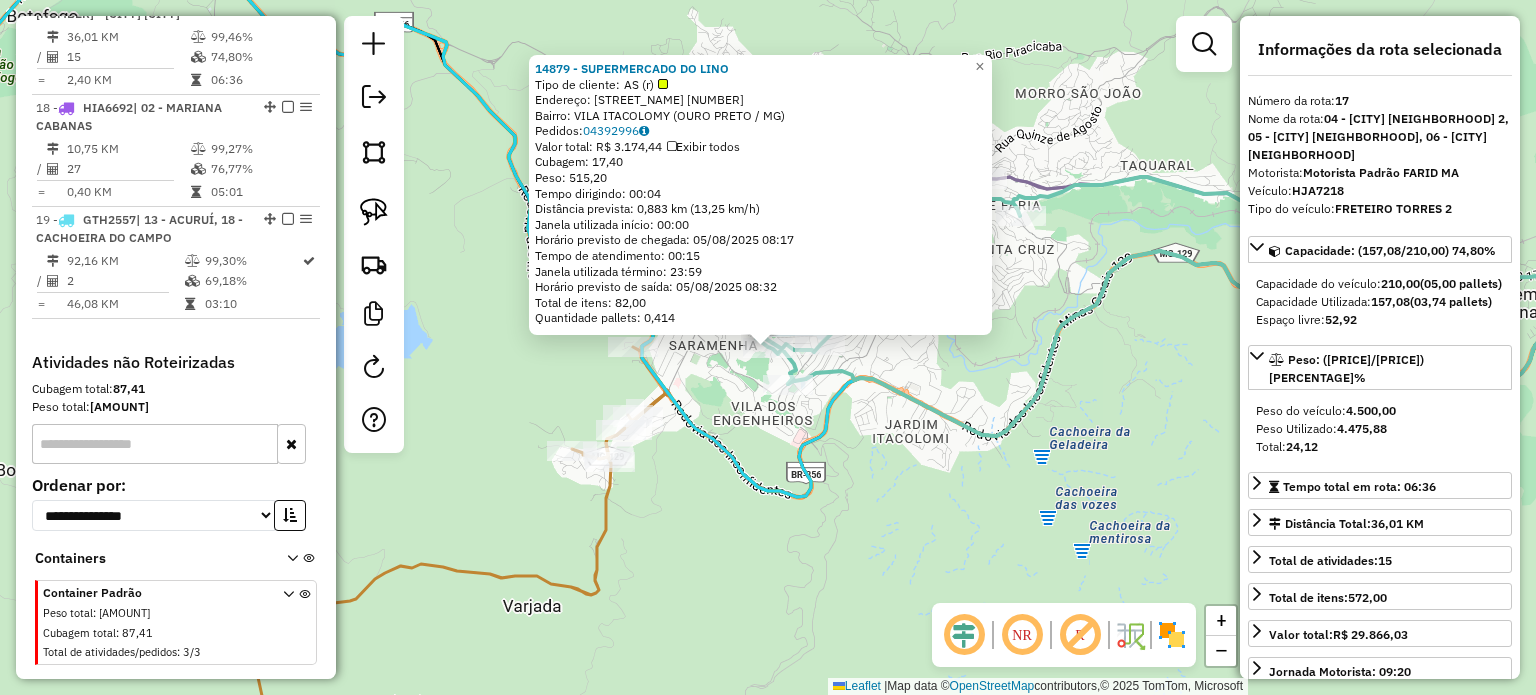 click on "14879 - [CLIENT_NAME]  Tipo de cliente:   AS (r)   Endereço:  [STREET_NAME] [NUMBER]   Bairro: [NEIGHBORHOOD] ([CITY] / [STATE])   Pedidos:  04392996   Valor total: R$ 3.174,44   Exibir todos   Cubagem: 17,40  Peso: 515,20  Tempo dirigindo: 00:04   Distância prevista: 0,883 km (13,25 km/h)   Janela utilizada início: 00:00   Horário previsto de chegada: 05/08/2025 08:17   Tempo de atendimento: 00:15   Janela utilizada término: 23:59   Horário previsto de saída: 05/08/2025 08:32   Total de itens: 82,00   Quantidade pallets: 0,414  × Janela de atendimento Grade de atendimento Capacidade Transportadoras Veículos Cliente Pedidos  Rotas Selecione os dias de semana para filtrar as janelas de atendimento  Seg   Ter   Qua   Qui   Sex   Sáb   Dom  Informe o período da janela de atendimento: De: Até:  Filtrar exatamente a janela do cliente  Considerar janela de atendimento padrão  Selecione os dias de semana para filtrar as grades de atendimento  Seg   Ter   Qua   Qui   Sex   Sáb   Dom   De:   De:" 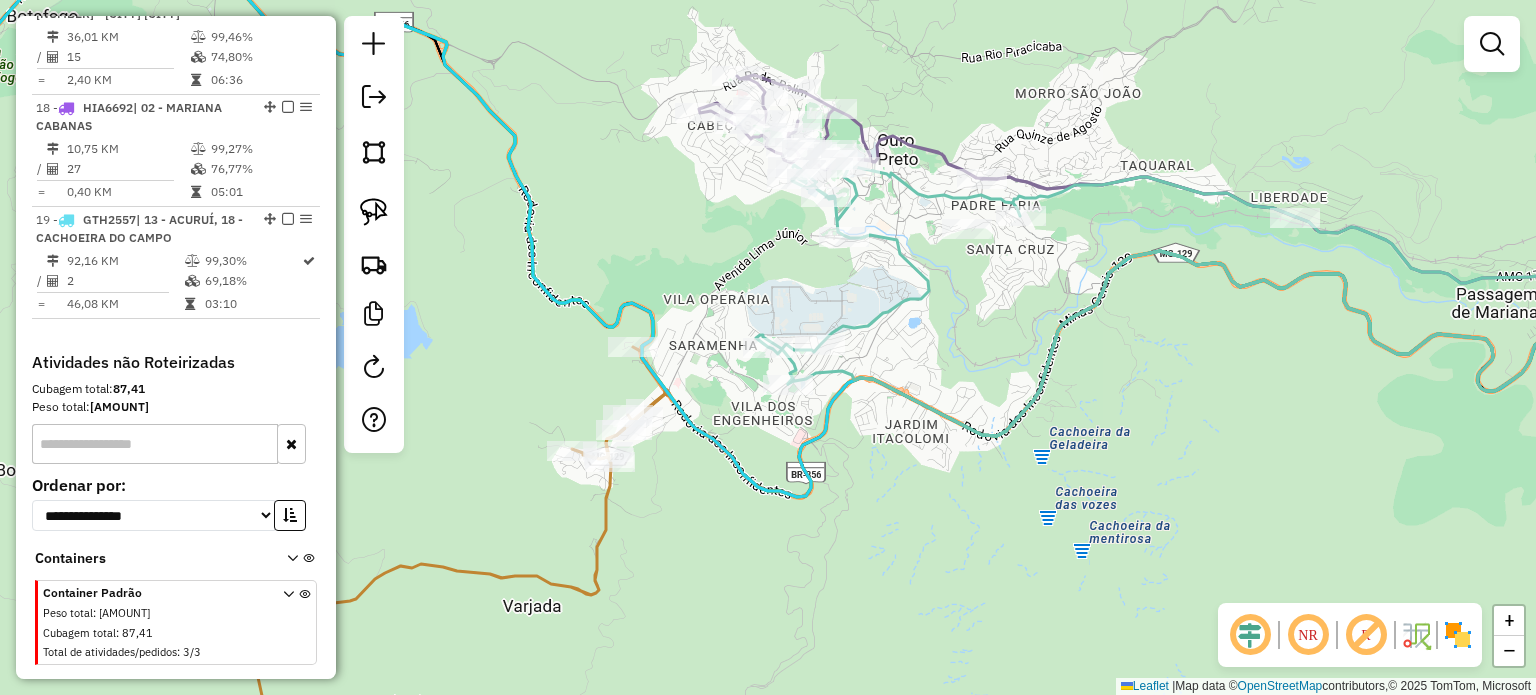 click on "Janela de atendimento Grade de atendimento Capacidade Transportadoras Veículos Cliente Pedidos  Rotas Selecione os dias de semana para filtrar as janelas de atendimento  Seg   Ter   Qua   Qui   Sex   Sáb   Dom  Informe o período da janela de atendimento: De: Até:  Filtrar exatamente a janela do cliente  Considerar janela de atendimento padrão  Selecione os dias de semana para filtrar as grades de atendimento  Seg   Ter   Qua   Qui   Sex   Sáb   Dom   Considerar clientes sem dia de atendimento cadastrado  Clientes fora do dia de atendimento selecionado Filtrar as atividades entre os valores definidos abaixo:  Peso mínimo:   Peso máximo:   Cubagem mínima:   Cubagem máxima:   De:   Até:  Filtrar as atividades entre o tempo de atendimento definido abaixo:  De:   Até:   Considerar capacidade total dos clientes não roteirizados Transportadora: Selecione um ou mais itens Tipo de veículo: Selecione um ou mais itens Veículo: Selecione um ou mais itens Motorista: Selecione um ou mais itens Nome: Rótulo:" 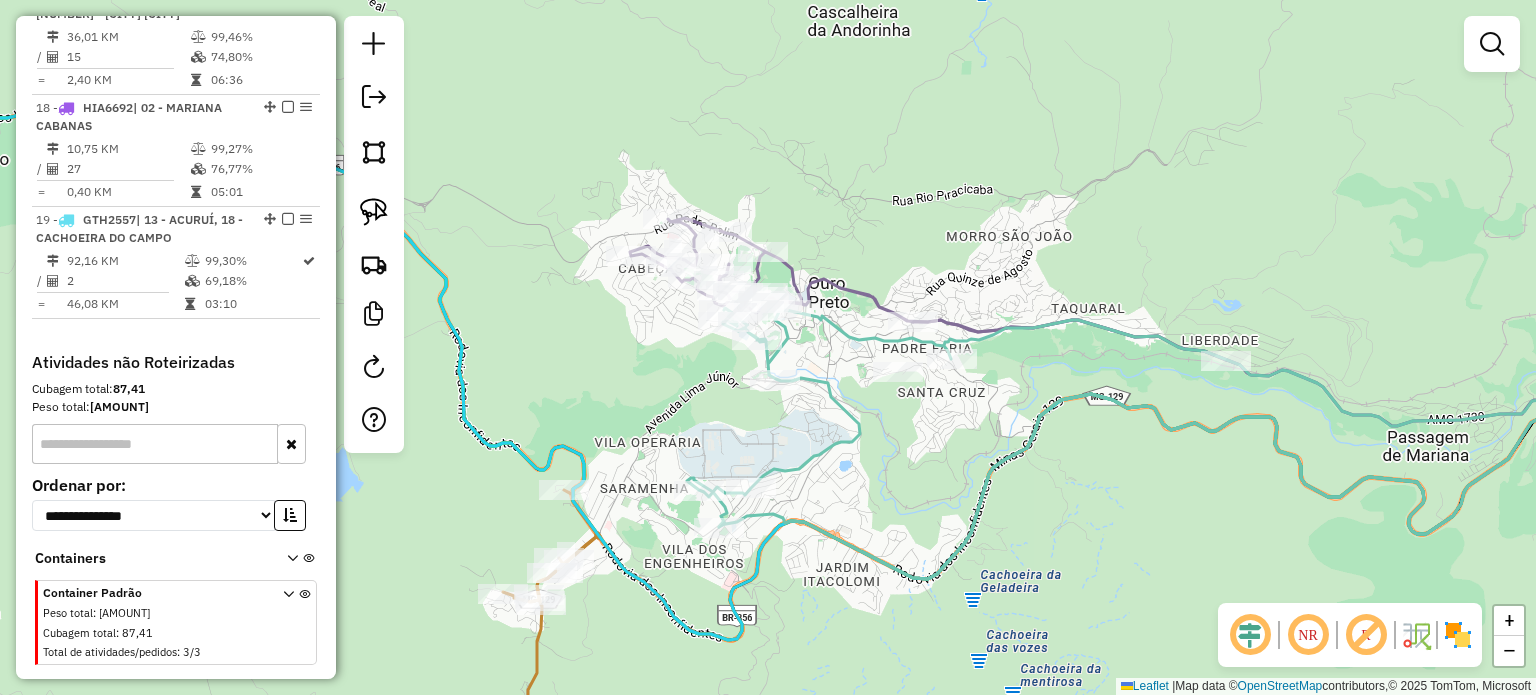 click 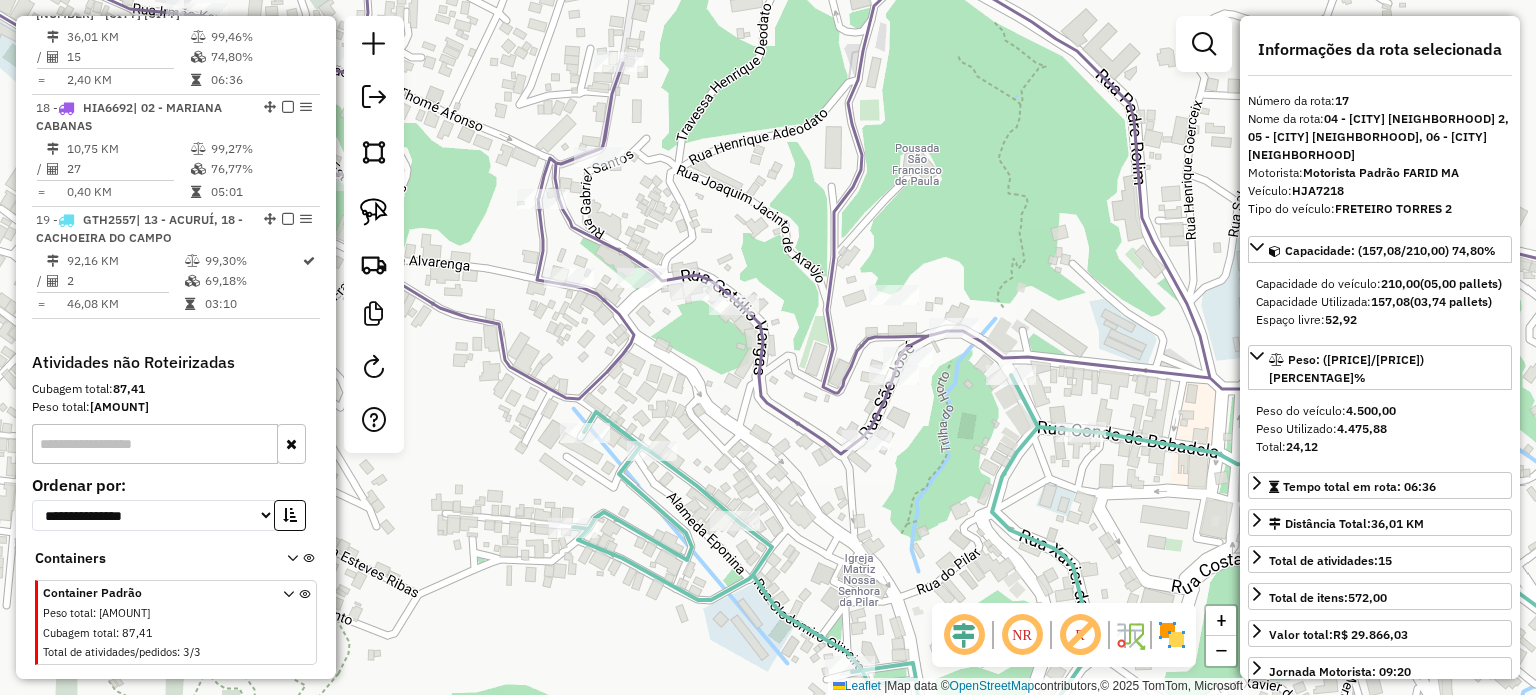 click 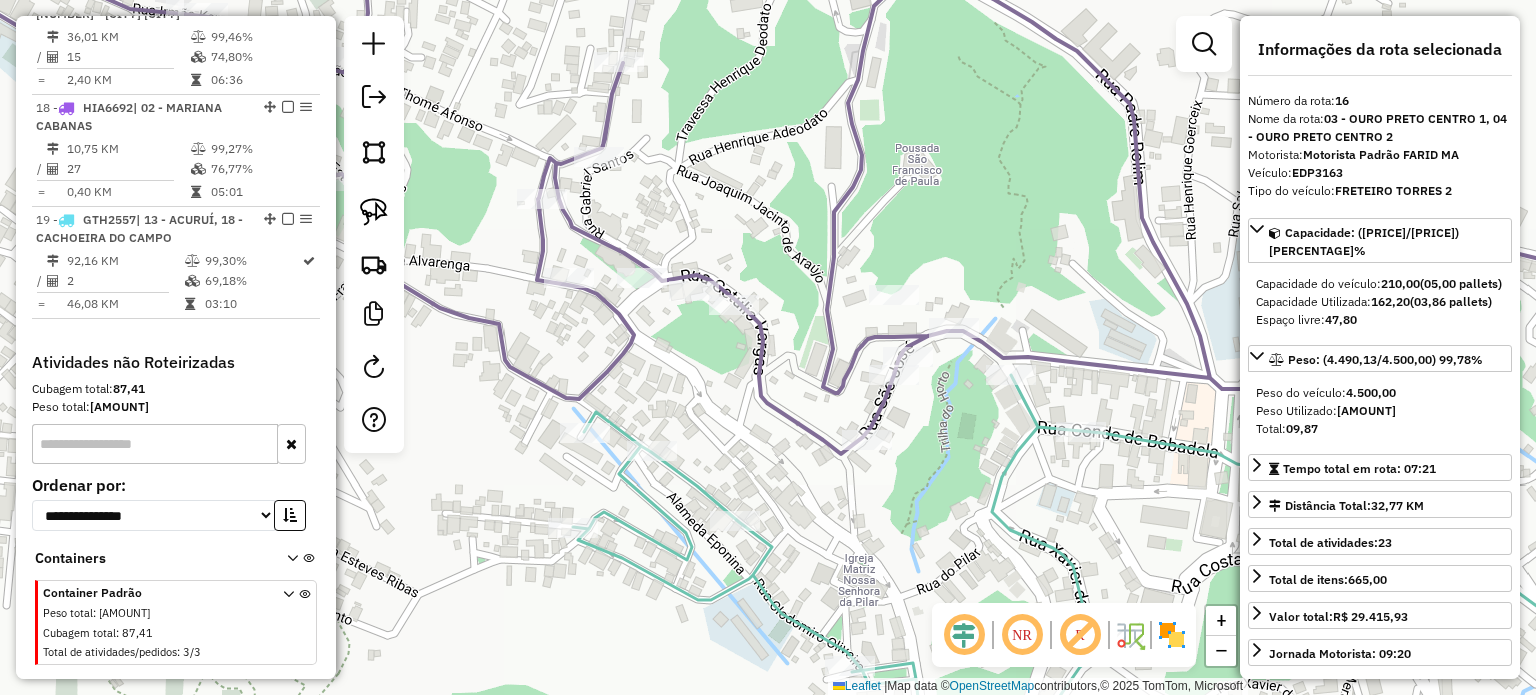 scroll, scrollTop: 2512, scrollLeft: 0, axis: vertical 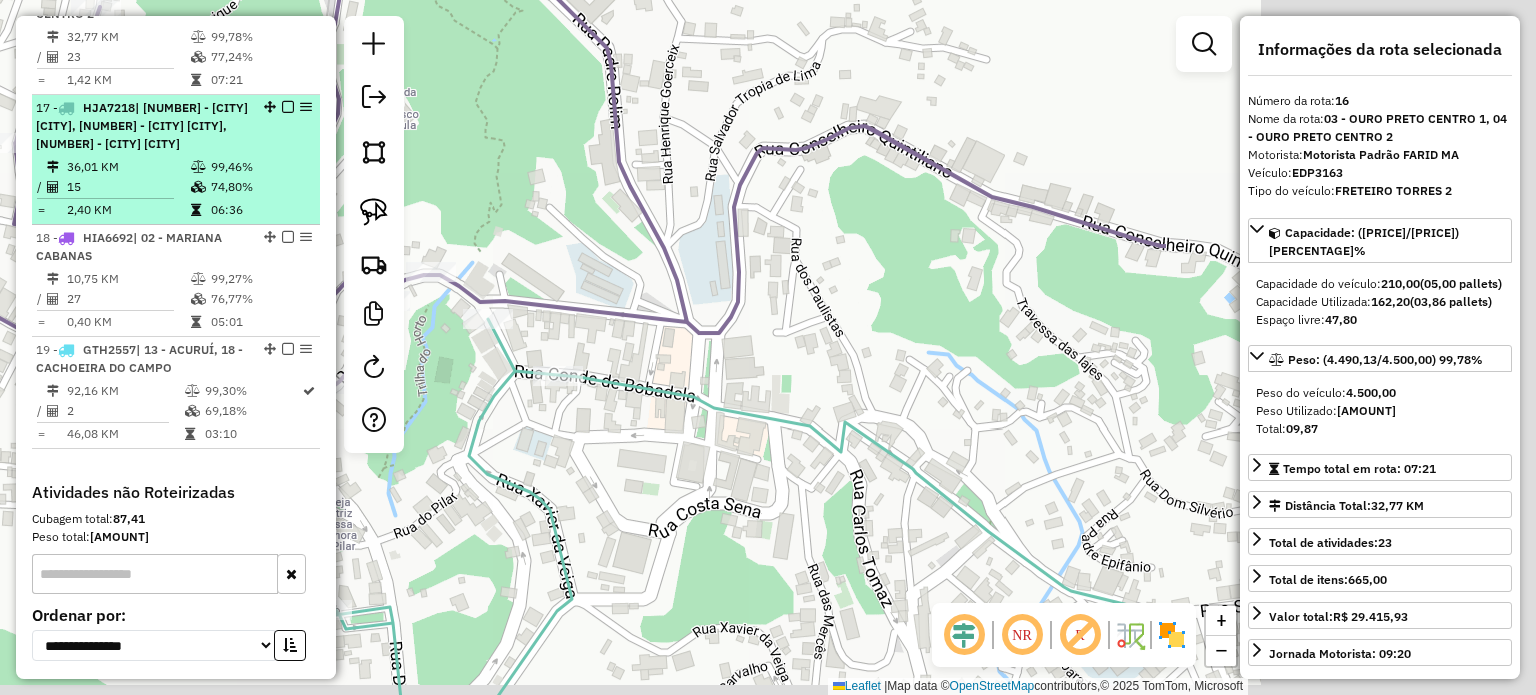 drag, startPoint x: 1029, startPoint y: 301, endPoint x: 276, endPoint y: 192, distance: 760.8482 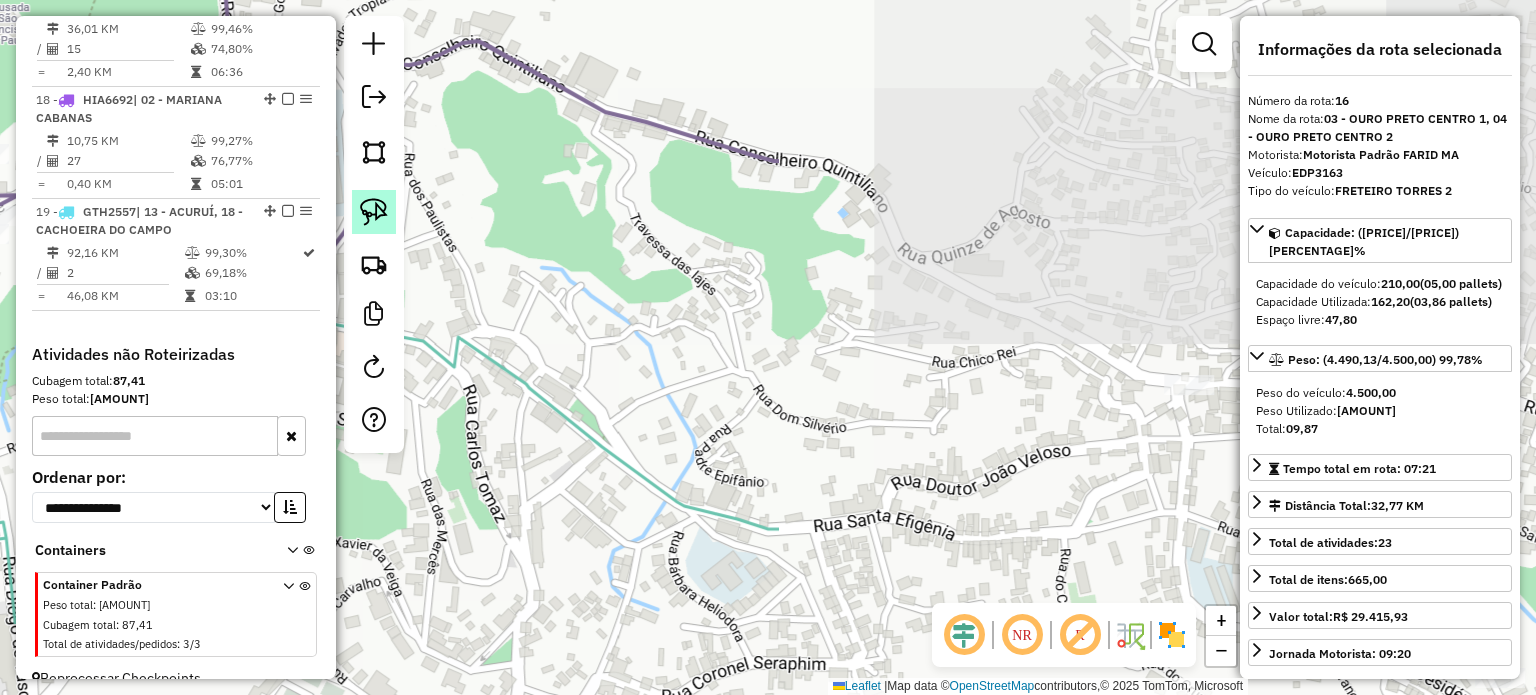 scroll, scrollTop: 2742, scrollLeft: 0, axis: vertical 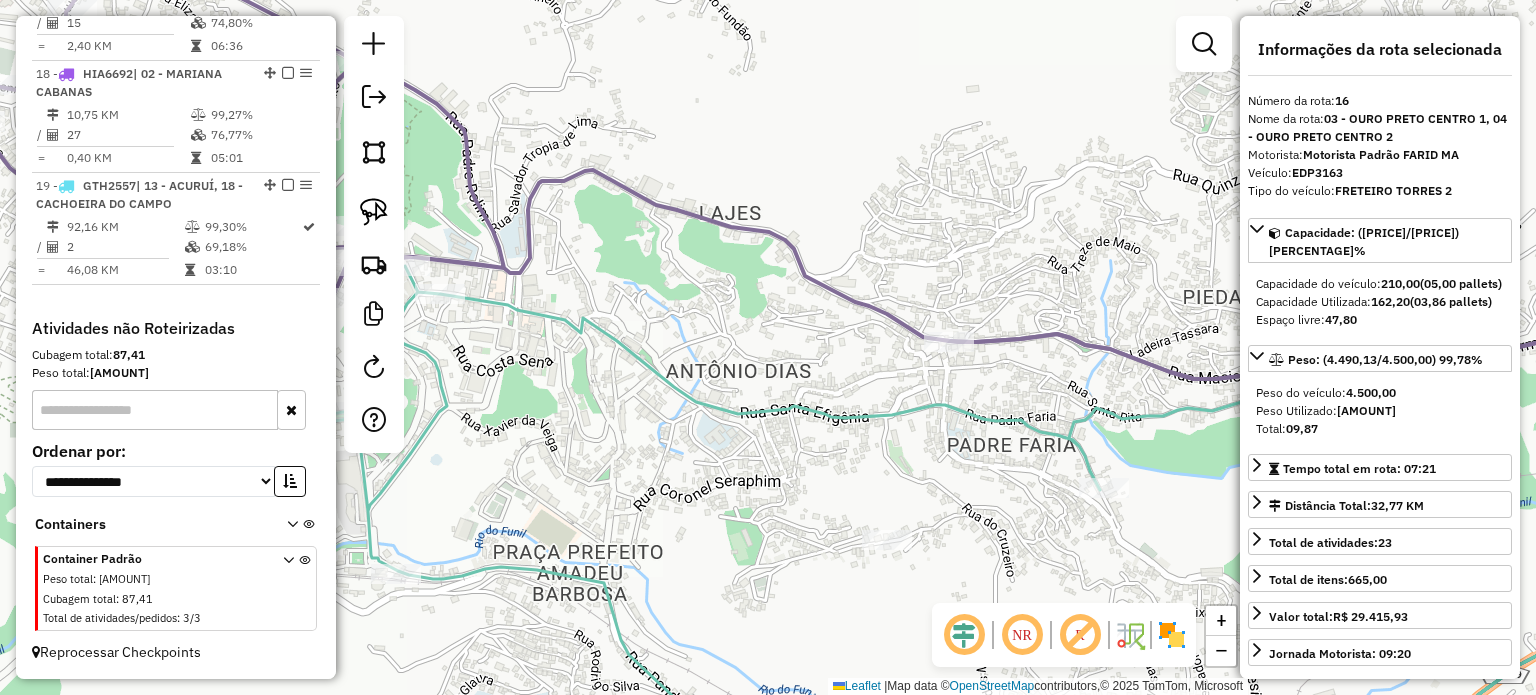 drag, startPoint x: 814, startPoint y: 506, endPoint x: 845, endPoint y: 393, distance: 117.17508 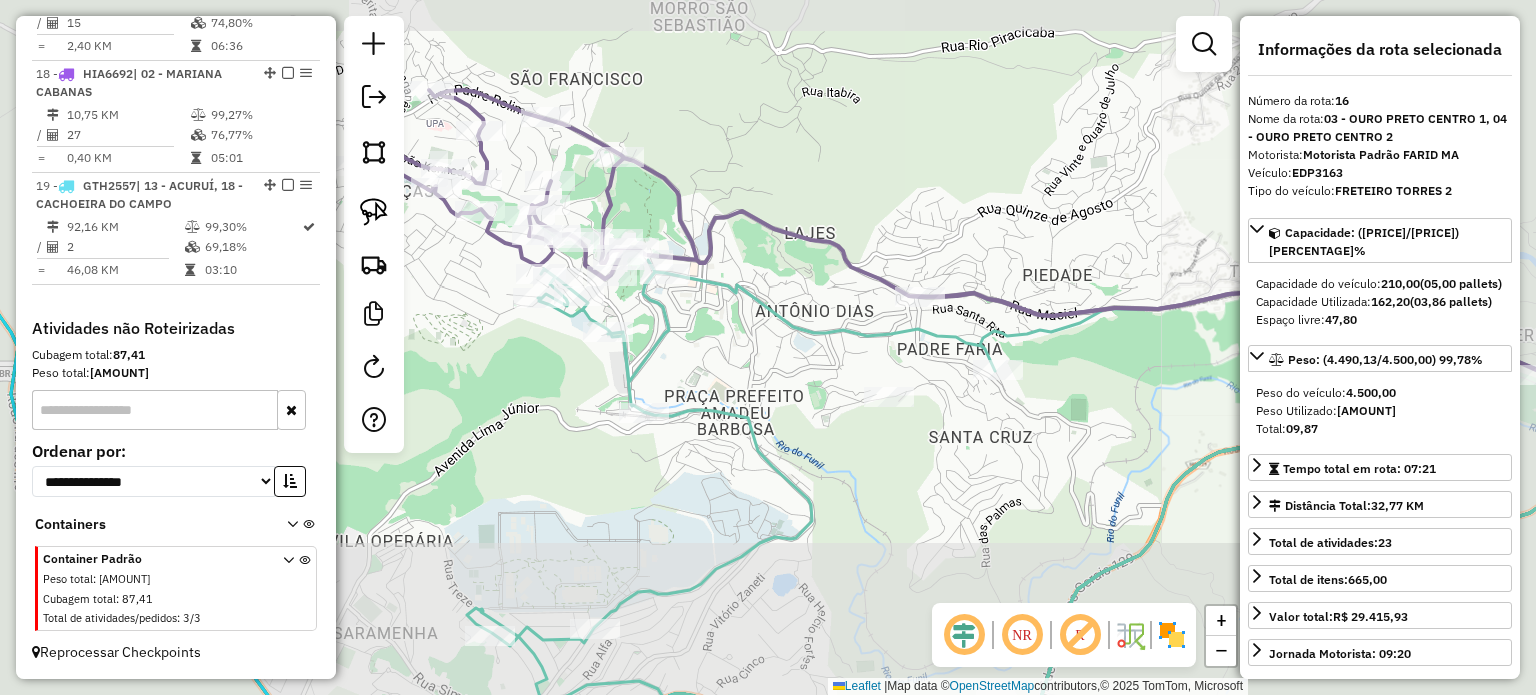 drag, startPoint x: 982, startPoint y: 487, endPoint x: 943, endPoint y: 524, distance: 53.75872 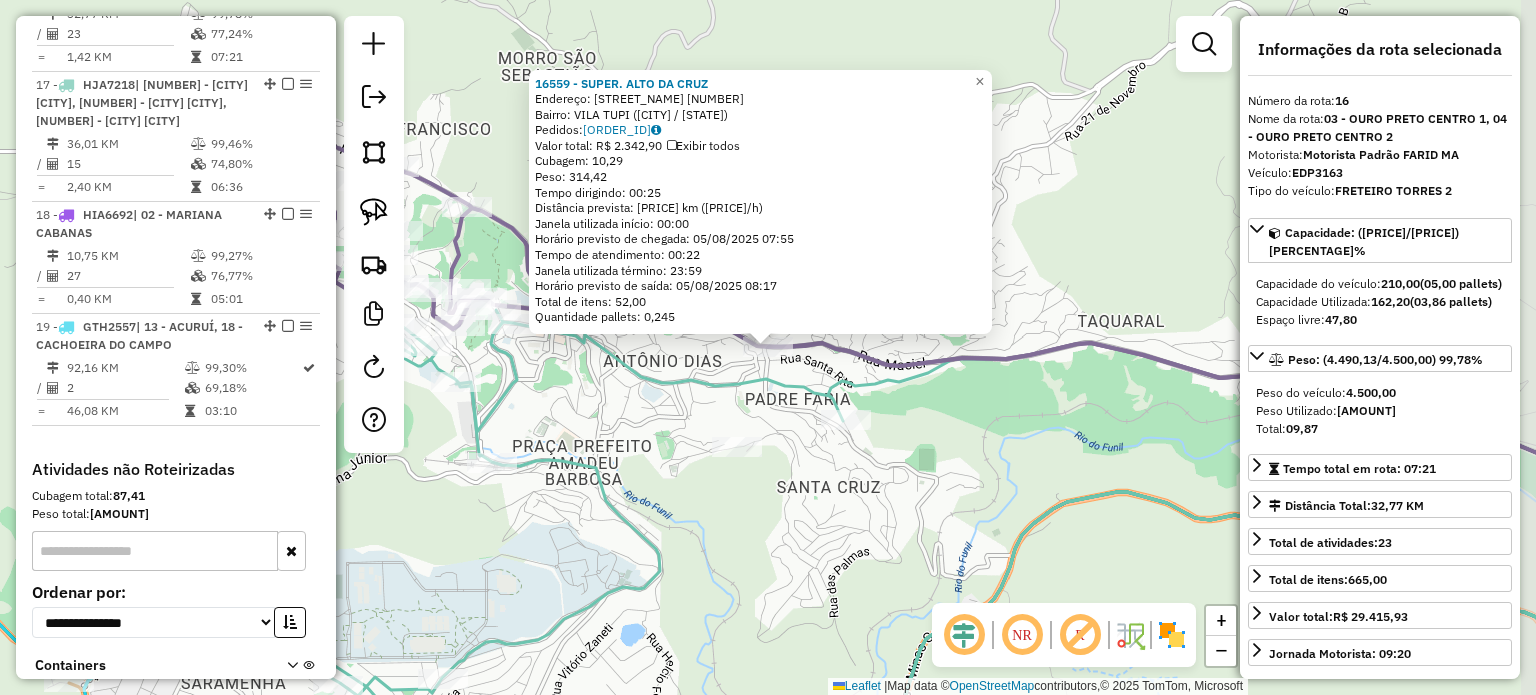 scroll, scrollTop: 2512, scrollLeft: 0, axis: vertical 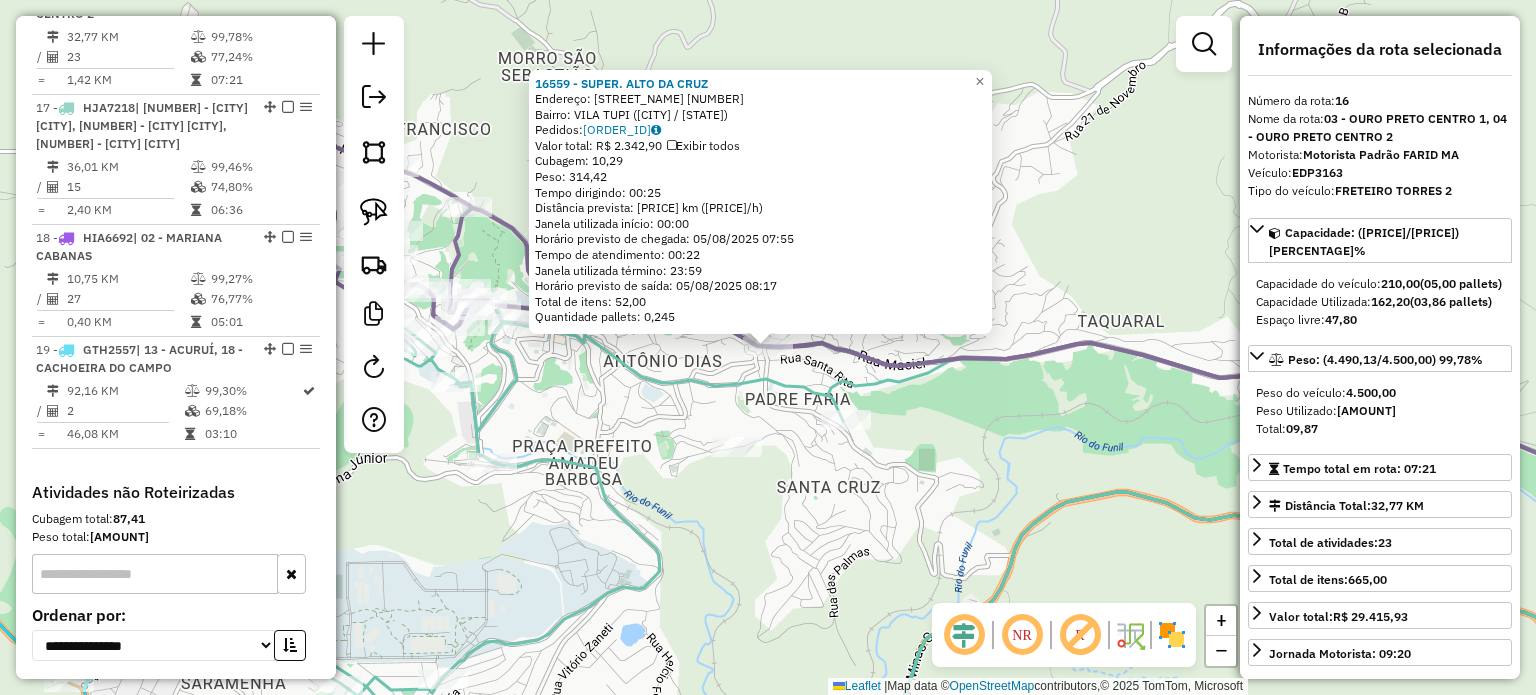 click on "[NUMBER] - [NAME] Endereço: [STREET] [NUMBER] Bairro: [BAIRRO] ([CIDADE] / [UF]) Pedidos: [ORDER_IDS] Valor total: [CURRENCY] [AMOUNT] Exibir todos Cubagem: [CUBAGE] Peso: [WEIGHT] Tempo dirigindo: [TIME] Distância prevista: [DISTANCE] km ([SPEED] km/h) Janela utilizada início: [TIME] Horário previsto de chegada: [DATE] [TIME] Tempo de atendimento: [TIME] Janela utilizada término: [TIME] Horário previsto de saída: [DATE] [TIME] Total de itens: [ITEMS] Quantidade pallets: [PALLETS] × Janela de atendimento Grade de atendimento Capacidade Transportadoras Veículos Cliente Pedidos Rotas Selecione os dias de semana para filtrar as janelas de atendimento Seg Ter Qua Qui Sex Sáb Dom Informe o período da janela de atendimento: De: Até: Filtrar exatamente a janela do cliente Considerar janela de atendimento padrão Selecione os dias de semana para filtrar as grades de atendimento Seg Ter Qua Qui Sex Sáb Dom Considerar clientes sem dia de atendimento cadastrado" 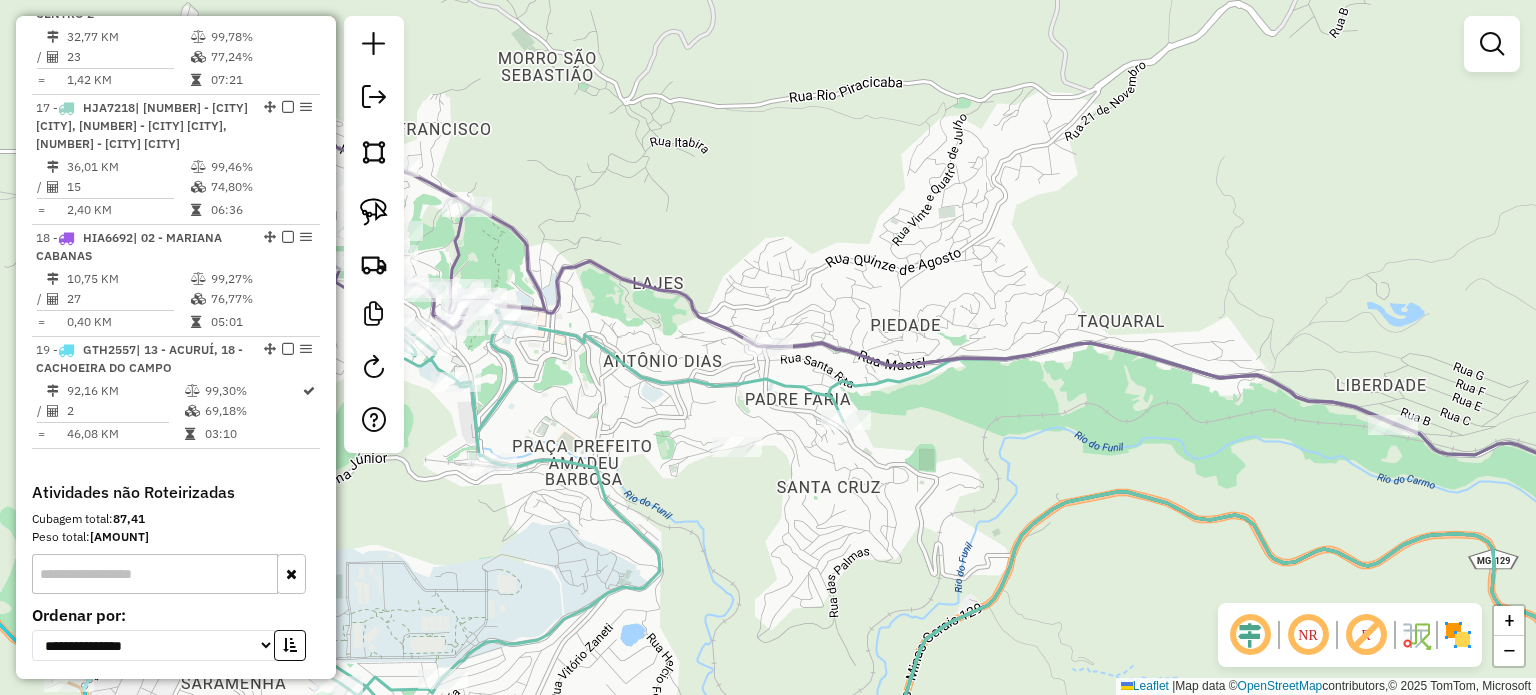 click 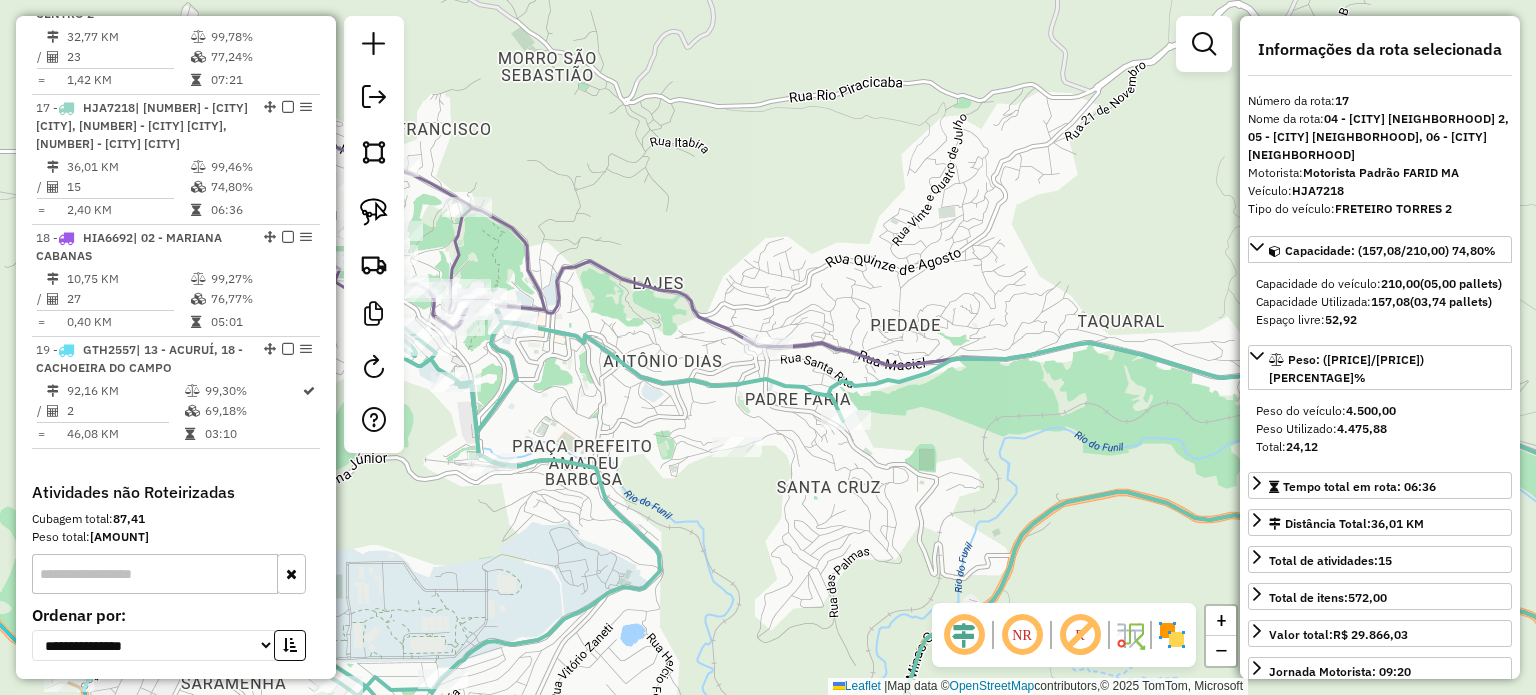 scroll, scrollTop: 2642, scrollLeft: 0, axis: vertical 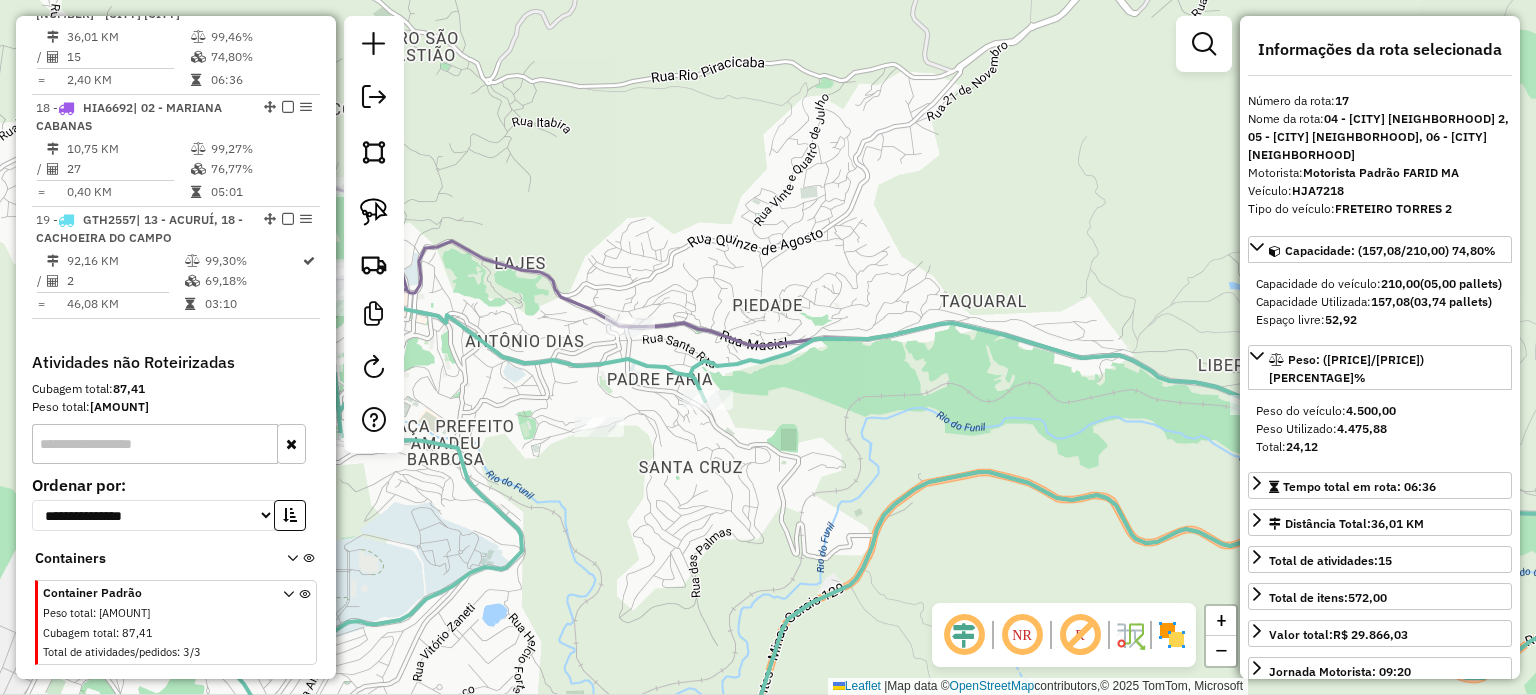 drag, startPoint x: 821, startPoint y: 437, endPoint x: 680, endPoint y: 396, distance: 146.84004 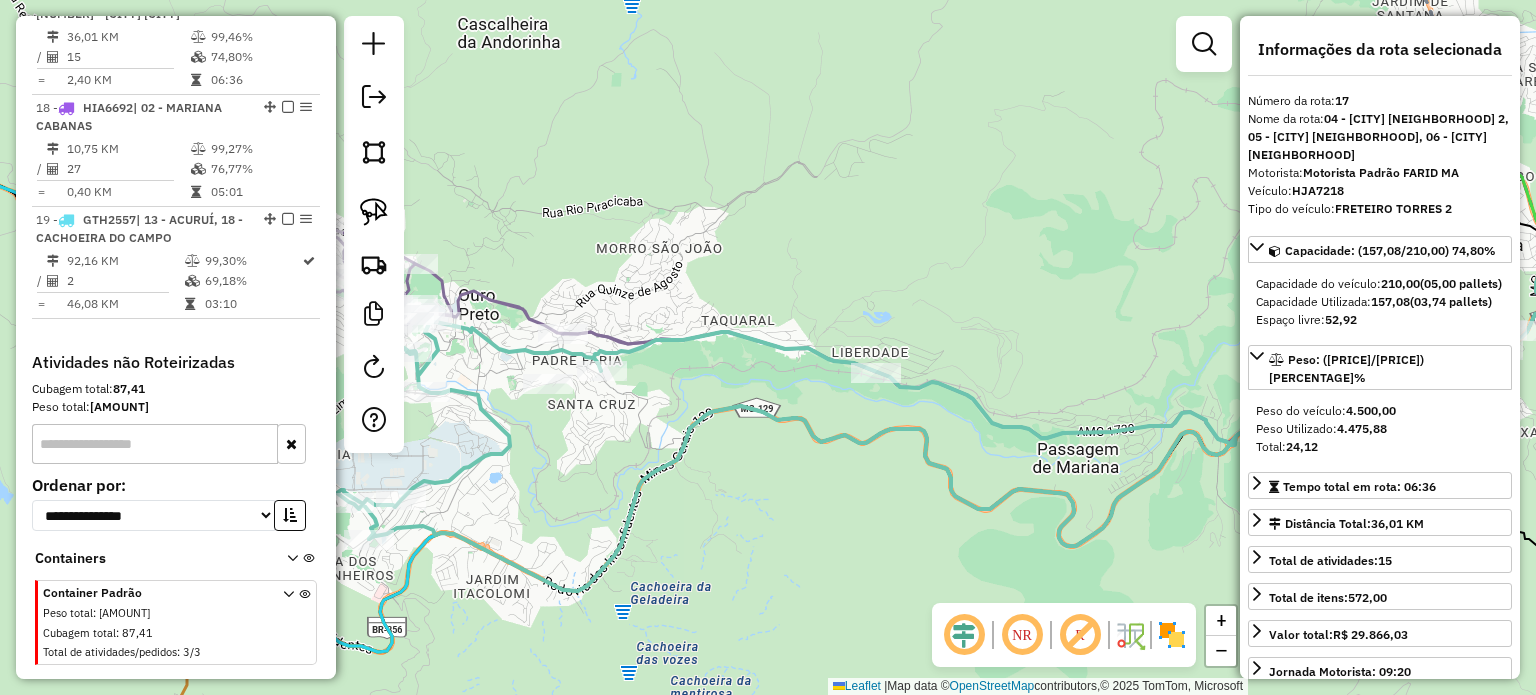 click 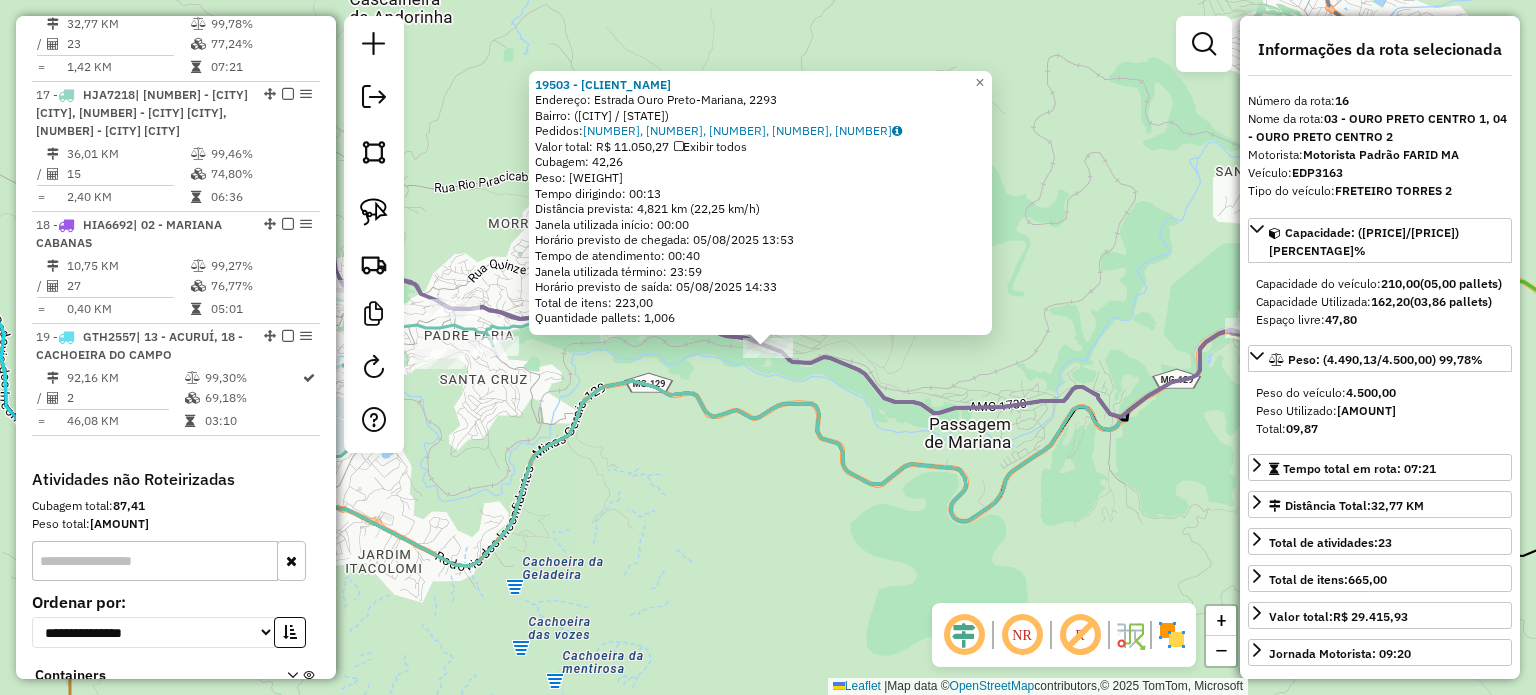 scroll, scrollTop: 2512, scrollLeft: 0, axis: vertical 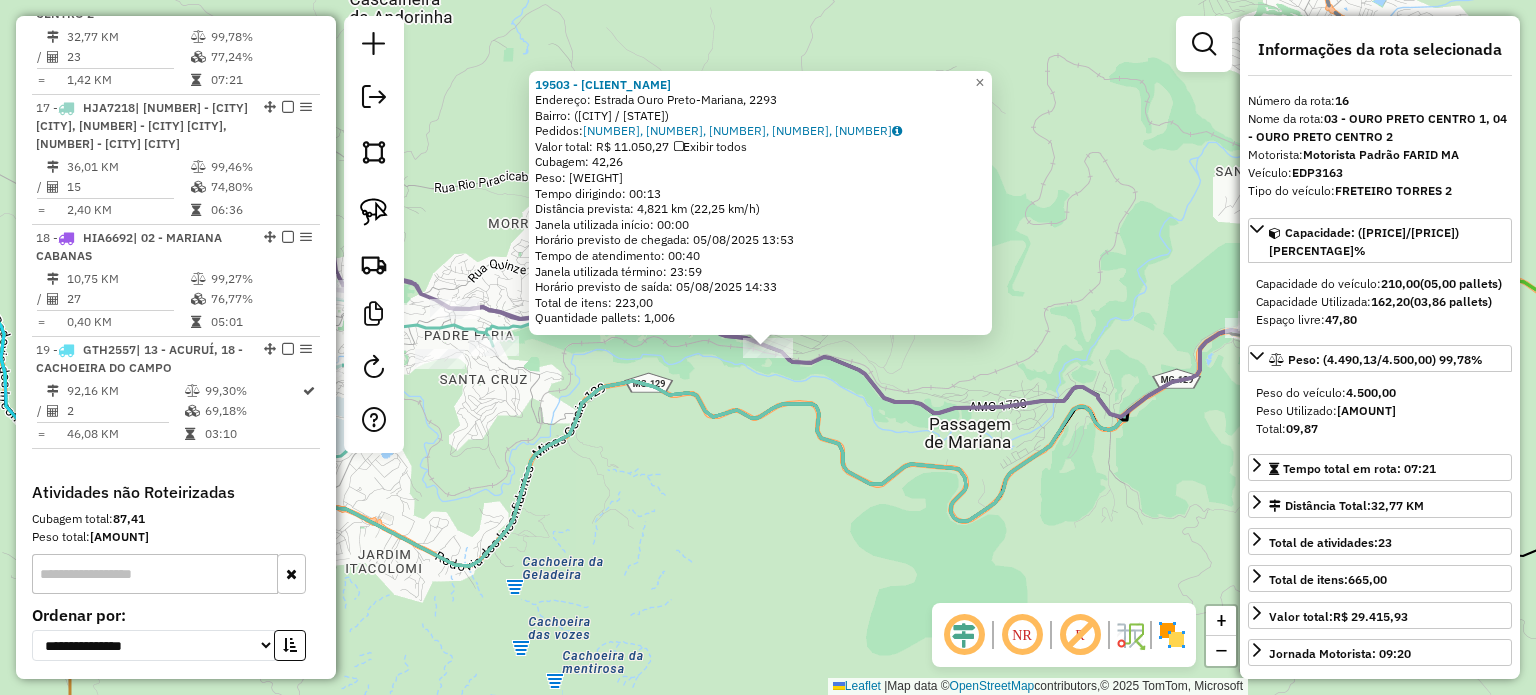 click on "Endereço: [STREET_NAME], [NUMBER]   Bairro:  ([CITY] / [STATE])   Pedidos:  [ORDER_ID], [ORDER_ID], [ORDER_ID], [ORDER_ID], [ORDER_ID]   Valor total: [CURRENCY] [PRICE]   Exibir todos   Cubagem: [PERCENTAGE]  Peso: [PRICE]  Tempo dirigindo: [TIME]   Distância prevista: [DISTANCE] km ([SPEED] km/h)   Janela utilizada início: [TIME]   Horário previsto de chegada: [DATE] [TIME]   Tempo de atendimento: [TIME]   Janela utilizada término: [TIME]   Horário previsto de saída: [DATE] [TIME]   Total de itens: [NUMBER]   Quantidade pallets: [NUMBER]  × Janela de atendimento Grade de atendimento Capacidade Transportadoras Veículos Cliente Pedidos  Rotas Selecione os dias de semana para filtrar as janelas de atendimento  Seg   Ter   Qua   Qui   Sex   Sáb   Dom  Informe o período da janela de atendimento: De: Até:  Filtrar exatamente a janela do cliente  Considerar janela de atendimento padrão  Selecione os dias de semana para filtrar as grades de atendimento  Seg   Ter   Qua   Qui   Sex   Sáb   Dom   Peso mínimo:   Peso máximo:  De:" 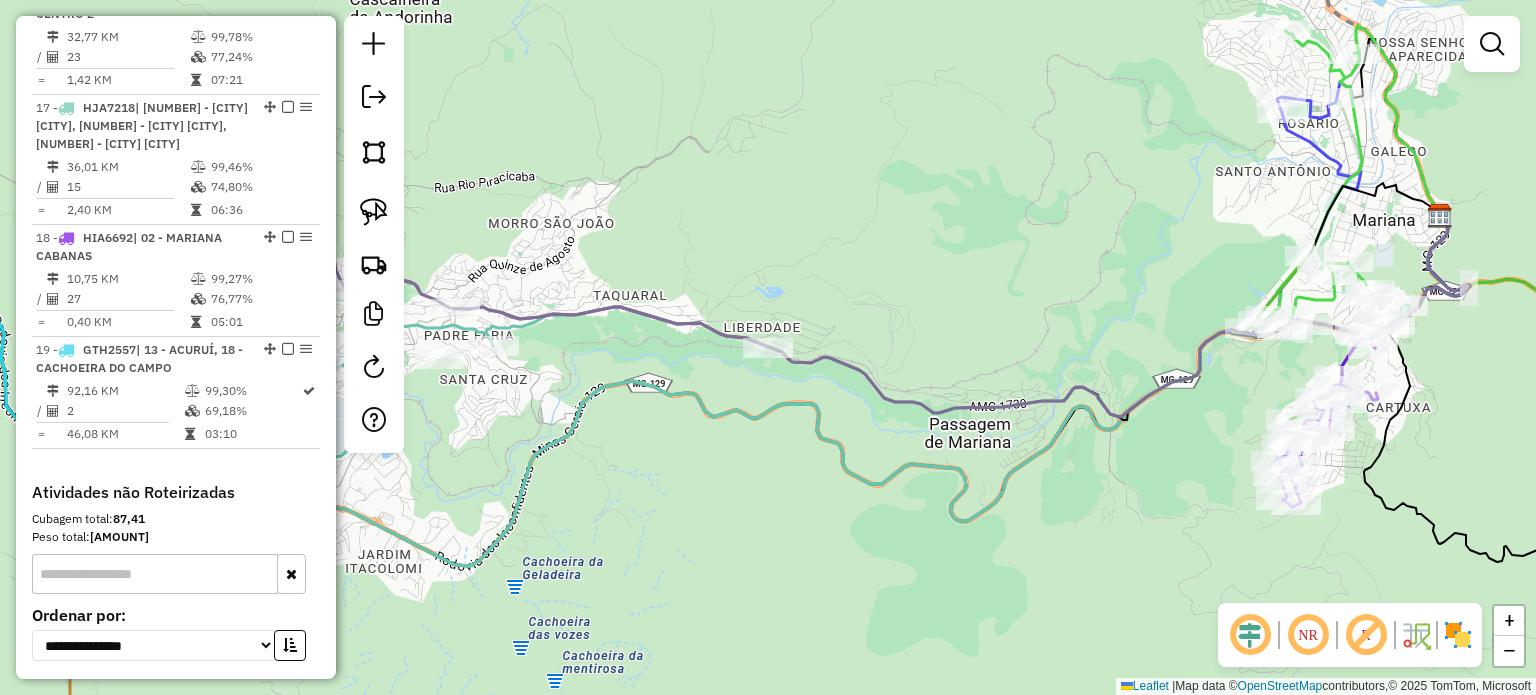 drag, startPoint x: 848, startPoint y: 615, endPoint x: 1231, endPoint y: 722, distance: 397.66568 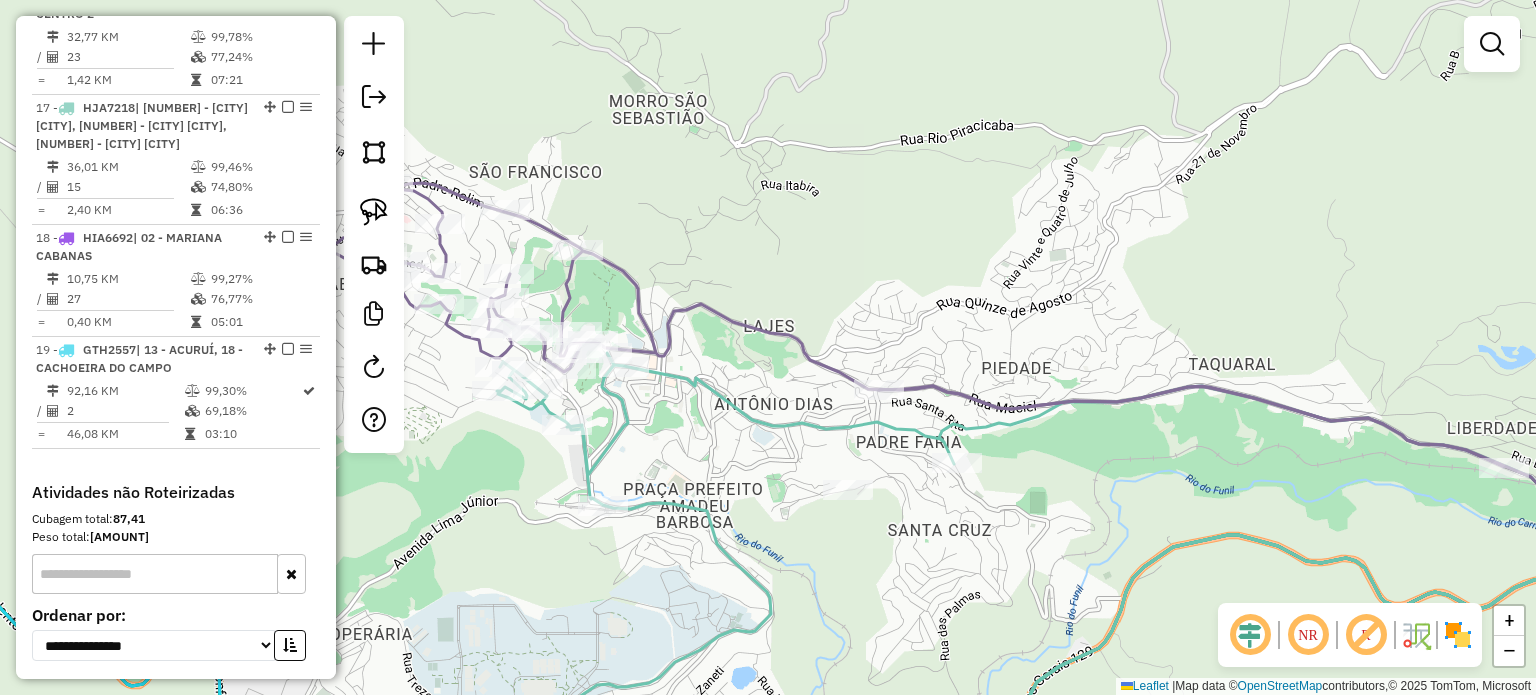 click 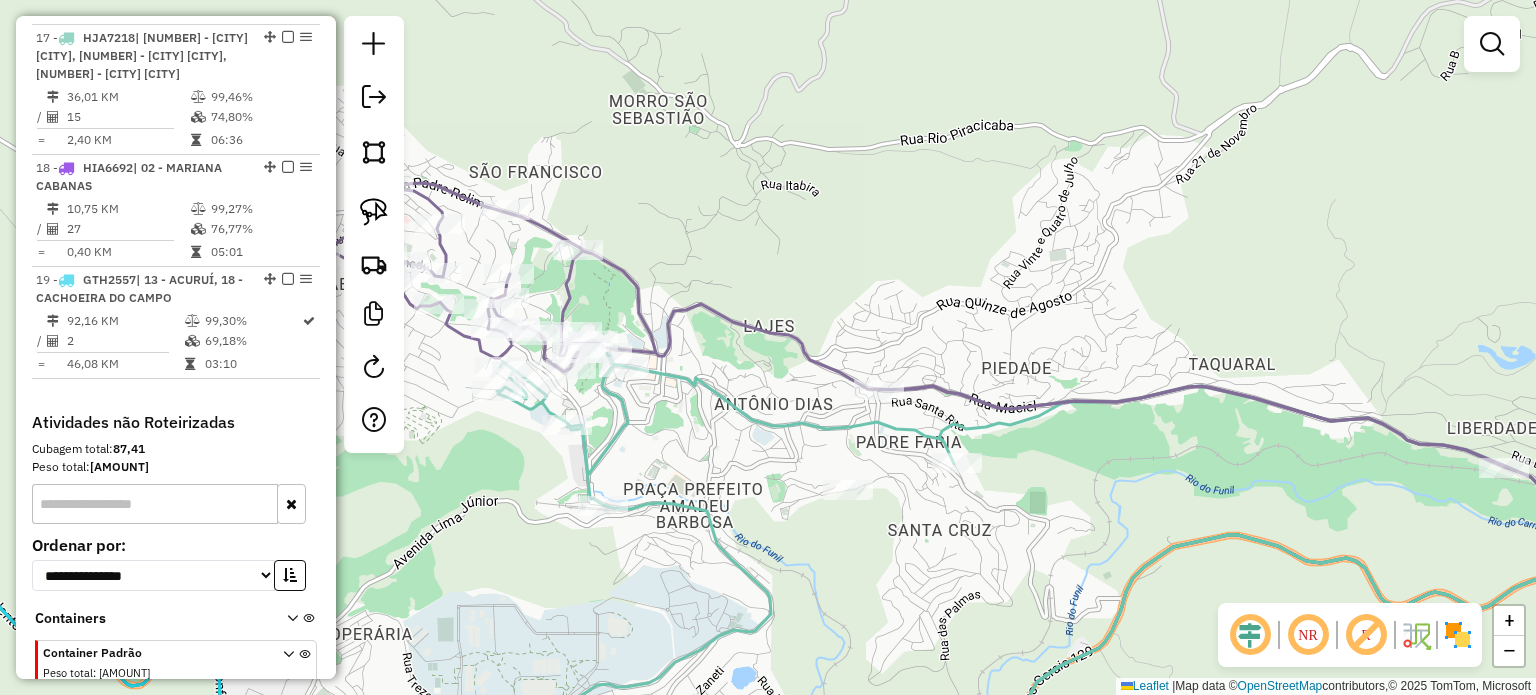 select on "**********" 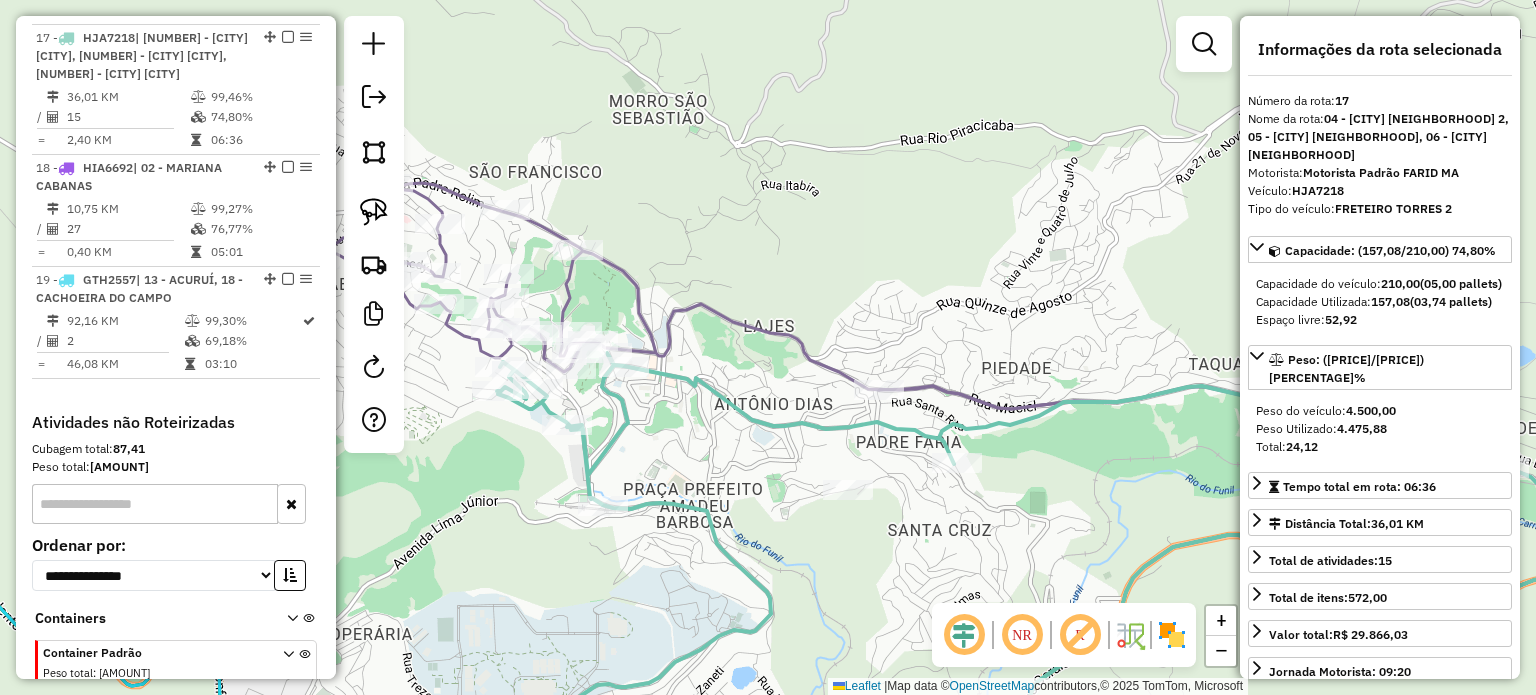 scroll, scrollTop: 2642, scrollLeft: 0, axis: vertical 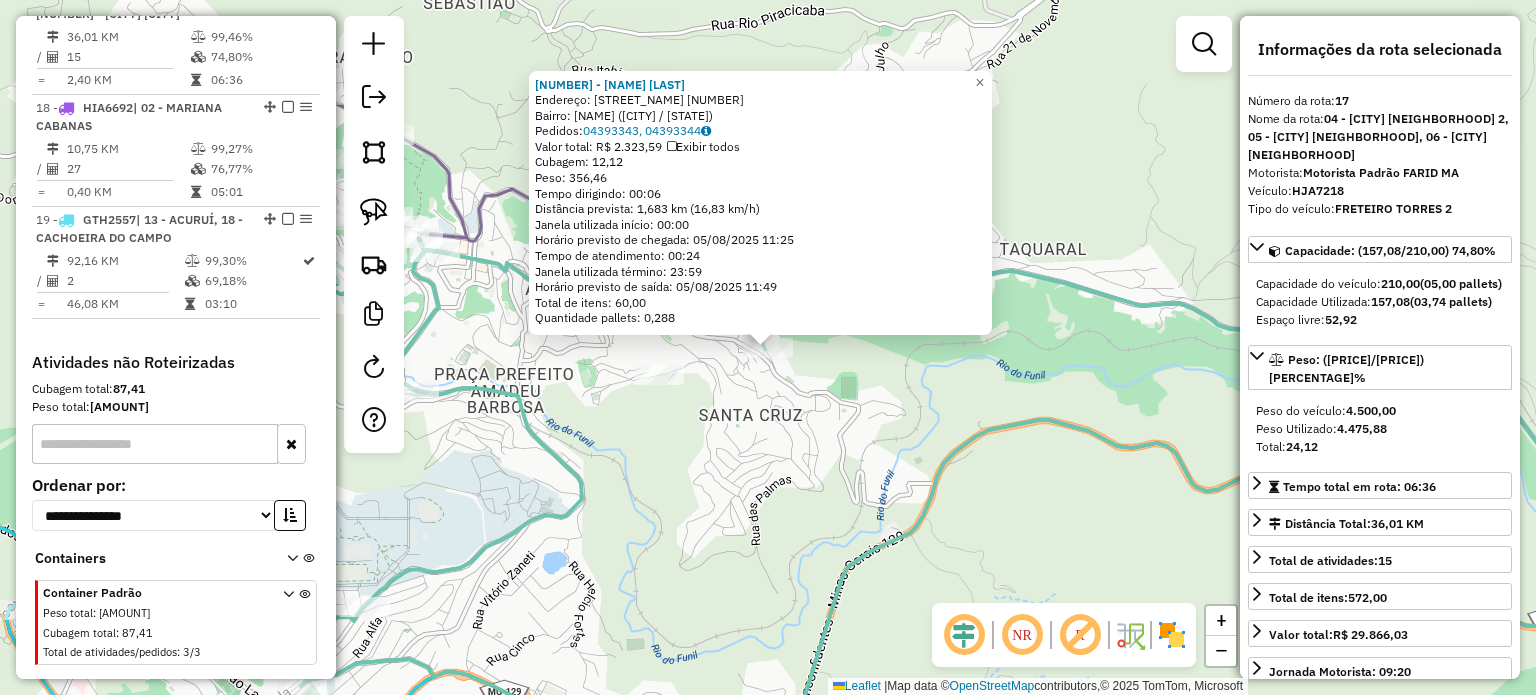 click on "19463 - GUARAPIRANGA SUPERME Endereço: NOSSA SENHORA DO PARTO 221 Bairro: PADRE FARIA (OURO PRETO / [STATE]) Pedidos: 04393343, 04393344 Valor total: R$ 2.323,59 Exibir todos Cubagem: 12,12 Peso: 356,46 Tempo dirigindo: 00:06 Distância prevista: 1,683 km (16,83 km/h) Janela utilizada início: 00:00 Horário previsto de chegada: 05/08/2025 11:25 Tempo de atendimento: 00:24 Janela utilizada término: 23:59 Horário previsto de saída: 05/08/2025 11:49 Total de itens: 60,00 Quantidade pallets: 0,288 × Janela de atendimento Grade de atendimento Capacidade Transportadoras Veículos Cliente Pedidos Rotas Selecione os dias de semana para filtrar as janelas de atendimento Seg Ter Qua Qui Sex Sáb Dom Informe o período da janela de atendimento: De: Até: Filtrar exatamente a janela do cliente Considerar janela de atendimento padrão Selecione os dias de semana para filtrar as grades de atendimento Seg Ter Qua Qui Sex Sáb Dom Peso mínimo: De: Até:" 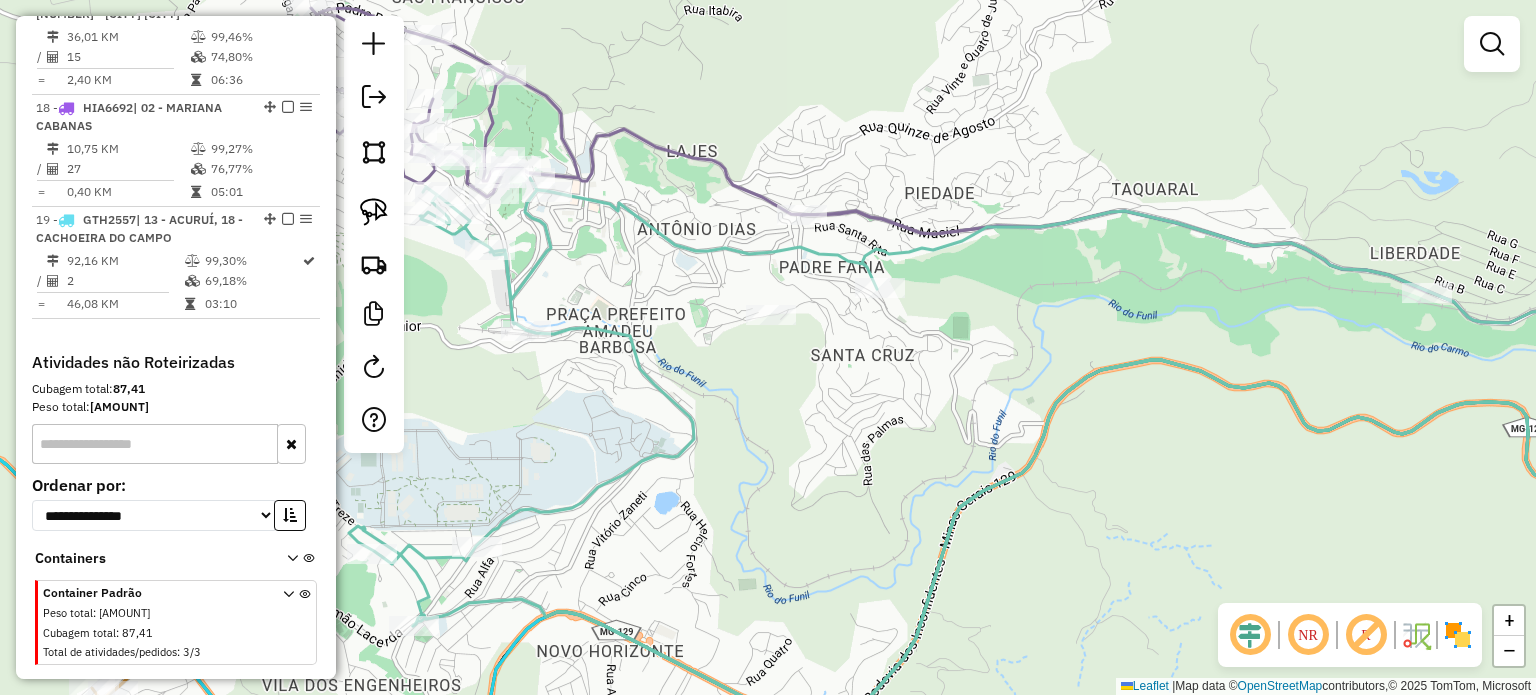 drag, startPoint x: 798, startPoint y: 531, endPoint x: 918, endPoint y: 471, distance: 134.16408 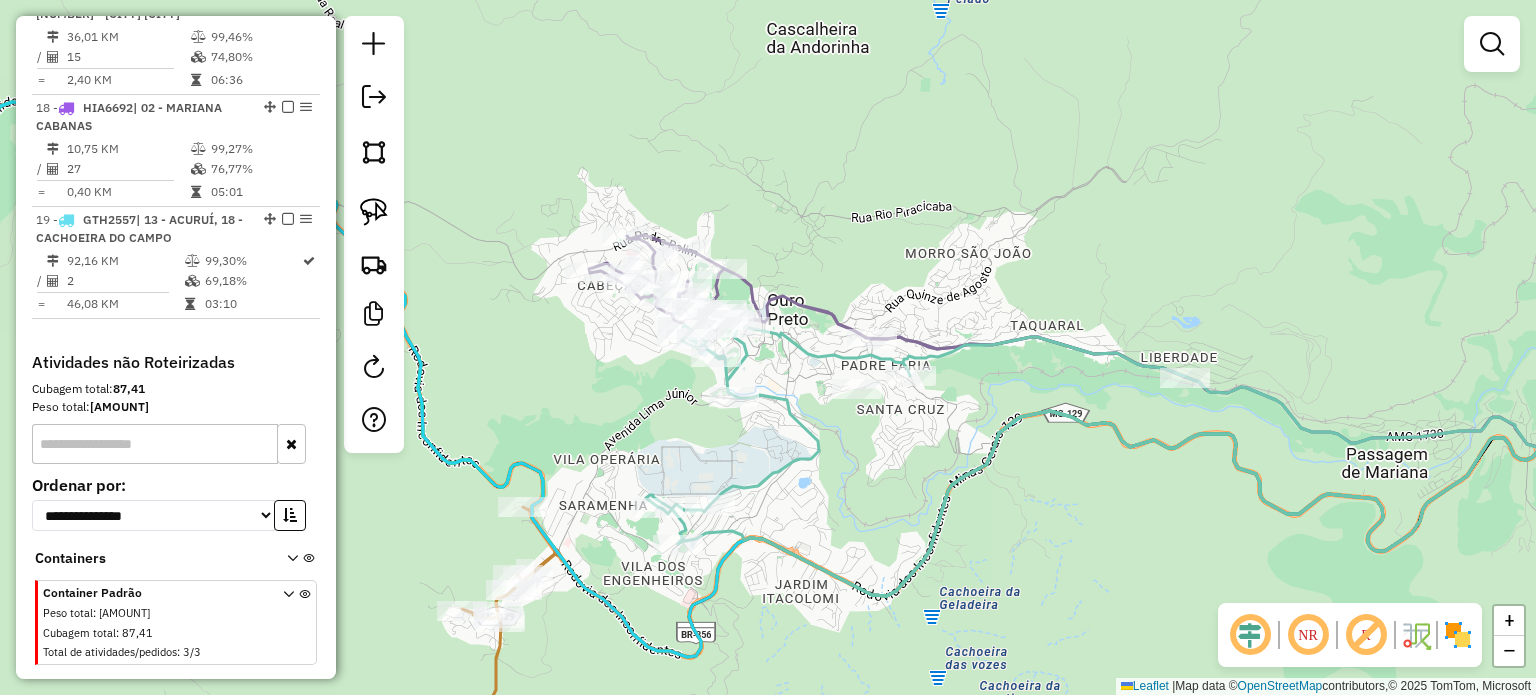 click on "Janela de atendimento Grade de atendimento Capacidade Transportadoras Veículos Cliente Pedidos  Rotas Selecione os dias de semana para filtrar as janelas de atendimento  Seg   Ter   Qua   Qui   Sex   Sáb   Dom  Informe o período da janela de atendimento: De: Até:  Filtrar exatamente a janela do cliente  Considerar janela de atendimento padrão  Selecione os dias de semana para filtrar as grades de atendimento  Seg   Ter   Qua   Qui   Sex   Sáb   Dom   Considerar clientes sem dia de atendimento cadastrado  Clientes fora do dia de atendimento selecionado Filtrar as atividades entre os valores definidos abaixo:  Peso mínimo:   Peso máximo:   Cubagem mínima:   Cubagem máxima:   De:   Até:  Filtrar as atividades entre o tempo de atendimento definido abaixo:  De:   Até:   Considerar capacidade total dos clientes não roteirizados Transportadora: Selecione um ou mais itens Tipo de veículo: Selecione um ou mais itens Veículo: Selecione um ou mais itens Motorista: Selecione um ou mais itens Nome: Rótulo:" 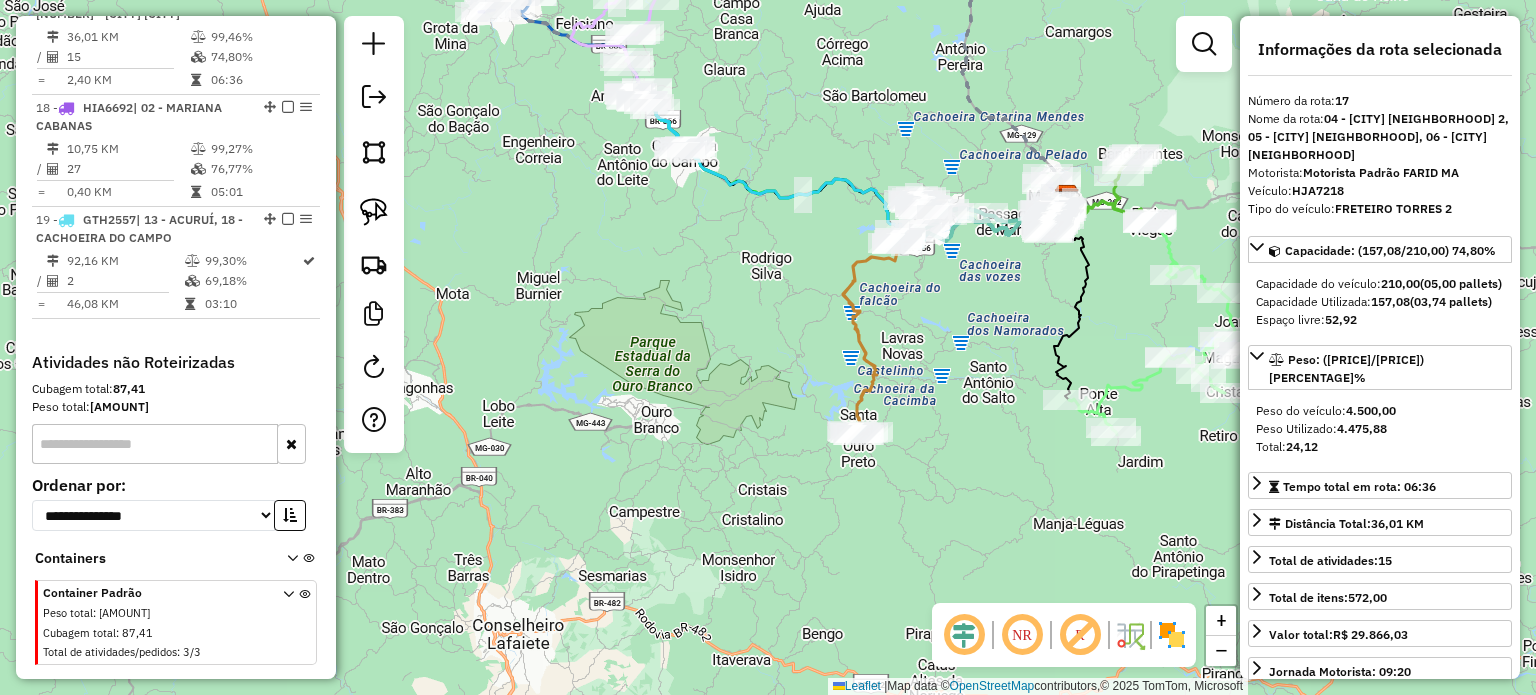 drag, startPoint x: 929, startPoint y: 315, endPoint x: 820, endPoint y: 353, distance: 115.43397 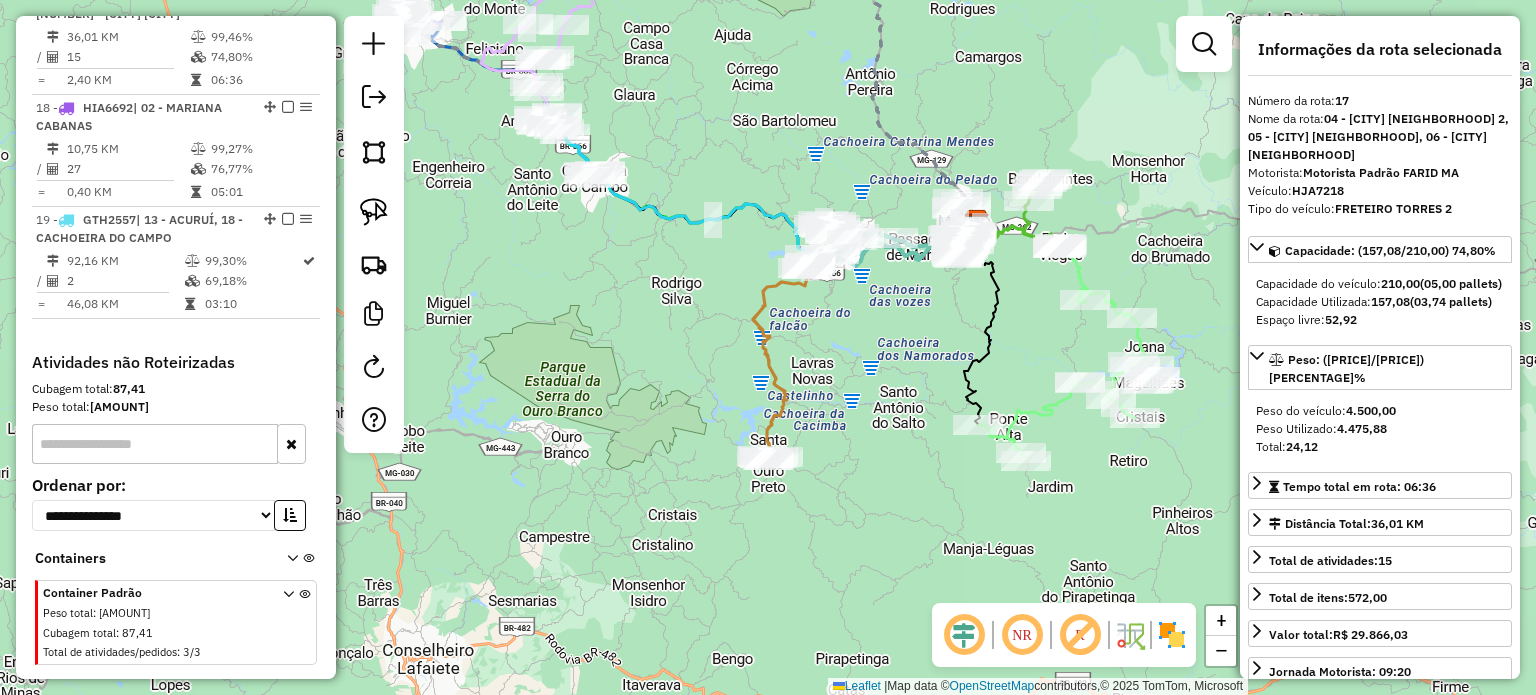 click 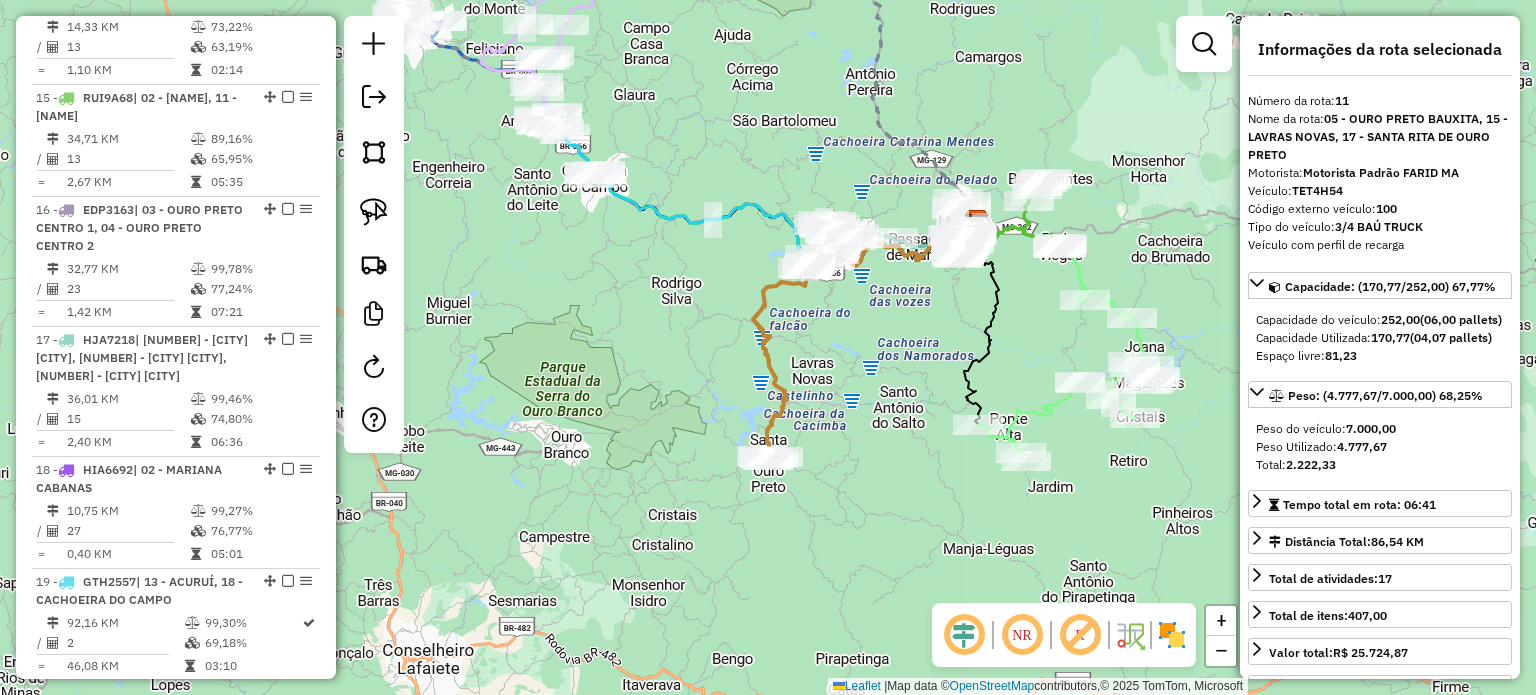 scroll, scrollTop: 1916, scrollLeft: 0, axis: vertical 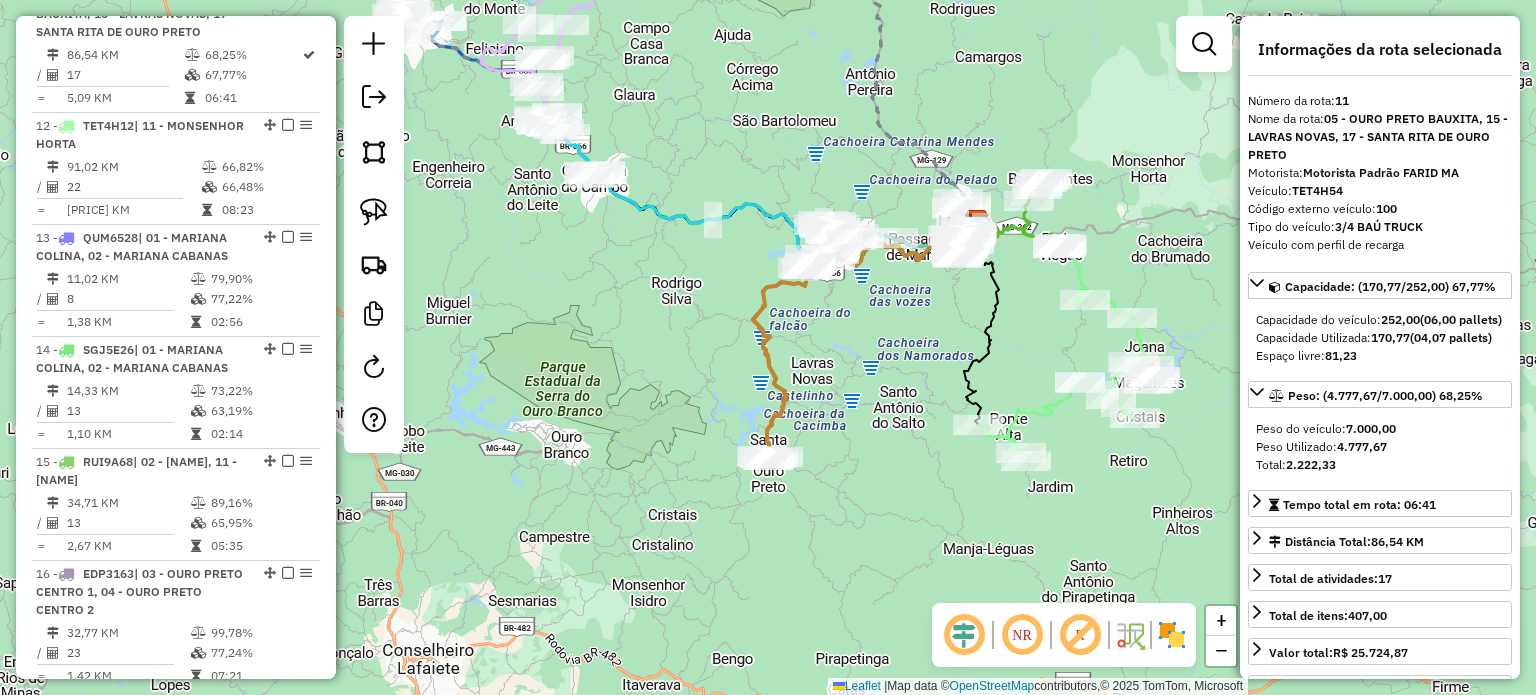 drag, startPoint x: 840, startPoint y: 409, endPoint x: 692, endPoint y: 422, distance: 148.56985 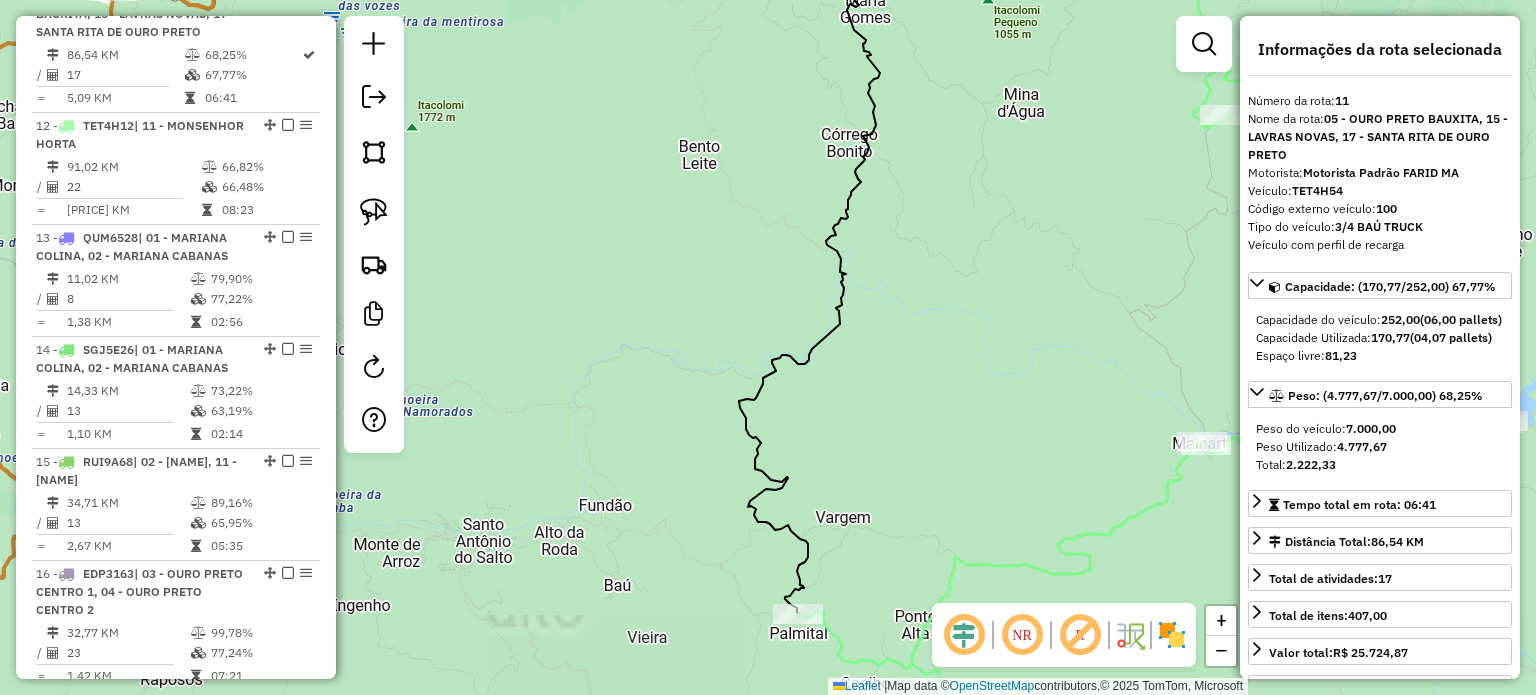 click 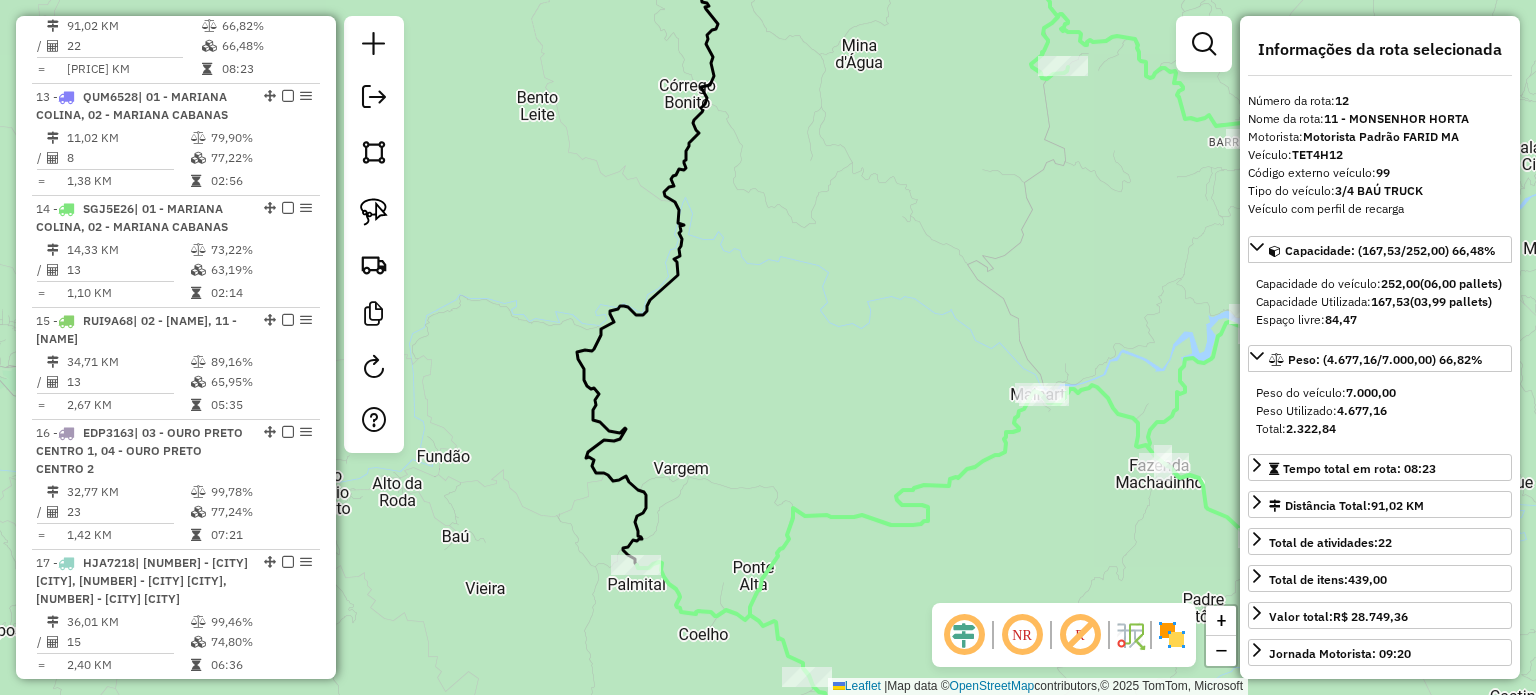 drag, startPoint x: 1035, startPoint y: 467, endPoint x: 779, endPoint y: 387, distance: 268.20886 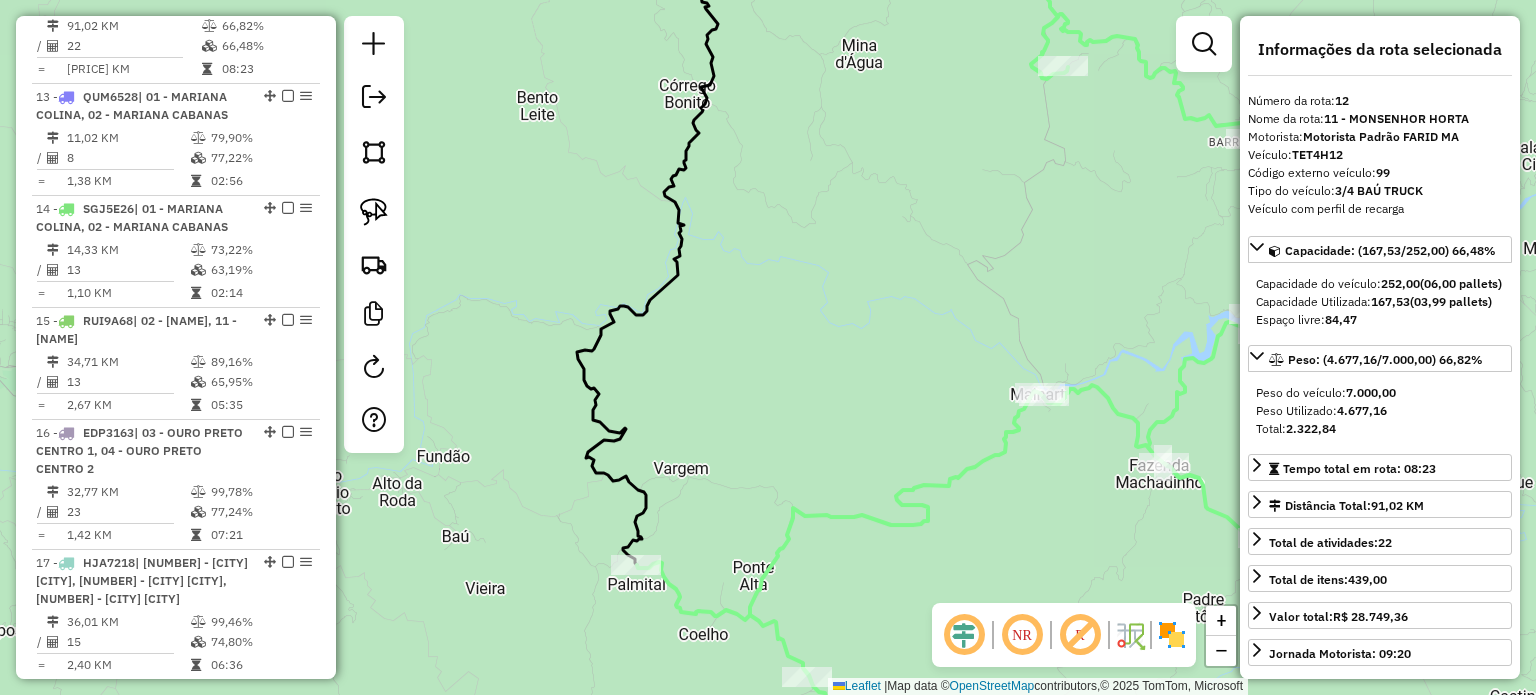 click on "Janela de atendimento Grade de atendimento Capacidade Transportadoras Veículos Cliente Pedidos  Rotas Selecione os dias de semana para filtrar as janelas de atendimento  Seg   Ter   Qua   Qui   Sex   Sáb   Dom  Informe o período da janela de atendimento: De: Até:  Filtrar exatamente a janela do cliente  Considerar janela de atendimento padrão  Selecione os dias de semana para filtrar as grades de atendimento  Seg   Ter   Qua   Qui   Sex   Sáb   Dom   Considerar clientes sem dia de atendimento cadastrado  Clientes fora do dia de atendimento selecionado Filtrar as atividades entre os valores definidos abaixo:  Peso mínimo:   Peso máximo:   Cubagem mínima:   Cubagem máxima:   De:   Até:  Filtrar as atividades entre o tempo de atendimento definido abaixo:  De:   Até:   Considerar capacidade total dos clientes não roteirizados Transportadora: Selecione um ou mais itens Tipo de veículo: Selecione um ou mais itens Veículo: Selecione um ou mais itens Motorista: Selecione um ou mais itens Nome: Rótulo:" 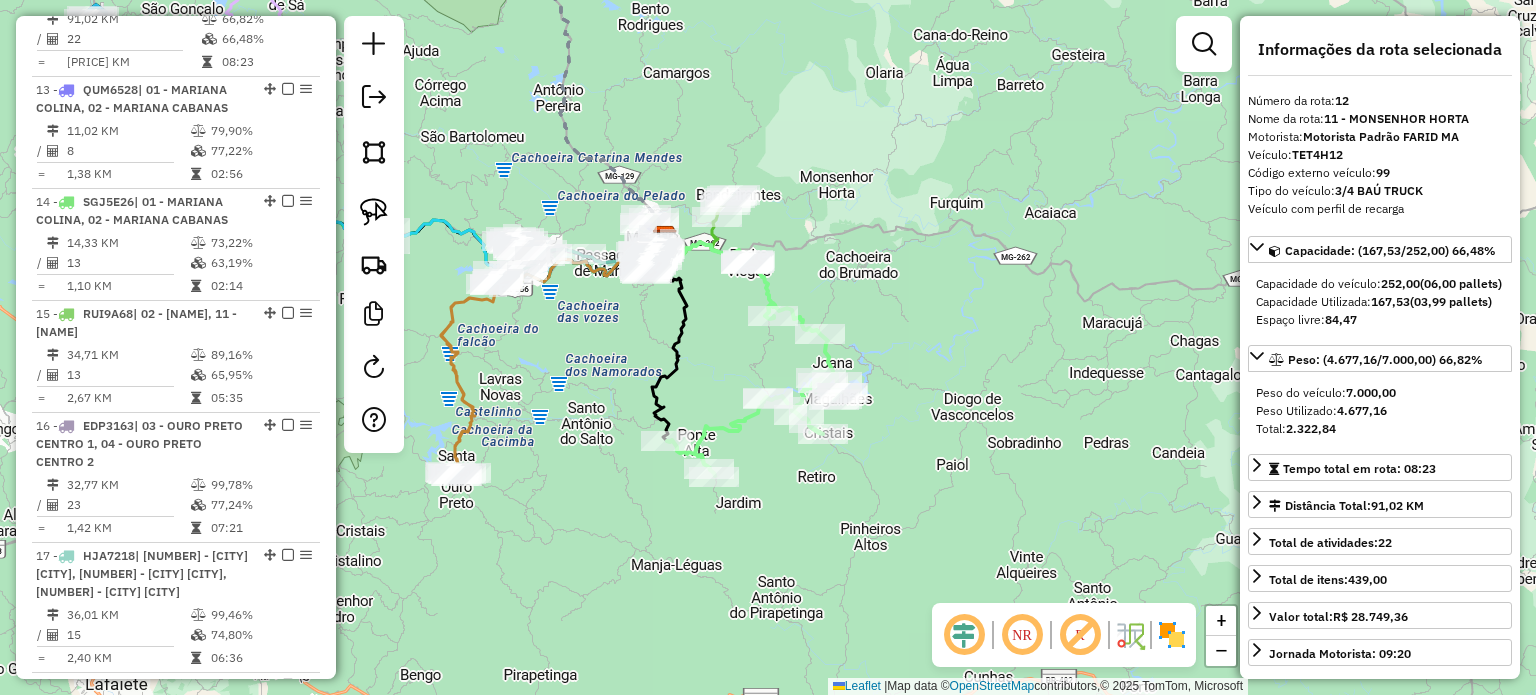 drag, startPoint x: 770, startPoint y: 359, endPoint x: 744, endPoint y: 395, distance: 44.407207 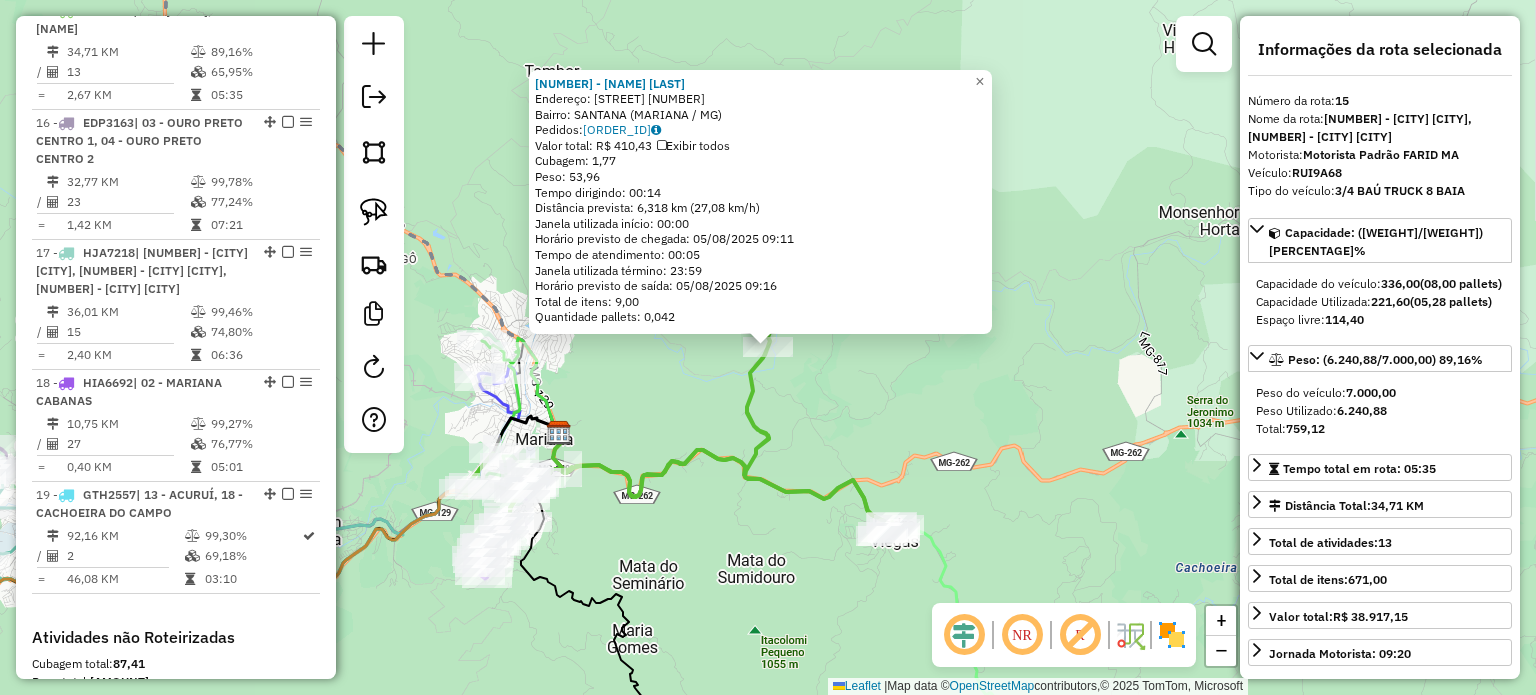 scroll, scrollTop: 2400, scrollLeft: 0, axis: vertical 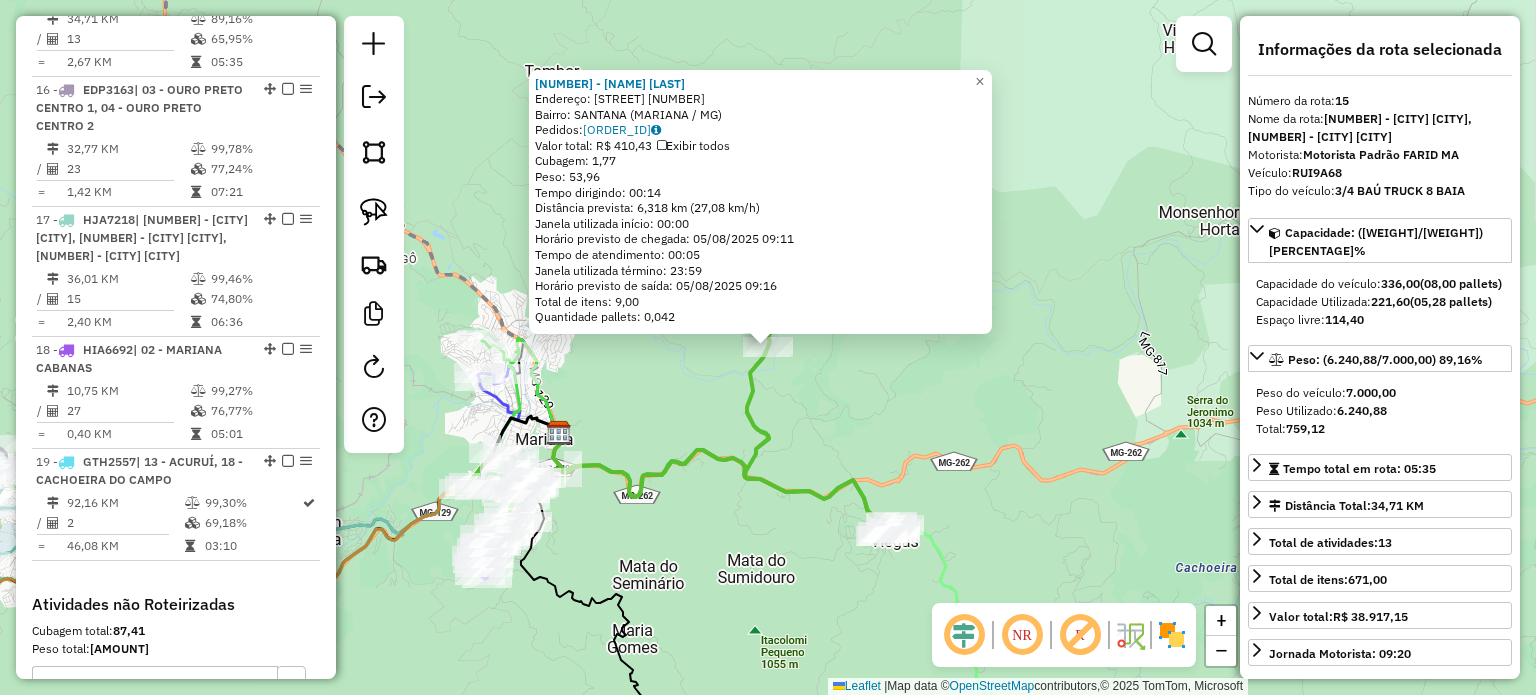 click on "71506 - [CLIENT_NAME]  Endereço:  [STREET_NAME] [NUMBER]   Bairro: [NEIGHBORHOOD] ([CITY] / [STATE])   Pedidos:  04393162   Valor total: R$ 410,43   Exibir todos   Cubagem: 1,77  Peso: 53,96  Tempo dirigindo: 00:14   Distância prevista: 6,318 km (27,08 km/h)   Janela utilizada início: 00:00   Horário previsto de chegada: 05/08/2025 09:11   Tempo de atendimento: 00:05   Janela utilizada término: 23:59   Horário previsto de saída: 05/08/2025 09:16   Total de itens: 9,00   Quantidade pallets: 0,042  × Janela de atendimento Grade de atendimento Capacidade Transportadoras Veículos Cliente Pedidos  Rotas Selecione os dias de semana para filtrar as janelas de atendimento  Seg   Ter   Qua   Qui   Sex   Sáb   Dom  Informe o período da janela de atendimento: De: Até:  Filtrar exatamente a janela do cliente  Considerar janela de atendimento padrão  Selecione os dias de semana para filtrar as grades de atendimento  Seg   Ter   Qua   Qui   Sex   Sáb   Dom   Considerar clientes sem dia de atendimento cadastrado  De:   Até:" 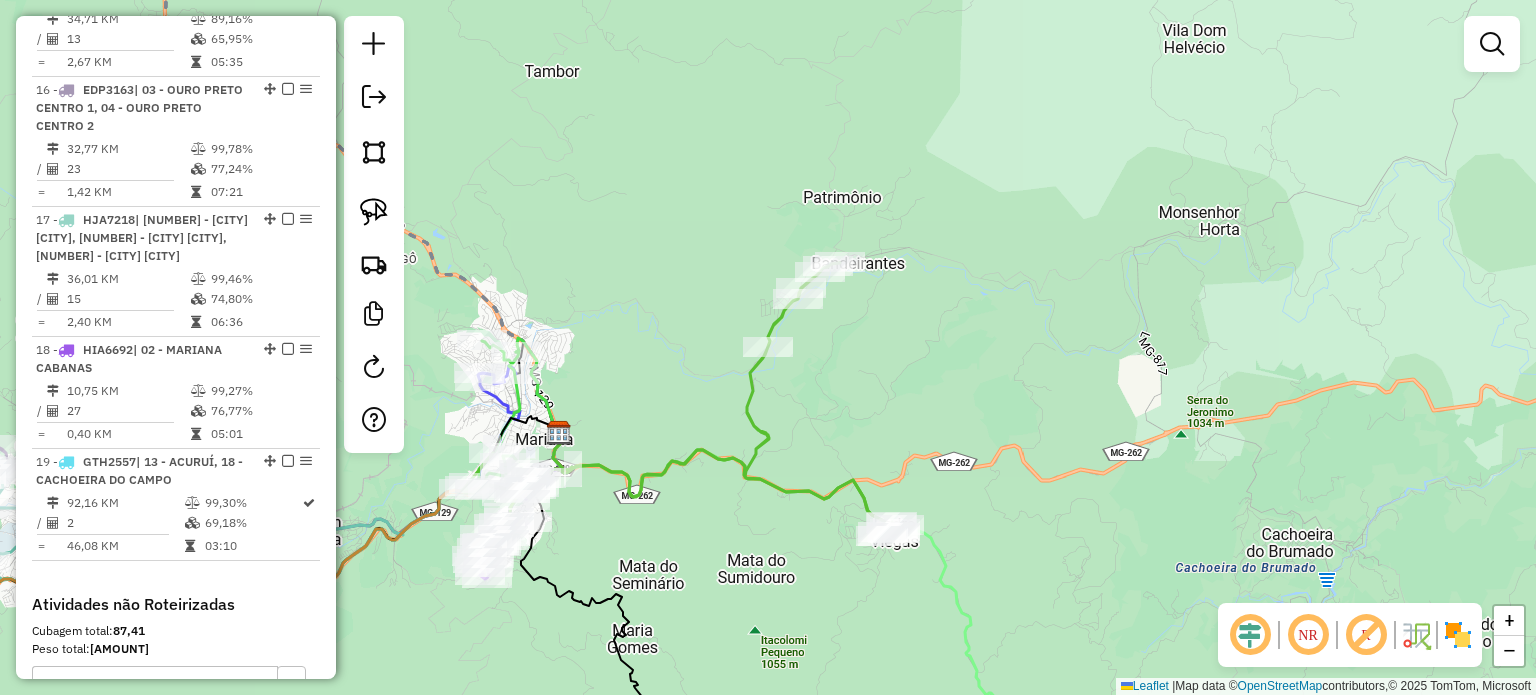 click 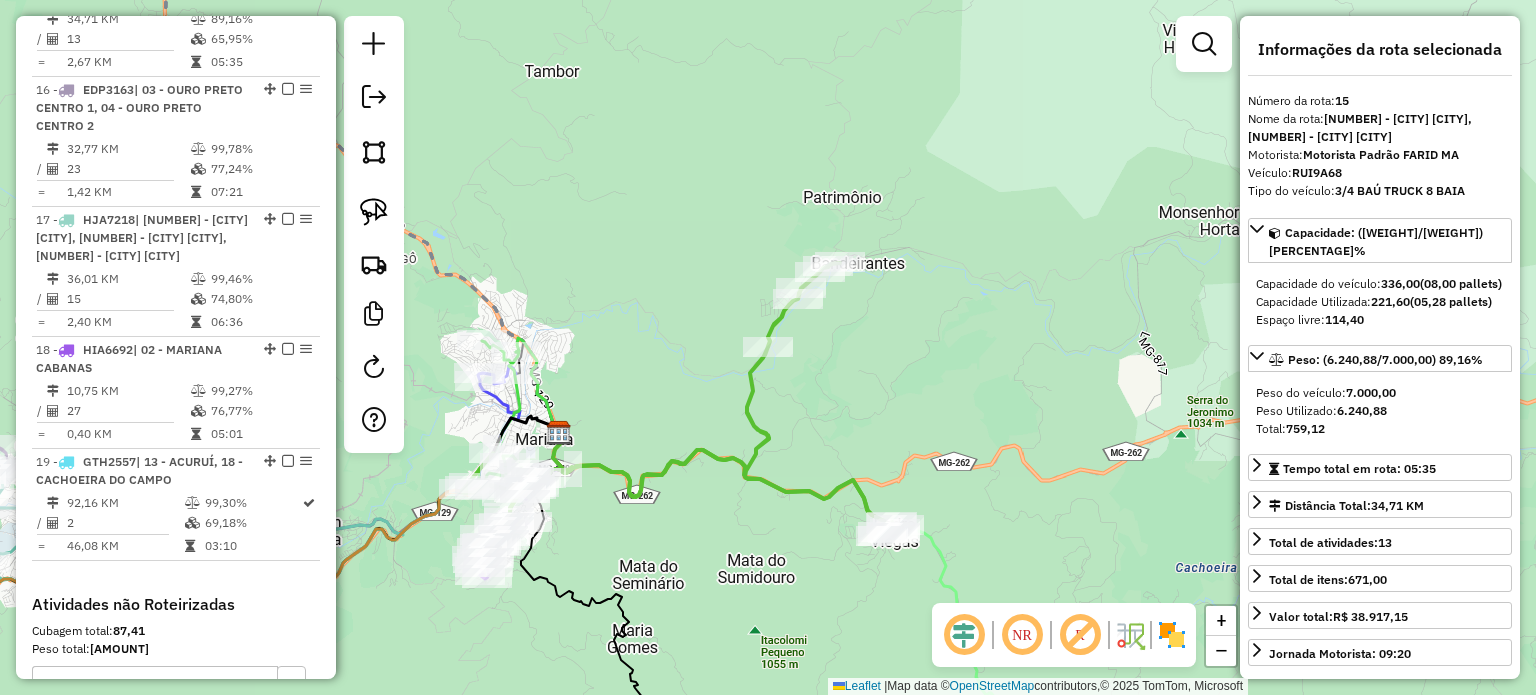 drag, startPoint x: 756, startPoint y: 519, endPoint x: 825, endPoint y: 480, distance: 79.25907 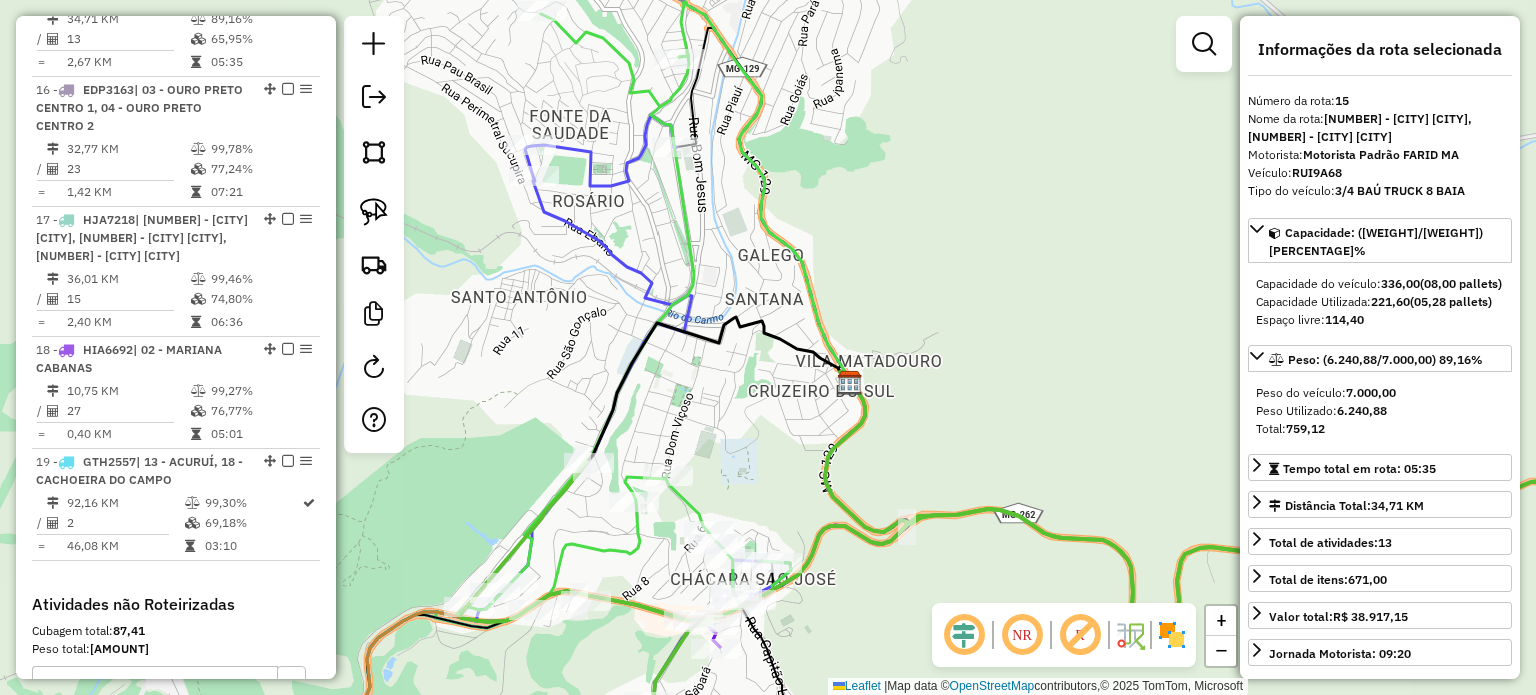 drag, startPoint x: 871, startPoint y: 413, endPoint x: 768, endPoint y: 369, distance: 112.00446 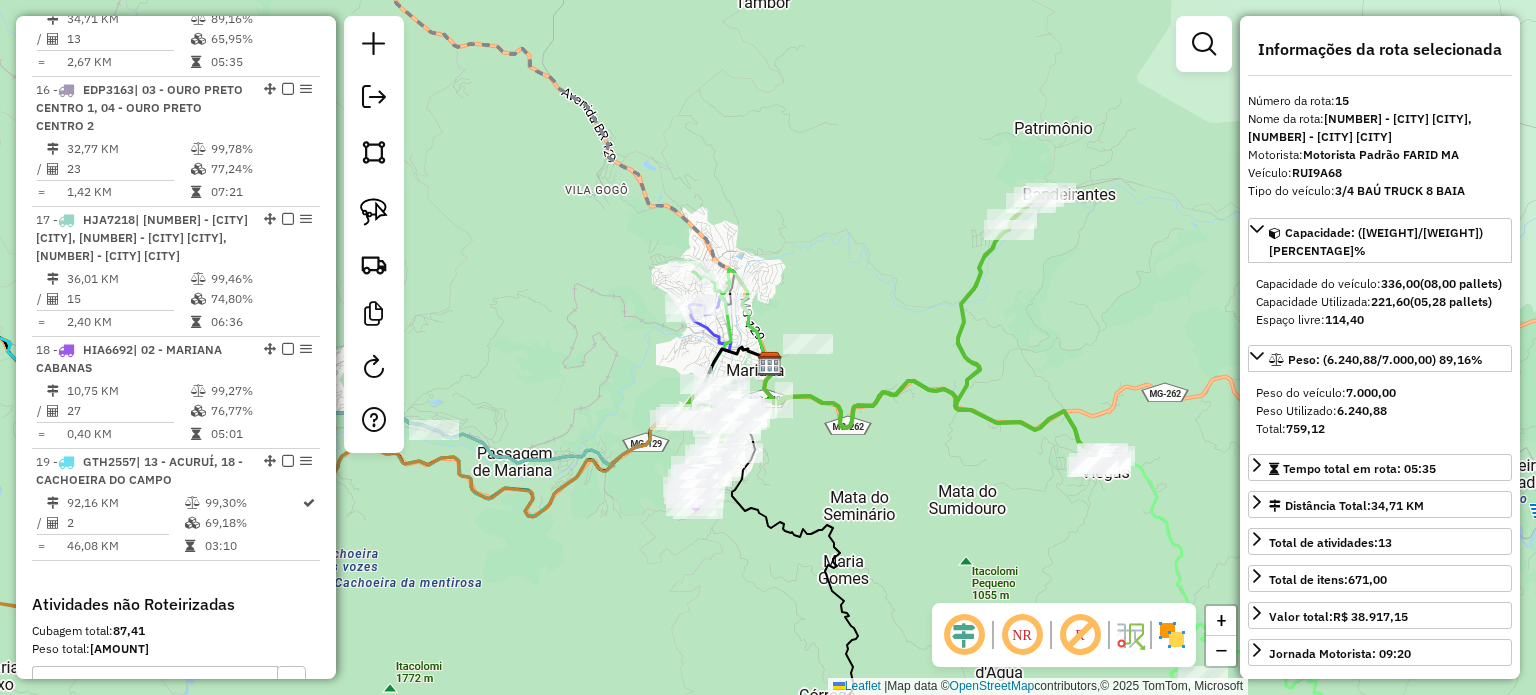 drag, startPoint x: 788, startPoint y: 354, endPoint x: 766, endPoint y: 358, distance: 22.36068 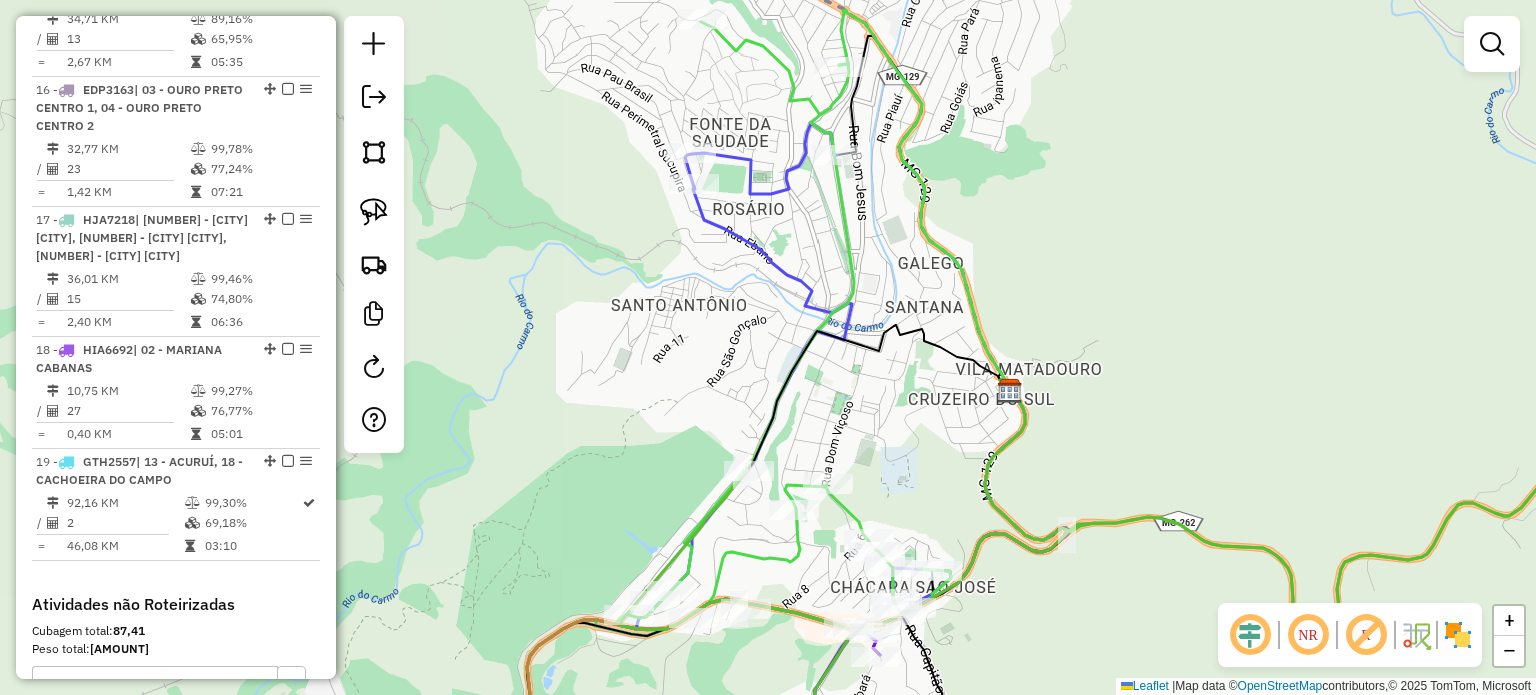 click 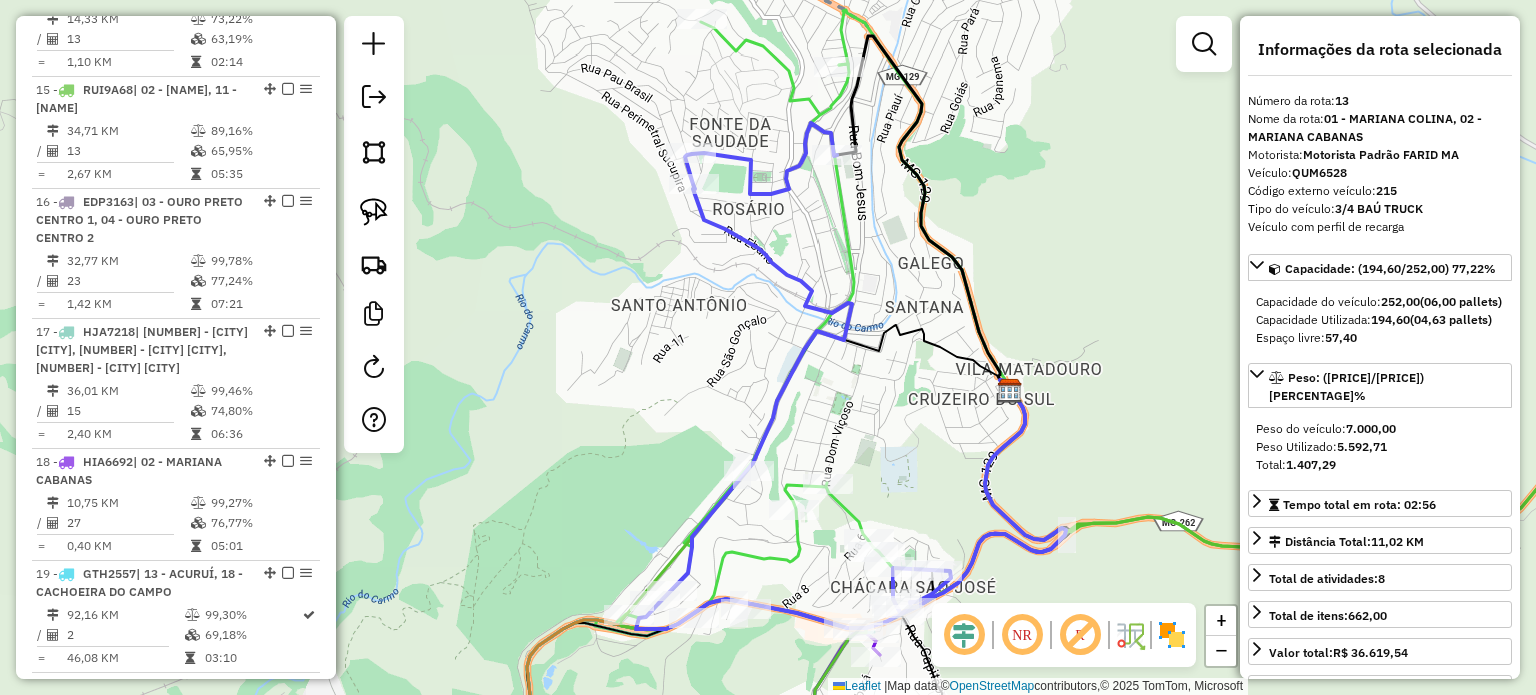 scroll, scrollTop: 2176, scrollLeft: 0, axis: vertical 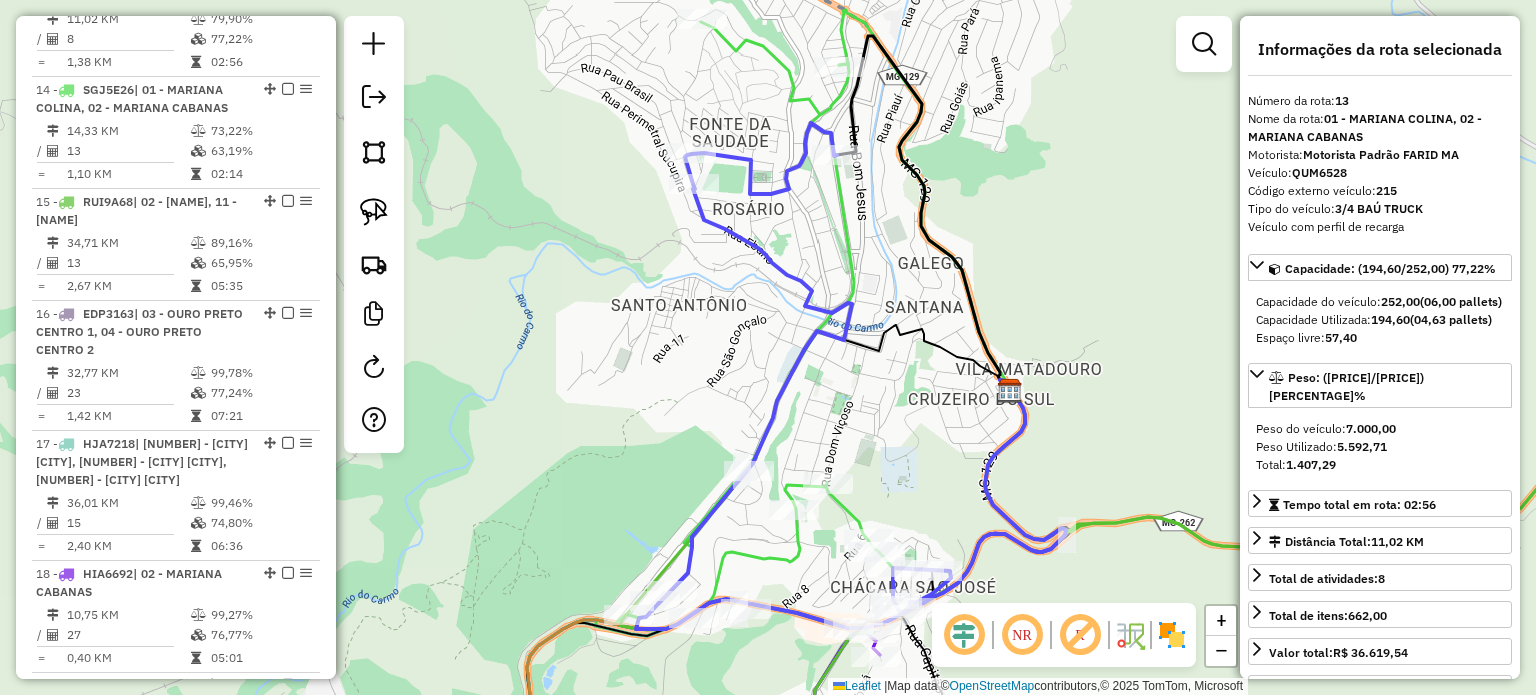 drag, startPoint x: 920, startPoint y: 452, endPoint x: 791, endPoint y: 365, distance: 155.59563 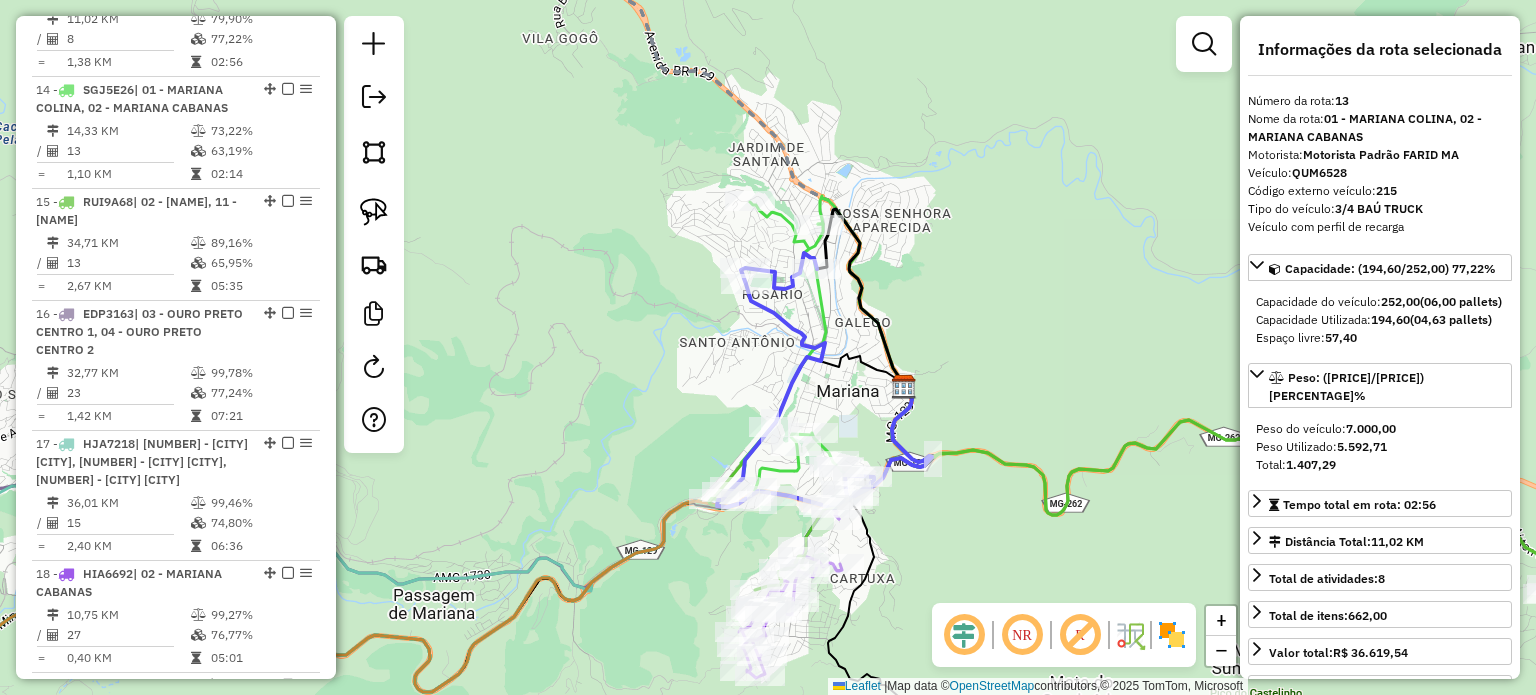 click on "Janela de atendimento Grade de atendimento Capacidade Transportadoras Veículos Cliente Pedidos  Rotas Selecione os dias de semana para filtrar as janelas de atendimento  Seg   Ter   Qua   Qui   Sex   Sáb   Dom  Informe o período da janela de atendimento: De: Até:  Filtrar exatamente a janela do cliente  Considerar janela de atendimento padrão  Selecione os dias de semana para filtrar as grades de atendimento  Seg   Ter   Qua   Qui   Sex   Sáb   Dom   Considerar clientes sem dia de atendimento cadastrado  Clientes fora do dia de atendimento selecionado Filtrar as atividades entre os valores definidos abaixo:  Peso mínimo:   Peso máximo:   Cubagem mínima:   Cubagem máxima:   De:   Até:  Filtrar as atividades entre o tempo de atendimento definido abaixo:  De:   Até:   Considerar capacidade total dos clientes não roteirizados Transportadora: Selecione um ou mais itens Tipo de veículo: Selecione um ou mais itens Veículo: Selecione um ou mais itens Motorista: Selecione um ou mais itens Nome: Rótulo:" 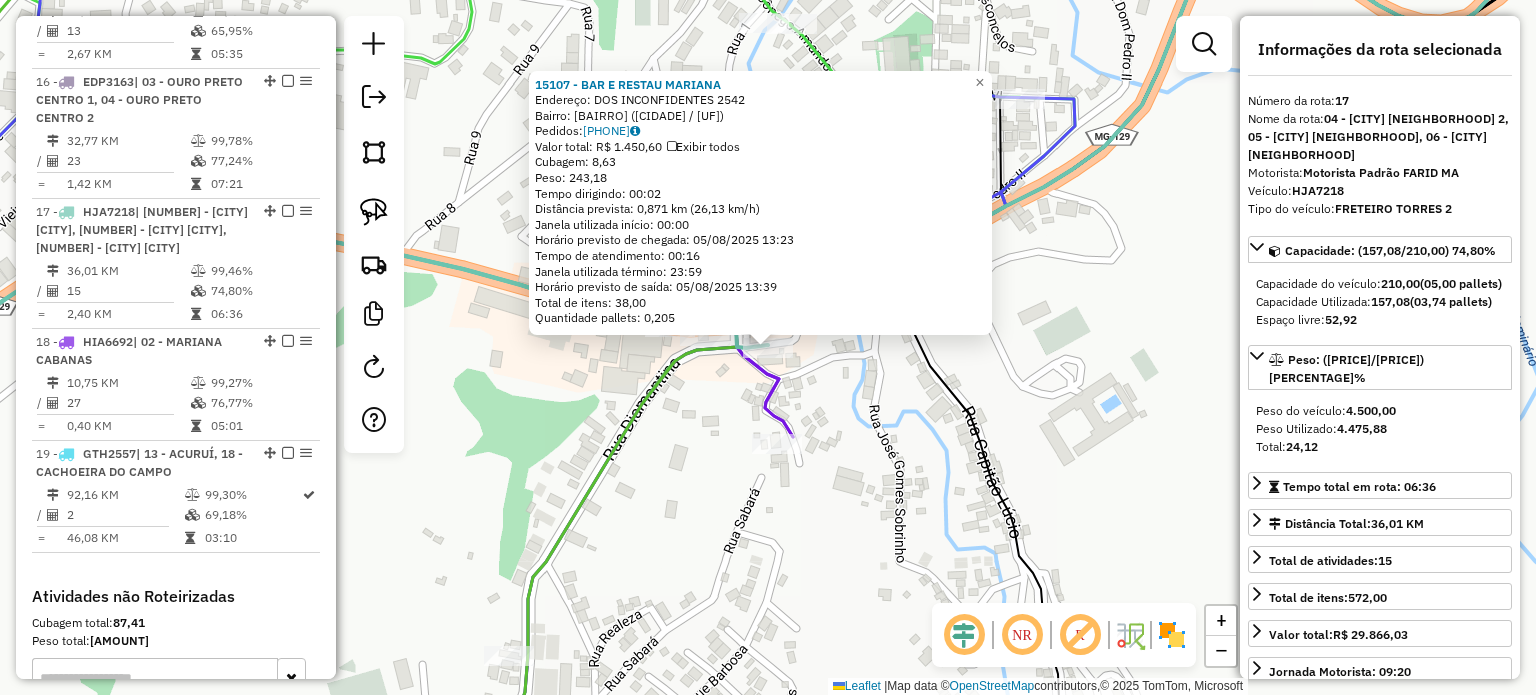 scroll, scrollTop: 2642, scrollLeft: 0, axis: vertical 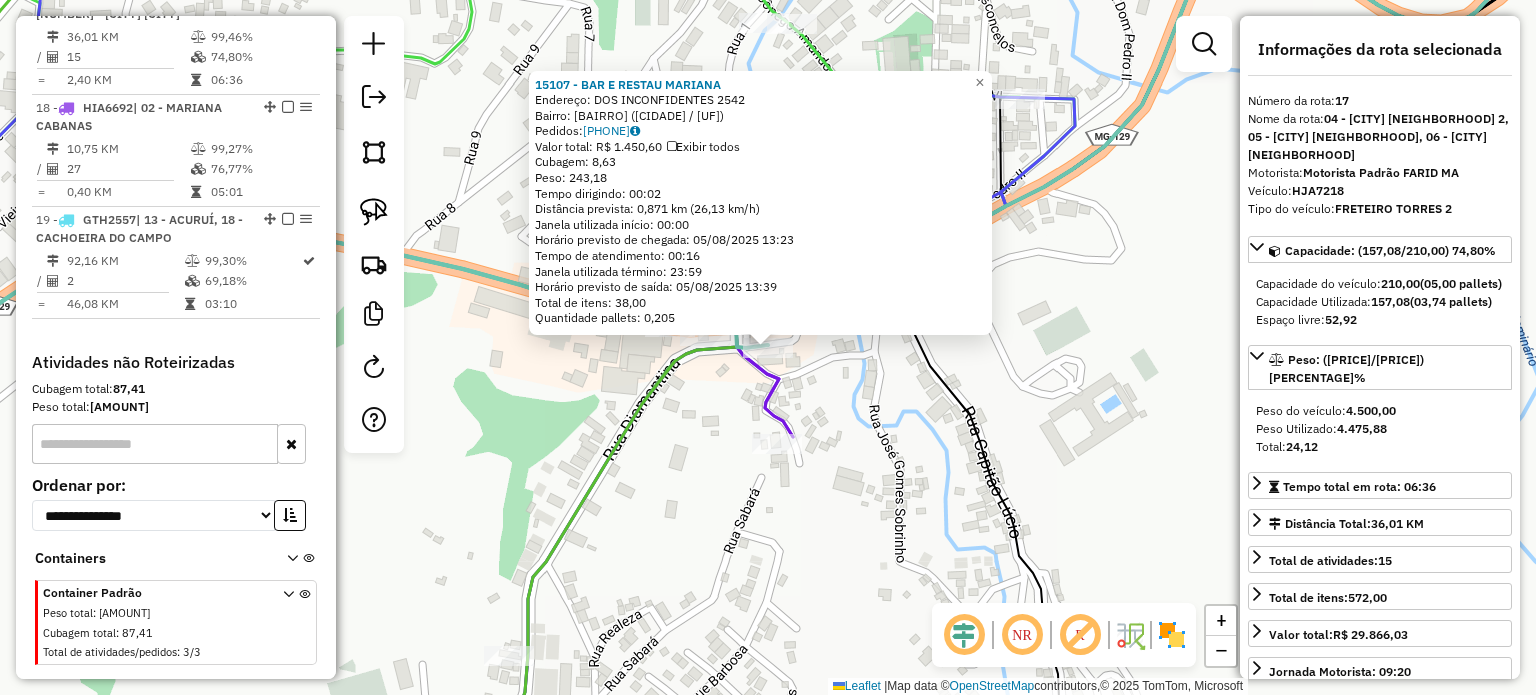 click on "15107 - [NAME] Endereço: DOS INCONFIDENTES 2542 Bairro: SAO JOSE (MARIANA / MG) Pedidos: [PHONE] Valor total: R$ 1.450,60 Exibir todos Cubagem: 8,63 Peso: 243,18 Tempo dirigindo: 00:02 Distância prevista: 0,871 km (26,13 km/h) Janela utilizada início: 00:00 Horário previsto de chegada: 05/08/2025 13:23 Tempo de atendimento: 00:16 Janela utilizada término: 23:59 Horário previsto de saída: 05/08/2025 13:39 Total de itens: 38,00 Quantidade pallets: 0,205 × Janela de atendimento Grade de atendimento Capacidade Transportadoras Veículos Cliente Pedidos Rotas Selecione os dias de semana para filtrar as janelas de atendimento Seg Ter Qua Qui Sex Sáb Dom Informe o período da janela de atendimento: De: Até: Filtrar exatamente a janela do cliente Considerar janela de atendimento padrão Selecione os dias de semana para filtrar as grades de atendimento Seg Ter Qua Qui Sex Sáb Dom Clientes fora do dia de atendimento selecionado +" 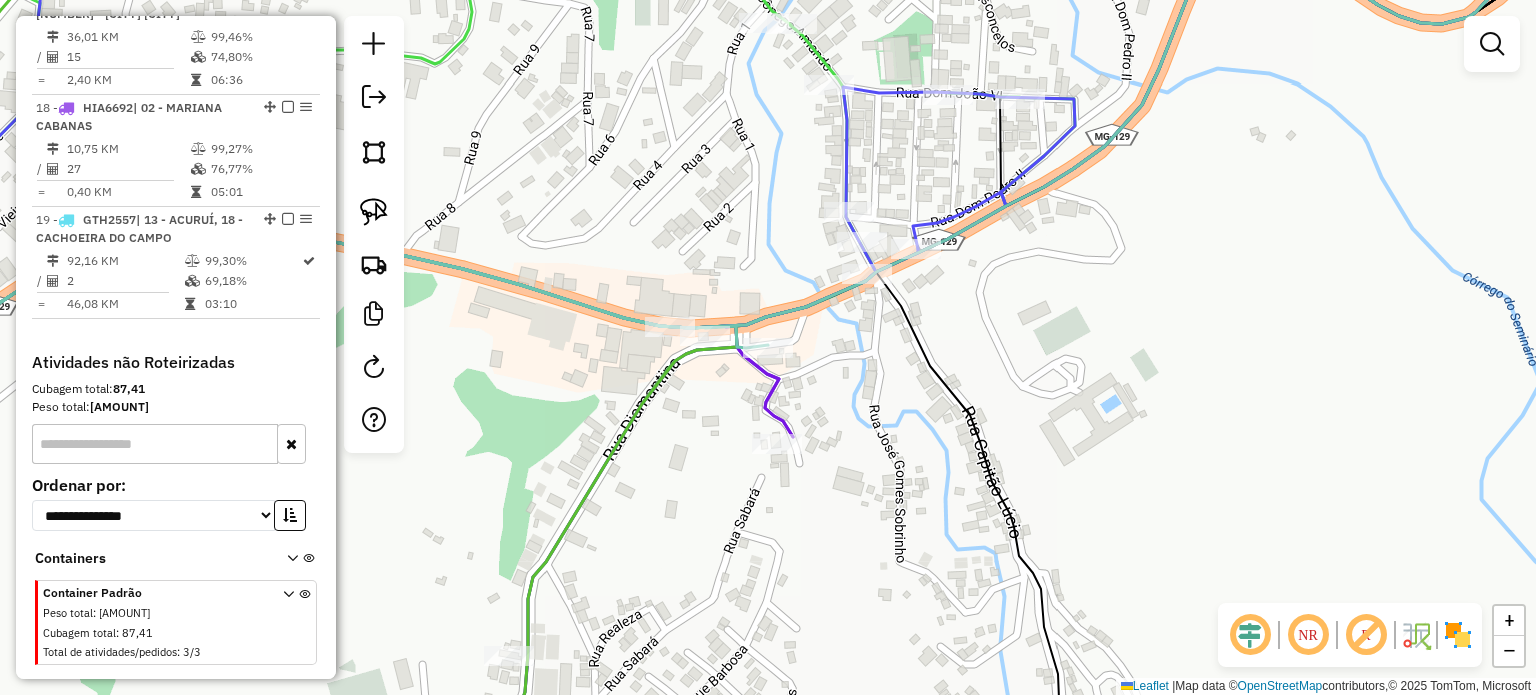 click on "Janela de atendimento Grade de atendimento Capacidade Transportadoras Veículos Cliente Pedidos  Rotas Selecione os dias de semana para filtrar as janelas de atendimento  Seg   Ter   Qua   Qui   Sex   Sáb   Dom  Informe o período da janela de atendimento: De: Até:  Filtrar exatamente a janela do cliente  Considerar janela de atendimento padrão  Selecione os dias de semana para filtrar as grades de atendimento  Seg   Ter   Qua   Qui   Sex   Sáb   Dom   Considerar clientes sem dia de atendimento cadastrado  Clientes fora do dia de atendimento selecionado Filtrar as atividades entre os valores definidos abaixo:  Peso mínimo:   Peso máximo:   Cubagem mínima:   Cubagem máxima:   De:   Até:  Filtrar as atividades entre o tempo de atendimento definido abaixo:  De:   Até:   Considerar capacidade total dos clientes não roteirizados Transportadora: Selecione um ou mais itens Tipo de veículo: Selecione um ou mais itens Veículo: Selecione um ou mais itens Motorista: Selecione um ou mais itens Nome: Rótulo:" 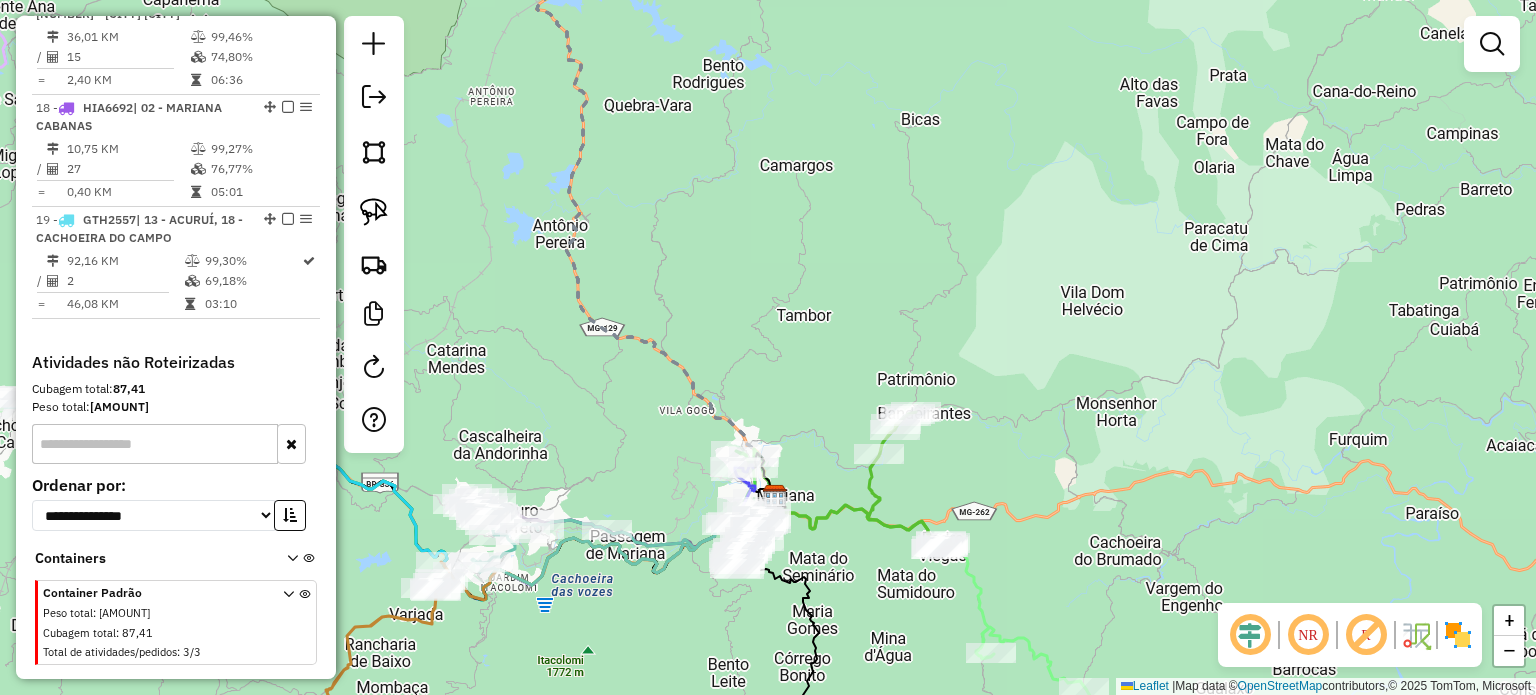 drag, startPoint x: 913, startPoint y: 388, endPoint x: 864, endPoint y: 294, distance: 106.004715 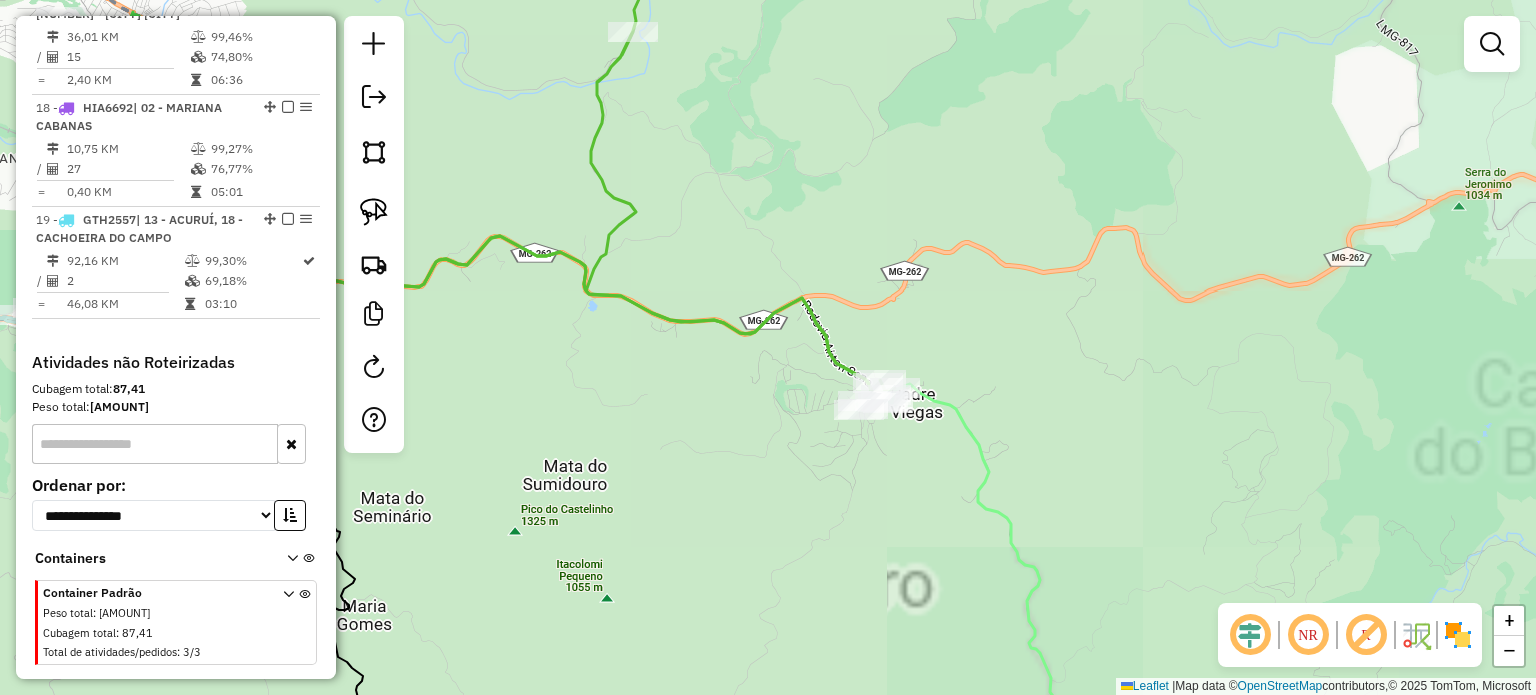 click 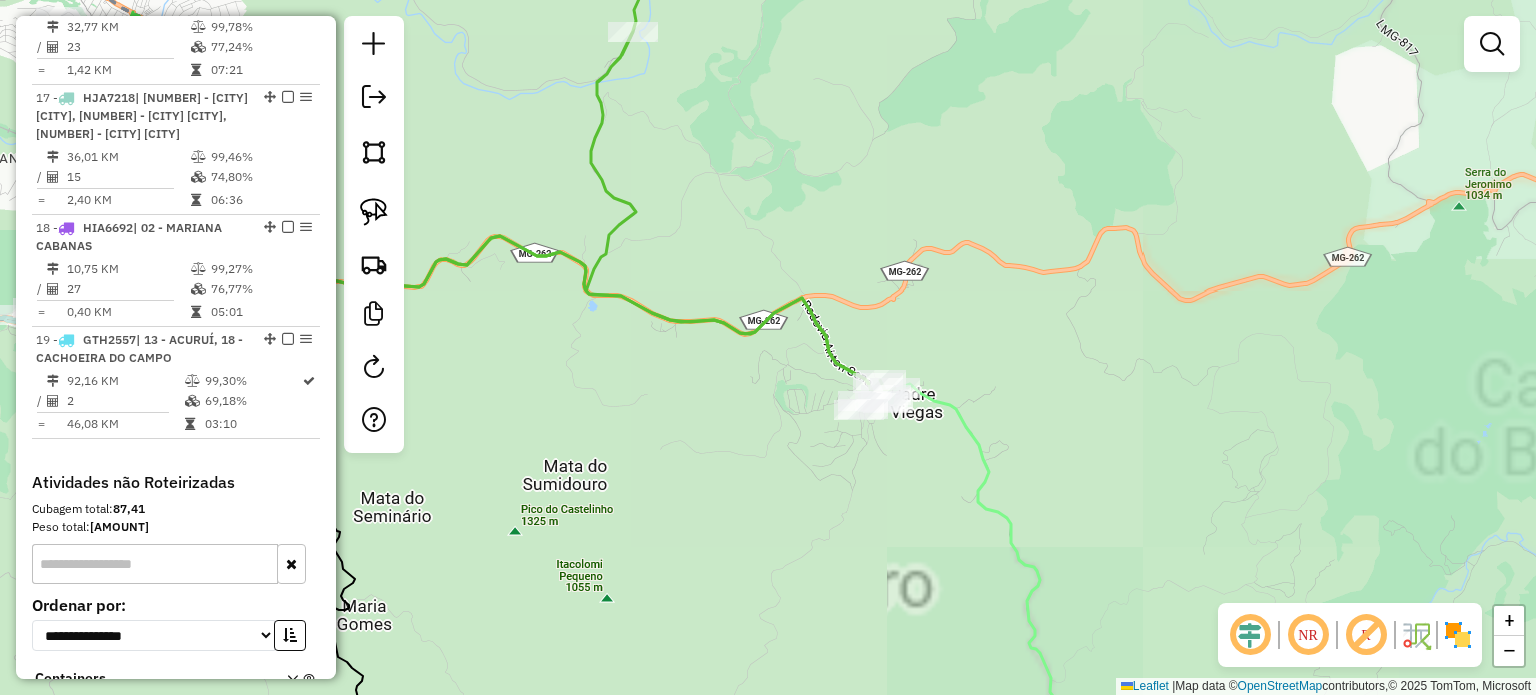 select on "**********" 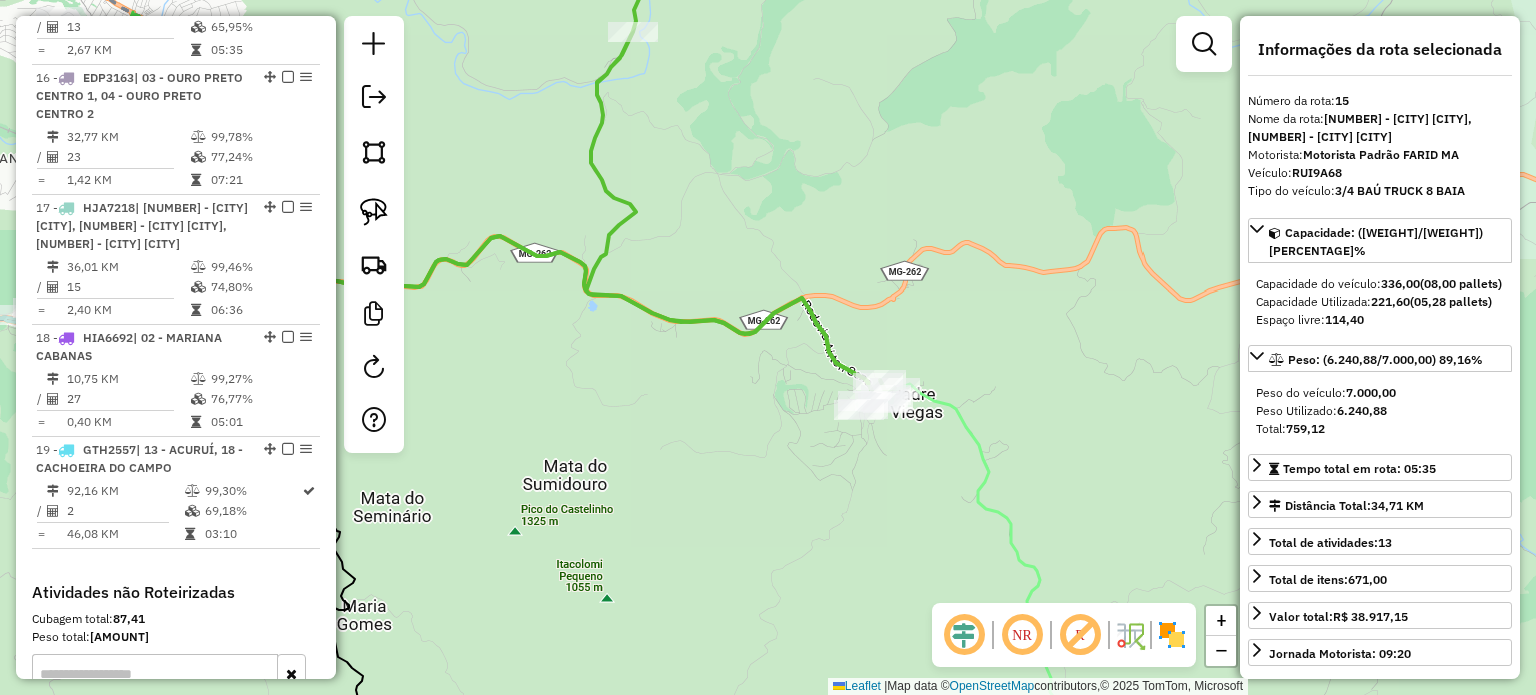 scroll, scrollTop: 2400, scrollLeft: 0, axis: vertical 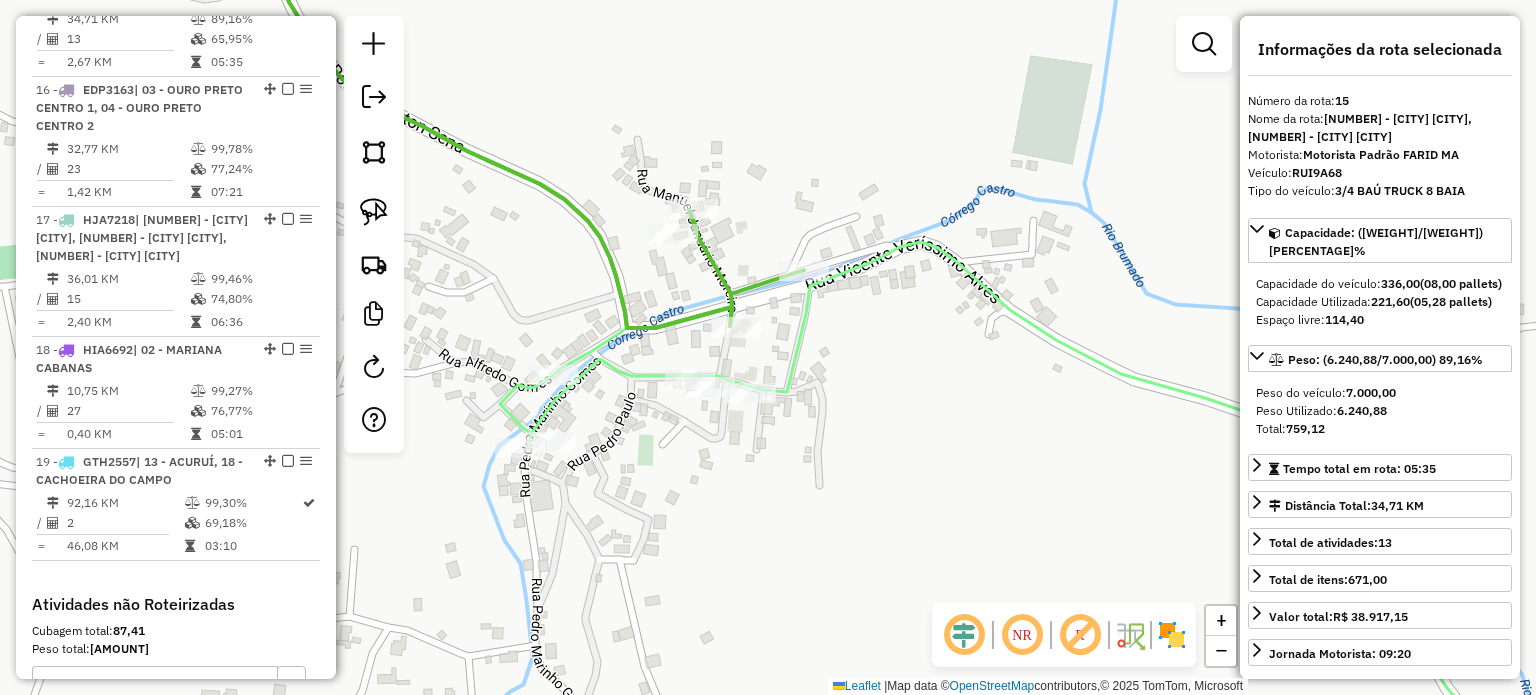 click 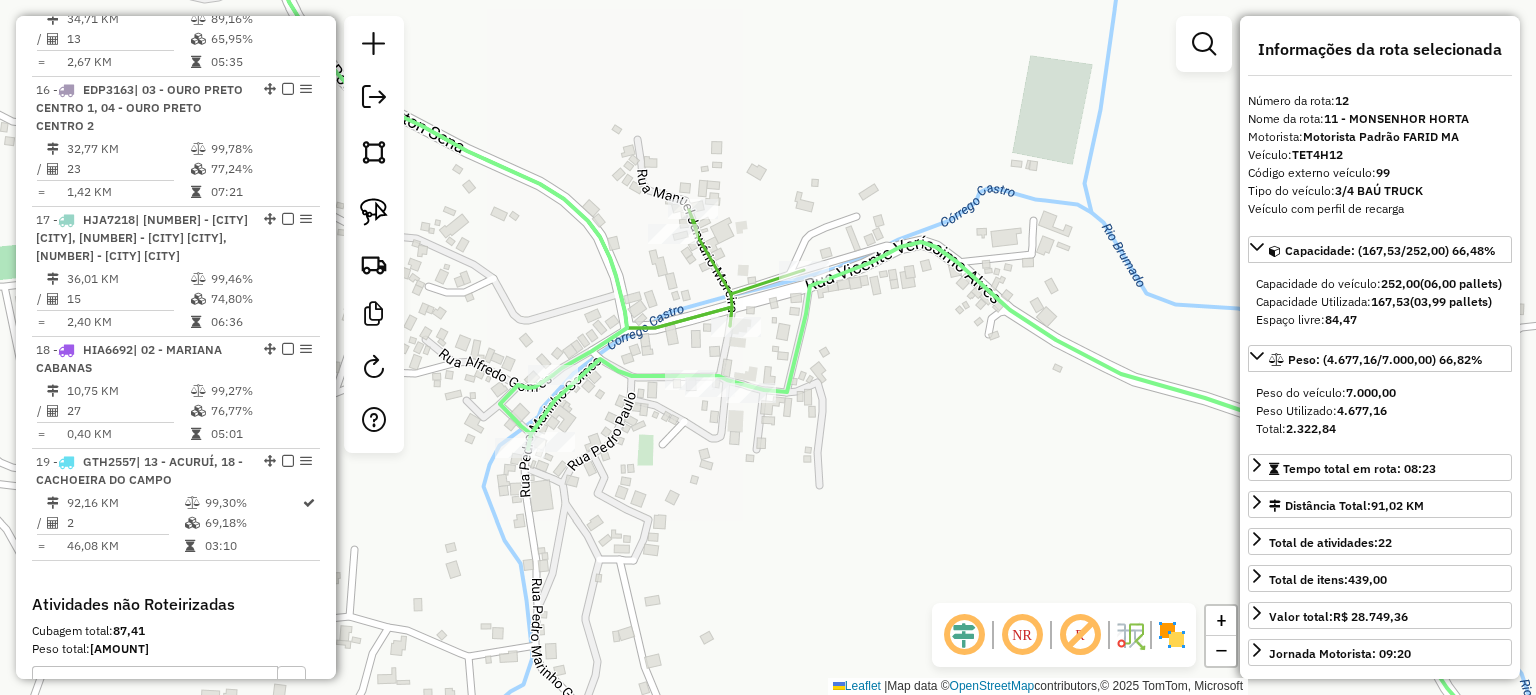 scroll, scrollTop: 2064, scrollLeft: 0, axis: vertical 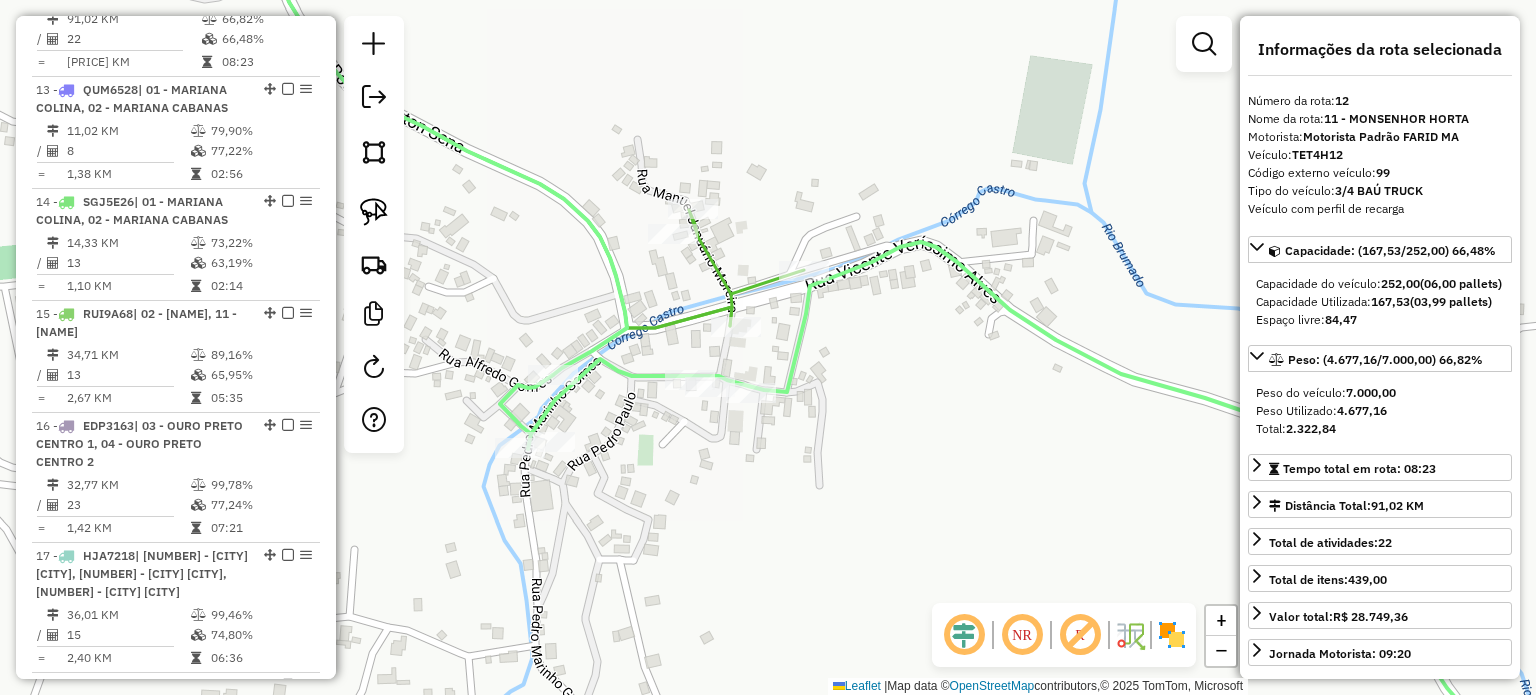 click 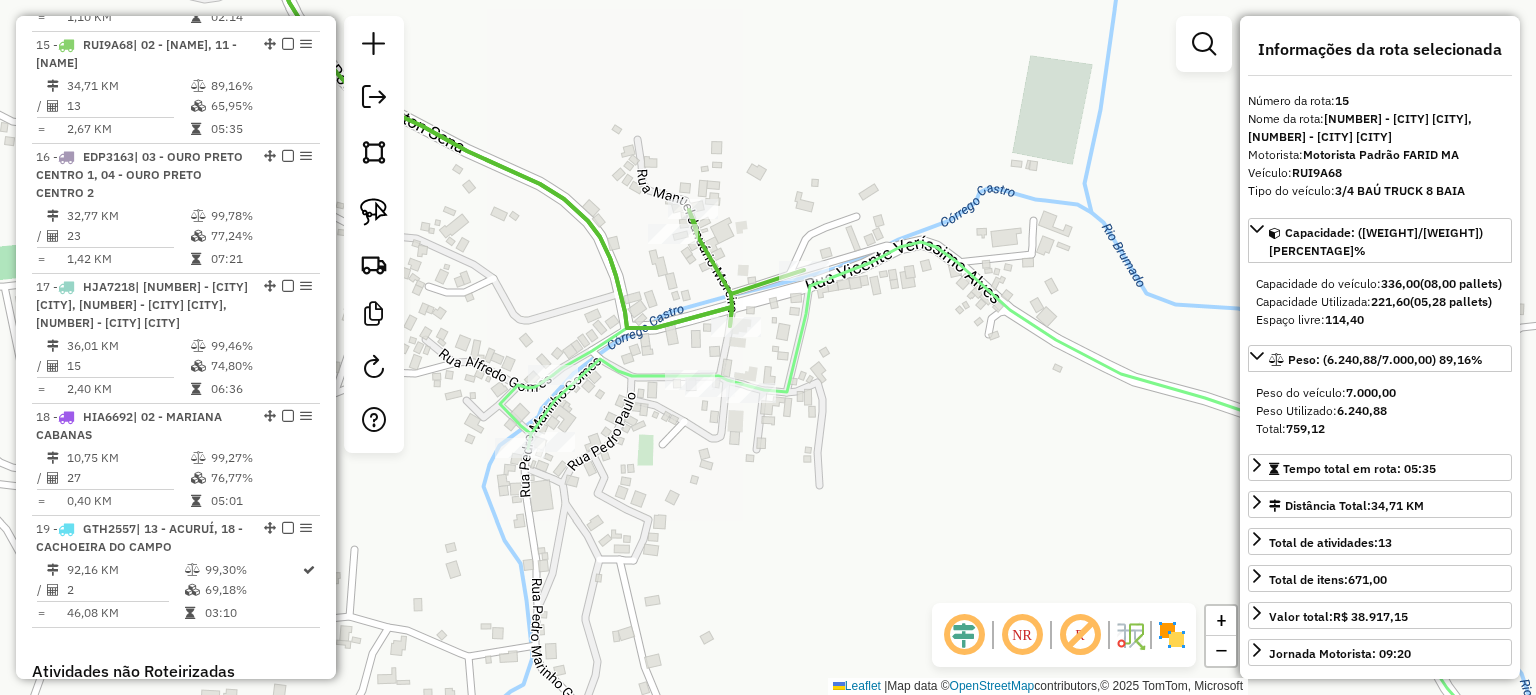 scroll, scrollTop: 2400, scrollLeft: 0, axis: vertical 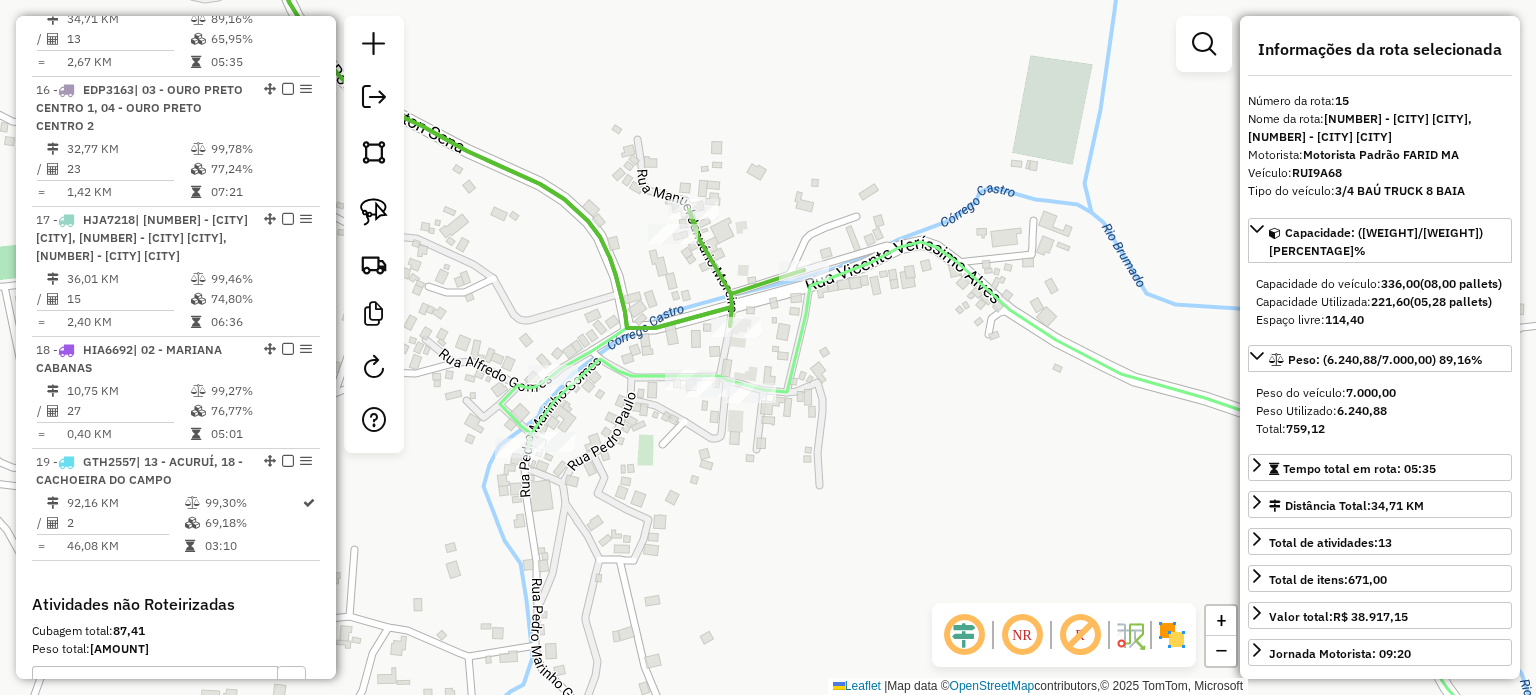 drag, startPoint x: 572, startPoint y: 300, endPoint x: 684, endPoint y: 269, distance: 116.21101 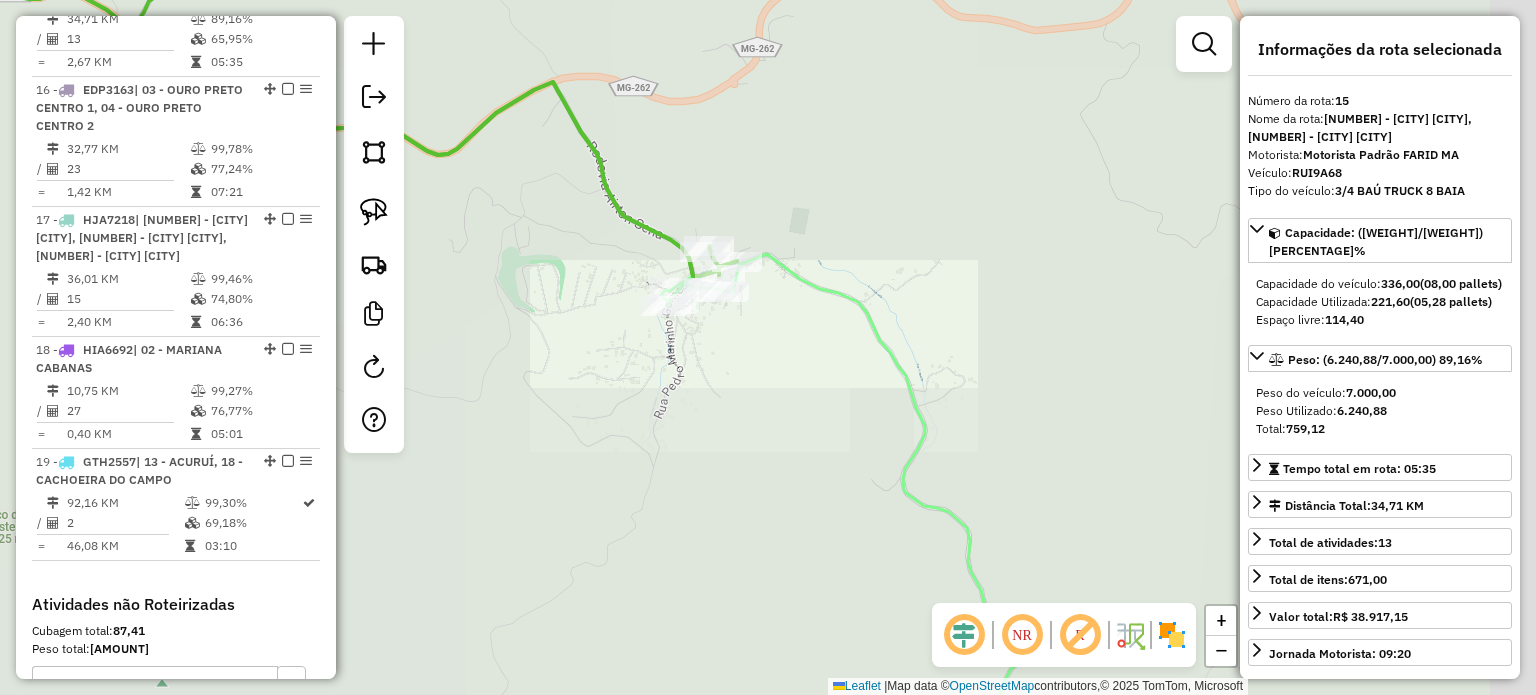 drag, startPoint x: 788, startPoint y: 362, endPoint x: 882, endPoint y: 377, distance: 95.189285 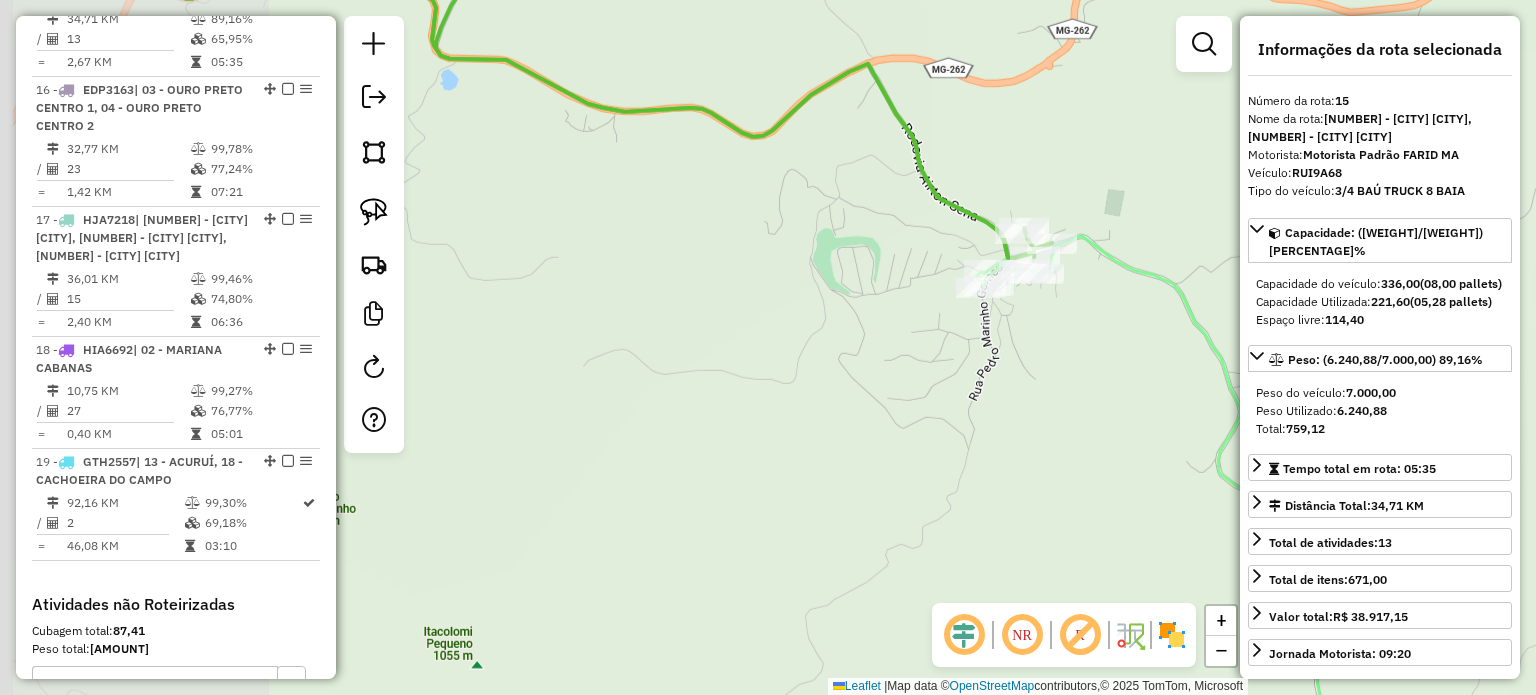 drag, startPoint x: 833, startPoint y: 391, endPoint x: 948, endPoint y: 385, distance: 115.15642 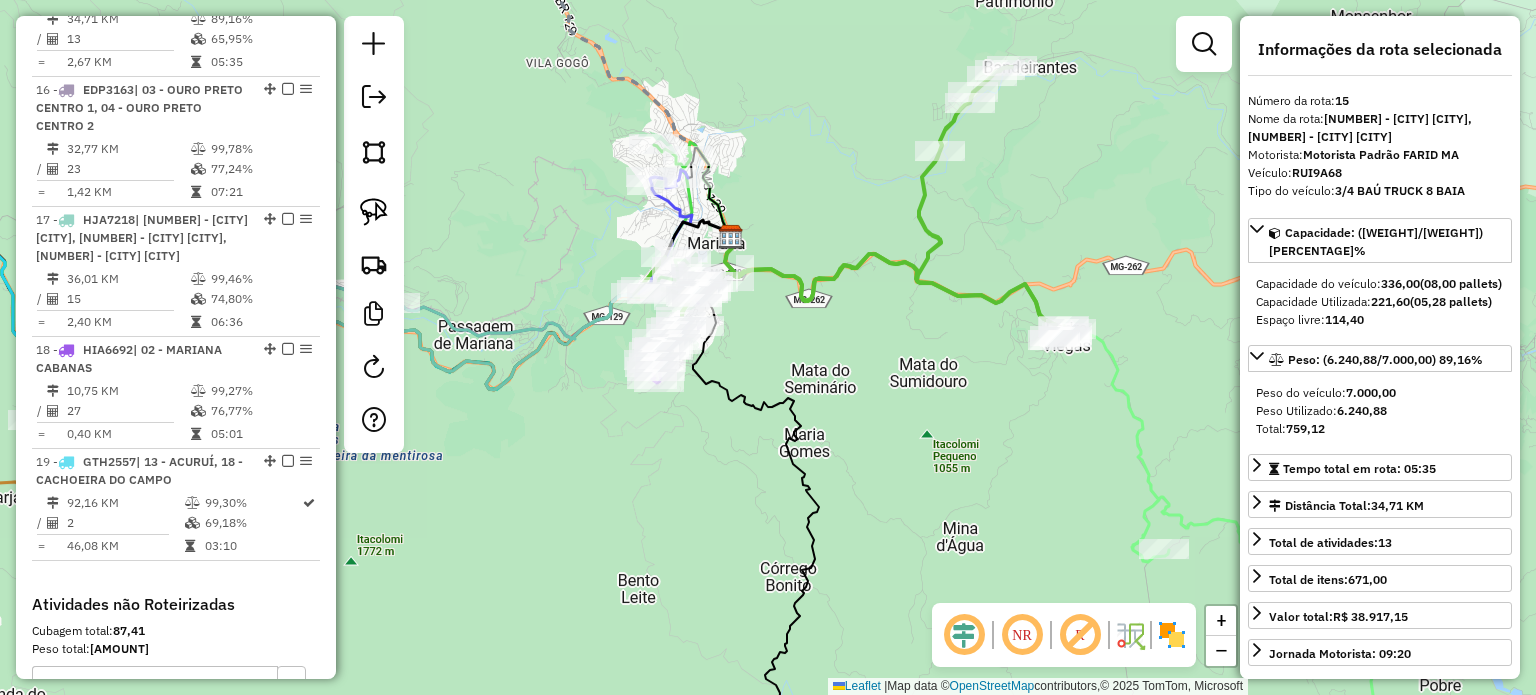 drag, startPoint x: 633, startPoint y: 491, endPoint x: 719, endPoint y: 447, distance: 96.60228 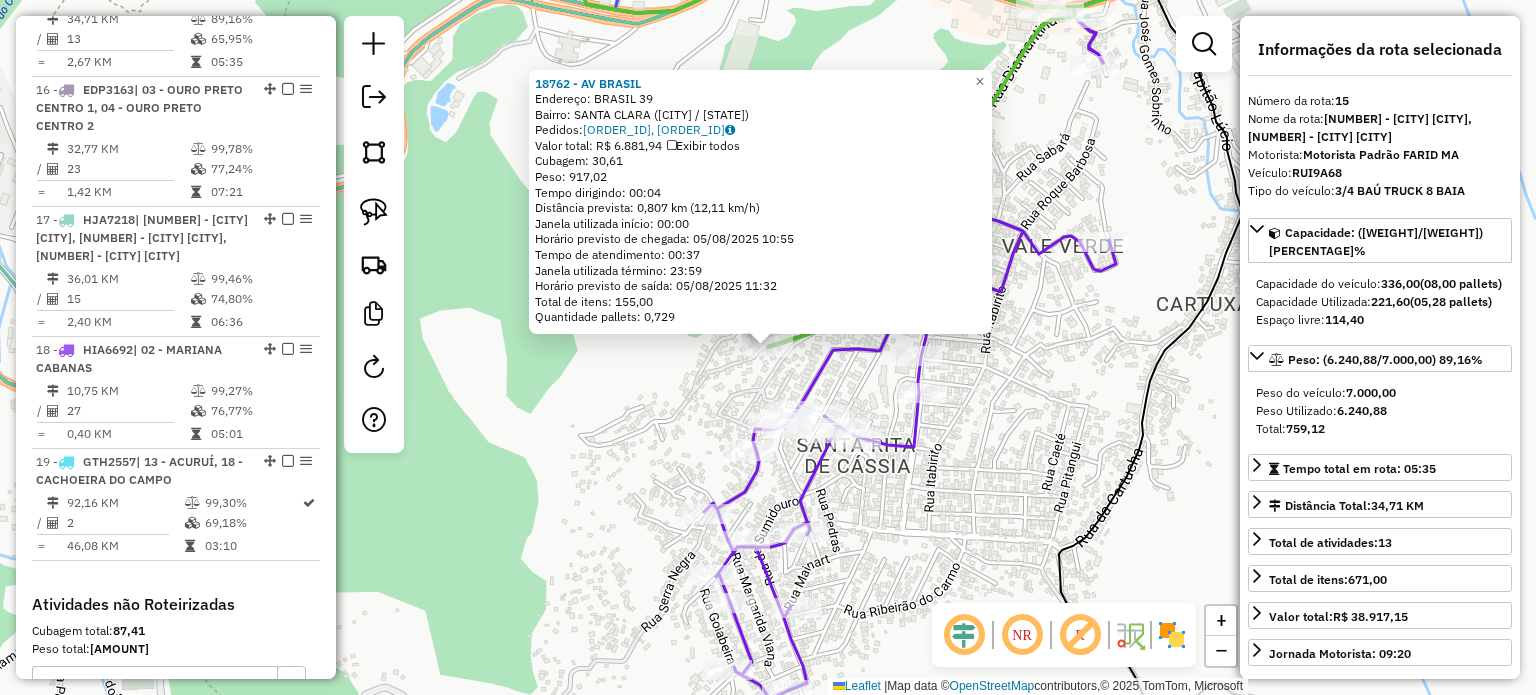 click on "18762 - AV BRASIL Endereço: BRASIL 39 Bairro: SANTA CLARA (MARIANA / [STATE]) Pedidos: 04393365, 04393366 Valor total: R$ 6.881,94 Exibir todos Cubagem: 30,61 Peso: 917,02 Tempo dirigindo: 00:04 Distância prevista: 0,807 km (12,11 km/h) Janela utilizada início: 00:00 Horário previsto de chegada: 05/08/2025 10:55 Tempo de atendimento: 00:37 Janela utilizada término: 23:59 Horário previsto de saída: 05/08/2025 11:32 Total de itens: 155,00 Quantidade pallets: 0,729 × Janela de atendimento Grade de atendimento Capacidade Transportadoras Veículos Cliente Pedidos Rotas Selecione os dias de semana para filtrar as janelas de atendimento Seg Ter Qua Qui Sex Sáb Dom Informe o período da janela de atendimento: De: Até: Filtrar exatamente a janela do cliente Considerar janela de atendimento padrão Selecione os dias de semana para filtrar as grades de atendimento Seg Ter Qua Qui Sex Sáb Dom Considerar clientes sem dia de atendimento cadastrado De:" 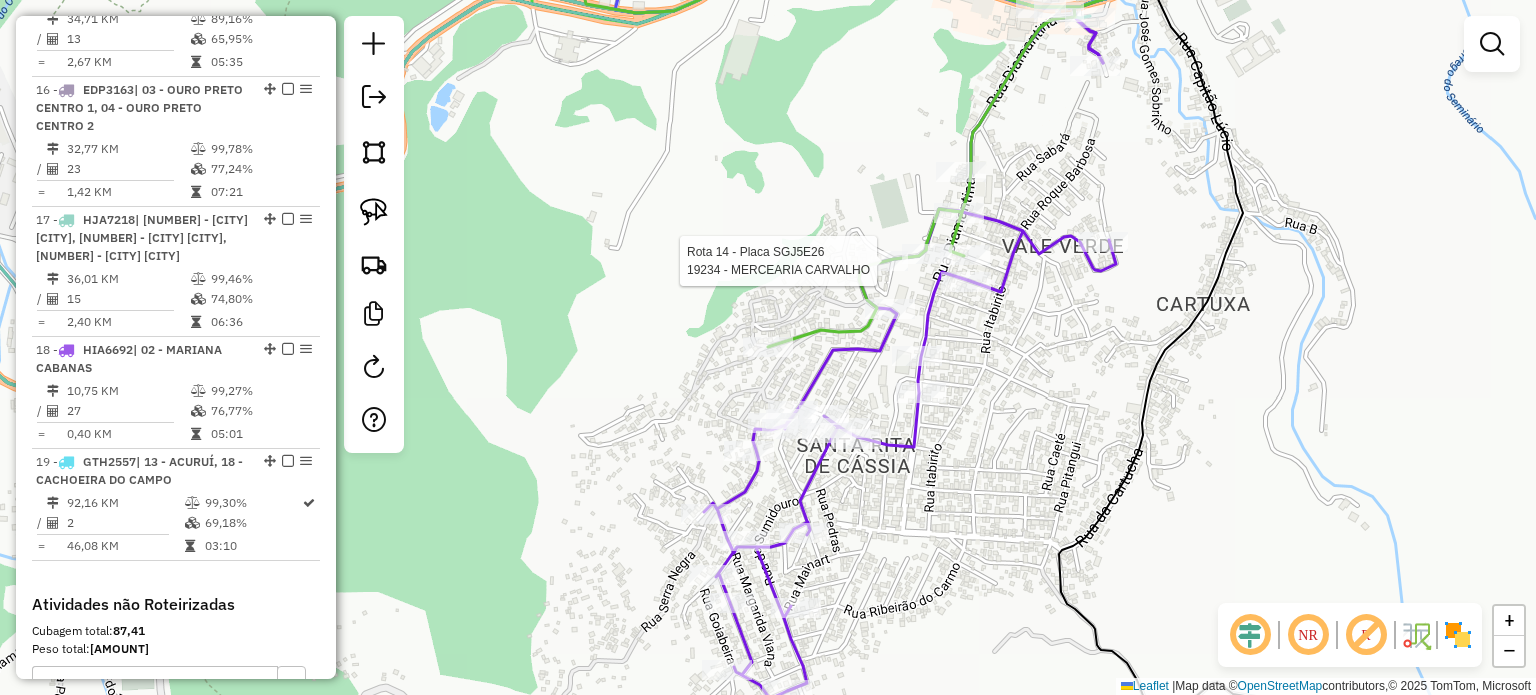 select on "**********" 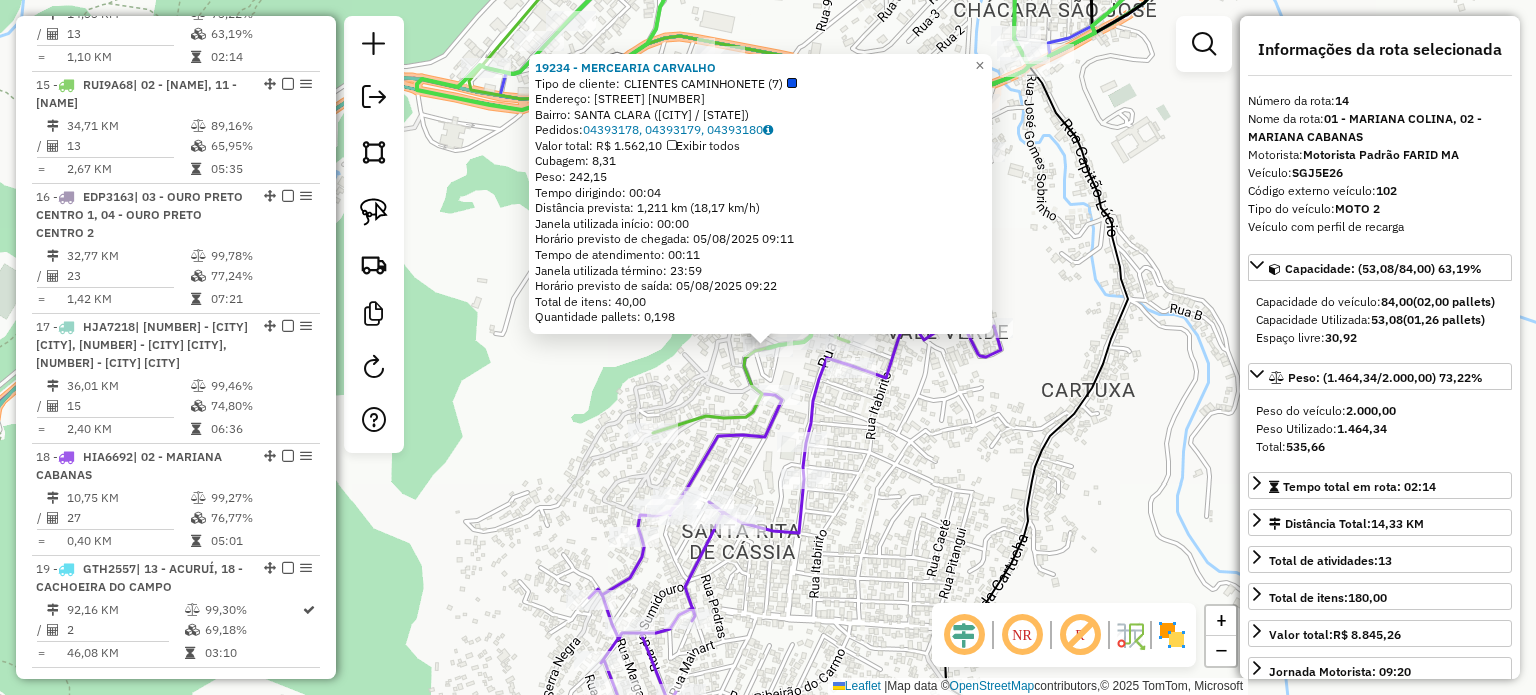 scroll, scrollTop: 2288, scrollLeft: 0, axis: vertical 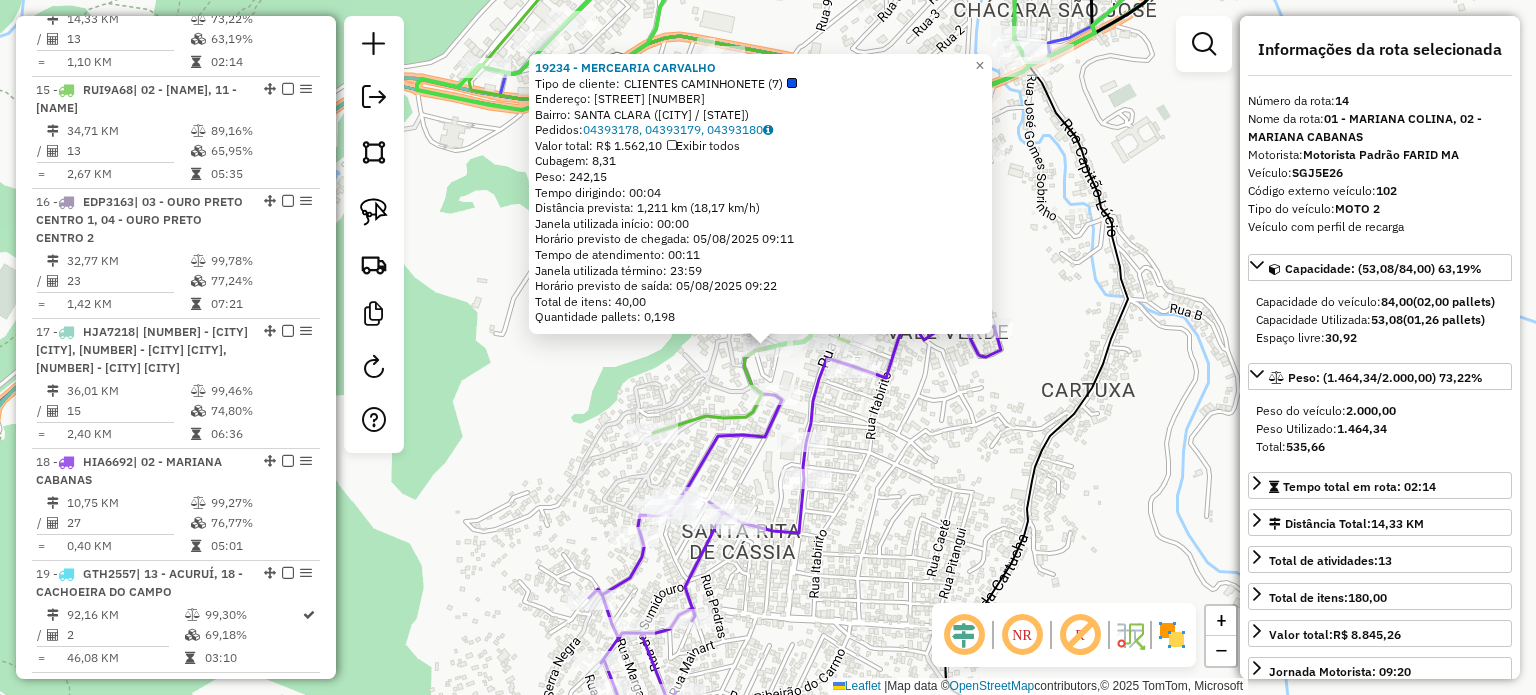 click on "19234 - [NAME] Tipo de cliente: CLIENTES CAMINHONETE (7) Endereço: ARENA 215 Bairro: SANTA CLARA (MARIANA / MG) Pedidos: [PHONE], [PHONE], [PHONE] Valor total: R$ 1.562,10 Exibir todos Cubagem: 8,31 Peso: 242,15 Tempo dirigindo: 00:04 Distância prevista: 1,211 km (18,17 km/h) Janela utilizada início: 00:00 Horário previsto de chegada: 05/08/2025 09:11 Tempo de atendimento: 00:11 Janela utilizada término: 23:59 Horário previsto de saída: 05/08/2025 09:22 Total de itens: 40,00 Quantidade pallets: 0,198 × Janela de atendimento Grade de atendimento Capacidade Transportadoras Veículos Cliente Pedidos Rotas Selecione os dias de semana para filtrar as janelas de atendimento Seg Ter Qua Qui Sex Sáb Dom Informe o período da janela de atendimento: De: Até: Filtrar exatamente a janela do cliente Considerar janela de atendimento padrão Selecione os dias de semana para filtrar as grades de atendimento Seg Ter Qua Qui Sex Sáb Dom Peso mínimo: Peso máximo: De:" 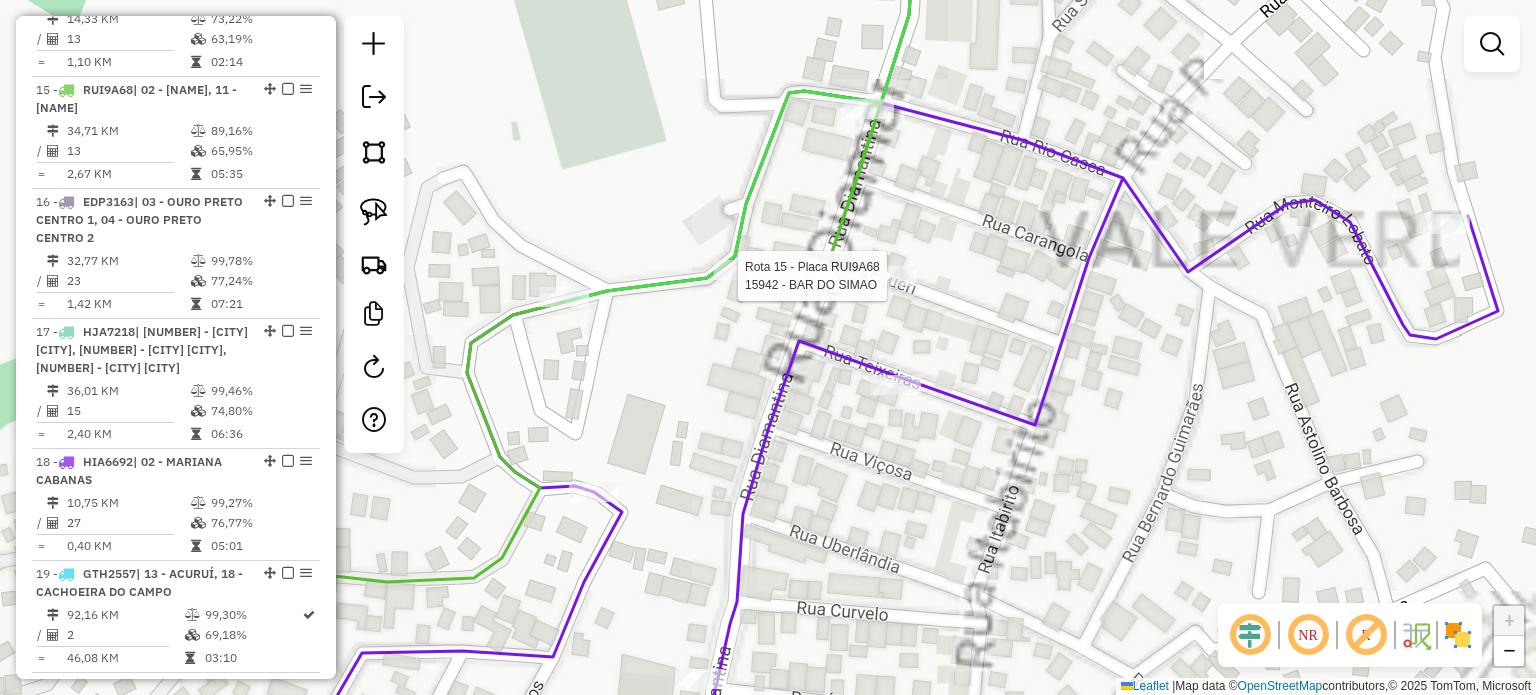 select on "**********" 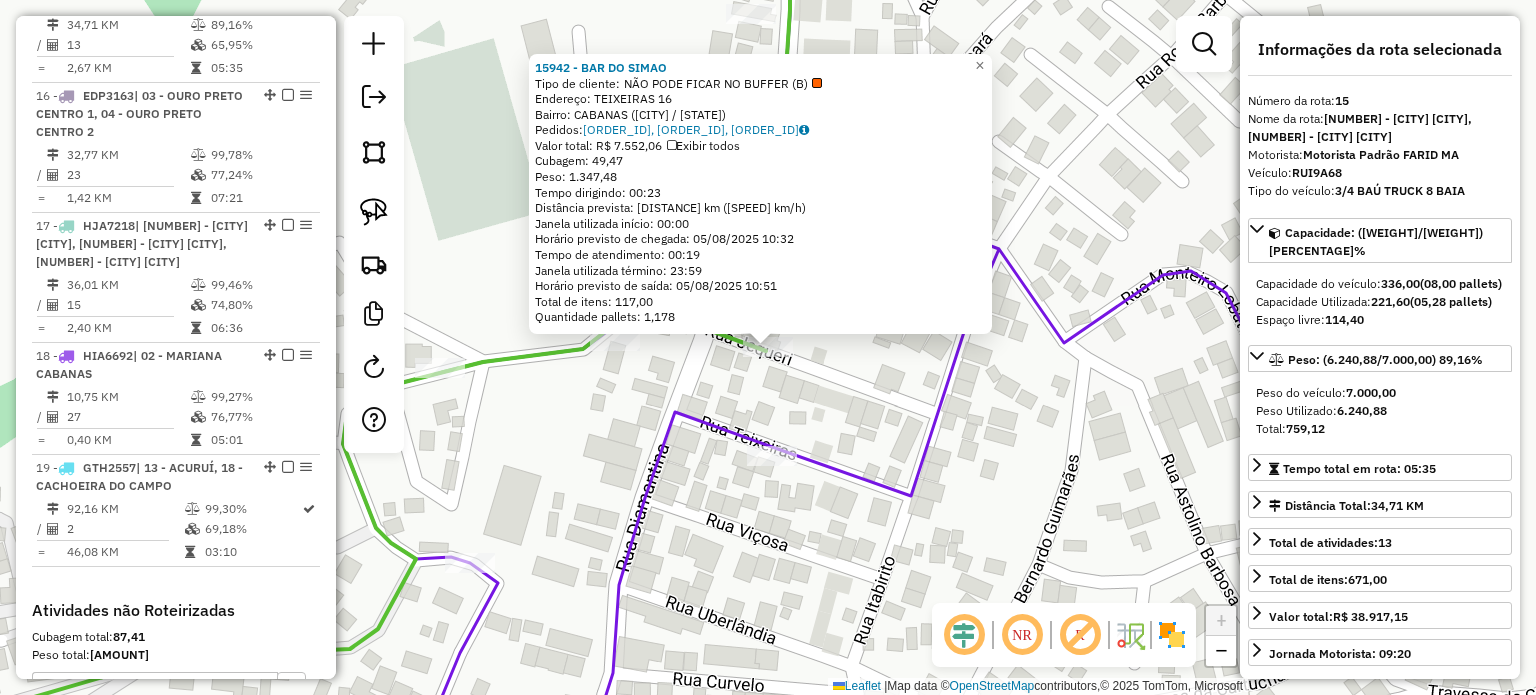 scroll, scrollTop: 2400, scrollLeft: 0, axis: vertical 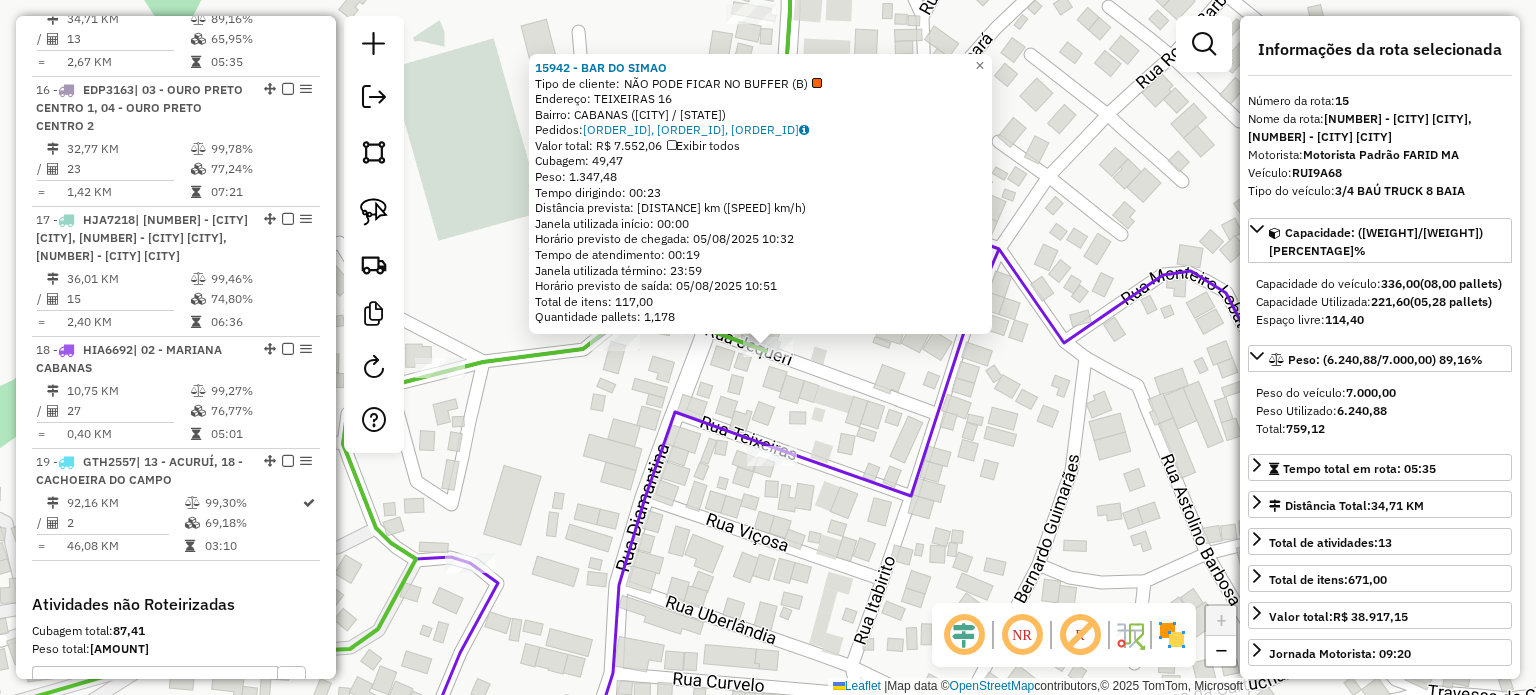 click on "[NUMBER] - [NAME] Tipo de cliente: [CLIENT_TYPE] Endereço: [STREET] [NUMBER] Bairro: [BAIRRO] ([CIDADE] / [UF]) Pedidos: [ORDER_IDS] Valor total: [CURRENCY] [AMOUNT] Exibir todos Cubagem: [CUBAGE] Peso: [WEIGHT] Tempo dirigindo: [TIME] Distância prevista: [DISTANCE] km ([SPEED] km/h) Janela utilizada início: [TIME] Horário previsto de chegada: [DATE] [TIME] Tempo de atendimento: [TIME] Janela utilizada término: [TIME] Horário previsto de saída: [DATE] [TIME] Total de itens: [ITEMS] Quantidade pallets: [PALLETS] × Janela de atendimento Grade de atendimento Capacidade Transportadoras Veículos Cliente Pedidos Rotas Selecione os dias de semana para filtrar as janelas de atendimento Seg Ter Qua Qui Sex Sáb Dom Informe o período da janela de atendimento: De: Até: Filtrar exatamente a janela do cliente Considerar janela de atendimento padrão Selecione os dias de semana para filtrar as grades de atendimento Seg Ter Qua Qui Sex Sáb Dom Considerar clientes sem dia de atendimento cadastrado" 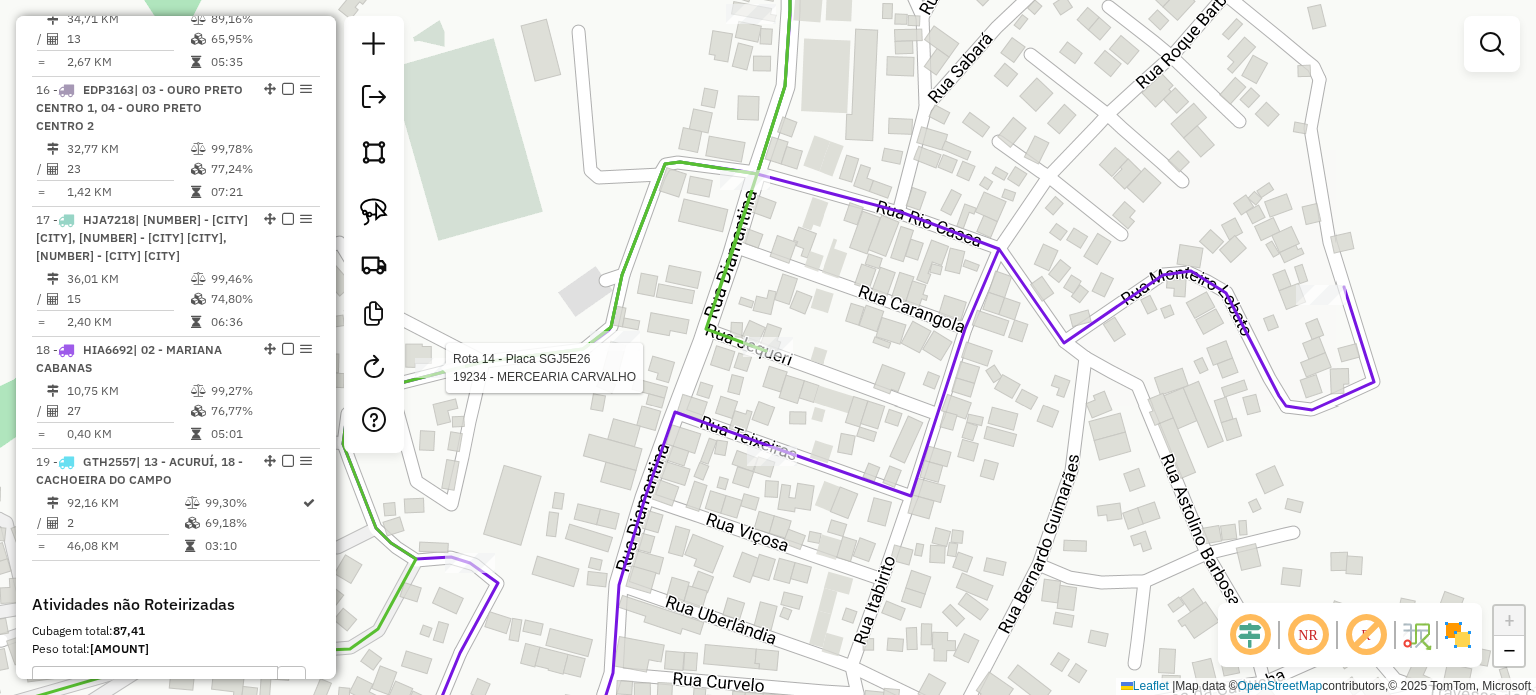 click 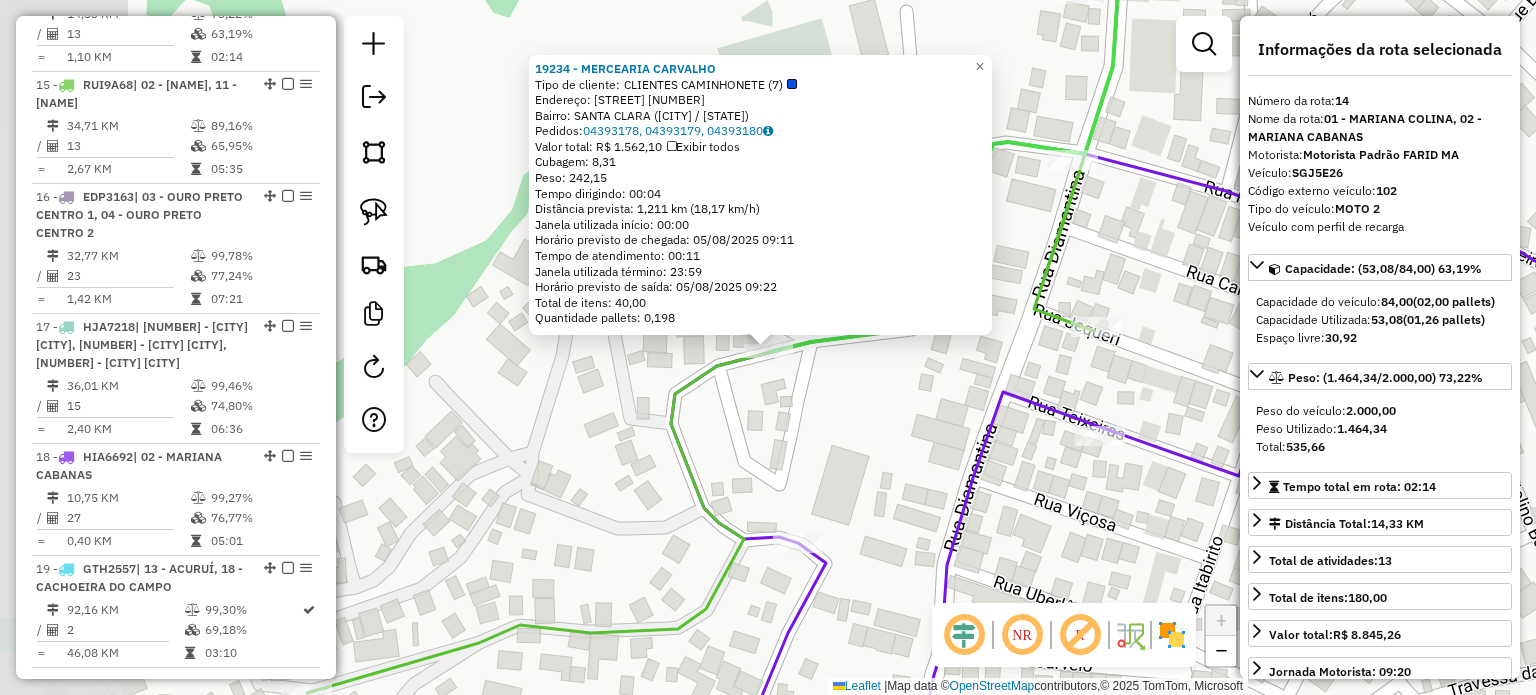 scroll, scrollTop: 2288, scrollLeft: 0, axis: vertical 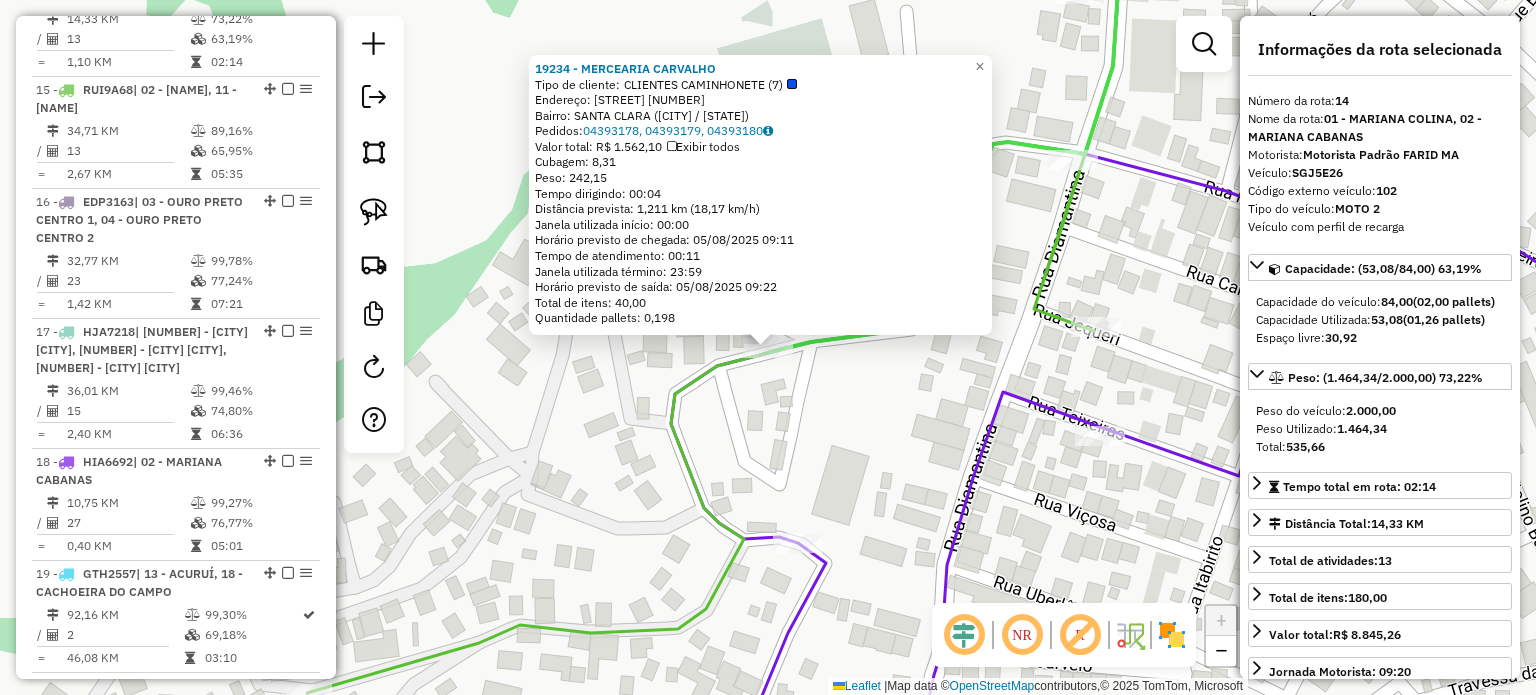 click on "19234 - [NAME] Tipo de cliente: CLIENTES CAMINHONETE (7) Endereço: ARENA 215 Bairro: SANTA CLARA (MARIANA / MG) Pedidos: [PHONE], [PHONE], [PHONE] Valor total: R$ 1.562,10 Exibir todos Cubagem: 8,31 Peso: 242,15 Tempo dirigindo: 00:04 Distância prevista: 1,211 km (18,17 km/h) Janela utilizada início: 00:00 Horário previsto de chegada: 05/08/2025 09:11 Tempo de atendimento: 00:11 Janela utilizada término: 23:59 Horário previsto de saída: 05/08/2025 09:22 Total de itens: 40,00 Quantidade pallets: 0,198 × Janela de atendimento Grade de atendimento Capacidade Transportadoras Veículos Cliente Pedidos Rotas Selecione os dias de semana para filtrar as janelas de atendimento Seg Ter Qua Qui Sex Sáb Dom Informe o período da janela de atendimento: De: Até: Filtrar exatamente a janela do cliente Considerar janela de atendimento padrão Selecione os dias de semana para filtrar as grades de atendimento Seg Ter Qua Qui Sex Sáb Dom Peso mínimo: Peso máximo: De:" 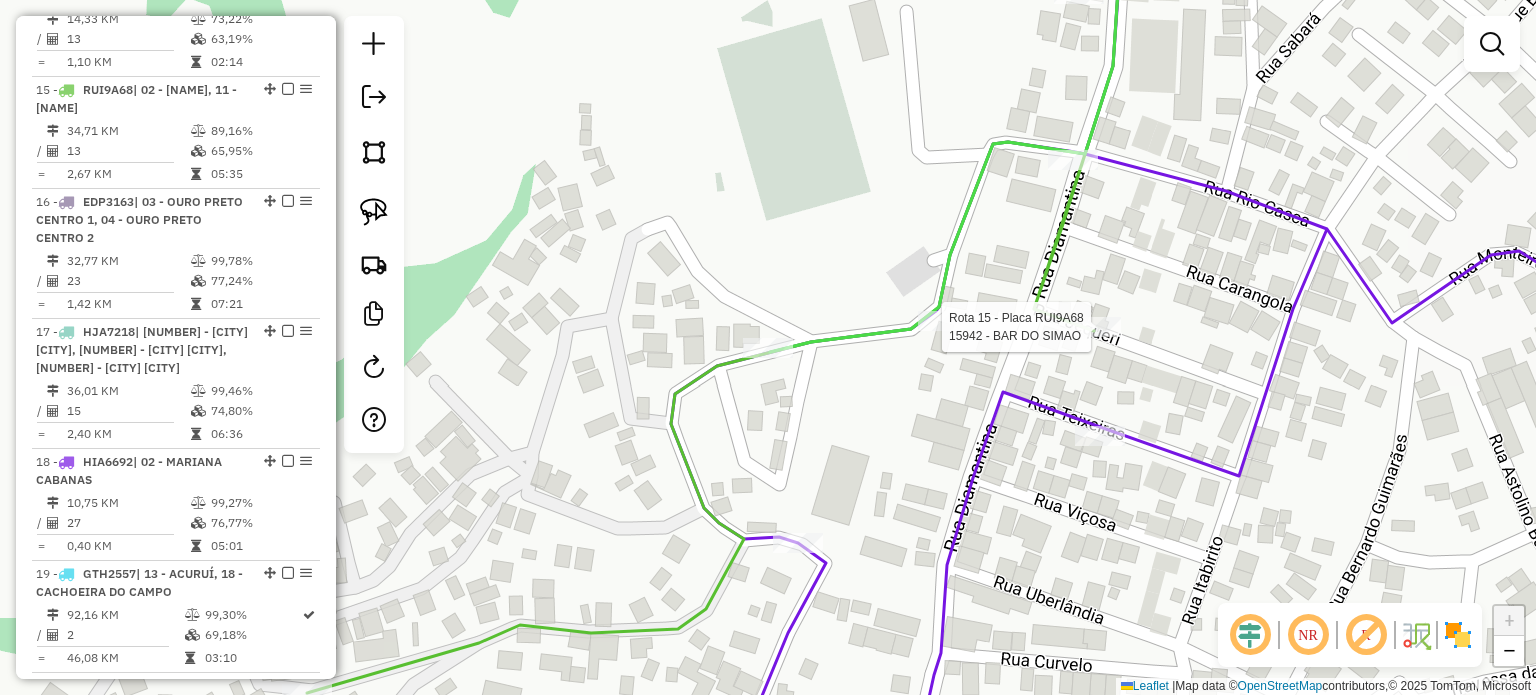 click 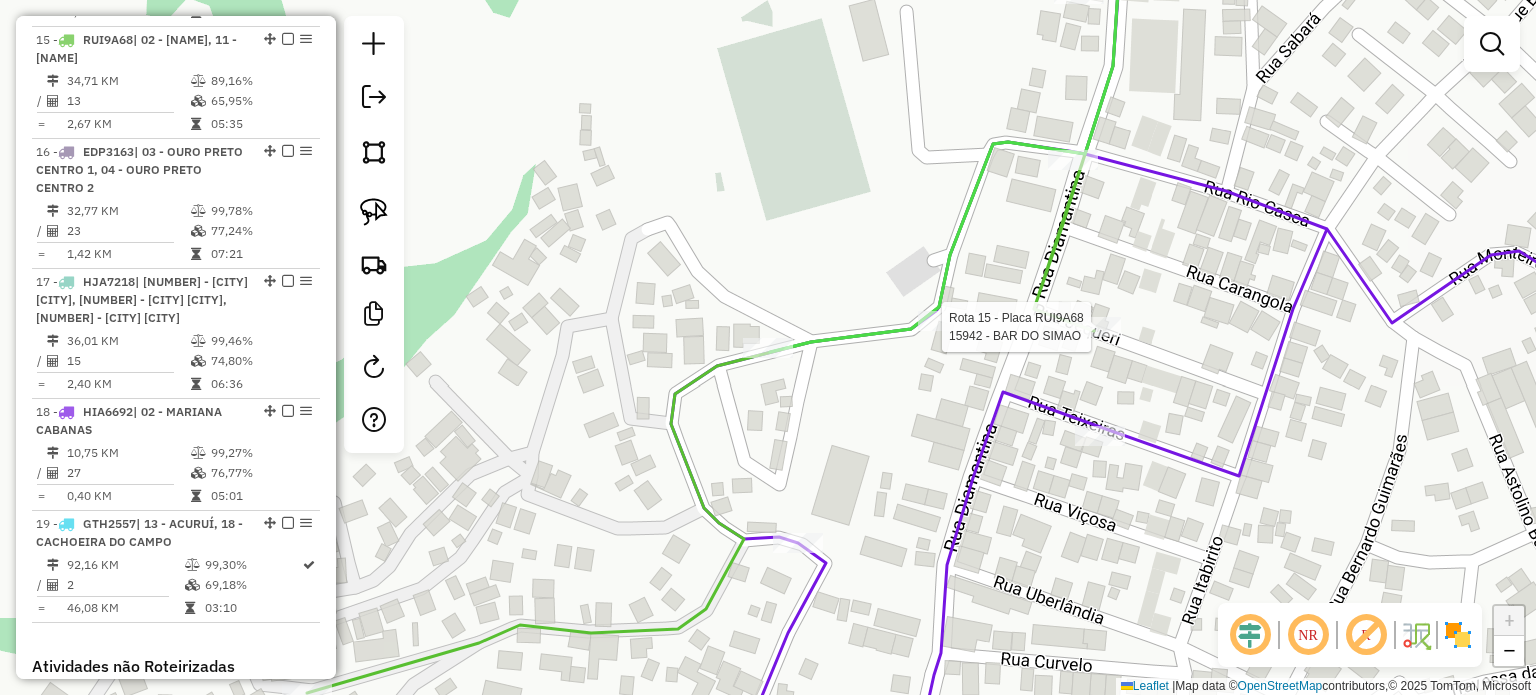 select on "**********" 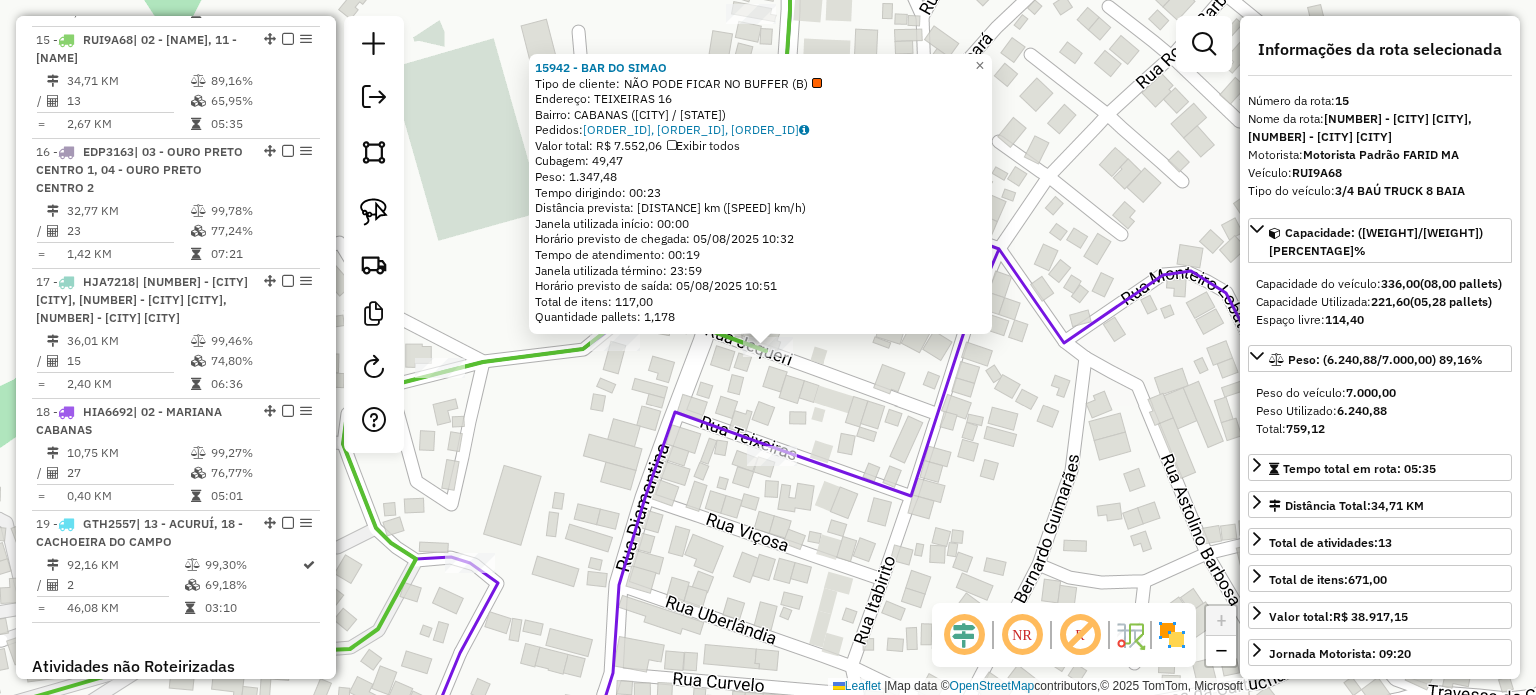 scroll, scrollTop: 2400, scrollLeft: 0, axis: vertical 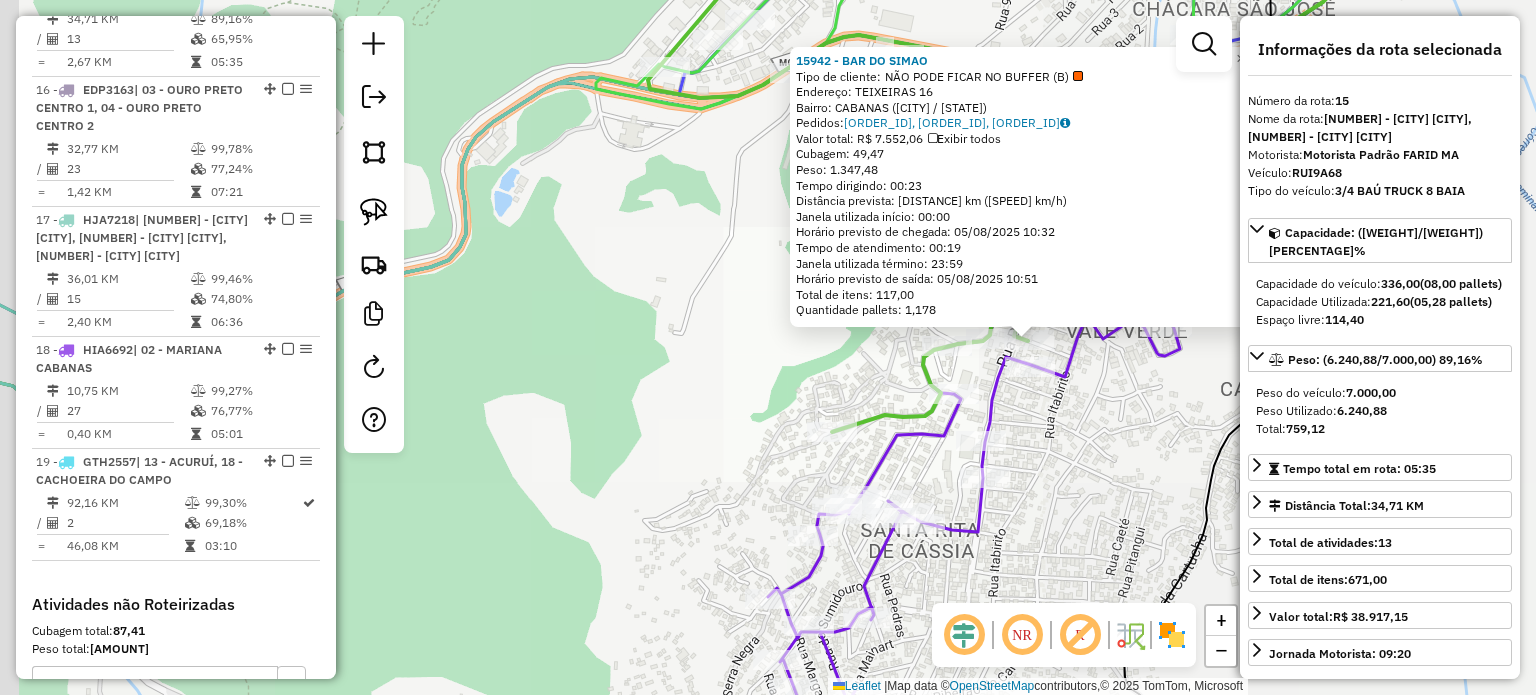 click on "[NUMBER] - [NAME] Tipo de cliente: [CLIENT_TYPE] Endereço: [STREET] [NUMBER] Bairro: [BAIRRO] ([CIDADE] / [UF]) Pedidos: [ORDER_IDS] Valor total: [CURRENCY] [AMOUNT] Exibir todos Cubagem: [CUBAGE] Peso: [WEIGHT] Tempo dirigindo: [TIME] Distância prevista: [DISTANCE] km ([SPEED] km/h) Janela utilizada início: [TIME] Horário previsto de chegada: [DATE] [TIME] Tempo de atendimento: [TIME] Janela utilizada término: [TIME] Horário previsto de saída: [DATE] [TIME] Total de itens: [ITEMS] Quantidade pallets: [PALLETS] × Janela de atendimento Grade de atendimento Capacidade Transportadoras Veículos Cliente Pedidos Rotas Selecione os dias de semana para filtrar as janelas de atendimento Seg Ter Qua Qui Sex Sáb Dom Informe o período da janela de atendimento: De: Até: Filtrar exatamente a janela do cliente Considerar janela de atendimento padrão Selecione os dias de semana para filtrar as grades de atendimento Seg Ter Qua Qui Sex Sáb Dom Considerar clientes sem dia de atendimento cadastrado" 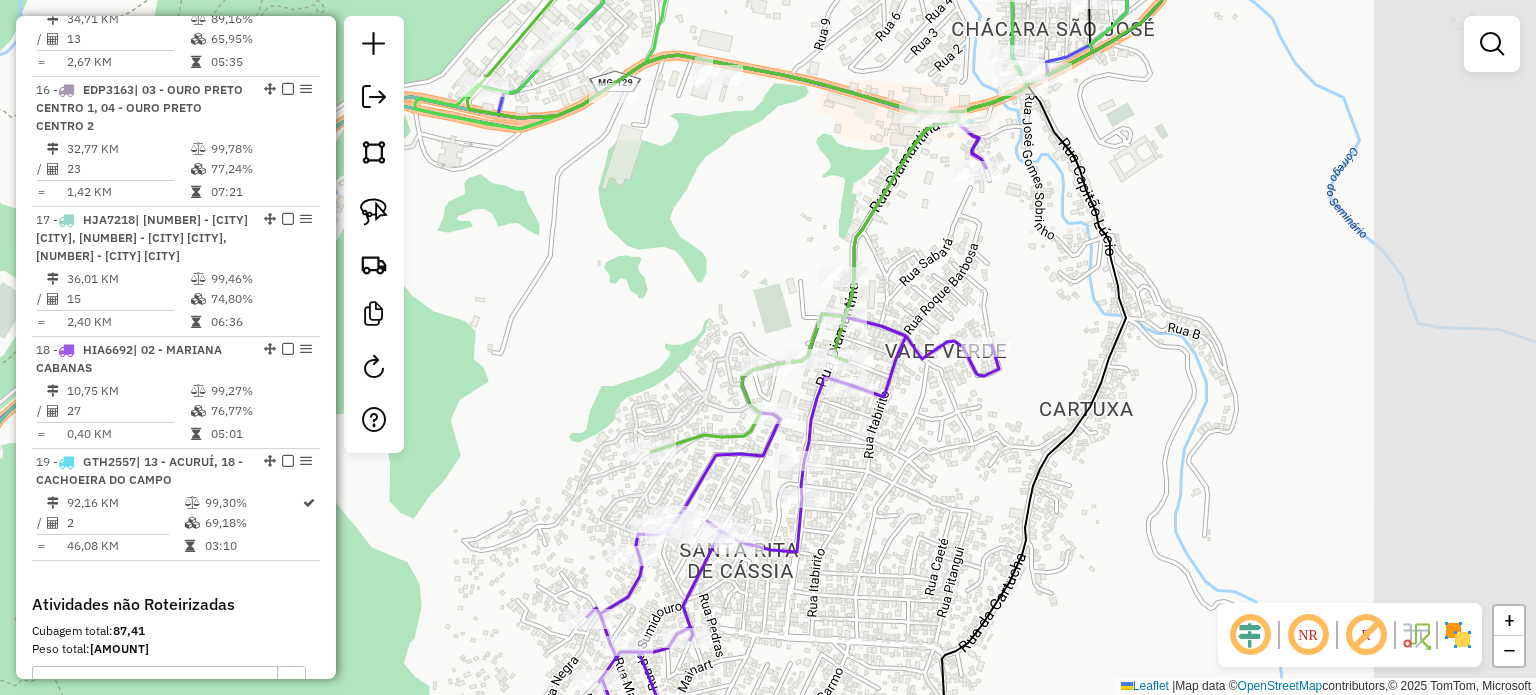 drag, startPoint x: 1108, startPoint y: 424, endPoint x: 936, endPoint y: 439, distance: 172.65283 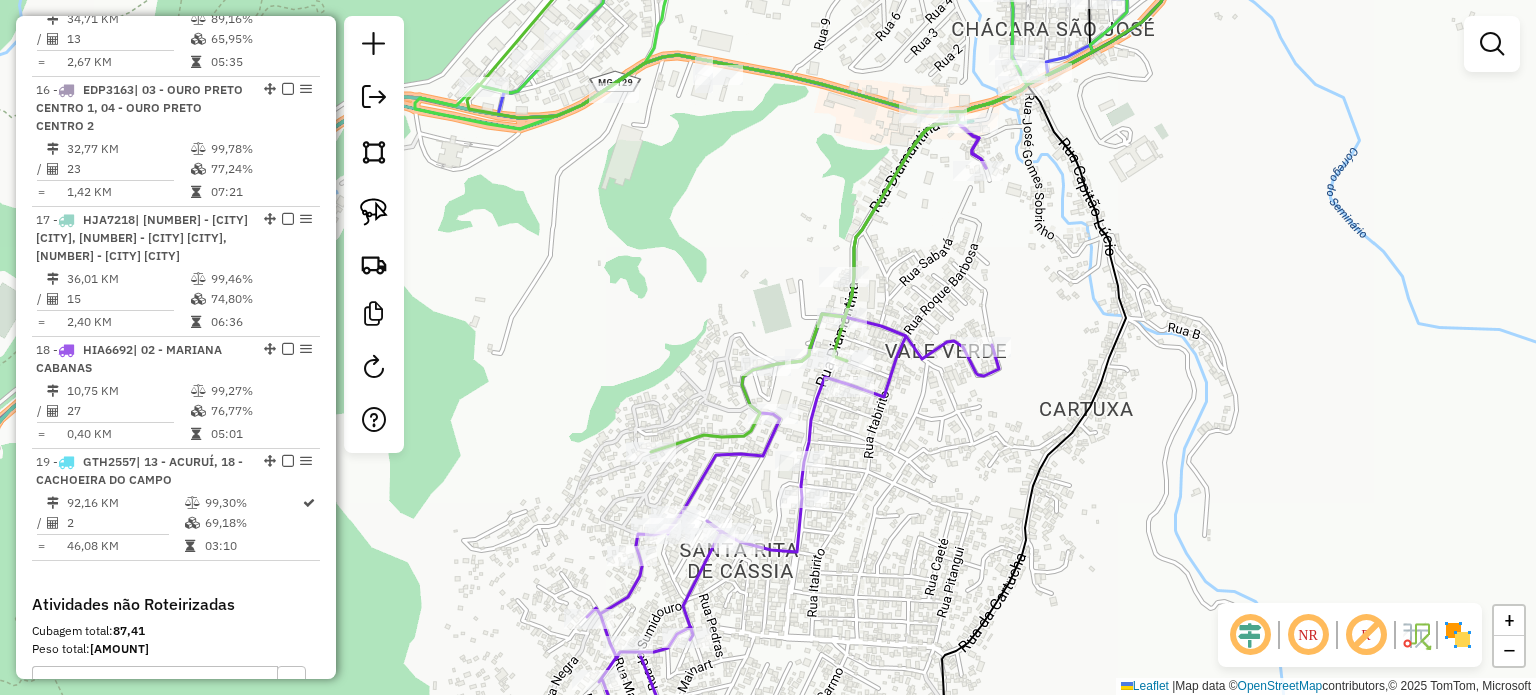 click 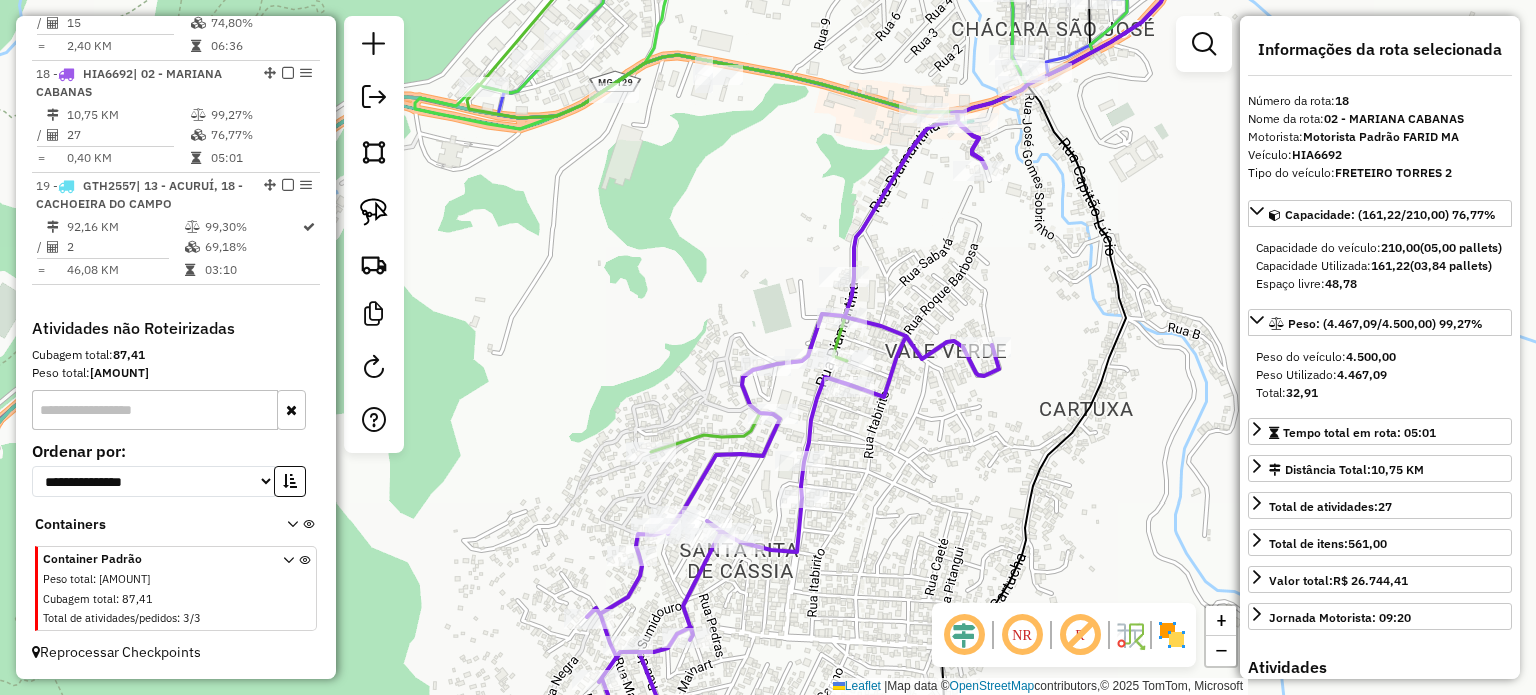 scroll, scrollTop: 2742, scrollLeft: 0, axis: vertical 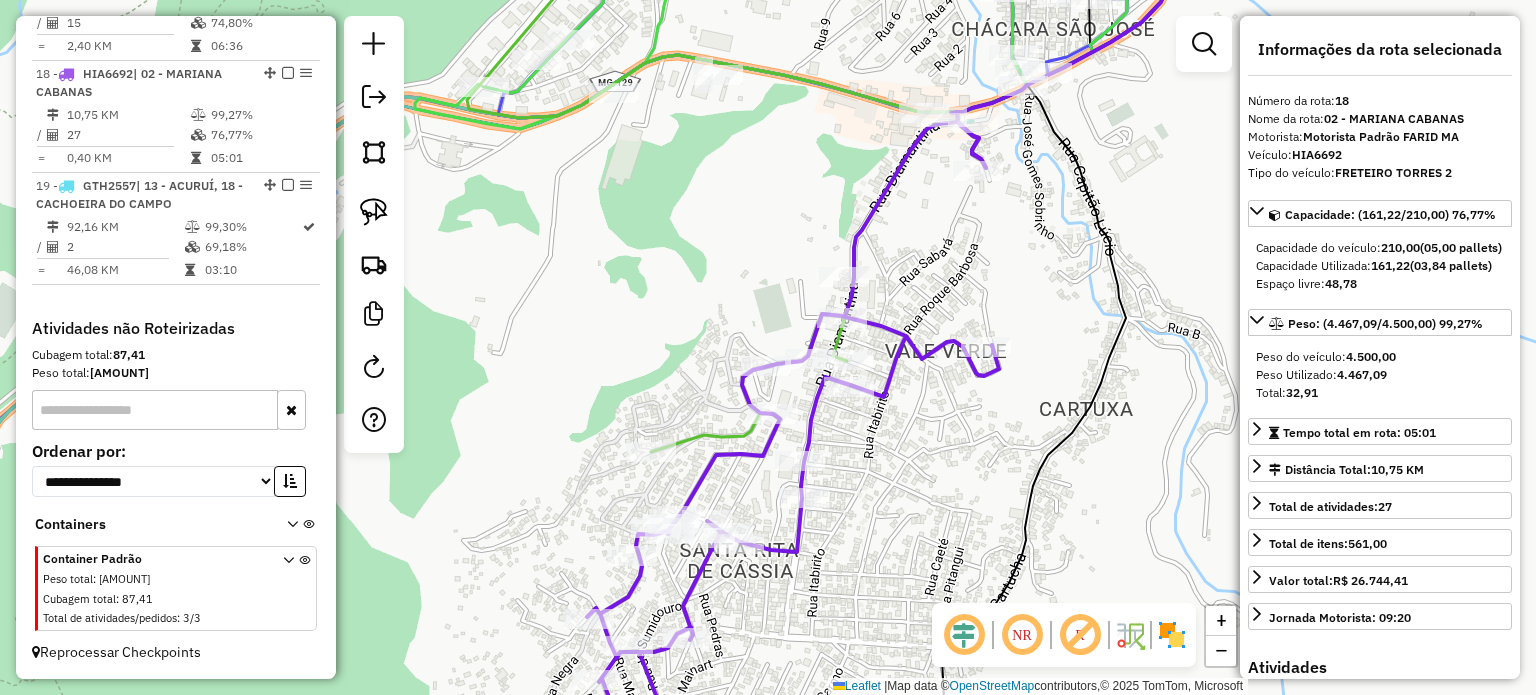 click on "Janela de atendimento Grade de atendimento Capacidade Transportadoras Veículos Cliente Pedidos  Rotas Selecione os dias de semana para filtrar as janelas de atendimento  Seg   Ter   Qua   Qui   Sex   Sáb   Dom  Informe o período da janela de atendimento: De: Até:  Filtrar exatamente a janela do cliente  Considerar janela de atendimento padrão  Selecione os dias de semana para filtrar as grades de atendimento  Seg   Ter   Qua   Qui   Sex   Sáb   Dom   Considerar clientes sem dia de atendimento cadastrado  Clientes fora do dia de atendimento selecionado Filtrar as atividades entre os valores definidos abaixo:  Peso mínimo:   Peso máximo:   Cubagem mínima:   Cubagem máxima:   De:   Até:  Filtrar as atividades entre o tempo de atendimento definido abaixo:  De:   Até:   Considerar capacidade total dos clientes não roteirizados Transportadora: Selecione um ou mais itens Tipo de veículo: Selecione um ou mais itens Veículo: Selecione um ou mais itens Motorista: Selecione um ou mais itens Nome: Rótulo:" 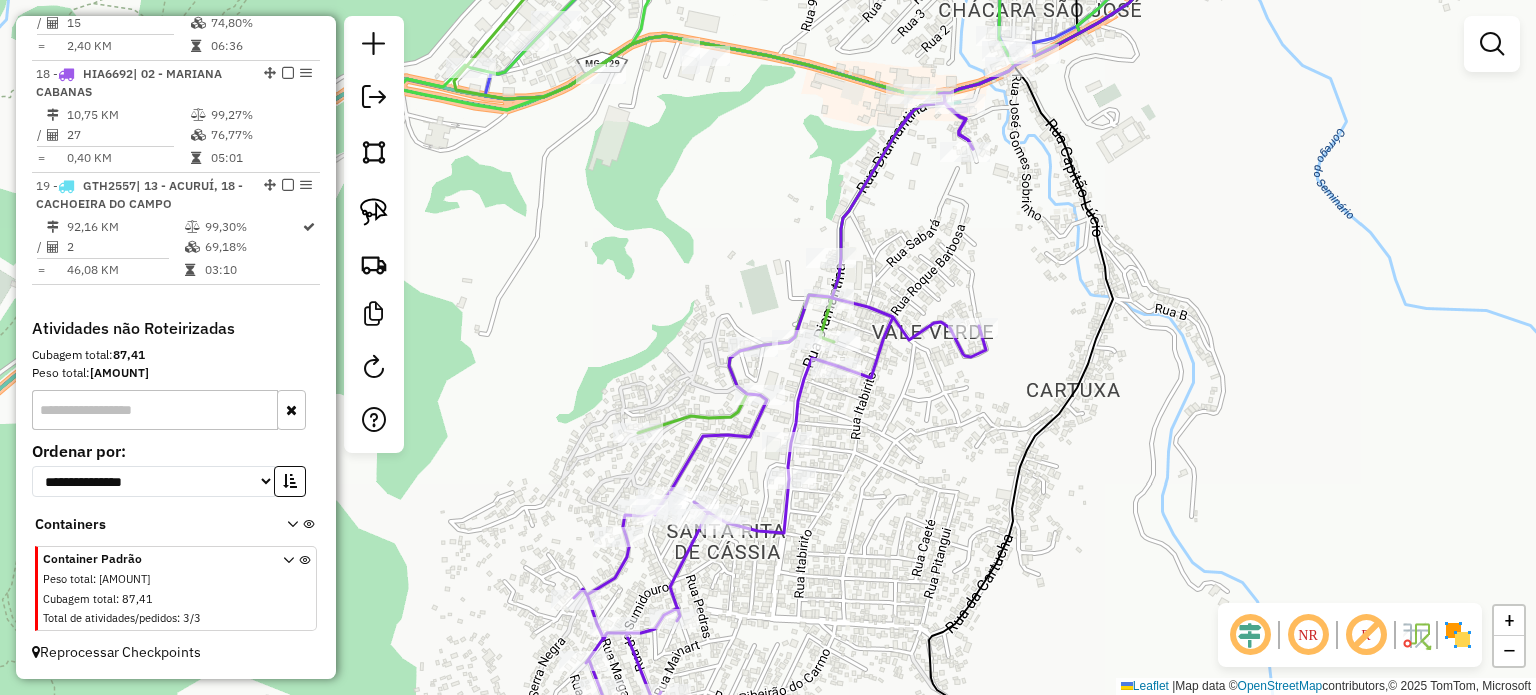 drag, startPoint x: 894, startPoint y: 546, endPoint x: 761, endPoint y: 266, distance: 309.98227 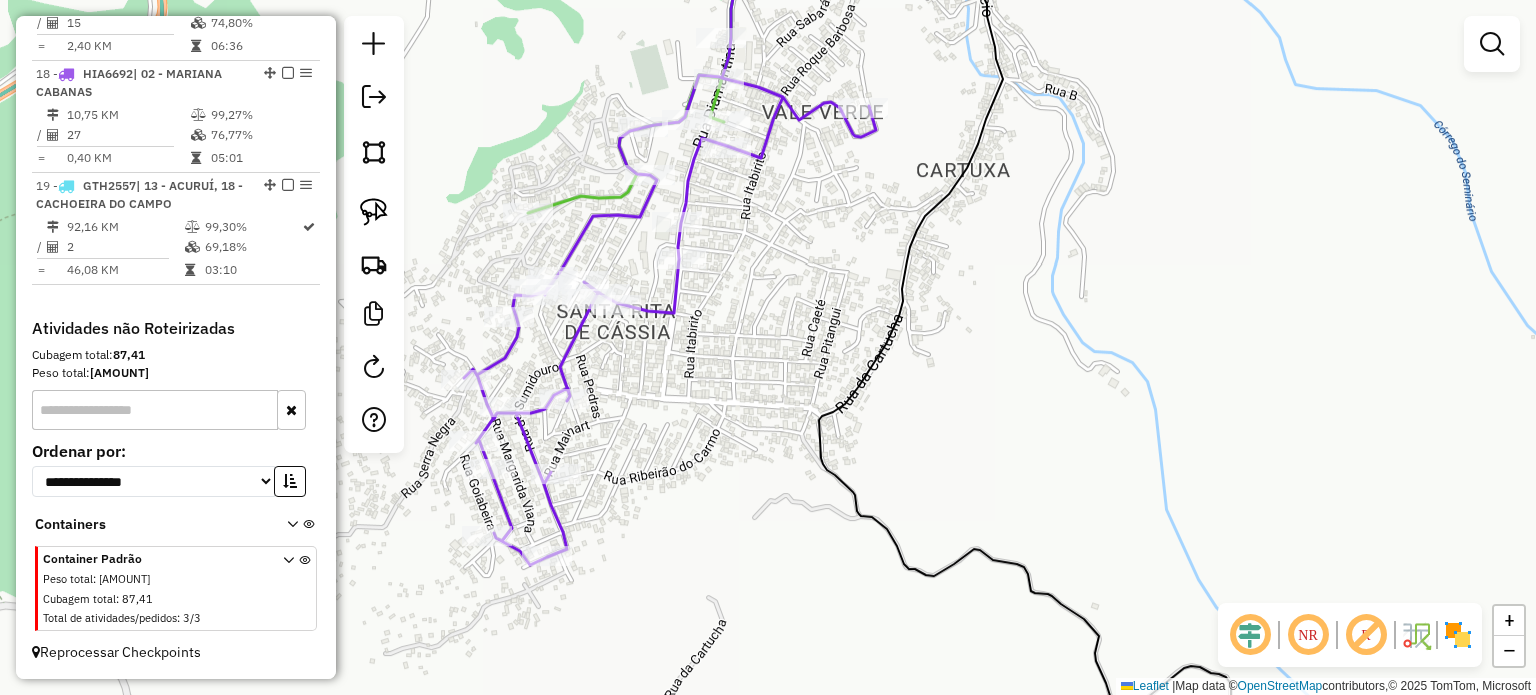 select on "**********" 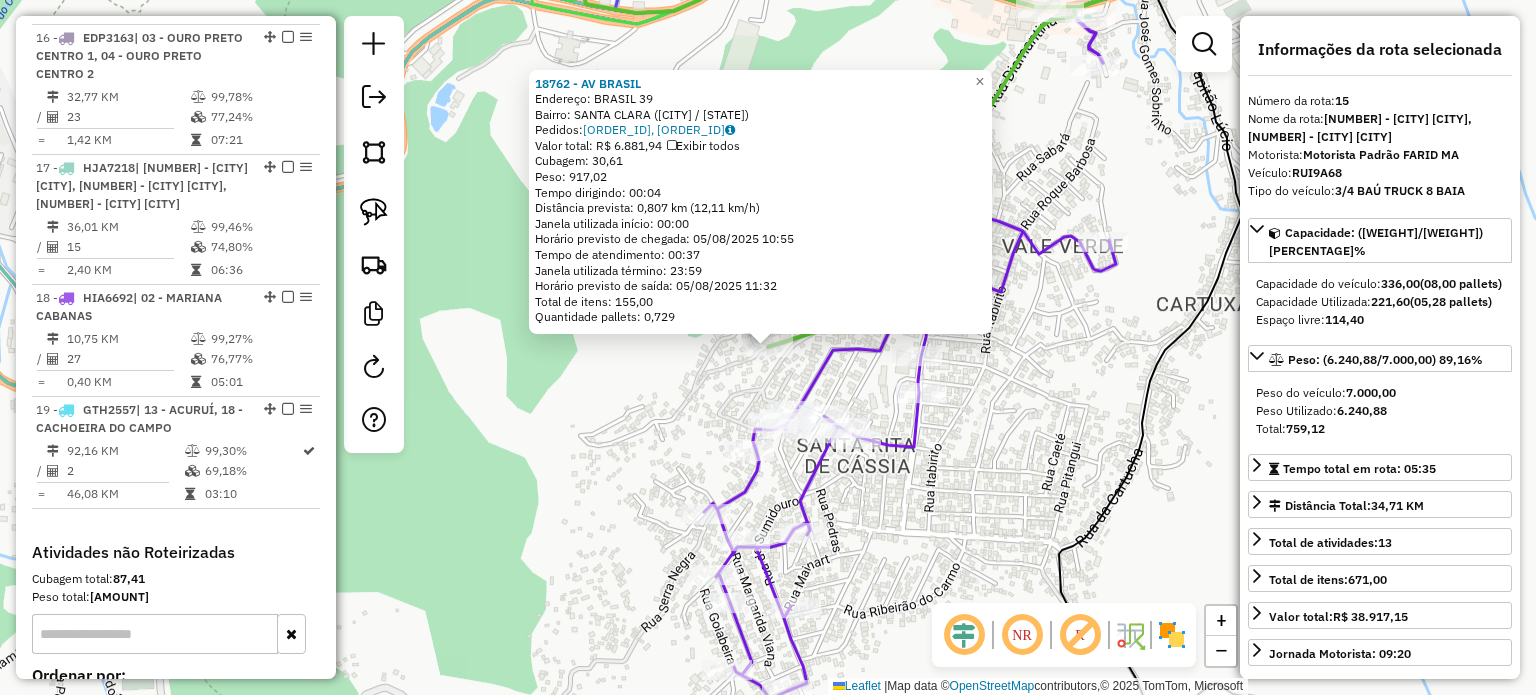 scroll, scrollTop: 2400, scrollLeft: 0, axis: vertical 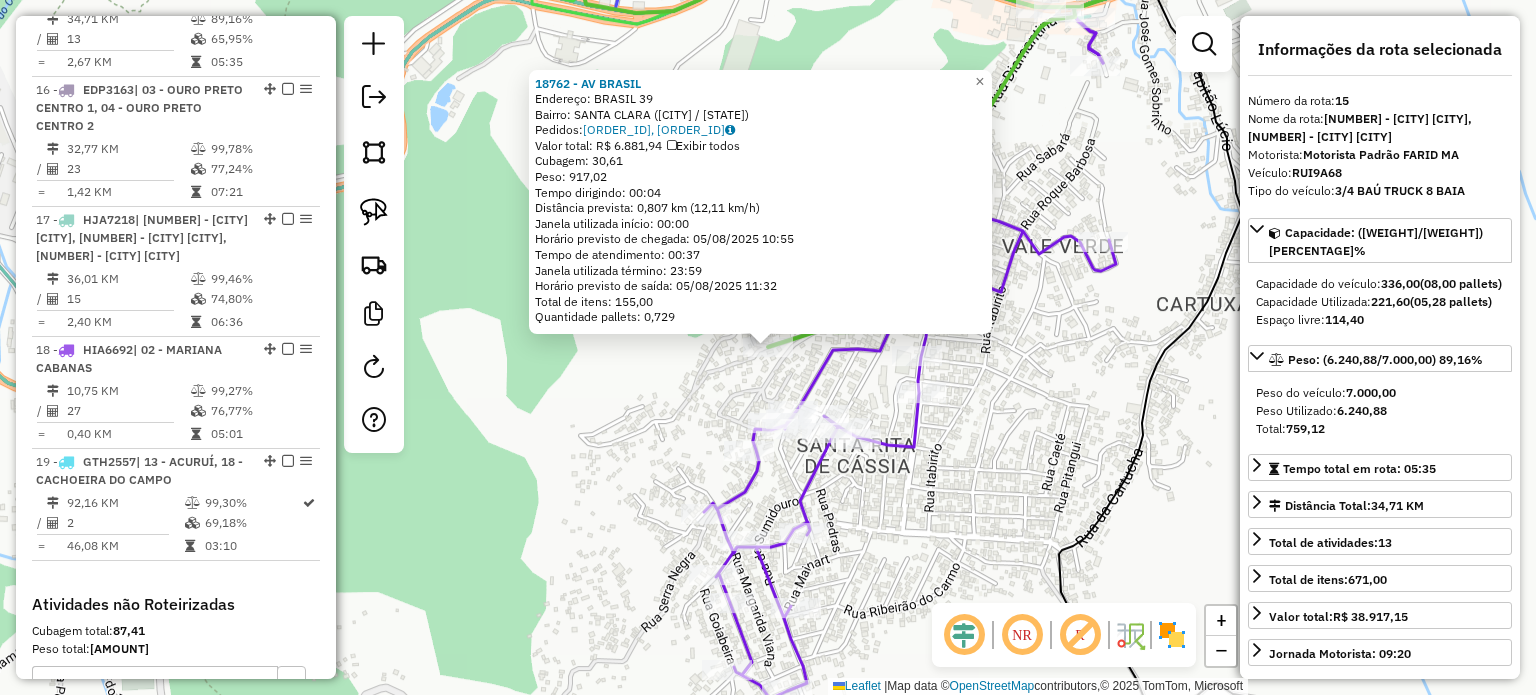 click on "Rota 18 - Placa [PLATE]  19967 - [FIRST] [LAST] 18762 - AV BRASIL  Endereço:  BRASIL 39   Bairro: SANTA CLARA ([CITY] / [STATE])   Pedidos:  04393365, 04393366   Valor total: R$ 6.881,94   Exibir todos   Cubagem: 30,61  Peso: 917,02  Tempo dirigindo: 00:04   Distância prevista: 0,807 km (12,11 km/h)   Janela utilizada início: 00:00   Horário previsto de chegada: 05/08/2025 10:55   Tempo de atendimento: 00:37   Janela utilizada término: 23:59   Horário previsto de saída: 05/08/2025 11:32   Total de itens: 155,00   Quantidade pallets: 0,729  × Janela de atendimento Grade de atendimento Capacidade Transportadoras Veículos Cliente Pedidos  Rotas Selecione os dias de semana para filtrar as janelas de atendimento  Seg   Ter   Qua   Qui   Sex   Sáb   Dom  Informe o período da janela de atendimento: De: Até:  Filtrar exatamente a janela do cliente  Considerar janela de atendimento padrão  Selecione os dias de semana para filtrar as grades de atendimento  Seg   Ter   Qua   Qui   Sex   Sáb   Dom   Considerar clientes sem dia de atendimento cadastrado De:" 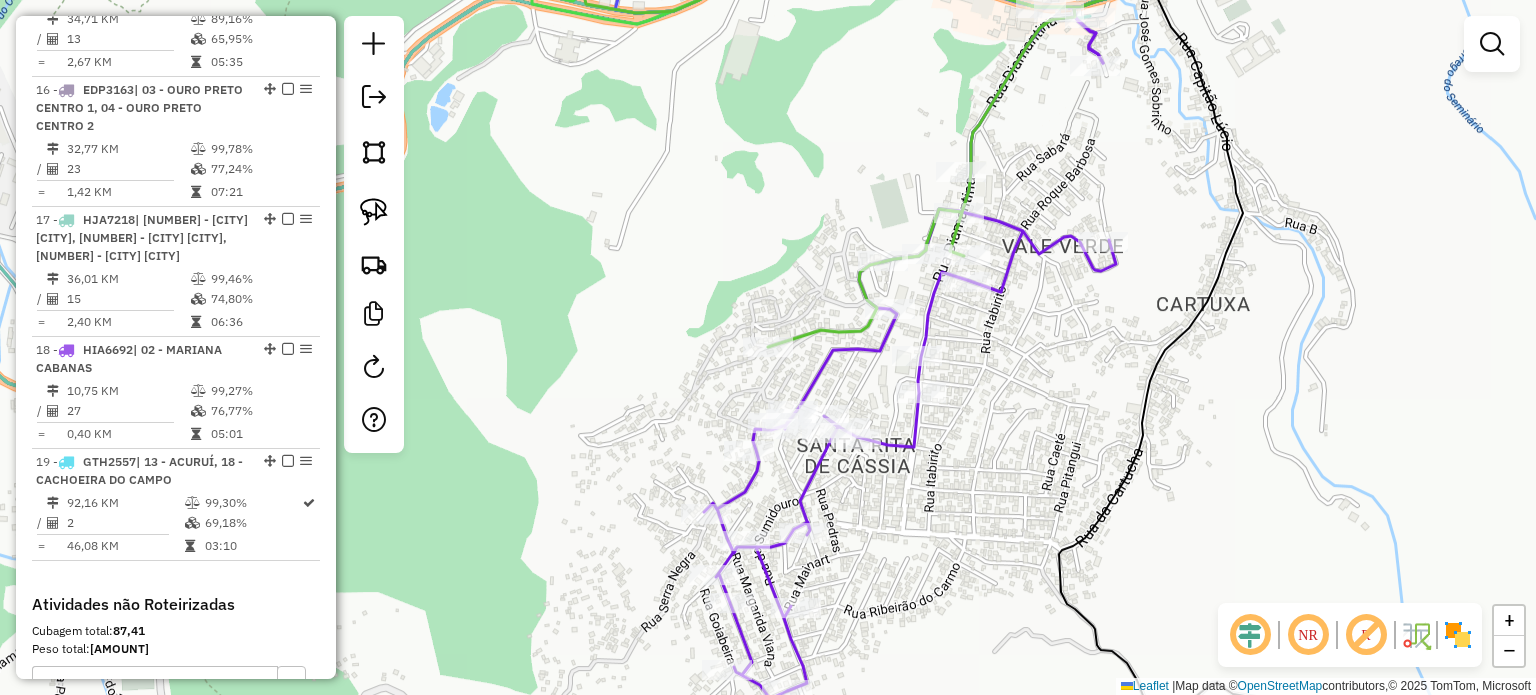 click 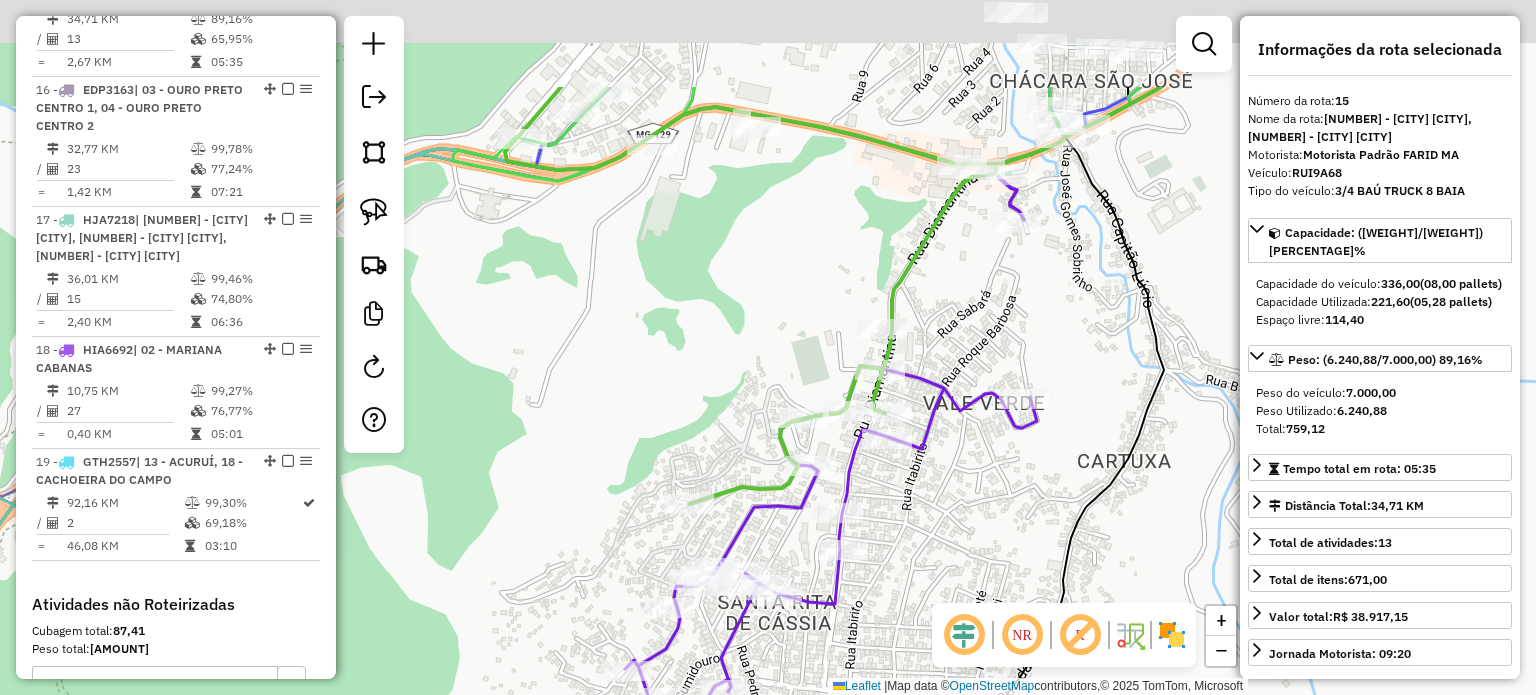 drag, startPoint x: 1076, startPoint y: 399, endPoint x: 985, endPoint y: 534, distance: 162.80664 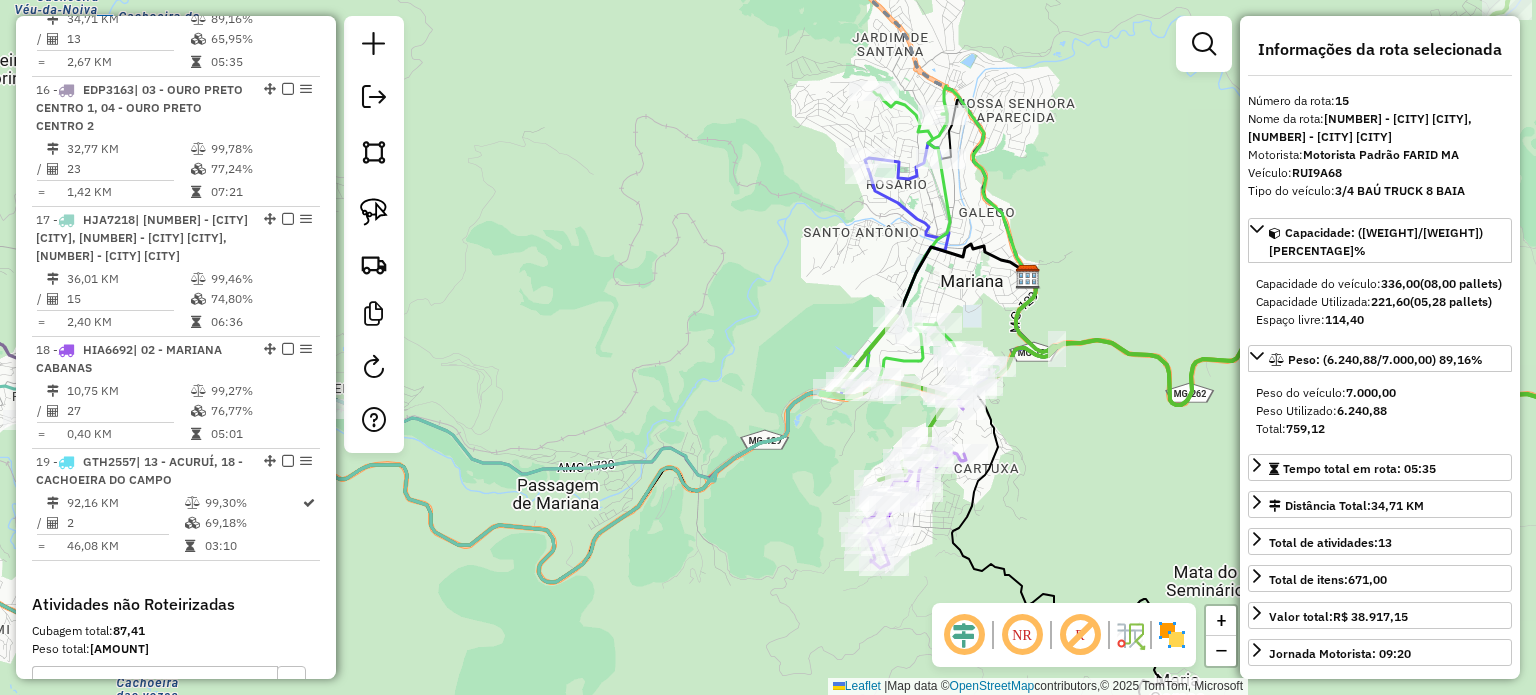 drag, startPoint x: 1051, startPoint y: 410, endPoint x: 916, endPoint y: 423, distance: 135.62448 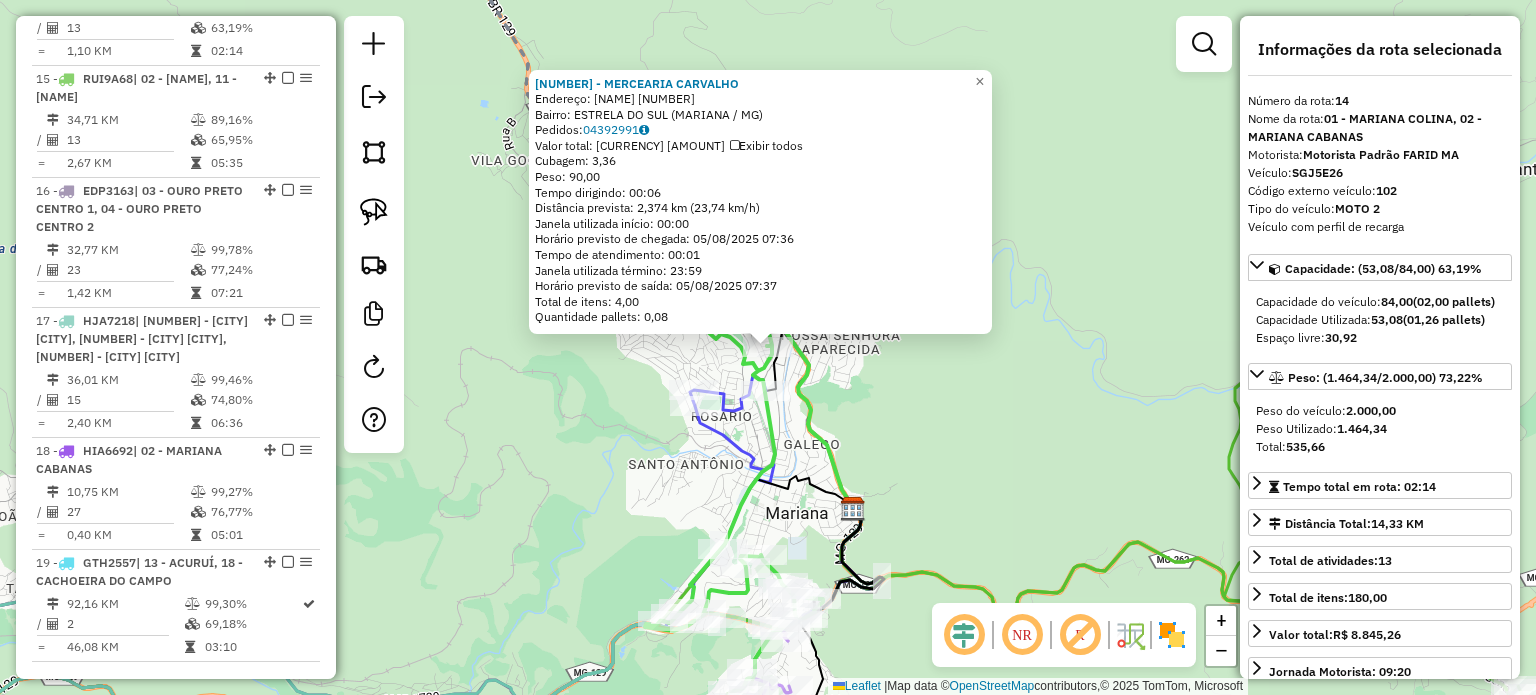 scroll, scrollTop: 2288, scrollLeft: 0, axis: vertical 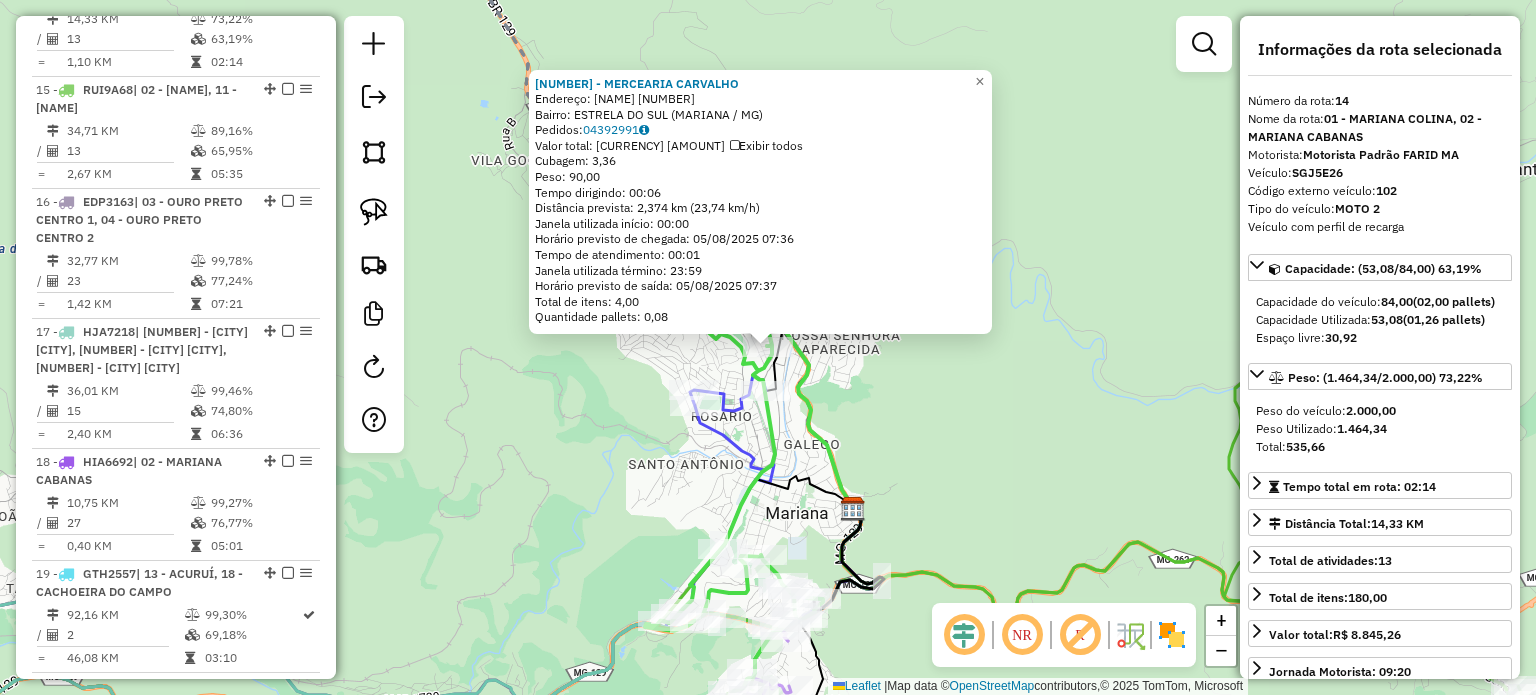 click on "[NUMBER] - [NAME] [LAST]  Endereço:  [STREET_NAME] [NUMBER]   Bairro: [CITY] ([CITY] / [STATE])   Pedidos:  [ORDER_ID]   Valor total: [CURRENCY] [PRICE]   Exibir todos   Cubagem: [PRICE]  Peso: [PRICE]  Tempo dirigindo: [TIME]   Distância prevista: [DISTANCE] km ([SPEED] km/h)   Janela utilizada início: [TIME]   Horário previsto de chegada: [DATE] [TIME]   Tempo de atendimento: [TIME]   Janela utilizada término: [TIME]   Horário previsto de saída: [DATE] [TIME]   Total de itens: [NUMBER]   Quantidade pallets: [NUMBER]  × Janela de atendimento Grade de atendimento Capacidade Transportadoras Veículos Cliente Pedidos  Rotas Selecione os dias de semana para filtrar as janelas de atendimento  Seg   Ter   Qua   Qui   Sex   Sáb   Dom  Informe o período da janela de atendimento: De: Até:  Filtrar exatamente a janela do cliente  Considerar janela de atendimento padrão  Selecione os dias de semana para filtrar as grades de atendimento  Seg   Ter   Qua   Qui   Sex   Sáb   Dom   Considerar clientes sem dia de atendimento cadastrado  De:  De:" 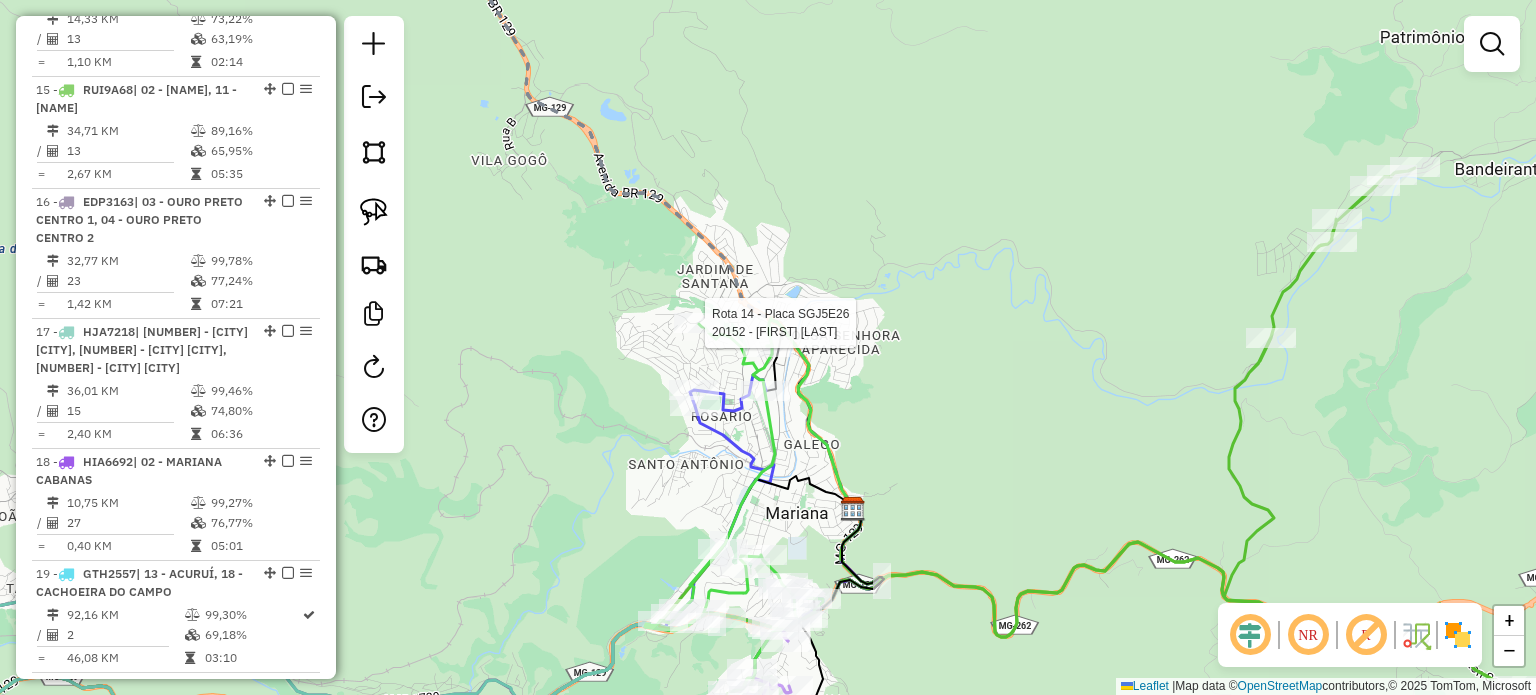 click on "Rota 14 - Placa SGJ5E26 20564 - MERCEARIA CARVALHO Rota 14 - Placa SGJ5E26 20152 - ALEXSANDRA MARTINS Janela de atendimento Grade de atendimento Capacidade Transportadoras Veículos Cliente Pedidos Rotas Selecione os dias de semana para filtrar as janelas de atendimento Seg Ter Qua Qui Sex Sáb Dom Informe o período da janela de atendimento: De: Até: Filtrar exatamente a janela do cliente Considerar janela de atendimento padrão Selecione os dias de semana para filtrar as grades de atendimento Seg Ter Qua Qui Sex Sáb Dom Considerar clientes sem dia de atendimento cadastrado Clientes fora do dia de atendimento selecionado Filtrar as atividades entre os valores definidos abaixo: Peso mínimo: Peso máximo: Cubagem mínima: Cubagem máxima: De: Até: Filtrar as atividades entre o tempo de atendimento definido abaixo: De: Até: Considerar capacidade total dos clientes não roteirizados Transportadora: Selecione um ou mais itens Tipo de veículo: Veículo: +" 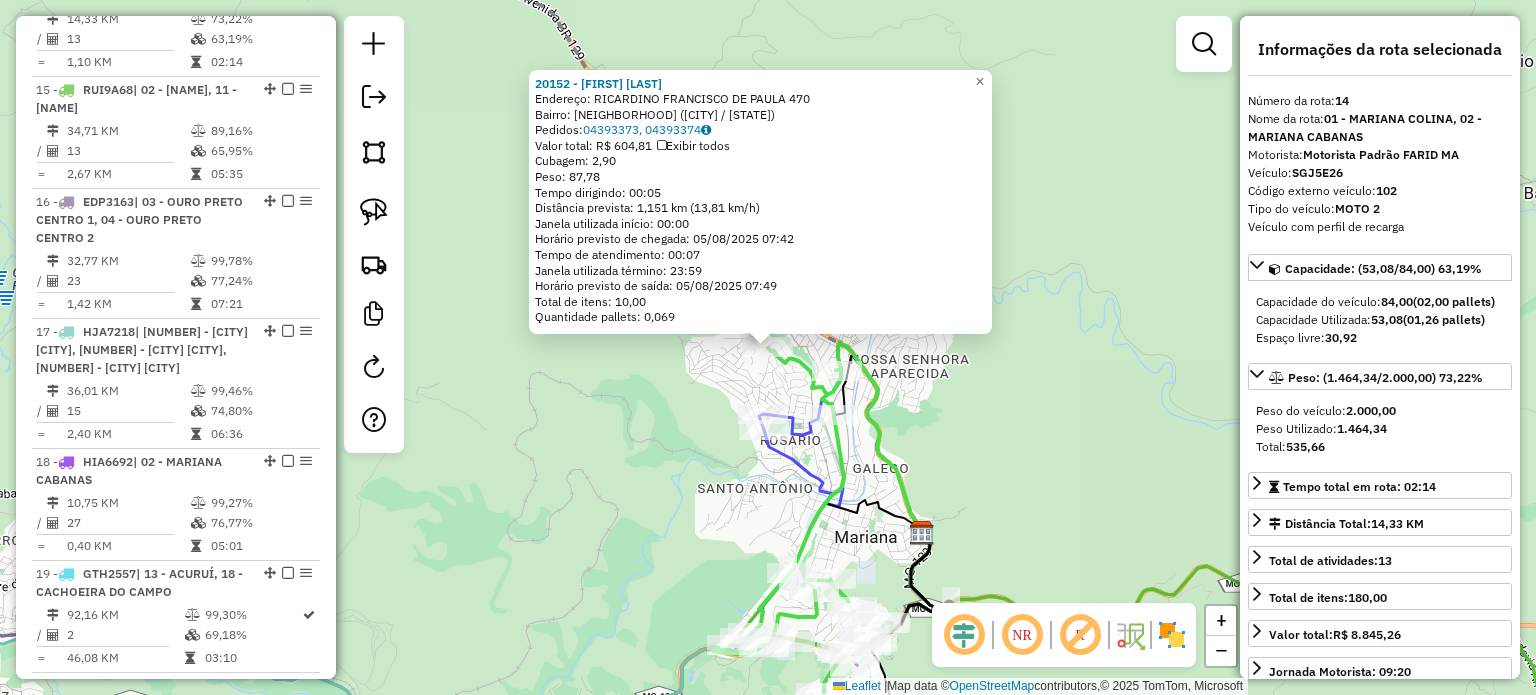 click on "[NUMBER] - [NAME]  Endereço:  [NAME] [NUMBER]   Bairro: [NAME] ([CITY] / [STATE])   Pedidos:  [NUMBER], [NUMBER]   Valor total: R$ [PRICE]   Exibir todos   Cubagem: [PRICE]  Peso: [PRICE]  Tempo dirigindo: [TIME]   Distância prevista: [PRICE] km ([PRICE]/h)   Janela utilizada início: [TIME]   Horário previsto de chegada: [DATE] [TIME]   Tempo de atendimento: [TIME]   Janela utilizada término: [TIME]   Horário previsto de saída: [DATE] [TIME]   Total de itens: [PRICE]   Quantidade pallets: [PRICE]  × Janela de atendimento Grade de atendimento Capacidade Transportadoras Veículos Cliente Pedidos  Rotas Selecione os dias de semana para filtrar as janelas de atendimento  Seg   Ter   Qua   Qui   Sex   Sáb   Dom  Informe o período da janela de atendimento: De: Até:  Filtrar exatamente a janela do cliente  Considerar janela de atendimento padrão  Selecione os dias de semana para filtrar as grades de atendimento  Seg   Ter   Qua   Qui   Sex   Sáb   Dom   Peso mínimo:   Peso máximo:" 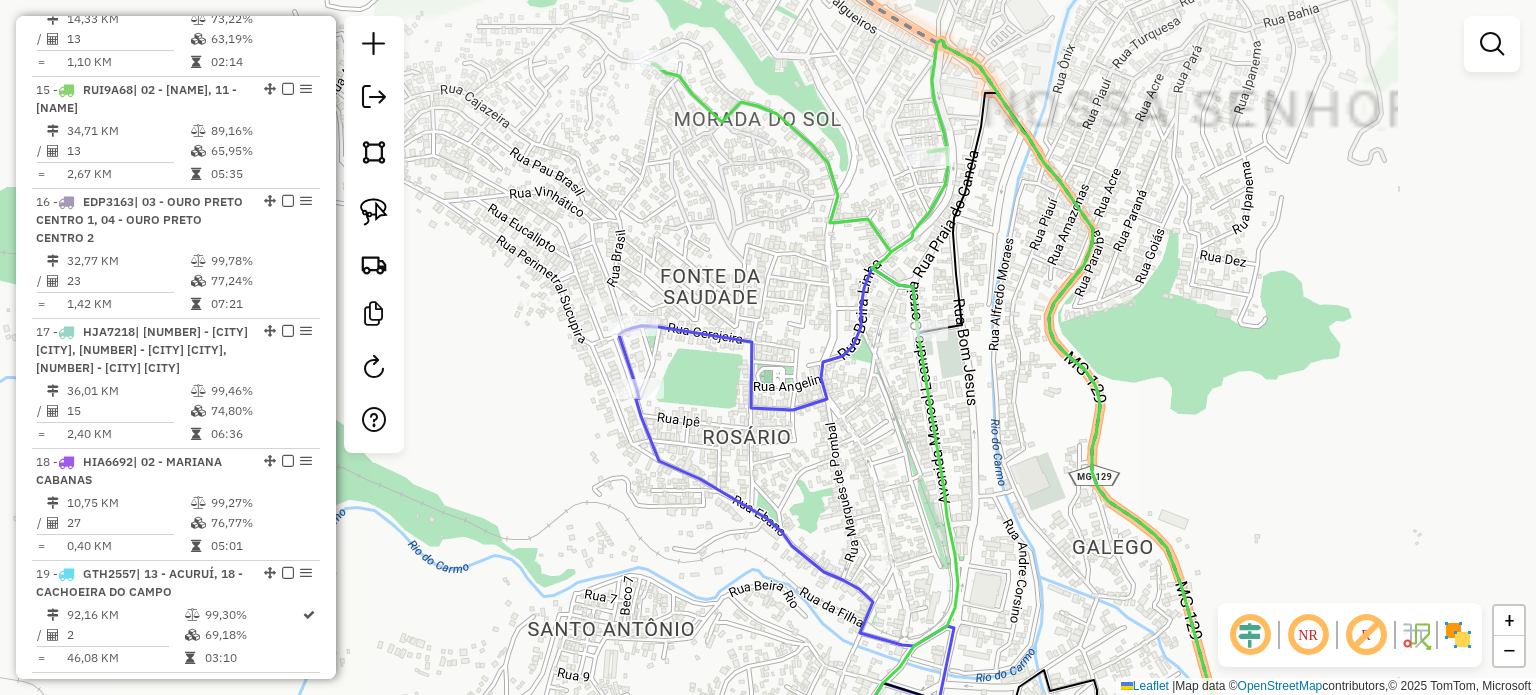 click 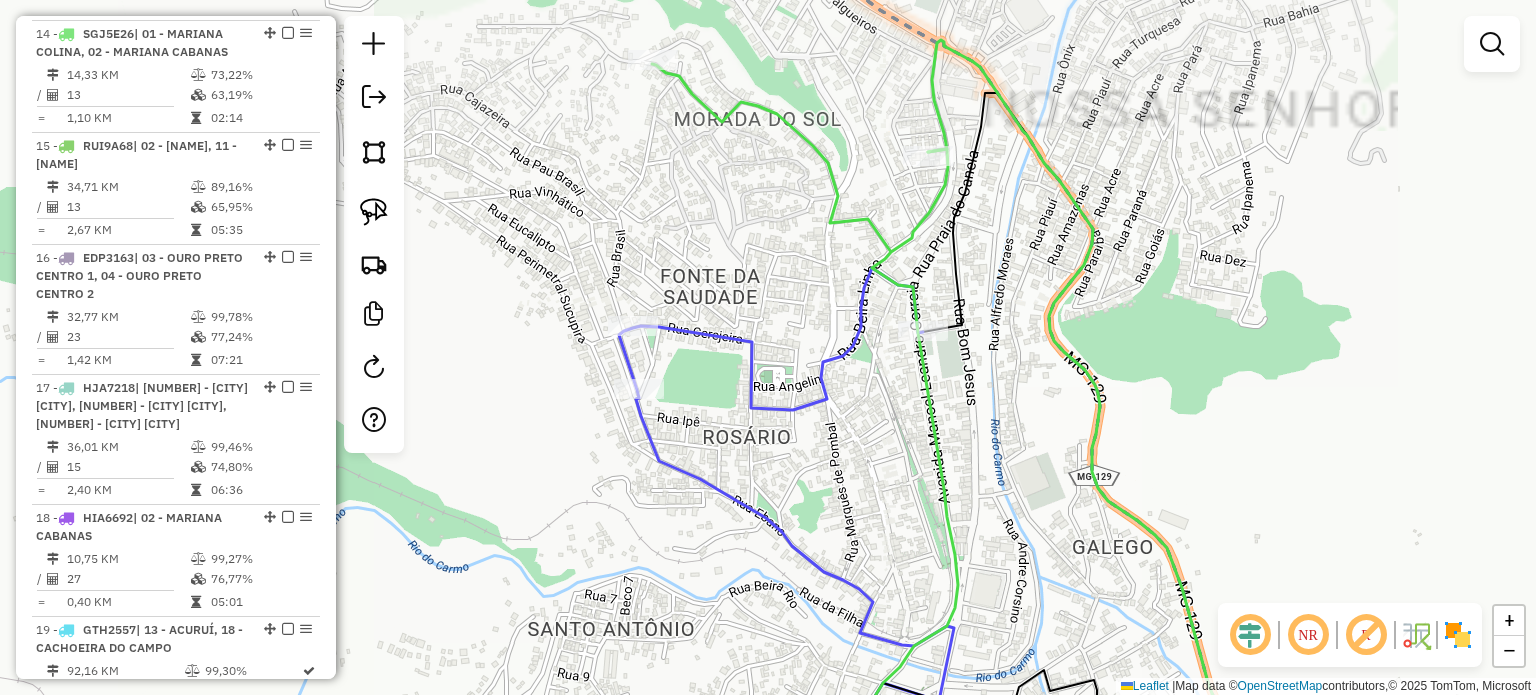 select on "**********" 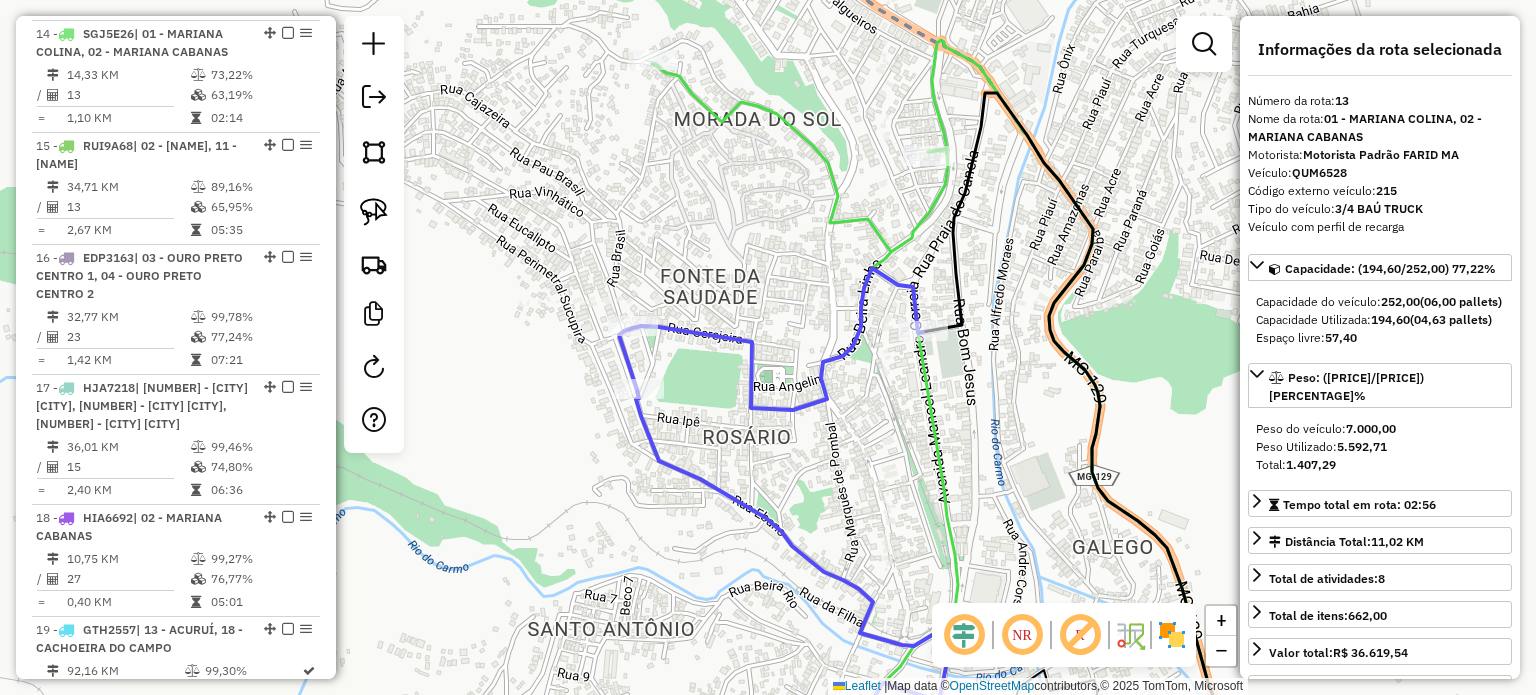 scroll, scrollTop: 2176, scrollLeft: 0, axis: vertical 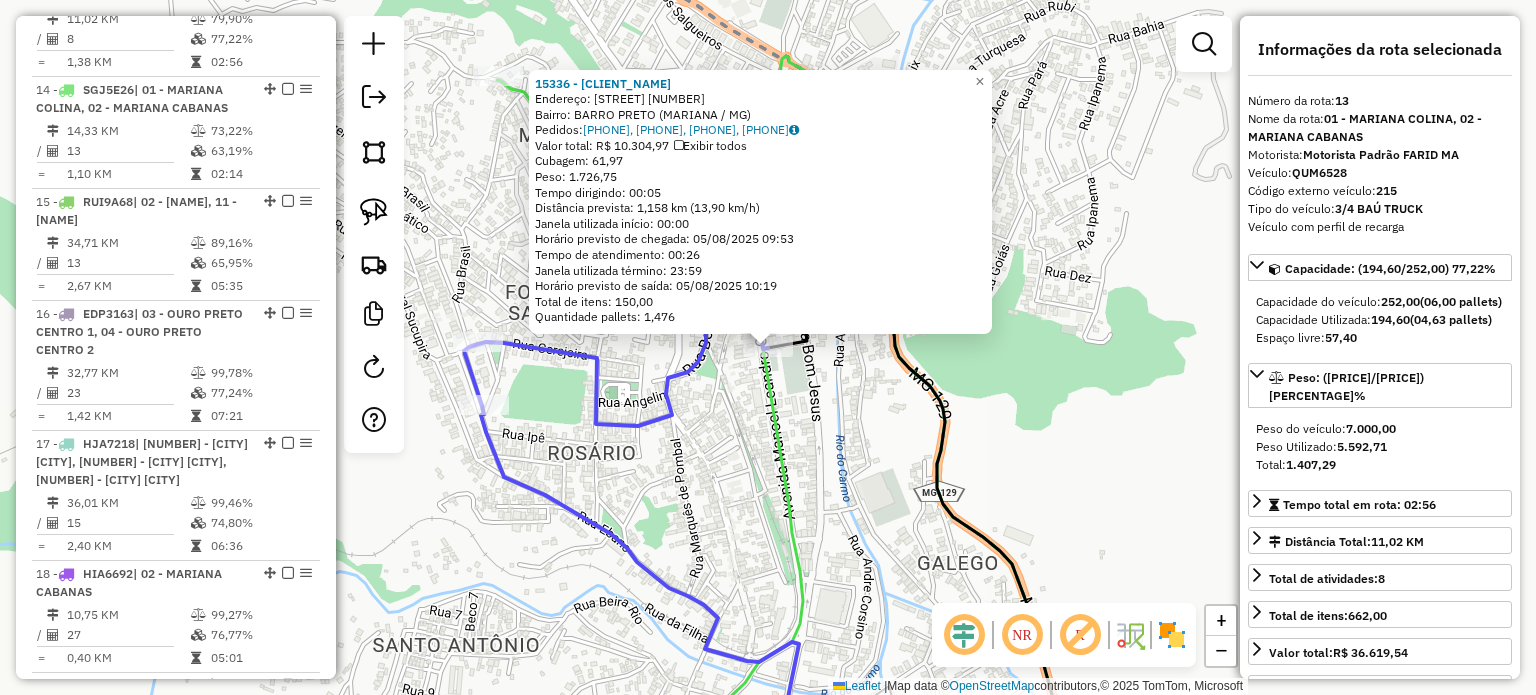 click on "15336 - [NAME] Endereço: MANOEL LEANDRO CORREA 402 Bairro: BARRO PRETO (MARIANA / MG) Pedidos: [PHONE], [PHONE], [PHONE], [PHONE] Valor total: R$ 10.304,97 Exibir todos Cubagem: 61,97 Peso: 1.726,75 Tempo dirigindo: 00:05 Distância prevista: 1,158 km (13,90 km/h) Janela utilizada início: 00:00 Horário previsto de chegada: 05/08/2025 09:53 Tempo de atendimento: 00:26 Janela utilizada término: 23:59 Horário previsto de saída: 05/08/2025 10:19 Total de itens: 150,00 Quantidade pallets: 1,476 × Janela de atendimento Grade de atendimento Capacidade Transportadoras Veículos Cliente Pedidos Rotas Selecione os dias de semana para filtrar as janelas de atendimento Seg Ter Qua Qui Sex Sáb Dom Informe o período da janela de atendimento: De: Até: Filtrar exatamente a janela do cliente Considerar janela de atendimento padrão Selecione os dias de semana para filtrar as grades de atendimento Seg Ter Qua Qui Sex Sáb Dom De: De:" 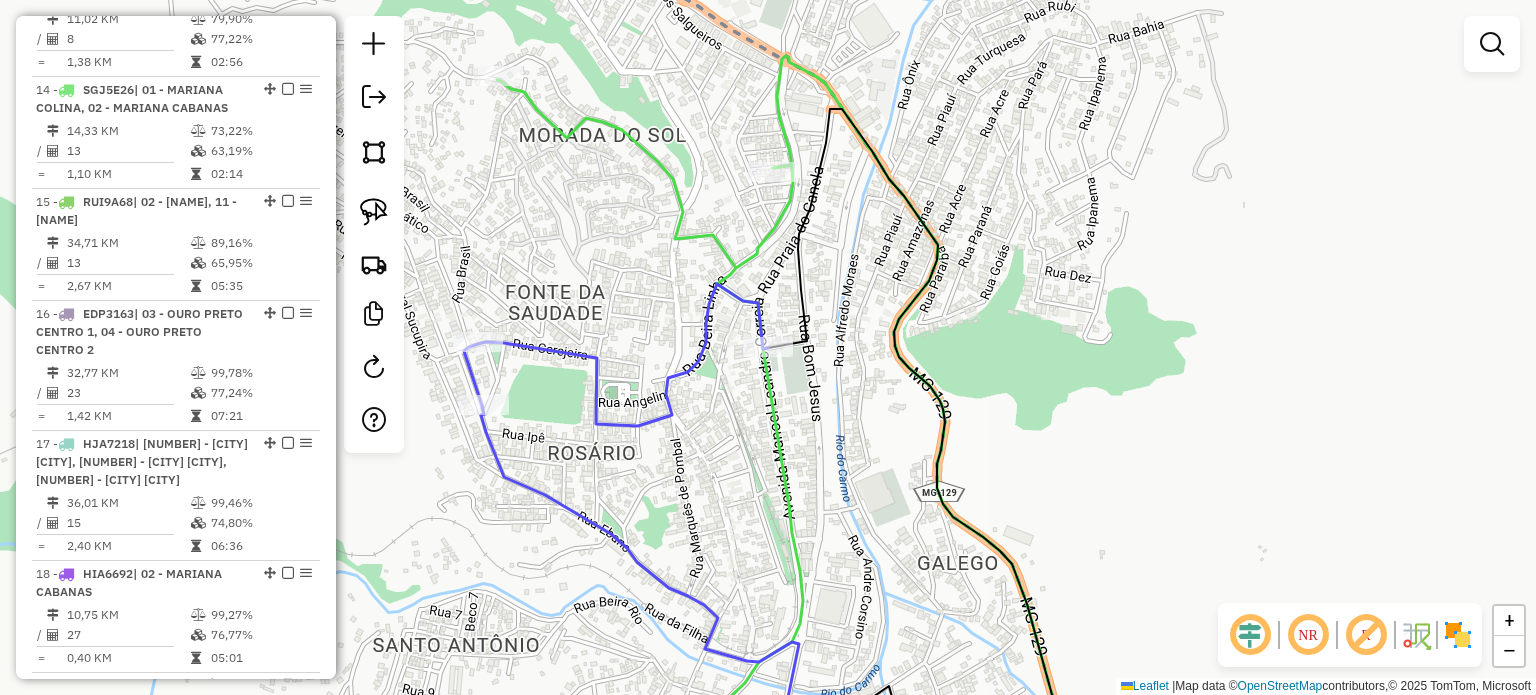 click 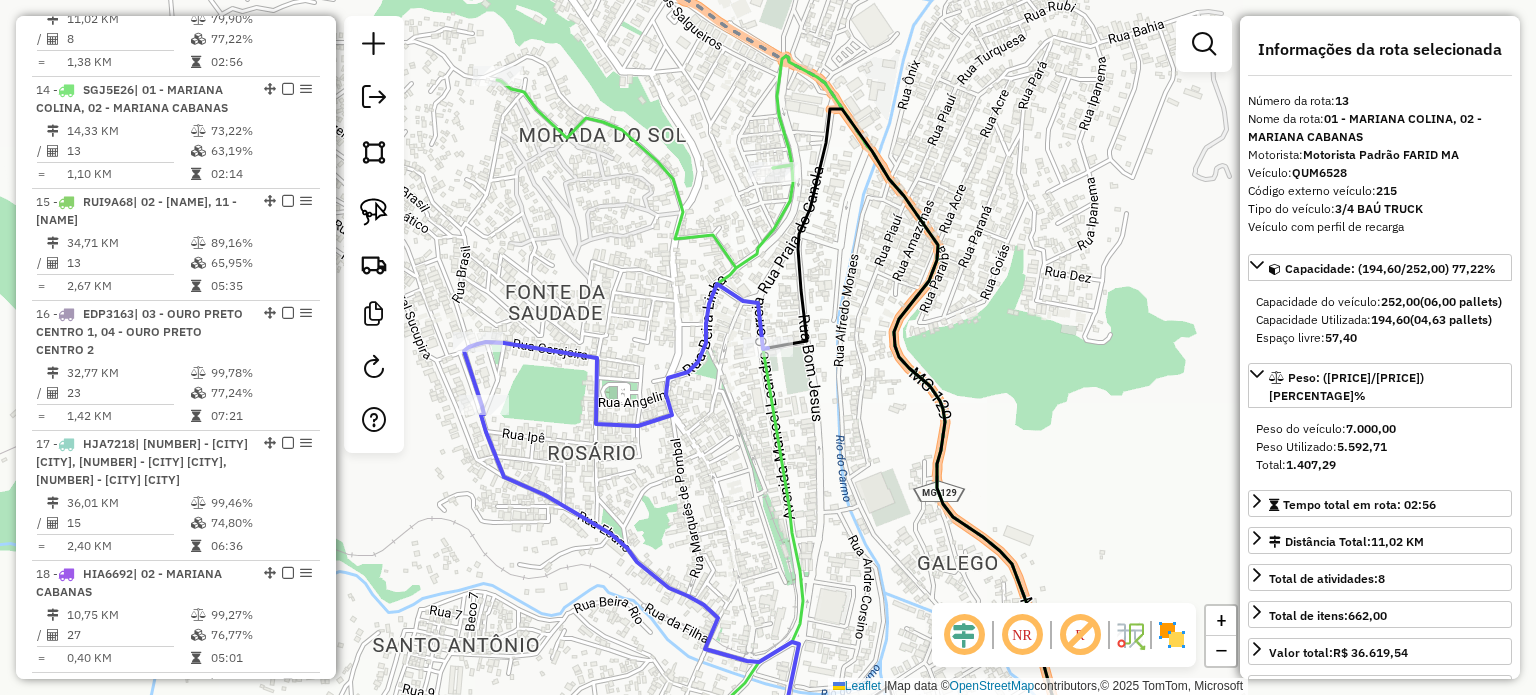 drag, startPoint x: 703, startPoint y: 510, endPoint x: 658, endPoint y: 266, distance: 248.1149 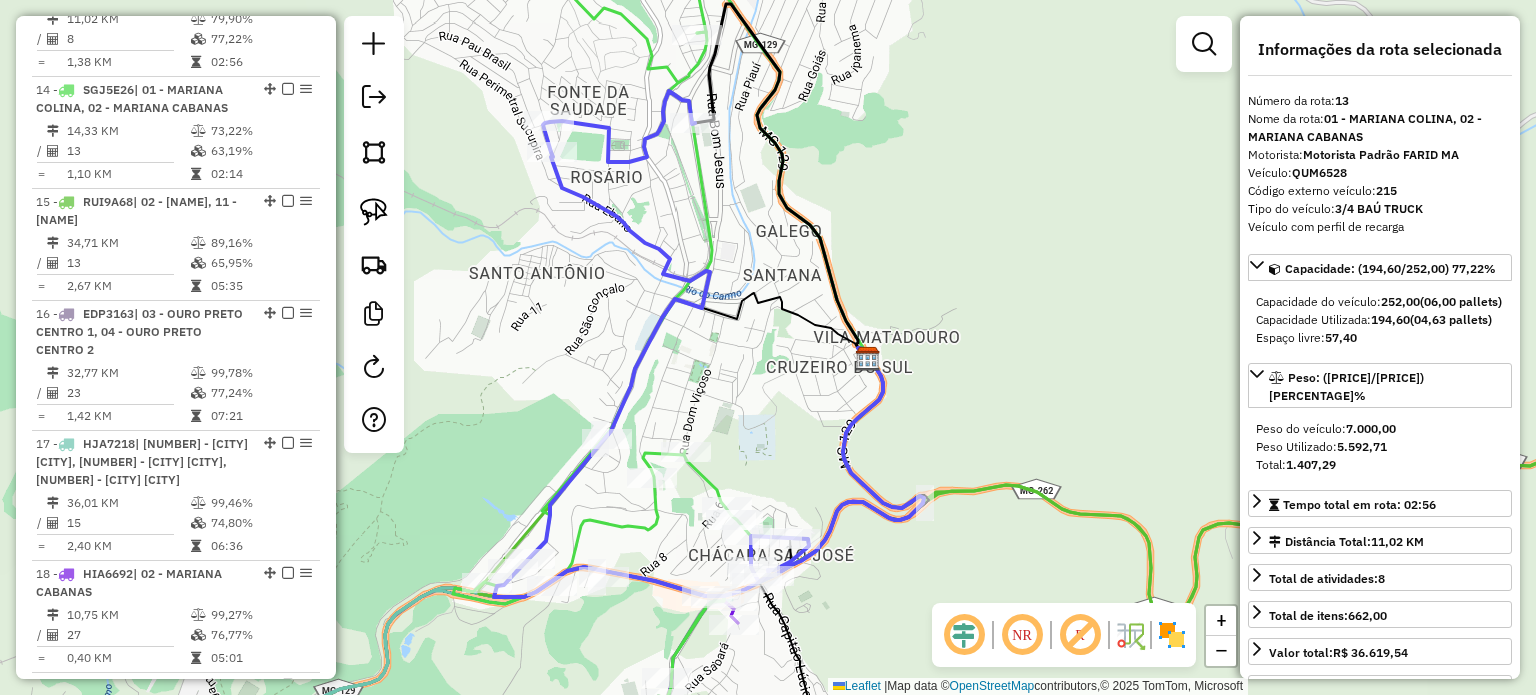 drag, startPoint x: 783, startPoint y: 415, endPoint x: 770, endPoint y: 336, distance: 80.06248 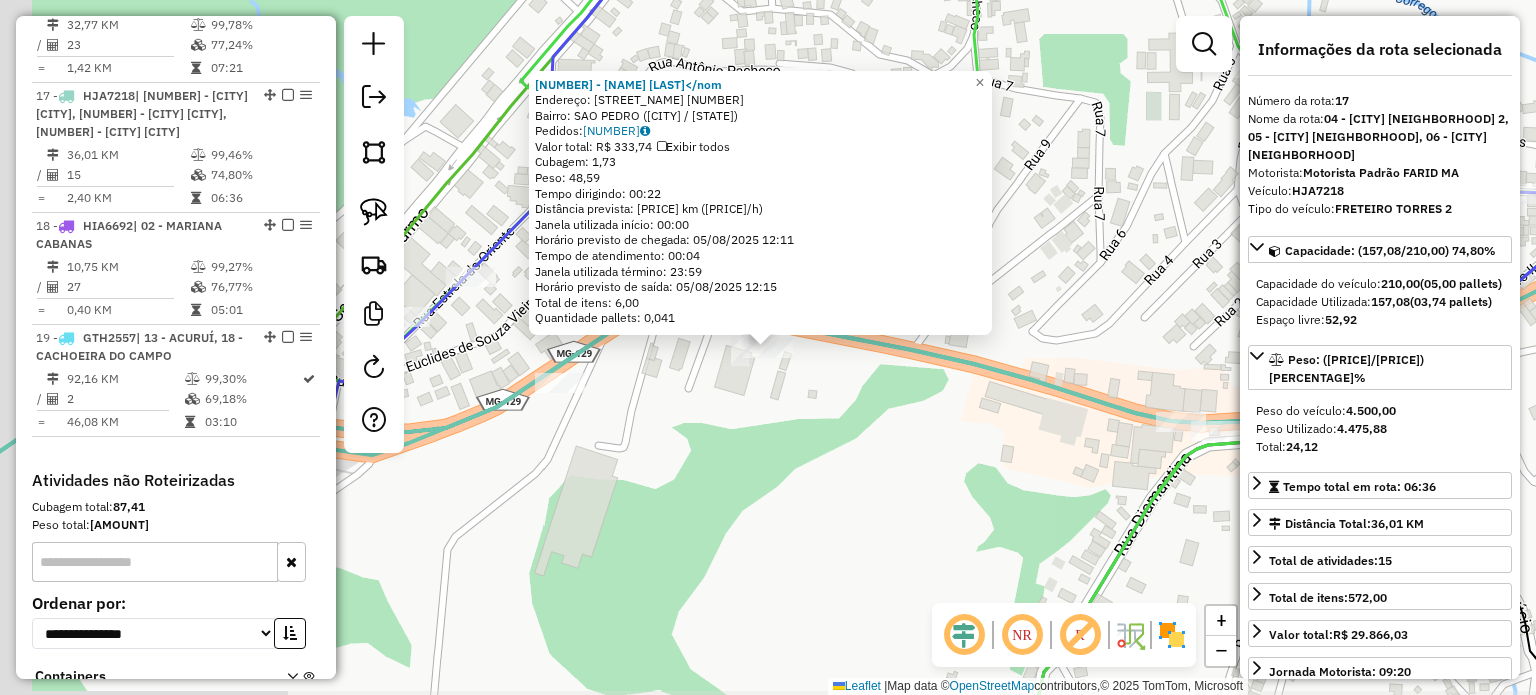 scroll, scrollTop: 2642, scrollLeft: 0, axis: vertical 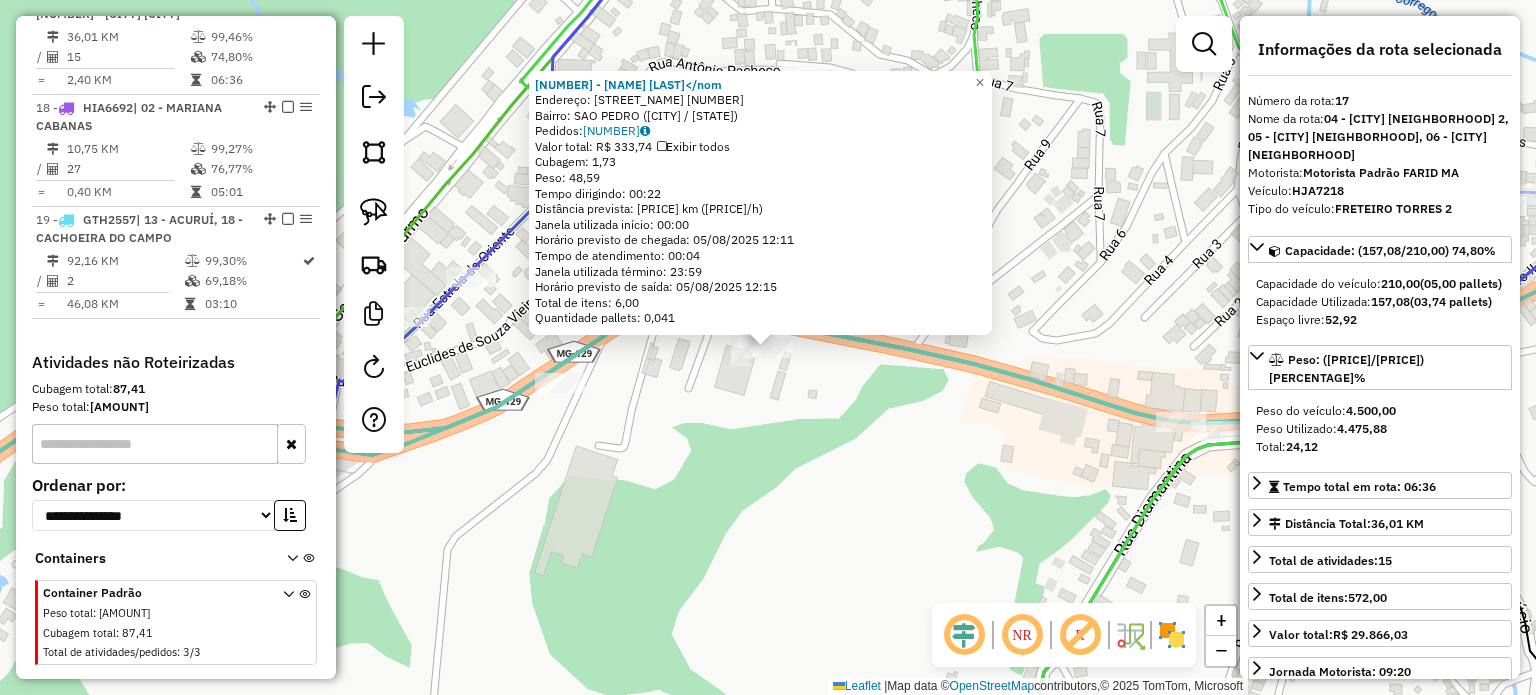 click on "[NUMBER] - [NAME] [NAME]</nom  Endereço:  [NAME] [NUMBER]   Bairro: [NAME] ([CITY] / [STATE])   Pedidos:  [NUMBER]   Valor total: R$ [PRICE]   Exibir todos   Cubagem: [PRICE]  Peso: [PRICE]  Tempo dirigindo: [TIME]   Distância prevista: [PRICE] km ([PRICE]/h)   Janela utilizada início: [TIME]   Horário previsto de chegada: [DATE] [TIME]   Tempo de atendimento: [TIME]   Janela utilizada término: [TIME]   Horário previsto de saída: [DATE] [TIME]   Total de itens: [PRICE]   Quantidade pallets: [PRICE]  × Janela de atendimento Grade de atendimento Capacidade Transportadoras Veículos Cliente Pedidos  Rotas Selecione os dias de semana para filtrar as janelas de atendimento  Seg   Ter   Qua   Qui   Sex   Sáb   Dom  Informe o período da janela de atendimento: De: Até:  Filtrar exatamente a janela do cliente  Considerar janela de atendimento padrão  Selecione os dias de semana para filtrar as grades de atendimento  Seg   Ter   Qua   Qui   Sex   Sáb   Dom   Clientes fora do dia de atendimento selecionado De:" 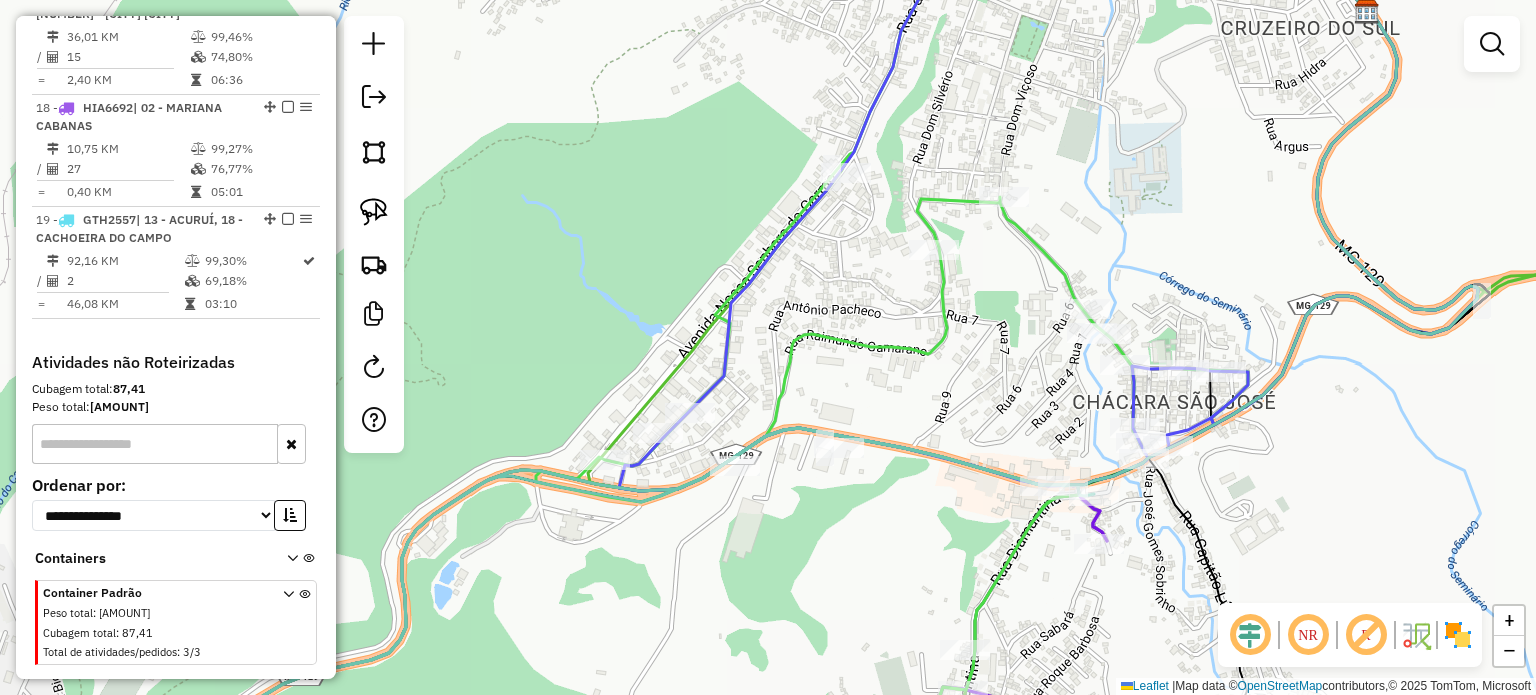 drag, startPoint x: 1090, startPoint y: 454, endPoint x: 1076, endPoint y: 417, distance: 39.56008 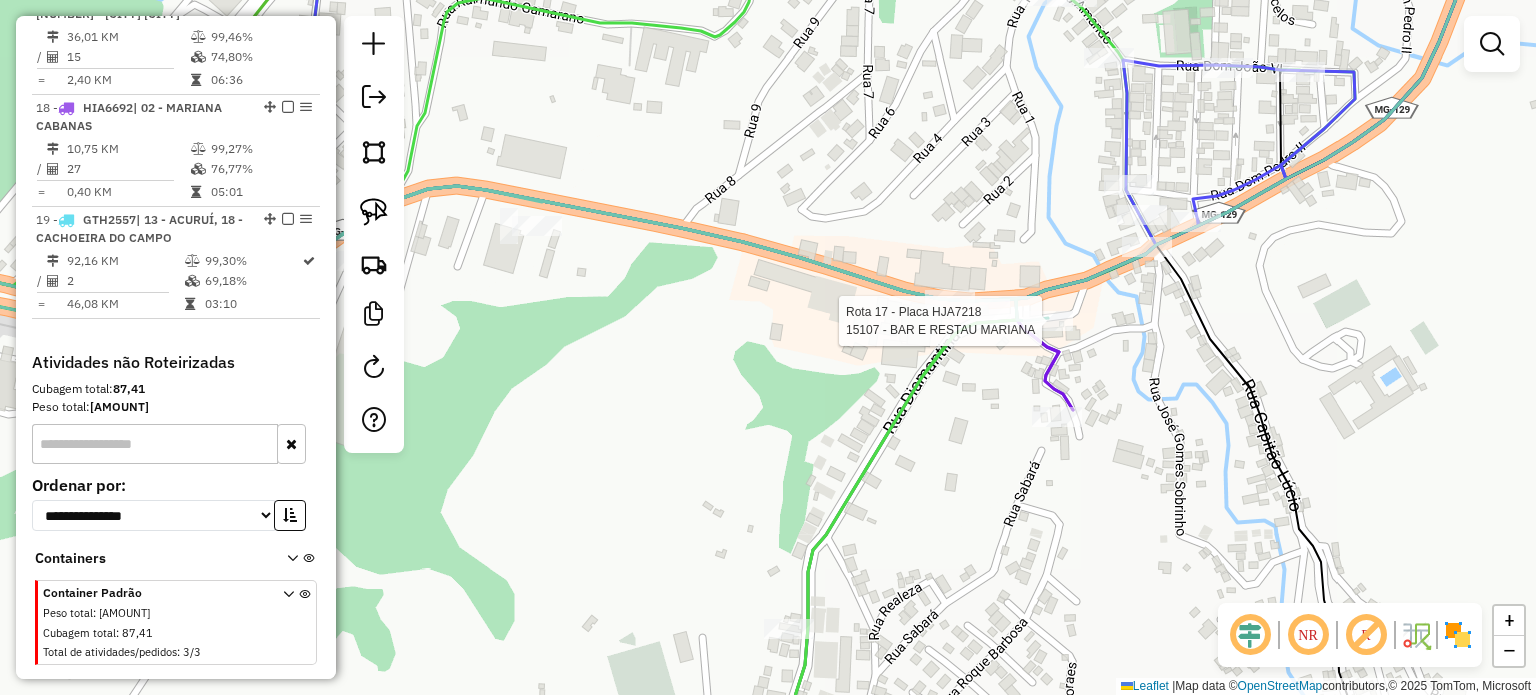 select on "**********" 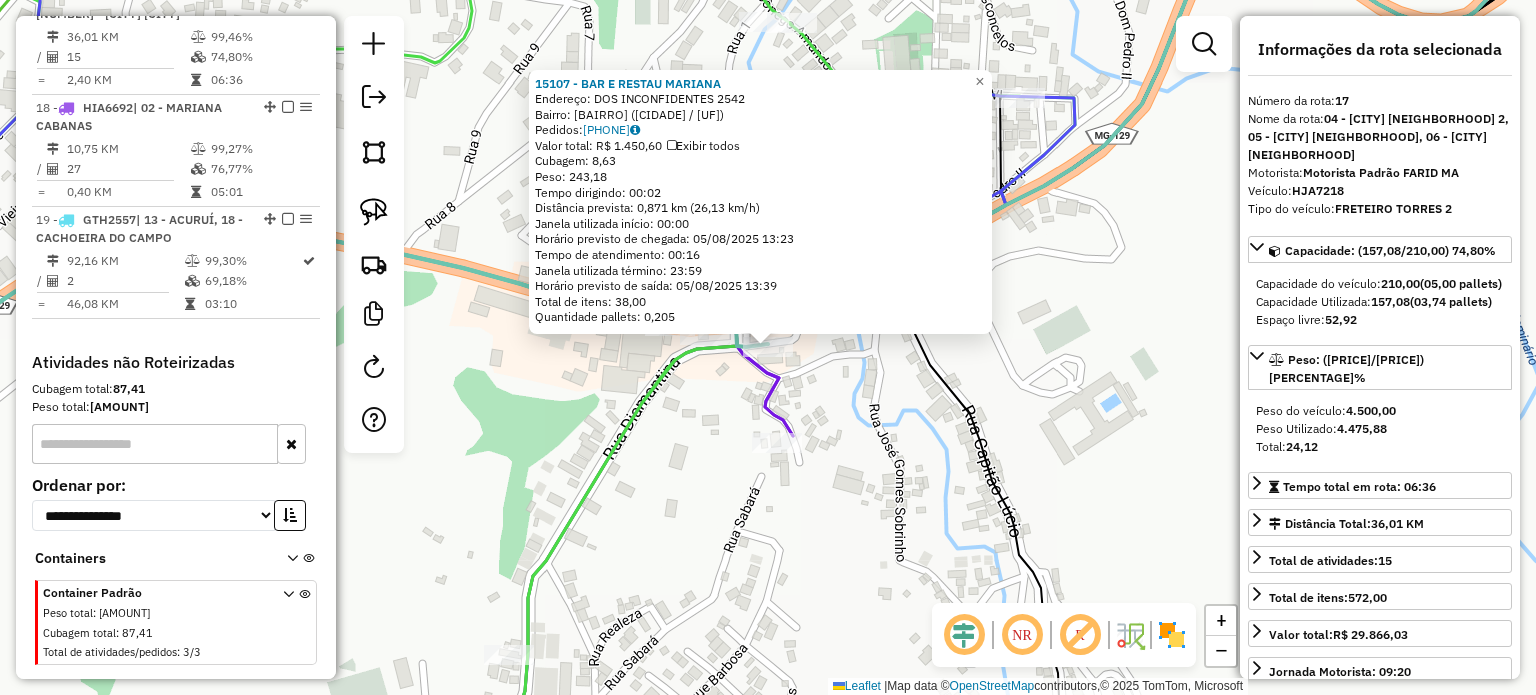 drag, startPoint x: 668, startPoint y: 559, endPoint x: 637, endPoint y: 459, distance: 104.69479 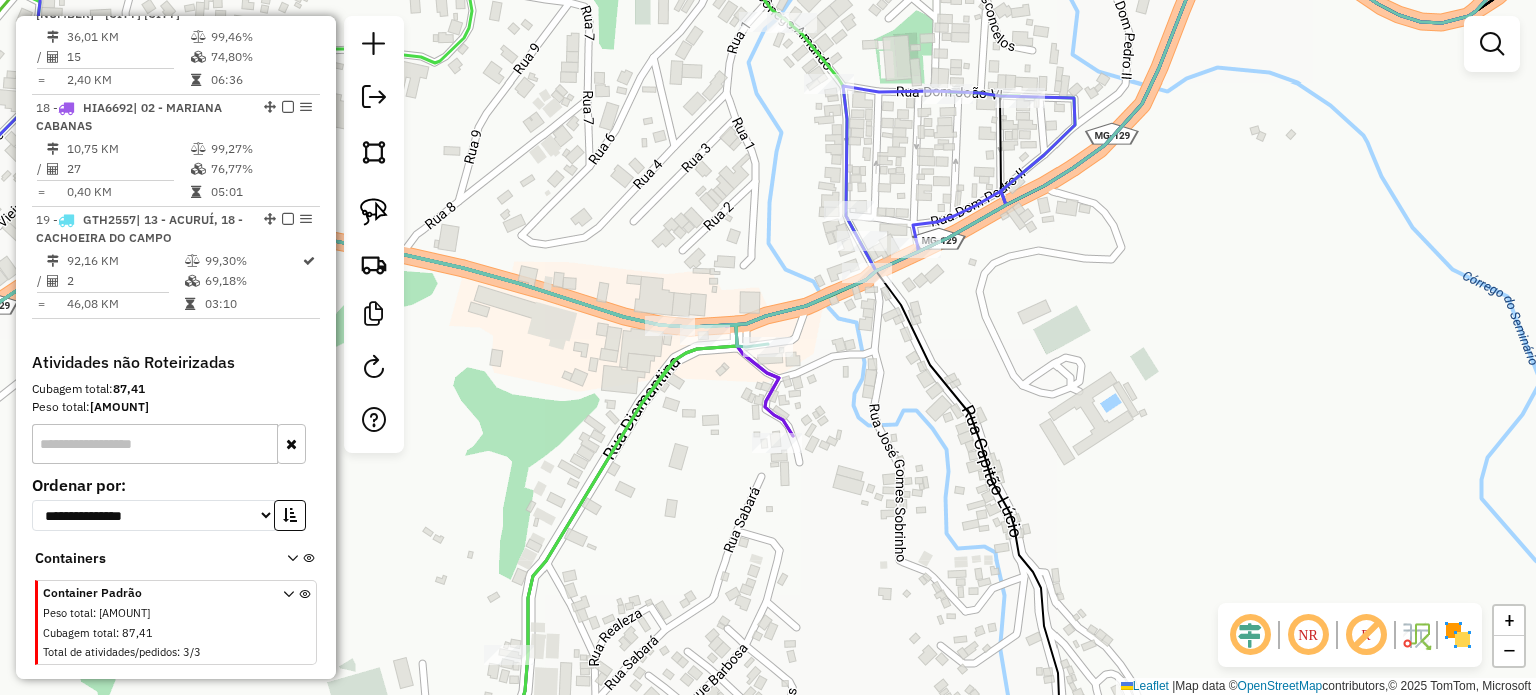 select on "**********" 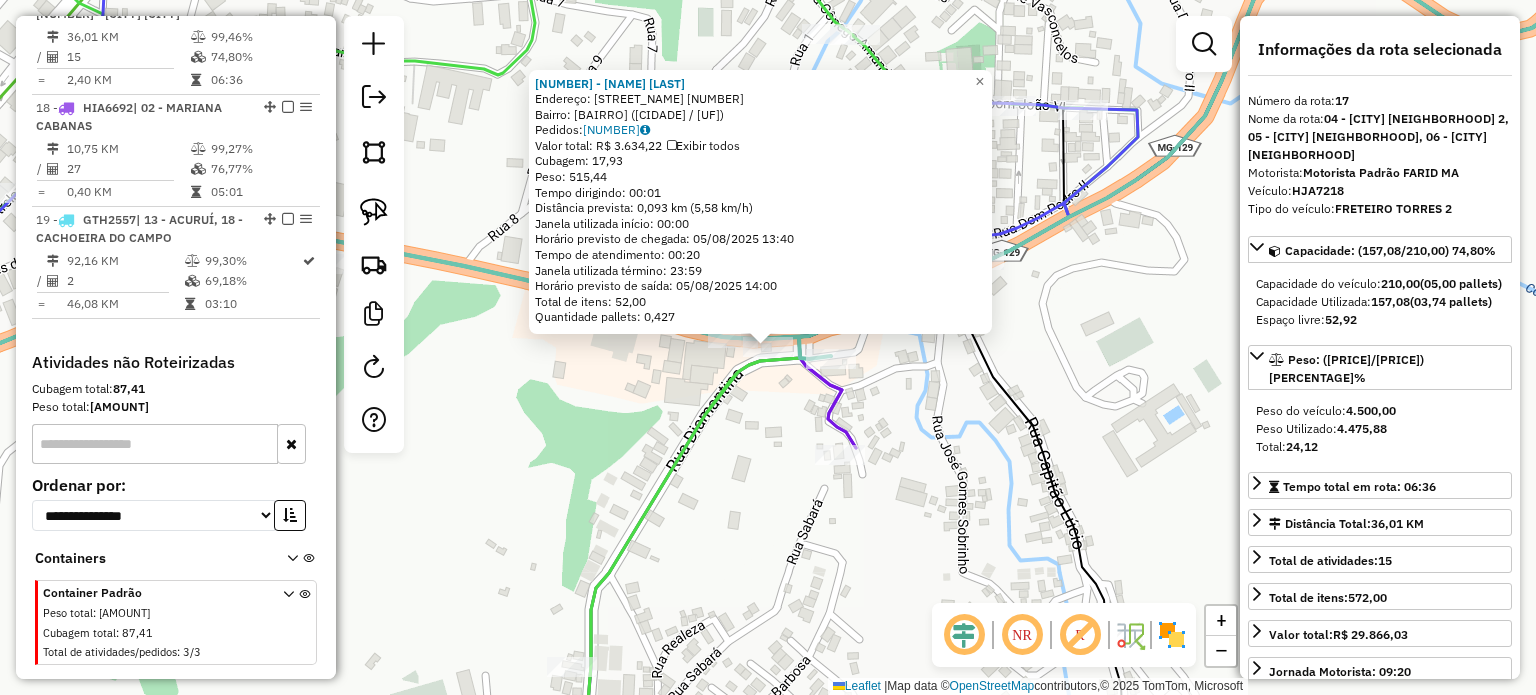 click on "18321 - [CLIENT_NAME]  Endereço:  [STREET_NAME] [NUMBER]   Bairro: [NEIGHBORHOOD] ([CITY] / [STATE])   Pedidos:  04393230   Valor total: R$ 3.634,22   Exibir todos   Cubagem: 17,93  Peso: 515,44  Tempo dirigindo: 00:01   Distância prevista: 0,093 km (5,58 km/h)   Janela utilizada início: 00:00   Horário previsto de chegada: 05/08/2025 13:40   Tempo de atendimento: 00:20   Janela utilizada término: 23:59   Horário previsto de saída: 05/08/2025 14:00   Total de itens: 52,00   Quantidade pallets: 0,427  × Janela de atendimento Grade de atendimento Capacidade Transportadoras Veículos Cliente Pedidos  Rotas Selecione os dias de semana para filtrar as janelas de atendimento  Seg   Ter   Qua   Qui   Sex   Sáb   Dom  Informe o período da janela de atendimento: De: Até:  Filtrar exatamente a janela do cliente  Considerar janela de atendimento padrão  Selecione os dias de semana para filtrar as grades de atendimento  Seg   Ter   Qua   Qui   Sex   Sáb   Dom   Considerar clientes sem dia de atendimento cadastrado  De:  De:" 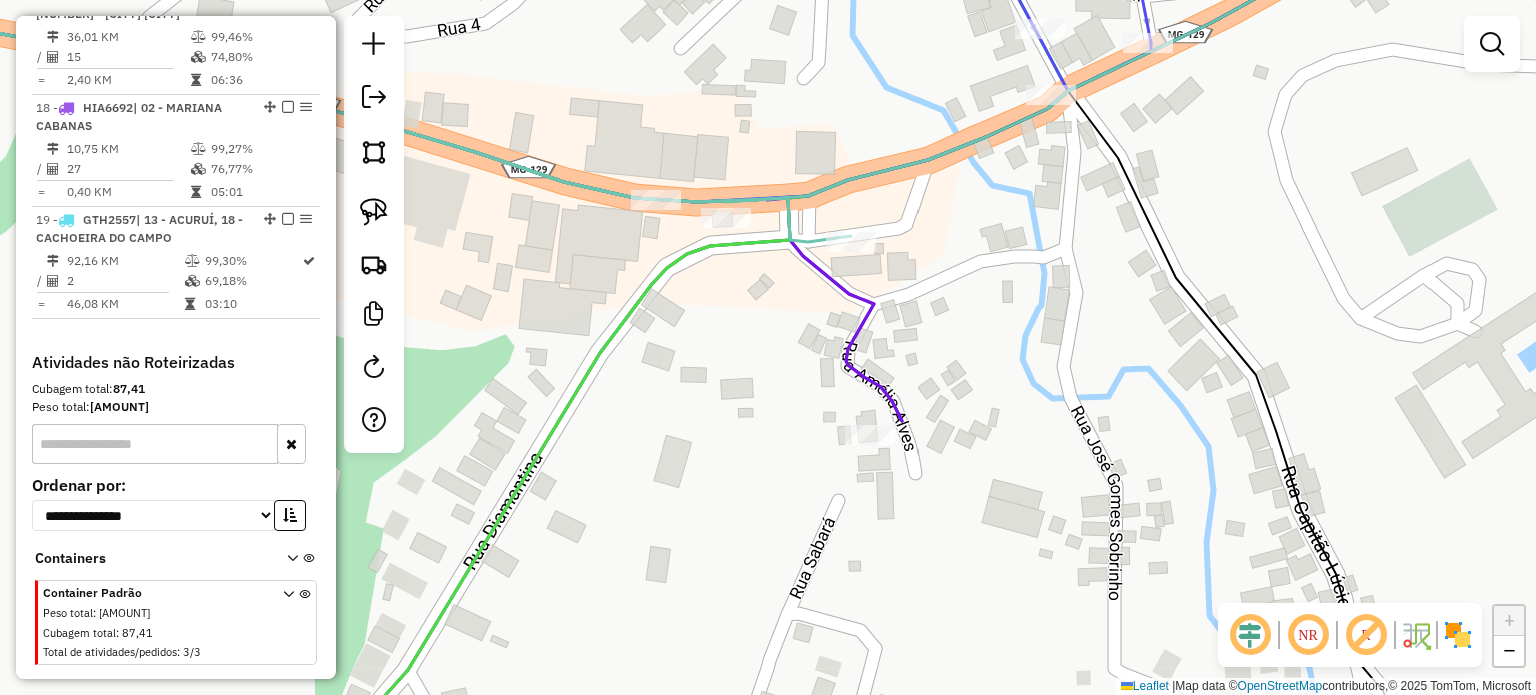 click 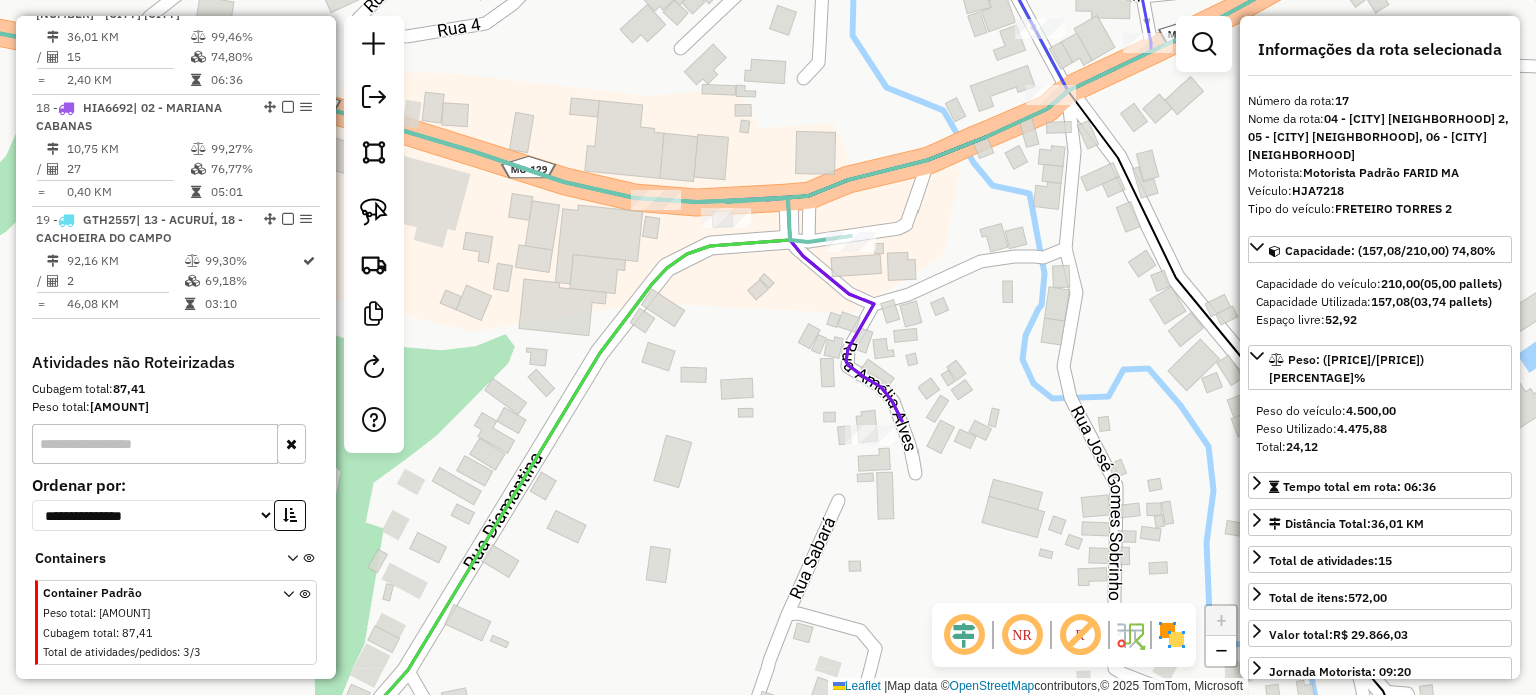 drag, startPoint x: 687, startPoint y: 311, endPoint x: 743, endPoint y: 291, distance: 59.464275 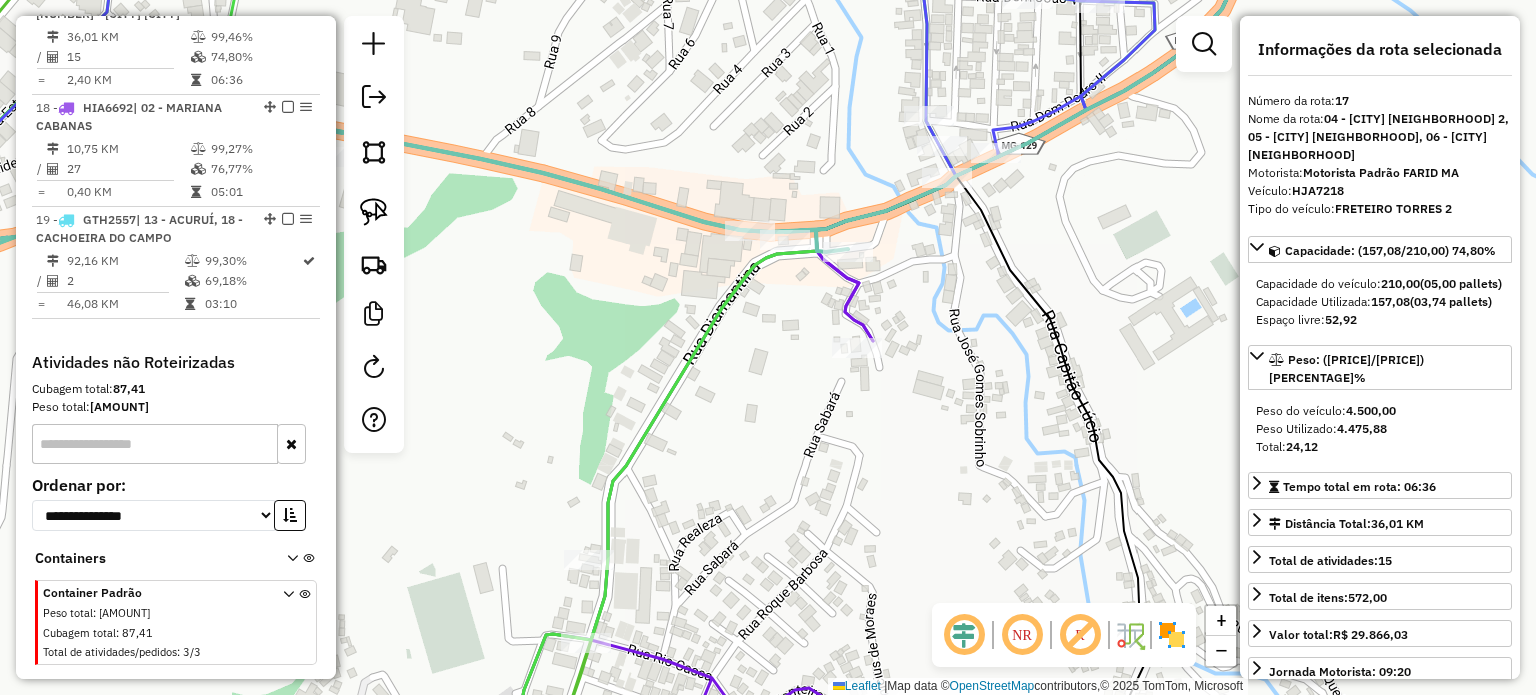 click 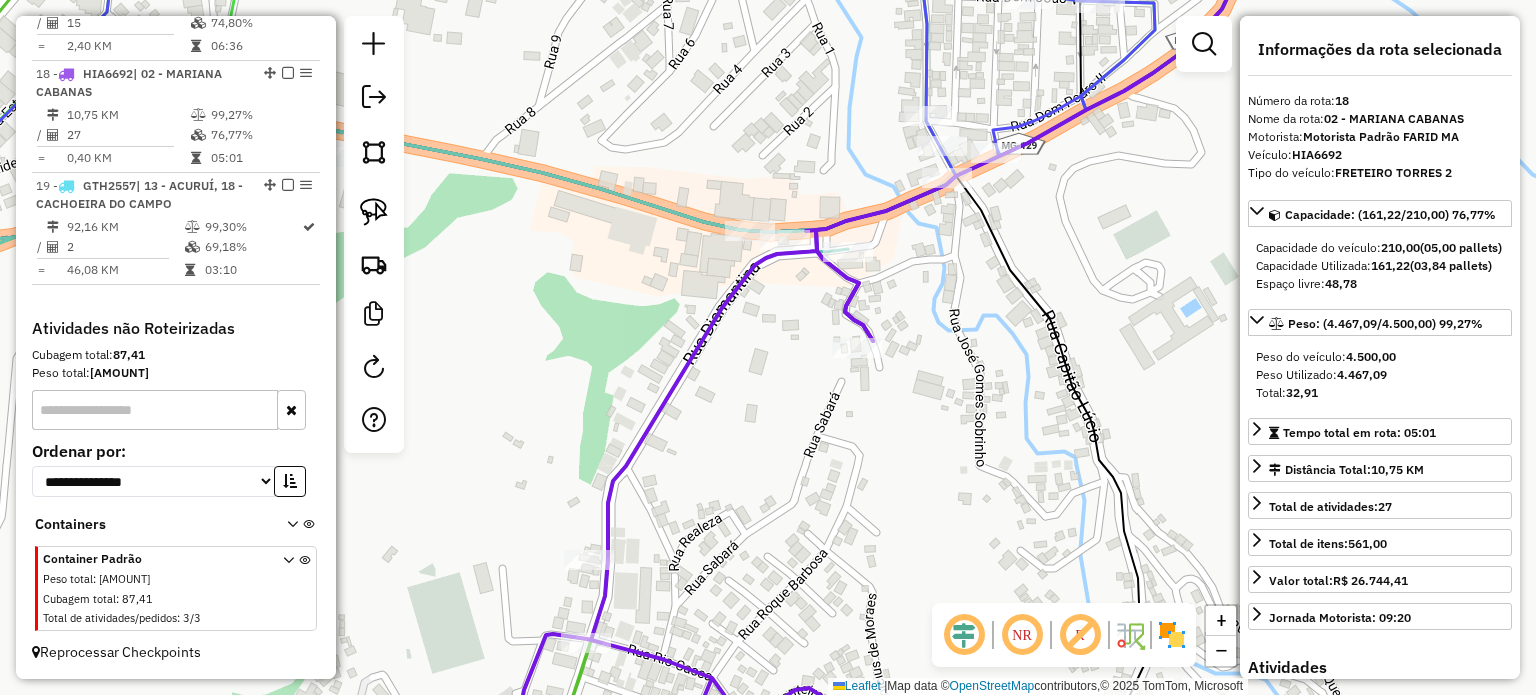 scroll, scrollTop: 2742, scrollLeft: 0, axis: vertical 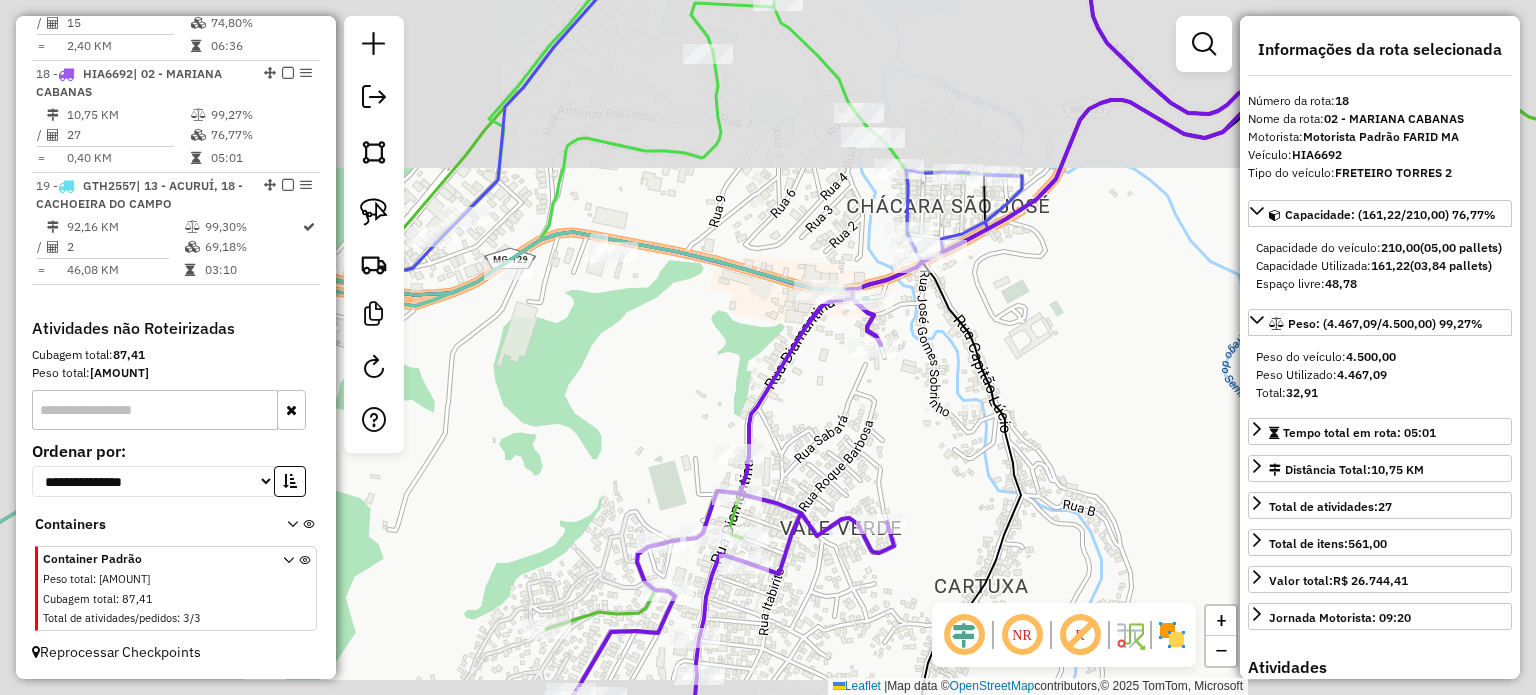 drag, startPoint x: 884, startPoint y: 449, endPoint x: 920, endPoint y: 418, distance: 47.507893 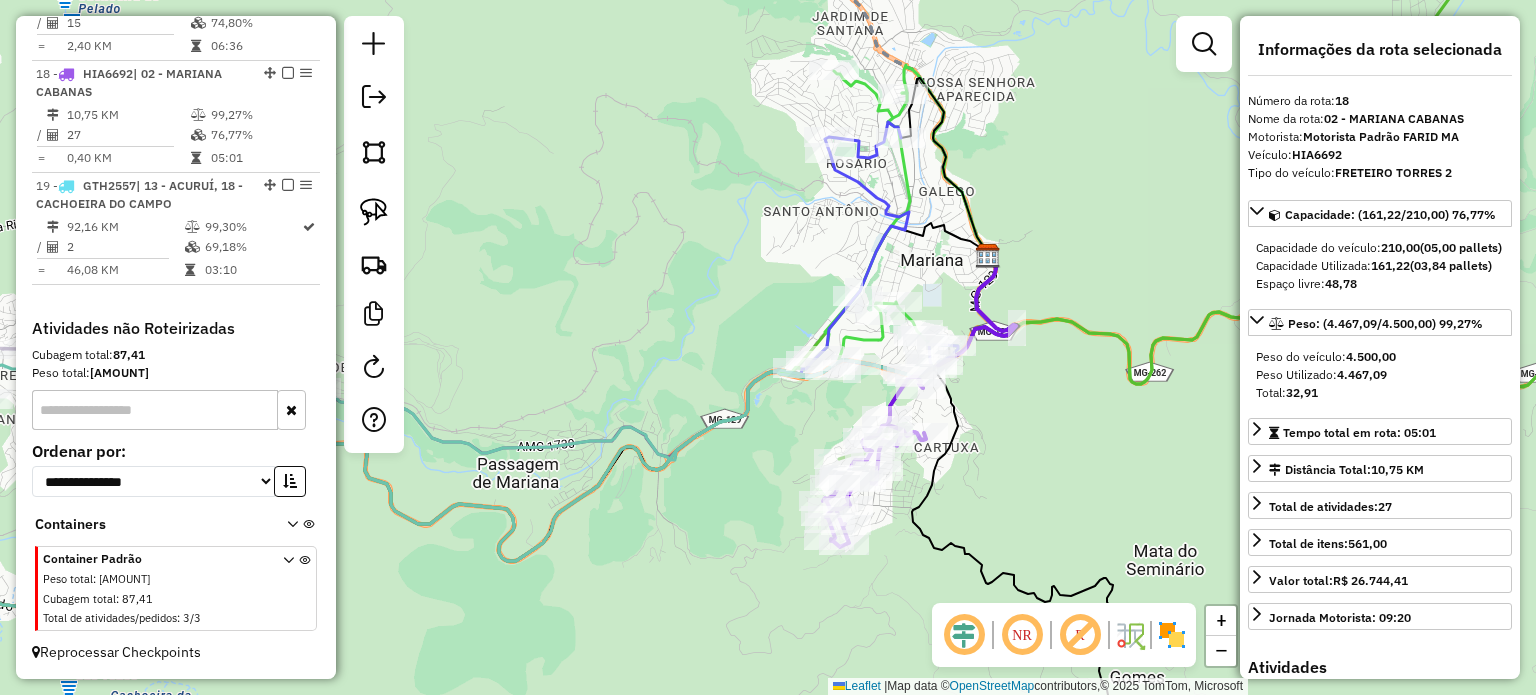 click on "Janela de atendimento Grade de atendimento Capacidade Transportadoras Veículos Cliente Pedidos  Rotas Selecione os dias de semana para filtrar as janelas de atendimento  Seg   Ter   Qua   Qui   Sex   Sáb   Dom  Informe o período da janela de atendimento: De: Até:  Filtrar exatamente a janela do cliente  Considerar janela de atendimento padrão  Selecione os dias de semana para filtrar as grades de atendimento  Seg   Ter   Qua   Qui   Sex   Sáb   Dom   Considerar clientes sem dia de atendimento cadastrado  Clientes fora do dia de atendimento selecionado Filtrar as atividades entre os valores definidos abaixo:  Peso mínimo:   Peso máximo:   Cubagem mínima:   Cubagem máxima:   De:   Até:  Filtrar as atividades entre o tempo de atendimento definido abaixo:  De:   Até:   Considerar capacidade total dos clientes não roteirizados Transportadora: Selecione um ou mais itens Tipo de veículo: Selecione um ou mais itens Veículo: Selecione um ou mais itens Motorista: Selecione um ou mais itens Nome: Rótulo:" 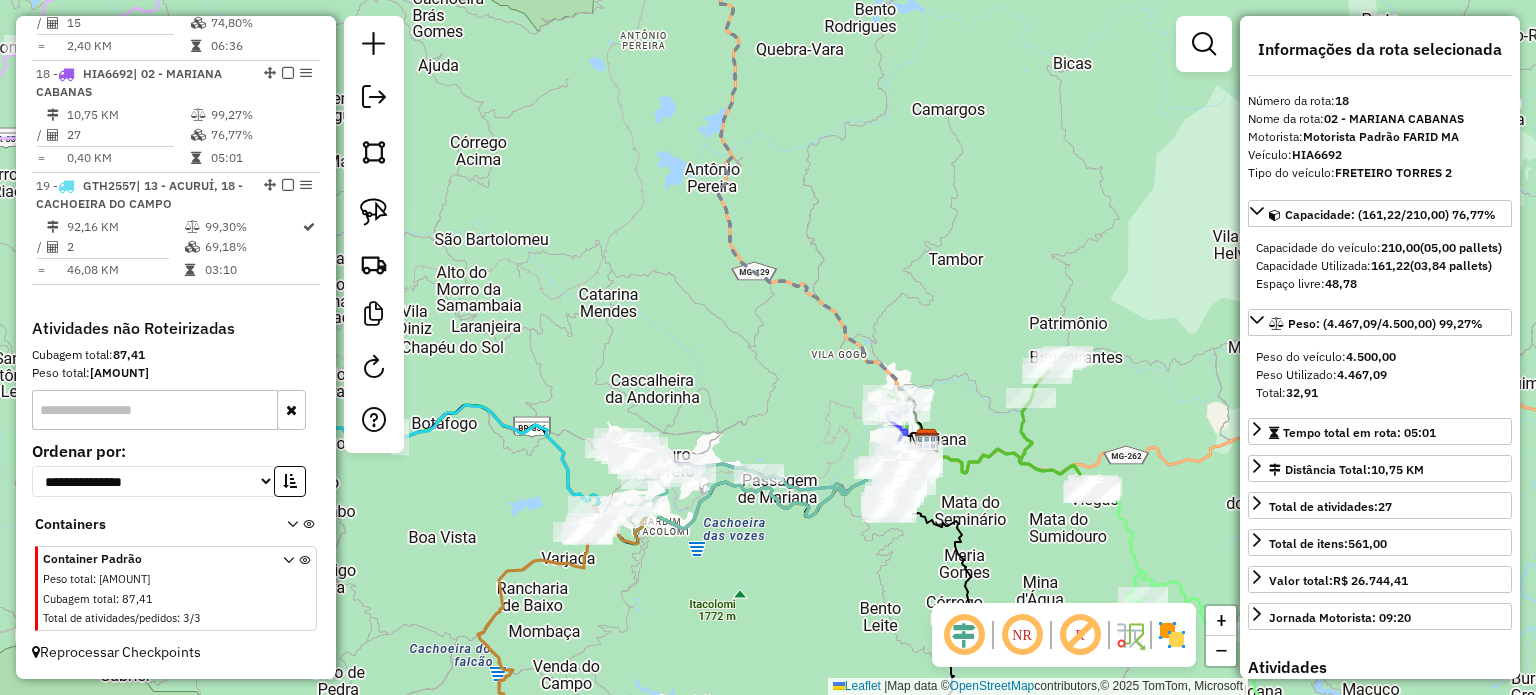 click on "Janela de atendimento Grade de atendimento Capacidade Transportadoras Veículos Cliente Pedidos  Rotas Selecione os dias de semana para filtrar as janelas de atendimento  Seg   Ter   Qua   Qui   Sex   Sáb   Dom  Informe o período da janela de atendimento: De: Até:  Filtrar exatamente a janela do cliente  Considerar janela de atendimento padrão  Selecione os dias de semana para filtrar as grades de atendimento  Seg   Ter   Qua   Qui   Sex   Sáb   Dom   Considerar clientes sem dia de atendimento cadastrado  Clientes fora do dia de atendimento selecionado Filtrar as atividades entre os valores definidos abaixo:  Peso mínimo:   Peso máximo:   Cubagem mínima:   Cubagem máxima:   De:   Até:  Filtrar as atividades entre o tempo de atendimento definido abaixo:  De:   Até:   Considerar capacidade total dos clientes não roteirizados Transportadora: Selecione um ou mais itens Tipo de veículo: Selecione um ou mais itens Veículo: Selecione um ou mais itens Motorista: Selecione um ou mais itens Nome: Rótulo:" 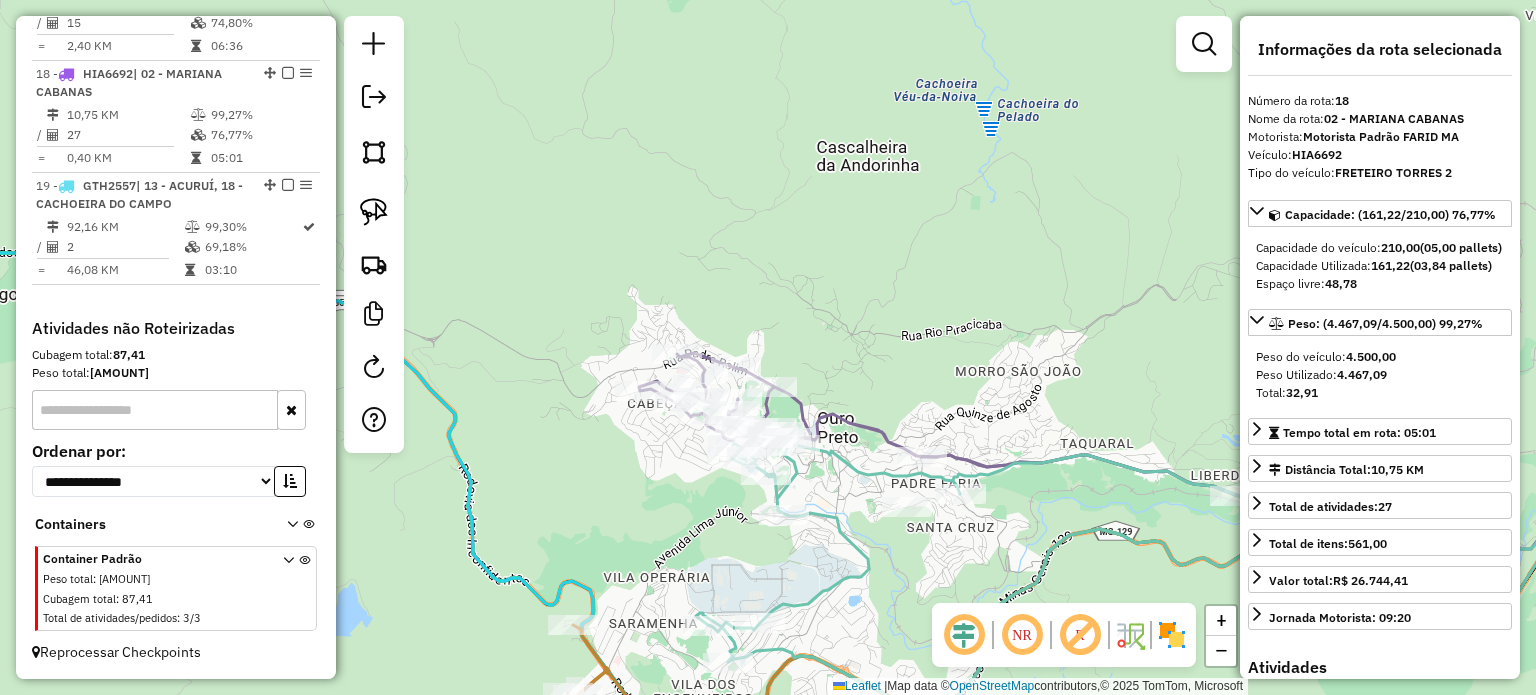 drag, startPoint x: 850, startPoint y: 574, endPoint x: 725, endPoint y: 486, distance: 152.86923 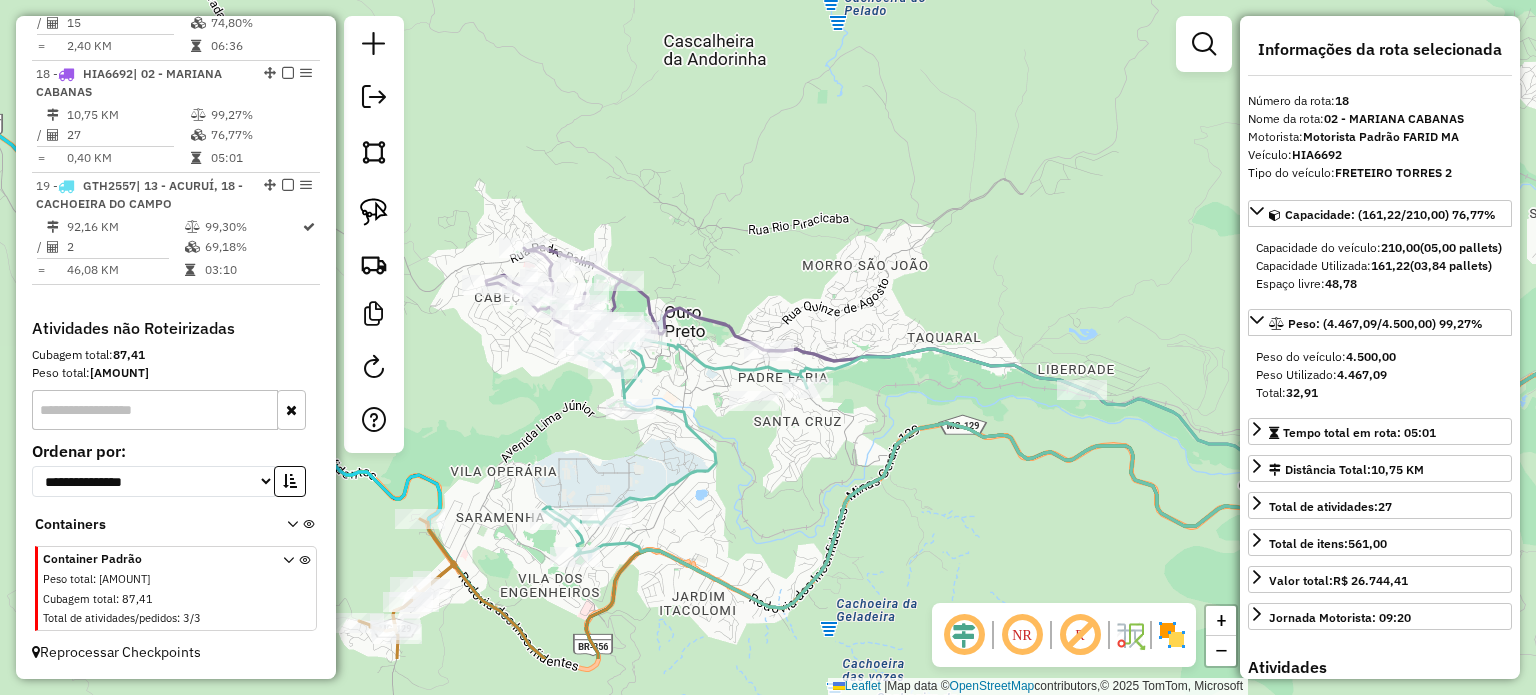drag, startPoint x: 851, startPoint y: 477, endPoint x: 616, endPoint y: 419, distance: 242.05165 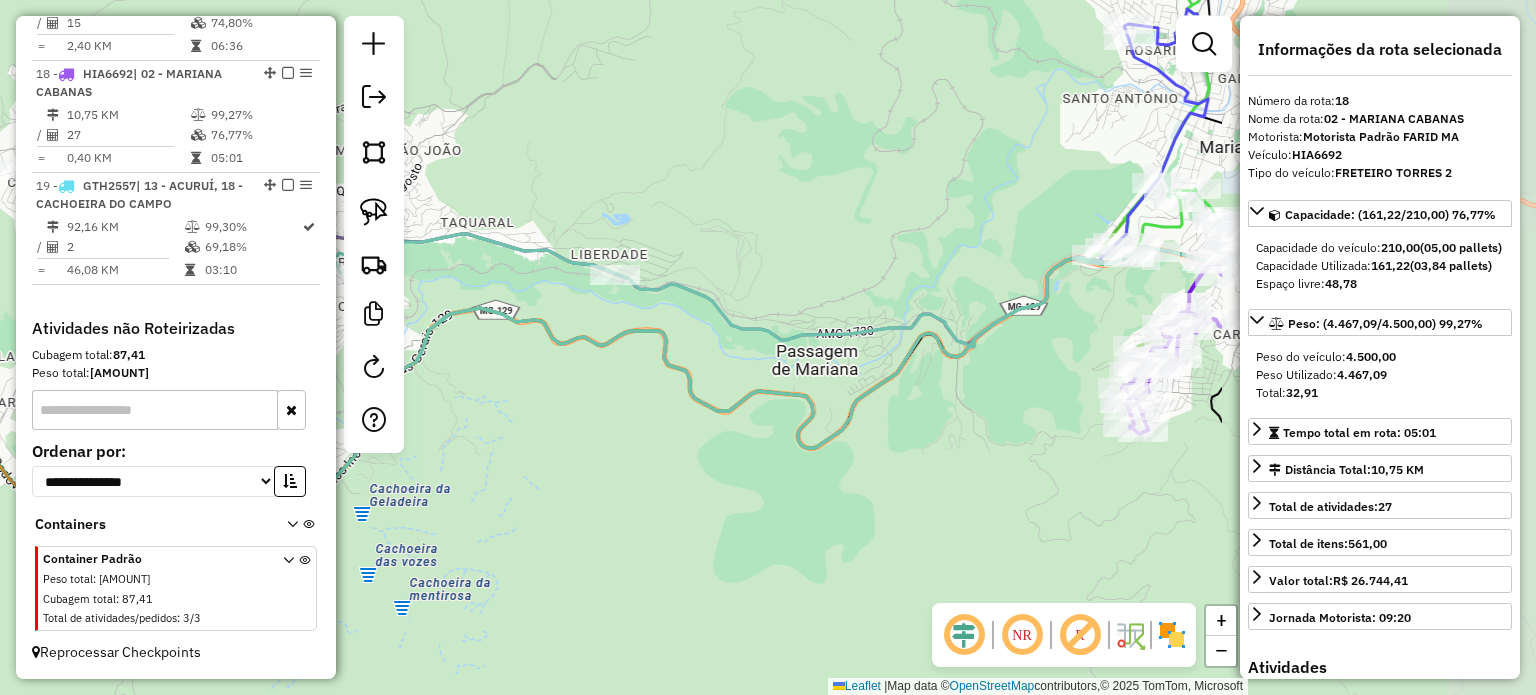 drag, startPoint x: 792, startPoint y: 425, endPoint x: 431, endPoint y: 419, distance: 361.04987 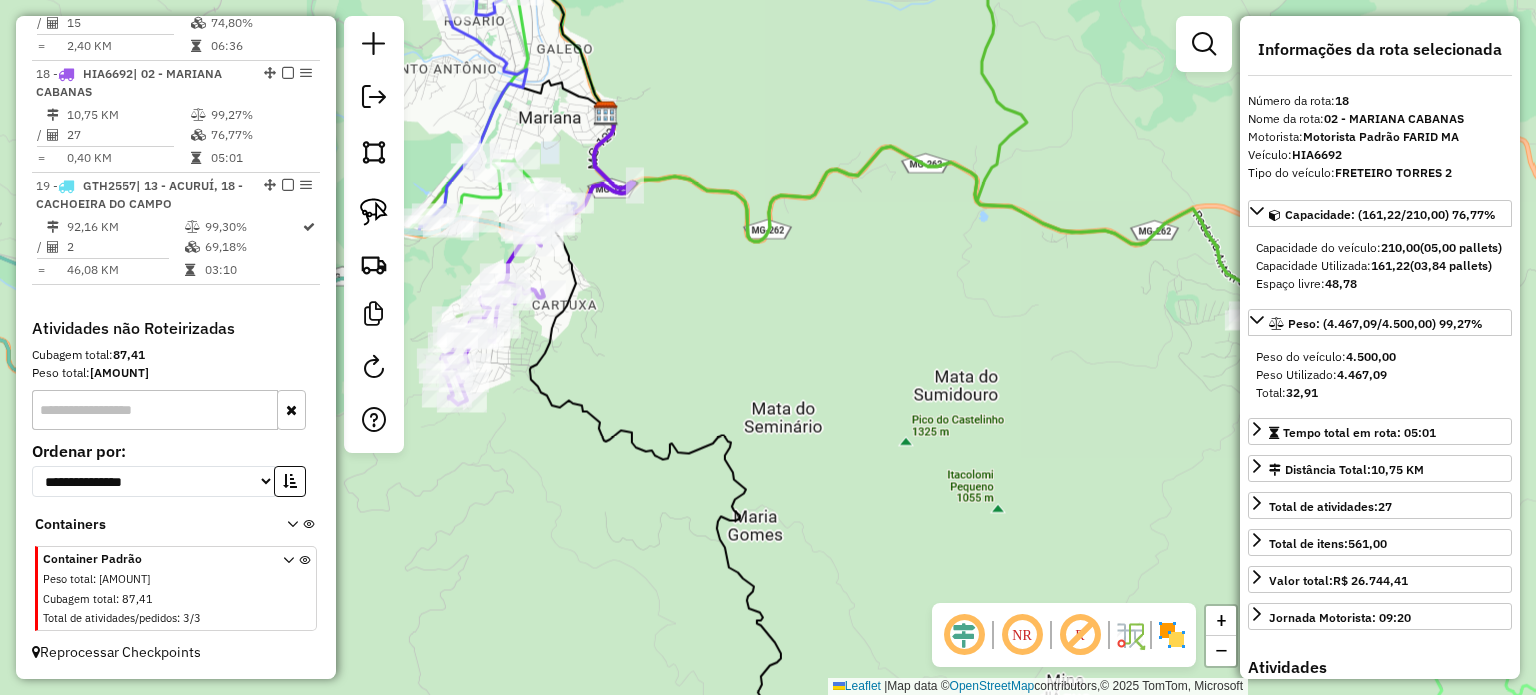 drag, startPoint x: 749, startPoint y: 374, endPoint x: 1108, endPoint y: 375, distance: 359.0014 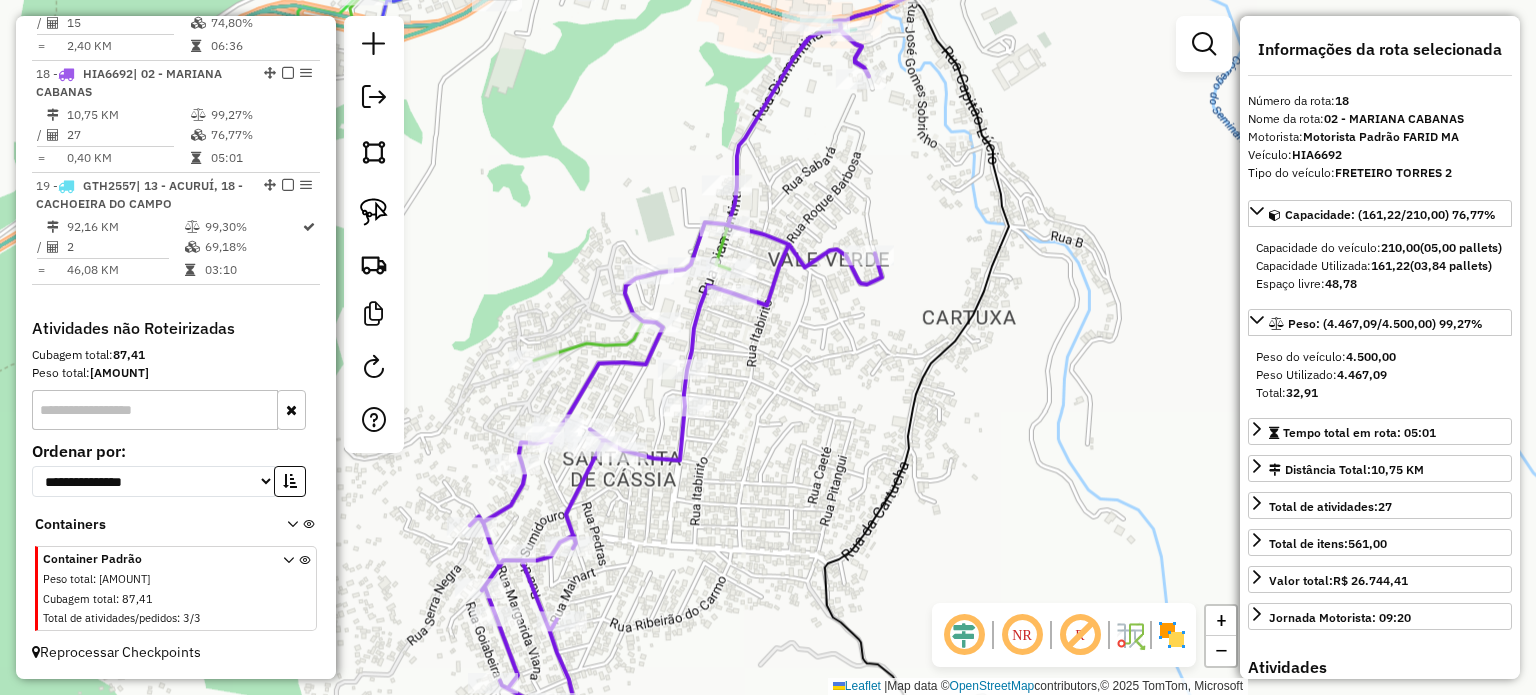 drag, startPoint x: 883, startPoint y: 384, endPoint x: 937, endPoint y: 630, distance: 251.8571 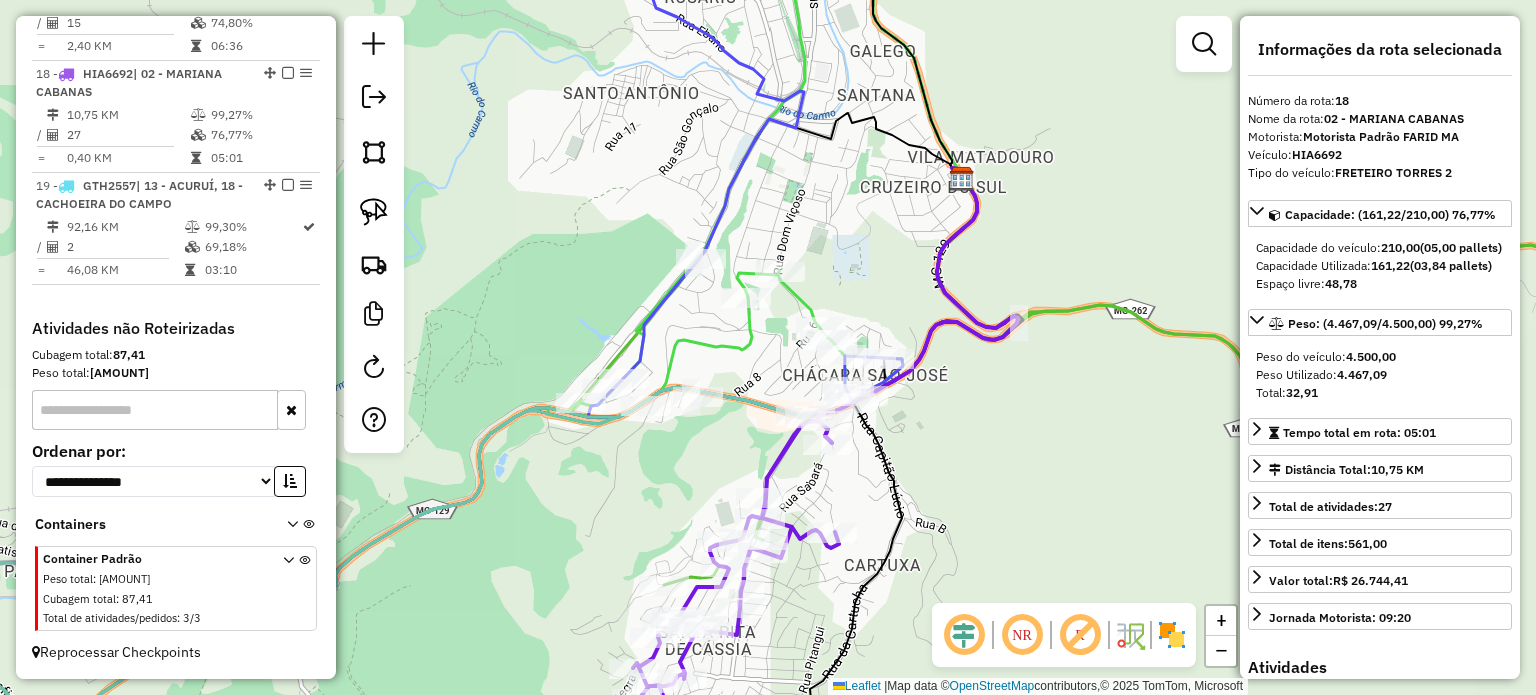 drag, startPoint x: 847, startPoint y: 431, endPoint x: 800, endPoint y: 491, distance: 76.2168 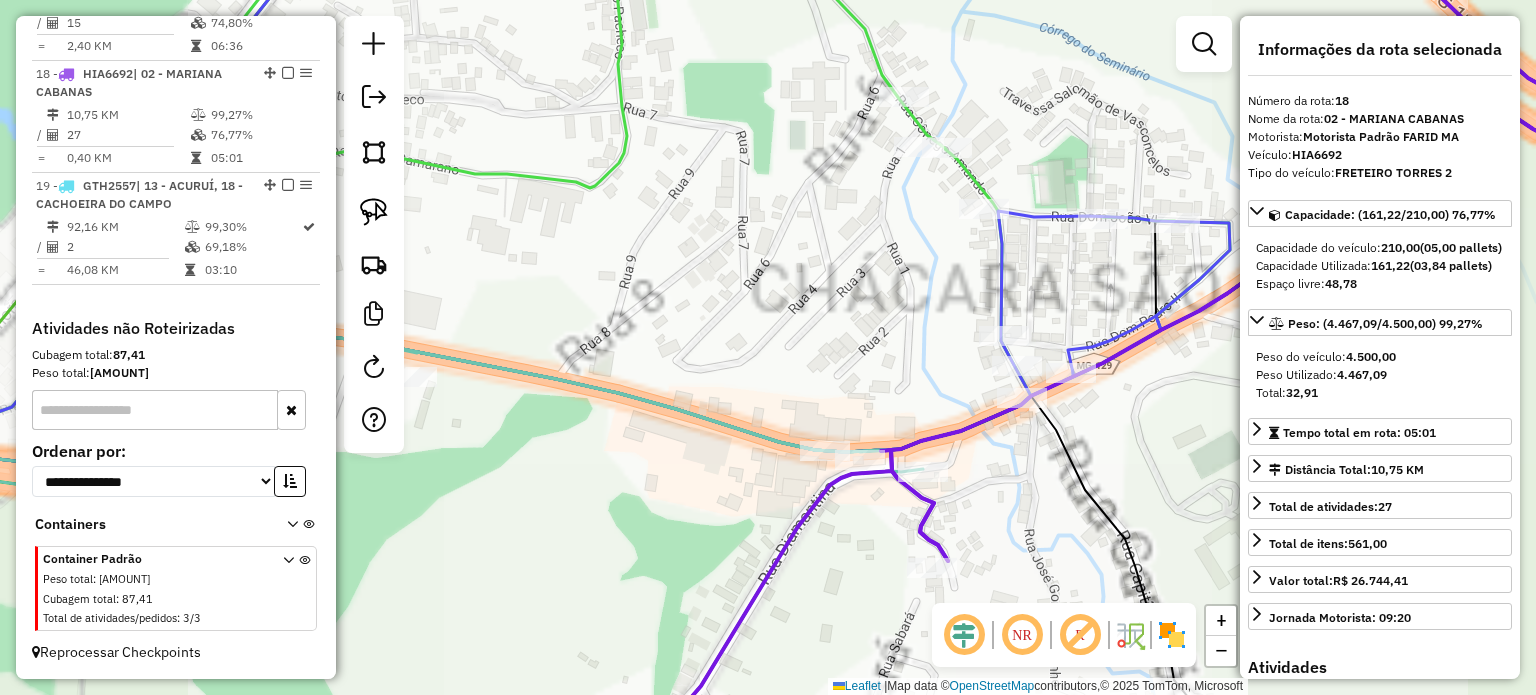 drag, startPoint x: 805, startPoint y: 475, endPoint x: 750, endPoint y: 356, distance: 131.09538 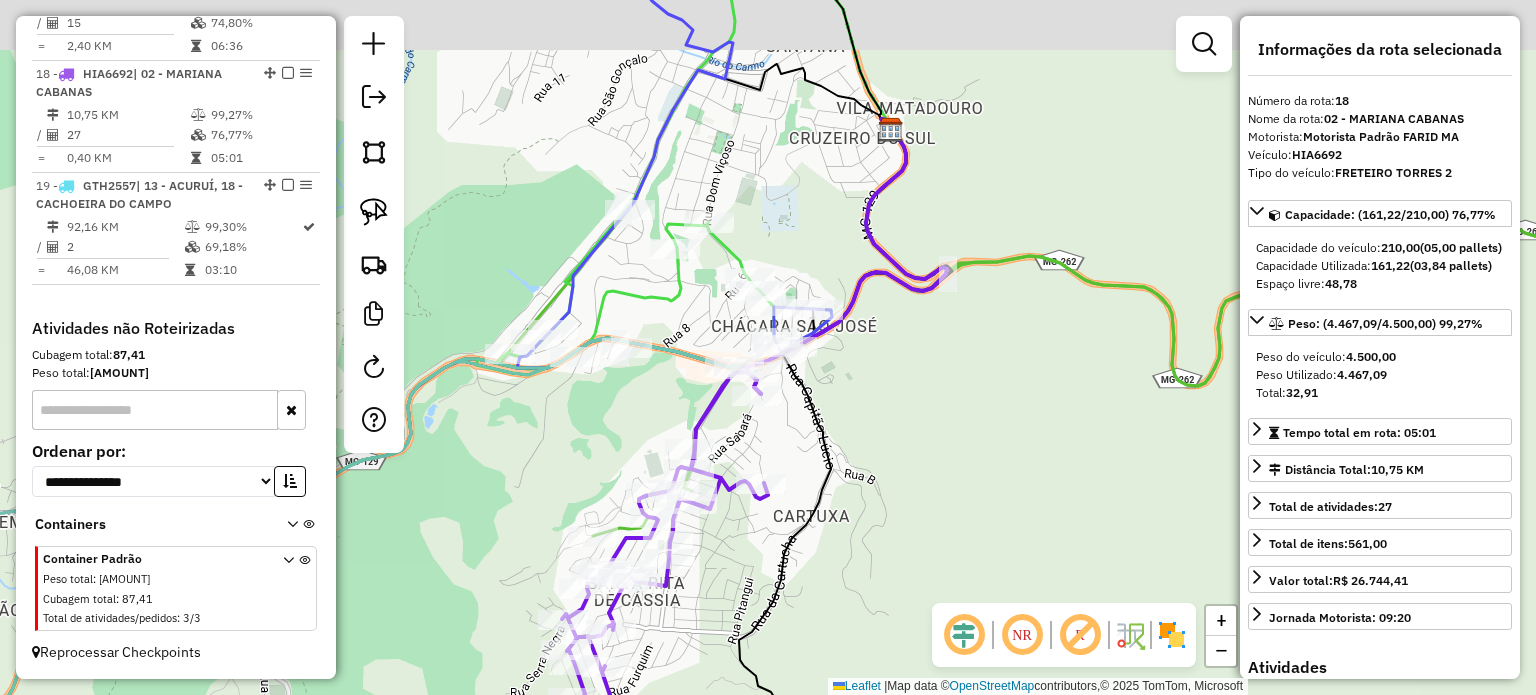 drag, startPoint x: 744, startPoint y: 474, endPoint x: 720, endPoint y: 548, distance: 77.7946 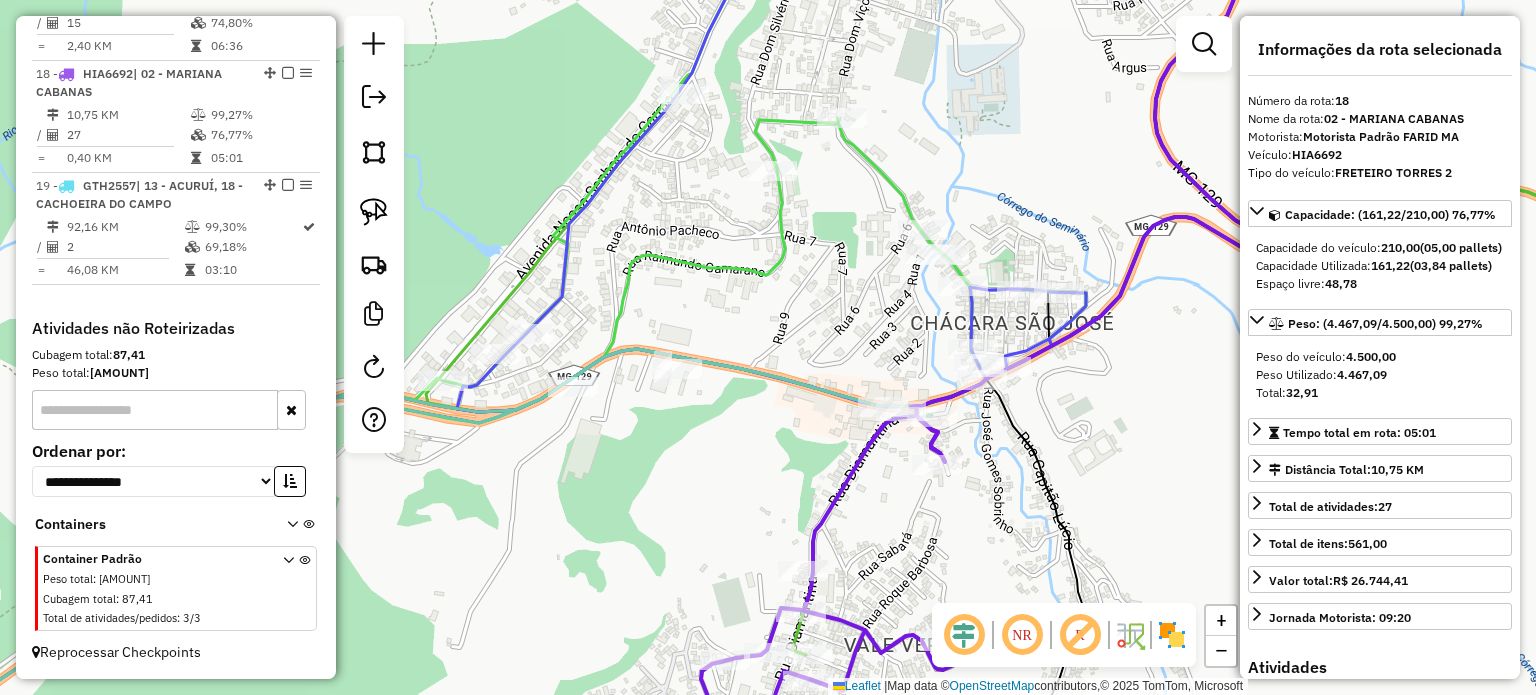 click 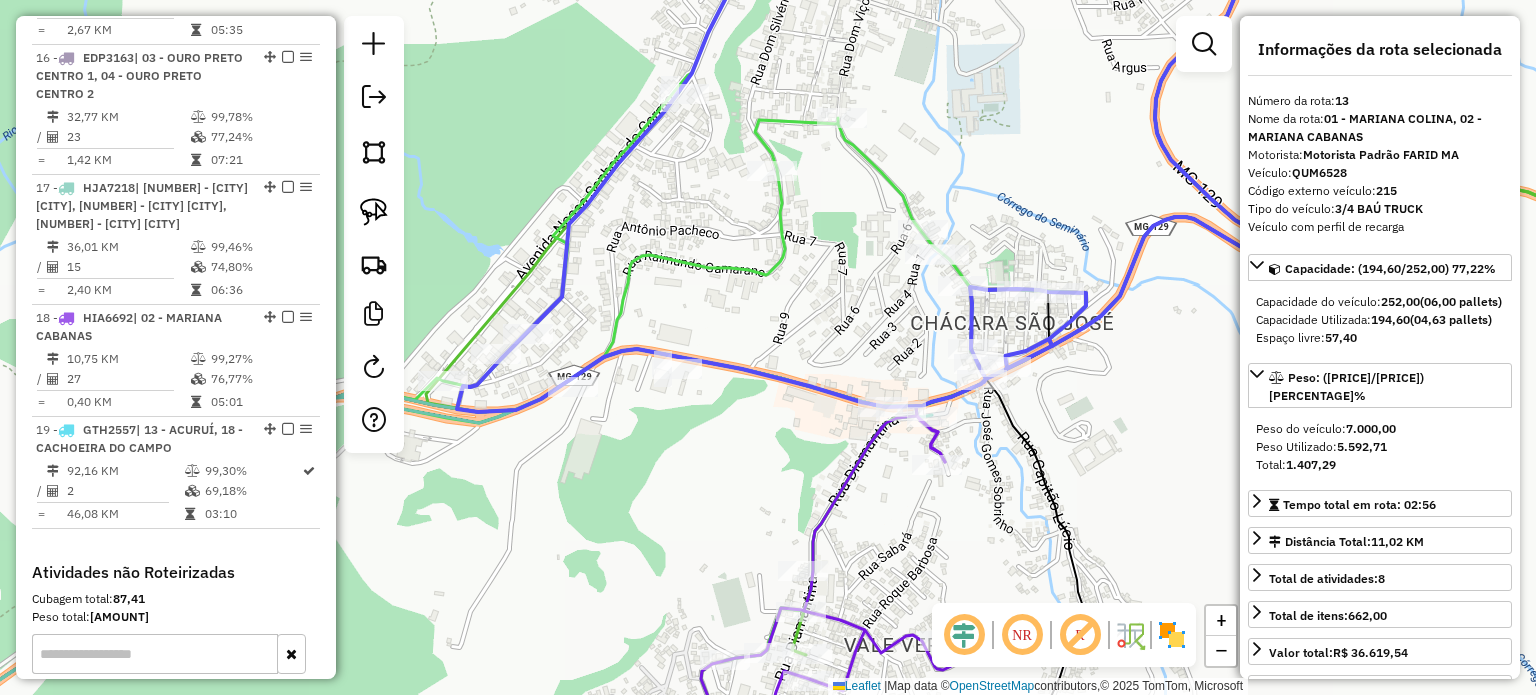 scroll, scrollTop: 2176, scrollLeft: 0, axis: vertical 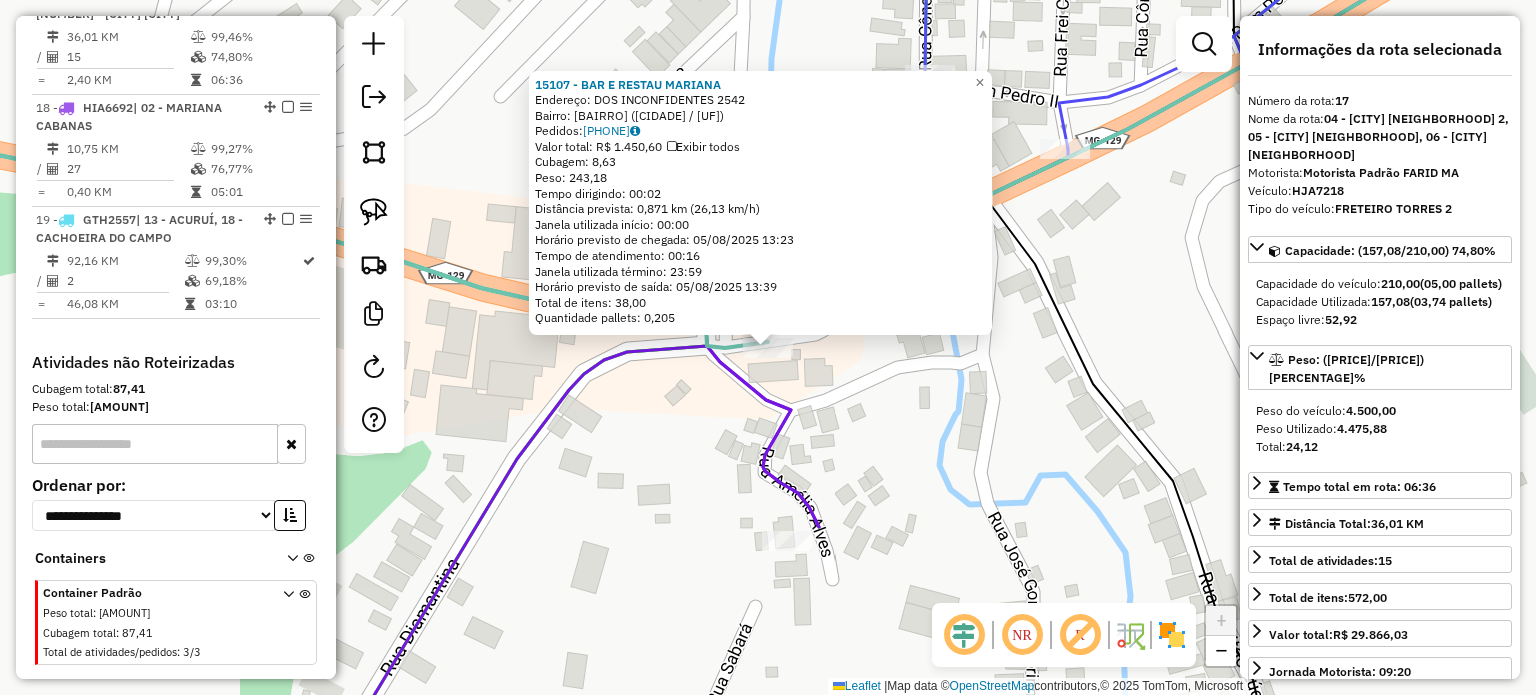 click on "15107 - [NAME] Endereço: DOS INCONFIDENTES 2542 Bairro: SAO JOSE (MARIANA / MG) Pedidos: [PHONE] Valor total: R$ 1.450,60 Exibir todos Cubagem: 8,63 Peso: 243,18 Tempo dirigindo: 00:02 Distância prevista: 0,871 km (26,13 km/h) Janela utilizada início: 00:00 Horário previsto de chegada: 05/08/2025 13:23 Tempo de atendimento: 00:16 Janela utilizada término: 23:59 Horário previsto de saída: 05/08/2025 13:39 Total de itens: 38,00 Quantidade pallets: 0,205 × Janela de atendimento Grade de atendimento Capacidade Transportadoras Veículos Cliente Pedidos Rotas Selecione os dias de semana para filtrar as janelas de atendimento Seg Ter Qua Qui Sex Sáb Dom Informe o período da janela de atendimento: De: Até: Filtrar exatamente a janela do cliente Considerar janela de atendimento padrão Selecione os dias de semana para filtrar as grades de atendimento Seg Ter Qua Qui Sex Sáb Dom Clientes fora do dia de atendimento selecionado +" 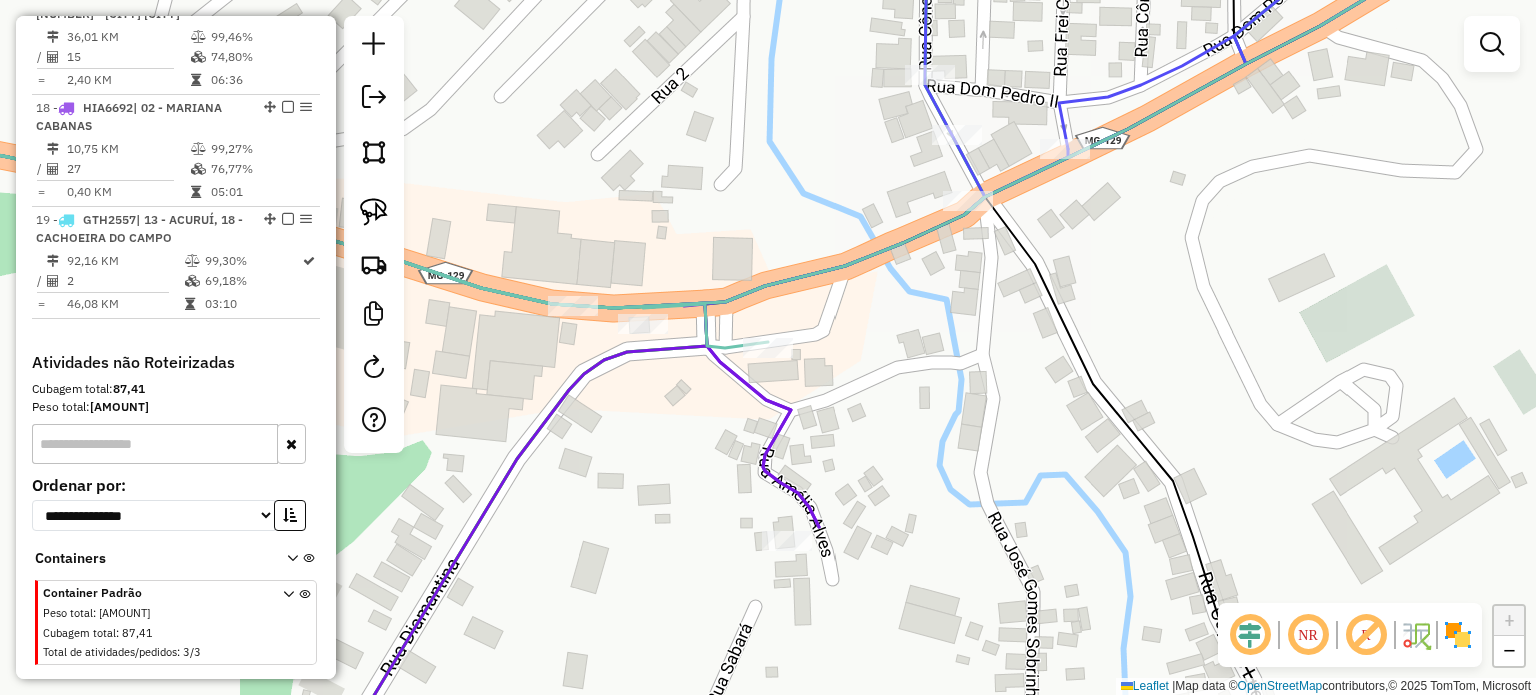 click on "Janela de atendimento Grade de atendimento Capacidade Transportadoras Veículos Cliente Pedidos  Rotas Selecione os dias de semana para filtrar as janelas de atendimento  Seg   Ter   Qua   Qui   Sex   Sáb   Dom  Informe o período da janela de atendimento: De: Até:  Filtrar exatamente a janela do cliente  Considerar janela de atendimento padrão  Selecione os dias de semana para filtrar as grades de atendimento  Seg   Ter   Qua   Qui   Sex   Sáb   Dom   Considerar clientes sem dia de atendimento cadastrado  Clientes fora do dia de atendimento selecionado Filtrar as atividades entre os valores definidos abaixo:  Peso mínimo:   Peso máximo:   Cubagem mínima:   Cubagem máxima:   De:   Até:  Filtrar as atividades entre o tempo de atendimento definido abaixo:  De:   Até:   Considerar capacidade total dos clientes não roteirizados Transportadora: Selecione um ou mais itens Tipo de veículo: Selecione um ou mais itens Veículo: Selecione um ou mais itens Motorista: Selecione um ou mais itens Nome: Rótulo:" 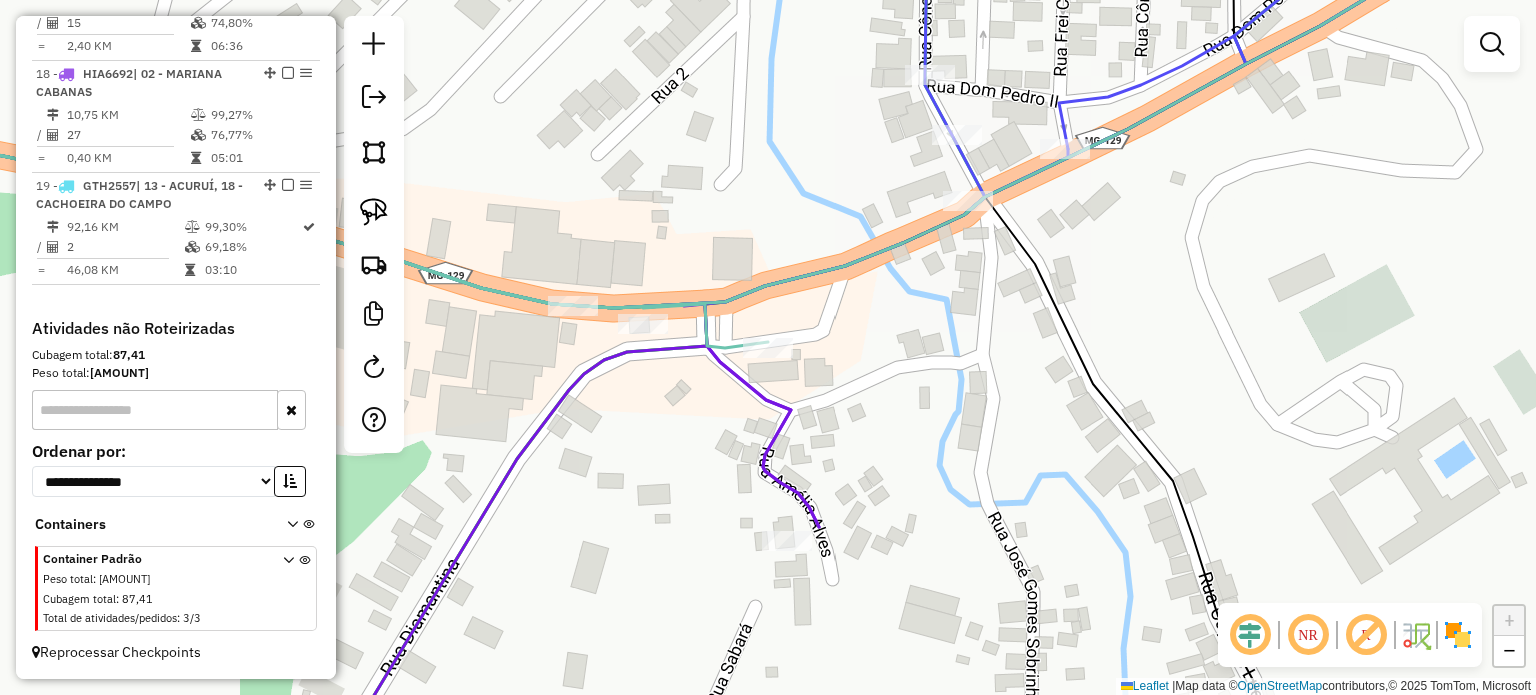 select on "**********" 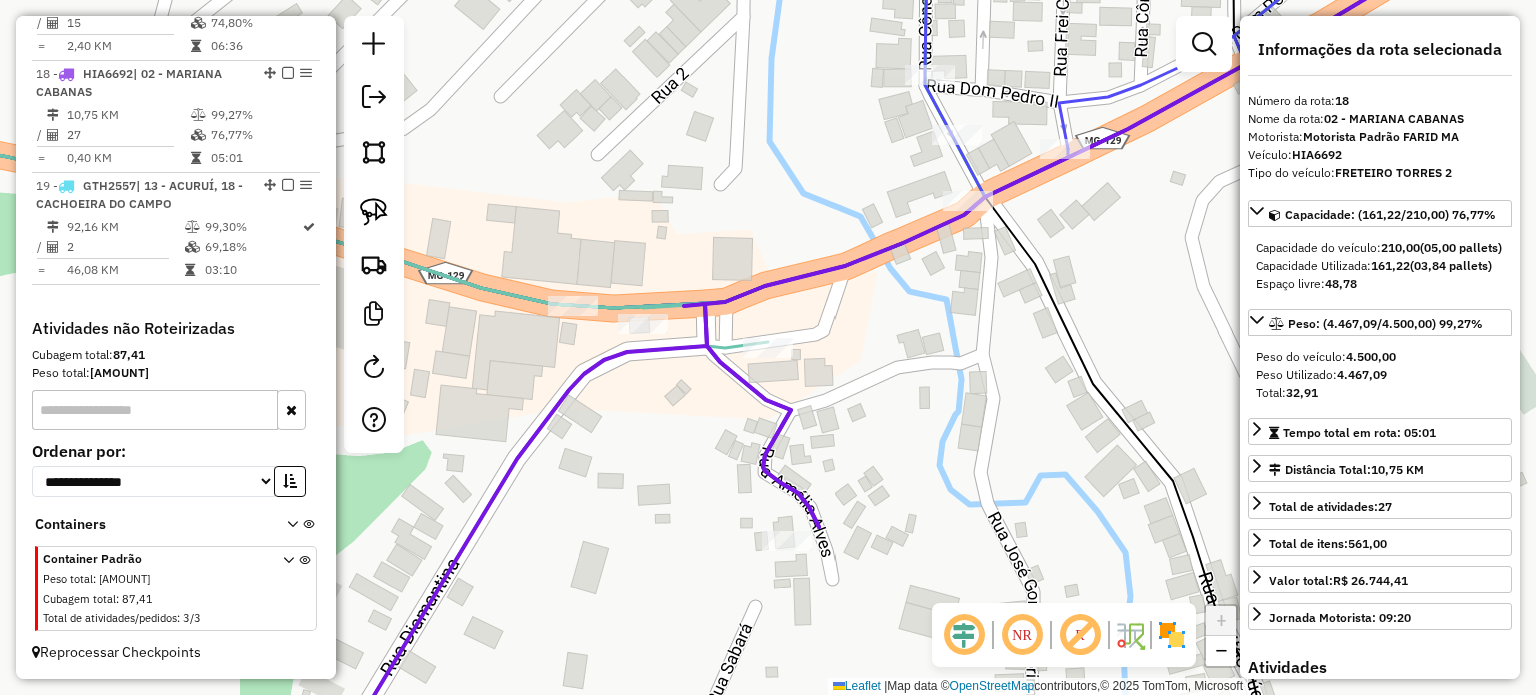 scroll, scrollTop: 2742, scrollLeft: 0, axis: vertical 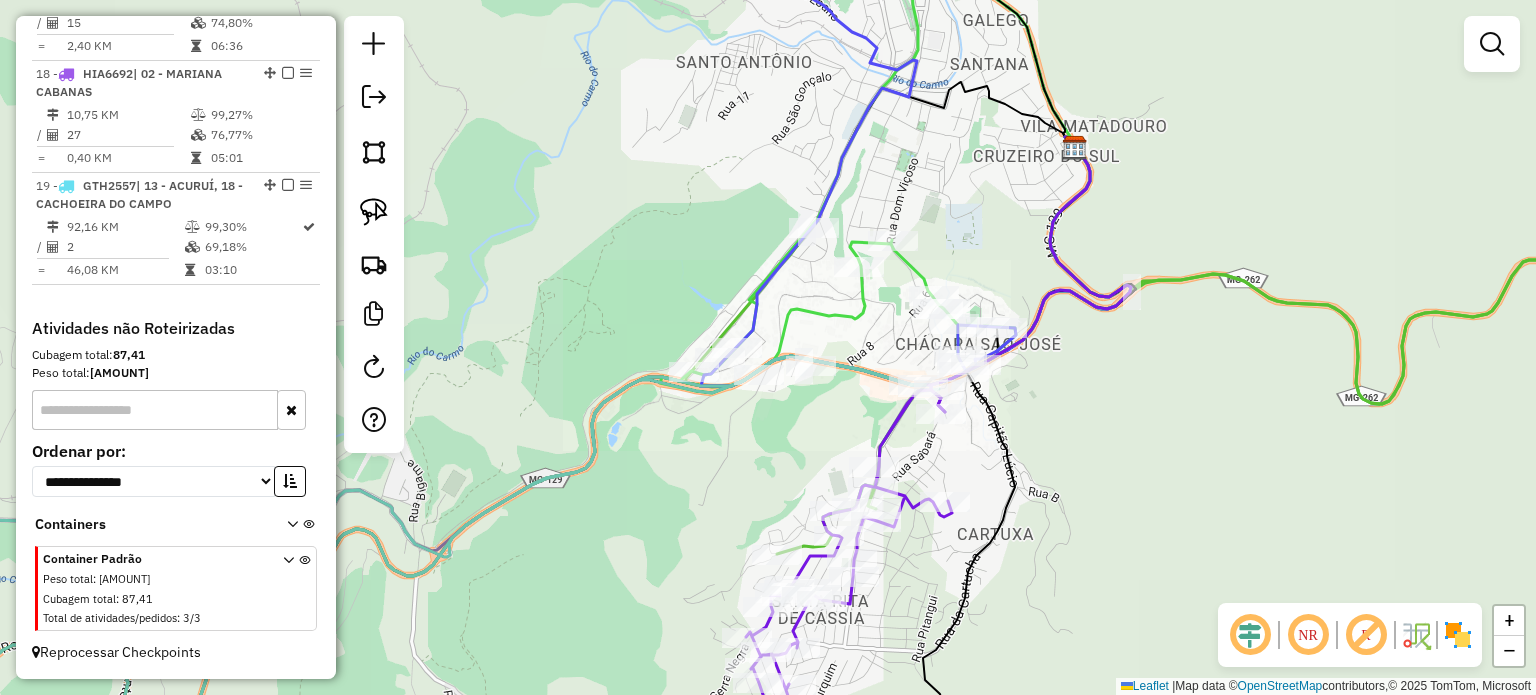 drag, startPoint x: 1049, startPoint y: 391, endPoint x: 1004, endPoint y: 409, distance: 48.466484 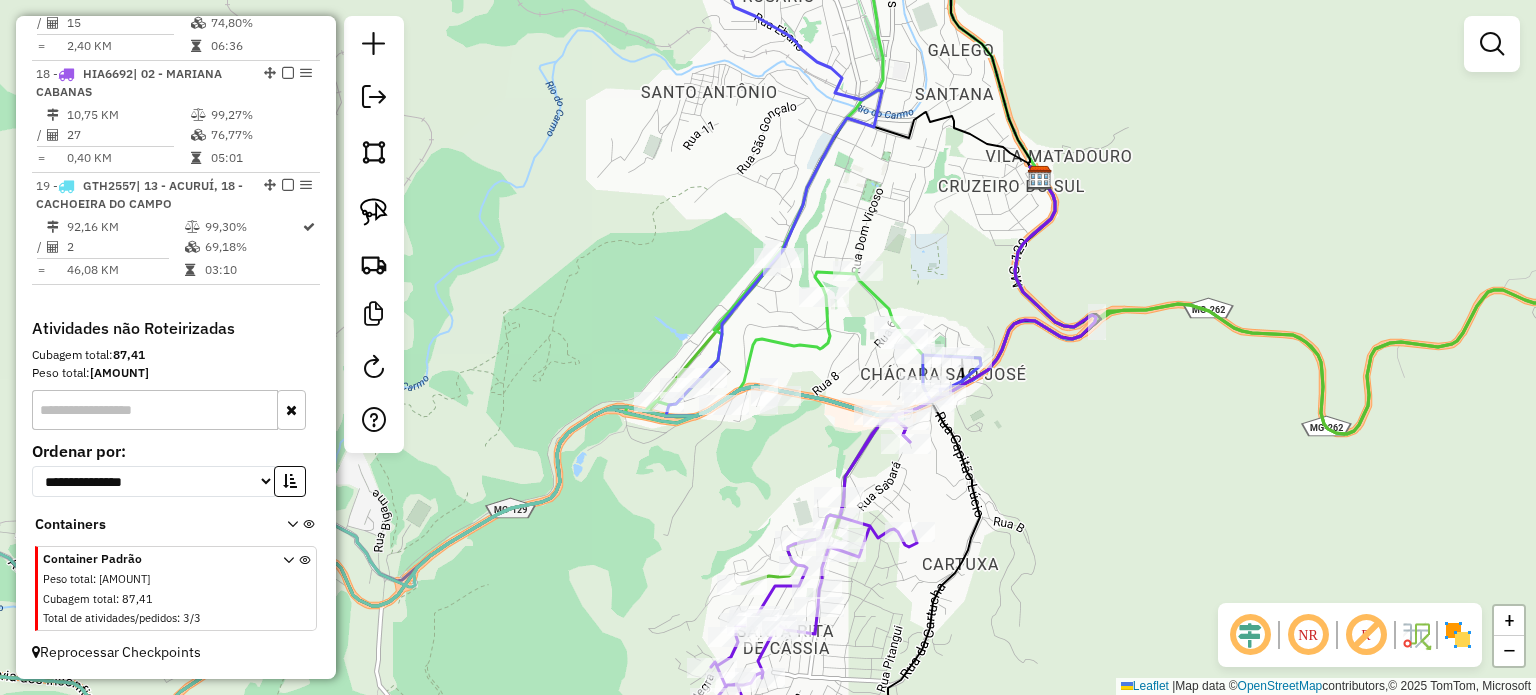 click 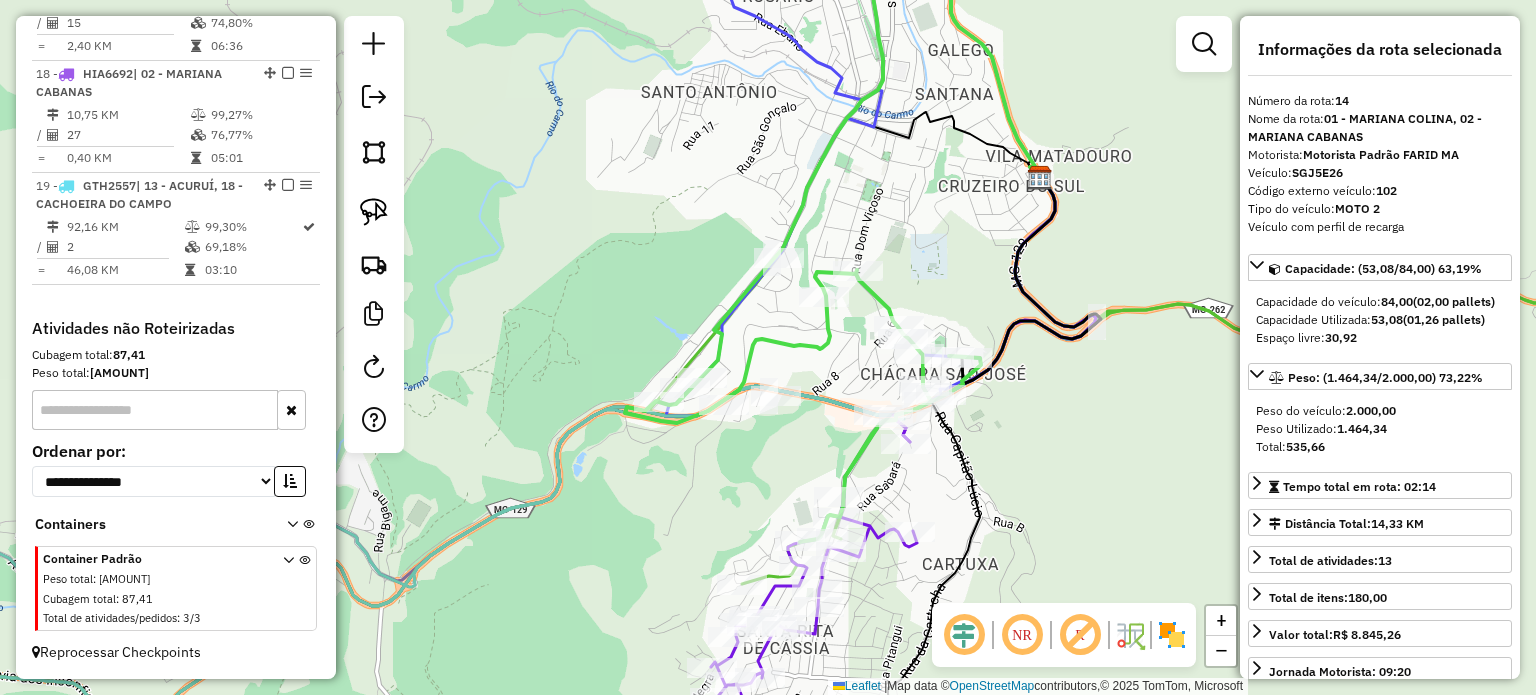 scroll, scrollTop: 2288, scrollLeft: 0, axis: vertical 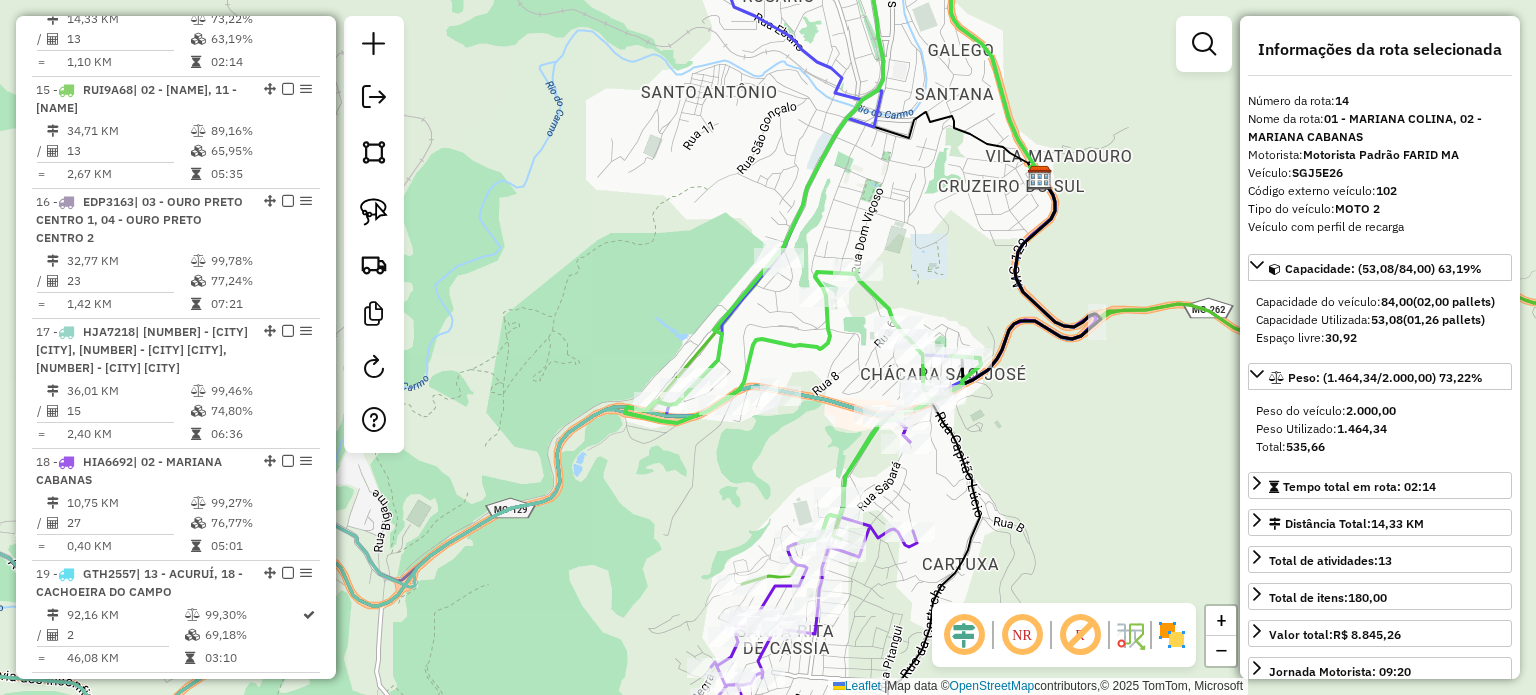 click on "Rota [NUMBER] - Placa [PLATE]  [NUMBER] - [NAME] [NAME] Janela de atendimento Grade de atendimento Capacidade Transportadoras Veículos Cliente Pedidos  Rotas Selecione os dias de semana para filtrar as janelas de atendimento  Seg   Ter   Qua   Qui   Sex   Sáb   Dom  Informe o período da janela de atendimento: De: Até:  Filtrar exatamente a janela do cliente  Considerar janela de atendimento padrão  Selecione os dias de semana para filtrar as grades de atendimento  Seg   Ter   Qua   Qui   Sex   Sáb   Dom   Considerar clientes sem dia de atendimento cadastrado  Clientes fora do dia de atendimento selecionado Filtrar as atividades entre os valores definidos abaixo:  Peso mínimo:   Peso máximo:   Cubagem mínima:   Cubagem máxima:   De:   Até:  Filtrar as atividades entre o tempo de atendimento definido abaixo:  De:   Até:   Considerar capacidade total dos clientes não roteirizados Transportadora: Selecione um ou mais itens Tipo de veículo: Selecione um ou mais itens Veículo: Motorista: Nome: Rótulo:" 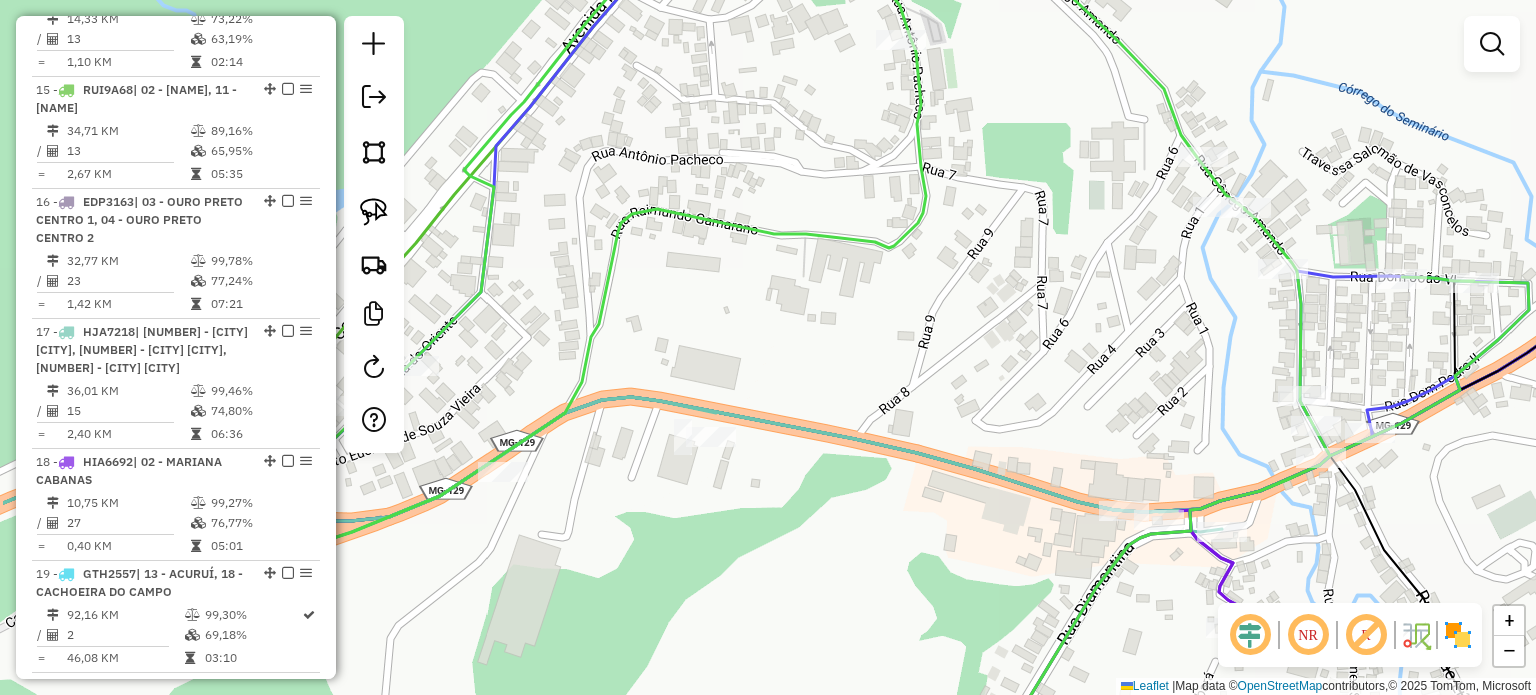 drag, startPoint x: 995, startPoint y: 585, endPoint x: 1156, endPoint y: 580, distance: 161.07762 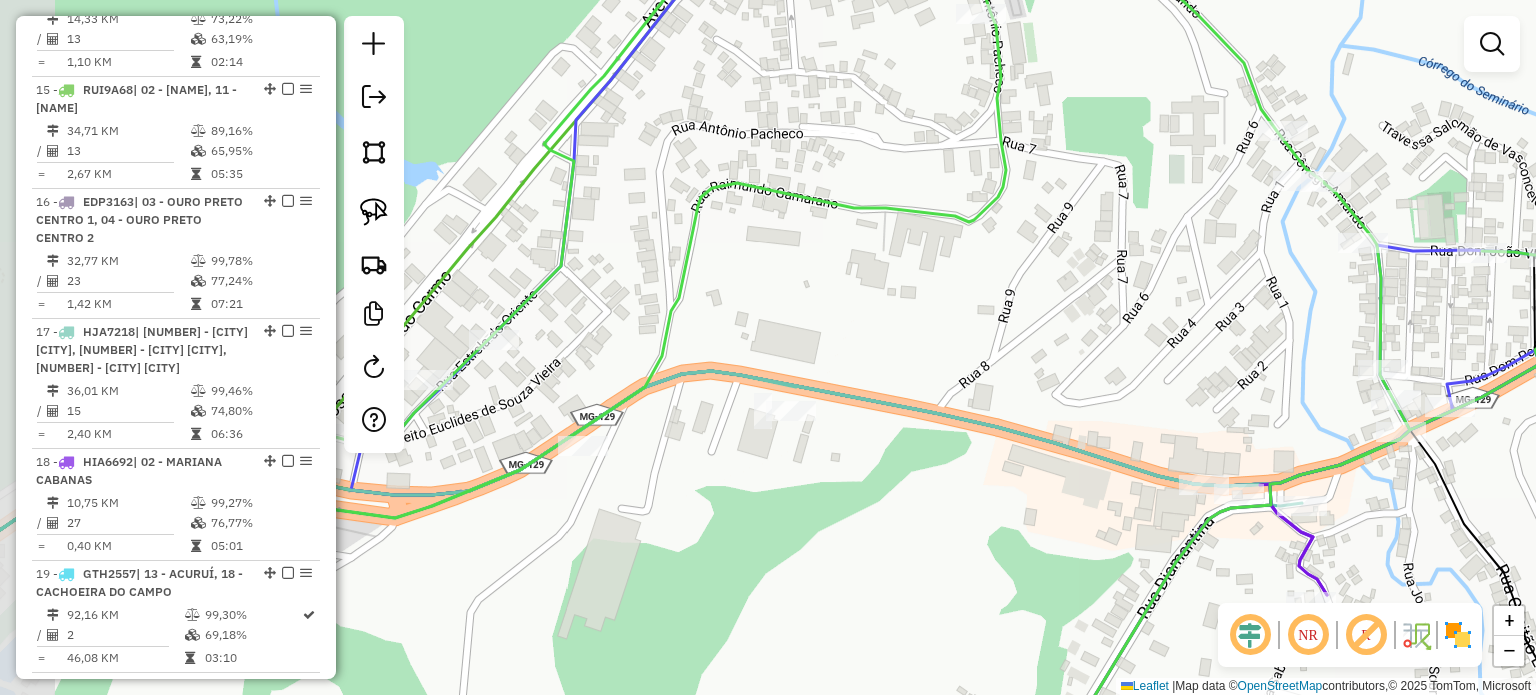 drag, startPoint x: 980, startPoint y: 437, endPoint x: 1010, endPoint y: 426, distance: 31.95309 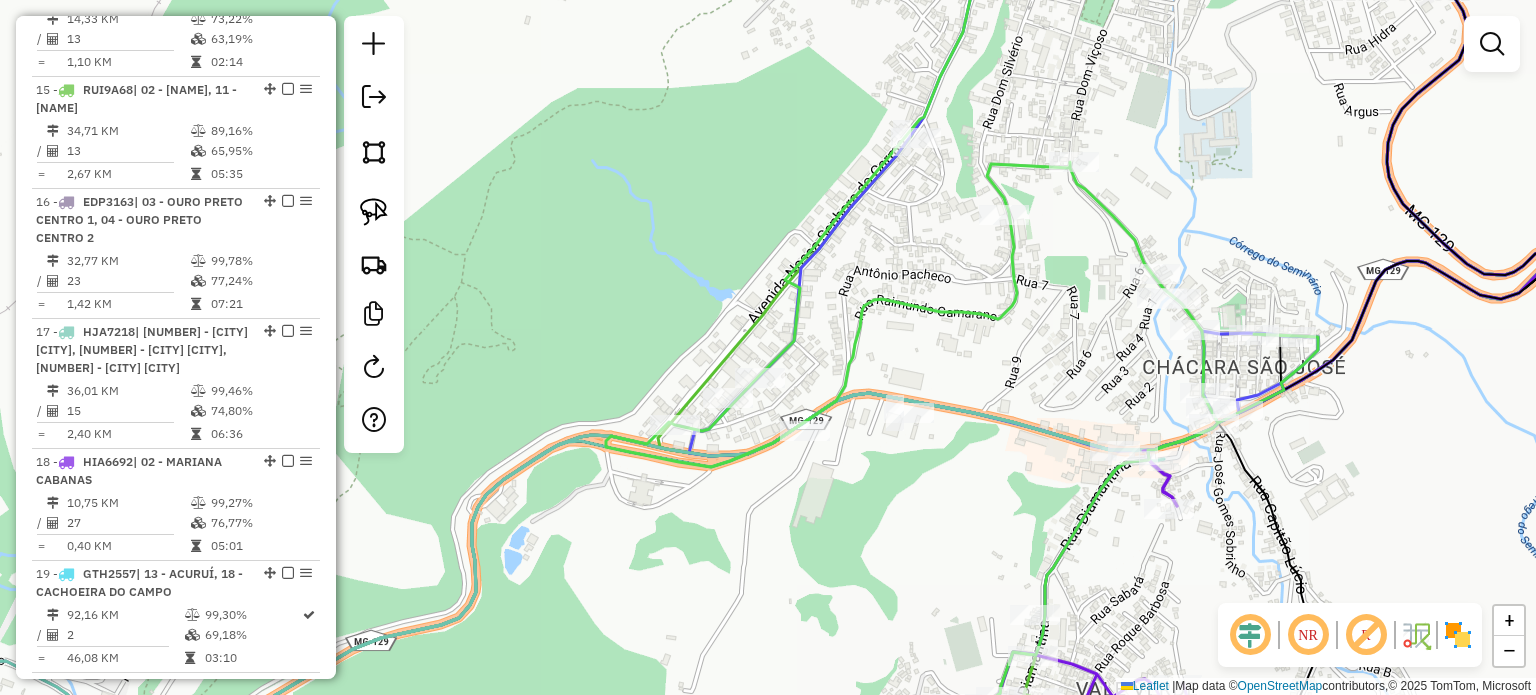 drag, startPoint x: 1137, startPoint y: 357, endPoint x: 956, endPoint y: 393, distance: 184.5454 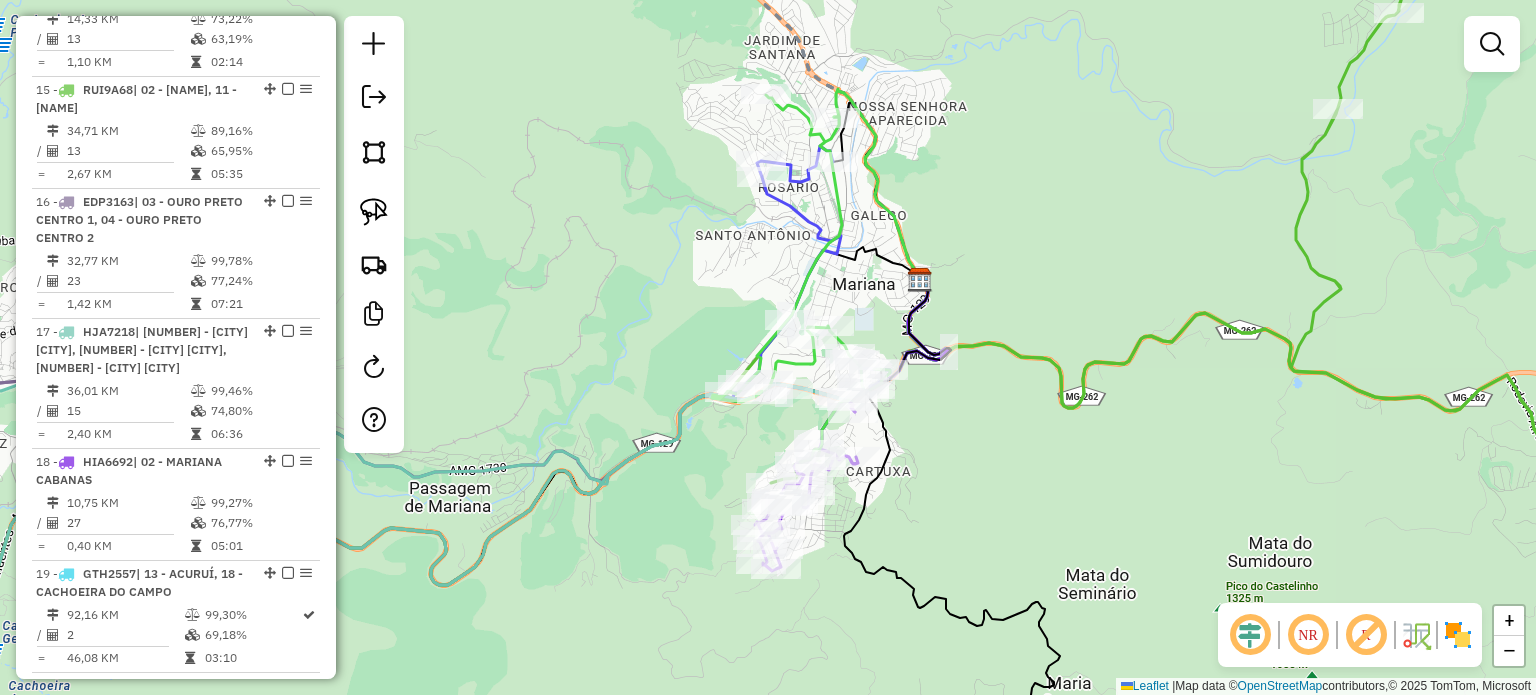drag, startPoint x: 905, startPoint y: 288, endPoint x: 892, endPoint y: 310, distance: 25.553865 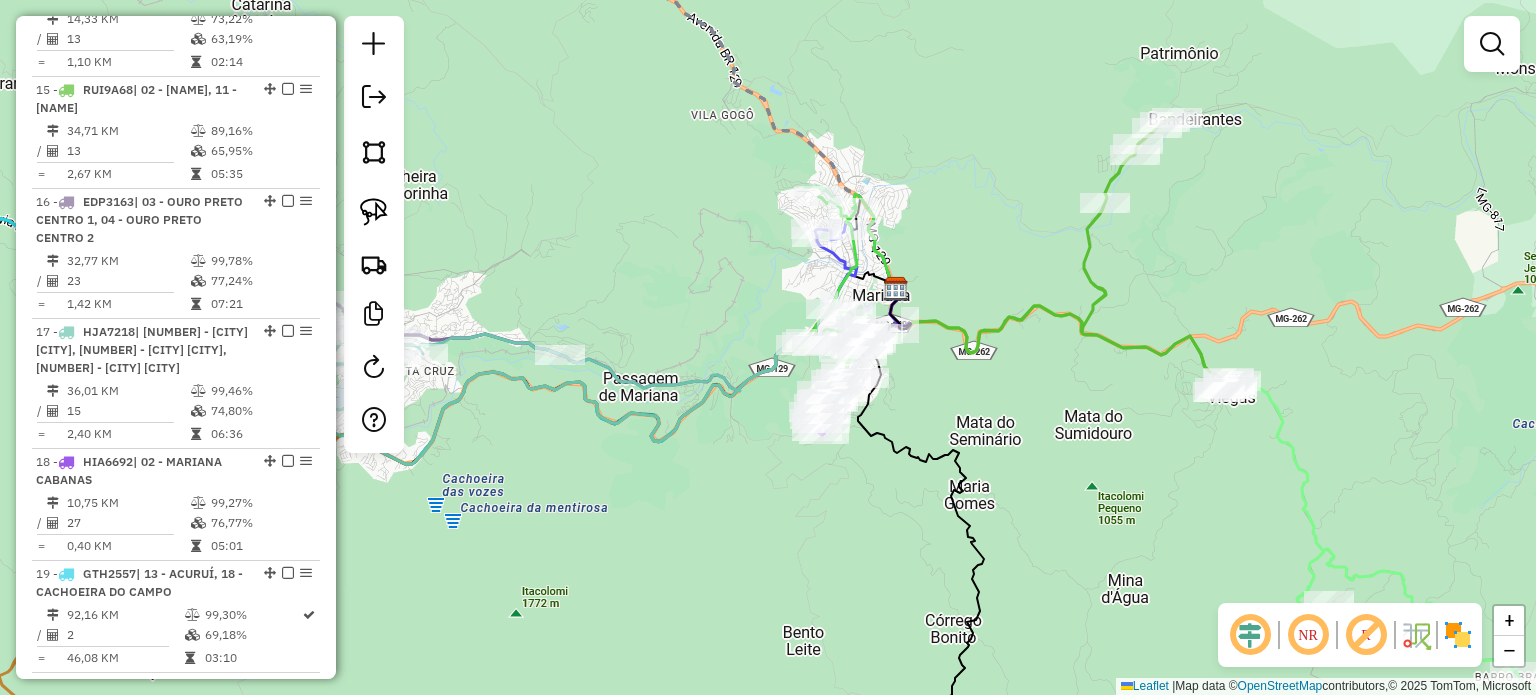 drag, startPoint x: 1201, startPoint y: 450, endPoint x: 1052, endPoint y: 431, distance: 150.20653 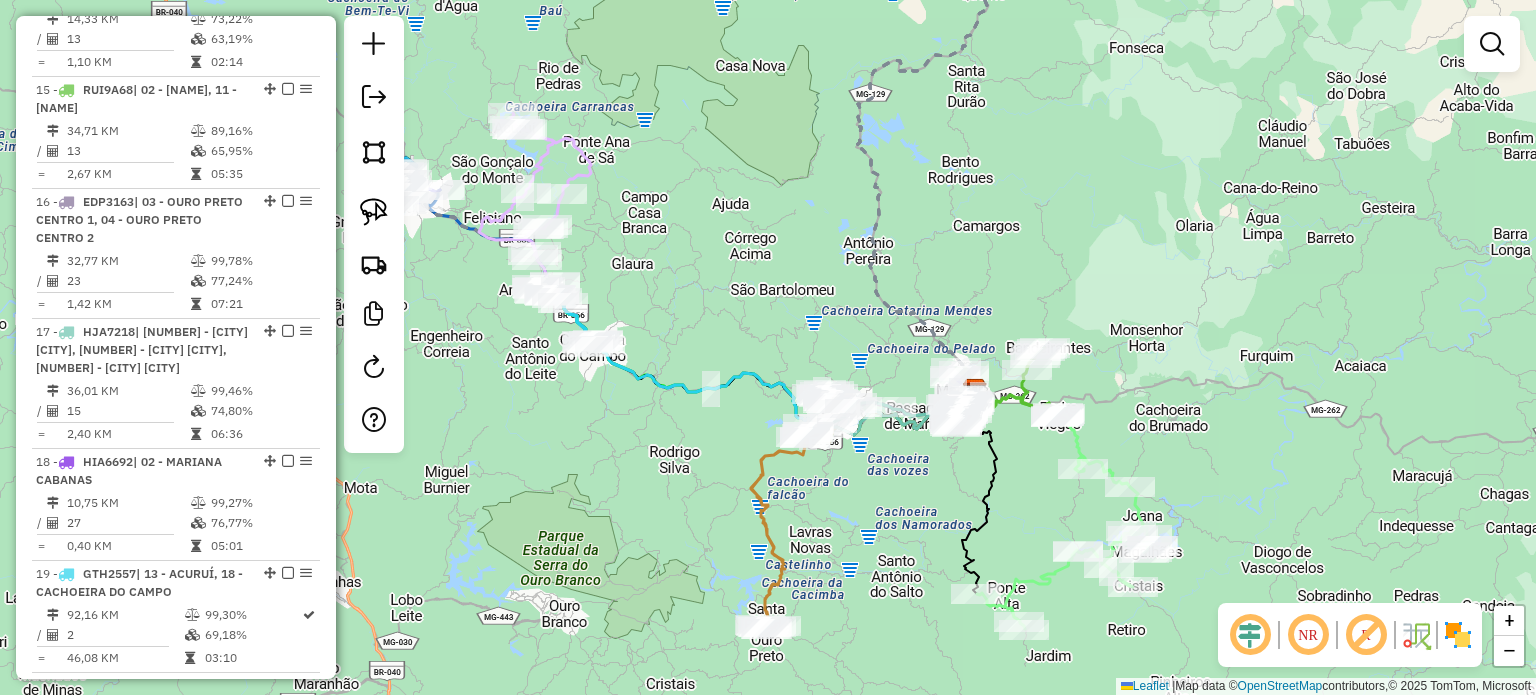click 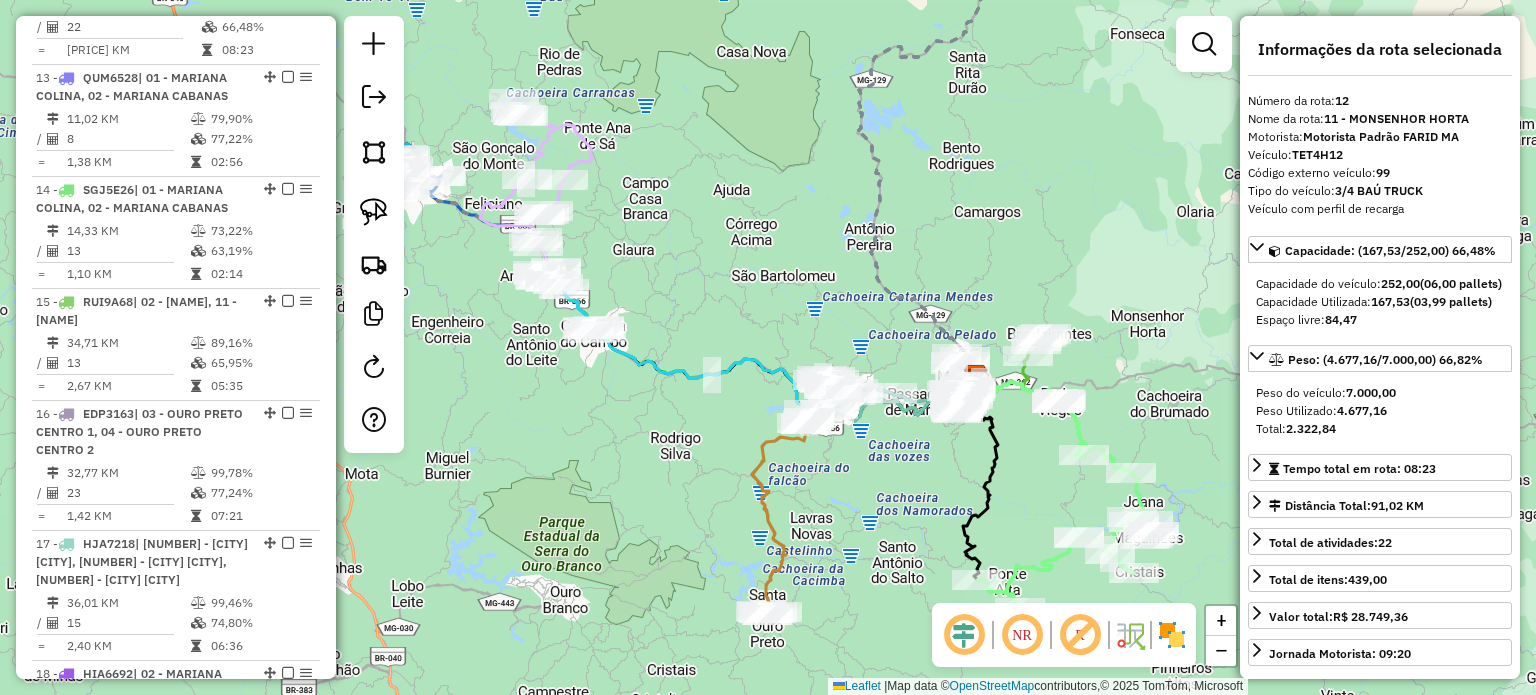 scroll, scrollTop: 2064, scrollLeft: 0, axis: vertical 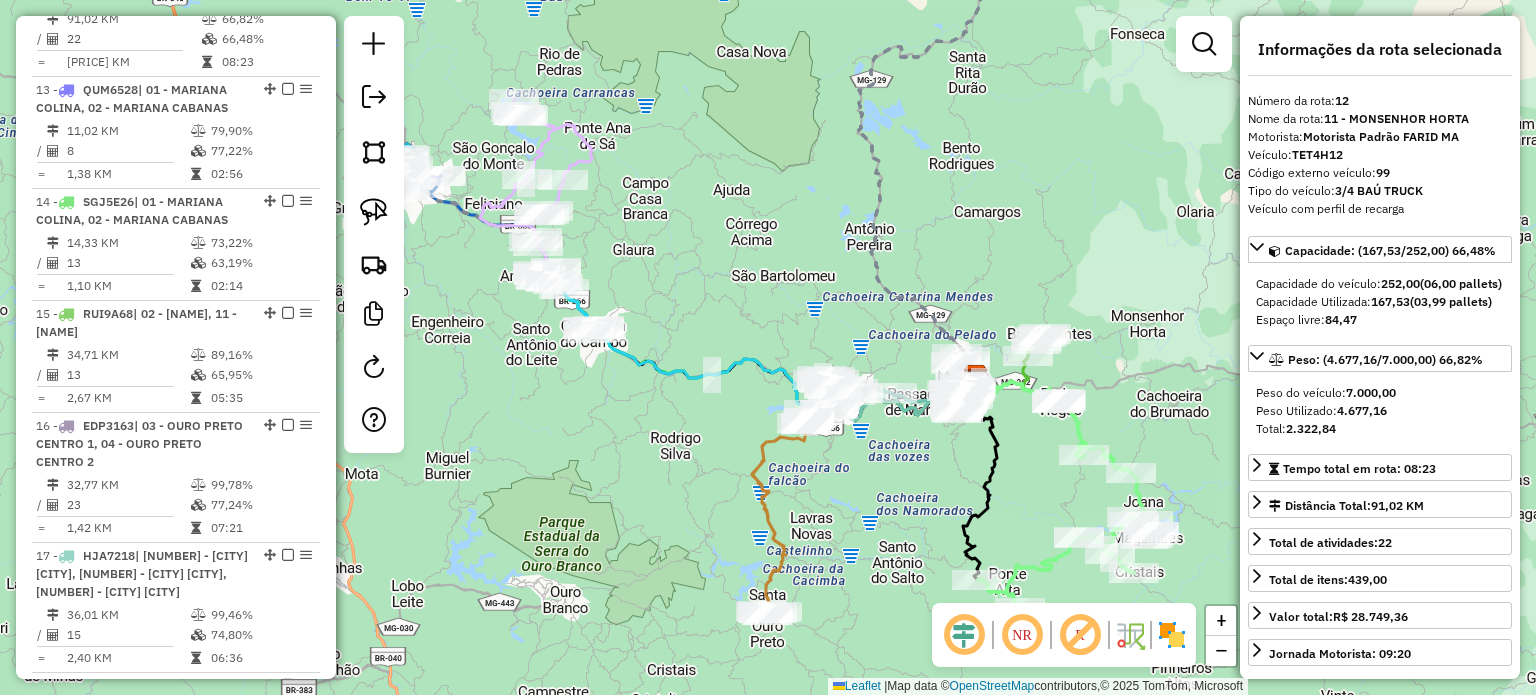 drag, startPoint x: 1020, startPoint y: 501, endPoint x: 1006, endPoint y: 376, distance: 125.781555 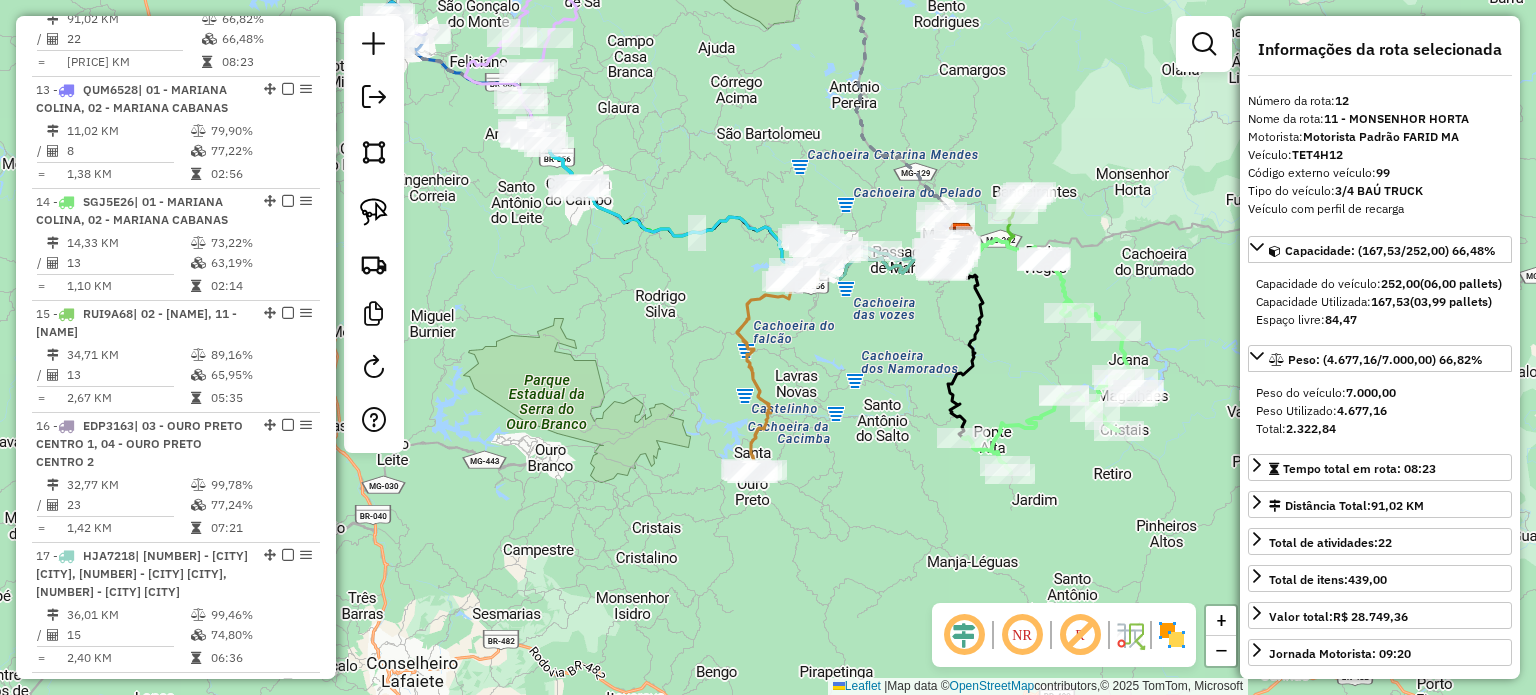 click on "Janela de atendimento Grade de atendimento Capacidade Transportadoras Veículos Cliente Pedidos  Rotas Selecione os dias de semana para filtrar as janelas de atendimento  Seg   Ter   Qua   Qui   Sex   Sáb   Dom  Informe o período da janela de atendimento: De: Até:  Filtrar exatamente a janela do cliente  Considerar janela de atendimento padrão  Selecione os dias de semana para filtrar as grades de atendimento  Seg   Ter   Qua   Qui   Sex   Sáb   Dom   Considerar clientes sem dia de atendimento cadastrado  Clientes fora do dia de atendimento selecionado Filtrar as atividades entre os valores definidos abaixo:  Peso mínimo:   Peso máximo:   Cubagem mínima:   Cubagem máxima:   De:   Até:  Filtrar as atividades entre o tempo de atendimento definido abaixo:  De:   Até:   Considerar capacidade total dos clientes não roteirizados Transportadora: Selecione um ou mais itens Tipo de veículo: Selecione um ou mais itens Veículo: Selecione um ou mais itens Motorista: Selecione um ou mais itens Nome: Rótulo:" 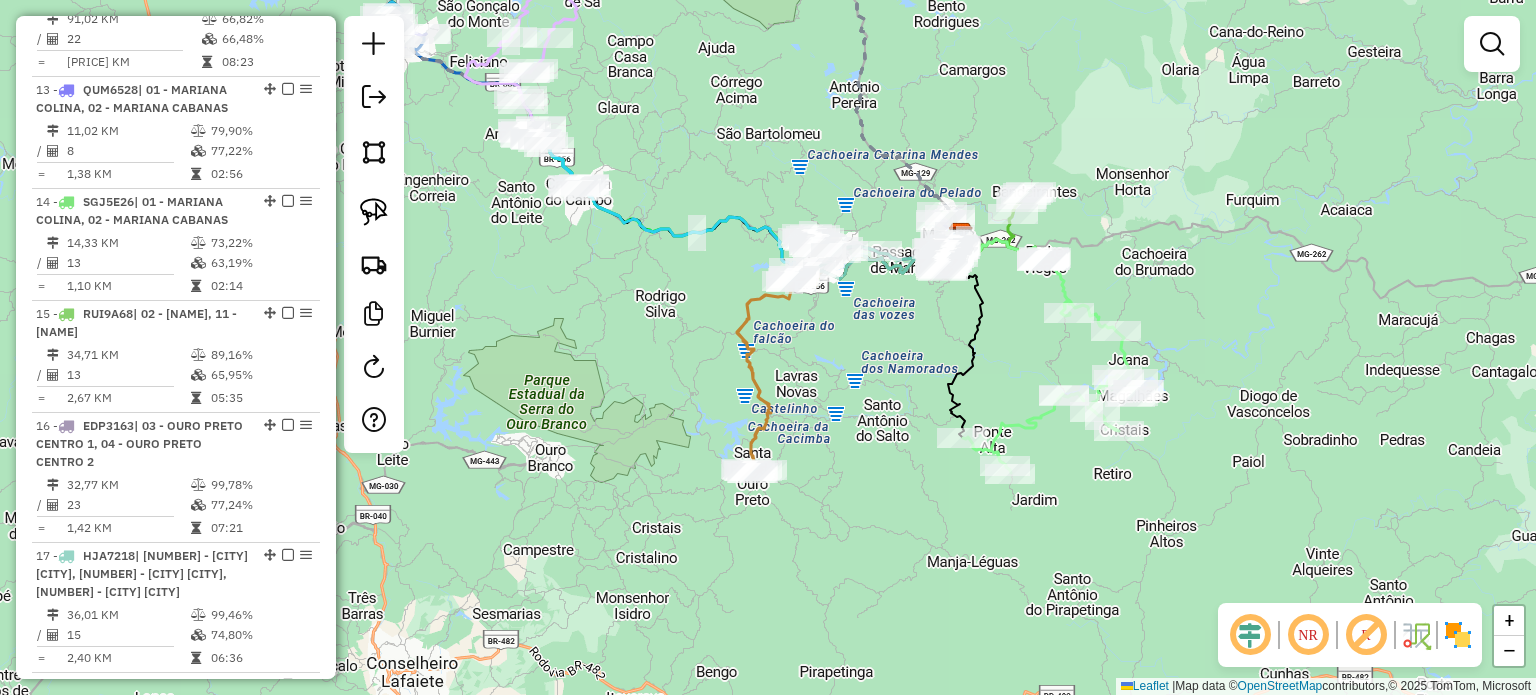 drag, startPoint x: 885, startPoint y: 540, endPoint x: 942, endPoint y: 581, distance: 70.21396 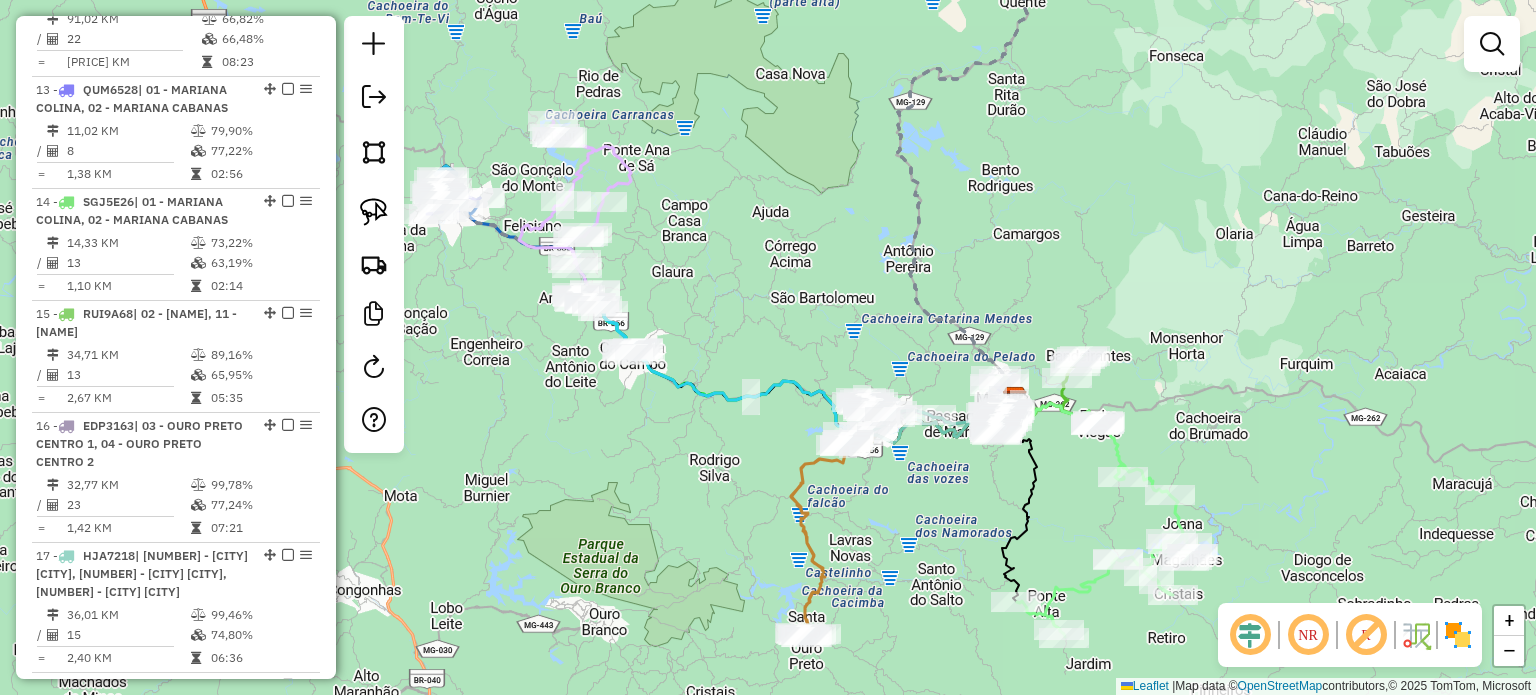 drag, startPoint x: 1139, startPoint y: 324, endPoint x: 1026, endPoint y: 304, distance: 114.75626 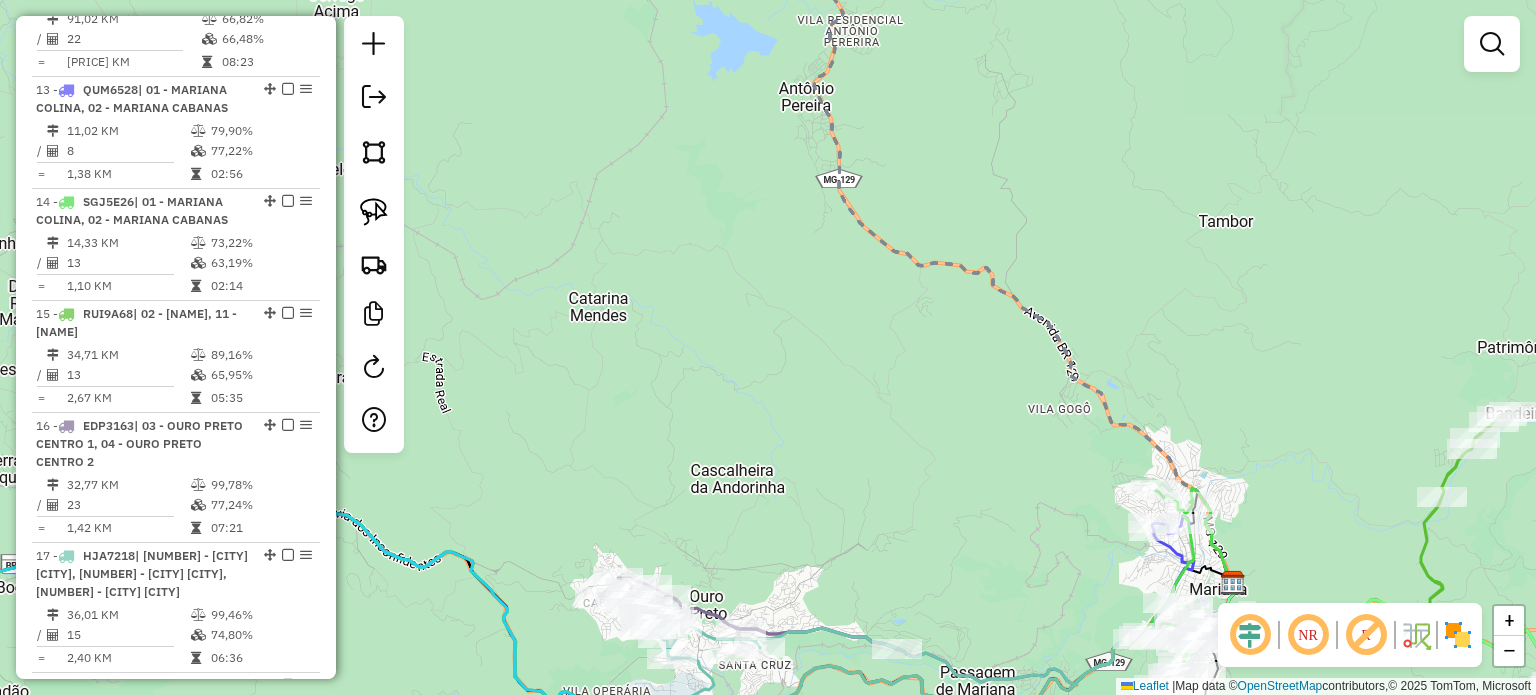 click on "Janela de atendimento Grade de atendimento Capacidade Transportadoras Veículos Cliente Pedidos  Rotas Selecione os dias de semana para filtrar as janelas de atendimento  Seg   Ter   Qua   Qui   Sex   Sáb   Dom  Informe o período da janela de atendimento: De: Até:  Filtrar exatamente a janela do cliente  Considerar janela de atendimento padrão  Selecione os dias de semana para filtrar as grades de atendimento  Seg   Ter   Qua   Qui   Sex   Sáb   Dom   Considerar clientes sem dia de atendimento cadastrado  Clientes fora do dia de atendimento selecionado Filtrar as atividades entre os valores definidos abaixo:  Peso mínimo:   Peso máximo:   Cubagem mínima:   Cubagem máxima:   De:   Até:  Filtrar as atividades entre o tempo de atendimento definido abaixo:  De:   Até:   Considerar capacidade total dos clientes não roteirizados Transportadora: Selecione um ou mais itens Tipo de veículo: Selecione um ou mais itens Veículo: Selecione um ou mais itens Motorista: Selecione um ou mais itens Nome: Rótulo:" 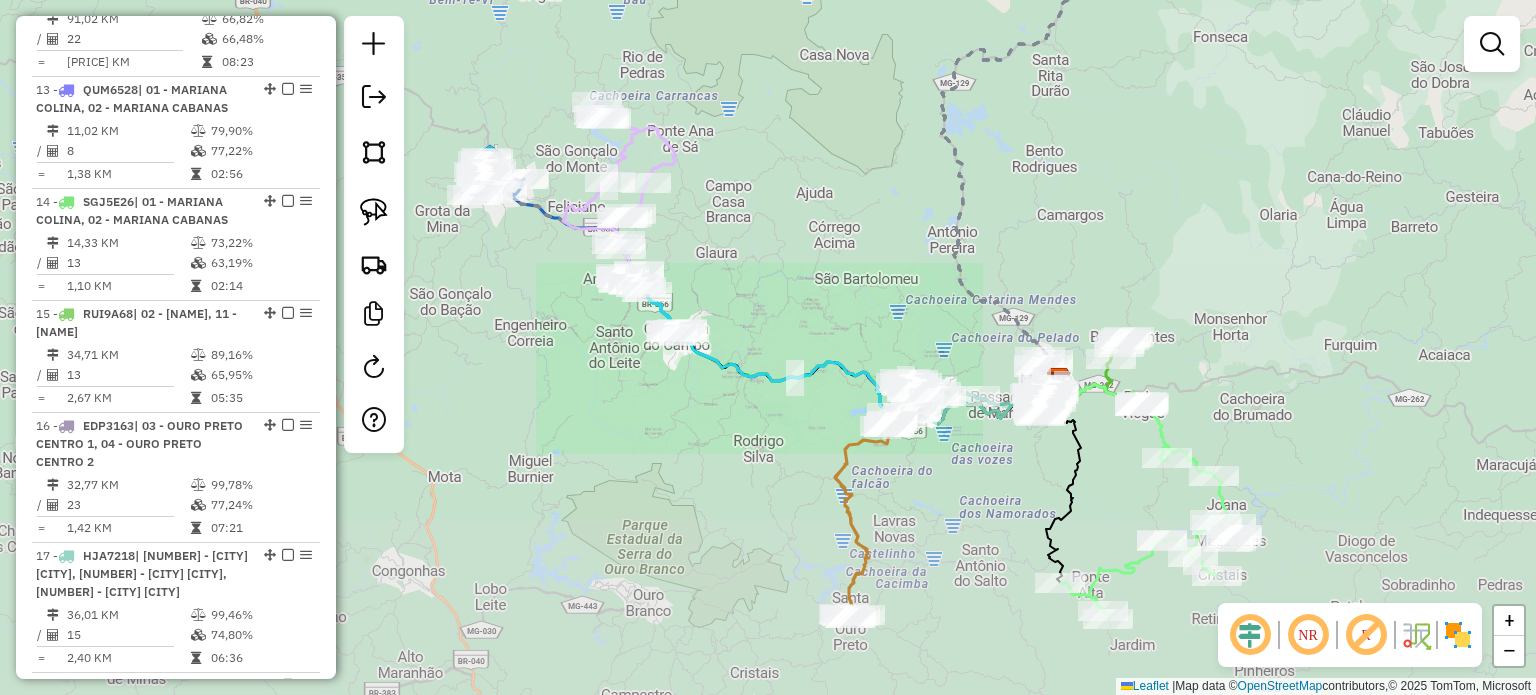 drag, startPoint x: 1088, startPoint y: 296, endPoint x: 786, endPoint y: 495, distance: 361.66974 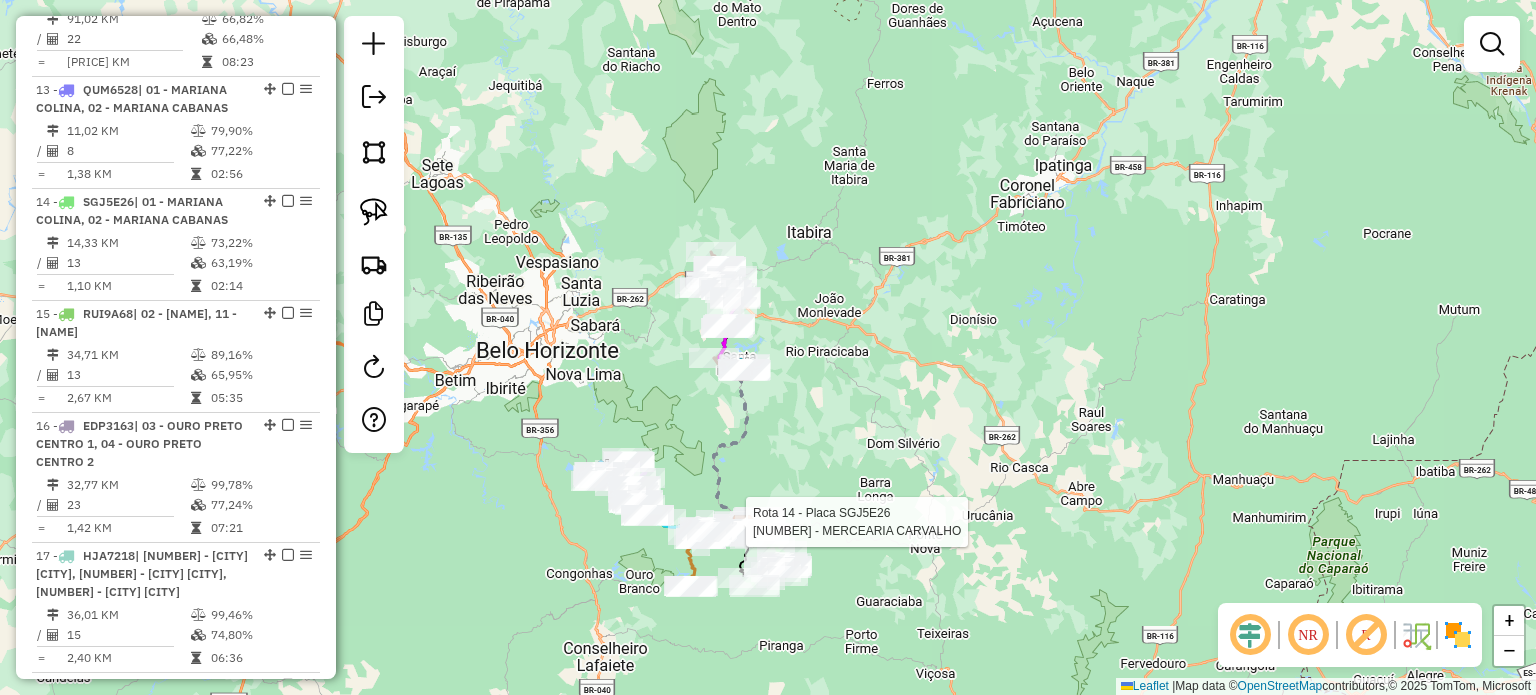 drag, startPoint x: 772, startPoint y: 431, endPoint x: 776, endPoint y: 481, distance: 50.159744 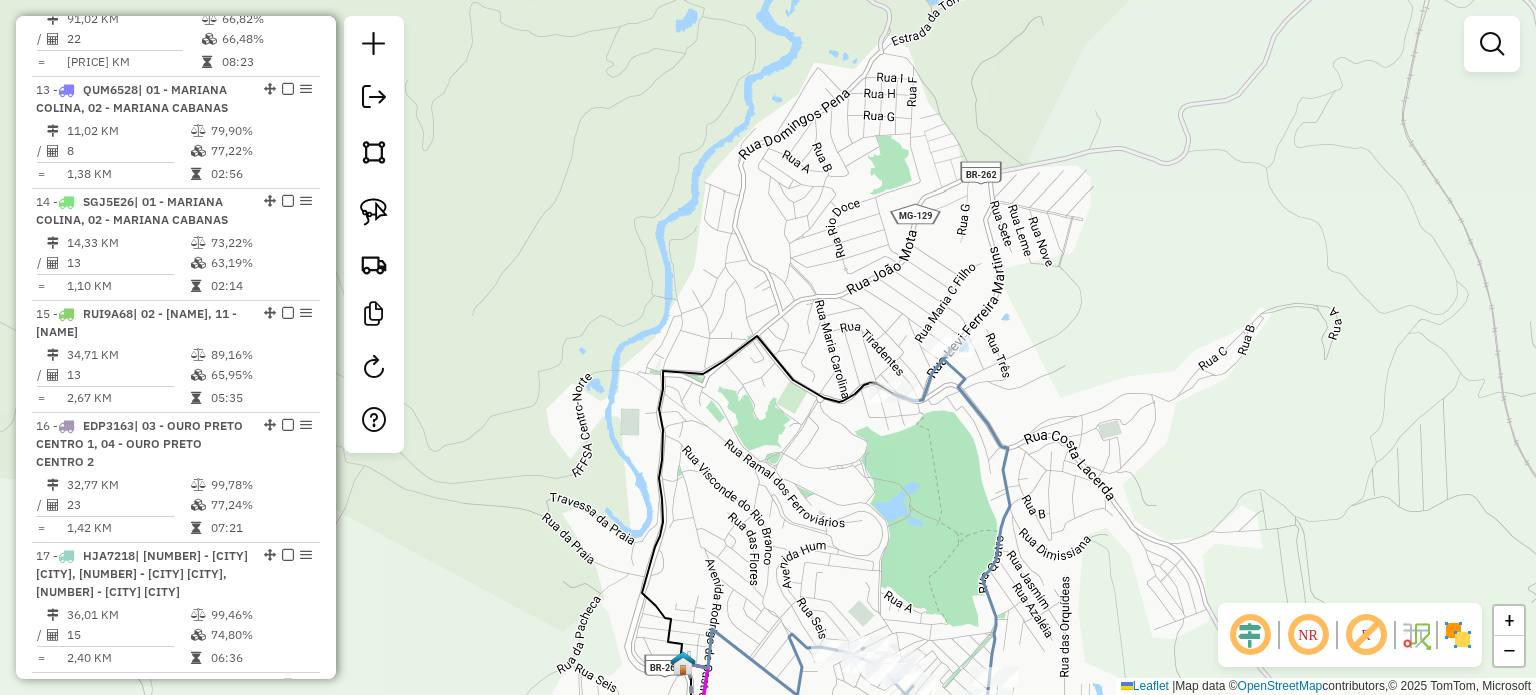 click 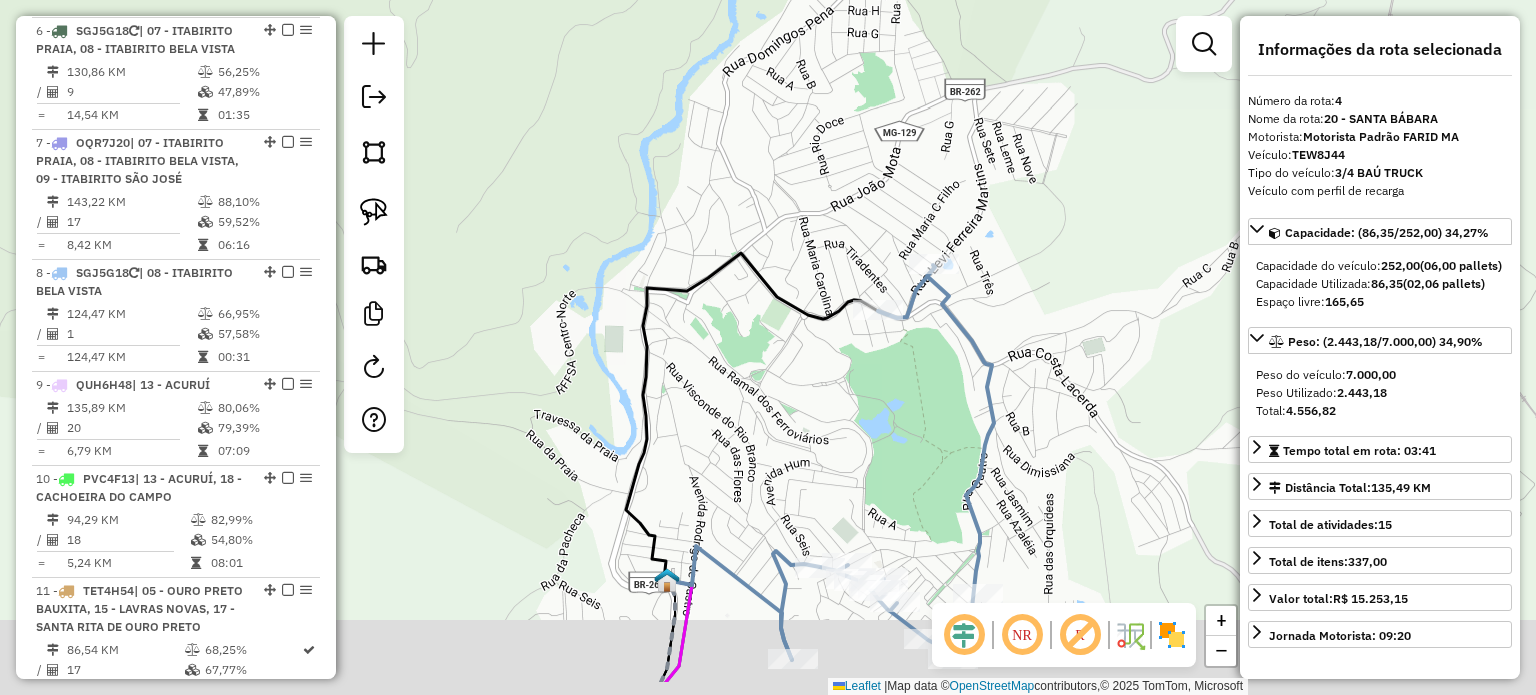 scroll, scrollTop: 1134, scrollLeft: 0, axis: vertical 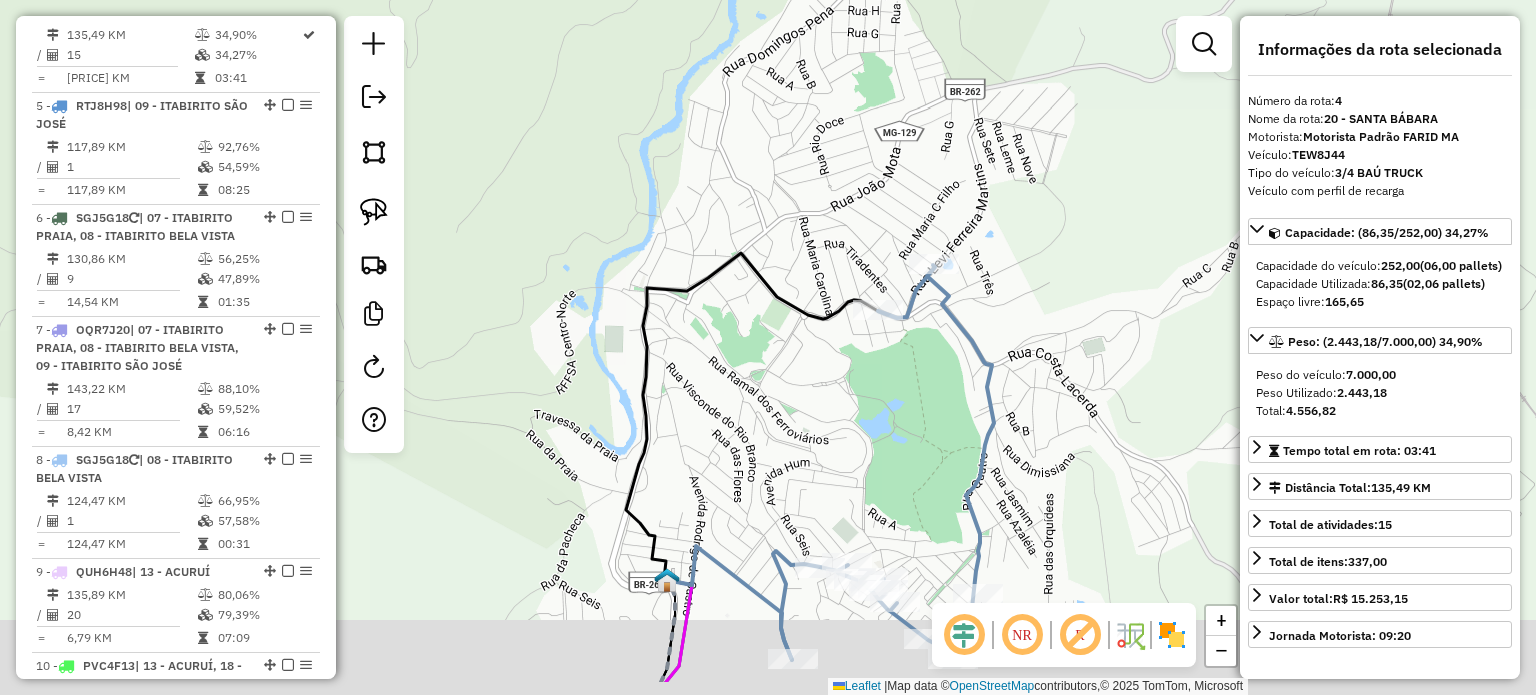 drag, startPoint x: 804, startPoint y: 513, endPoint x: 793, endPoint y: 299, distance: 214.28252 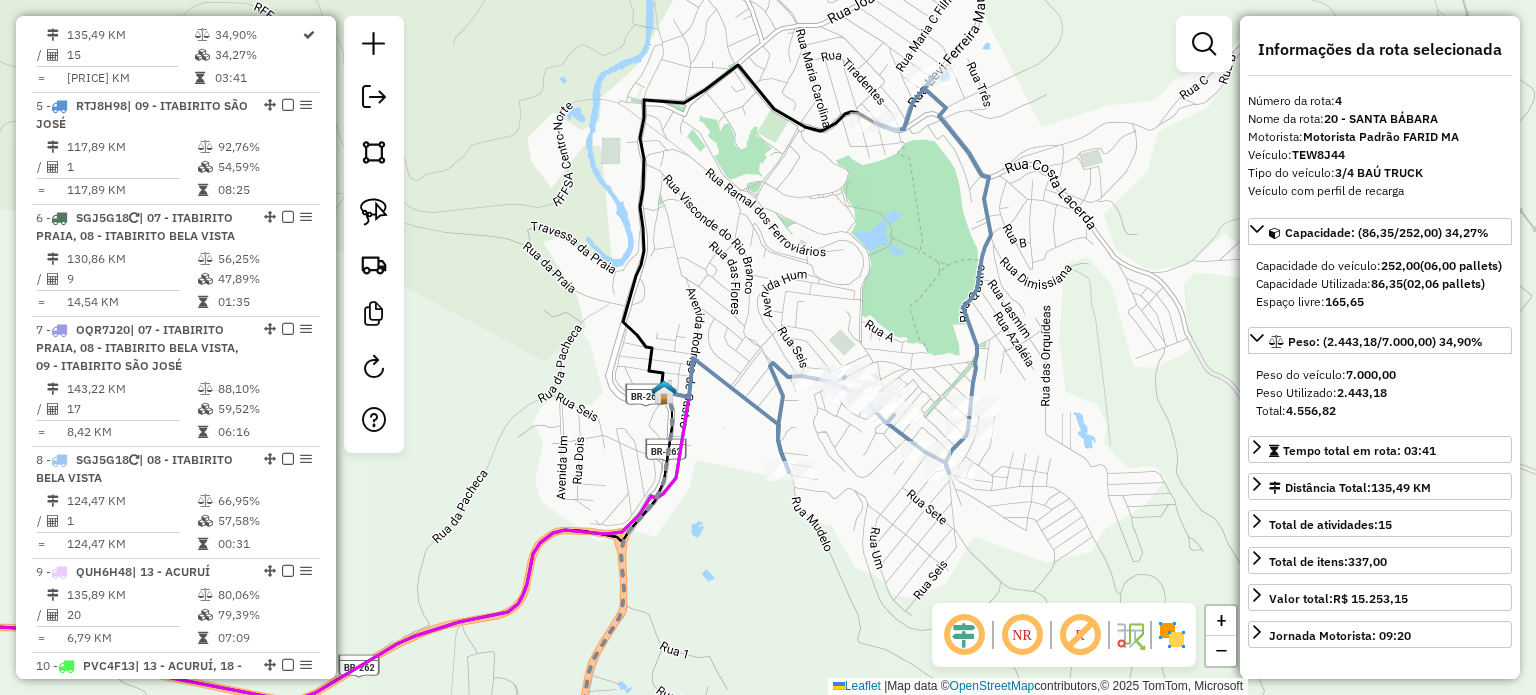 click on "Janela de atendimento Grade de atendimento Capacidade Transportadoras Veículos Cliente Pedidos  Rotas Selecione os dias de semana para filtrar as janelas de atendimento  Seg   Ter   Qua   Qui   Sex   Sáb   Dom  Informe o período da janela de atendimento: De: Até:  Filtrar exatamente a janela do cliente  Considerar janela de atendimento padrão  Selecione os dias de semana para filtrar as grades de atendimento  Seg   Ter   Qua   Qui   Sex   Sáb   Dom   Considerar clientes sem dia de atendimento cadastrado  Clientes fora do dia de atendimento selecionado Filtrar as atividades entre os valores definidos abaixo:  Peso mínimo:   Peso máximo:   Cubagem mínima:   Cubagem máxima:   De:   Até:  Filtrar as atividades entre o tempo de atendimento definido abaixo:  De:   Até:   Considerar capacidade total dos clientes não roteirizados Transportadora: Selecione um ou mais itens Tipo de veículo: Selecione um ou mais itens Veículo: Selecione um ou mais itens Motorista: Selecione um ou mais itens Nome: Rótulo:" 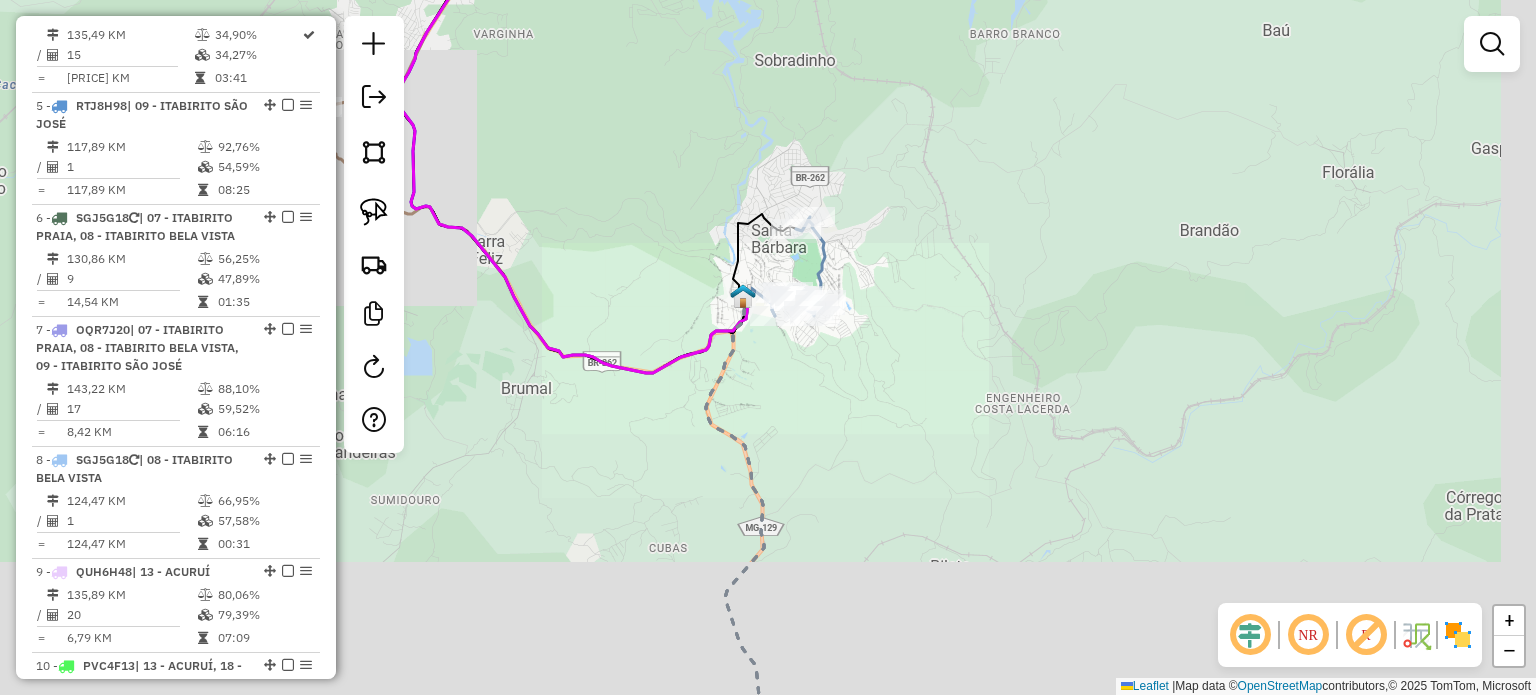 click on "Janela de atendimento Grade de atendimento Capacidade Transportadoras Veículos Cliente Pedidos  Rotas Selecione os dias de semana para filtrar as janelas de atendimento  Seg   Ter   Qua   Qui   Sex   Sáb   Dom  Informe o período da janela de atendimento: De: Até:  Filtrar exatamente a janela do cliente  Considerar janela de atendimento padrão  Selecione os dias de semana para filtrar as grades de atendimento  Seg   Ter   Qua   Qui   Sex   Sáb   Dom   Considerar clientes sem dia de atendimento cadastrado  Clientes fora do dia de atendimento selecionado Filtrar as atividades entre os valores definidos abaixo:  Peso mínimo:   Peso máximo:   Cubagem mínima:   Cubagem máxima:   De:   Até:  Filtrar as atividades entre o tempo de atendimento definido abaixo:  De:   Até:   Considerar capacidade total dos clientes não roteirizados Transportadora: Selecione um ou mais itens Tipo de veículo: Selecione um ou mais itens Veículo: Selecione um ou mais itens Motorista: Selecione um ou mais itens Nome: Rótulo:" 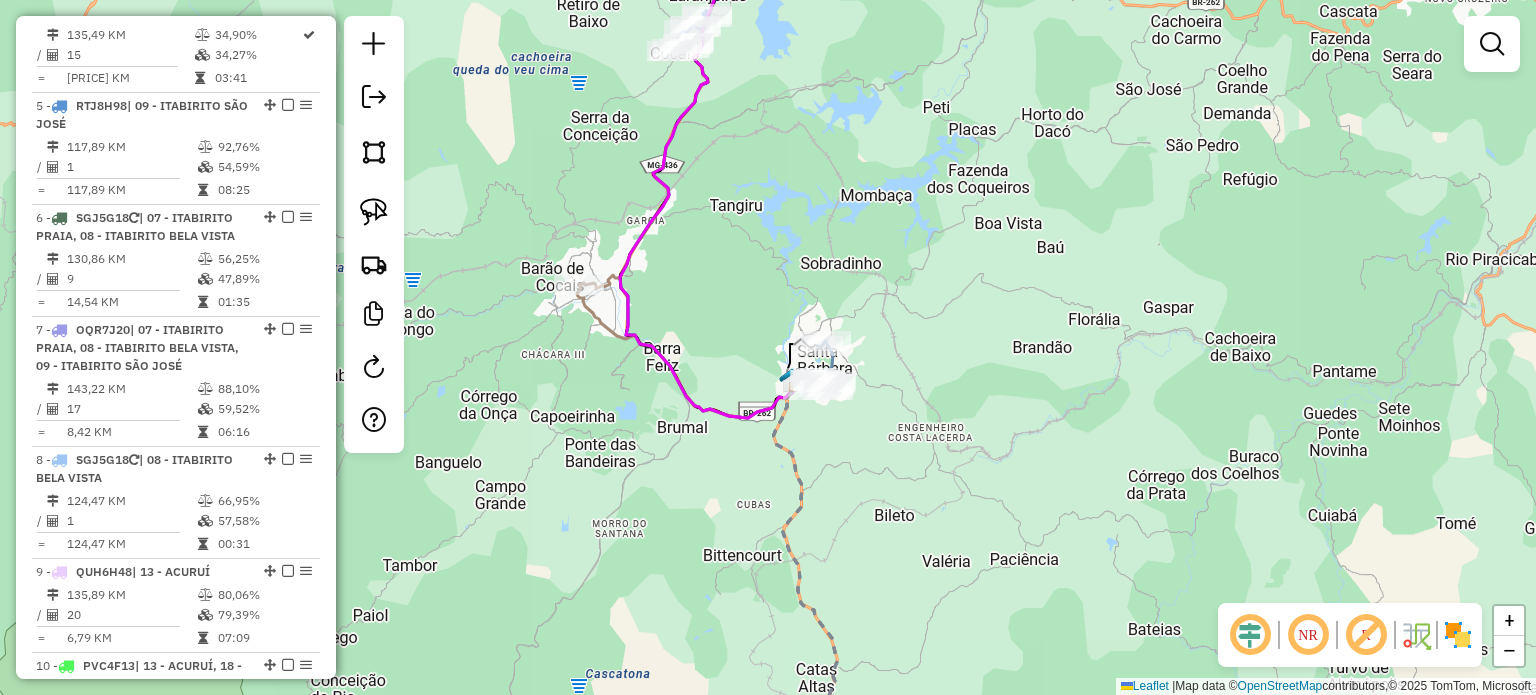 click 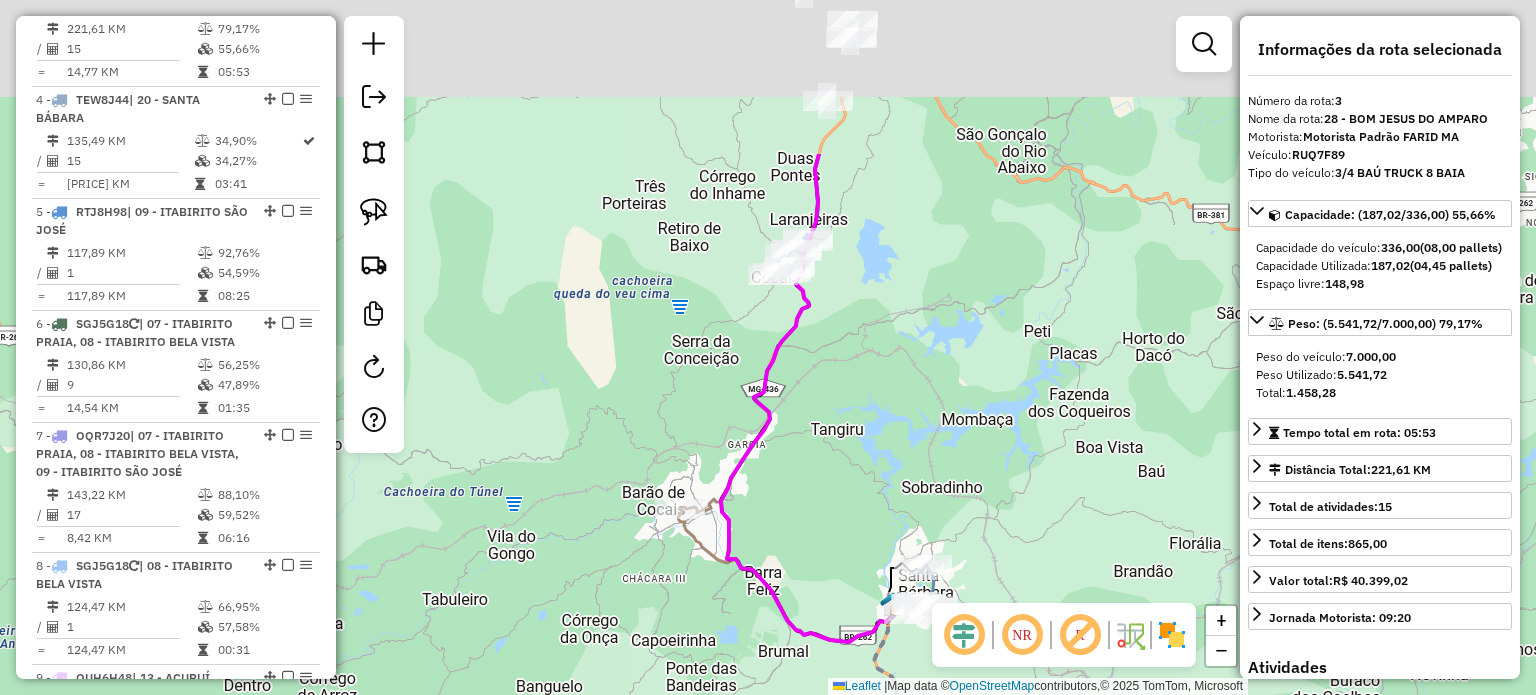 scroll, scrollTop: 1022, scrollLeft: 0, axis: vertical 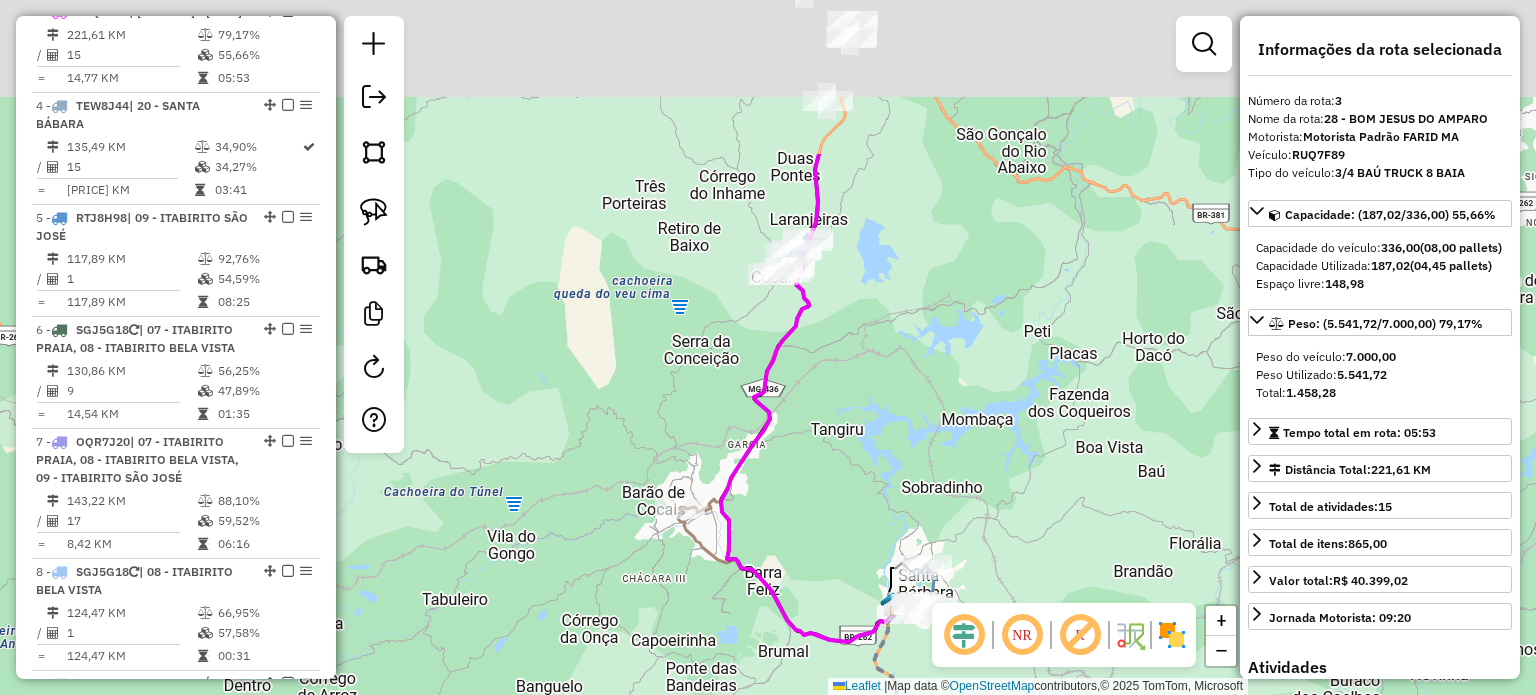 drag, startPoint x: 718, startPoint y: 363, endPoint x: 780, endPoint y: 471, distance: 124.53112 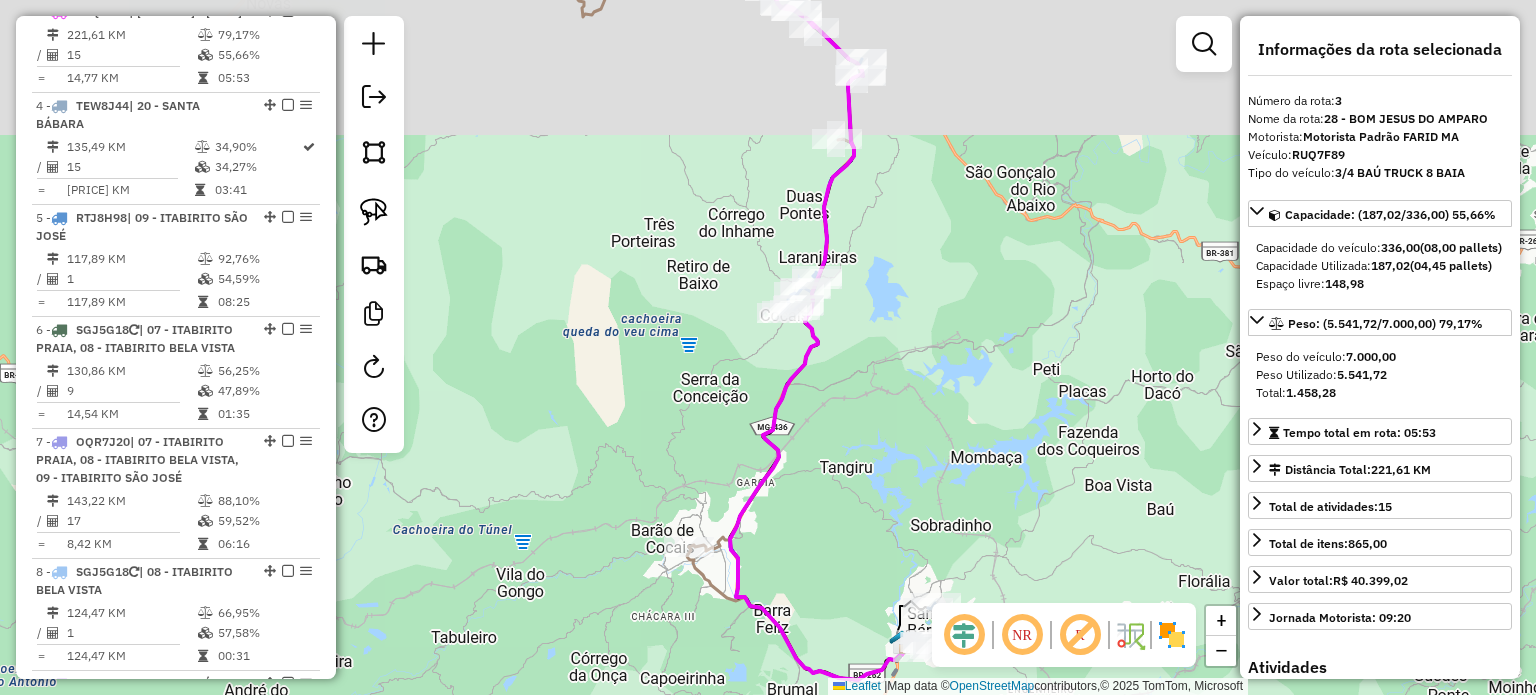 click on "Janela de atendimento Grade de atendimento Capacidade Transportadoras Veículos Cliente Pedidos  Rotas Selecione os dias de semana para filtrar as janelas de atendimento  Seg   Ter   Qua   Qui   Sex   Sáb   Dom  Informe o período da janela de atendimento: De: Até:  Filtrar exatamente a janela do cliente  Considerar janela de atendimento padrão  Selecione os dias de semana para filtrar as grades de atendimento  Seg   Ter   Qua   Qui   Sex   Sáb   Dom   Considerar clientes sem dia de atendimento cadastrado  Clientes fora do dia de atendimento selecionado Filtrar as atividades entre os valores definidos abaixo:  Peso mínimo:   Peso máximo:   Cubagem mínima:   Cubagem máxima:   De:   Até:  Filtrar as atividades entre o tempo de atendimento definido abaixo:  De:   Até:   Considerar capacidade total dos clientes não roteirizados Transportadora: Selecione um ou mais itens Tipo de veículo: Selecione um ou mais itens Veículo: Selecione um ou mais itens Motorista: Selecione um ou mais itens Nome: Rótulo:" 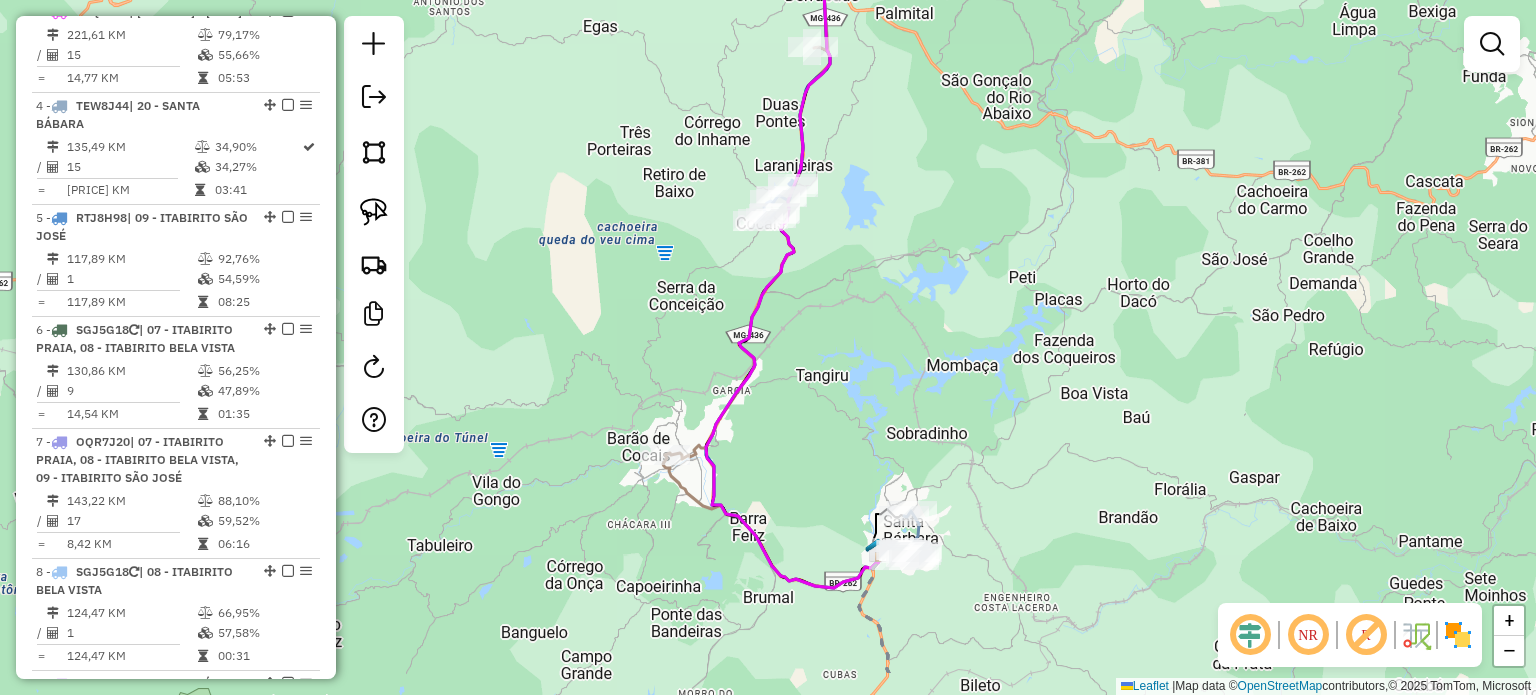 drag, startPoint x: 892, startPoint y: 461, endPoint x: 855, endPoint y: 275, distance: 189.64441 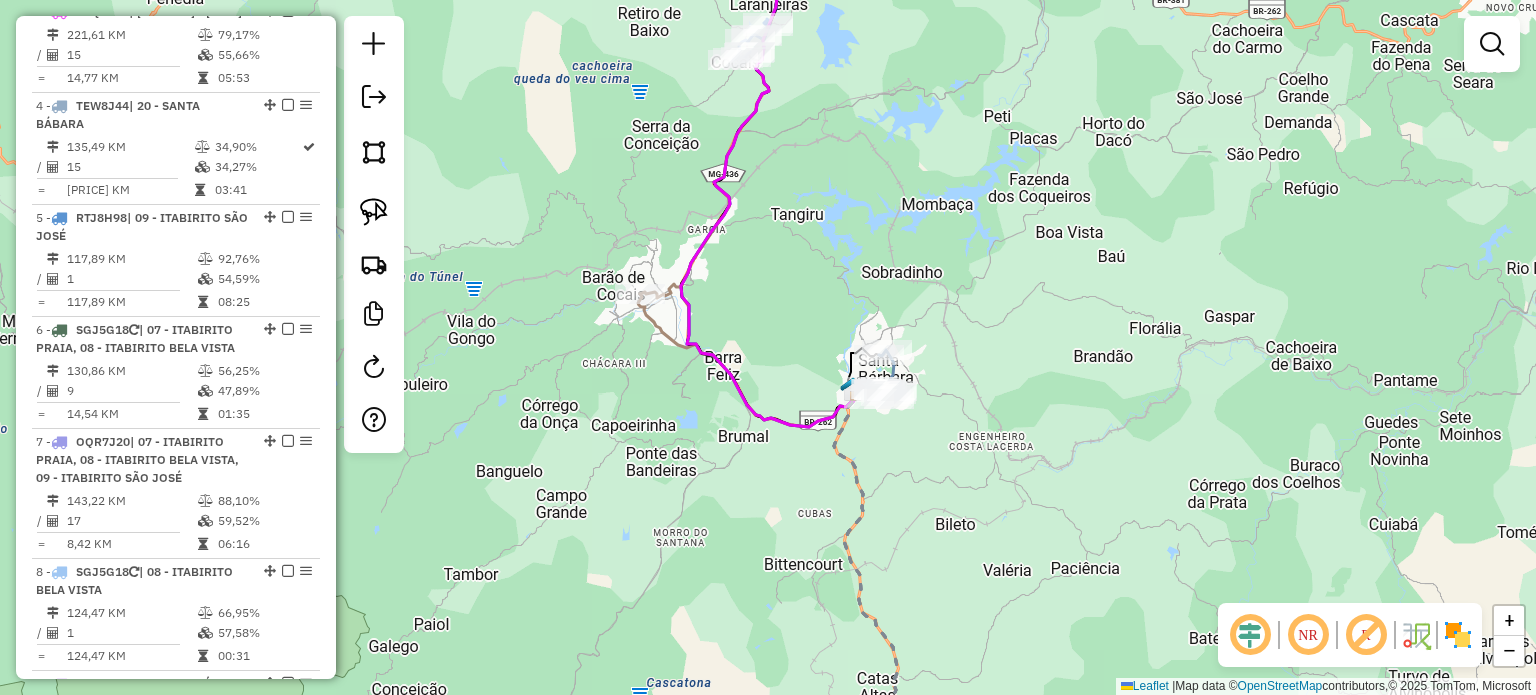 drag, startPoint x: 663, startPoint y: 326, endPoint x: 663, endPoint y: 344, distance: 18 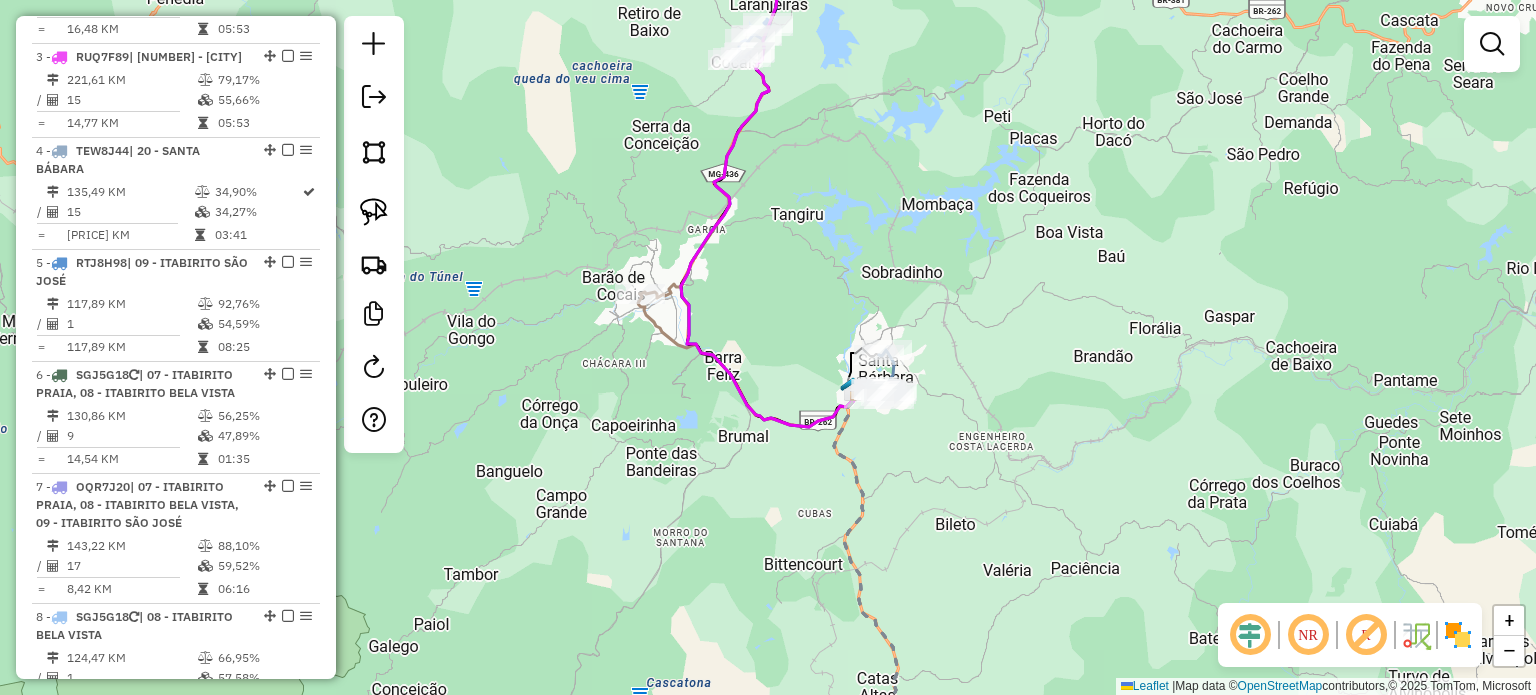 select on "**********" 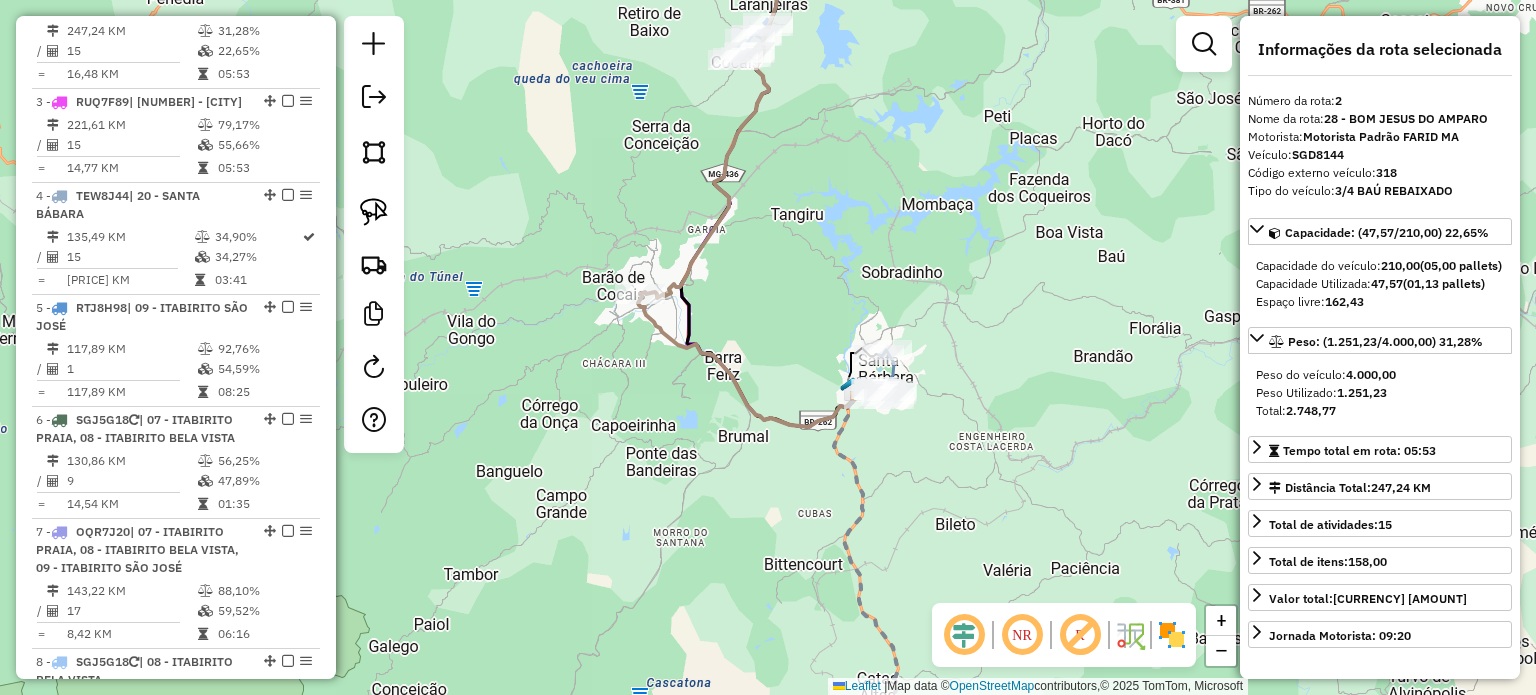 click on "Janela de atendimento Grade de atendimento Capacidade Transportadoras Veículos Cliente Pedidos  Rotas Selecione os dias de semana para filtrar as janelas de atendimento  Seg   Ter   Qua   Qui   Sex   Sáb   Dom  Informe o período da janela de atendimento: De: Até:  Filtrar exatamente a janela do cliente  Considerar janela de atendimento padrão  Selecione os dias de semana para filtrar as grades de atendimento  Seg   Ter   Qua   Qui   Sex   Sáb   Dom   Considerar clientes sem dia de atendimento cadastrado  Clientes fora do dia de atendimento selecionado Filtrar as atividades entre os valores definidos abaixo:  Peso mínimo:   Peso máximo:   Cubagem mínima:   Cubagem máxima:   De:   Até:  Filtrar as atividades entre o tempo de atendimento definido abaixo:  De:   Até:   Considerar capacidade total dos clientes não roteirizados Transportadora: Selecione um ou mais itens Tipo de veículo: Selecione um ou mais itens Veículo: Selecione um ou mais itens Motorista: Selecione um ou mais itens Nome: Rótulo:" 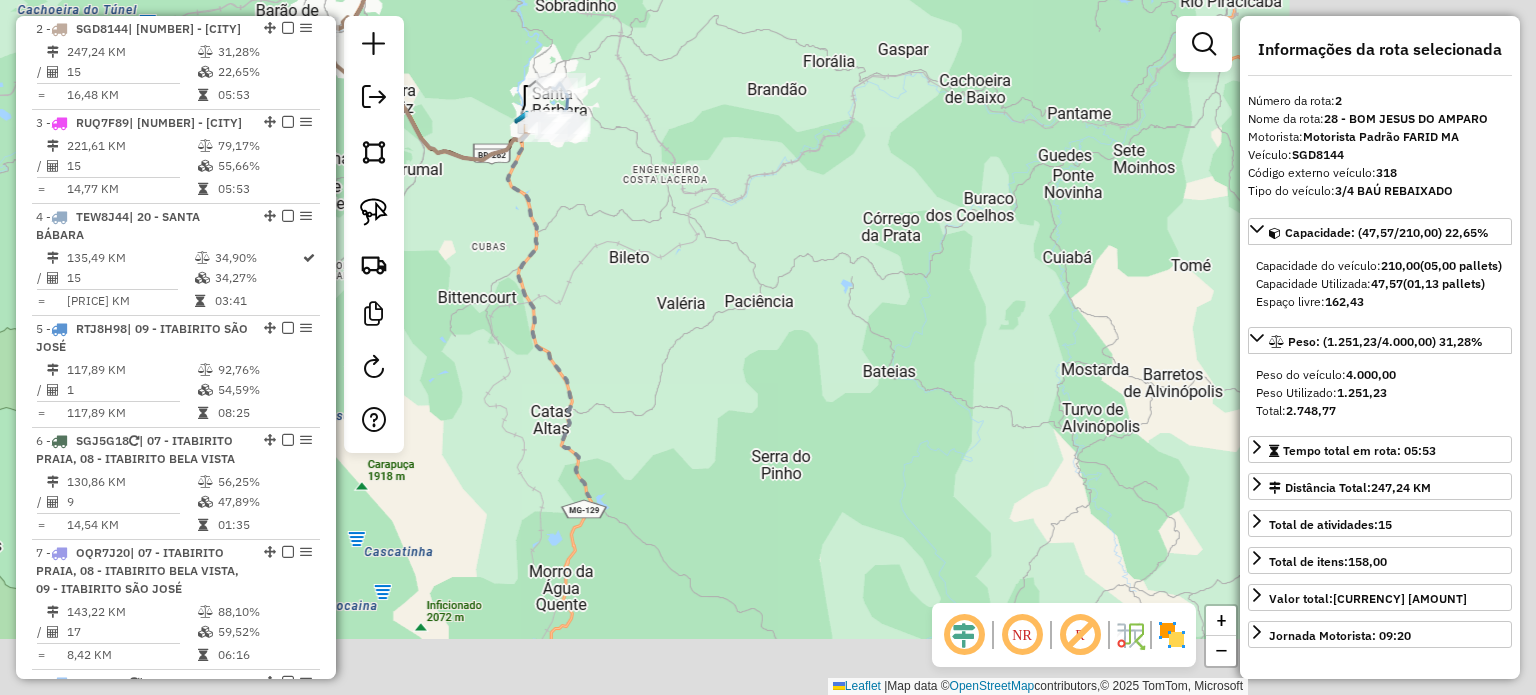 click on "Janela de atendimento Grade de atendimento Capacidade Transportadoras Veículos Cliente Pedidos  Rotas Selecione os dias de semana para filtrar as janelas de atendimento  Seg   Ter   Qua   Qui   Sex   Sáb   Dom  Informe o período da janela de atendimento: De: Até:  Filtrar exatamente a janela do cliente  Considerar janela de atendimento padrão  Selecione os dias de semana para filtrar as grades de atendimento  Seg   Ter   Qua   Qui   Sex   Sáb   Dom   Considerar clientes sem dia de atendimento cadastrado  Clientes fora do dia de atendimento selecionado Filtrar as atividades entre os valores definidos abaixo:  Peso mínimo:   Peso máximo:   Cubagem mínima:   Cubagem máxima:   De:   Até:  Filtrar as atividades entre o tempo de atendimento definido abaixo:  De:   Até:   Considerar capacidade total dos clientes não roteirizados Transportadora: Selecione um ou mais itens Tipo de veículo: Selecione um ou mais itens Veículo: Selecione um ou mais itens Motorista: Selecione um ou mais itens Nome: Rótulo:" 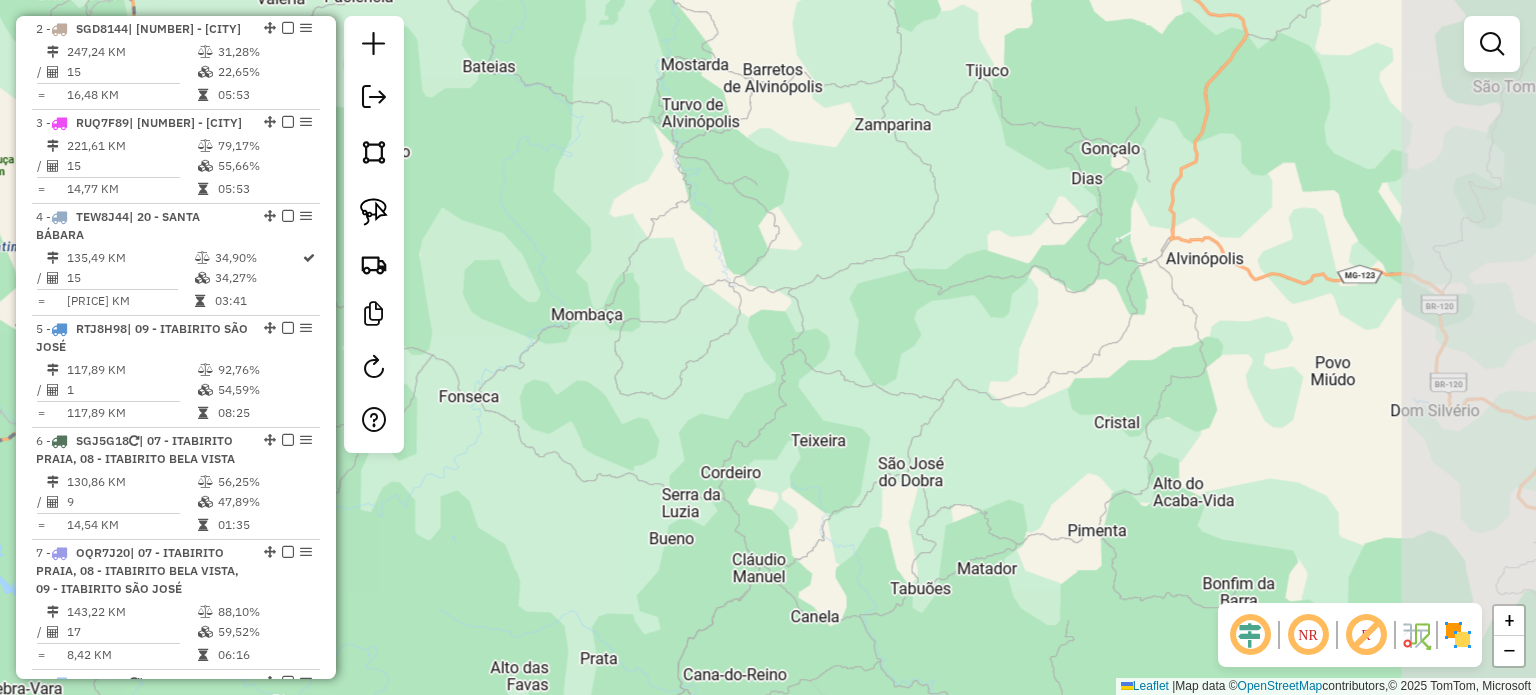 drag, startPoint x: 738, startPoint y: 316, endPoint x: 792, endPoint y: 280, distance: 64.899925 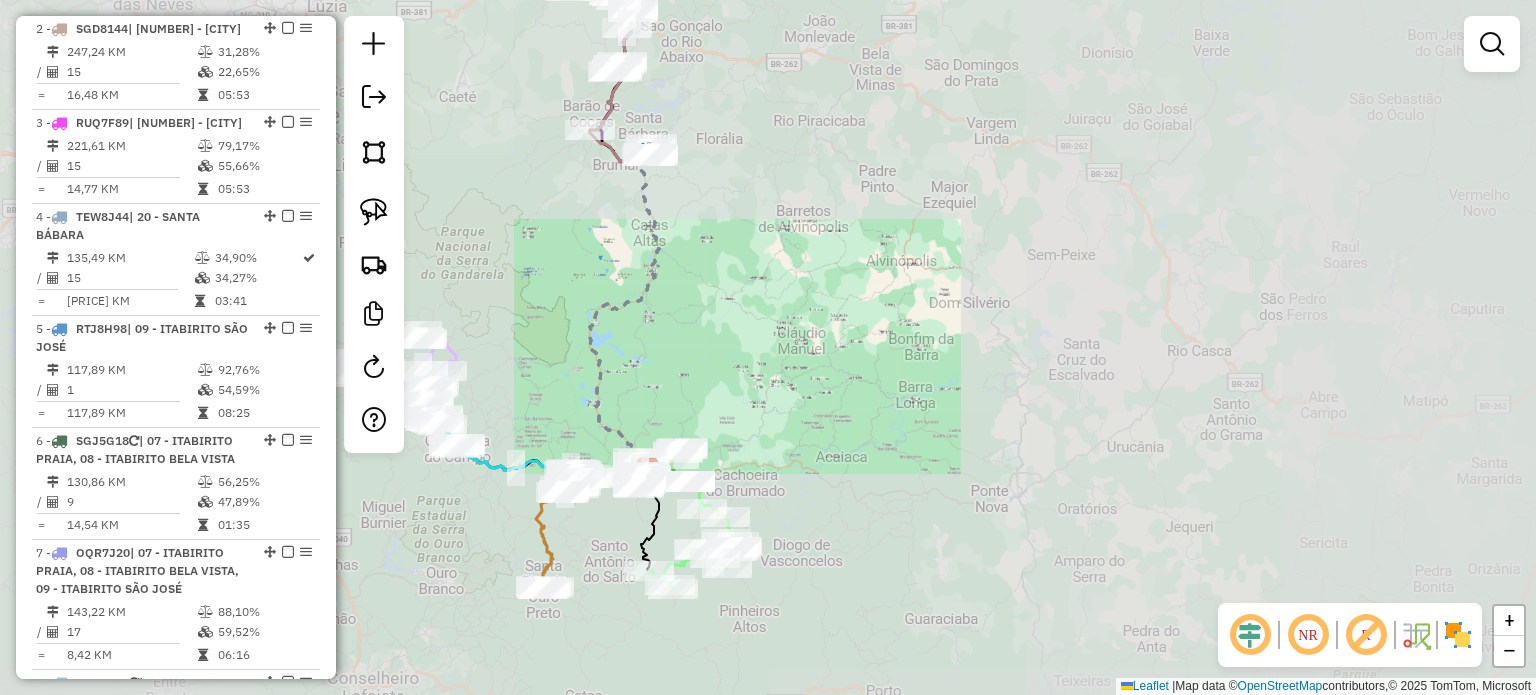click on "Janela de atendimento Grade de atendimento Capacidade Transportadoras Veículos Cliente Pedidos  Rotas Selecione os dias de semana para filtrar as janelas de atendimento  Seg   Ter   Qua   Qui   Sex   Sáb   Dom  Informe o período da janela de atendimento: De: Até:  Filtrar exatamente a janela do cliente  Considerar janela de atendimento padrão  Selecione os dias de semana para filtrar as grades de atendimento  Seg   Ter   Qua   Qui   Sex   Sáb   Dom   Considerar clientes sem dia de atendimento cadastrado  Clientes fora do dia de atendimento selecionado Filtrar as atividades entre os valores definidos abaixo:  Peso mínimo:   Peso máximo:   Cubagem mínima:   Cubagem máxima:   De:   Até:  Filtrar as atividades entre o tempo de atendimento definido abaixo:  De:   Até:   Considerar capacidade total dos clientes não roteirizados Transportadora: Selecione um ou mais itens Tipo de veículo: Selecione um ou mais itens Veículo: Selecione um ou mais itens Motorista: Selecione um ou mais itens Nome: Rótulo:" 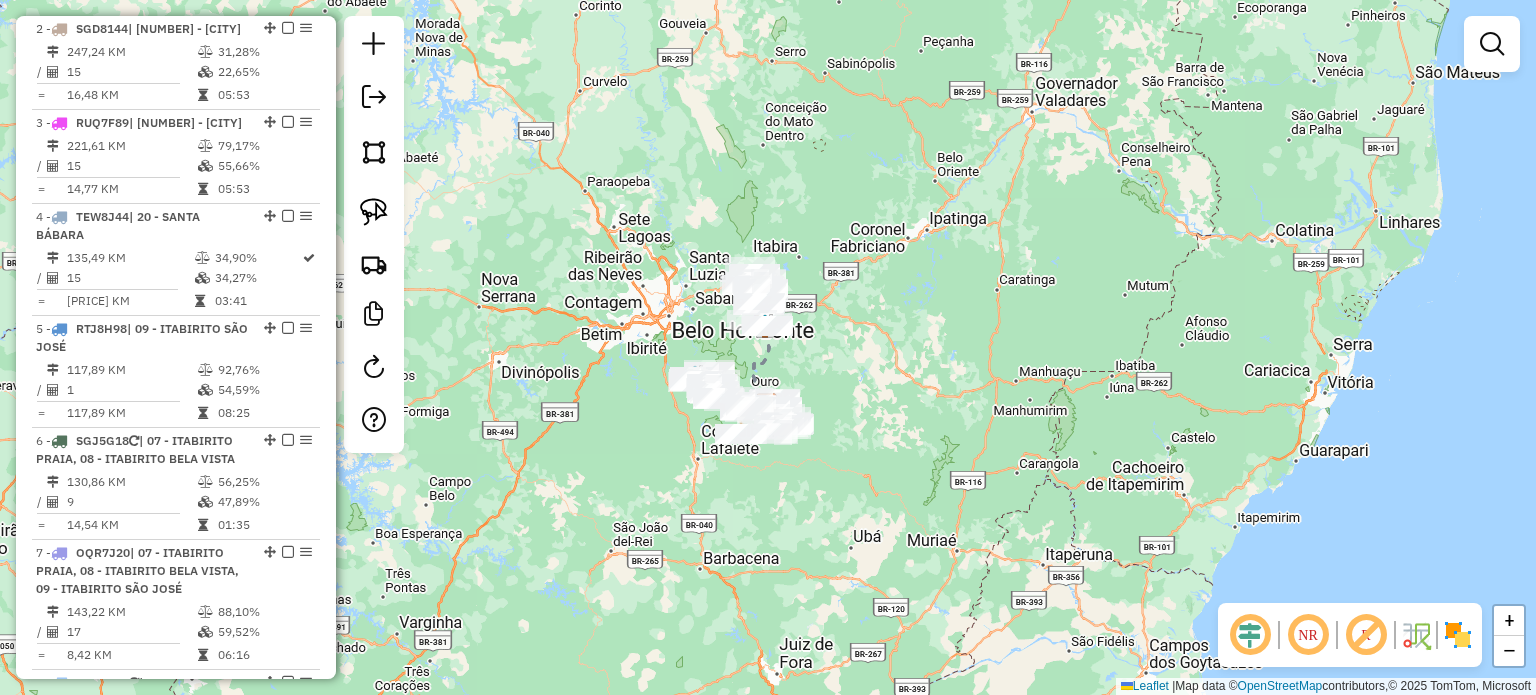 drag, startPoint x: 874, startPoint y: 490, endPoint x: 822, endPoint y: 426, distance: 82.46211 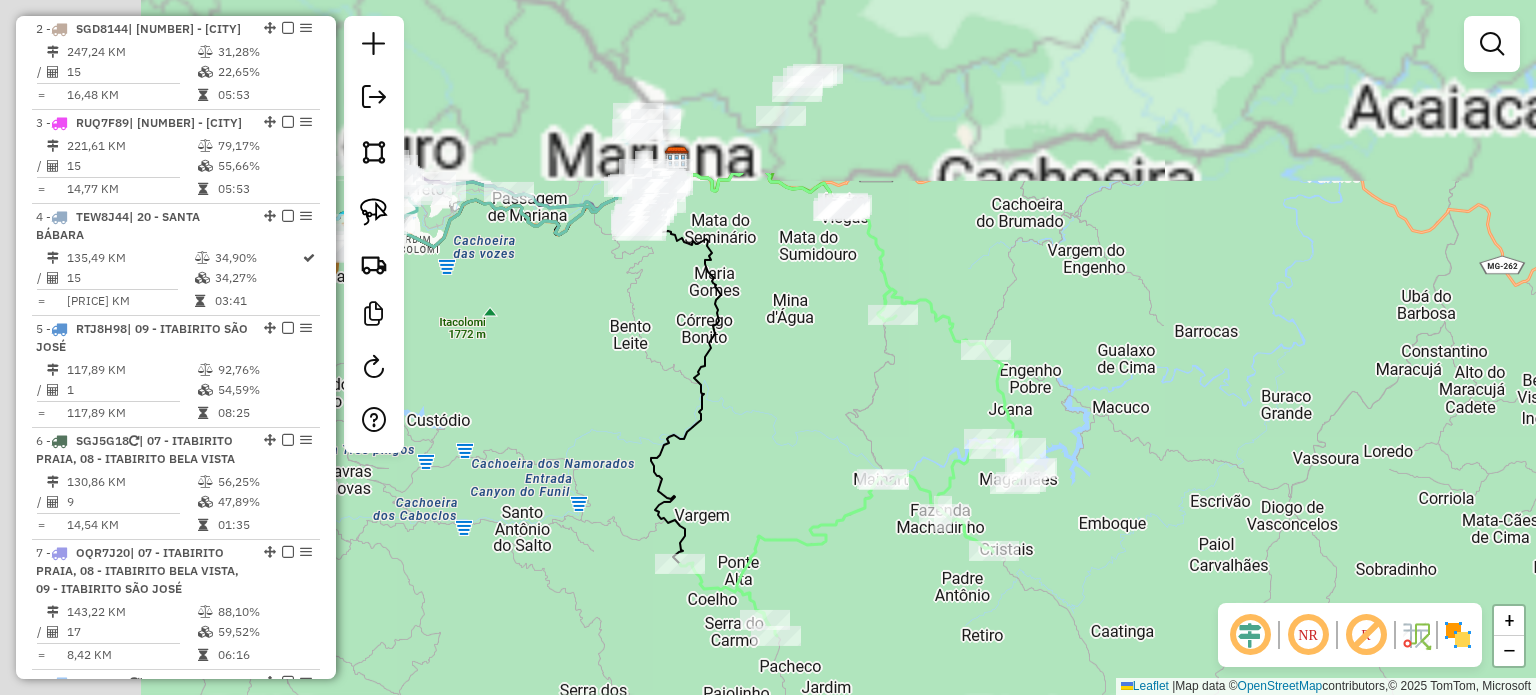 drag, startPoint x: 608, startPoint y: 135, endPoint x: 820, endPoint y: 406, distance: 344.07123 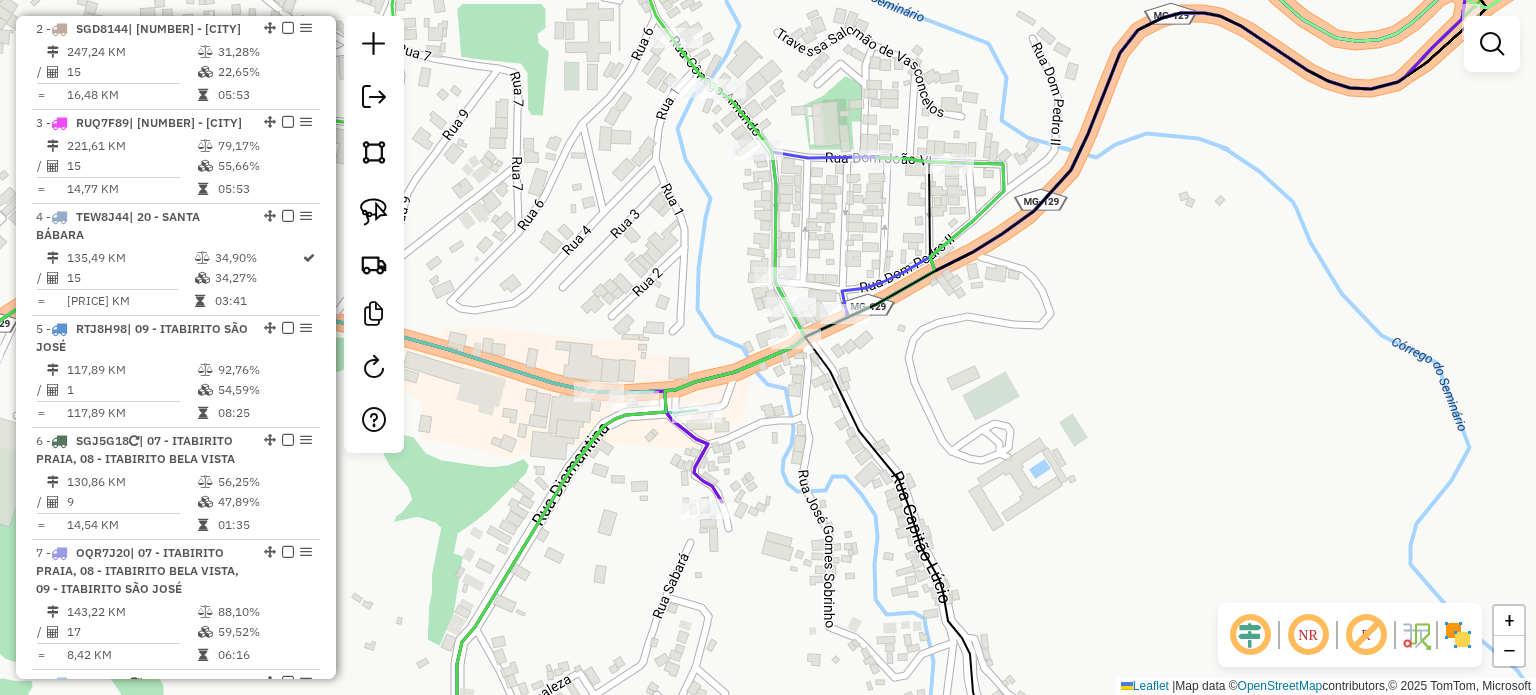 click 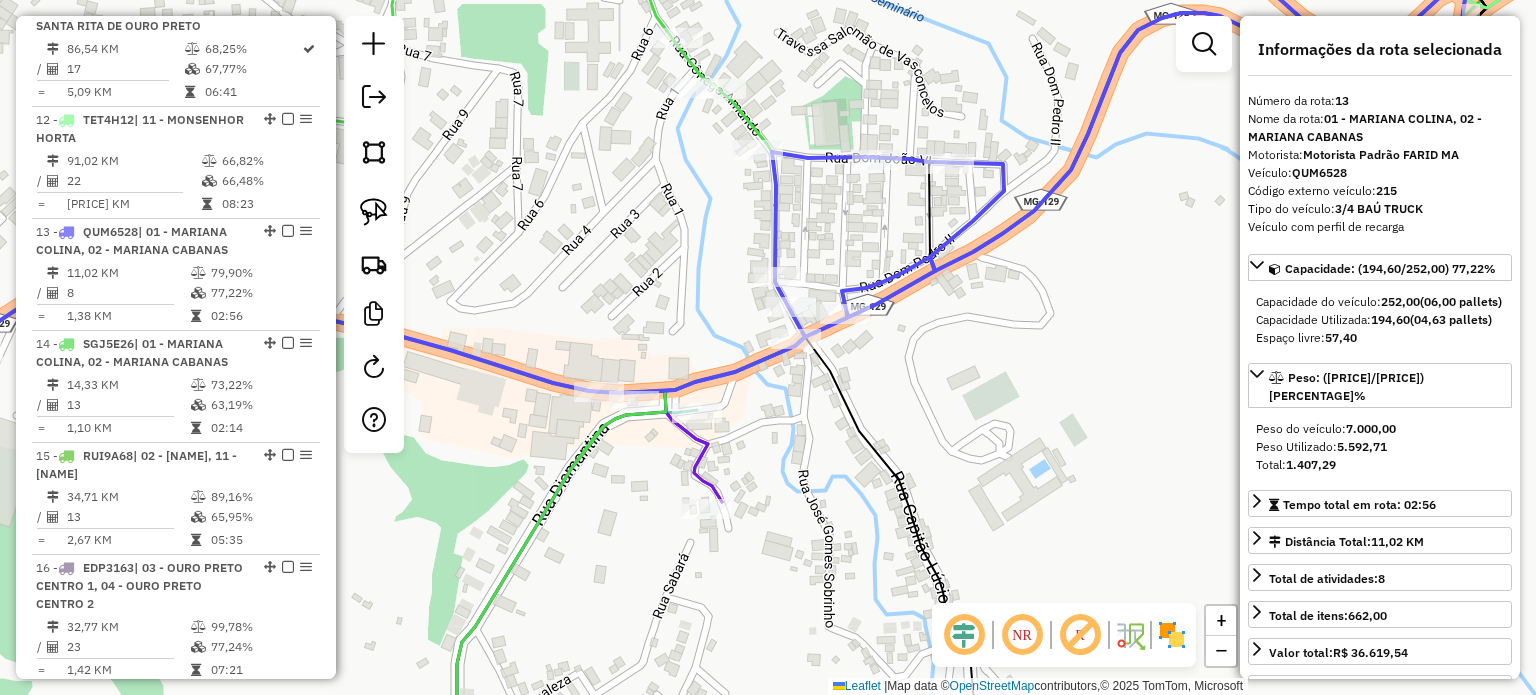 scroll, scrollTop: 2176, scrollLeft: 0, axis: vertical 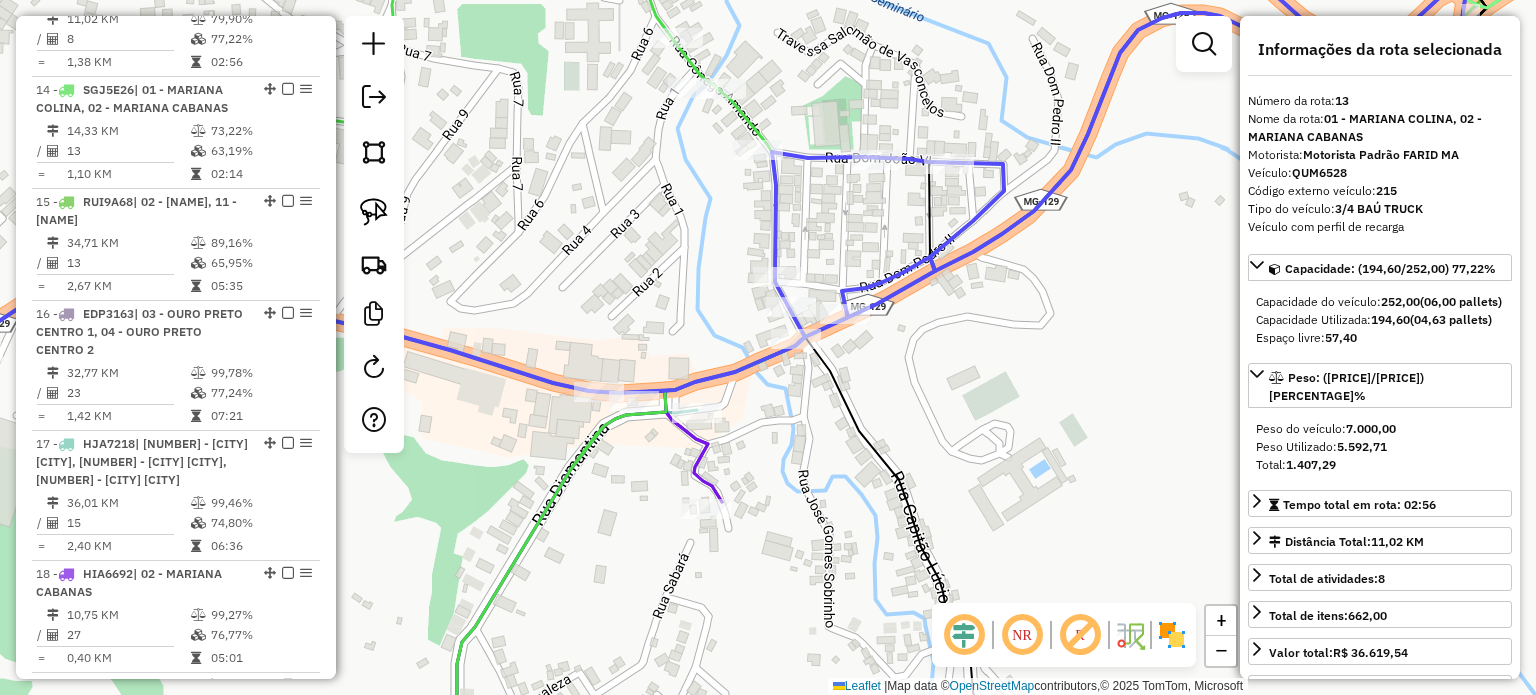 click 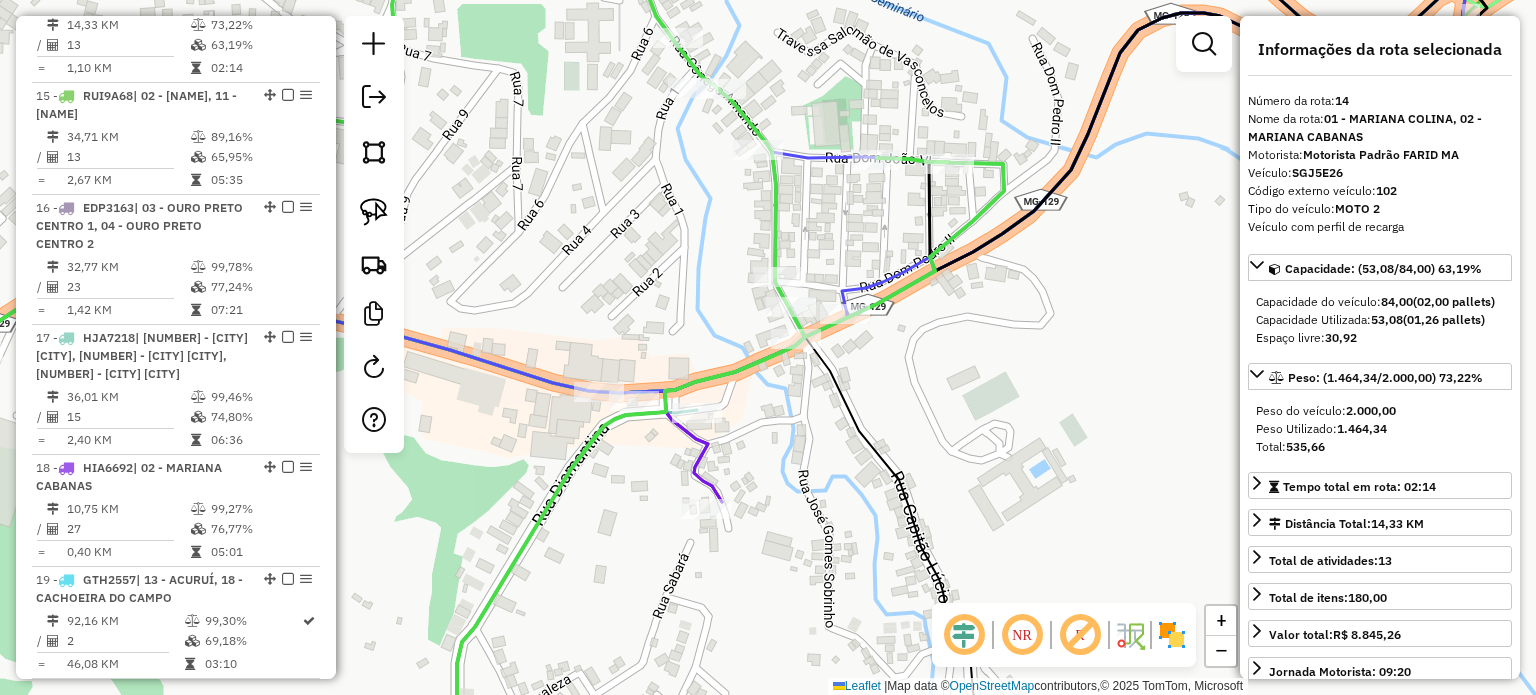 scroll, scrollTop: 2288, scrollLeft: 0, axis: vertical 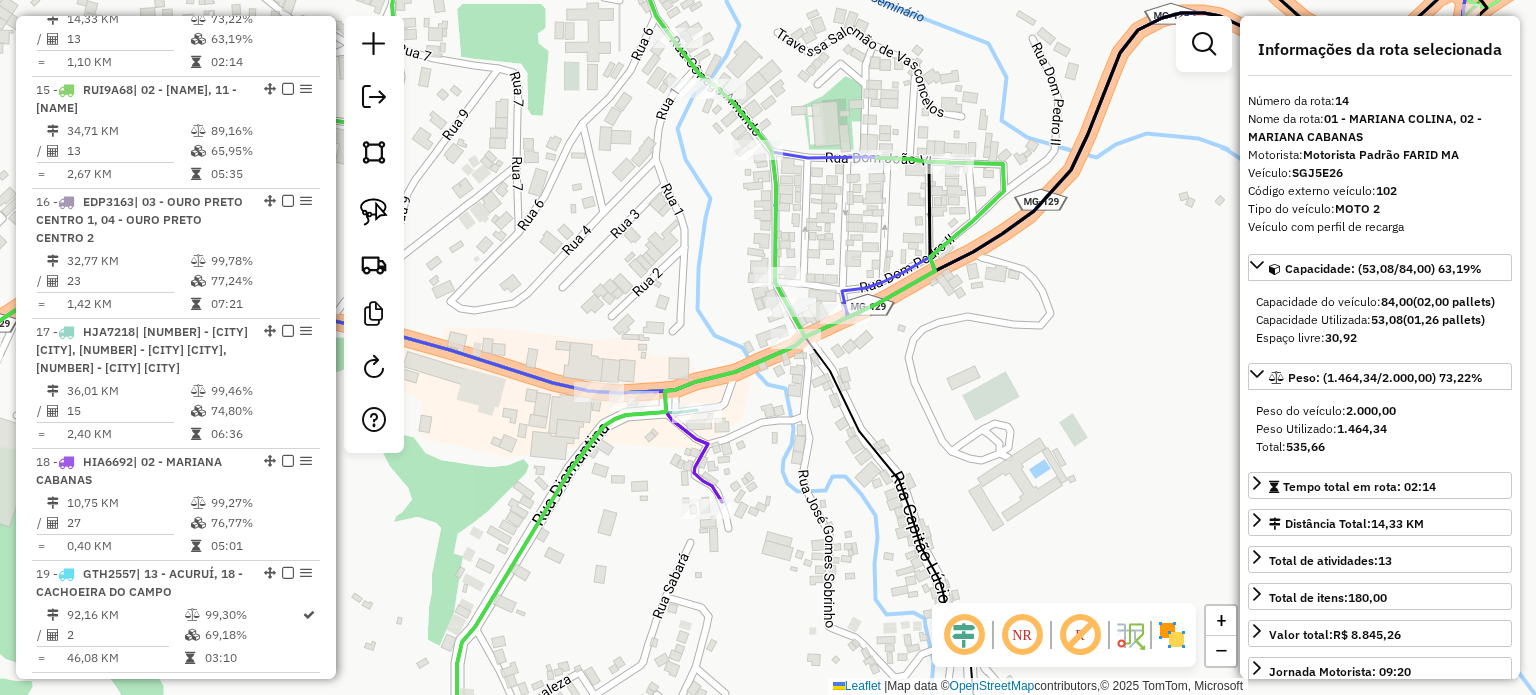 click on "Rota 13 - Placa QUM6528 10396 - [FIRST] [LAST] Janela de atendimento Grade de atendimento Capacidade Transportadoras Veículos Cliente Pedidos Rotas Selecione os dias de semana para filtrar as janelas de atendimento Seg Ter Qua Qui Sex Sáb Dom Informe o período da janela de atendimento: De: Até: Filtrar exatamente a janela do cliente Considerar janela de atendimento padrão Selecione os dias de semana para filtrar as grades de atendimento Seg Ter Qua Qui Sex Sáb Dom Considerar clientes sem dia de atendimento cadastrado Clientes fora do dia de atendimento selecionado Filtrar as atividades entre os valores definidos abaixo: Peso mínimo: Peso máximo: Cubagem mínima: Cubagem máxima: De: Até: Filtrar as atividades entre o tempo de atendimento definido abaixo: De: Até: Considerar capacidade total dos clientes não roteirizados Transportadora: Selecione um ou mais itens Tipo de veículo: Selecione um ou mais itens Veículo: Selecione um ou mais itens" 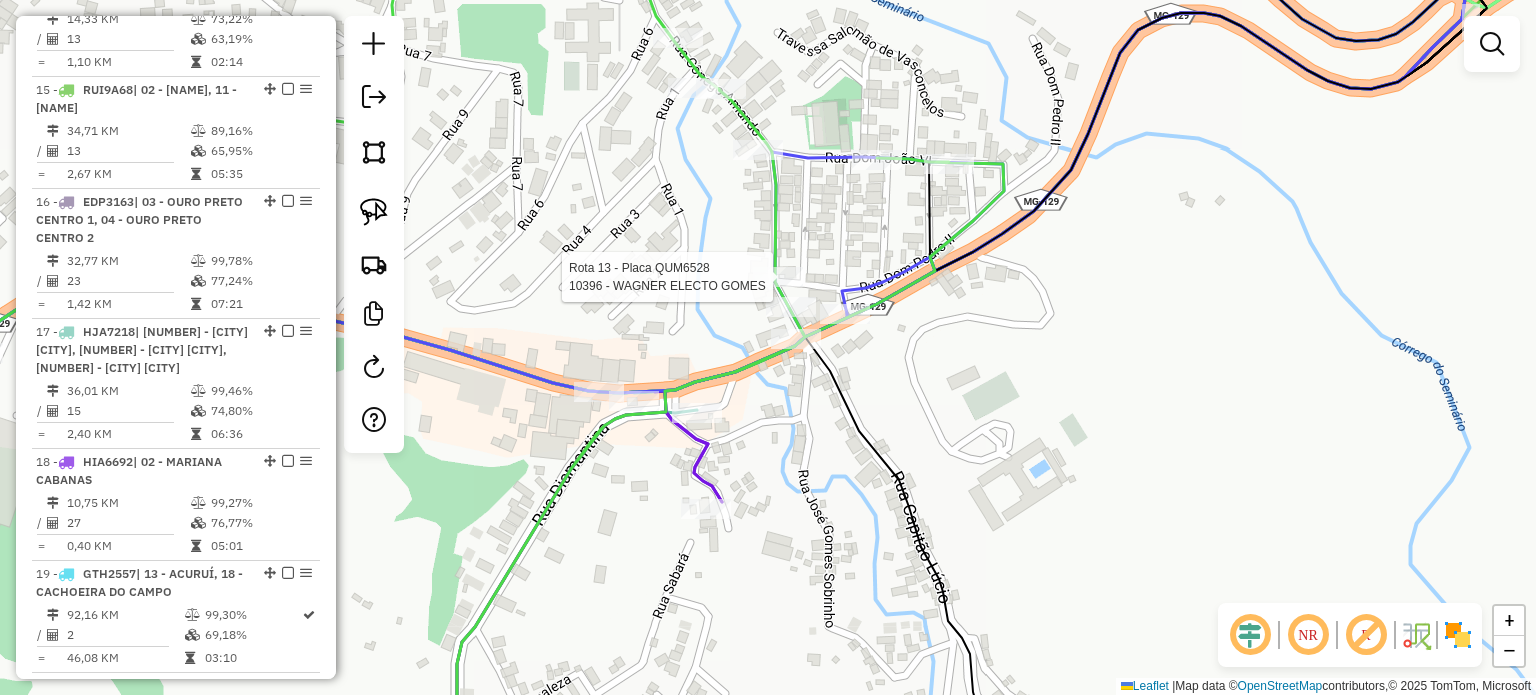 select on "**********" 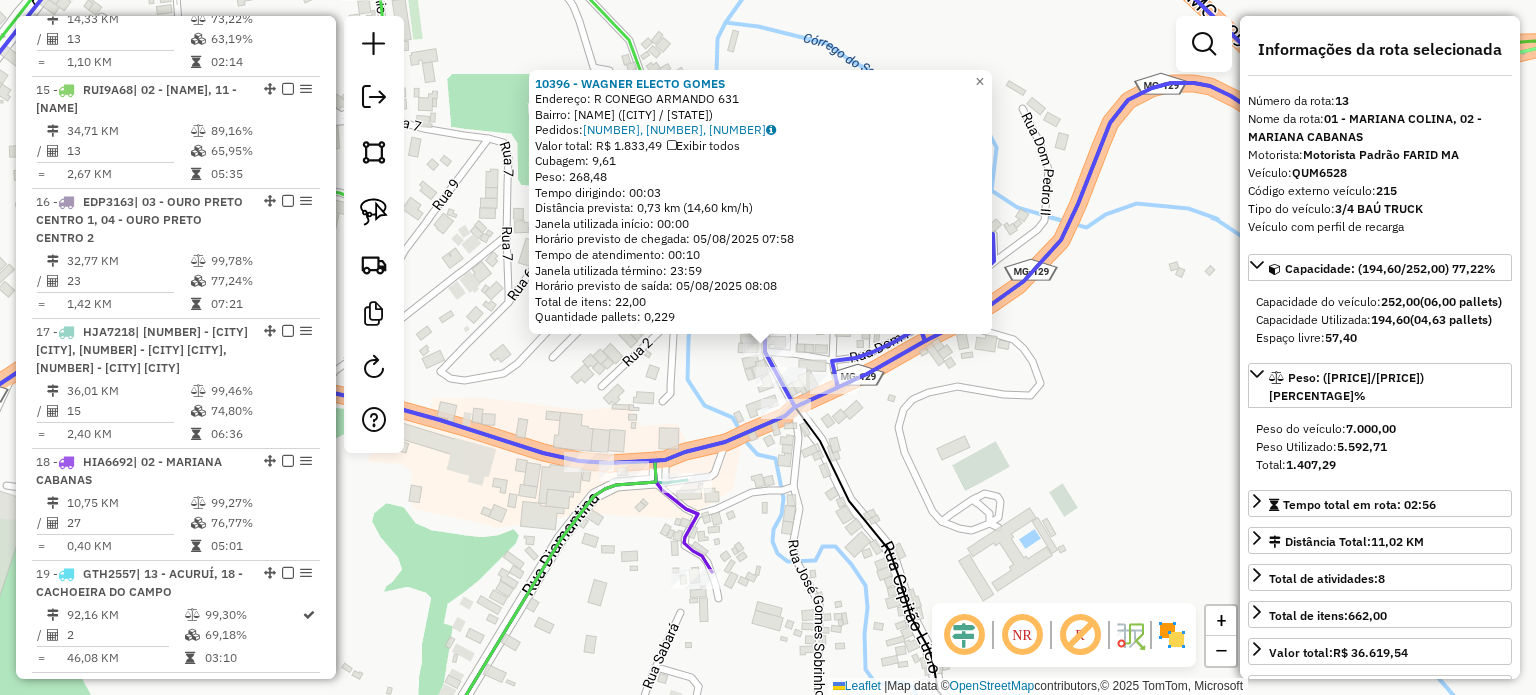 scroll, scrollTop: 2176, scrollLeft: 0, axis: vertical 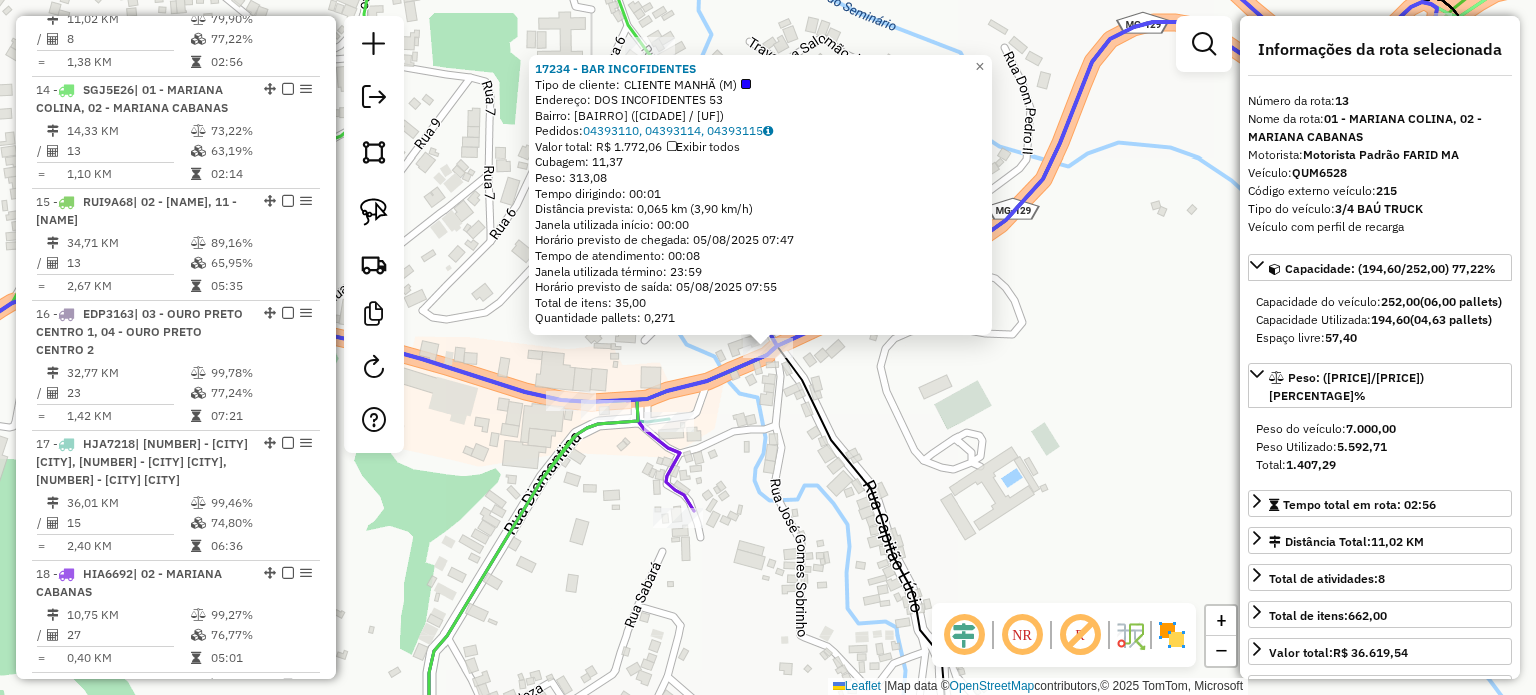 click on "[NUMBER] - [NUMBER] - [NAME] Tipo de cliente: [CLIENT_TYPE] Endereço: [STREET] [NUMBER] Bairro: [BAIRRO] ([CIDADE] / [UF]) Pedidos: [ORDER_IDS] Valor total: [CURRENCY] [AMOUNT] Exibir todos Cubagem: [CUBAGE] Peso: [WEIGHT] Tempo dirigindo: [TIME] Distância prevista: [DISTANCE] km ([SPEED] km/h) Janela utilizada início: [TIME] Horário previsto de chegada: [DATE] [TIME] Tempo de atendimento: [TIME] Janela utilizada término: [TIME] Horário previsto de saída: [DATE] [TIME] Total de itens: [ITEMS] Quantidade pallets: [PALLETS] × Janela de atendimento Grade de atendimento Capacidade Transportadoras Veículos Cliente Pedidos Rotas Selecione os dias de semana para filtrar as janelas de atendimento Seg Ter Qua Qui Sex Sáb Dom Informe o período da janela de atendimento: De: Até: Filtrar exatamente a janela do cliente Considerar janela de atendimento padrão Selecione os dias de semana para filtrar as grades de atendimento Seg Ter Qua Qui Sex Sáb Dom Peso mínimo: Peso máximo: De: Até:" 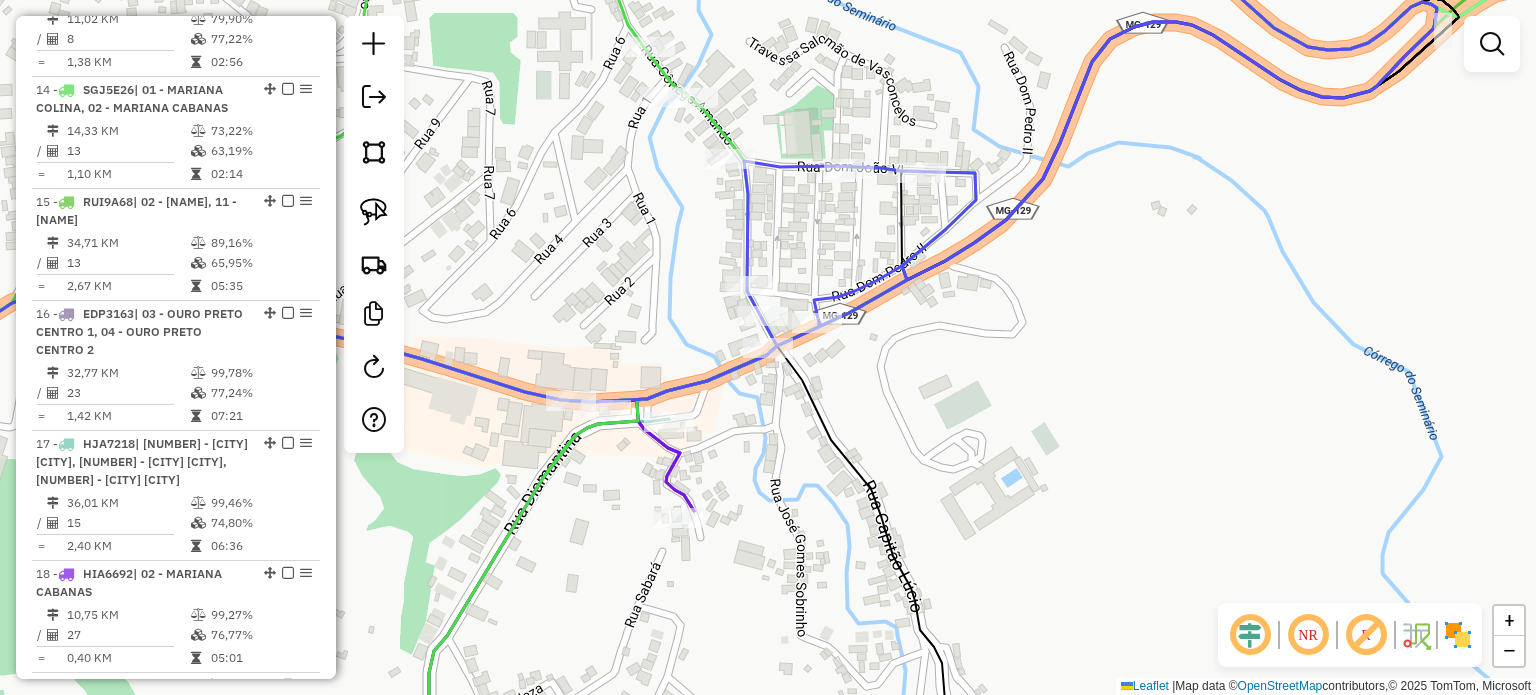 click 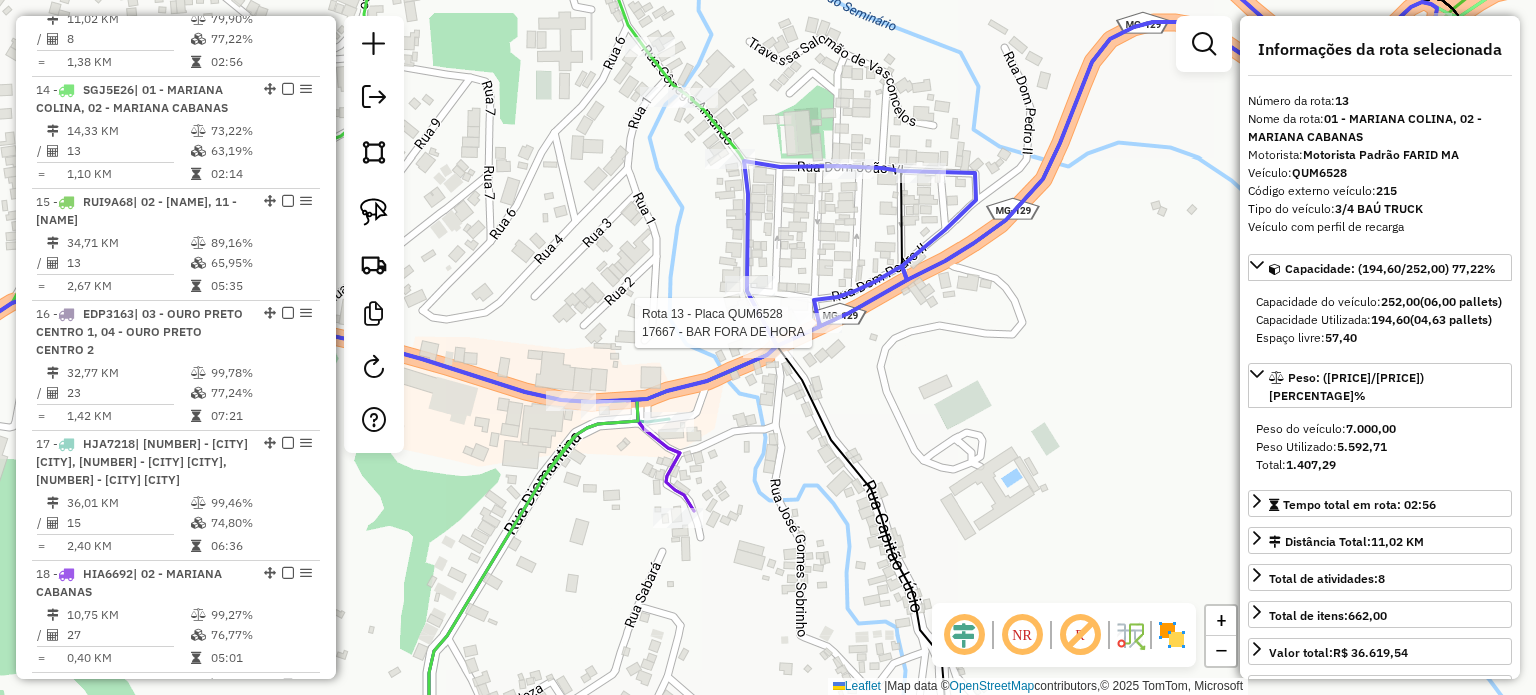 click 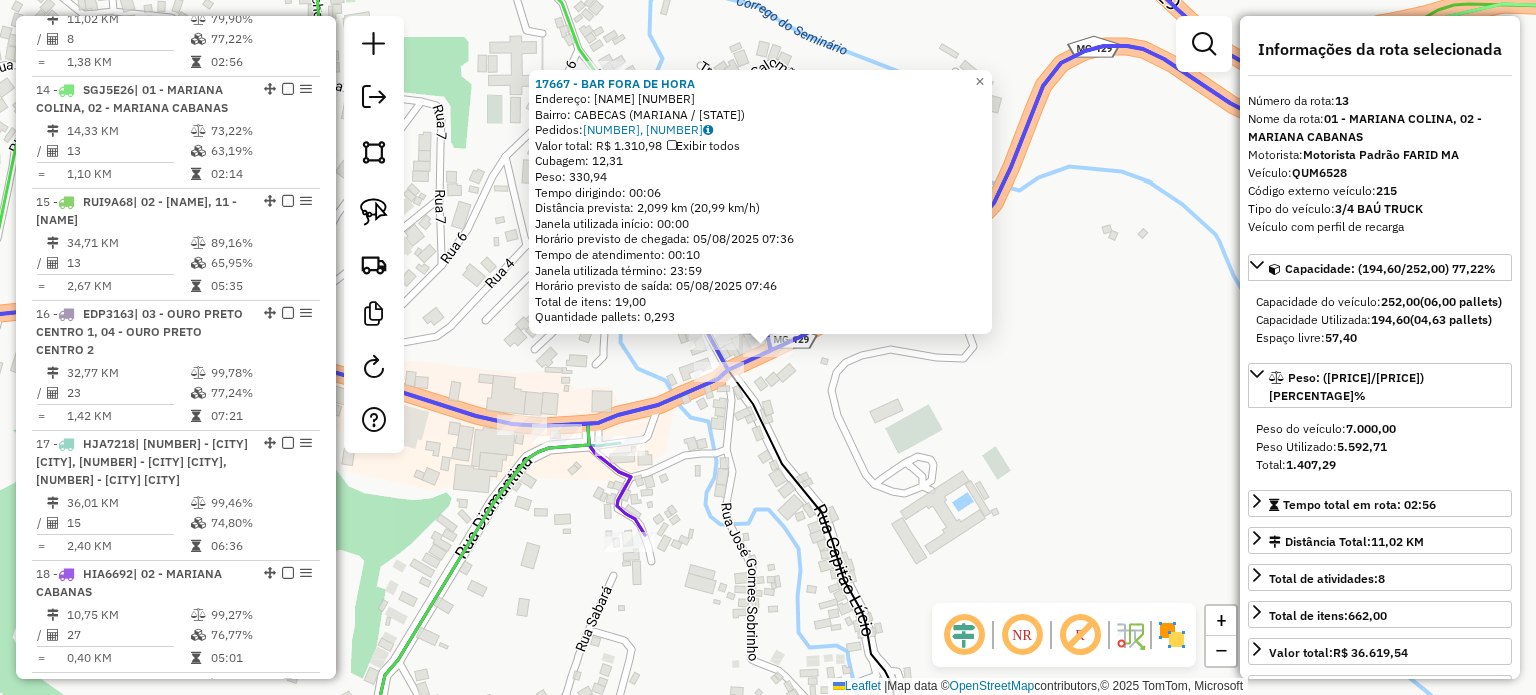 click on "17667 - BAR FORA DE HORA Endereço: CAPITAO LUCIO 230 Bairro: CABECAS (MARIANA / [STATE]) Pedidos: 04393297, 04393298 Valor total: R$ 1.310,98 Exibir todos Cubagem: 12,31 Peso: 330,94 Tempo dirigindo: 00:06 Distância prevista: 2,099 km (20,99 km/h) Janela utilizada início: 00:00 Horário previsto de chegada: 05/08/2025 07:36 Tempo de atendimento: 00:10 Janela utilizada término: 23:59 Horário previsto de saída: 05/08/2025 07:46 Total de itens: 19,00 Quantidade pallets: 0,293 × Janela de atendimento Grade de atendimento Capacidade Transportadoras Veículos Cliente Pedidos Rotas Selecione os dias de semana para filtrar as janelas de atendimento Seg Ter Qua Qui Sex Sáb Dom Informe o período da janela de atendimento: De: Até: Filtrar exatamente a janela do cliente Considerar janela de atendimento padrão Selecione os dias de semana para filtrar as grades de atendimento Seg Ter Qua Qui Sex Sáb Dom Clientes fora do dia de atendimento selecionado +" 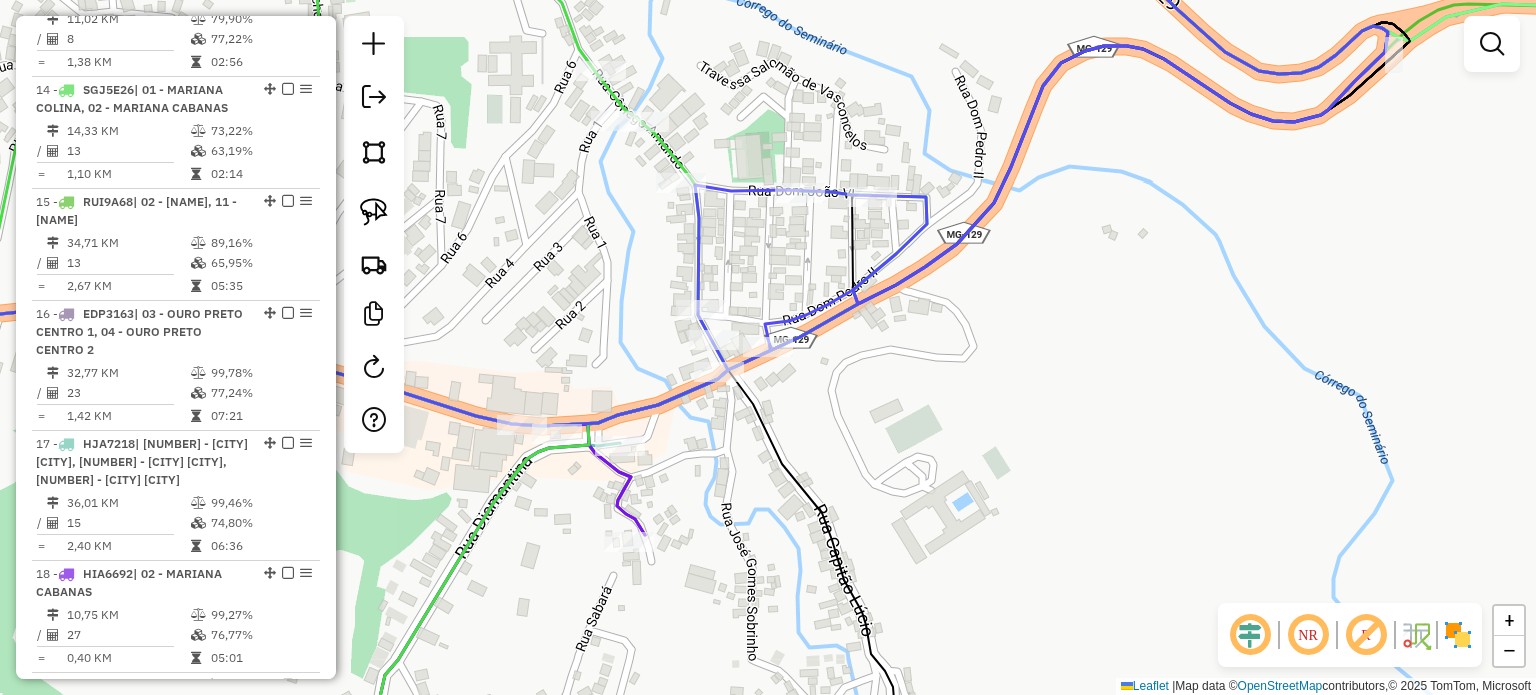 click 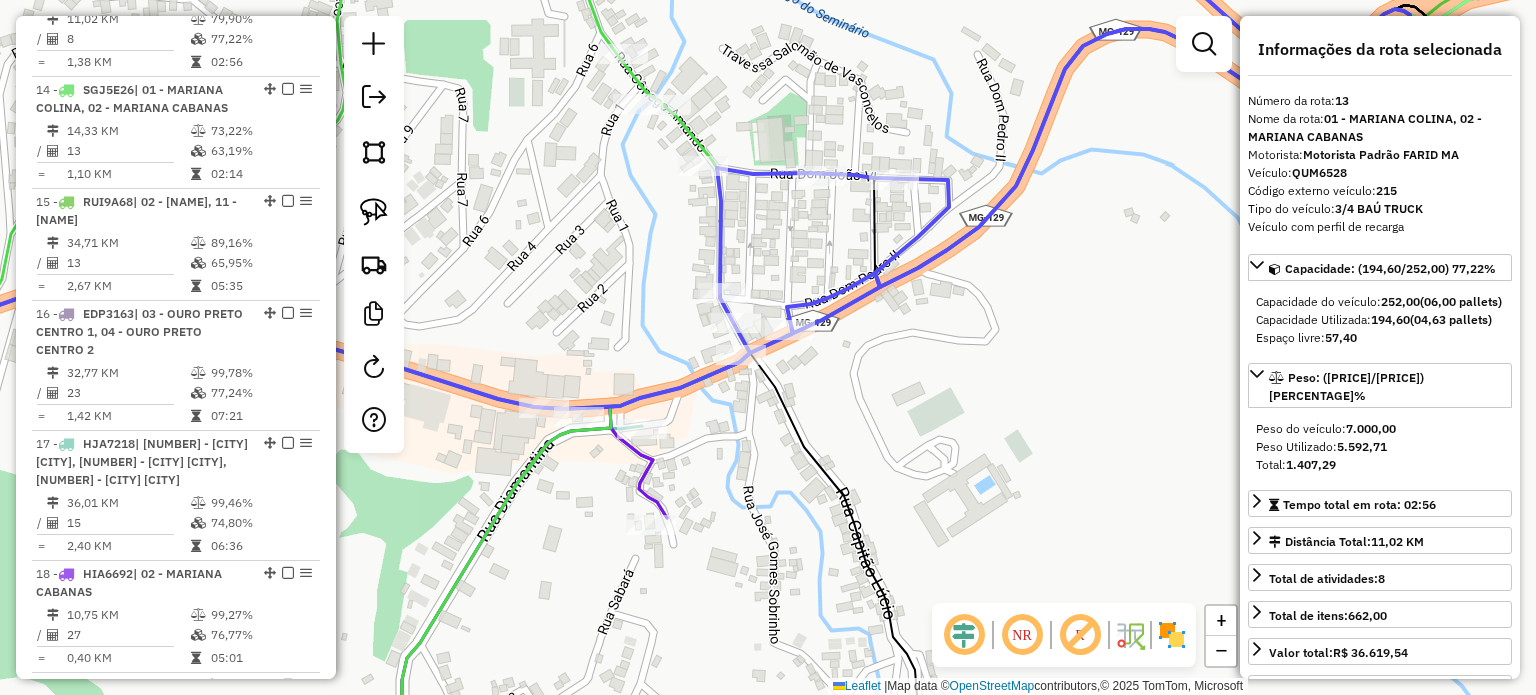 drag, startPoint x: 836, startPoint y: 475, endPoint x: 863, endPoint y: 451, distance: 36.124783 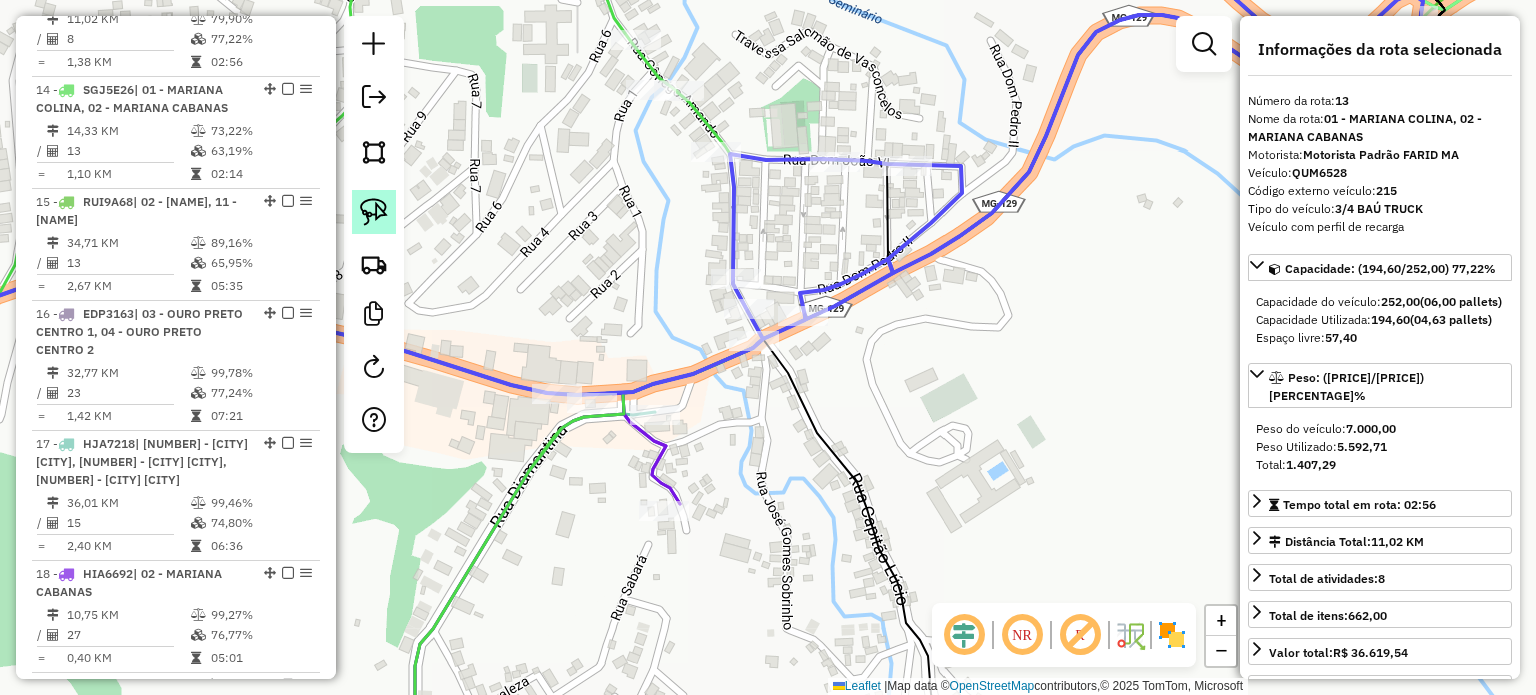click 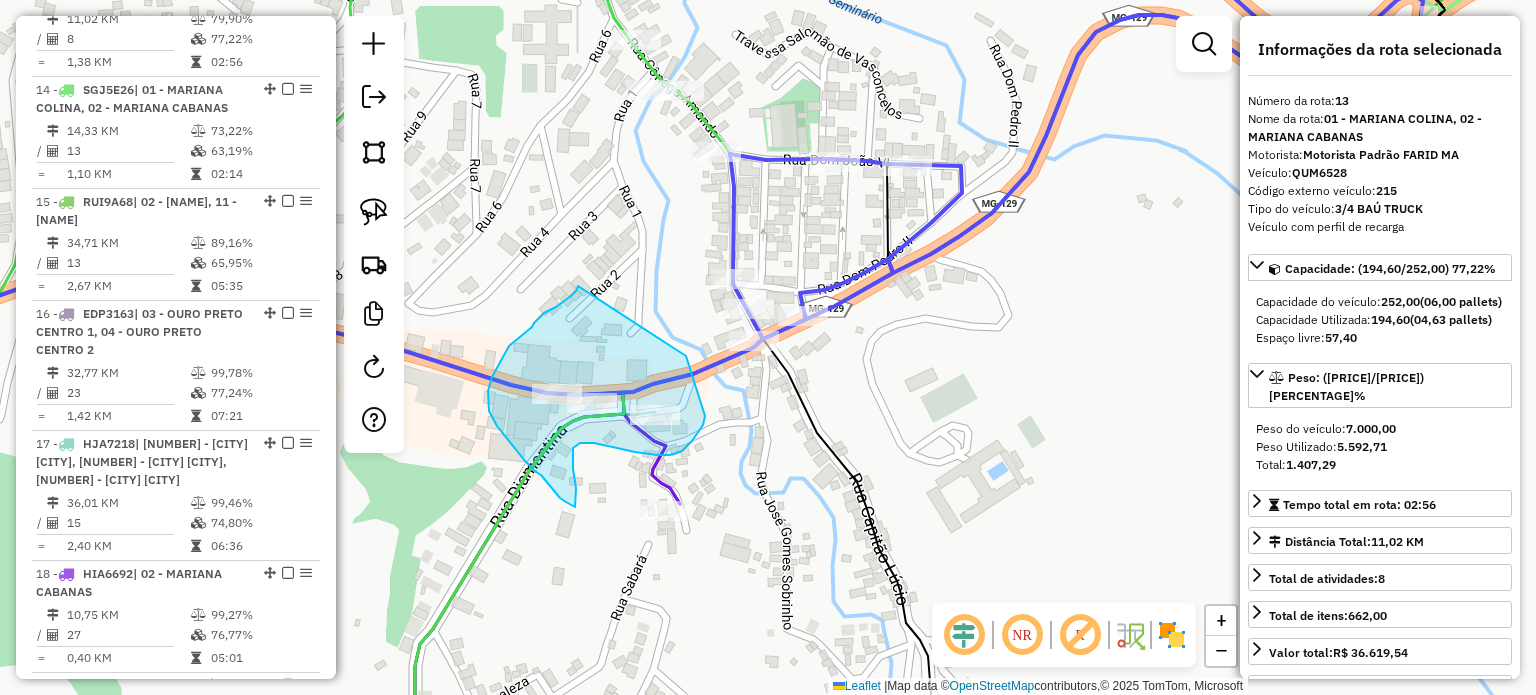 drag, startPoint x: 578, startPoint y: 286, endPoint x: 676, endPoint y: 327, distance: 106.23088 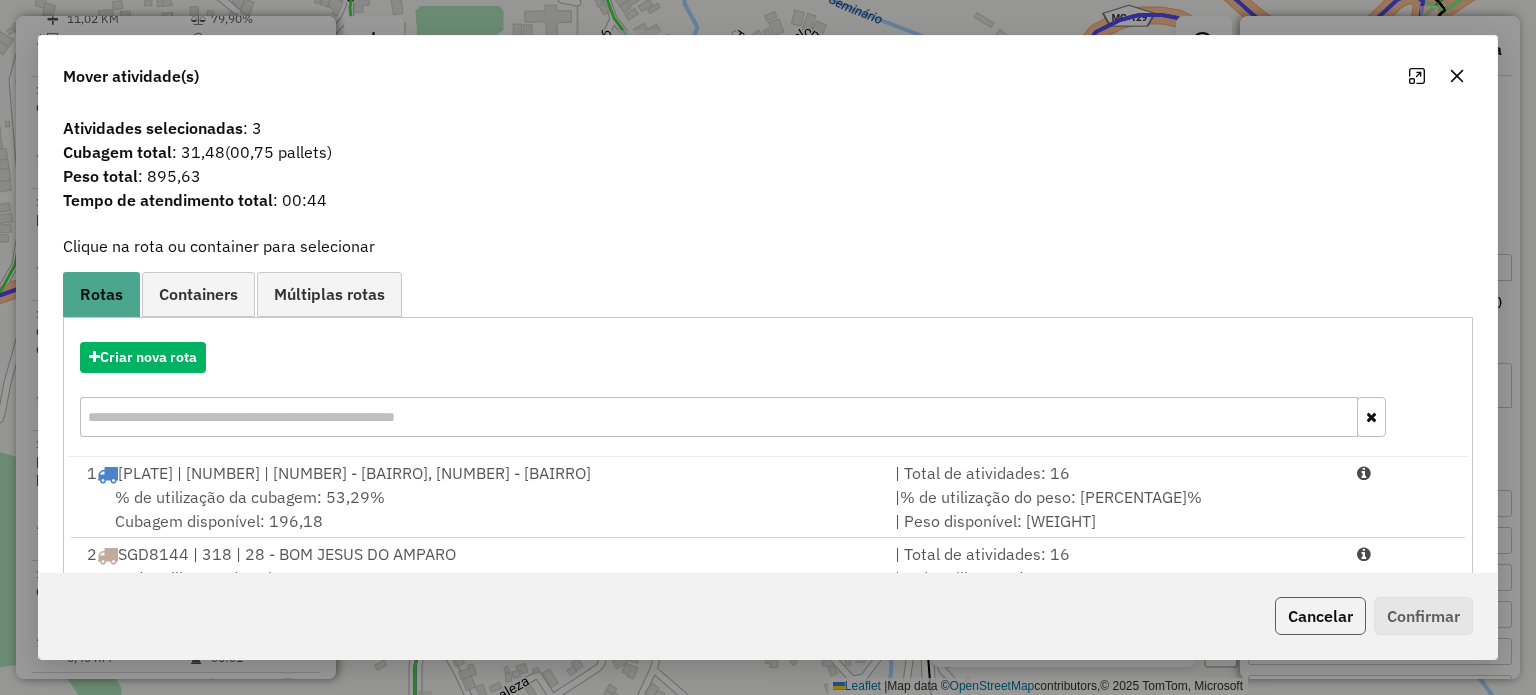 click on "Cancelar" 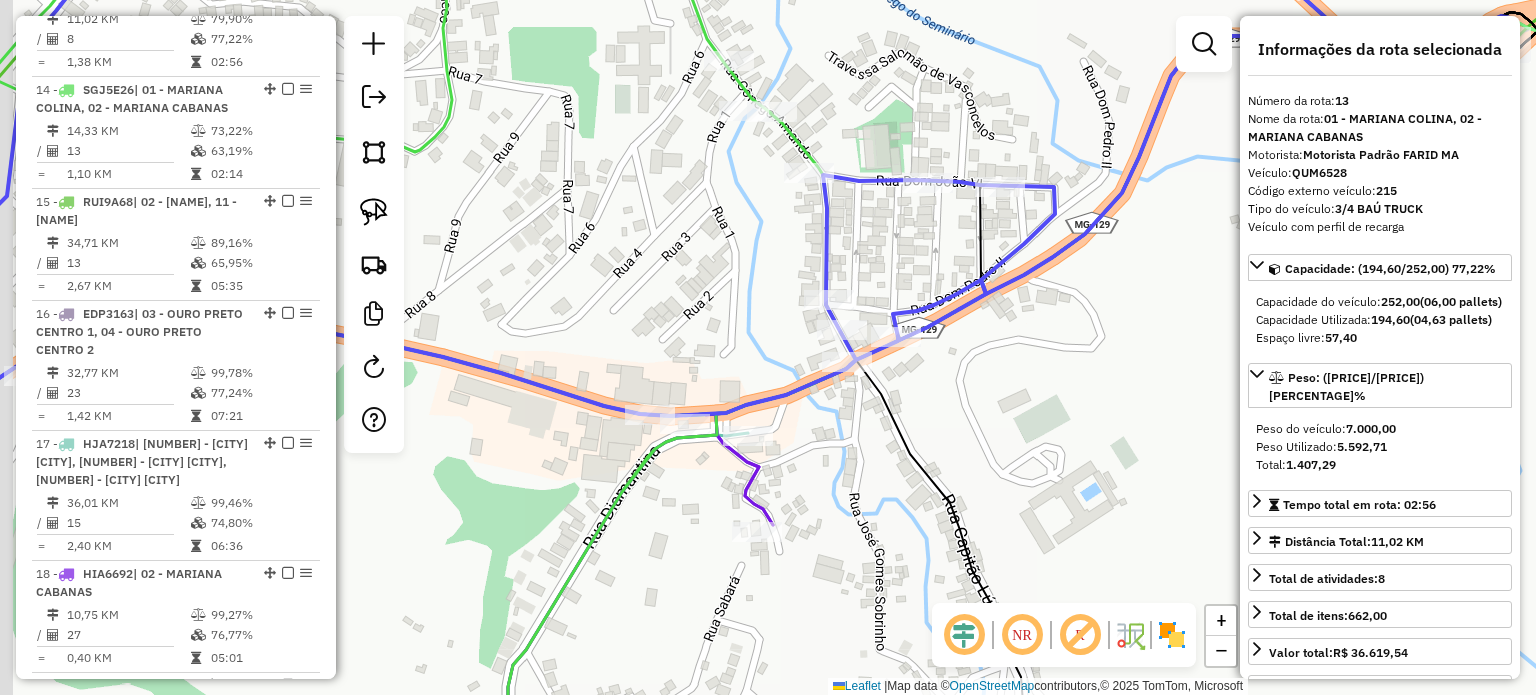 drag, startPoint x: 966, startPoint y: 441, endPoint x: 1001, endPoint y: 448, distance: 35.69314 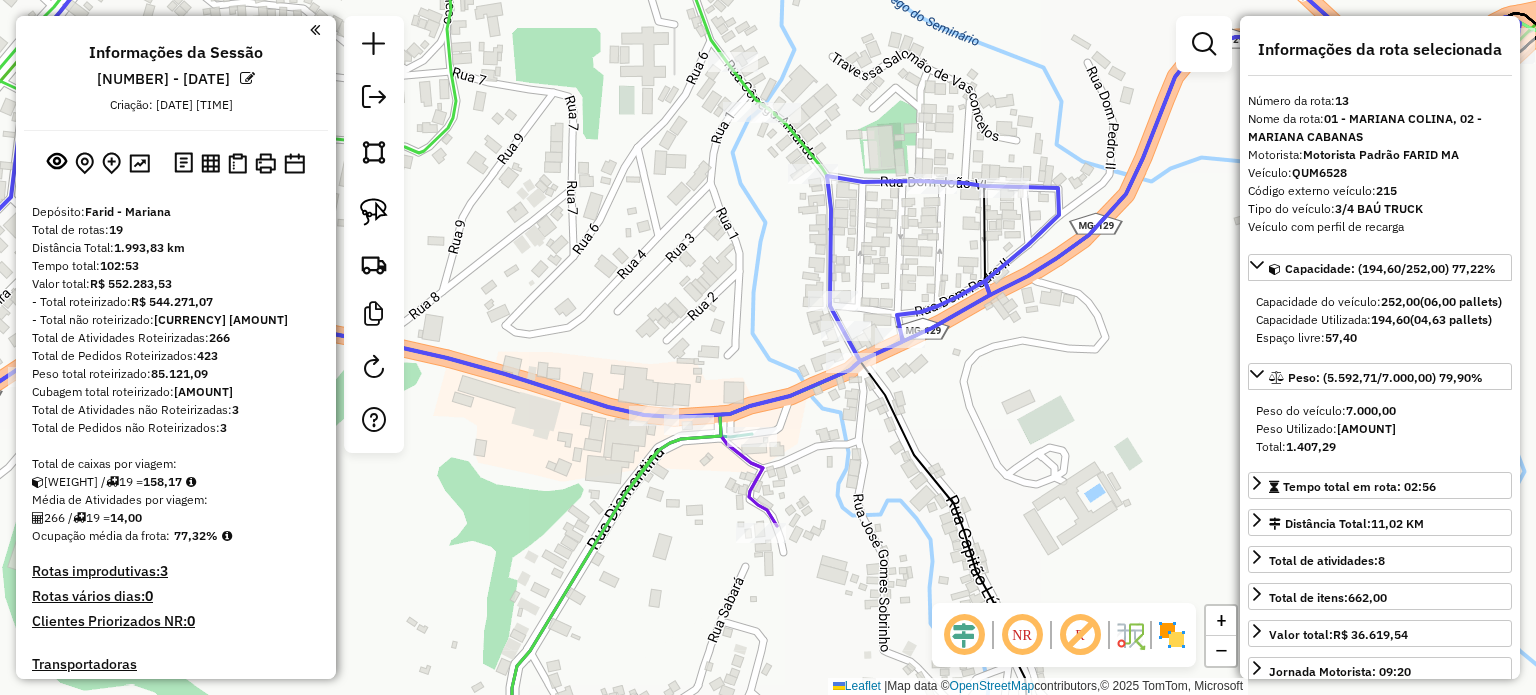 select on "**********" 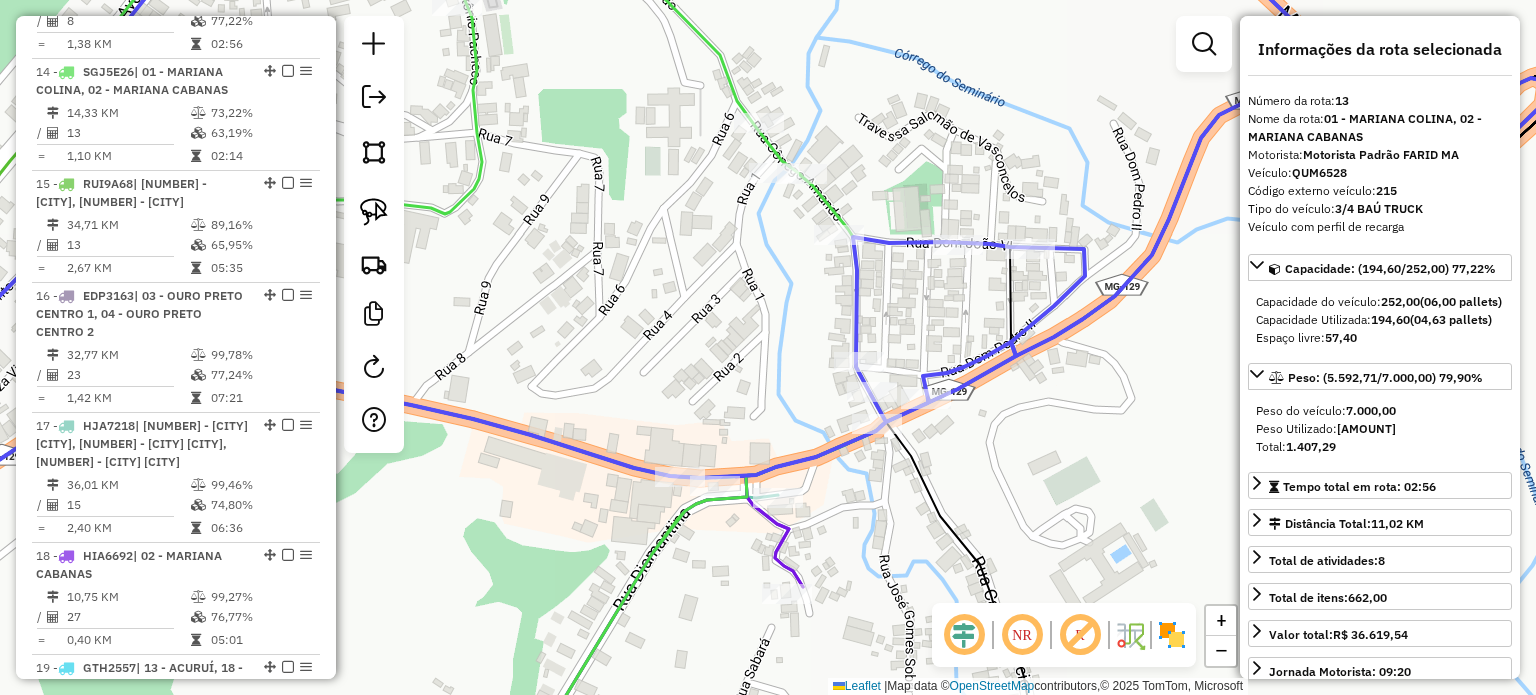 click on "Janela de atendimento Grade de atendimento Capacidade Transportadoras Veículos Cliente Pedidos  Rotas Selecione os dias de semana para filtrar as janelas de atendimento  Seg   Ter   Qua   Qui   Sex   Sáb   Dom  Informe o período da janela de atendimento: De: Até:  Filtrar exatamente a janela do cliente  Considerar janela de atendimento padrão  Selecione os dias de semana para filtrar as grades de atendimento  Seg   Ter   Qua   Qui   Sex   Sáb   Dom   Considerar clientes sem dia de atendimento cadastrado  Clientes fora do dia de atendimento selecionado Filtrar as atividades entre os valores definidos abaixo:  Peso mínimo:   Peso máximo:   Cubagem mínima:   Cubagem máxima:   De:   Até:  Filtrar as atividades entre o tempo de atendimento definido abaixo:  De:   Até:   Considerar capacidade total dos clientes não roteirizados Transportadora: Selecione um ou mais itens Tipo de veículo: Selecione um ou mais itens Veículo: Selecione um ou mais itens Motorista: Selecione um ou mais itens Nome: Rótulo:" 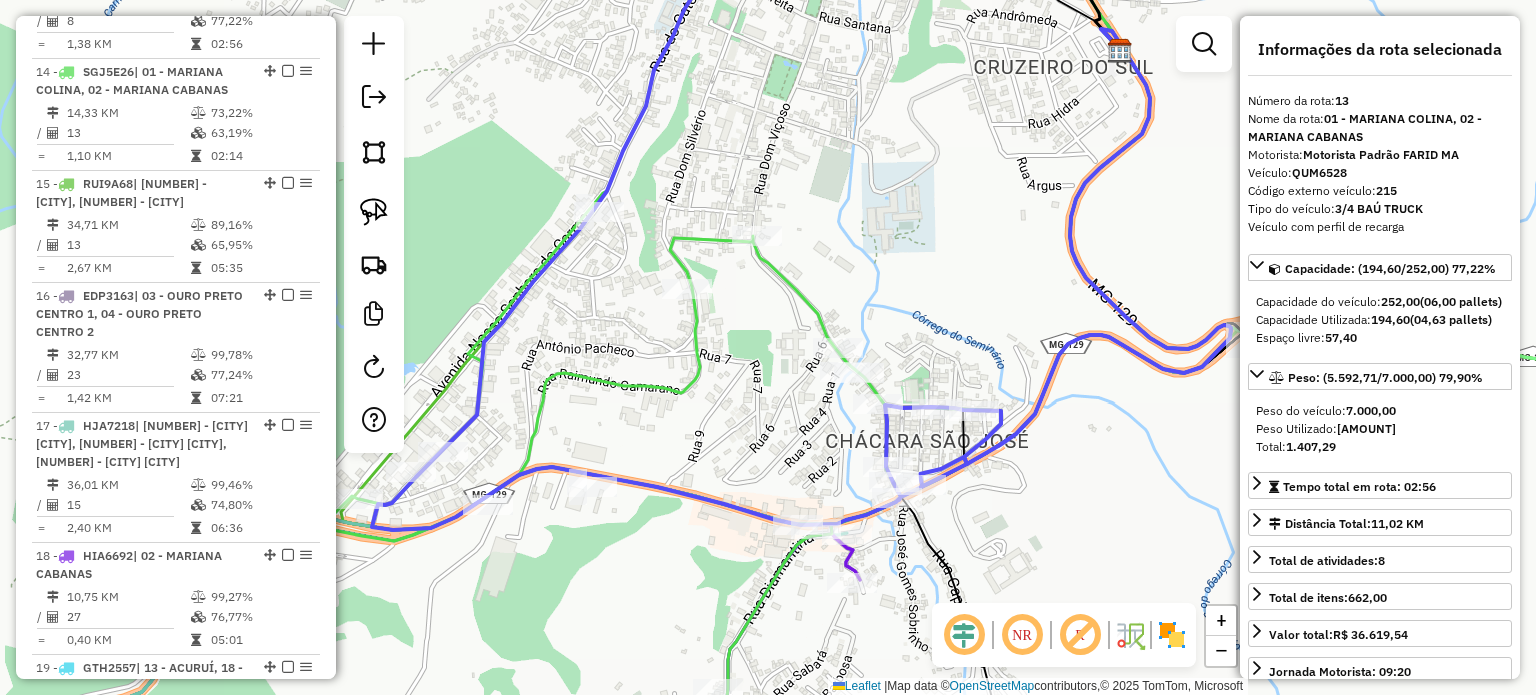 drag, startPoint x: 1134, startPoint y: 393, endPoint x: 1128, endPoint y: 428, distance: 35.510563 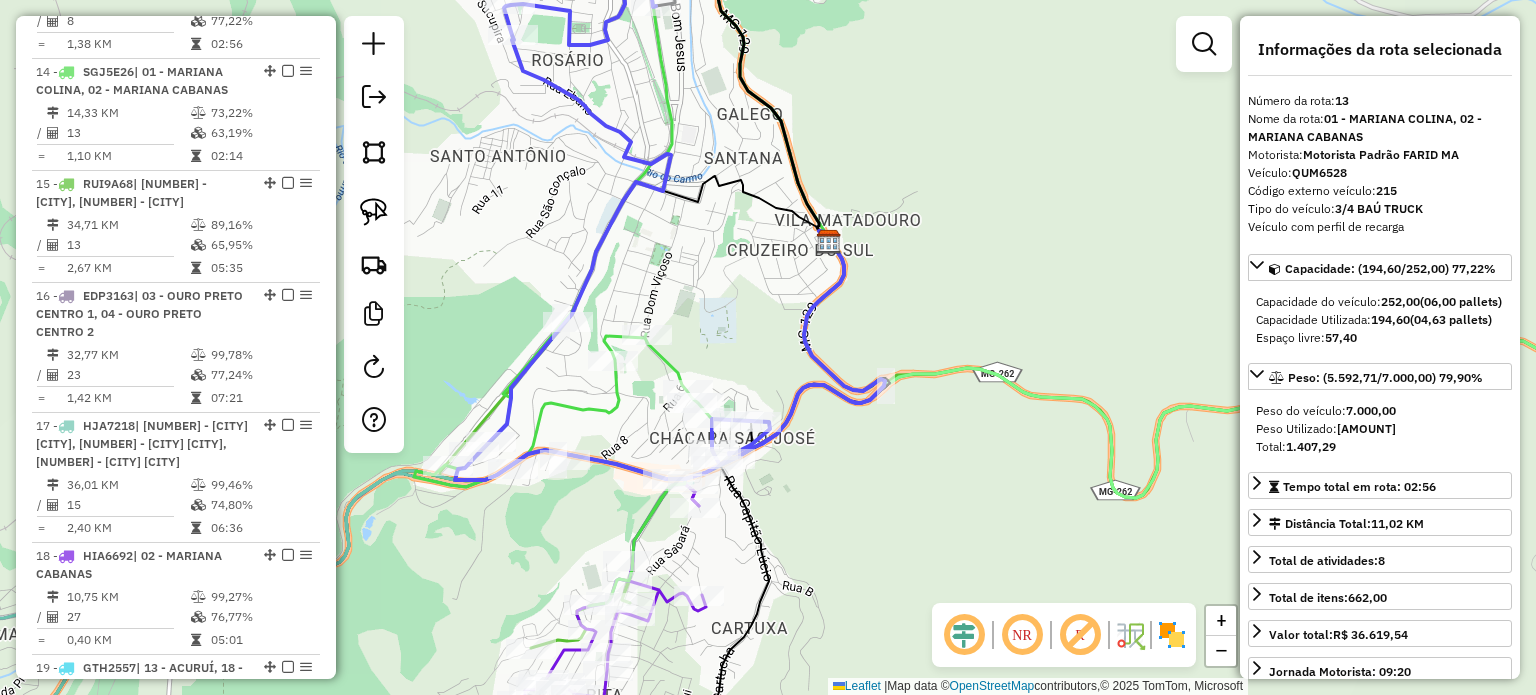 click on "Janela de atendimento Grade de atendimento Capacidade Transportadoras Veículos Cliente Pedidos  Rotas Selecione os dias de semana para filtrar as janelas de atendimento  Seg   Ter   Qua   Qui   Sex   Sáb   Dom  Informe o período da janela de atendimento: De: Até:  Filtrar exatamente a janela do cliente  Considerar janela de atendimento padrão  Selecione os dias de semana para filtrar as grades de atendimento  Seg   Ter   Qua   Qui   Sex   Sáb   Dom   Considerar clientes sem dia de atendimento cadastrado  Clientes fora do dia de atendimento selecionado Filtrar as atividades entre os valores definidos abaixo:  Peso mínimo:   Peso máximo:   Cubagem mínima:   Cubagem máxima:   De:   Até:  Filtrar as atividades entre o tempo de atendimento definido abaixo:  De:   Até:   Considerar capacidade total dos clientes não roteirizados Transportadora: Selecione um ou mais itens Tipo de veículo: Selecione um ou mais itens Veículo: Selecione um ou mais itens Motorista: Selecione um ou mais itens Nome: Rótulo:" 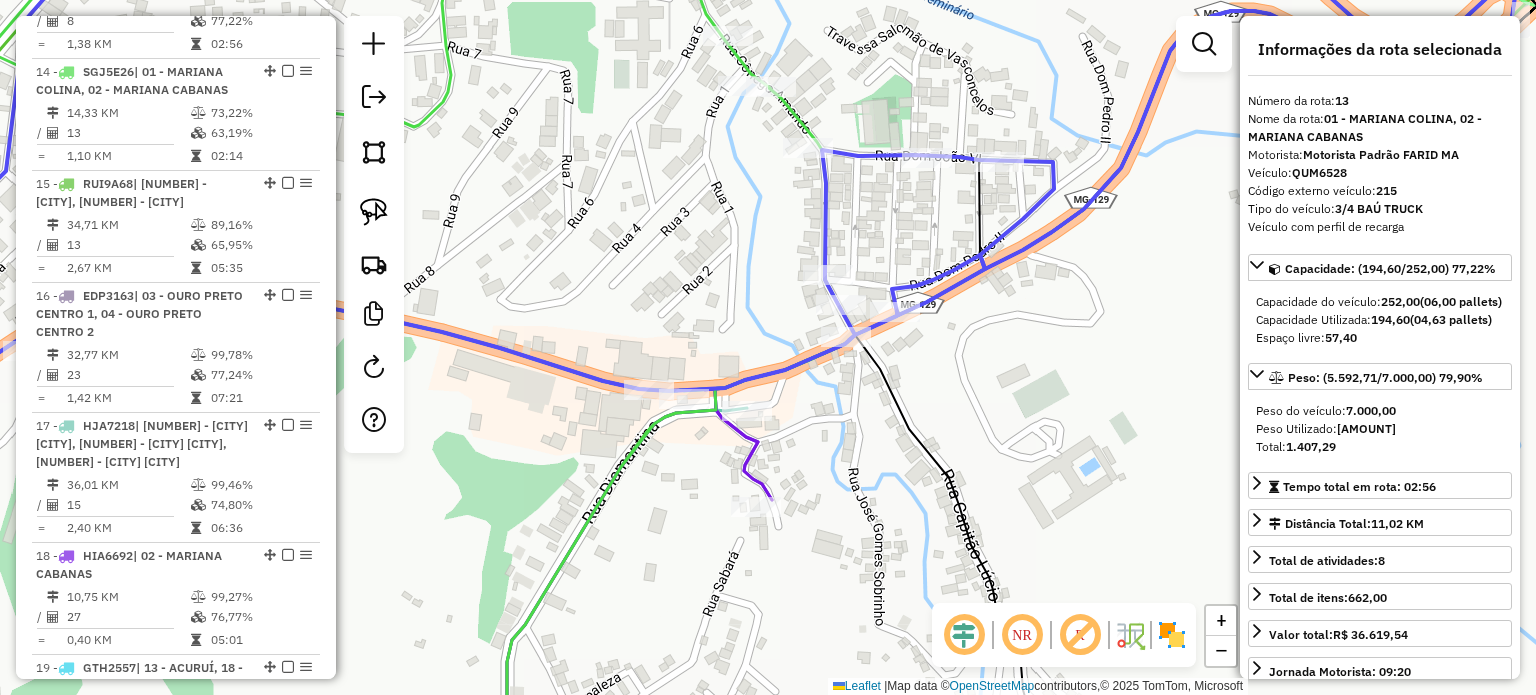 click 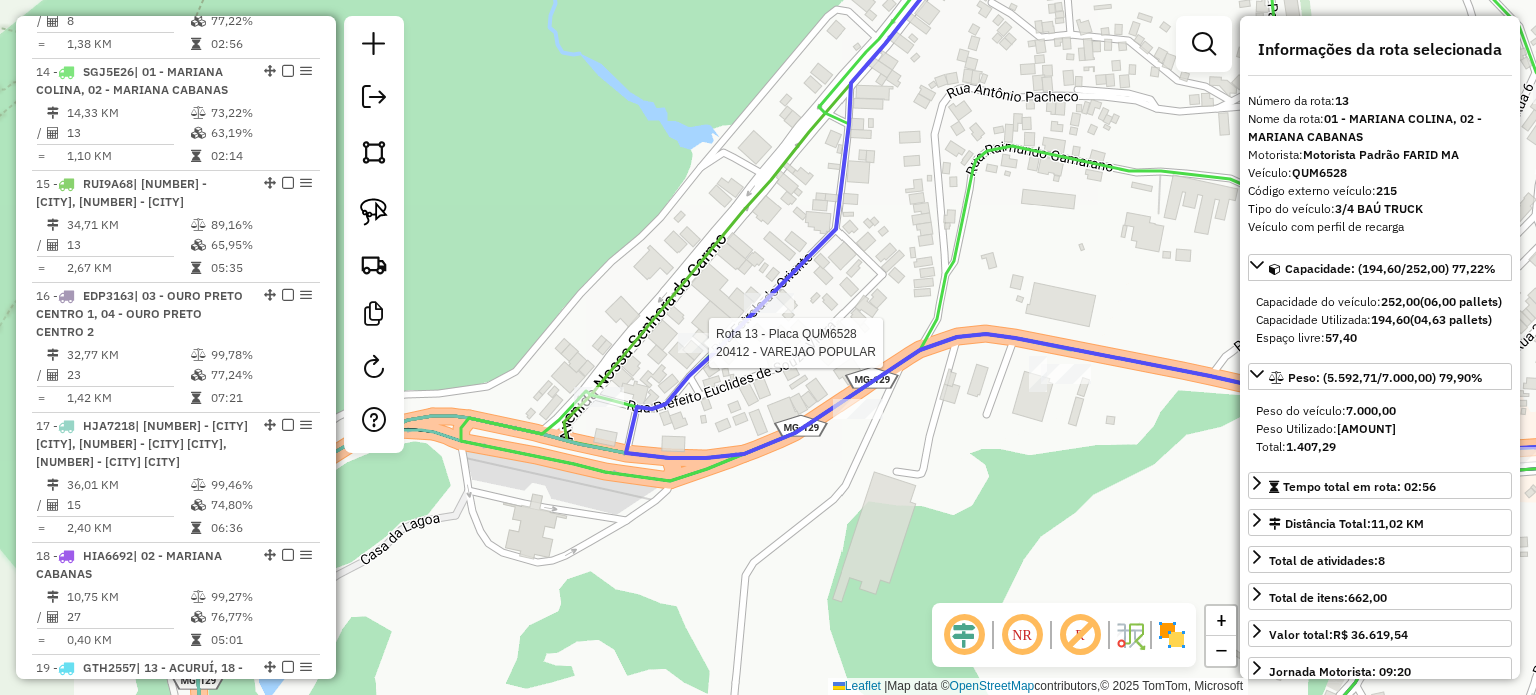 click 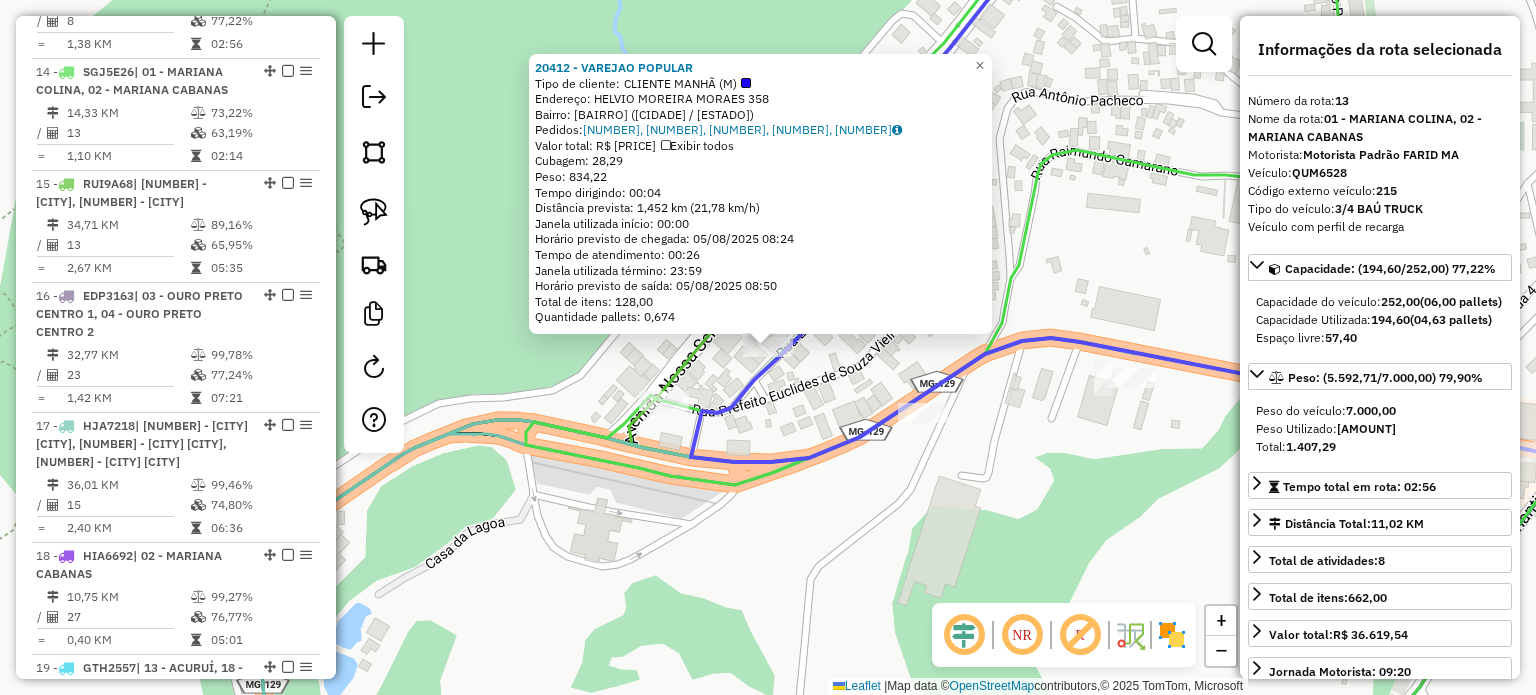 click on "20412 - VAREJAO POPULAR  Tipo de cliente:   CLIENTE MANHÃ (M)   Endereço:  HELVIO MOREIRA MORAES 358   Bairro: VILA DO CARMO (MARIANA / MG)   Pedidos:  04393124, 04393125, 04393126, 04393127, 04393129   Valor total: R$ 6.312,22   Exibir todos   Cubagem: 28,29  Peso: 834,22  Tempo dirigindo: 00:04   Distância prevista: 1,452 km (21,78 km/h)   Janela utilizada início: 00:00   Horário previsto de chegada: 05/08/2025 08:24   Tempo de atendimento: 00:26   Janela utilizada término: 23:59   Horário previsto de saída: 05/08/2025 08:50   Total de itens: 128,00   Quantidade pallets: 0,674  × Janela de atendimento Grade de atendimento Capacidade Transportadoras Veículos Cliente Pedidos  Rotas Selecione os dias de semana para filtrar as janelas de atendimento  Seg   Ter   Qua   Qui   Sex   Sáb   Dom  Informe o período da janela de atendimento: De: Até:  Filtrar exatamente a janela do cliente  Considerar janela de atendimento padrão  Selecione os dias de semana para filtrar as grades de atendimento  Seg  De:" 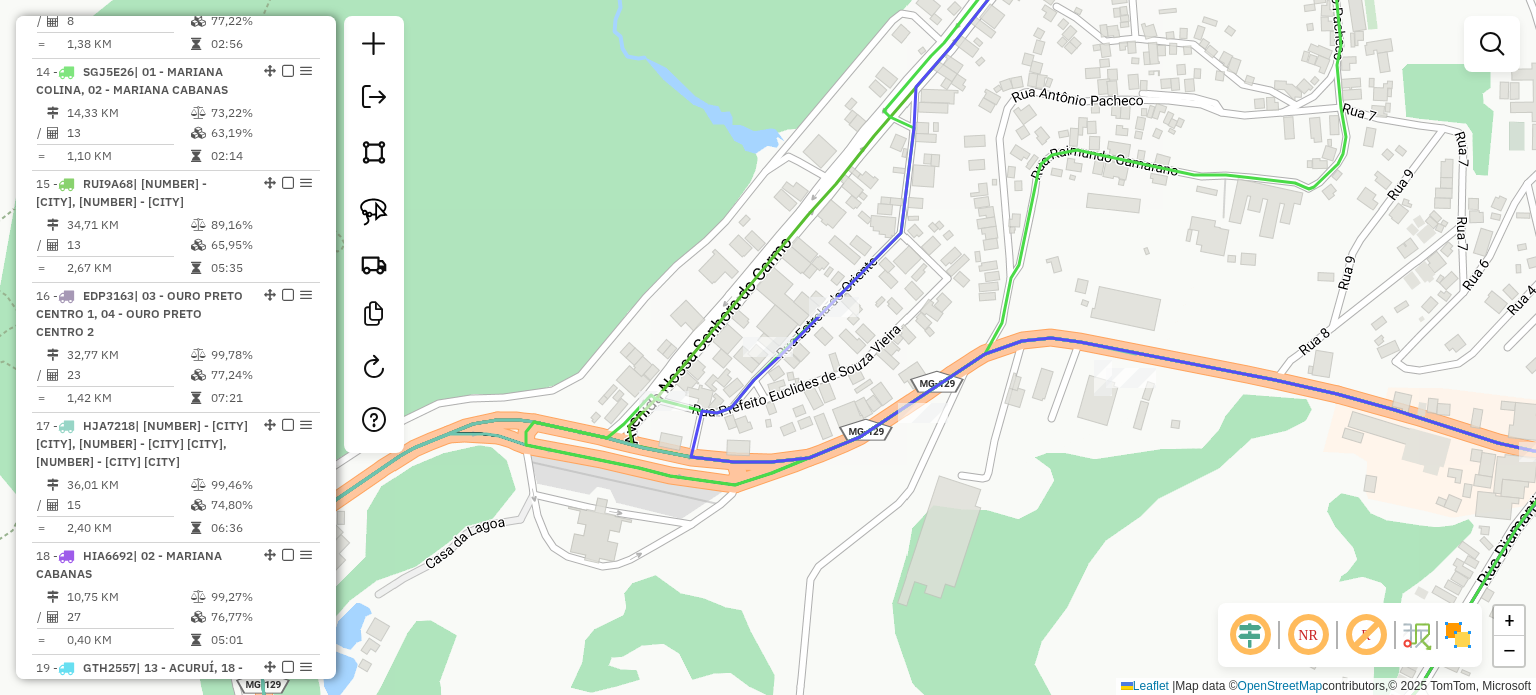 drag, startPoint x: 833, startPoint y: 467, endPoint x: 758, endPoint y: 476, distance: 75.53807 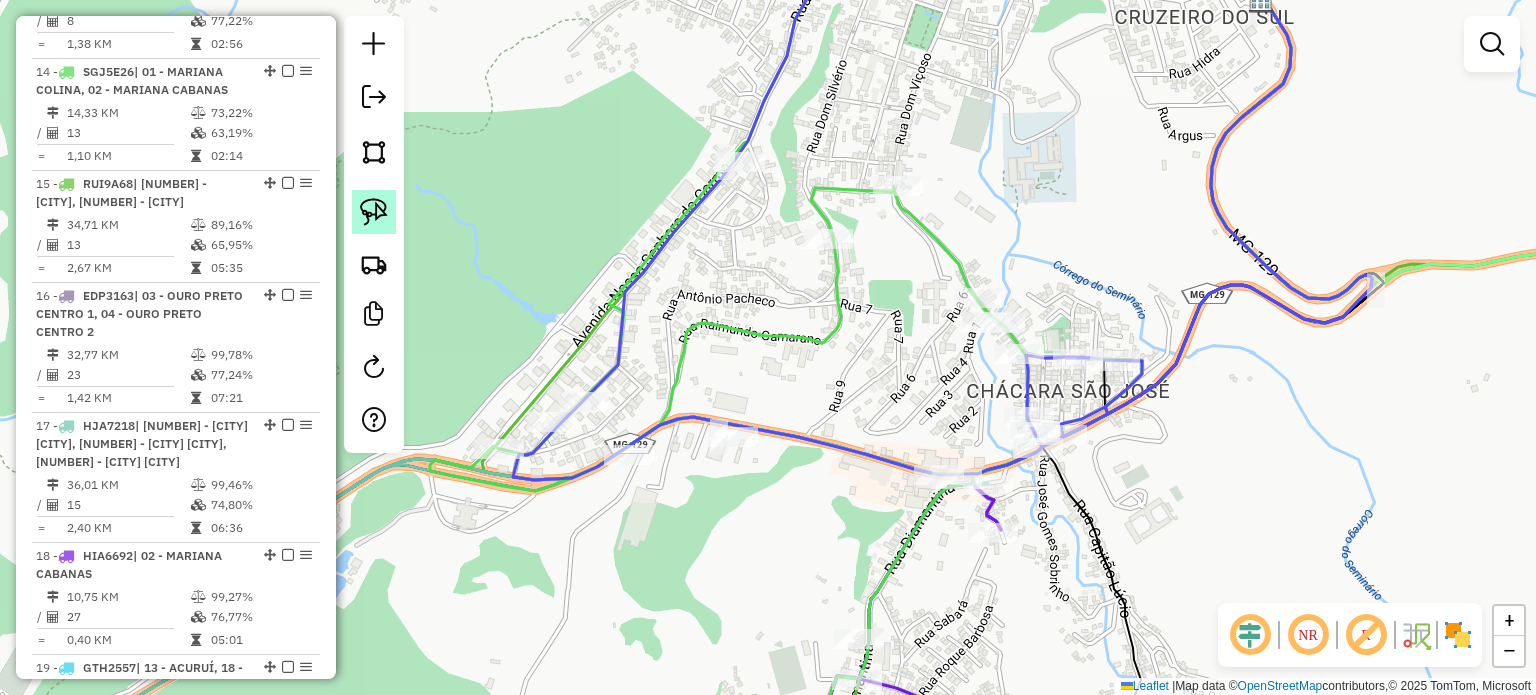 click 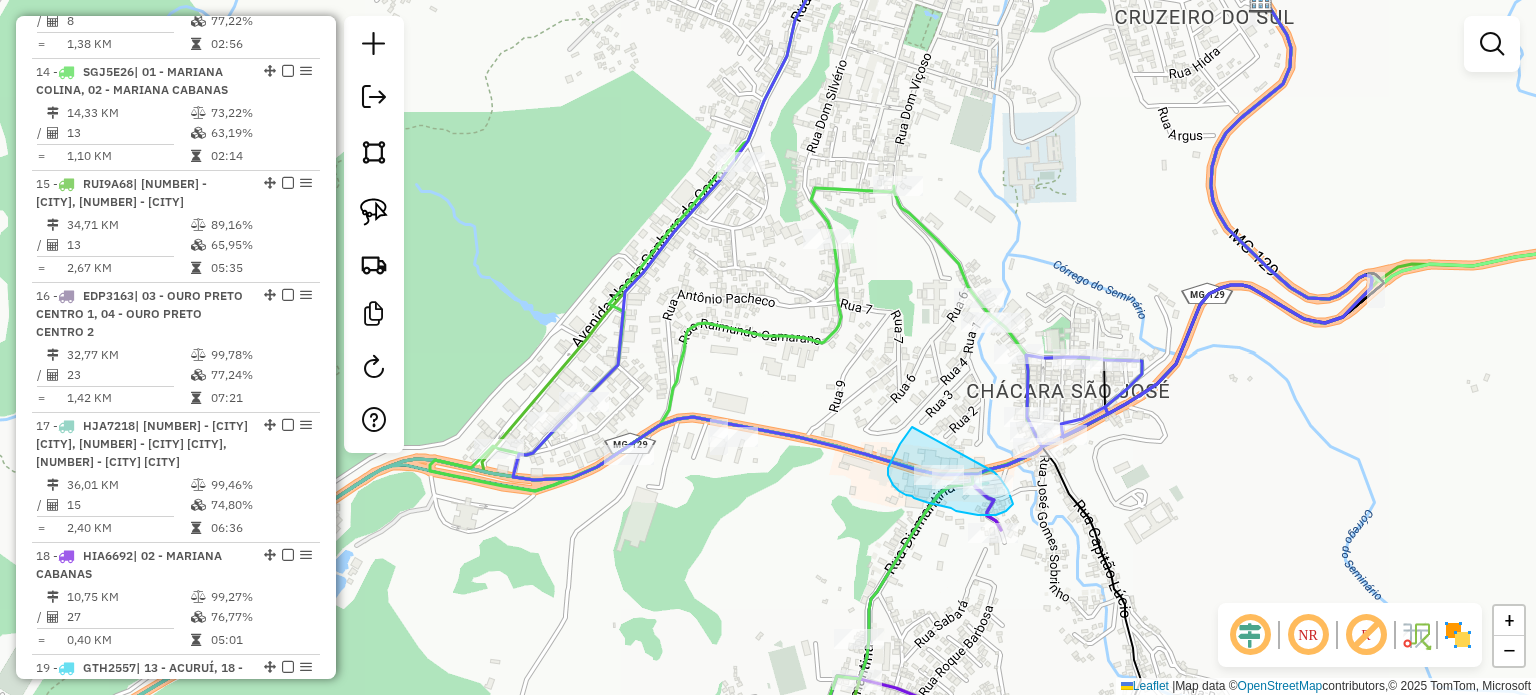 drag, startPoint x: 912, startPoint y: 427, endPoint x: 950, endPoint y: 442, distance: 40.853397 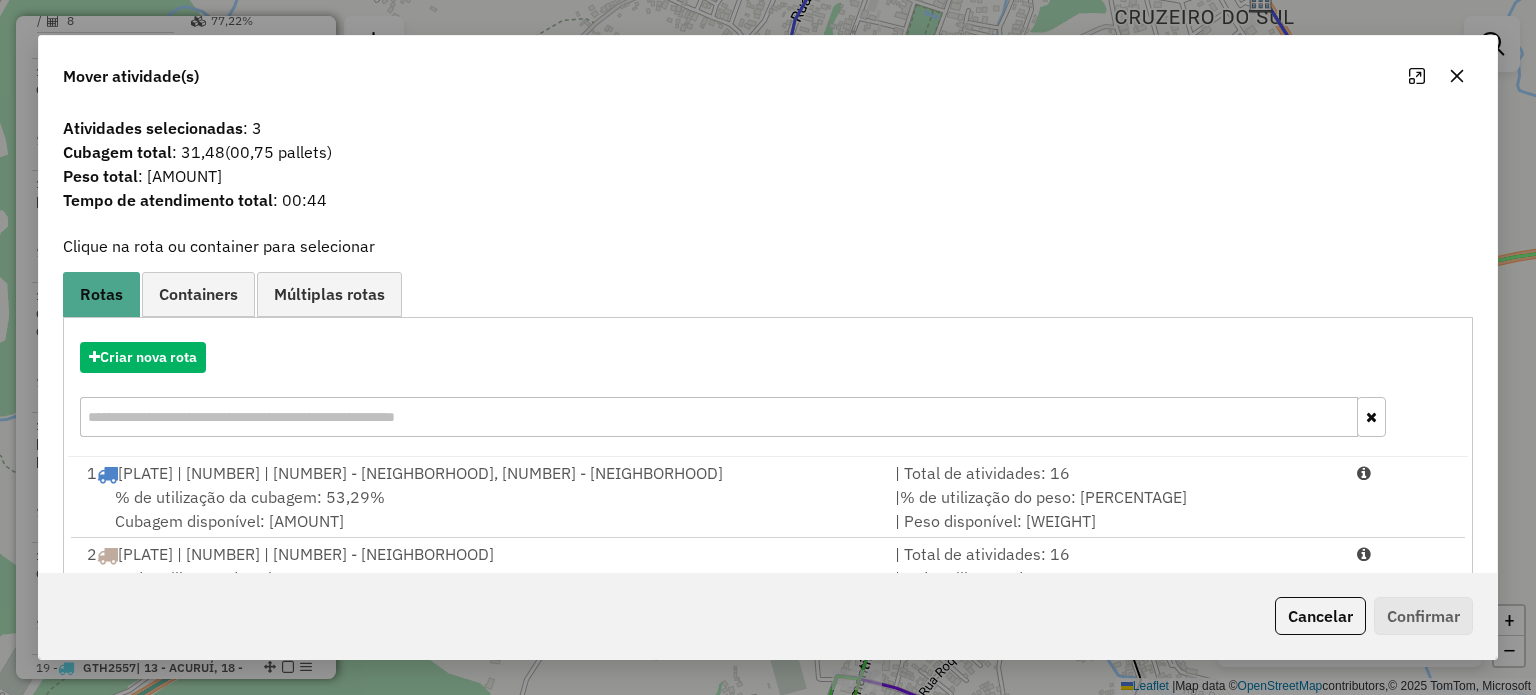 click on "Cancelar" 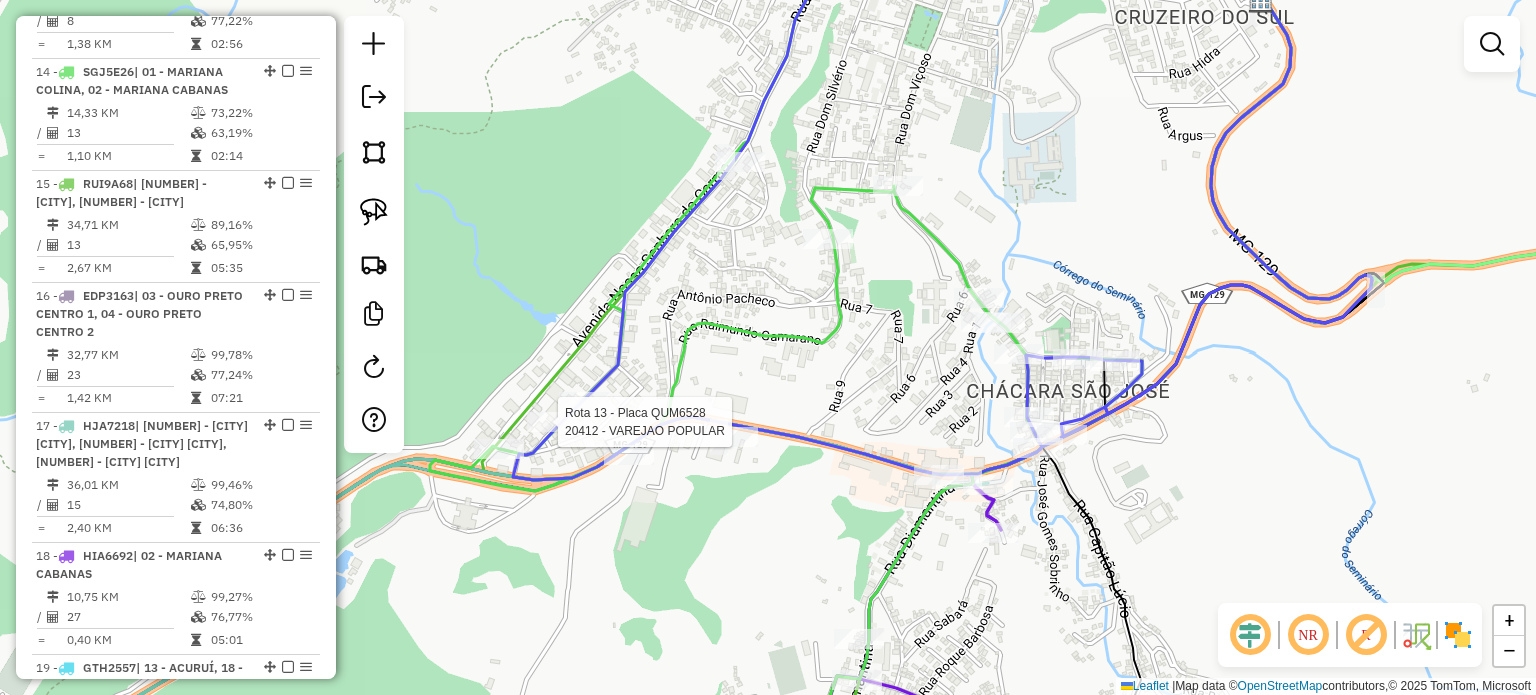 select on "**********" 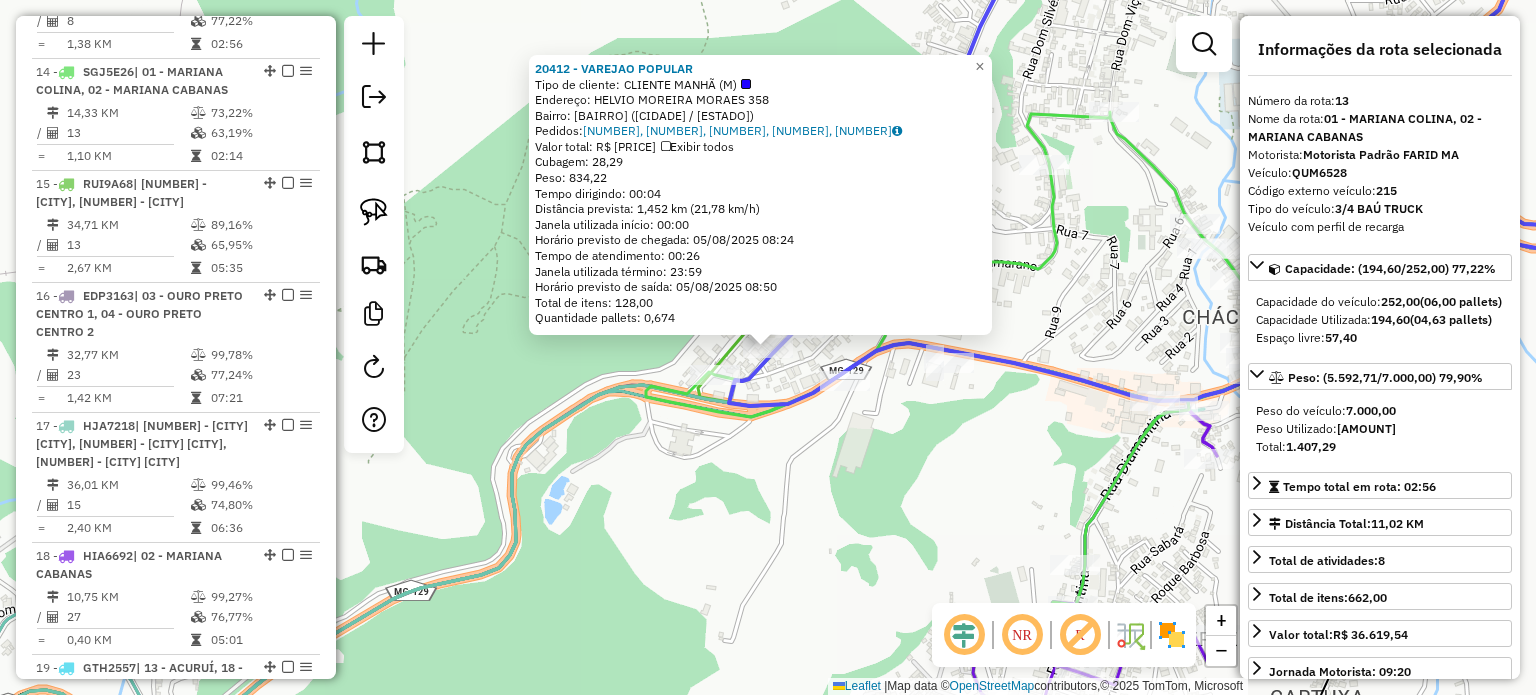 click on "20412 - VAREJAO POPULAR  Tipo de cliente:   CLIENTE MANHÃ (M)   Endereço:  HELVIO MOREIRA MORAES 358   Bairro: VILA DO CARMO (MARIANA / MG)   Pedidos:  04393124, 04393125, 04393126, 04393127, 04393129   Valor total: R$ 6.312,22   Exibir todos   Cubagem: 28,29  Peso: 834,22  Tempo dirigindo: 00:04   Distância prevista: 1,452 km (21,78 km/h)   Janela utilizada início: 00:00   Horário previsto de chegada: 05/08/2025 08:24   Tempo de atendimento: 00:26   Janela utilizada término: 23:59   Horário previsto de saída: 05/08/2025 08:50   Total de itens: 128,00   Quantidade pallets: 0,674  × Janela de atendimento Grade de atendimento Capacidade Transportadoras Veículos Cliente Pedidos  Rotas Selecione os dias de semana para filtrar as janelas de atendimento  Seg   Ter   Qua   Qui   Sex   Sáb   Dom  Informe o período da janela de atendimento: De: Até:  Filtrar exatamente a janela do cliente  Considerar janela de atendimento padrão  Selecione os dias de semana para filtrar as grades de atendimento  Seg  De:" 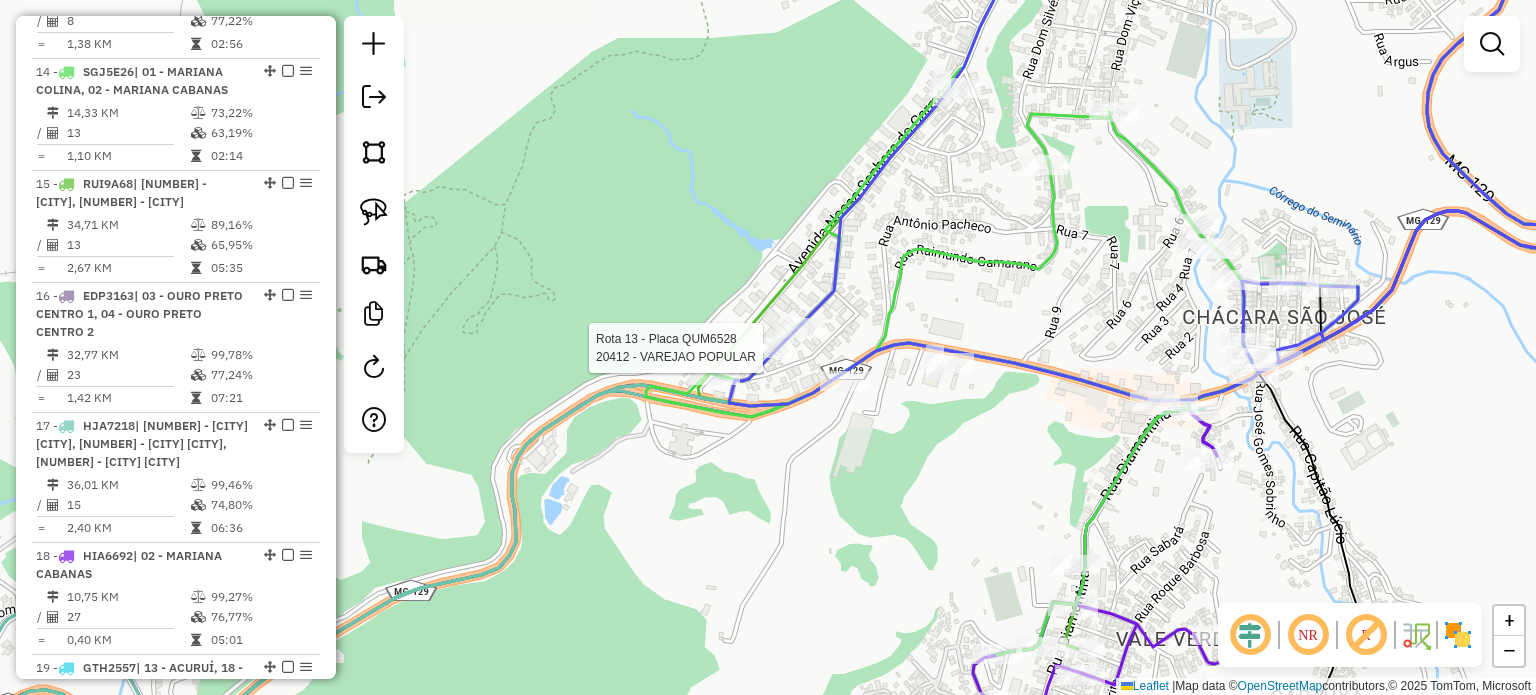 click 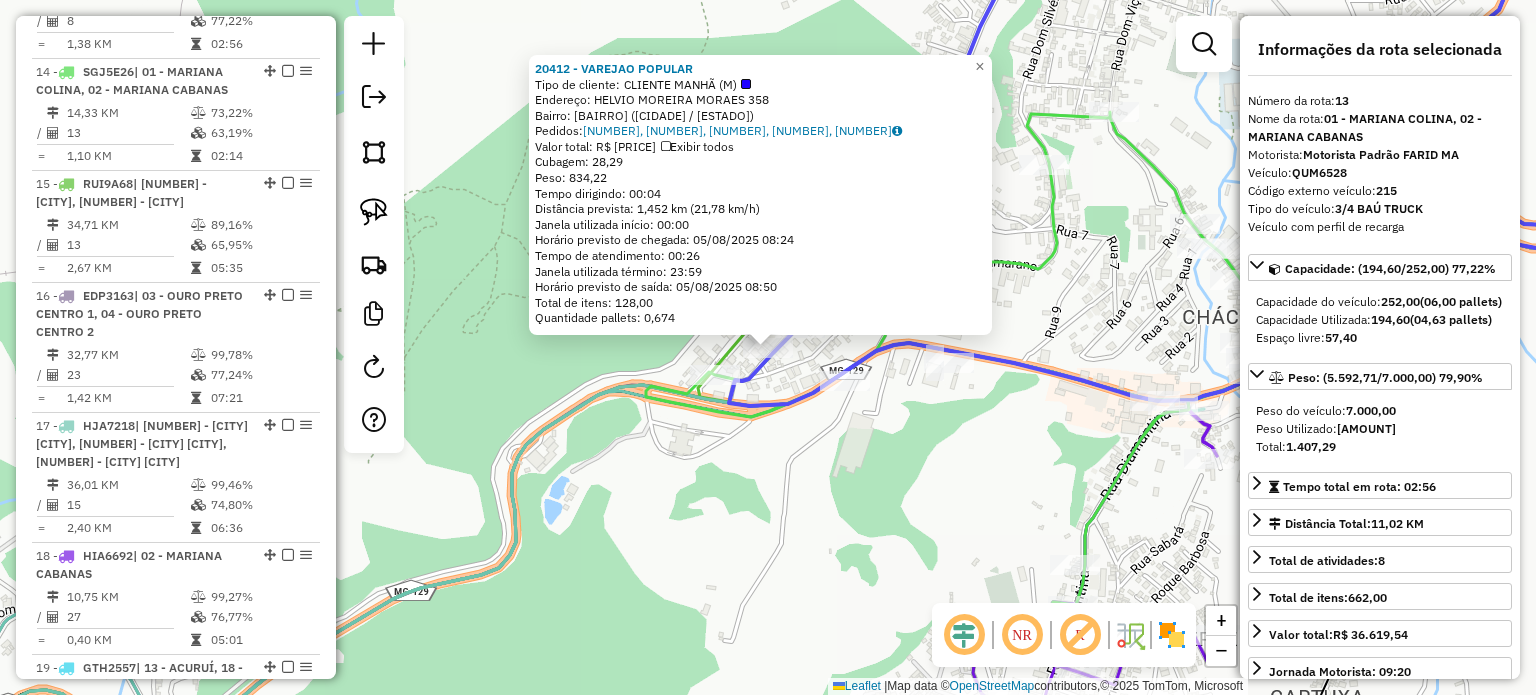 click on "20412 - VAREJAO POPULAR  Tipo de cliente:   CLIENTE MANHÃ (M)   Endereço:  HELVIO MOREIRA MORAES 358   Bairro: VILA DO CARMO (MARIANA / MG)   Pedidos:  04393124, 04393125, 04393126, 04393127, 04393129   Valor total: R$ 6.312,22   Exibir todos   Cubagem: 28,29  Peso: 834,22  Tempo dirigindo: 00:04   Distância prevista: 1,452 km (21,78 km/h)   Janela utilizada início: 00:00   Horário previsto de chegada: 05/08/2025 08:24   Tempo de atendimento: 00:26   Janela utilizada término: 23:59   Horário previsto de saída: 05/08/2025 08:50   Total de itens: 128,00   Quantidade pallets: 0,674  × Janela de atendimento Grade de atendimento Capacidade Transportadoras Veículos Cliente Pedidos  Rotas Selecione os dias de semana para filtrar as janelas de atendimento  Seg   Ter   Qua   Qui   Sex   Sáb   Dom  Informe o período da janela de atendimento: De: Até:  Filtrar exatamente a janela do cliente  Considerar janela de atendimento padrão  Selecione os dias de semana para filtrar as grades de atendimento  Seg  De:" 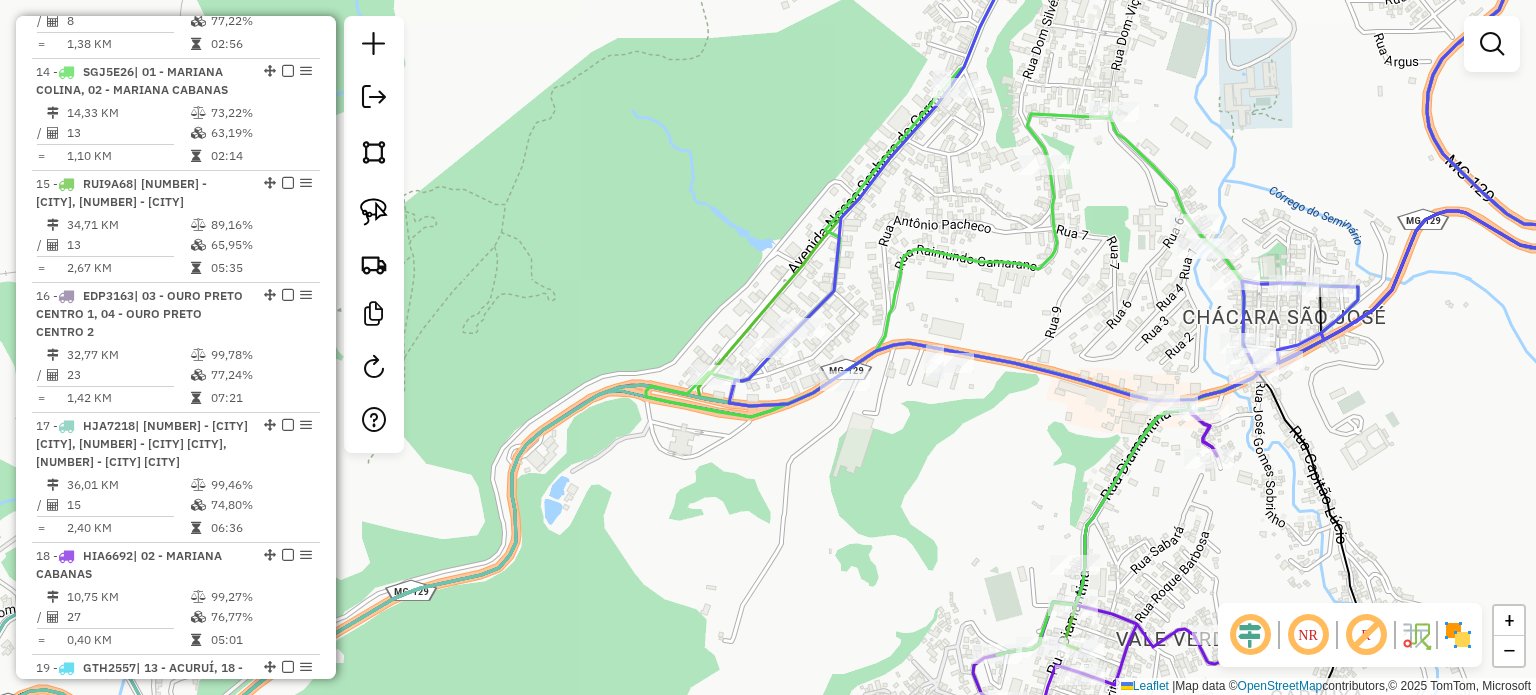 click 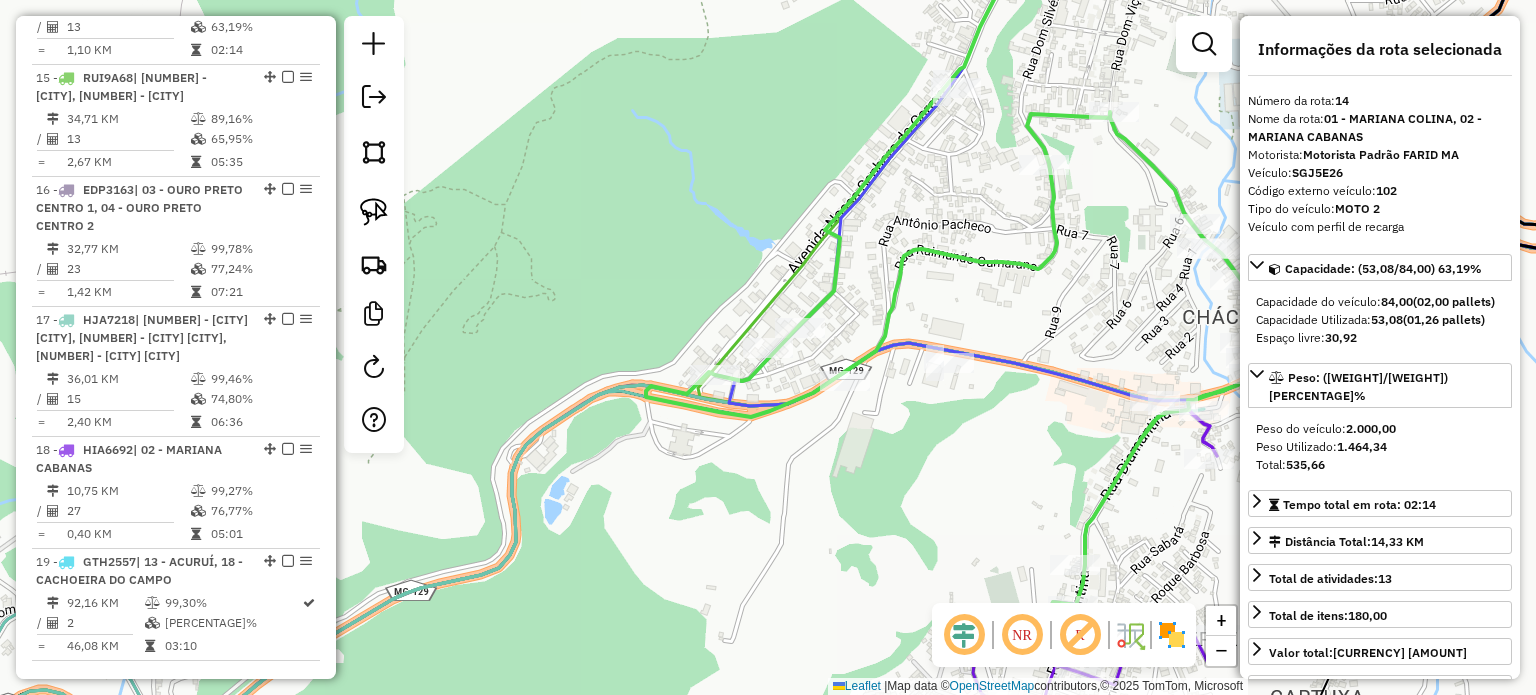 scroll, scrollTop: 2288, scrollLeft: 0, axis: vertical 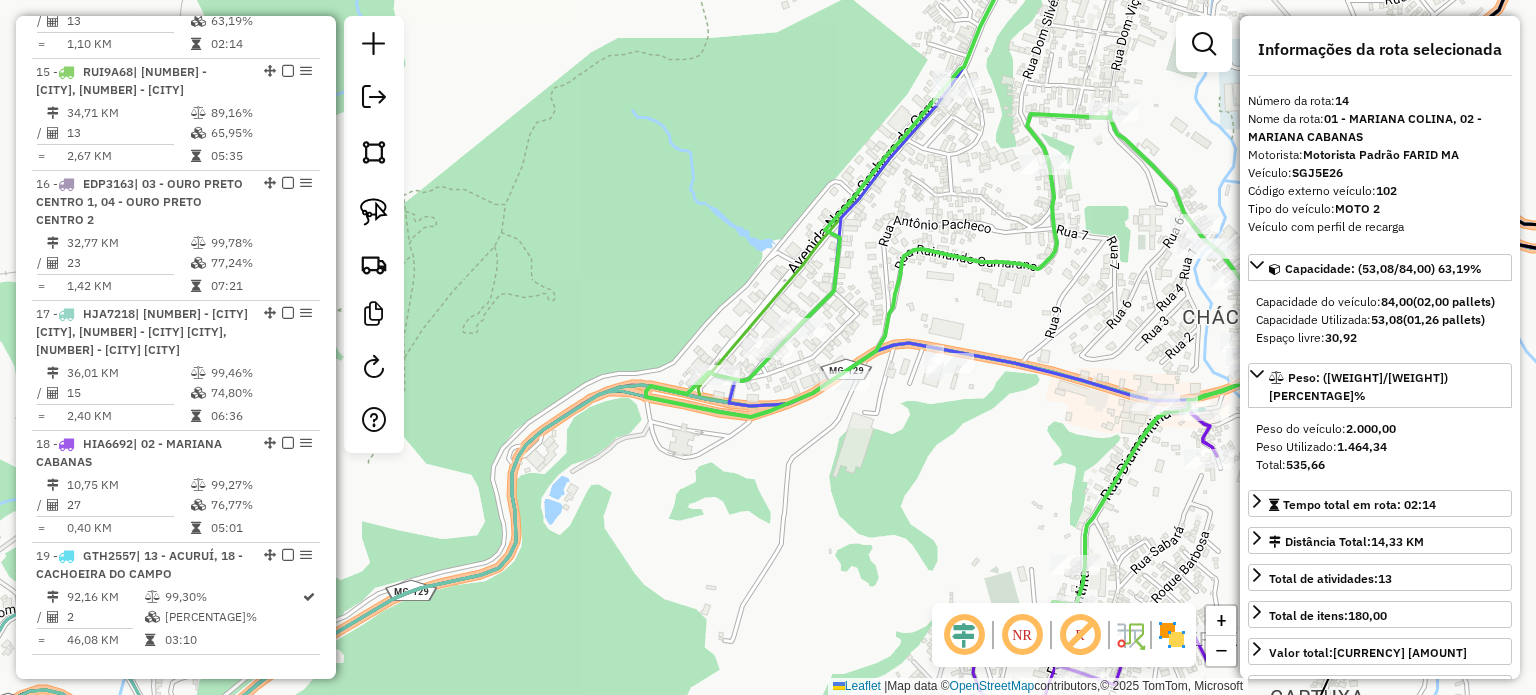 click on "Janela de atendimento Grade de atendimento Capacidade Transportadoras Veículos Cliente Pedidos  Rotas Selecione os dias de semana para filtrar as janelas de atendimento  Seg   Ter   Qua   Qui   Sex   Sáb   Dom  Informe o período da janela de atendimento: De: Até:  Filtrar exatamente a janela do cliente  Considerar janela de atendimento padrão  Selecione os dias de semana para filtrar as grades de atendimento  Seg   Ter   Qua   Qui   Sex   Sáb   Dom   Considerar clientes sem dia de atendimento cadastrado  Clientes fora do dia de atendimento selecionado Filtrar as atividades entre os valores definidos abaixo:  Peso mínimo:   Peso máximo:   Cubagem mínima:   Cubagem máxima:   De:   Até:  Filtrar as atividades entre o tempo de atendimento definido abaixo:  De:   Até:   Considerar capacidade total dos clientes não roteirizados Transportadora: Selecione um ou mais itens Tipo de veículo: Selecione um ou mais itens Veículo: Selecione um ou mais itens Motorista: Selecione um ou mais itens Nome: Rótulo:" 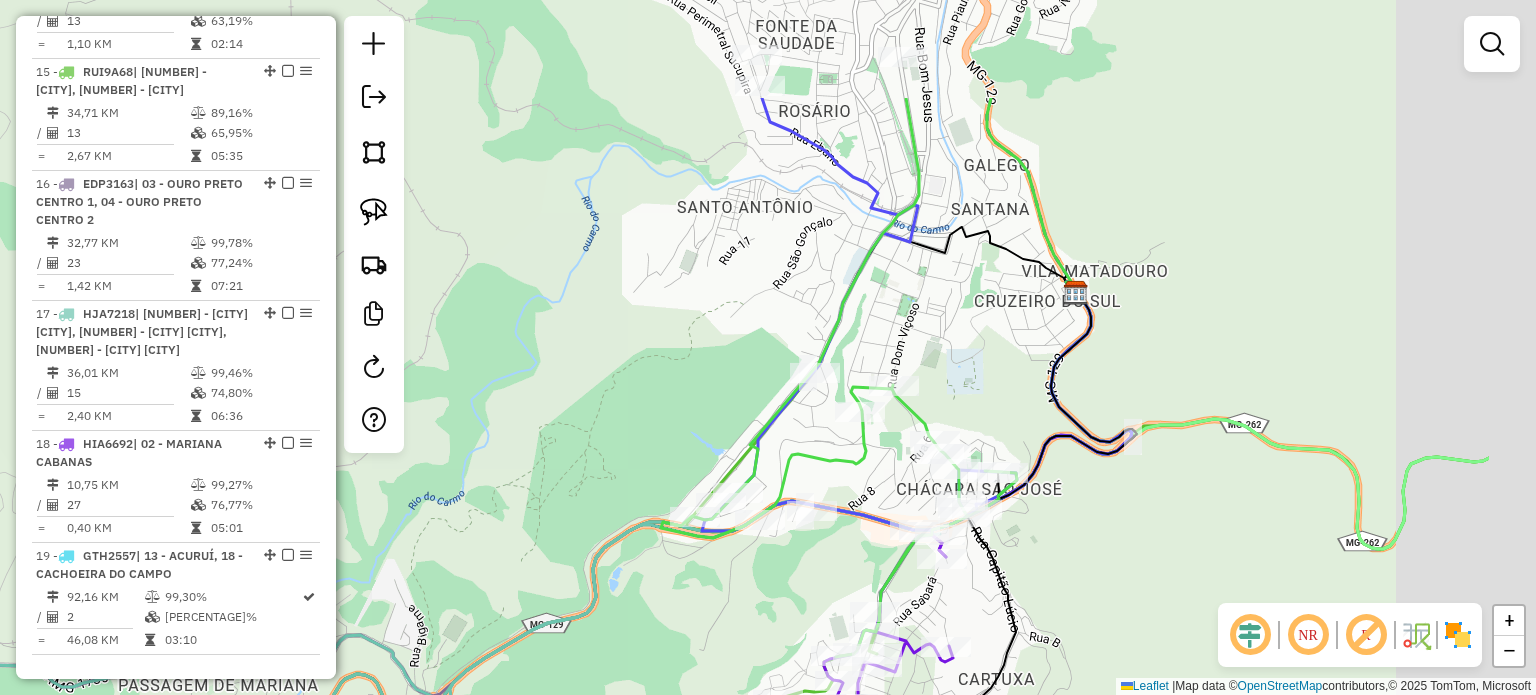 drag, startPoint x: 996, startPoint y: 384, endPoint x: 975, endPoint y: 398, distance: 25.23886 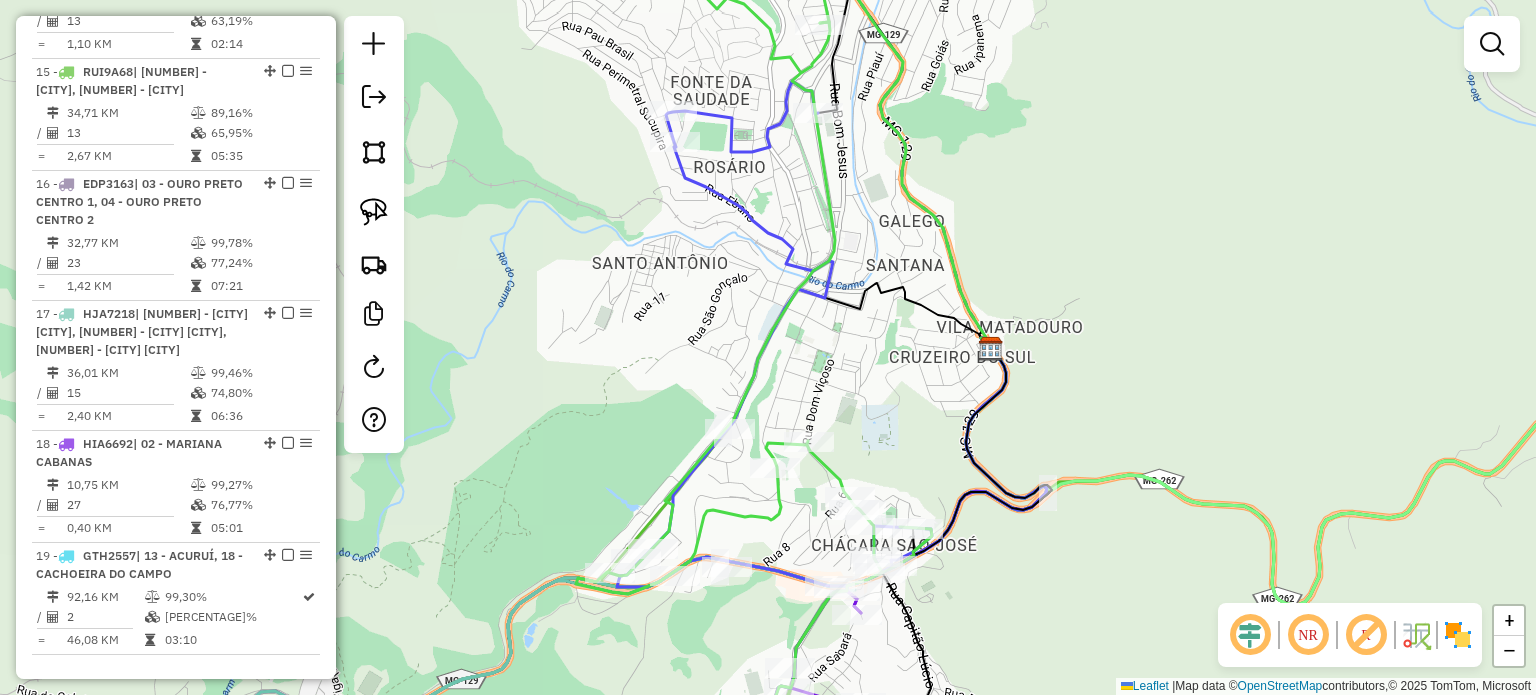 click 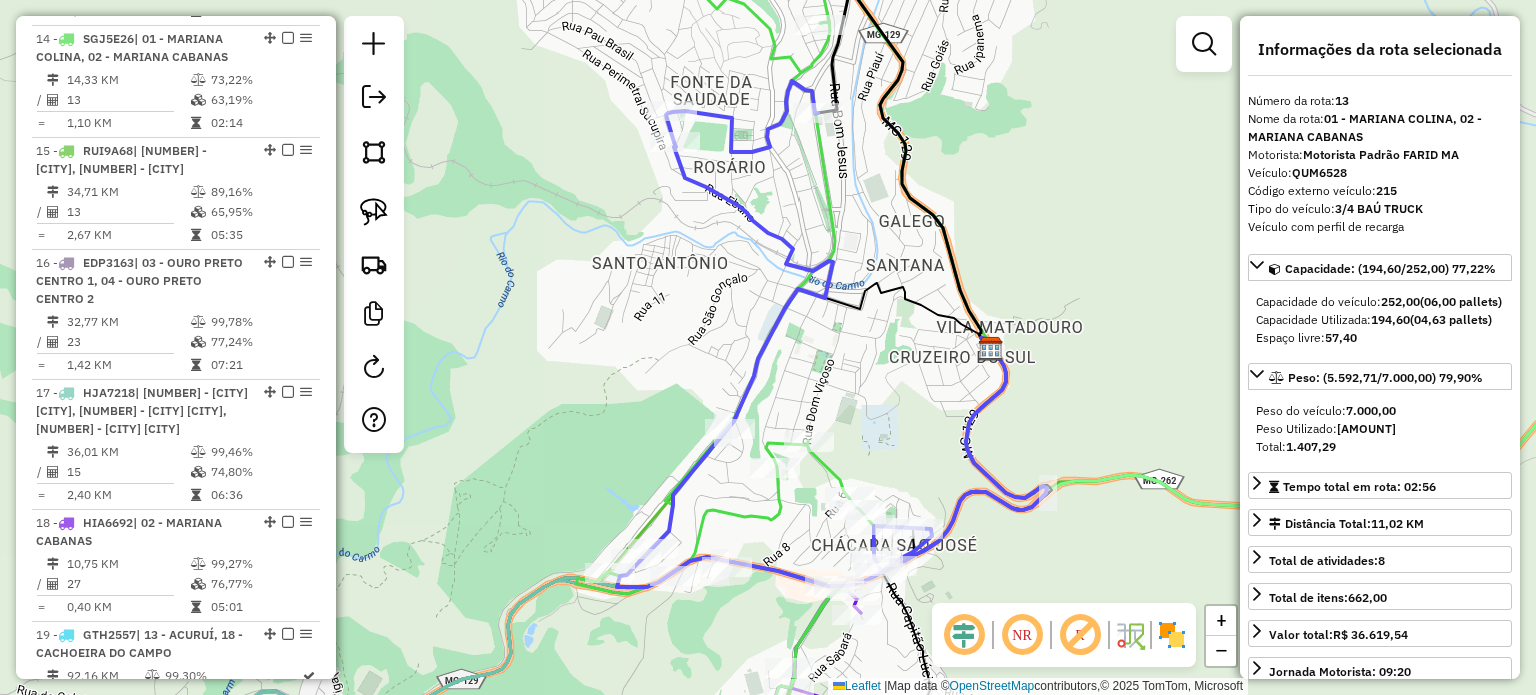scroll, scrollTop: 2176, scrollLeft: 0, axis: vertical 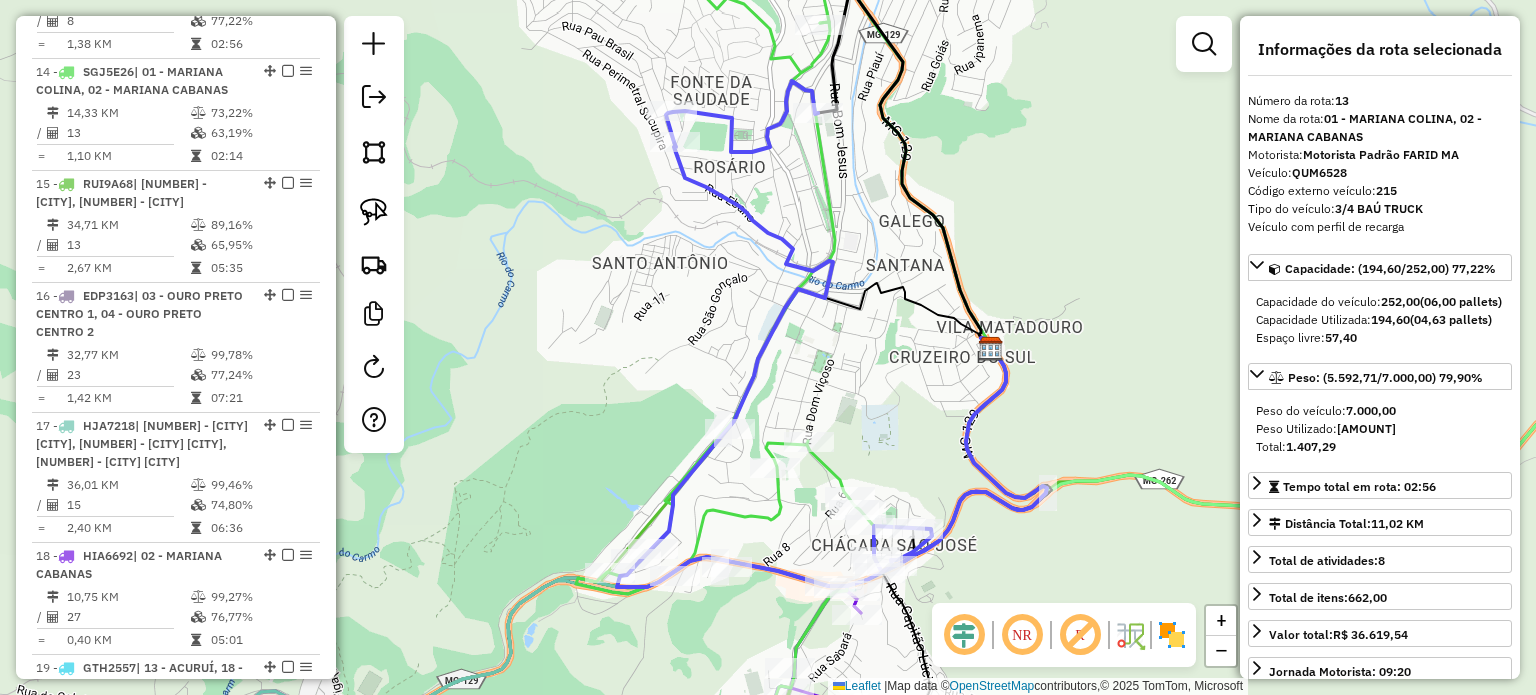 drag, startPoint x: 876, startPoint y: 441, endPoint x: 888, endPoint y: 418, distance: 25.942244 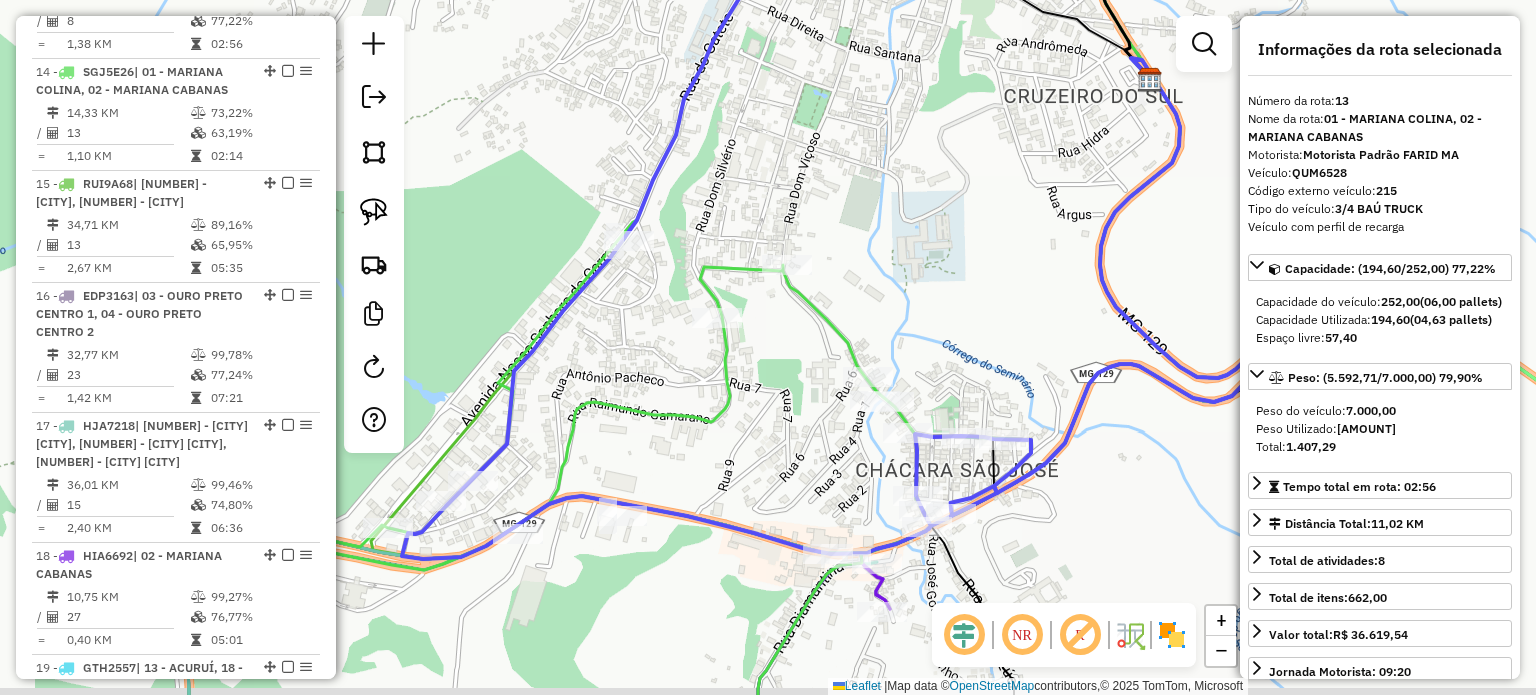 drag, startPoint x: 626, startPoint y: 619, endPoint x: 672, endPoint y: 602, distance: 49.0408 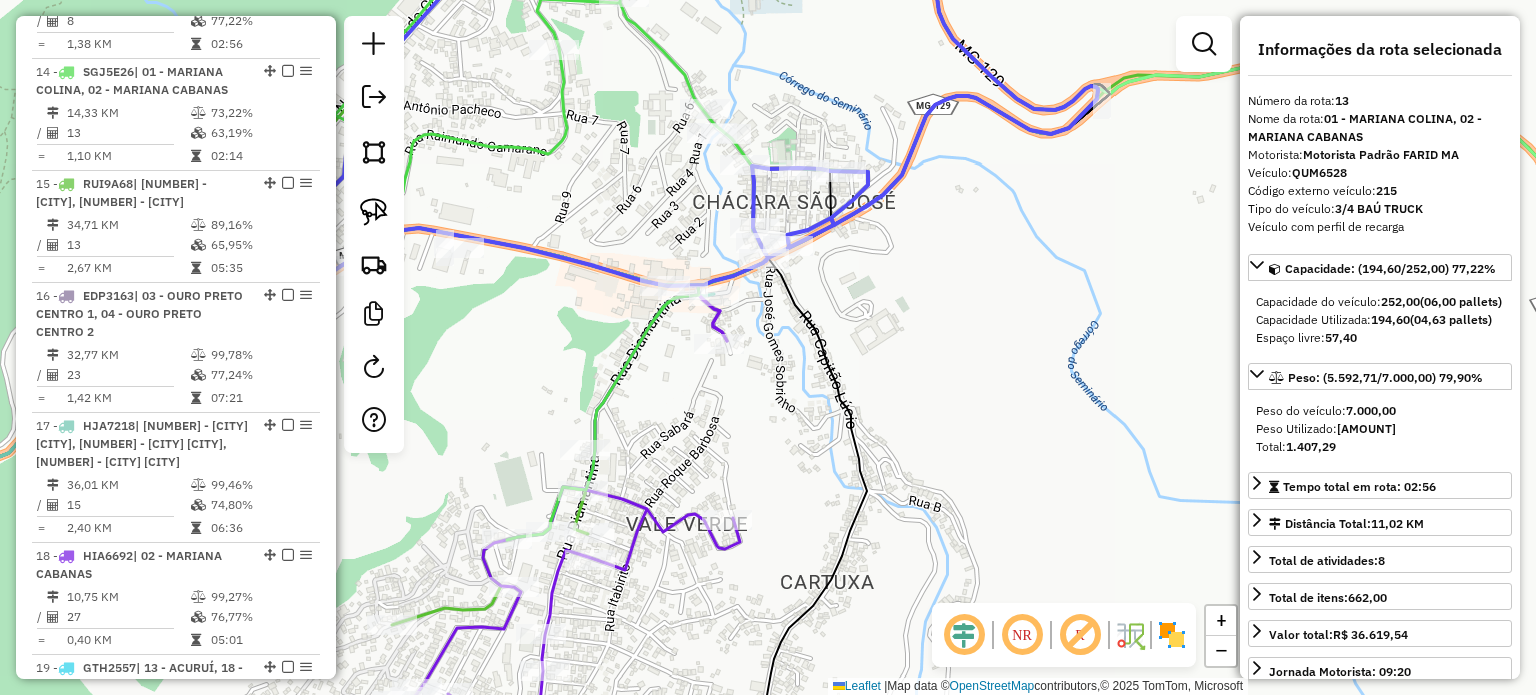 click 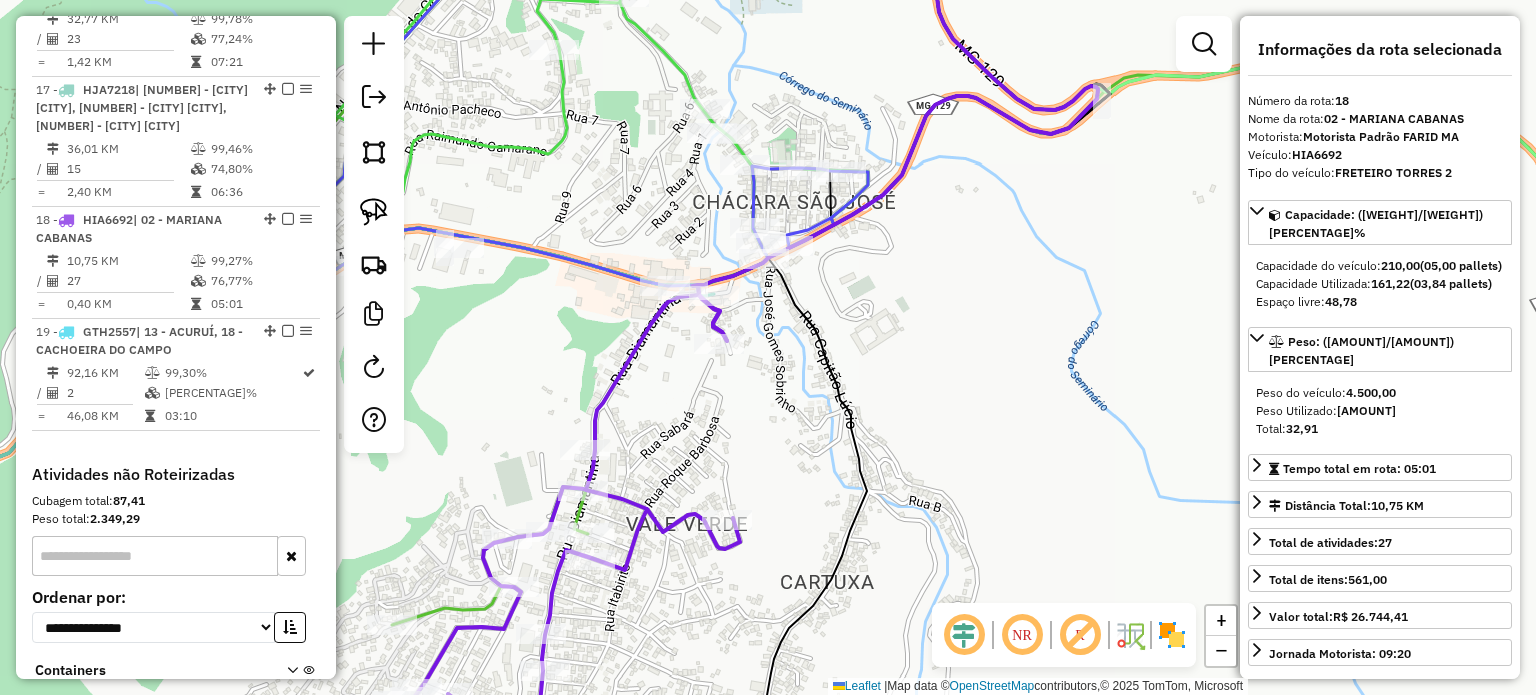scroll, scrollTop: 2742, scrollLeft: 0, axis: vertical 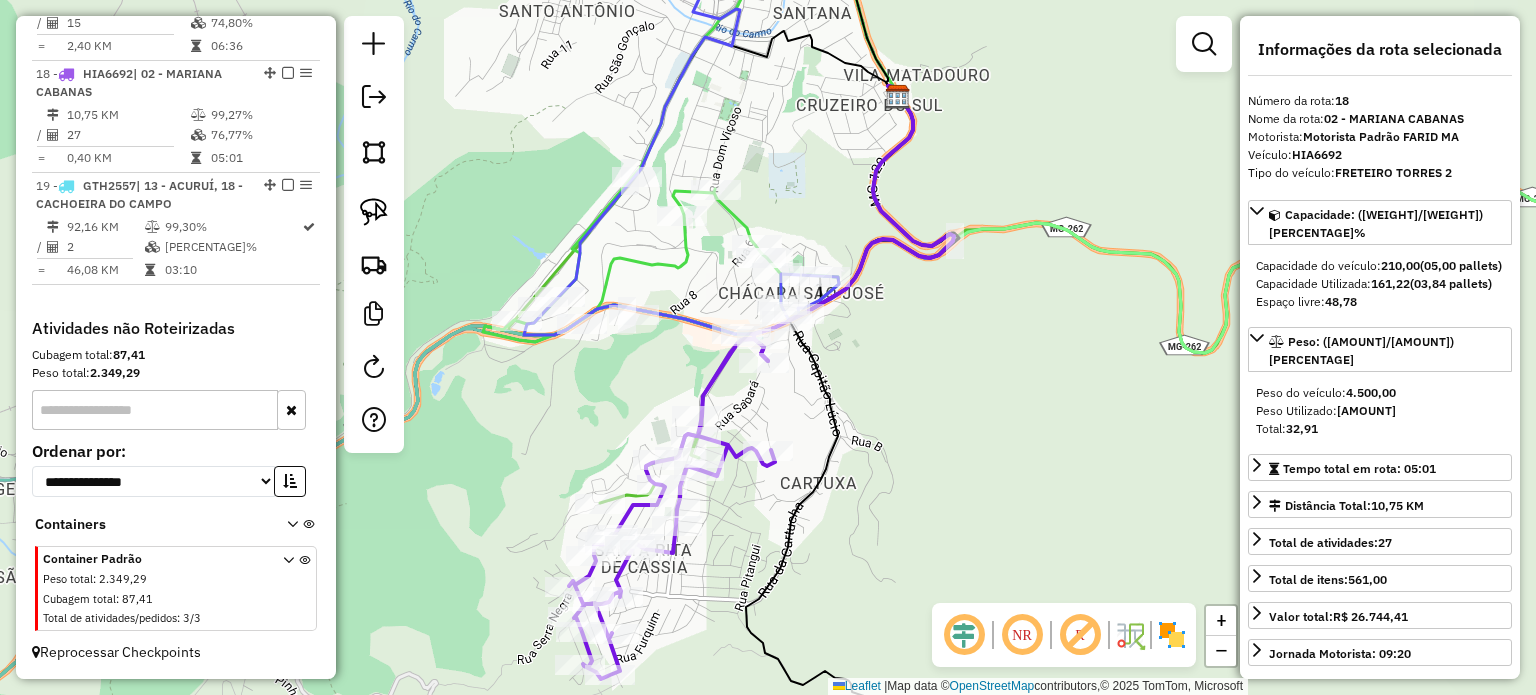 drag, startPoint x: 1086, startPoint y: 360, endPoint x: 1001, endPoint y: 390, distance: 90.13878 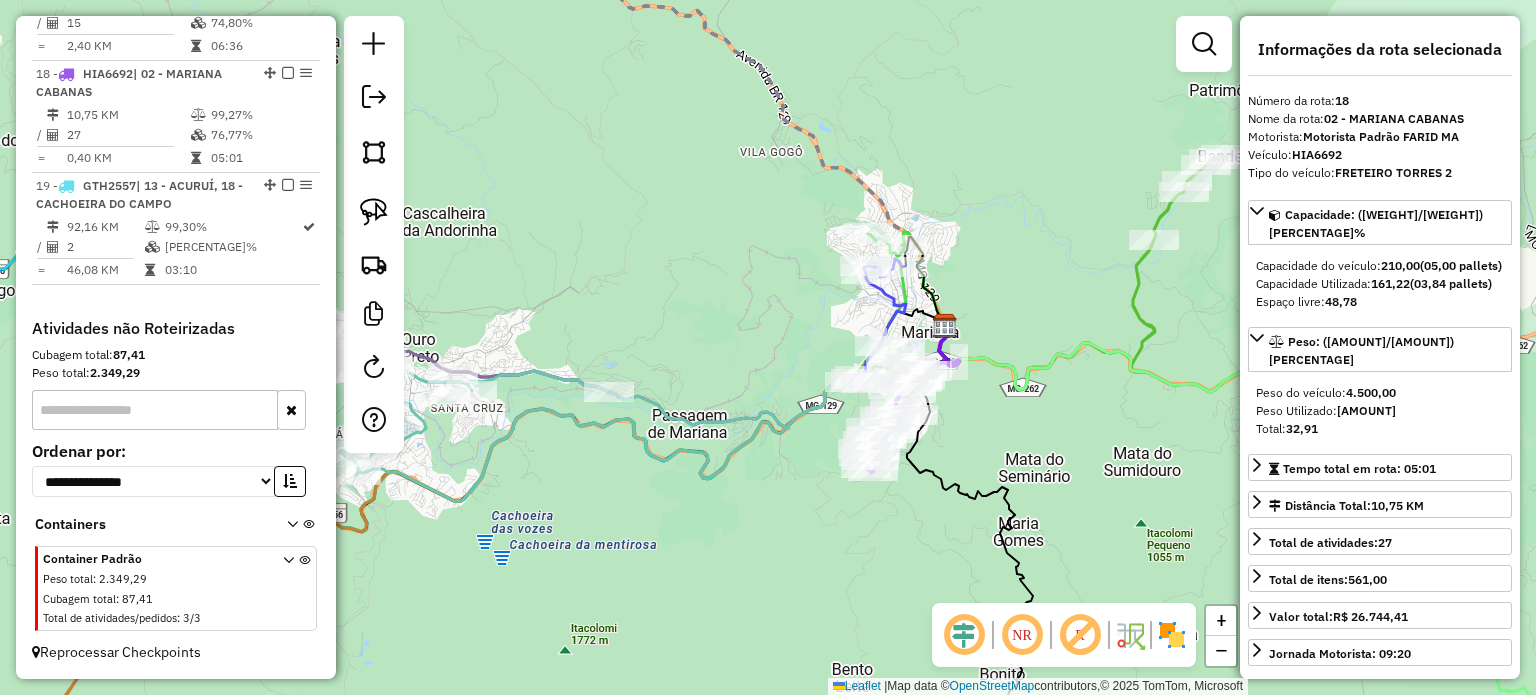 drag, startPoint x: 936, startPoint y: 473, endPoint x: 816, endPoint y: 461, distance: 120.59851 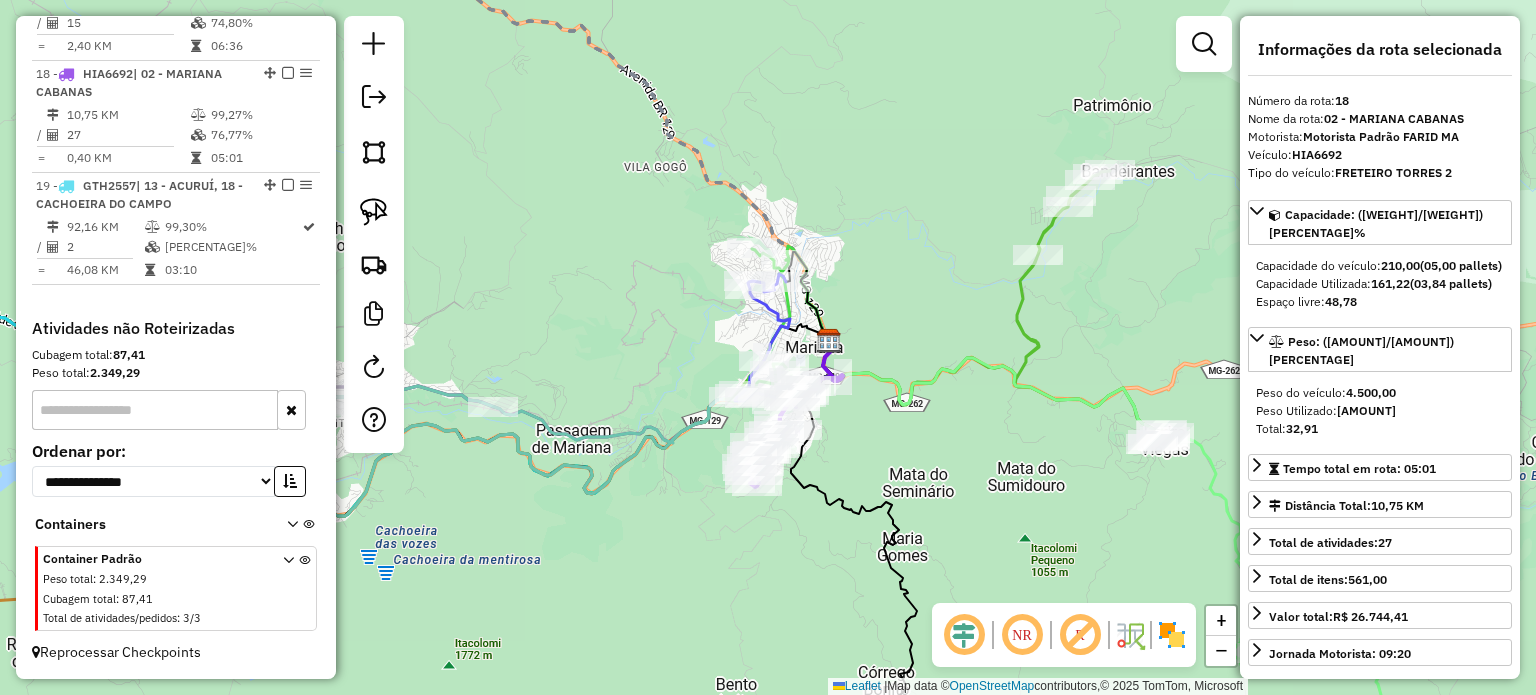 click 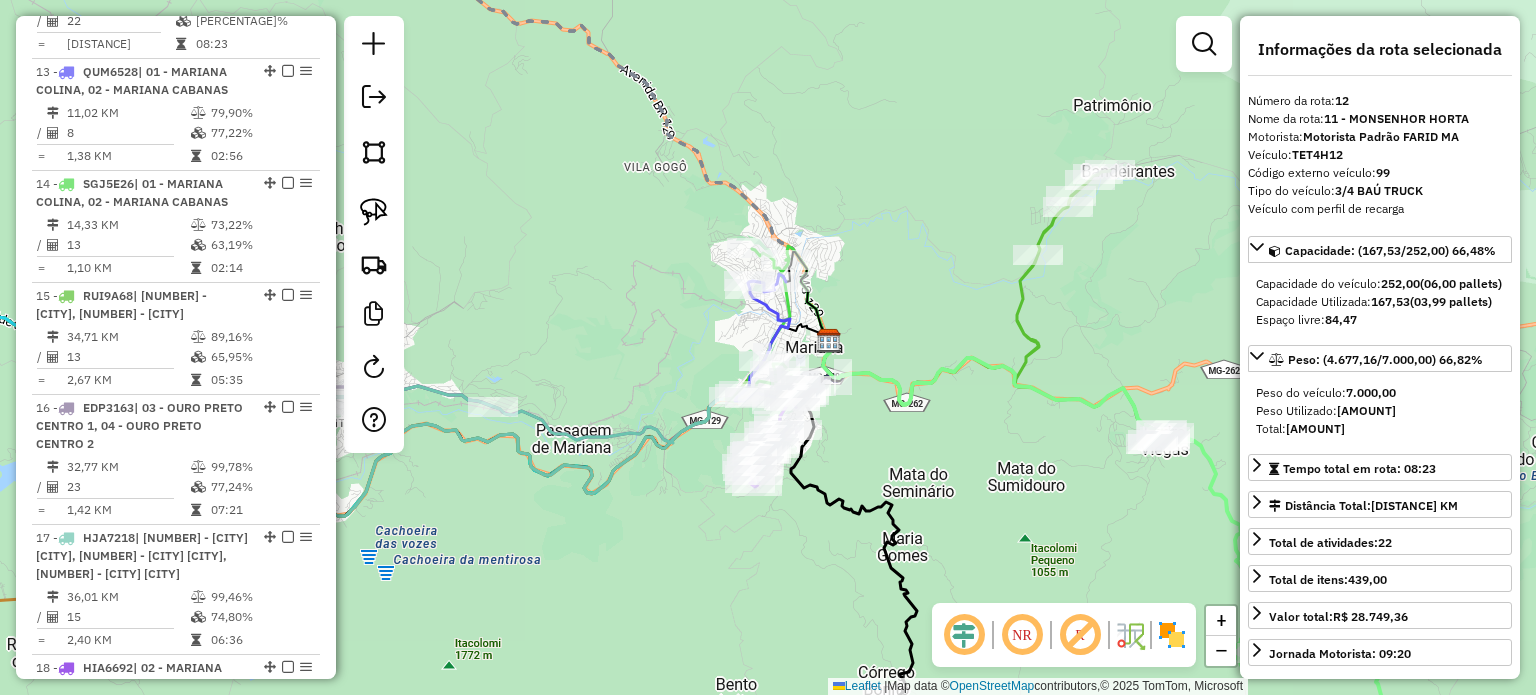 click 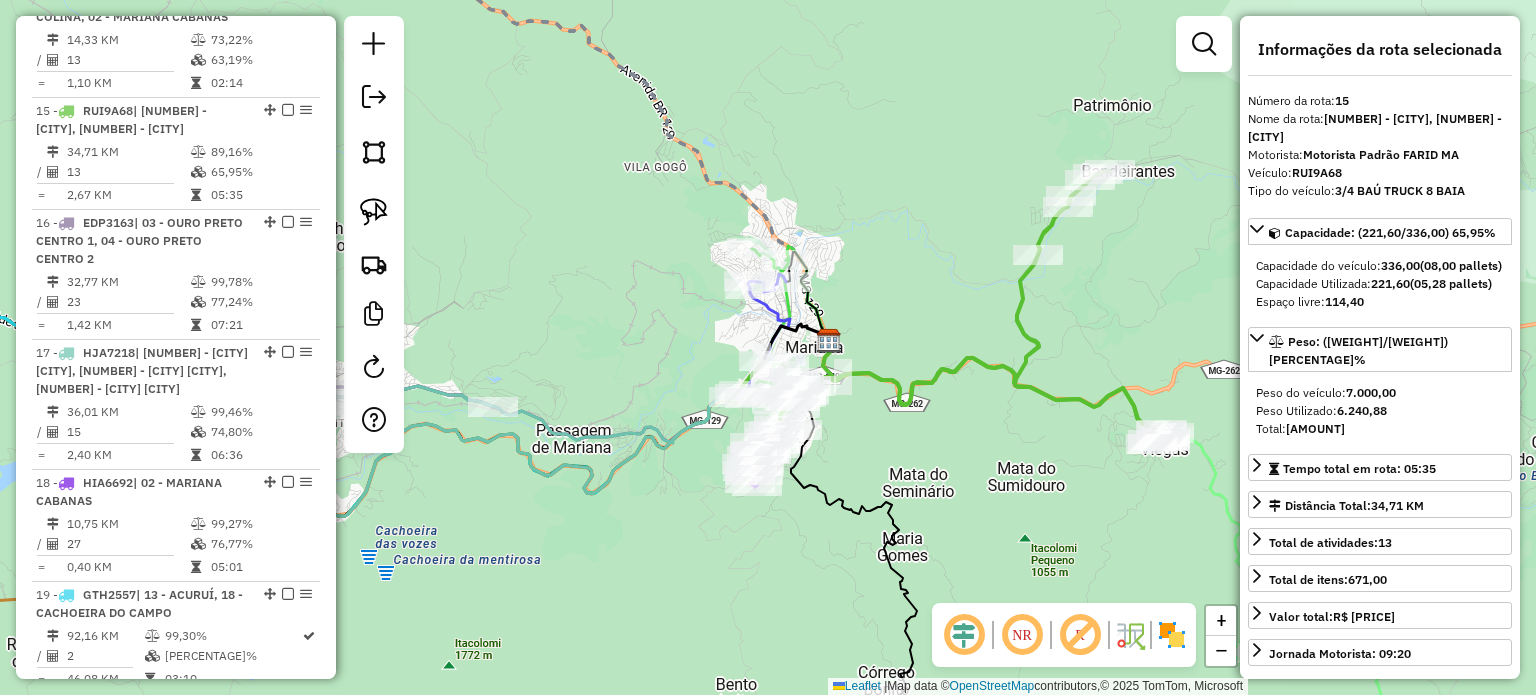 scroll, scrollTop: 2400, scrollLeft: 0, axis: vertical 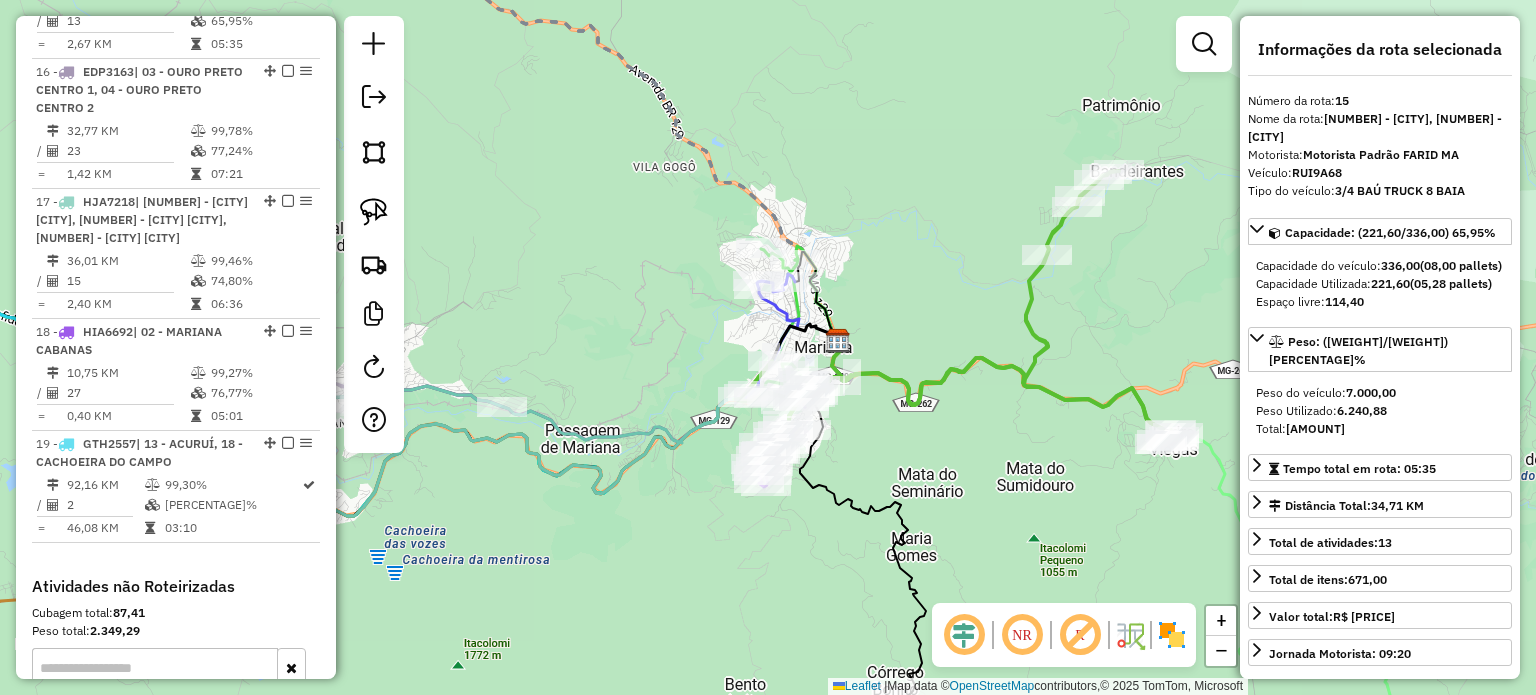 drag, startPoint x: 912, startPoint y: 523, endPoint x: 1036, endPoint y: 516, distance: 124.197426 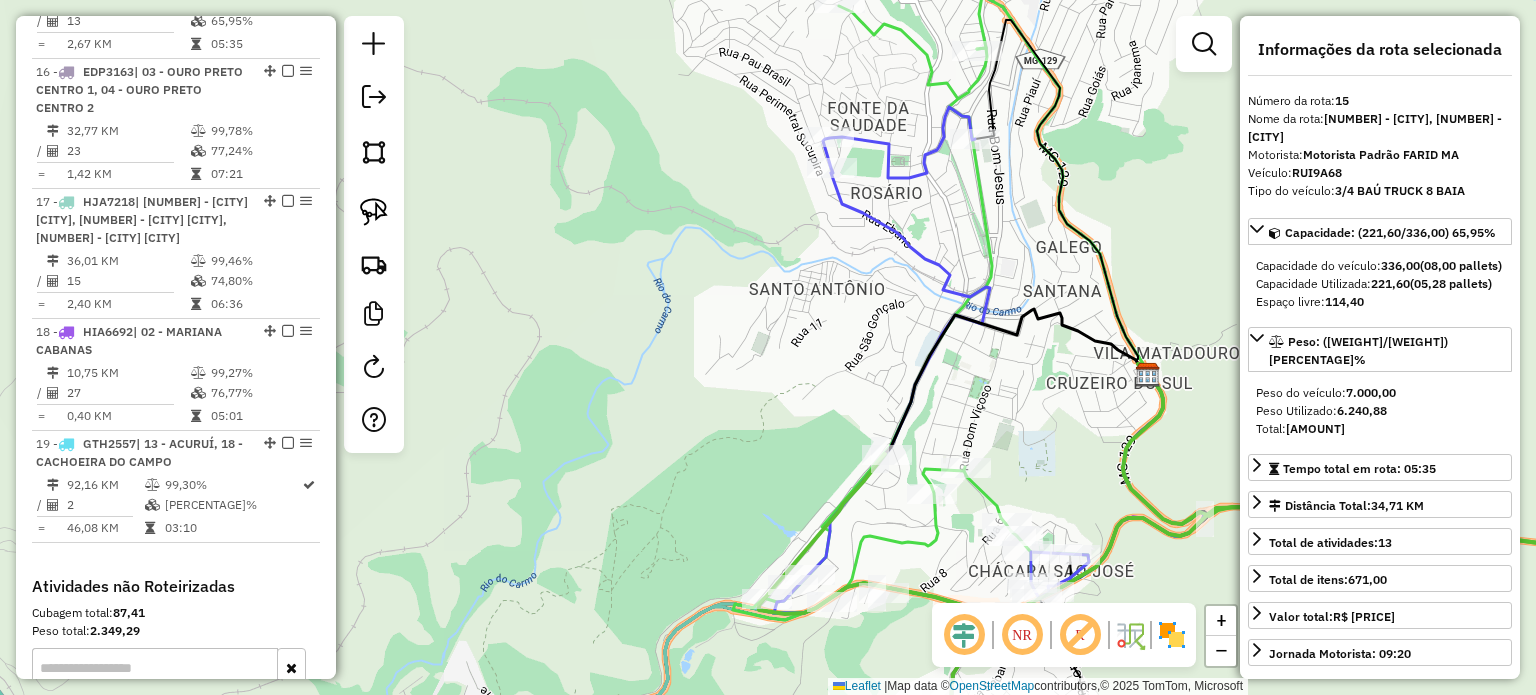 click 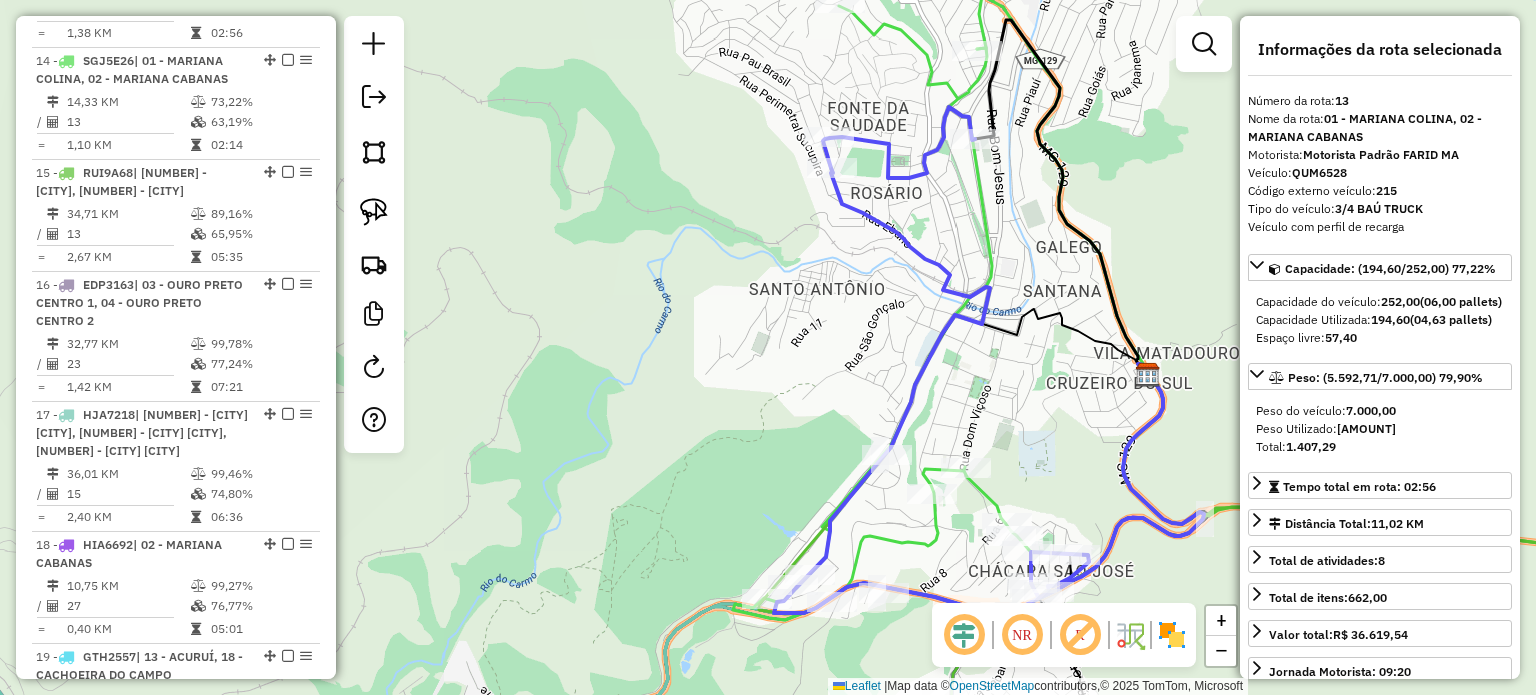 scroll, scrollTop: 2176, scrollLeft: 0, axis: vertical 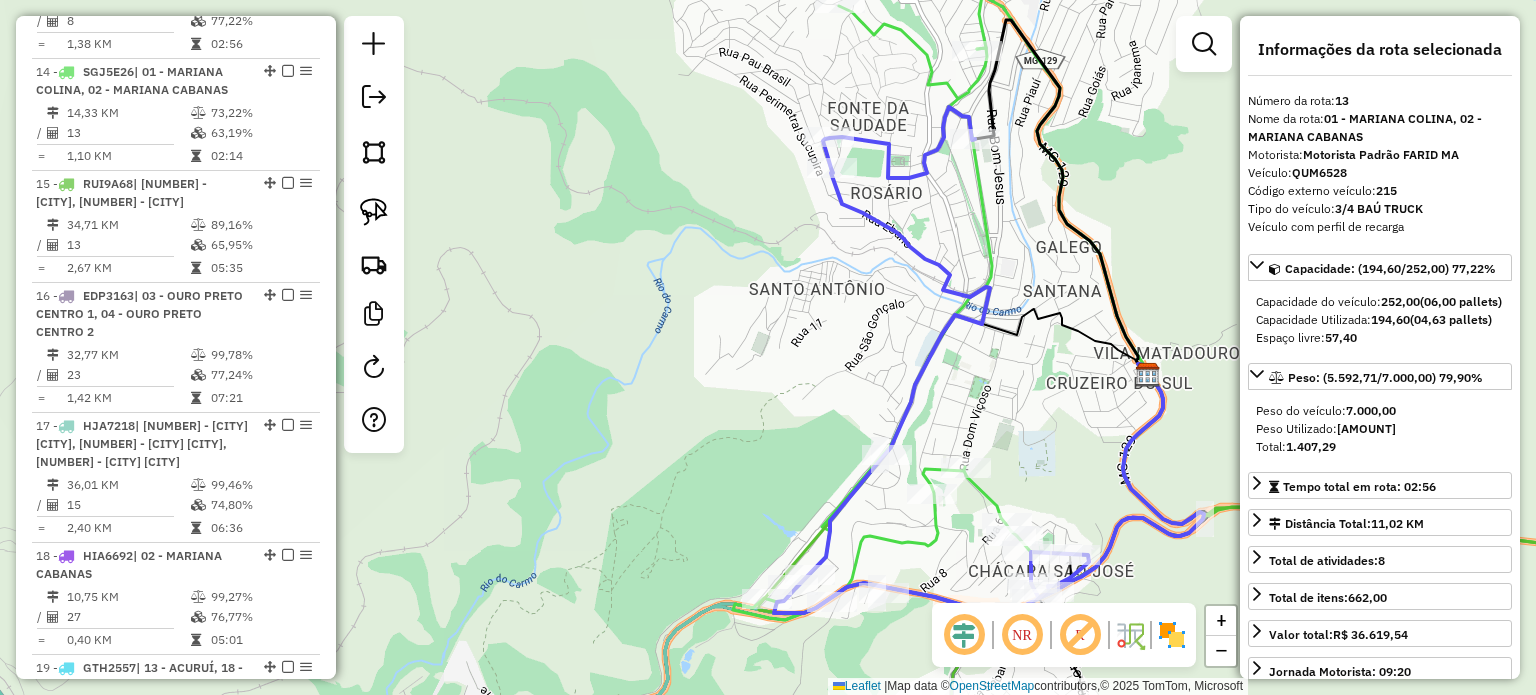 click on "Janela de atendimento Grade de atendimento Capacidade Transportadoras Veículos Cliente Pedidos  Rotas Selecione os dias de semana para filtrar as janelas de atendimento  Seg   Ter   Qua   Qui   Sex   Sáb   Dom  Informe o período da janela de atendimento: De: Até:  Filtrar exatamente a janela do cliente  Considerar janela de atendimento padrão  Selecione os dias de semana para filtrar as grades de atendimento  Seg   Ter   Qua   Qui   Sex   Sáb   Dom   Considerar clientes sem dia de atendimento cadastrado  Clientes fora do dia de atendimento selecionado Filtrar as atividades entre os valores definidos abaixo:  Peso mínimo:   Peso máximo:   Cubagem mínima:   Cubagem máxima:   De:   Até:  Filtrar as atividades entre o tempo de atendimento definido abaixo:  De:   Até:   Considerar capacidade total dos clientes não roteirizados Transportadora: Selecione um ou mais itens Tipo de veículo: Selecione um ou mais itens Veículo: Selecione um ou mais itens Motorista: Selecione um ou mais itens Nome: Rótulo:" 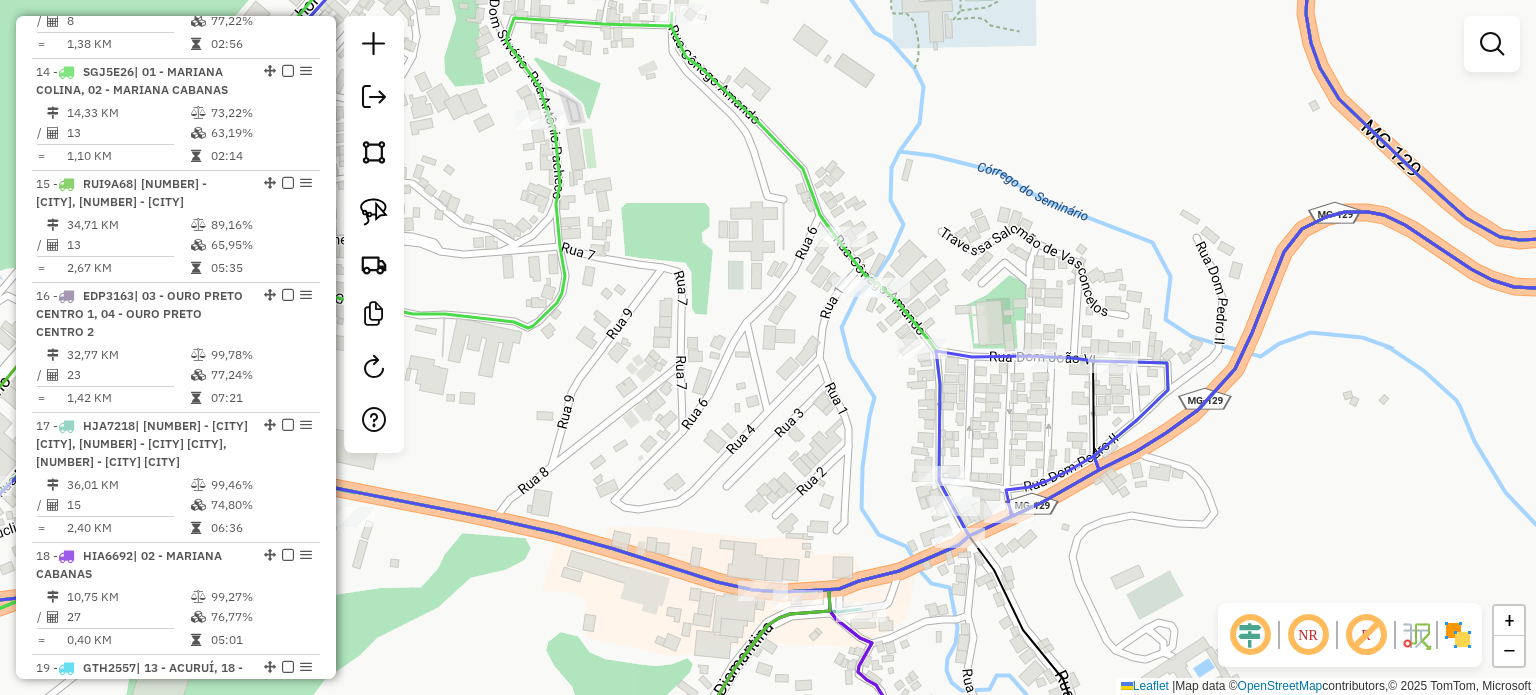 drag, startPoint x: 888, startPoint y: 583, endPoint x: 851, endPoint y: 361, distance: 225.06221 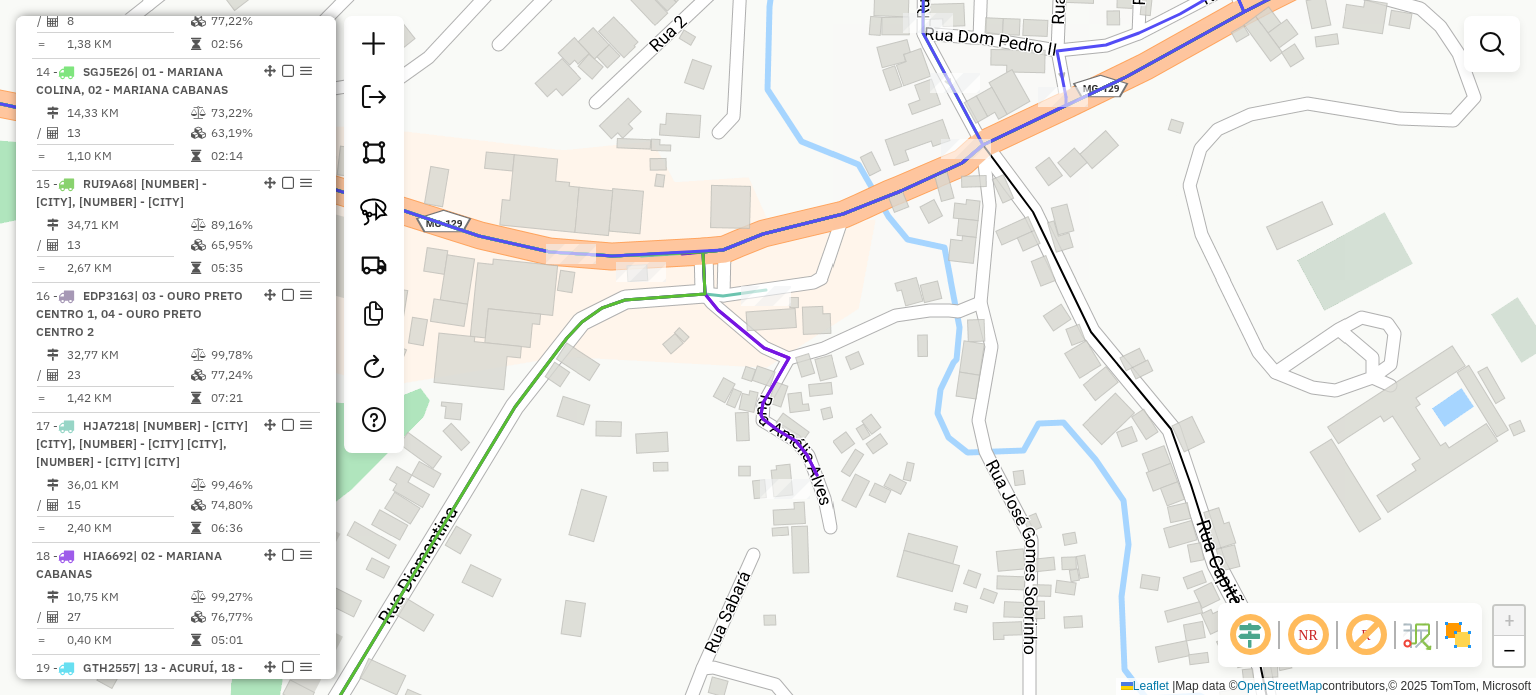 click on "Janela de atendimento Grade de atendimento Capacidade Transportadoras Veículos Cliente Pedidos  Rotas Selecione os dias de semana para filtrar as janelas de atendimento  Seg   Ter   Qua   Qui   Sex   Sáb   Dom  Informe o período da janela de atendimento: De: Até:  Filtrar exatamente a janela do cliente  Considerar janela de atendimento padrão  Selecione os dias de semana para filtrar as grades de atendimento  Seg   Ter   Qua   Qui   Sex   Sáb   Dom   Considerar clientes sem dia de atendimento cadastrado  Clientes fora do dia de atendimento selecionado Filtrar as atividades entre os valores definidos abaixo:  Peso mínimo:   Peso máximo:   Cubagem mínima:   Cubagem máxima:   De:   Até:  Filtrar as atividades entre o tempo de atendimento definido abaixo:  De:   Até:   Considerar capacidade total dos clientes não roteirizados Transportadora: Selecione um ou mais itens Tipo de veículo: Selecione um ou mais itens Veículo: Selecione um ou mais itens Motorista: Selecione um ou mais itens Nome: Rótulo:" 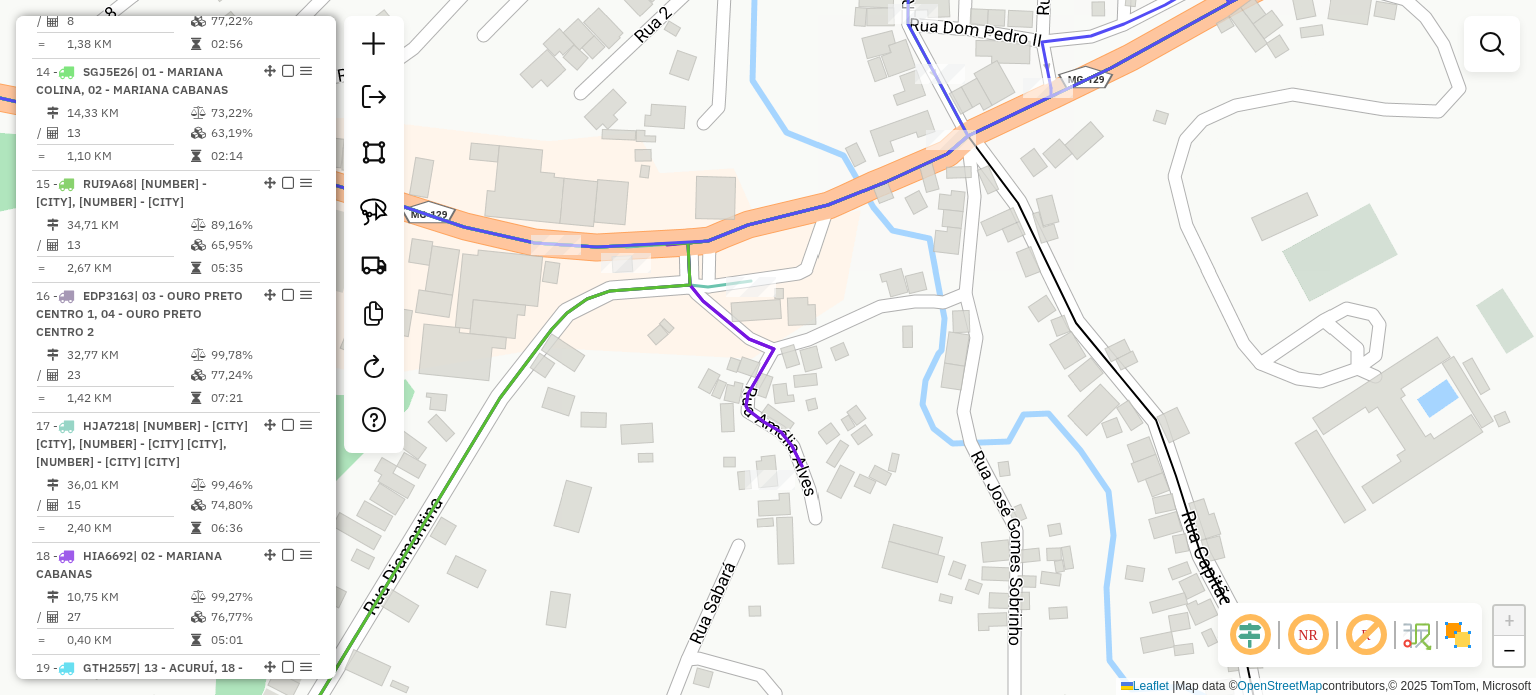 click 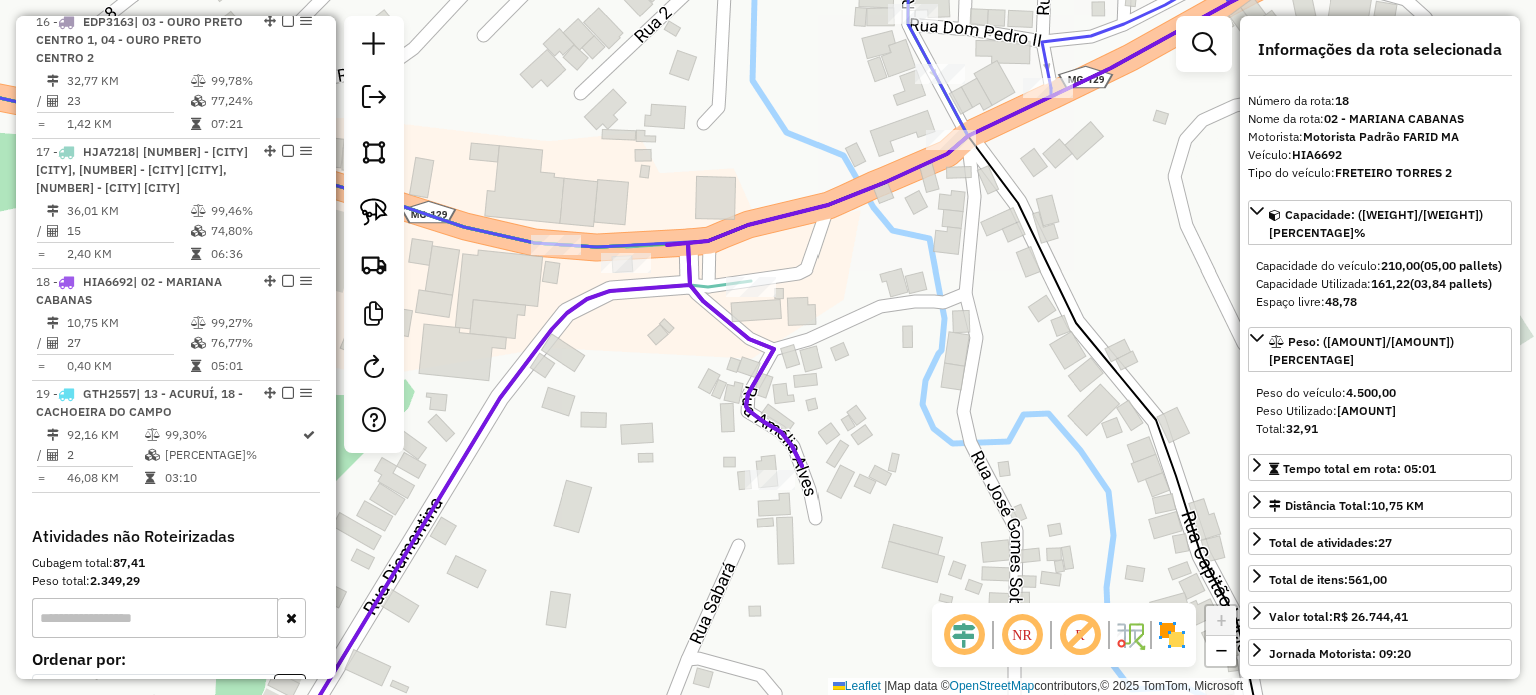 scroll, scrollTop: 2742, scrollLeft: 0, axis: vertical 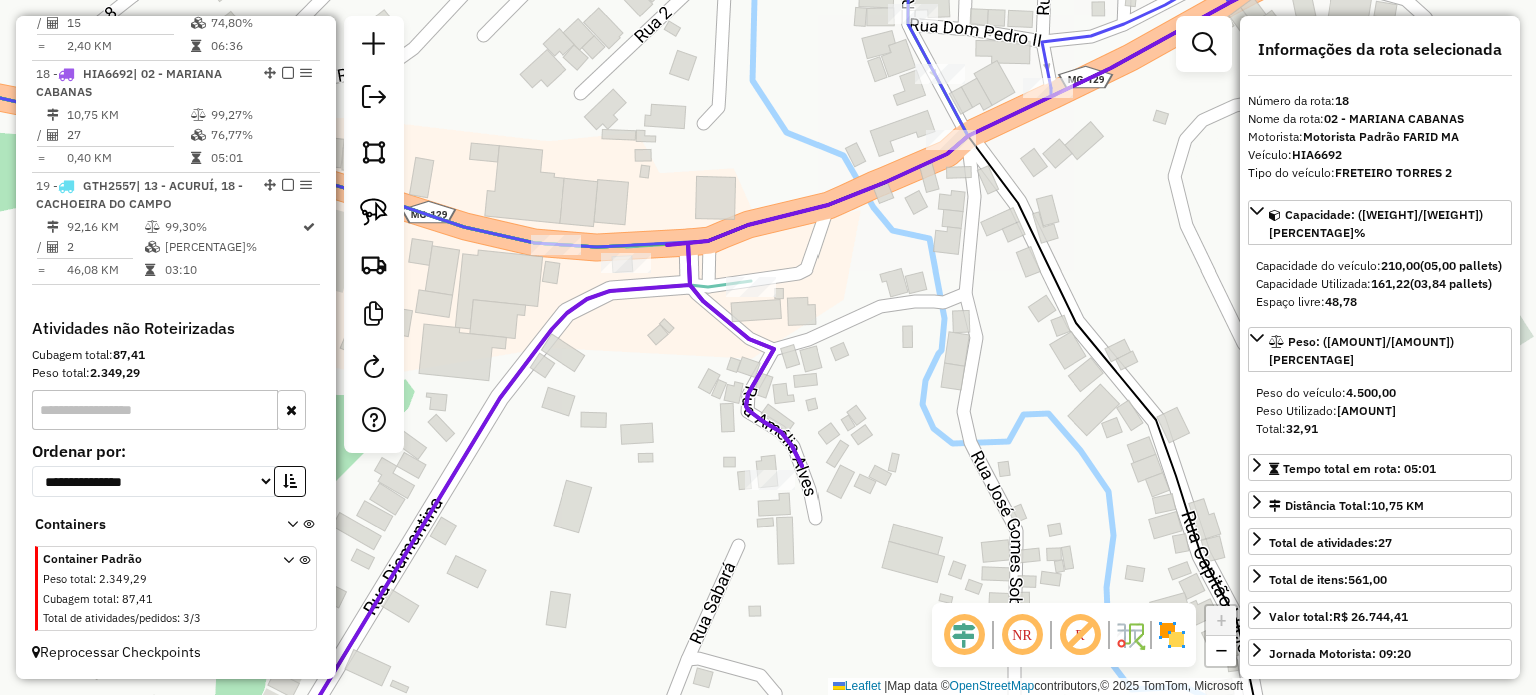 drag, startPoint x: 785, startPoint y: 376, endPoint x: 450, endPoint y: 333, distance: 337.7484 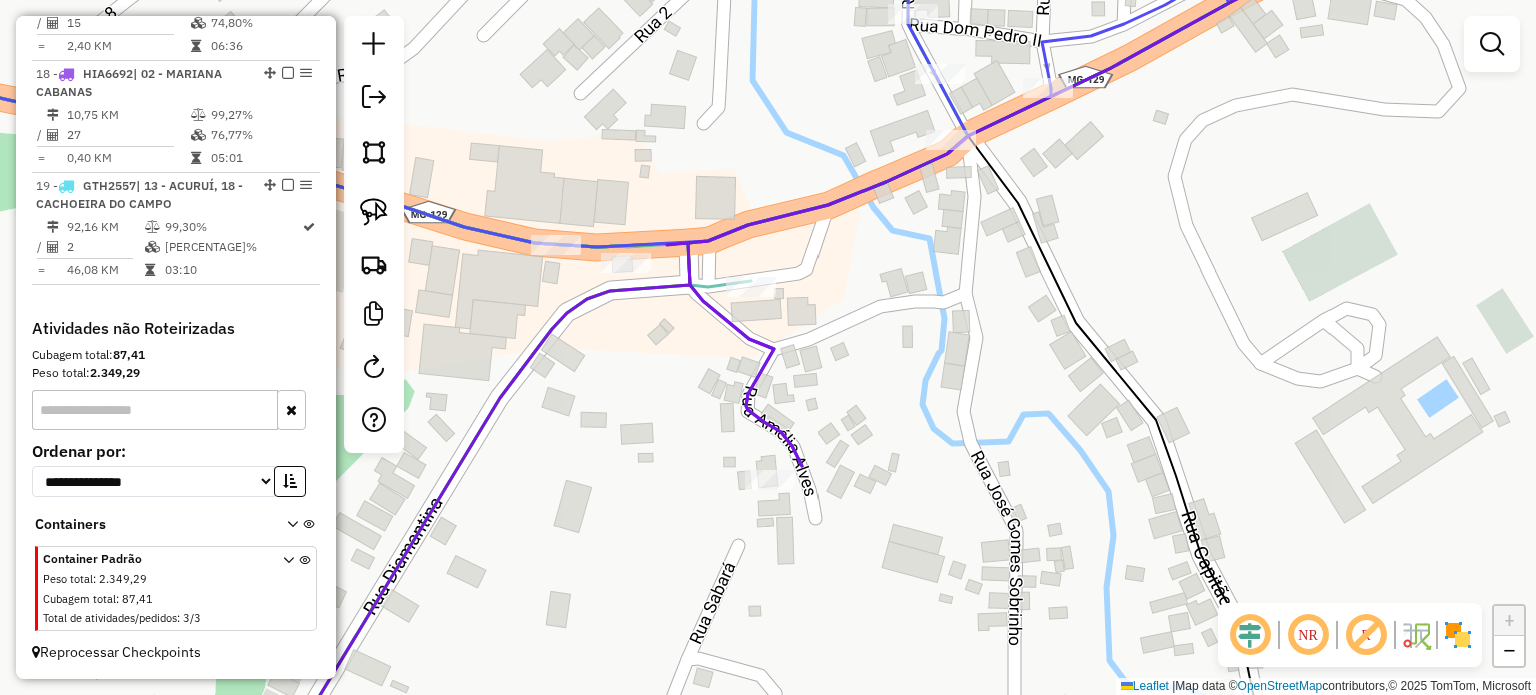 drag, startPoint x: 711, startPoint y: 551, endPoint x: 1033, endPoint y: 530, distance: 322.68405 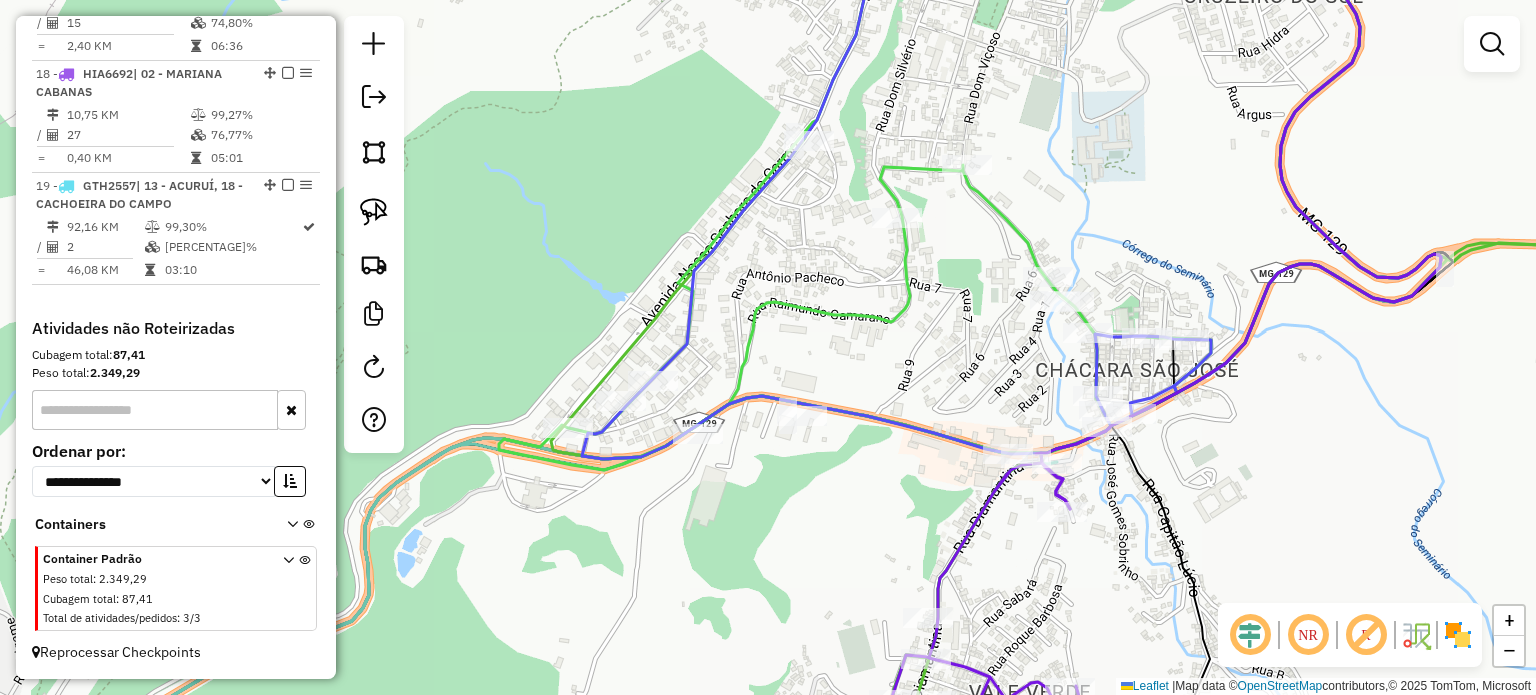 drag, startPoint x: 1036, startPoint y: 558, endPoint x: 1055, endPoint y: 531, distance: 33.01515 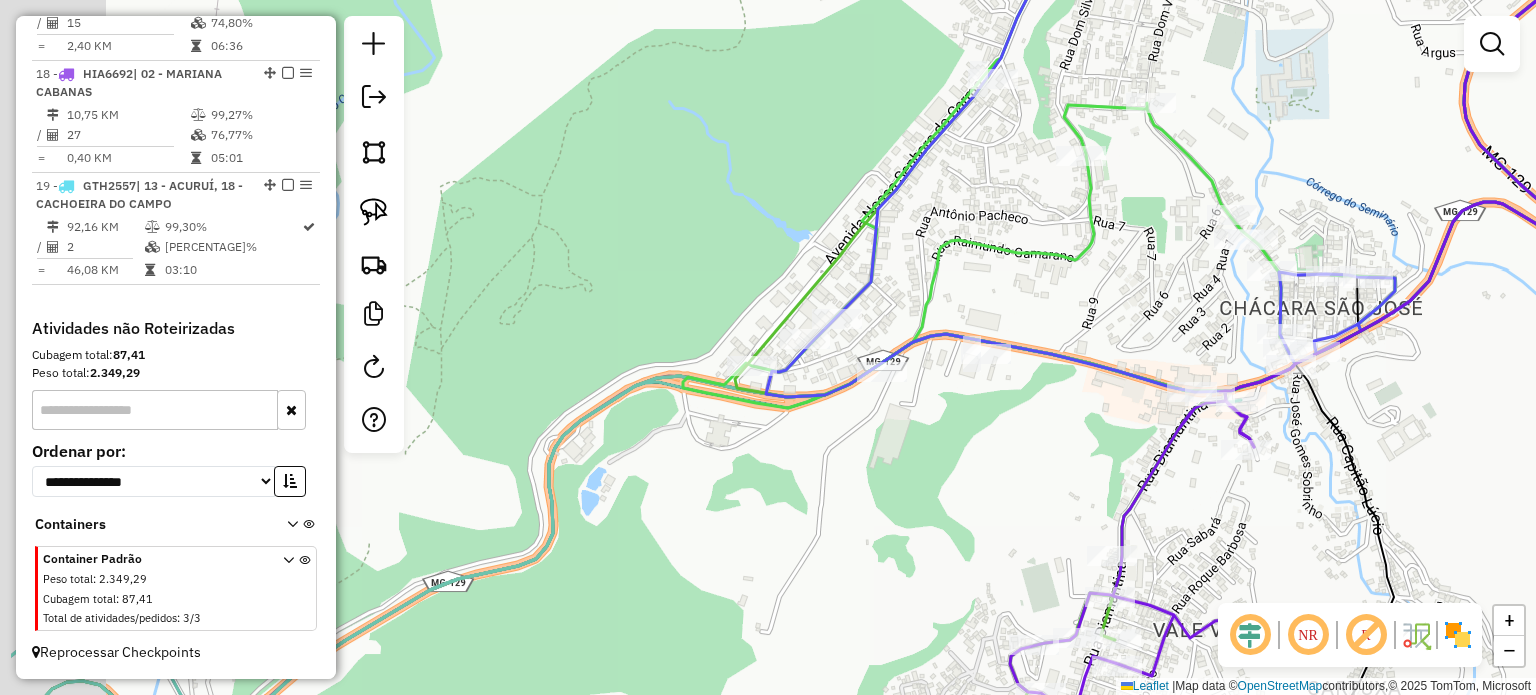 drag, startPoint x: 1021, startPoint y: 449, endPoint x: 1066, endPoint y: 429, distance: 49.24429 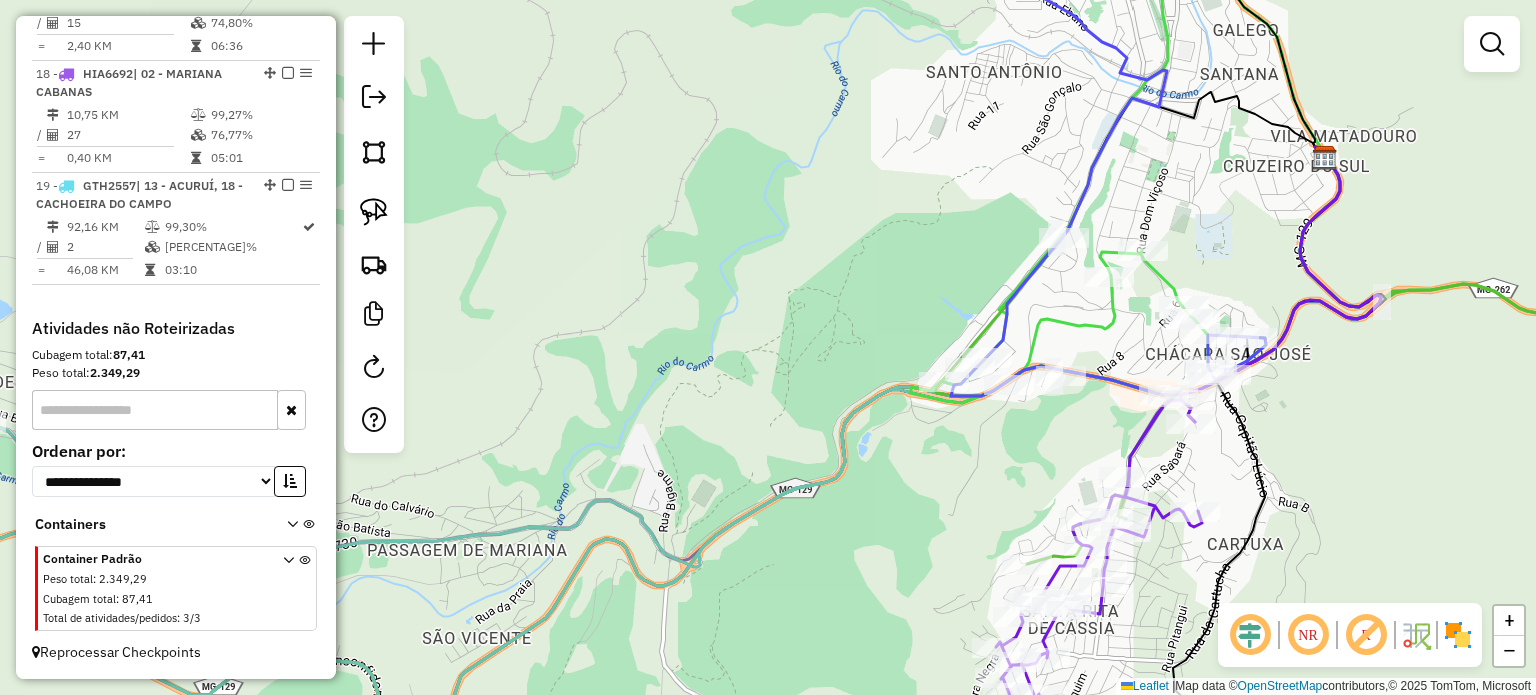 click 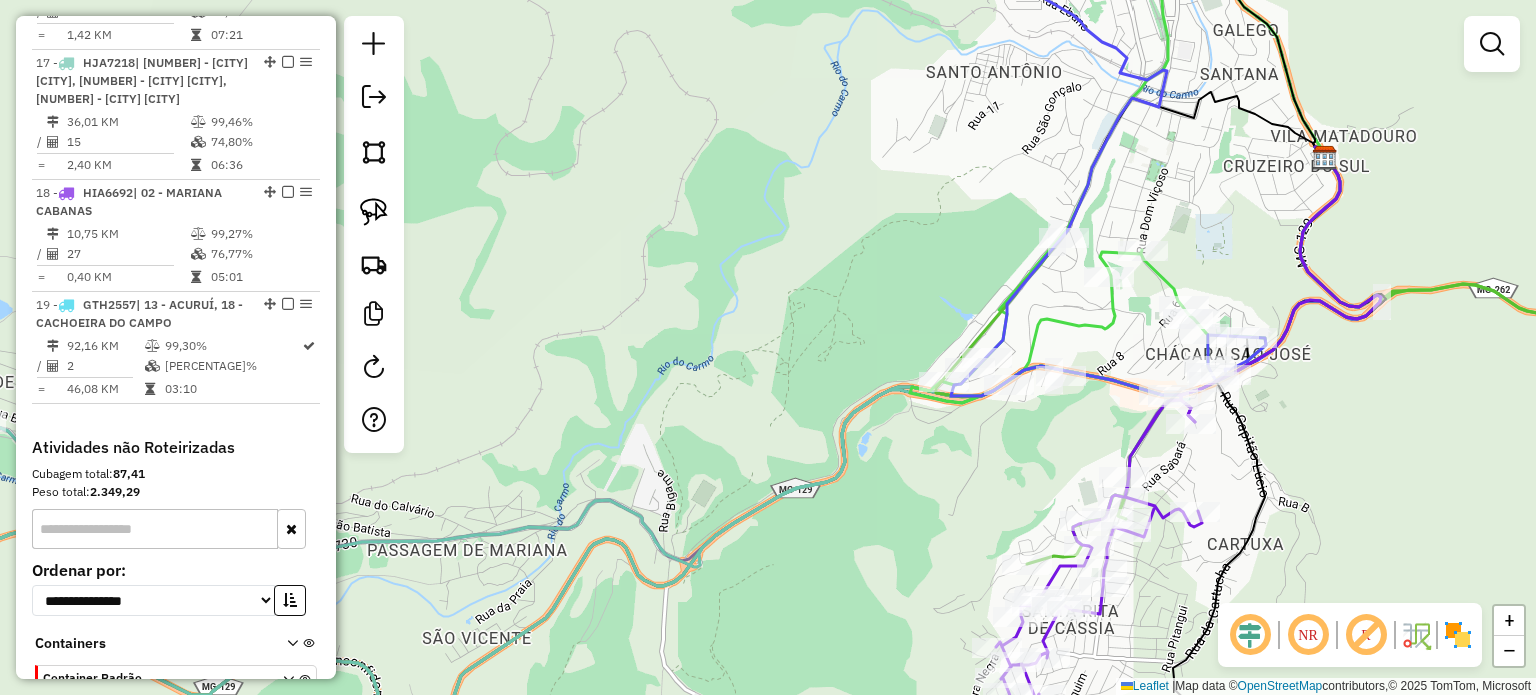 select on "**********" 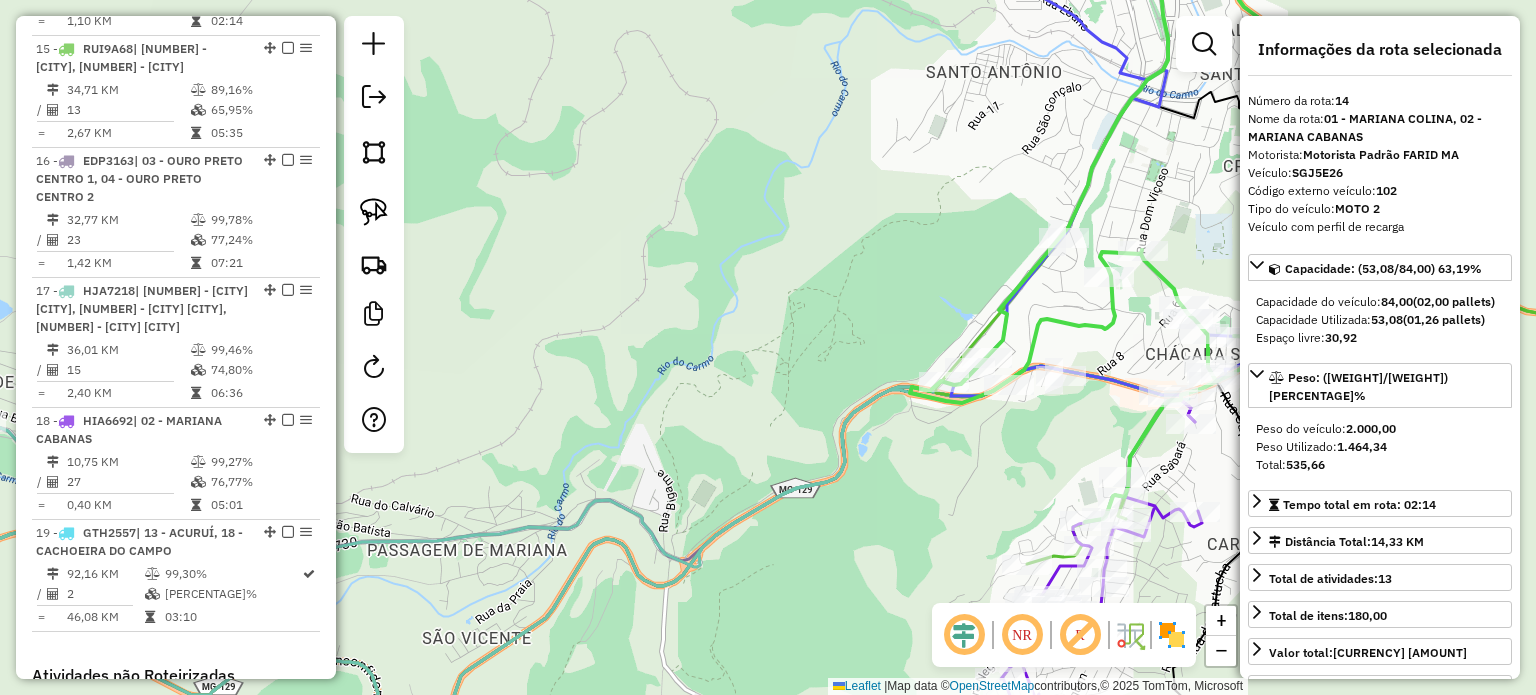 scroll, scrollTop: 2288, scrollLeft: 0, axis: vertical 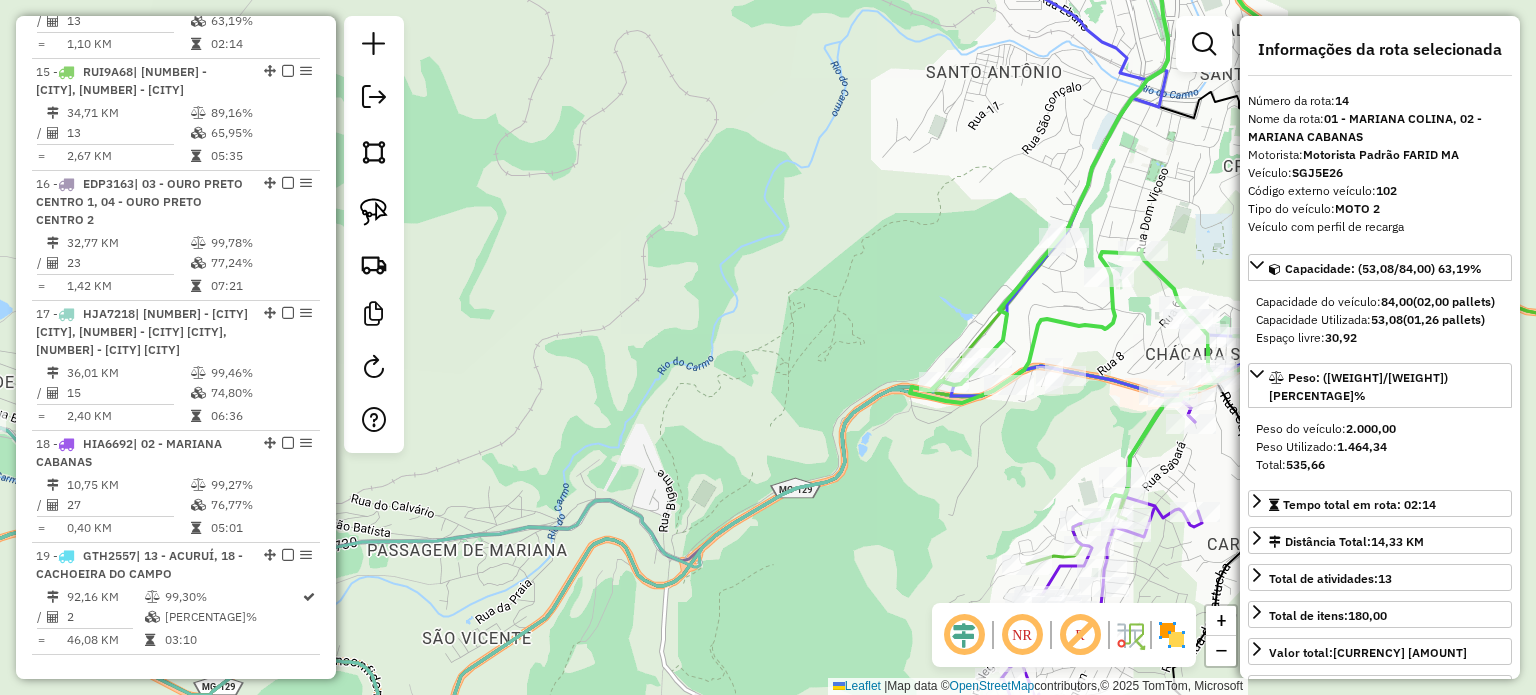 click on "Janela de atendimento Grade de atendimento Capacidade Transportadoras Veículos Cliente Pedidos  Rotas Selecione os dias de semana para filtrar as janelas de atendimento  Seg   Ter   Qua   Qui   Sex   Sáb   Dom  Informe o período da janela de atendimento: De: Até:  Filtrar exatamente a janela do cliente  Considerar janela de atendimento padrão  Selecione os dias de semana para filtrar as grades de atendimento  Seg   Ter   Qua   Qui   Sex   Sáb   Dom   Considerar clientes sem dia de atendimento cadastrado  Clientes fora do dia de atendimento selecionado Filtrar as atividades entre os valores definidos abaixo:  Peso mínimo:   Peso máximo:   Cubagem mínima:   Cubagem máxima:   De:   Até:  Filtrar as atividades entre o tempo de atendimento definido abaixo:  De:   Até:   Considerar capacidade total dos clientes não roteirizados Transportadora: Selecione um ou mais itens Tipo de veículo: Selecione um ou mais itens Veículo: Selecione um ou mais itens Motorista: Selecione um ou mais itens Nome: Rótulo:" 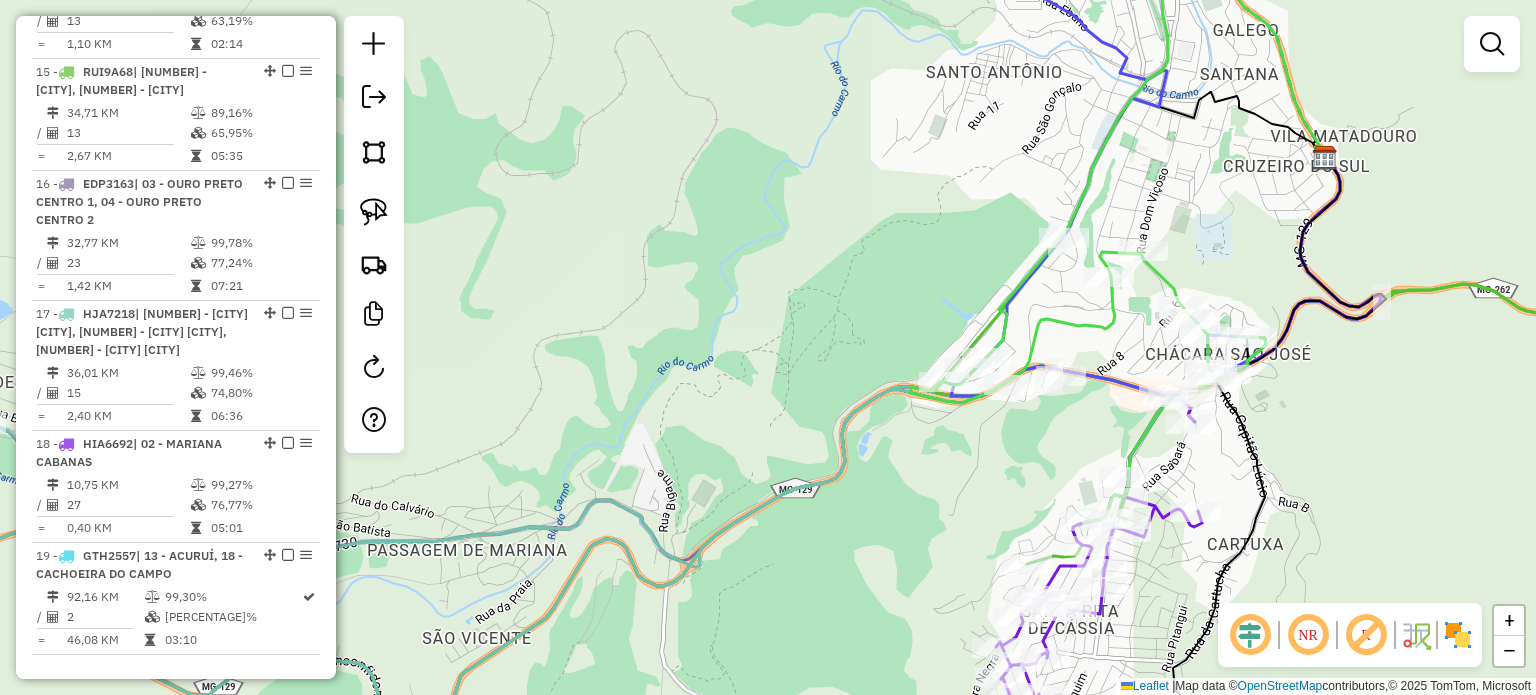 drag, startPoint x: 1036, startPoint y: 457, endPoint x: 899, endPoint y: 447, distance: 137.36447 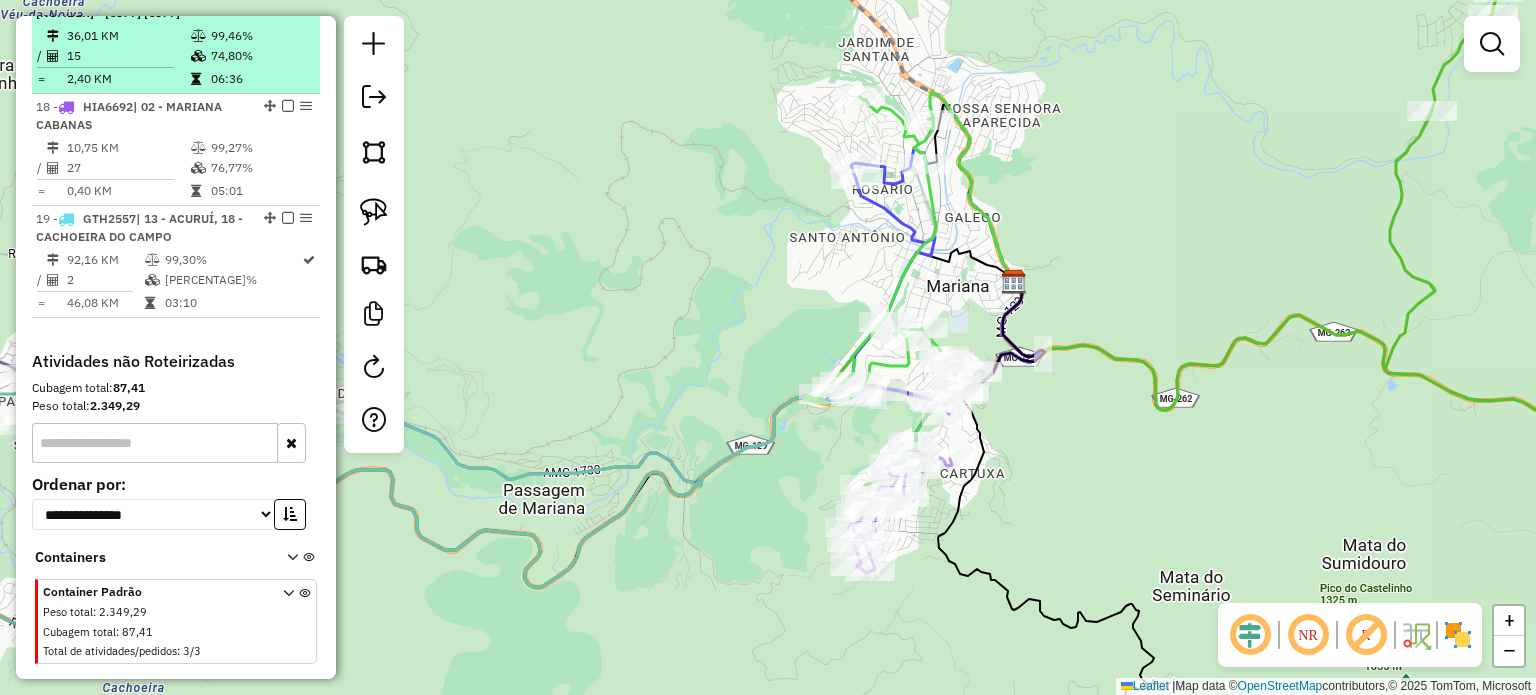 scroll, scrollTop: 2742, scrollLeft: 0, axis: vertical 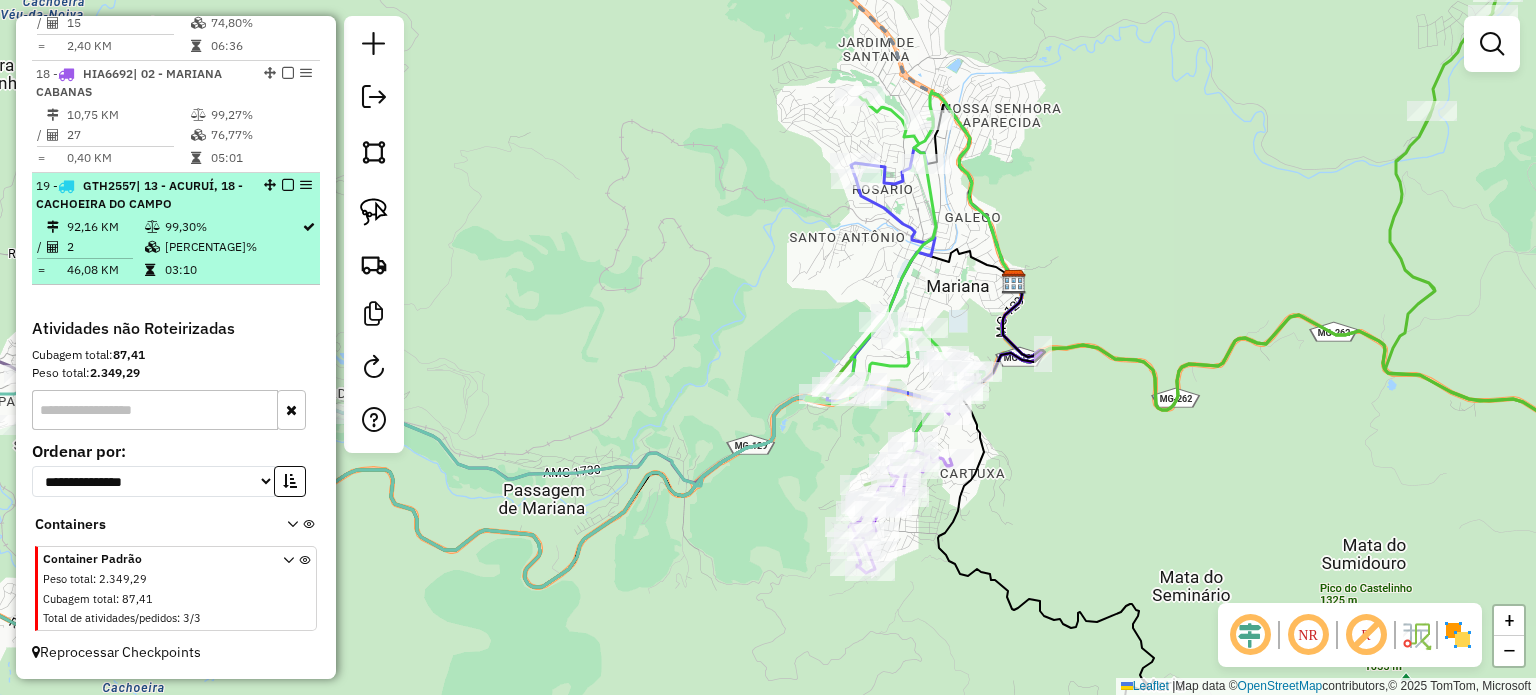 click on "92,16 KM" at bounding box center (105, 227) 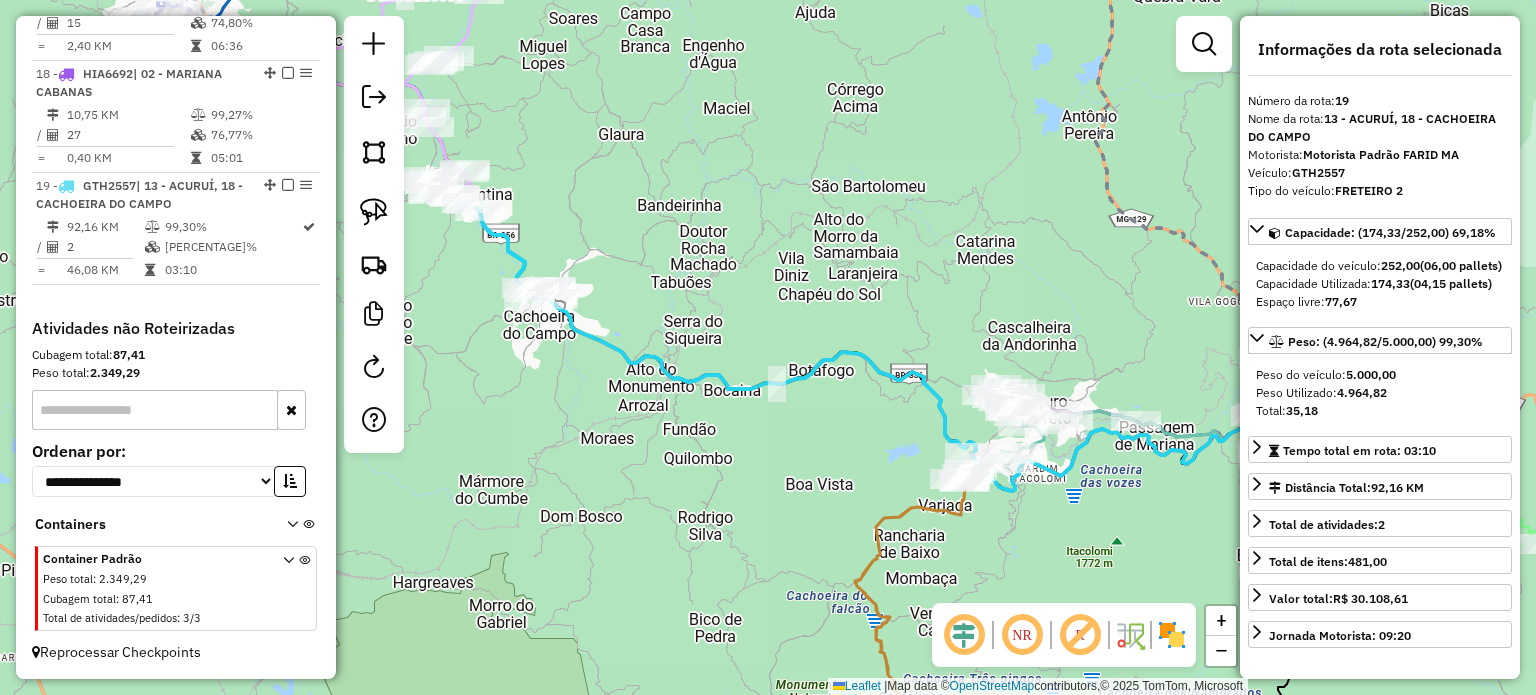 drag, startPoint x: 767, startPoint y: 259, endPoint x: 871, endPoint y: 248, distance: 104.58012 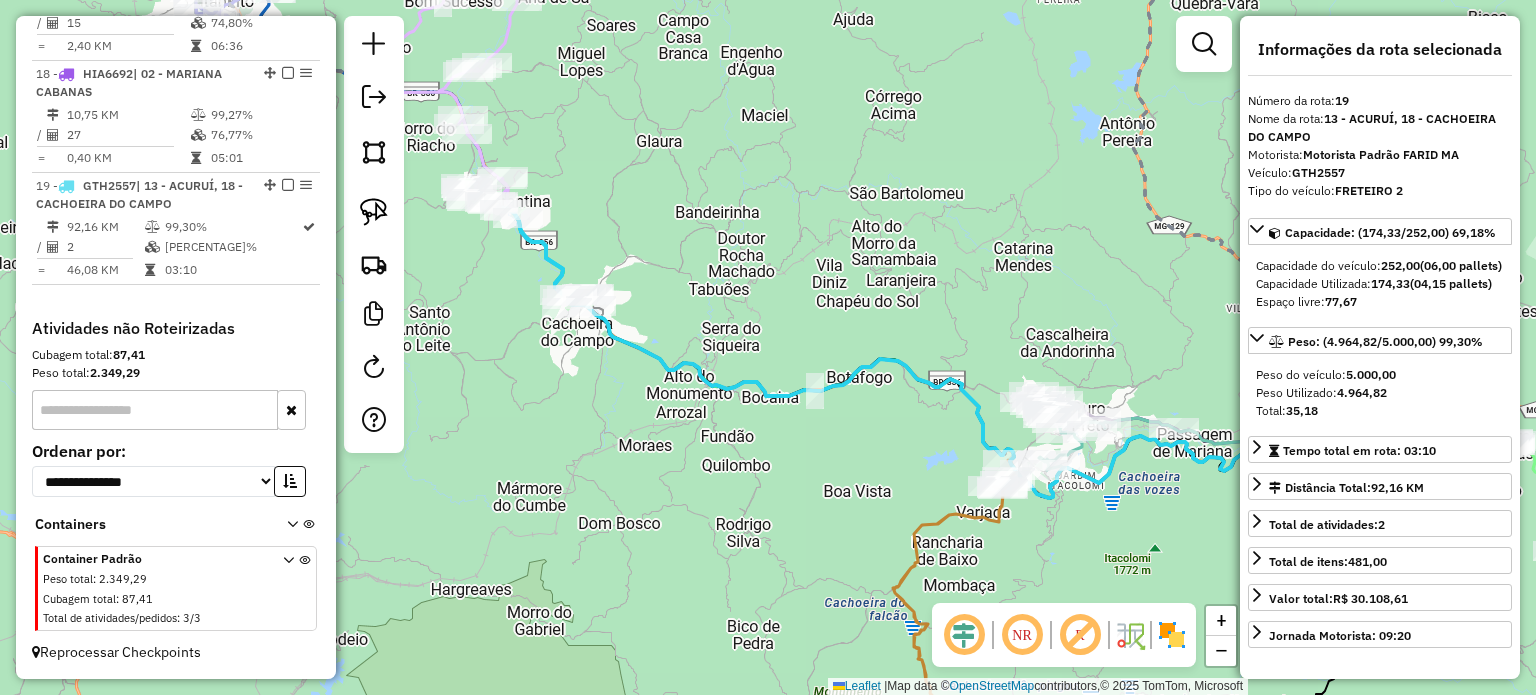 drag, startPoint x: 736, startPoint y: 460, endPoint x: 760, endPoint y: 461, distance: 24.020824 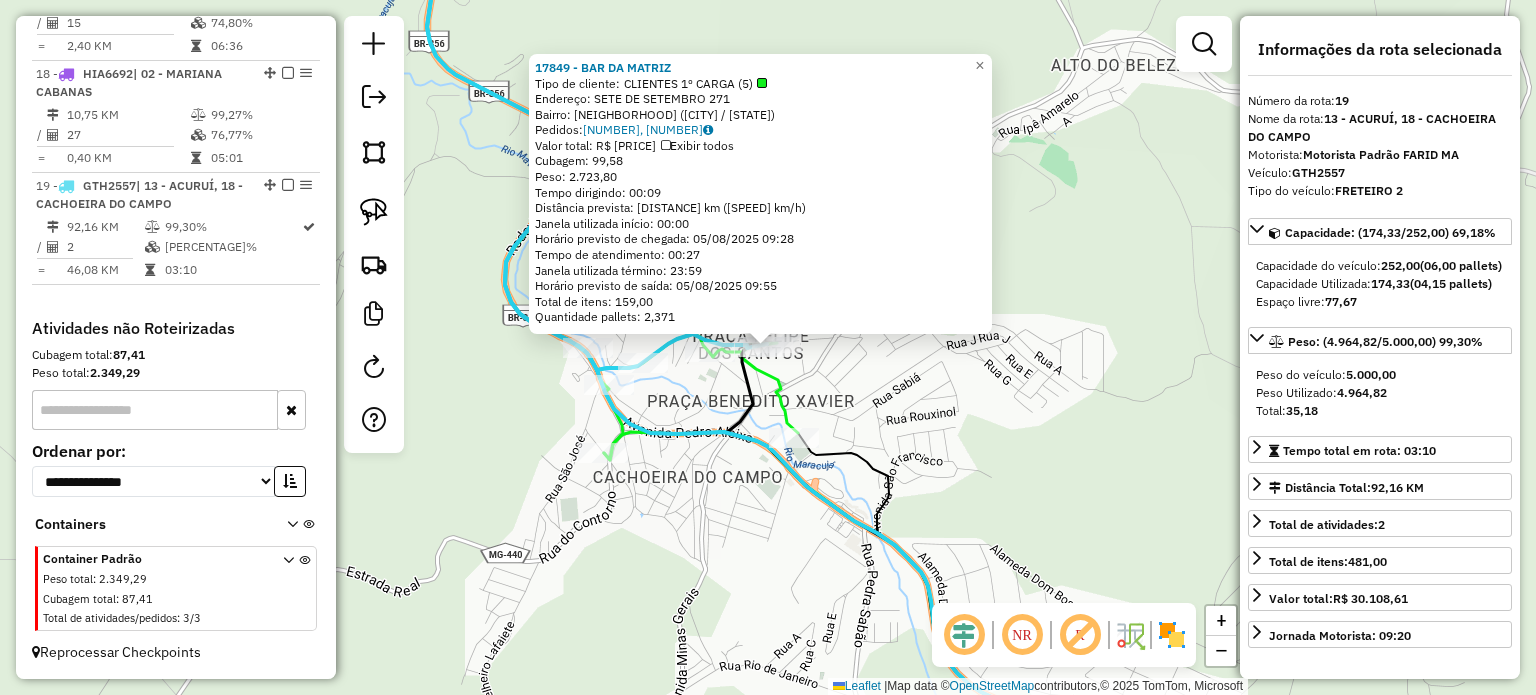 click on "17849 - BAR DA MATRIZ  Tipo de cliente:   CLIENTES 1º CARGA (5)   Endereço:  SETE DE SETEMBRO 271   Bairro: CACHOEIRA DO CAMPO (OURO PRETO / MG)   Pedidos:  04392967, 04392971   Valor total: R$ 13.252,29   Exibir todos   Cubagem: 99,58  Peso: 2.723,80  Tempo dirigindo: 00:09   Distância prevista: 7,02 km (46,80 km/h)   Janela utilizada início: 00:00   Horário previsto de chegada: 05/08/2025 09:28   Tempo de atendimento: 00:27   Janela utilizada término: 23:59   Horário previsto de saída: 05/08/2025 09:55   Total de itens: 159,00   Quantidade pallets: 2,371  × Janela de atendimento Grade de atendimento Capacidade Transportadoras Veículos Cliente Pedidos  Rotas Selecione os dias de semana para filtrar as janelas de atendimento  Seg   Ter   Qua   Qui   Sex   Sáb   Dom  Informe o período da janela de atendimento: De: Até:  Filtrar exatamente a janela do cliente  Considerar janela de atendimento padrão  Selecione os dias de semana para filtrar as grades de atendimento  Seg   Ter   Qua   Qui   Sex  +" 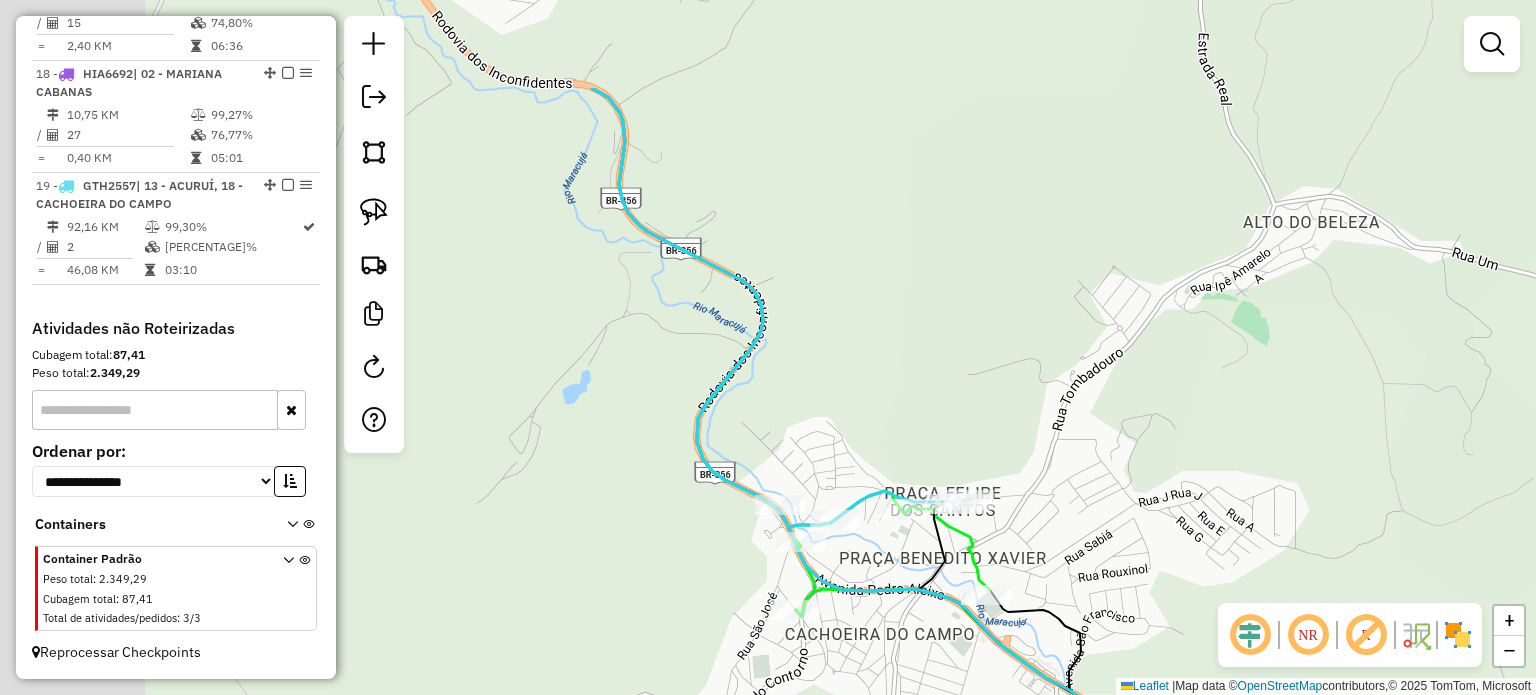 drag, startPoint x: 718, startPoint y: 258, endPoint x: 842, endPoint y: 379, distance: 173.25415 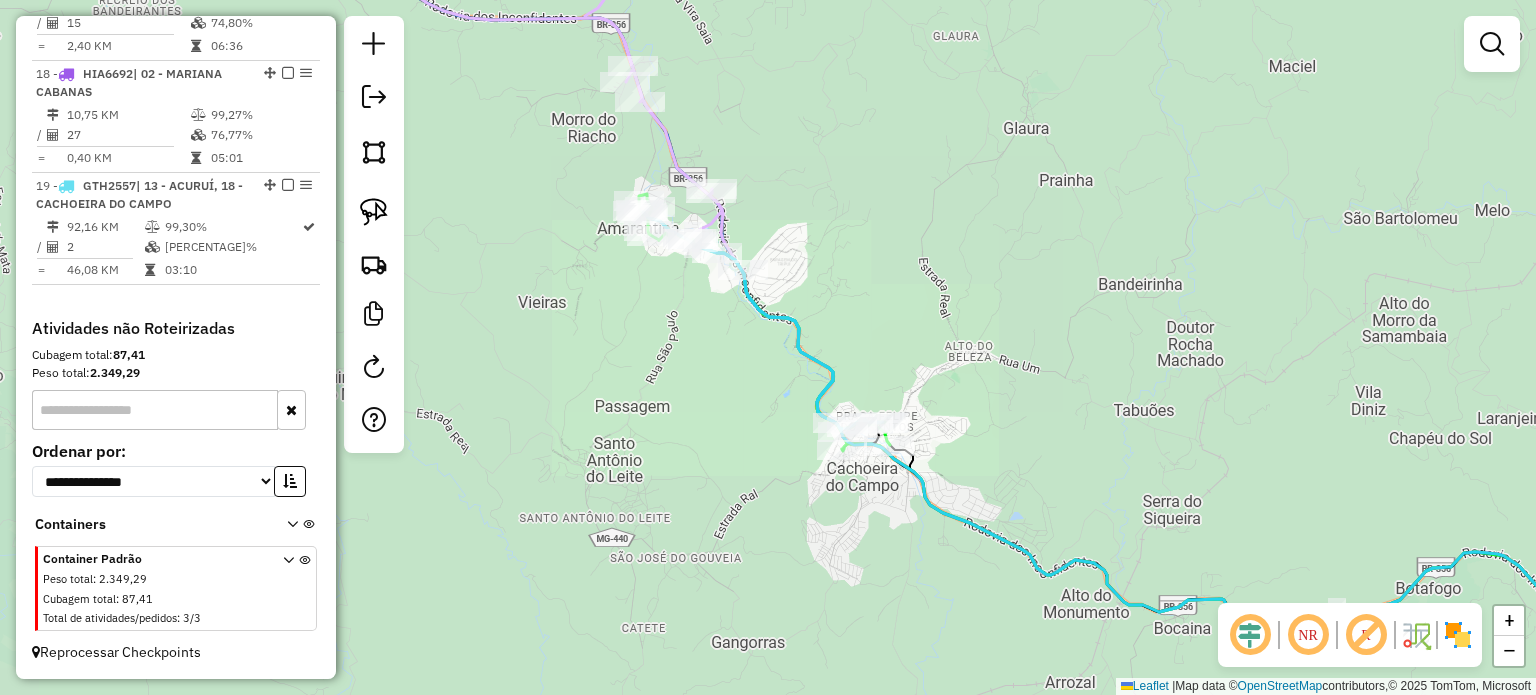 click on "Janela de atendimento Grade de atendimento Capacidade Transportadoras Veículos Cliente Pedidos  Rotas Selecione os dias de semana para filtrar as janelas de atendimento  Seg   Ter   Qua   Qui   Sex   Sáb   Dom  Informe o período da janela de atendimento: De: Até:  Filtrar exatamente a janela do cliente  Considerar janela de atendimento padrão  Selecione os dias de semana para filtrar as grades de atendimento  Seg   Ter   Qua   Qui   Sex   Sáb   Dom   Considerar clientes sem dia de atendimento cadastrado  Clientes fora do dia de atendimento selecionado Filtrar as atividades entre os valores definidos abaixo:  Peso mínimo:   Peso máximo:   Cubagem mínima:   Cubagem máxima:   De:   Até:  Filtrar as atividades entre o tempo de atendimento definido abaixo:  De:   Até:   Considerar capacidade total dos clientes não roteirizados Transportadora: Selecione um ou mais itens Tipo de veículo: Selecione um ou mais itens Veículo: Selecione um ou mais itens Motorista: Selecione um ou mais itens Nome: Rótulo:" 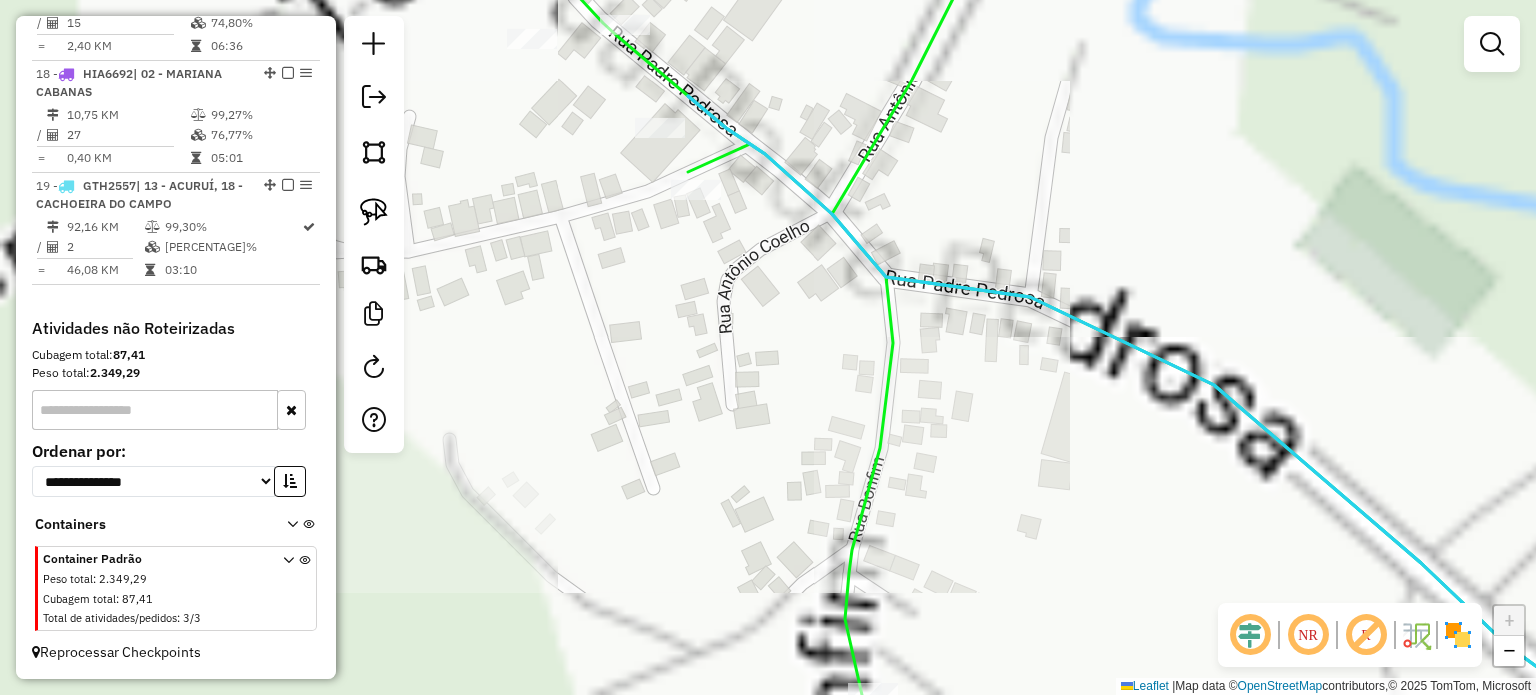 select on "**********" 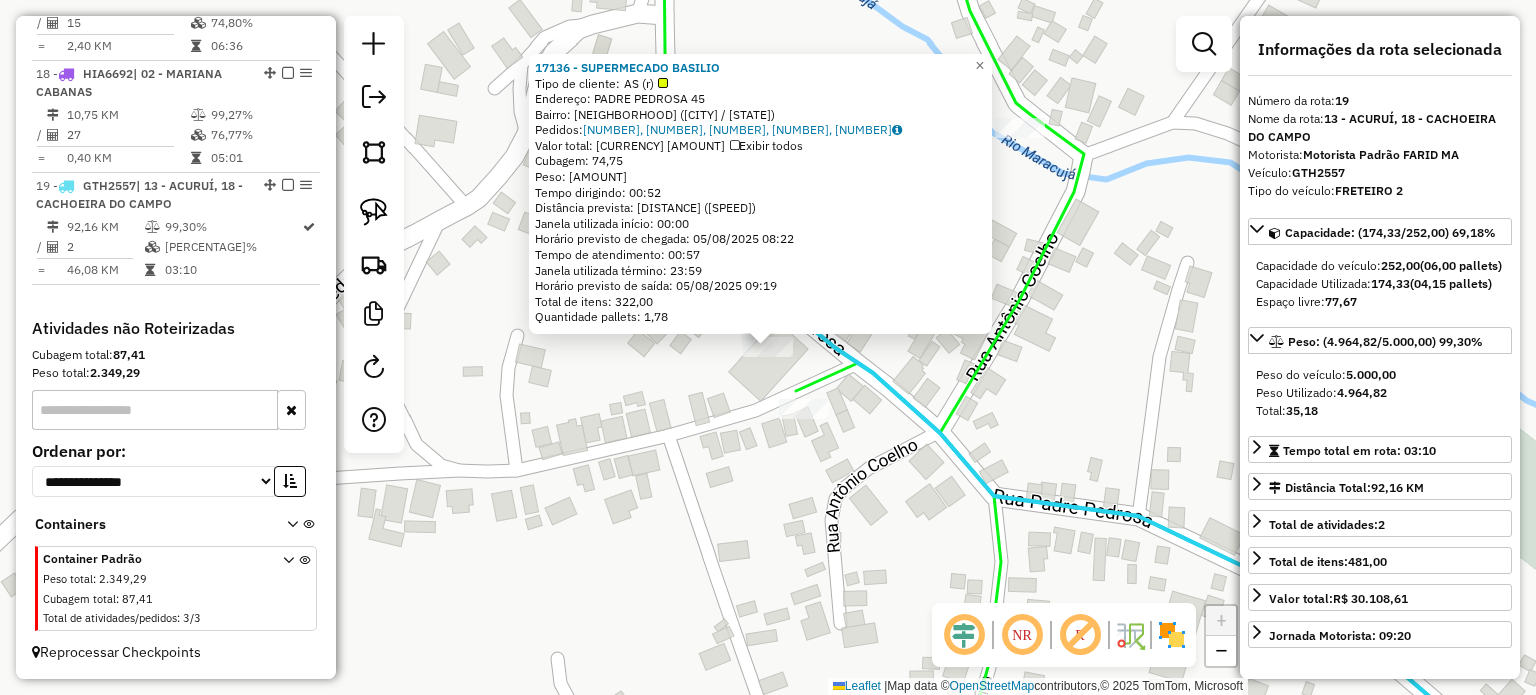 click on "17136 - SUPERMECADO BASILIO  Tipo de cliente:   AS (r)   Endereço:  PADRE PEDROSA 45   Bairro: AMARANTINA (OURO PRETO / MG)   Pedidos:  04393384, 04393083, 04393084, 04393085, 04393089   Valor total: R$ 16.856,32   Exibir todos   Cubagem: 74,75  Peso: 2.241,02  Tempo dirigindo: 00:52   Distância prevista: 45,765 km (52,81 km/h)   Janela utilizada início: 00:00   Horário previsto de chegada: 05/08/2025 08:22   Tempo de atendimento: 00:57   Janela utilizada término: 23:59   Horário previsto de saída: 05/08/2025 09:19   Total de itens: 322,00   Quantidade pallets: 1,78  × Janela de atendimento Grade de atendimento Capacidade Transportadoras Veículos Cliente Pedidos  Rotas Selecione os dias de semana para filtrar as janelas de atendimento  Seg   Ter   Qua   Qui   Sex   Sáb   Dom  Informe o período da janela de atendimento: De: Até:  Filtrar exatamente a janela do cliente  Considerar janela de atendimento padrão  Selecione os dias de semana para filtrar as grades de atendimento  Seg   Ter   Qua   Qui" 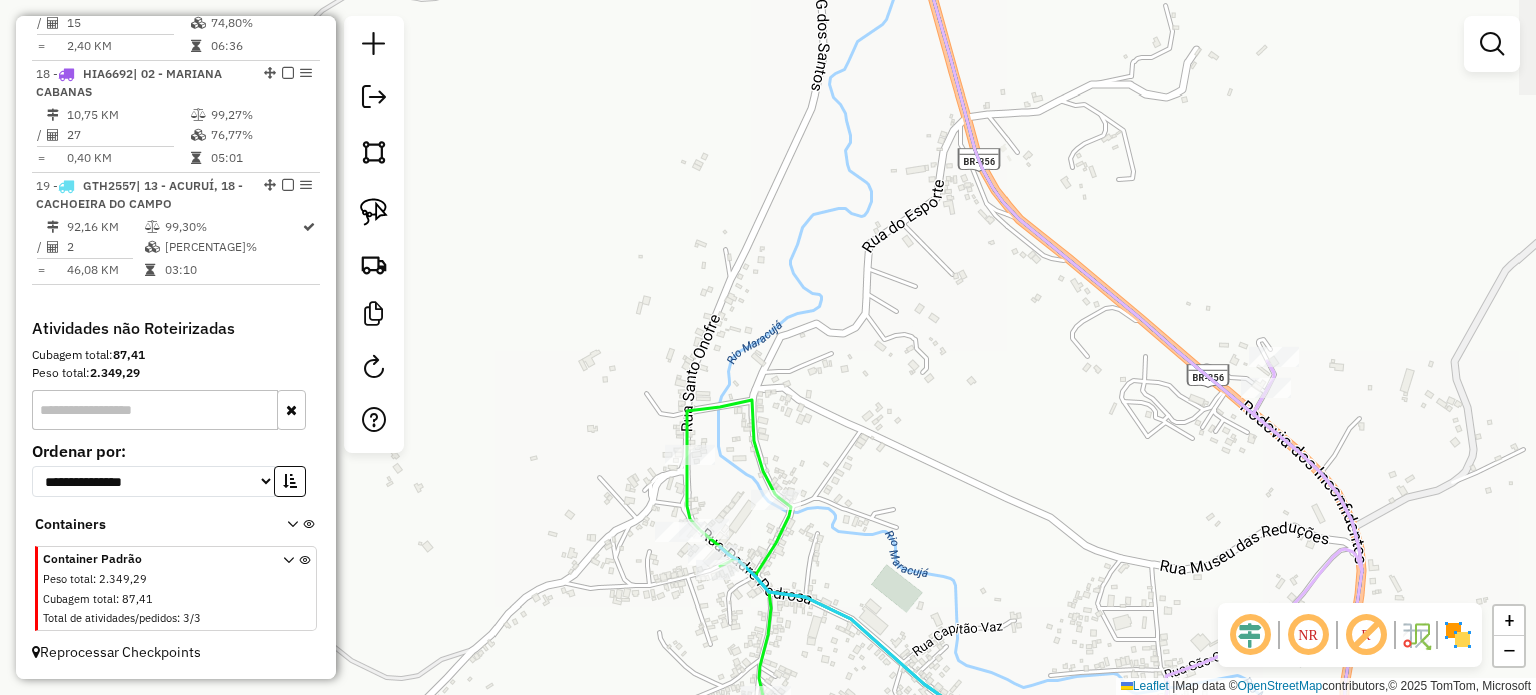 click 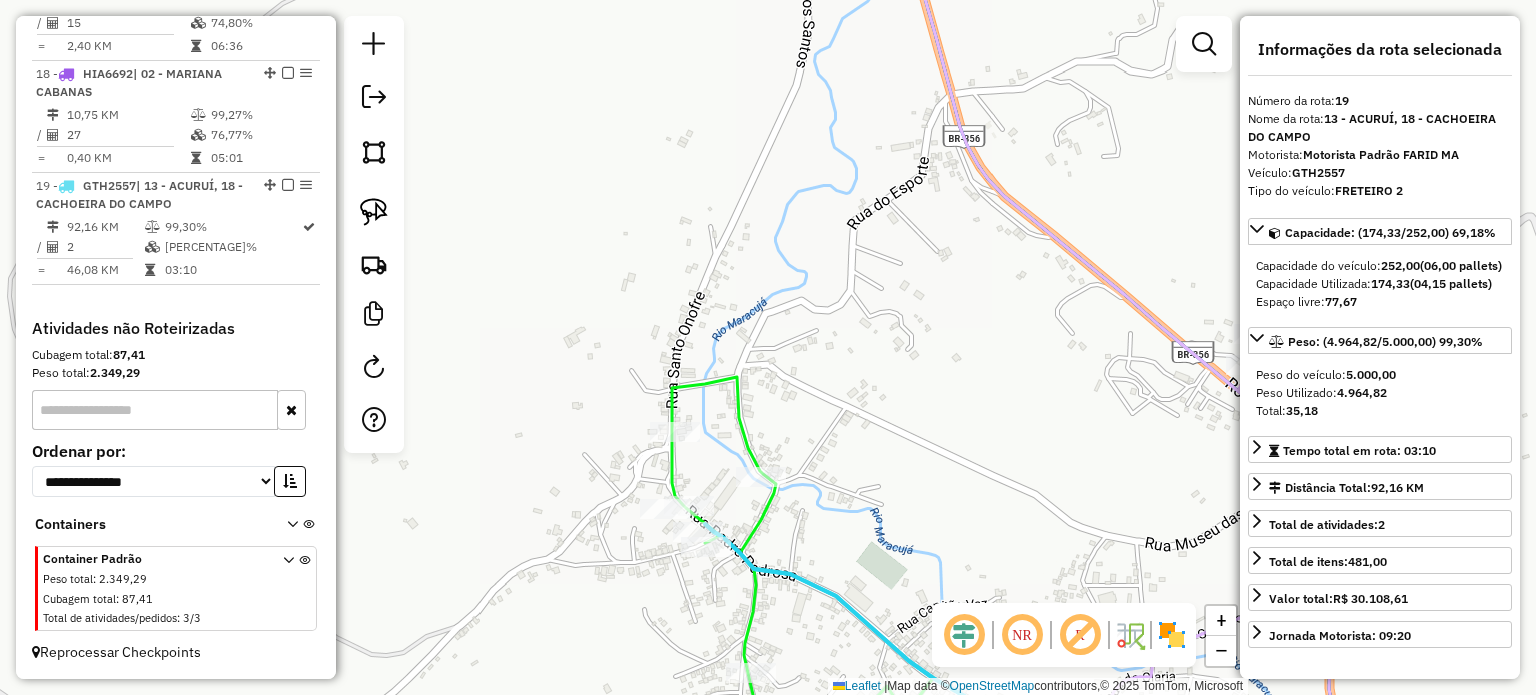 drag, startPoint x: 797, startPoint y: 603, endPoint x: 737, endPoint y: 472, distance: 144.08678 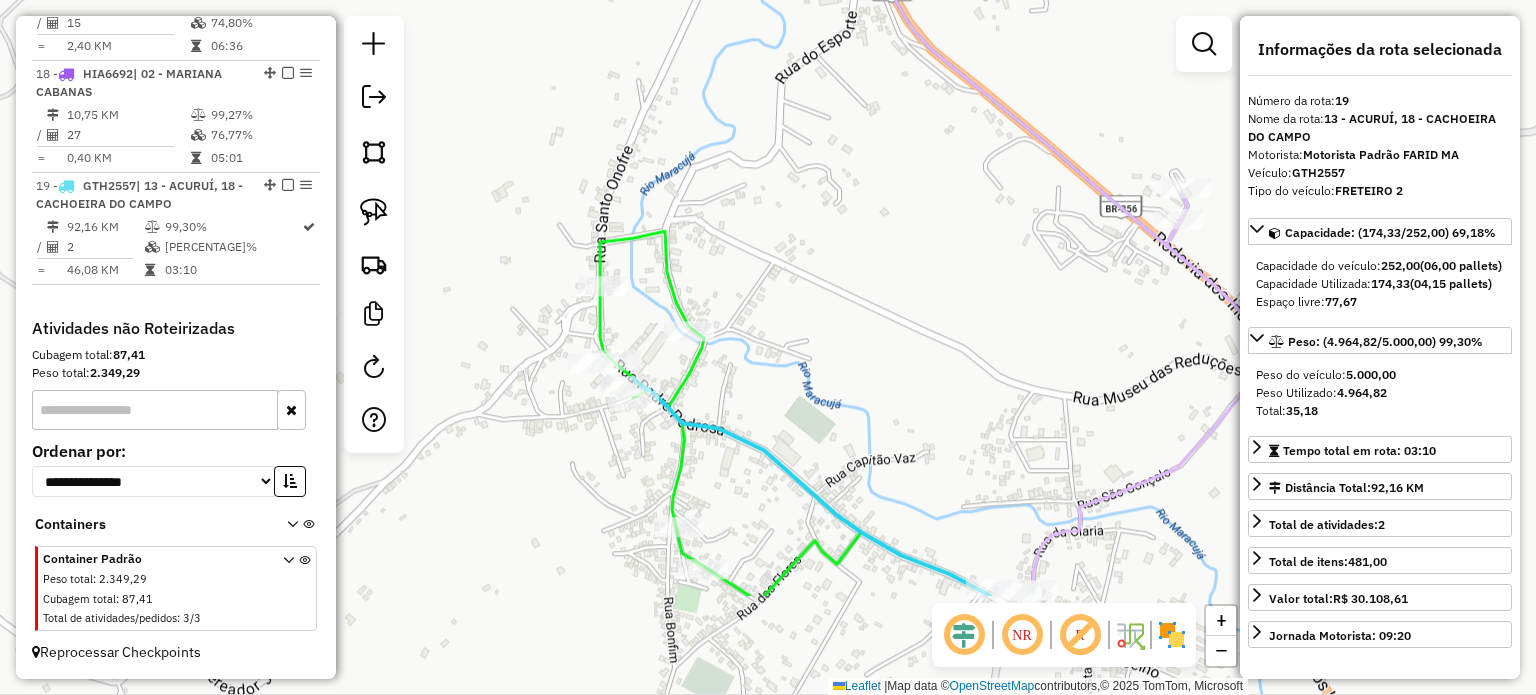 drag, startPoint x: 713, startPoint y: 470, endPoint x: 670, endPoint y: 417, distance: 68.24954 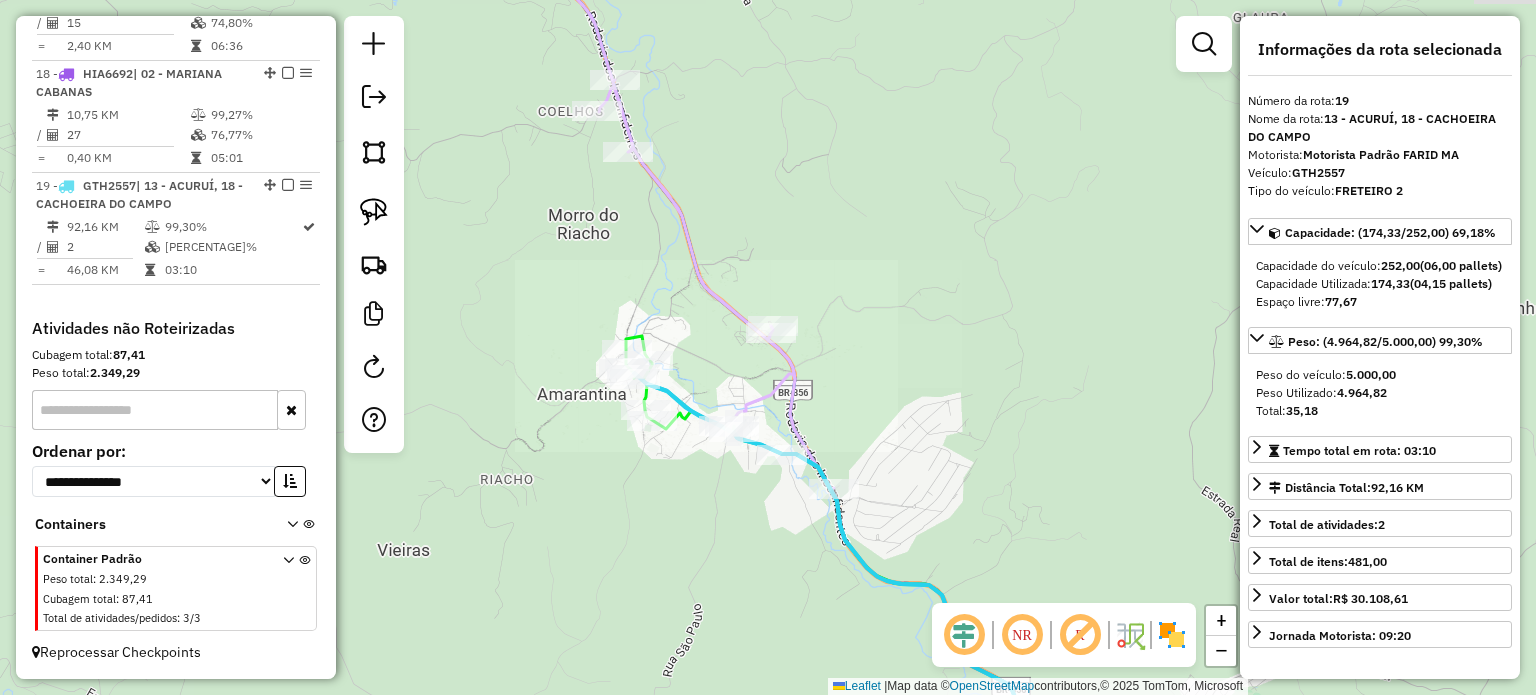 drag, startPoint x: 675, startPoint y: 477, endPoint x: 608, endPoint y: 367, distance: 128.7983 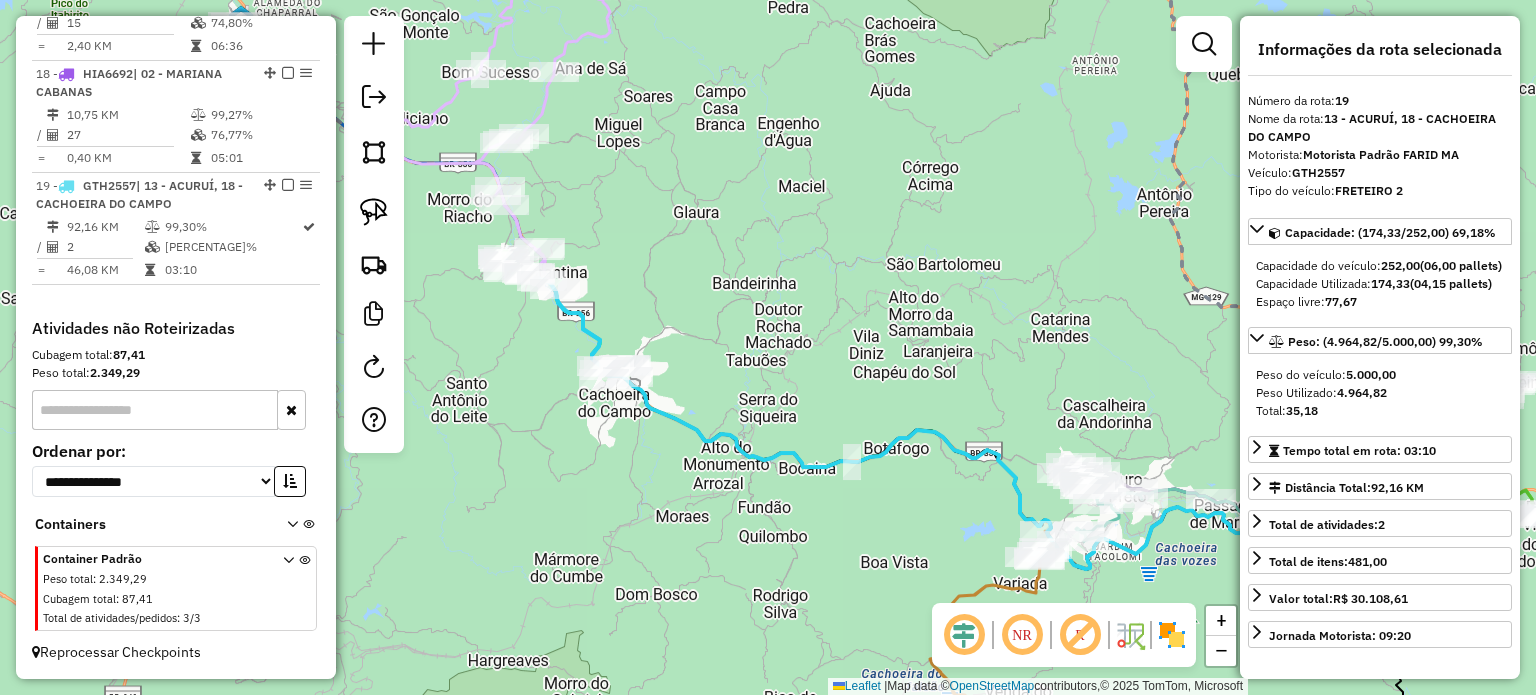 drag, startPoint x: 796, startPoint y: 539, endPoint x: 688, endPoint y: 488, distance: 119.43617 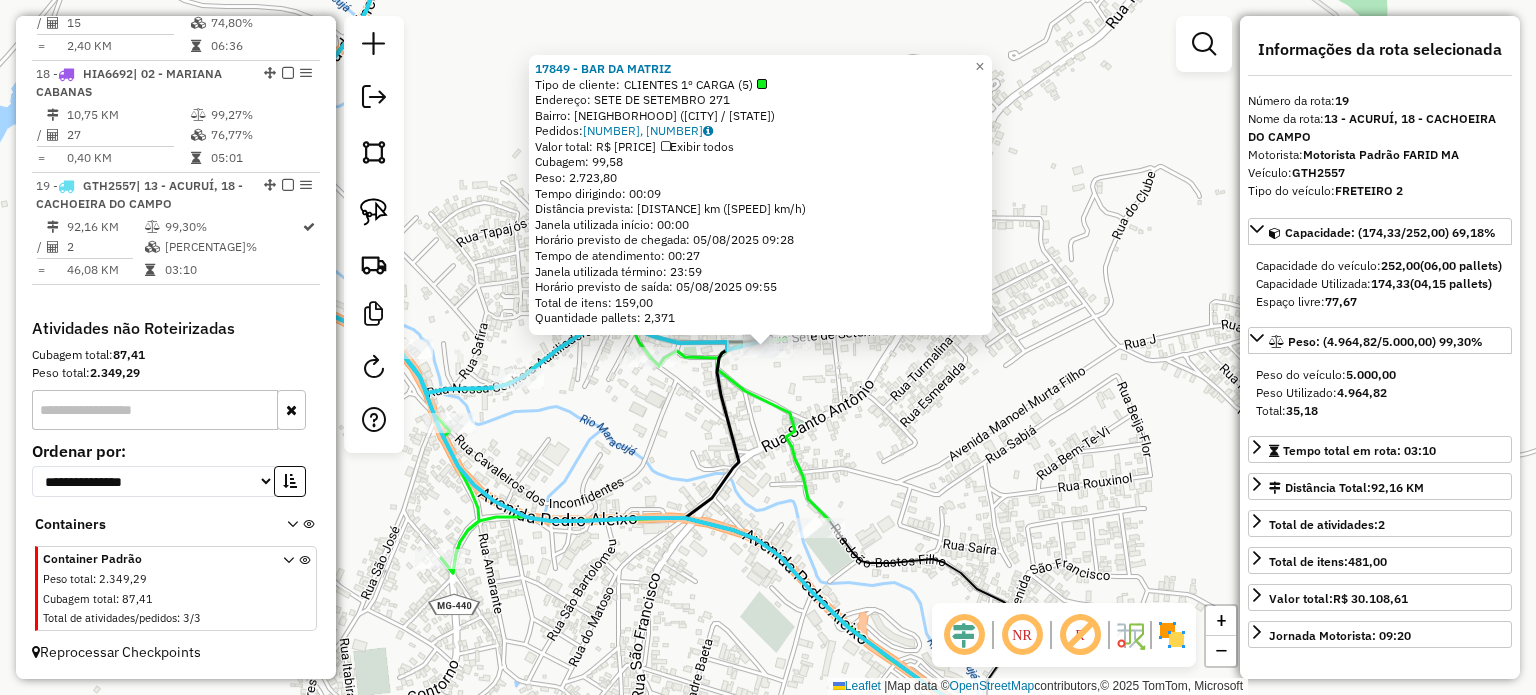 click on "17849 - BAR DA MATRIZ  Tipo de cliente:   CLIENTES 1º CARGA (5)   Endereço:  SETE DE SETEMBRO 271   Bairro: CACHOEIRA DO CAMPO (OURO PRETO / MG)   Pedidos:  04392967, 04392971   Valor total: R$ 13.252,29   Exibir todos   Cubagem: 99,58  Peso: 2.723,80  Tempo dirigindo: 00:09   Distância prevista: 7,02 km (46,80 km/h)   Janela utilizada início: 00:00   Horário previsto de chegada: 05/08/2025 09:28   Tempo de atendimento: 00:27   Janela utilizada término: 23:59   Horário previsto de saída: 05/08/2025 09:55   Total de itens: 159,00   Quantidade pallets: 2,371  × Janela de atendimento Grade de atendimento Capacidade Transportadoras Veículos Cliente Pedidos  Rotas Selecione os dias de semana para filtrar as janelas de atendimento  Seg   Ter   Qua   Qui   Sex   Sáb   Dom  Informe o período da janela de atendimento: De: Até:  Filtrar exatamente a janela do cliente  Considerar janela de atendimento padrão  Selecione os dias de semana para filtrar as grades de atendimento  Seg   Ter   Qua   Qui   Sex  +" 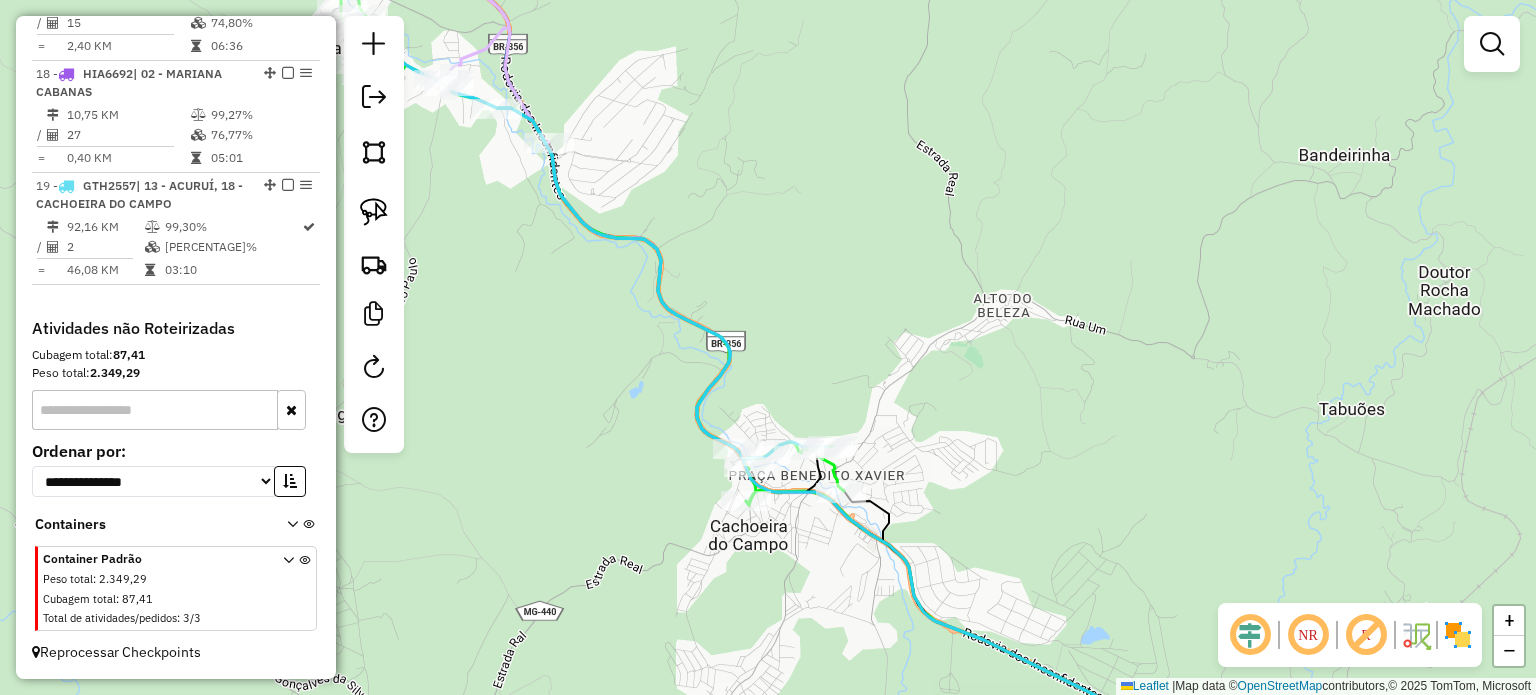 drag, startPoint x: 736, startPoint y: 313, endPoint x: 920, endPoint y: 395, distance: 201.44478 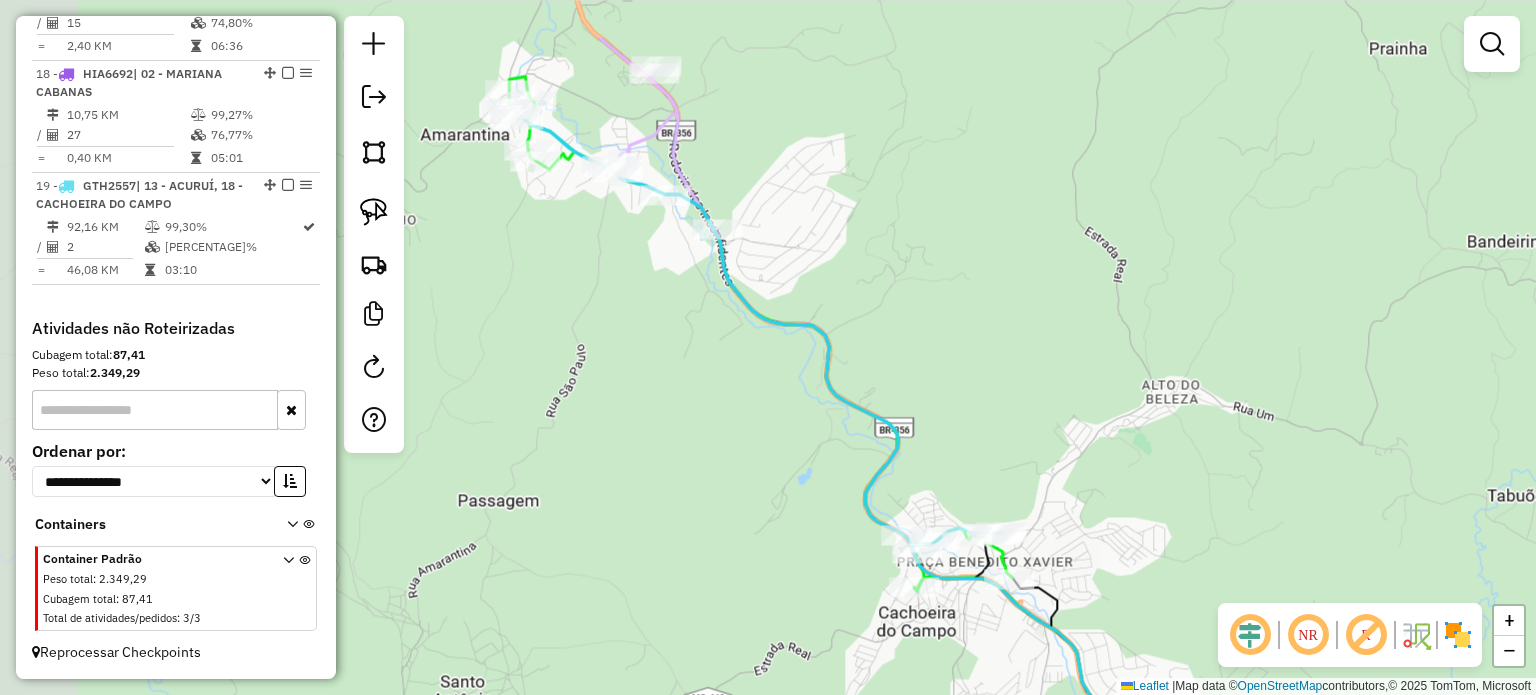 click on "Janela de atendimento Grade de atendimento Capacidade Transportadoras Veículos Cliente Pedidos  Rotas Selecione os dias de semana para filtrar as janelas de atendimento  Seg   Ter   Qua   Qui   Sex   Sáb   Dom  Informe o período da janela de atendimento: De: Até:  Filtrar exatamente a janela do cliente  Considerar janela de atendimento padrão  Selecione os dias de semana para filtrar as grades de atendimento  Seg   Ter   Qua   Qui   Sex   Sáb   Dom   Considerar clientes sem dia de atendimento cadastrado  Clientes fora do dia de atendimento selecionado Filtrar as atividades entre os valores definidos abaixo:  Peso mínimo:   Peso máximo:   Cubagem mínima:   Cubagem máxima:   De:   Até:  Filtrar as atividades entre o tempo de atendimento definido abaixo:  De:   Até:   Considerar capacidade total dos clientes não roteirizados Transportadora: Selecione um ou mais itens Tipo de veículo: Selecione um ou mais itens Veículo: Selecione um ou mais itens Motorista: Selecione um ou mais itens Nome: Rótulo:" 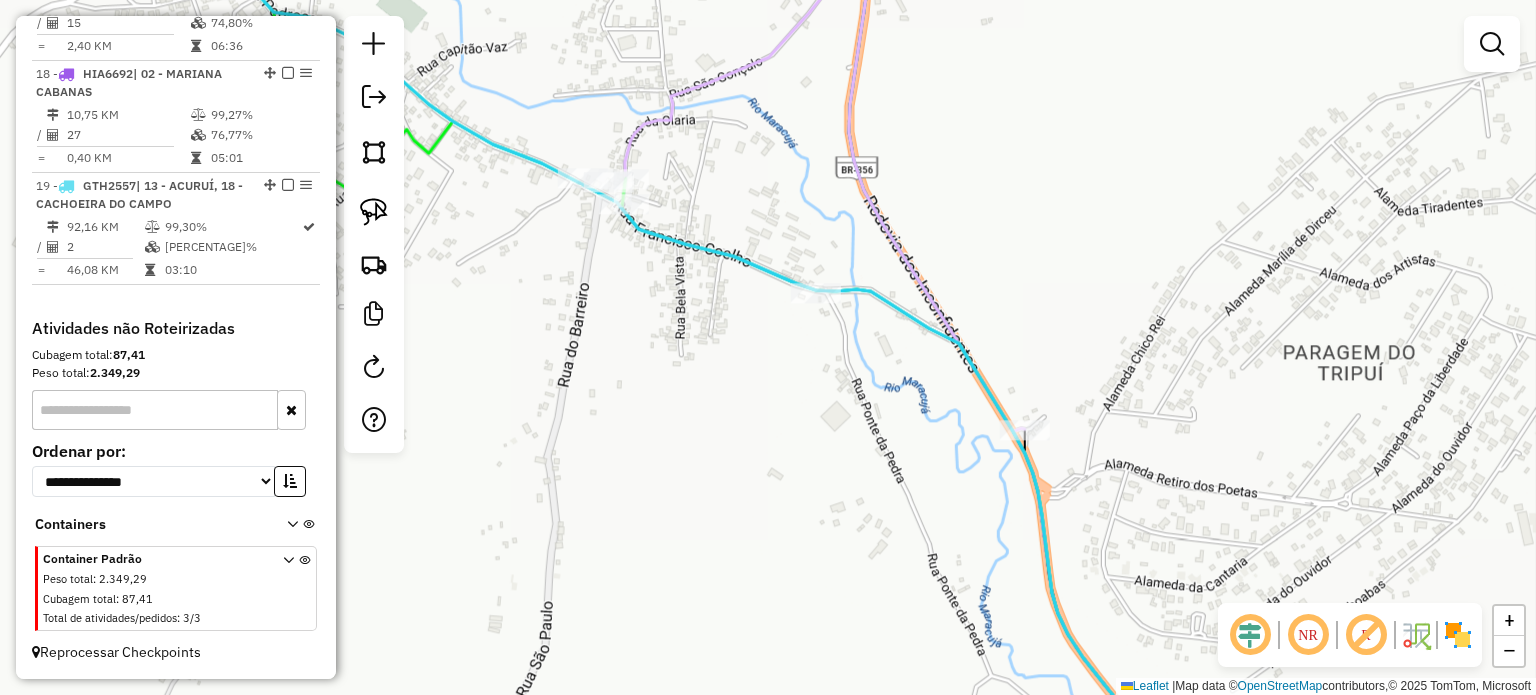click 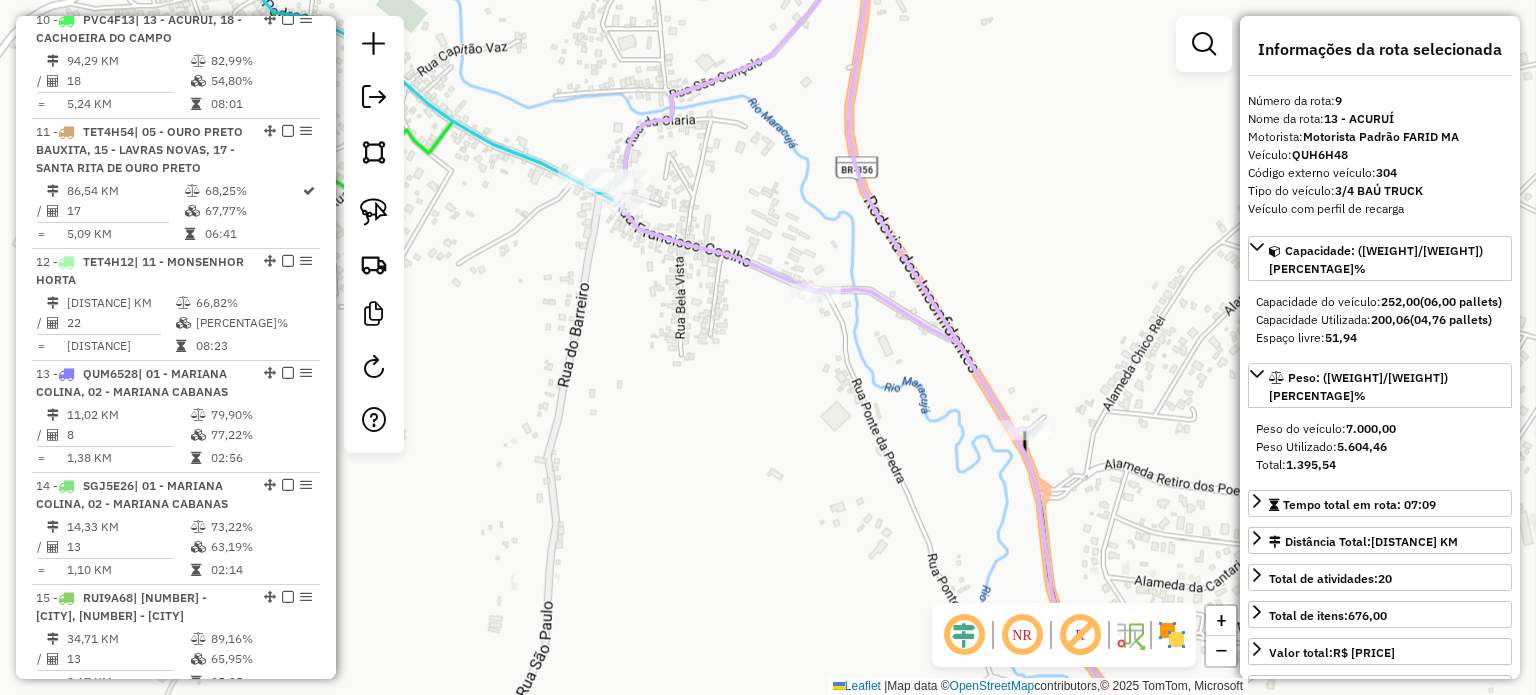 scroll, scrollTop: 1711, scrollLeft: 0, axis: vertical 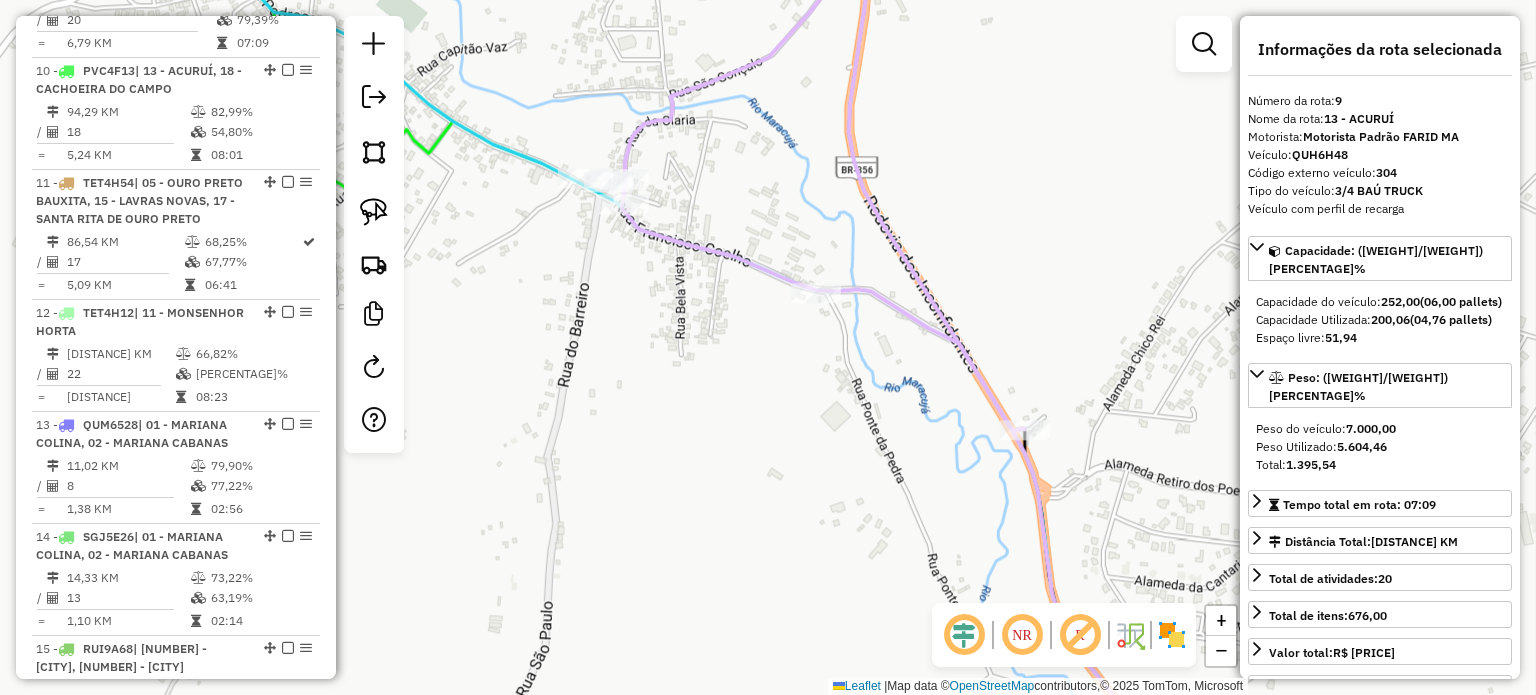 click on "Janela de atendimento Grade de atendimento Capacidade Transportadoras Veículos Cliente Pedidos  Rotas Selecione os dias de semana para filtrar as janelas de atendimento  Seg   Ter   Qua   Qui   Sex   Sáb   Dom  Informe o período da janela de atendimento: De: Até:  Filtrar exatamente a janela do cliente  Considerar janela de atendimento padrão  Selecione os dias de semana para filtrar as grades de atendimento  Seg   Ter   Qua   Qui   Sex   Sáb   Dom   Considerar clientes sem dia de atendimento cadastrado  Clientes fora do dia de atendimento selecionado Filtrar as atividades entre os valores definidos abaixo:  Peso mínimo:   Peso máximo:   Cubagem mínima:   Cubagem máxima:   De:   Até:  Filtrar as atividades entre o tempo de atendimento definido abaixo:  De:   Até:   Considerar capacidade total dos clientes não roteirizados Transportadora: Selecione um ou mais itens Tipo de veículo: Selecione um ou mais itens Veículo: Selecione um ou mais itens Motorista: Selecione um ou mais itens Nome: Rótulo:" 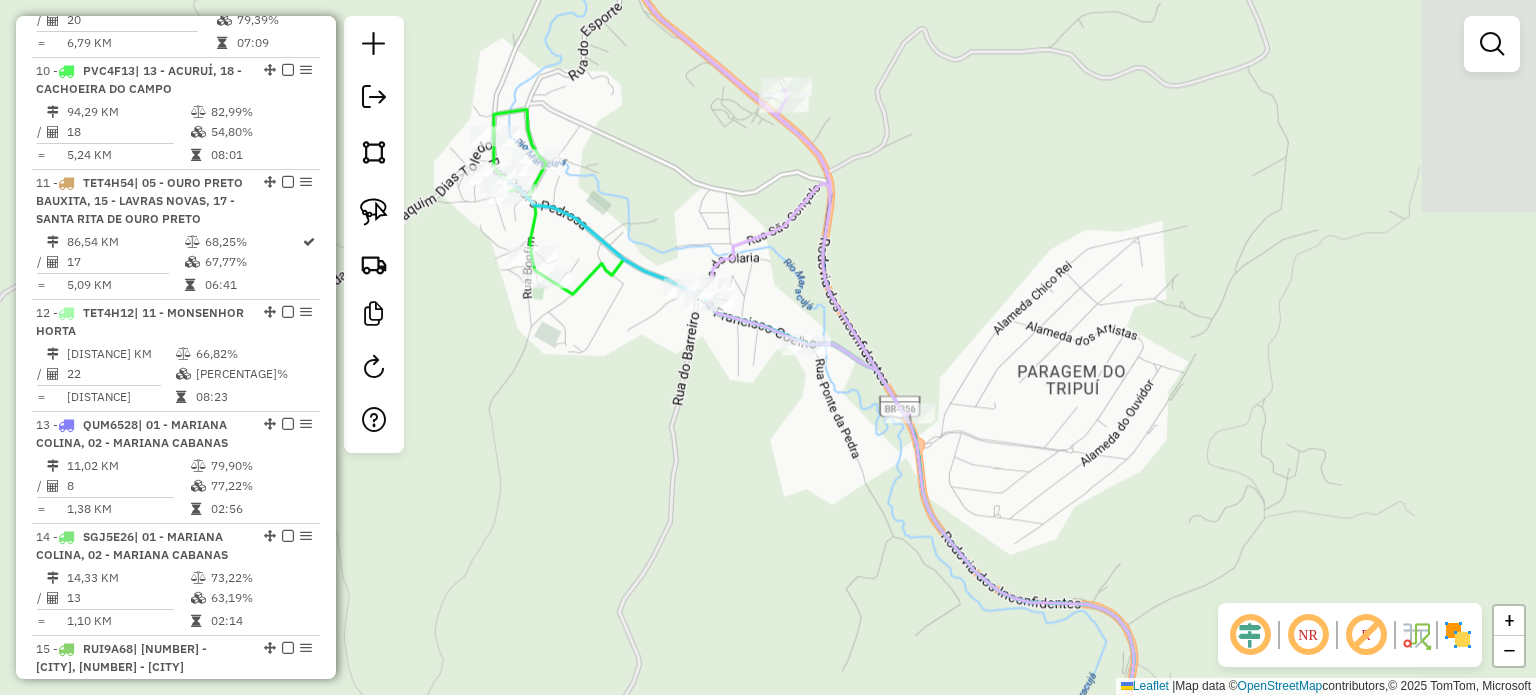 drag, startPoint x: 693, startPoint y: 399, endPoint x: 689, endPoint y: 375, distance: 24.33105 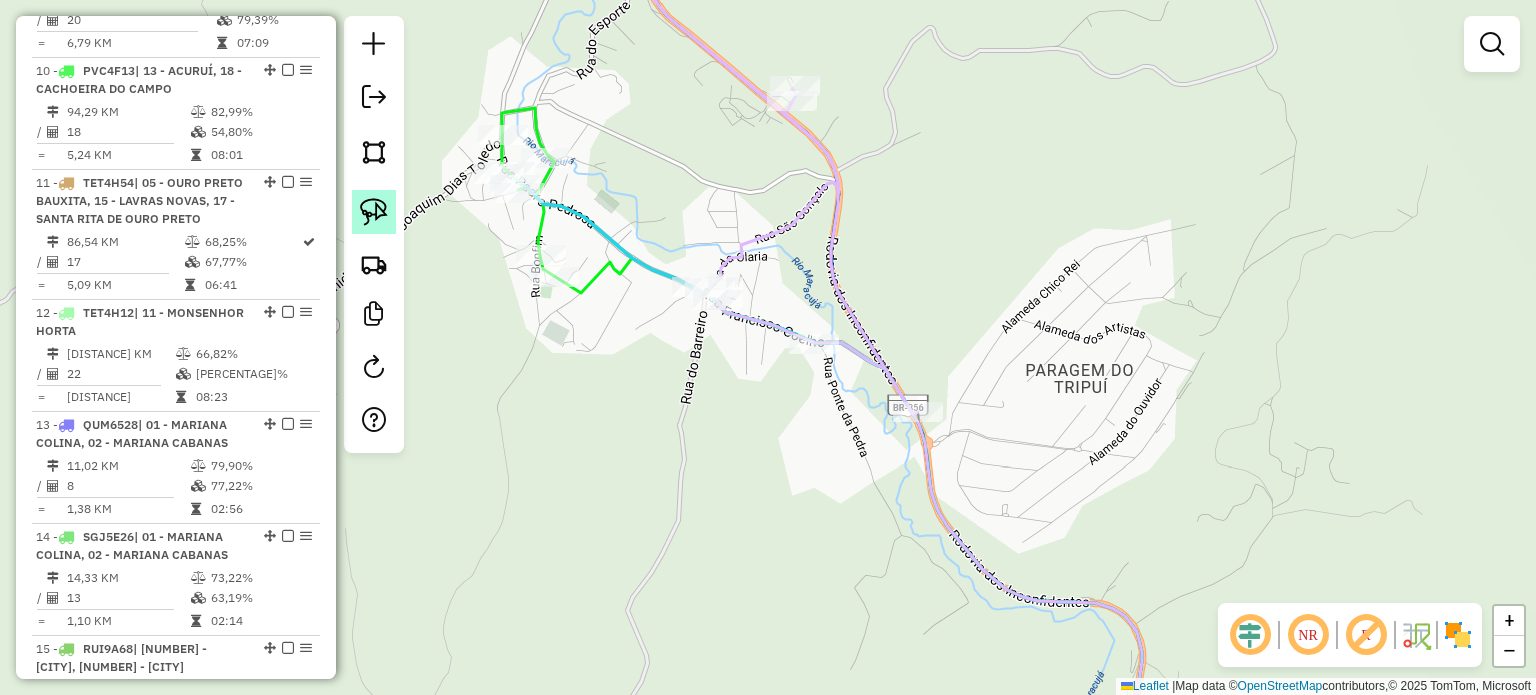 click 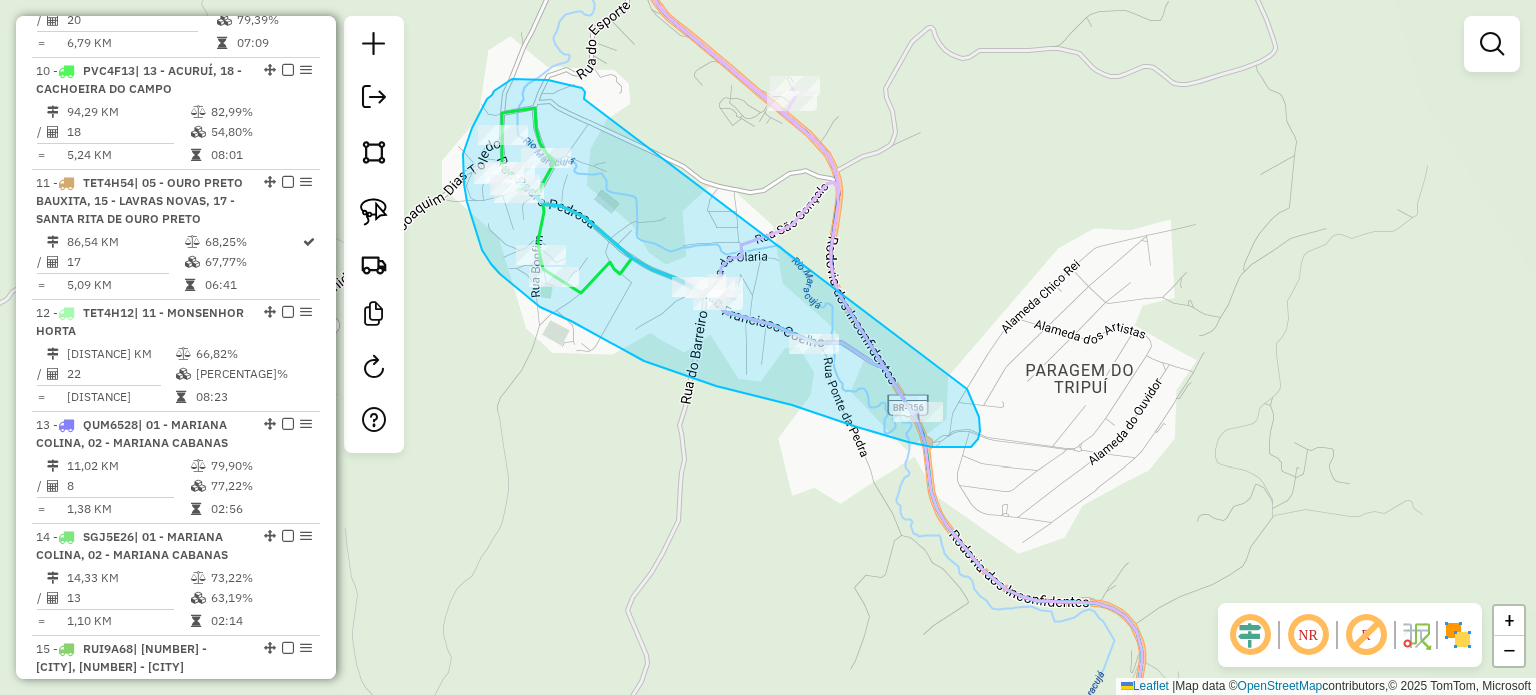 drag, startPoint x: 585, startPoint y: 94, endPoint x: 967, endPoint y: 389, distance: 482.64792 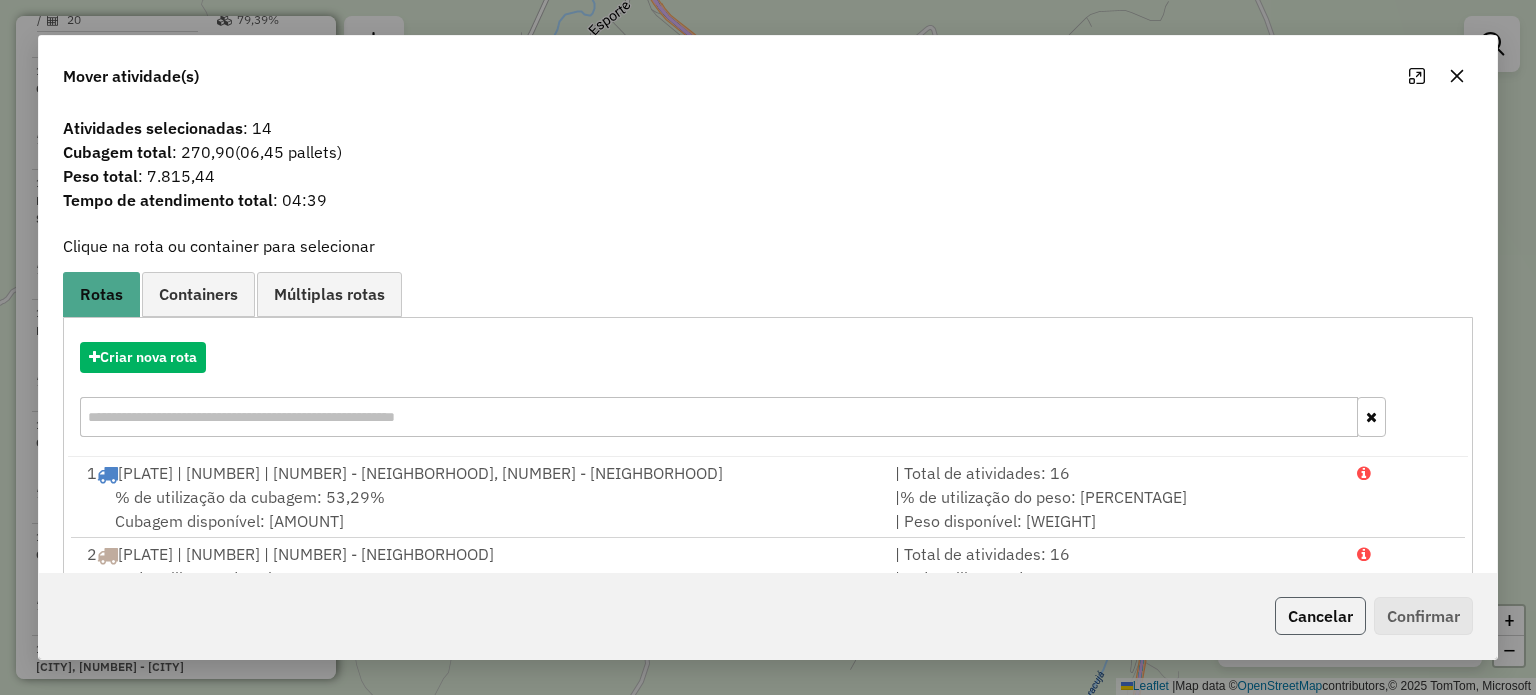 click on "Cancelar" 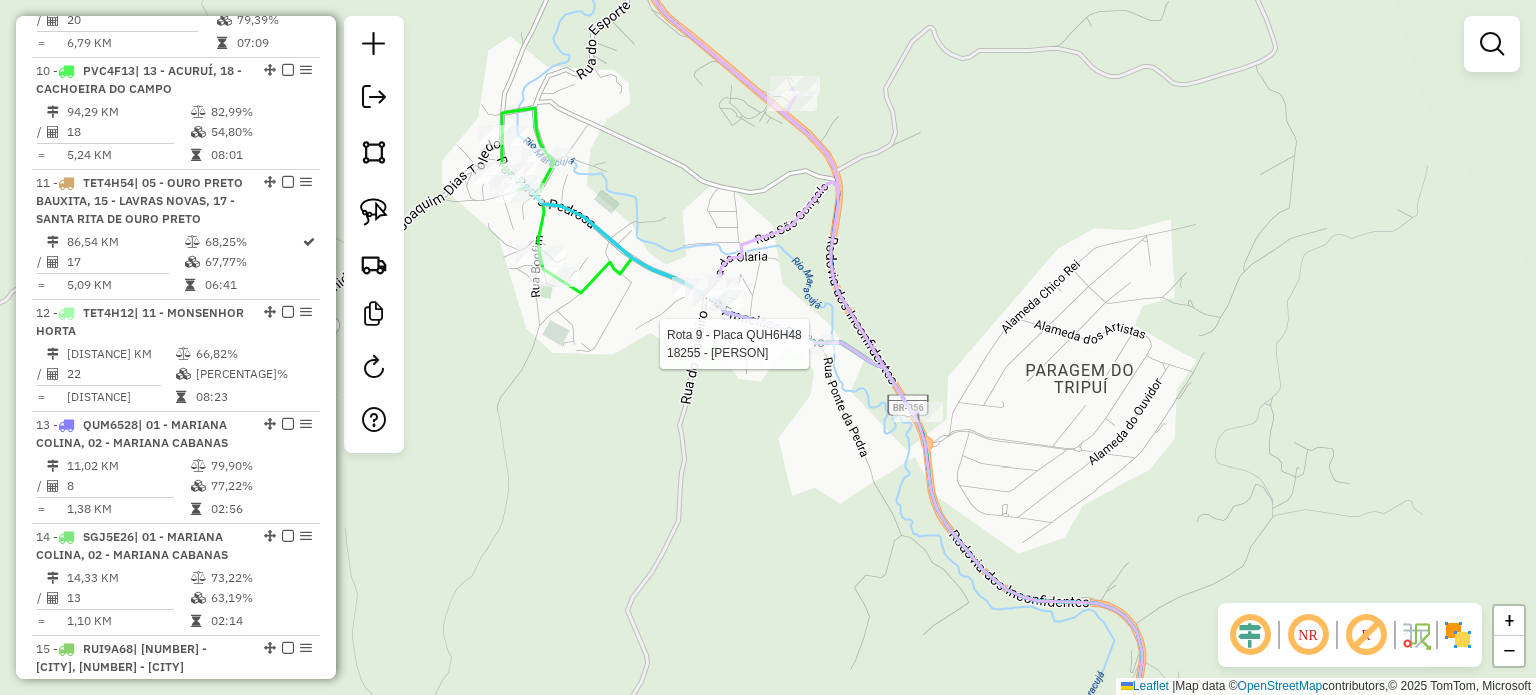 select on "**********" 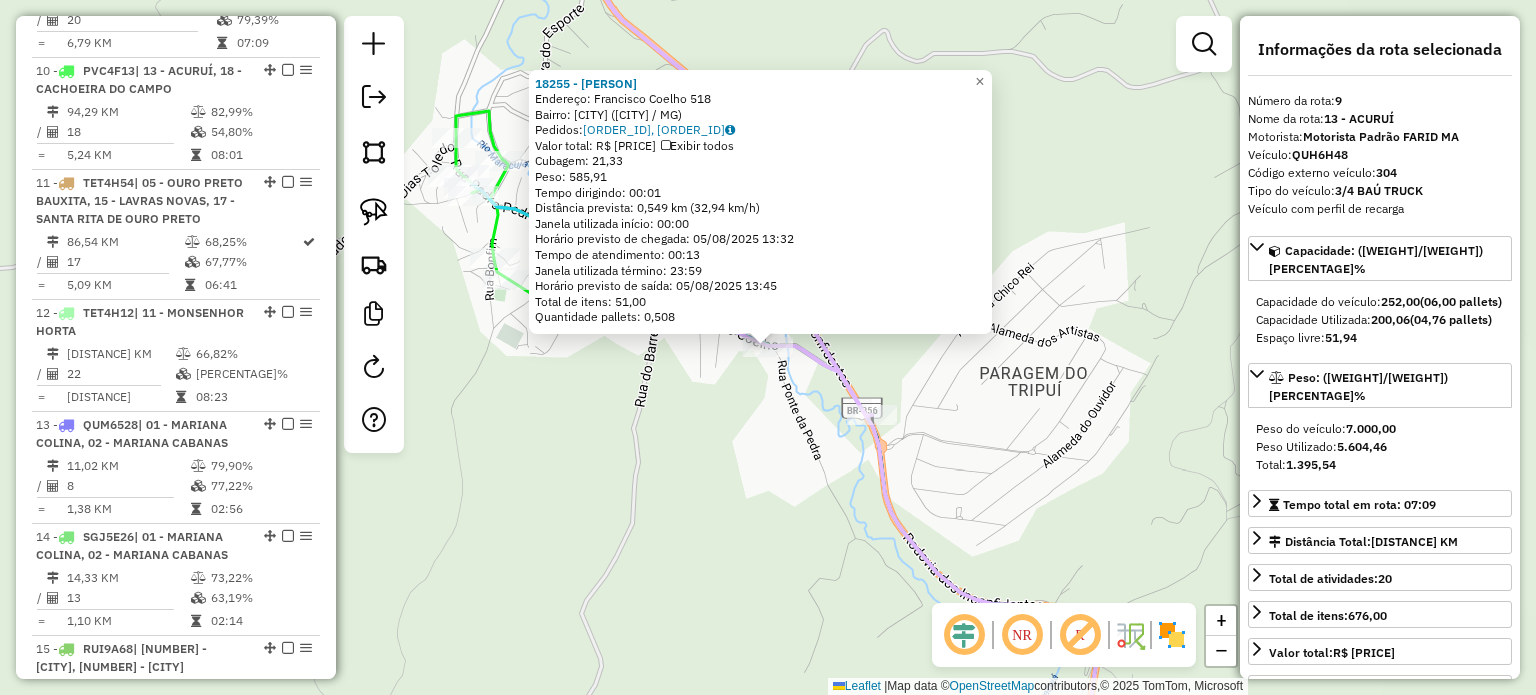 click on "18255 - Ronaldo Gomes  Endereço:  Francisco Coelho 518   Bairro: AMARANTE (OURO PRETO / MG)   Pedidos:  04393325, 04393324   Valor total: R$ 3.176,29   Exibir todos   Cubagem: 21,33  Peso: 585,91  Tempo dirigindo: 00:01   Distância prevista: 0,549 km (32,94 km/h)   Janela utilizada início: 00:00   Horário previsto de chegada: 05/08/2025 13:32   Tempo de atendimento: 00:13   Janela utilizada término: 23:59   Horário previsto de saída: 05/08/2025 13:45   Total de itens: 51,00   Quantidade pallets: 0,508  × Janela de atendimento Grade de atendimento Capacidade Transportadoras Veículos Cliente Pedidos  Rotas Selecione os dias de semana para filtrar as janelas de atendimento  Seg   Ter   Qua   Qui   Sex   Sáb   Dom  Informe o período da janela de atendimento: De: Até:  Filtrar exatamente a janela do cliente  Considerar janela de atendimento padrão  Selecione os dias de semana para filtrar as grades de atendimento  Seg   Ter   Qua   Qui   Sex   Sáb   Dom   Peso mínimo:   Peso máximo:   De:   Até:" 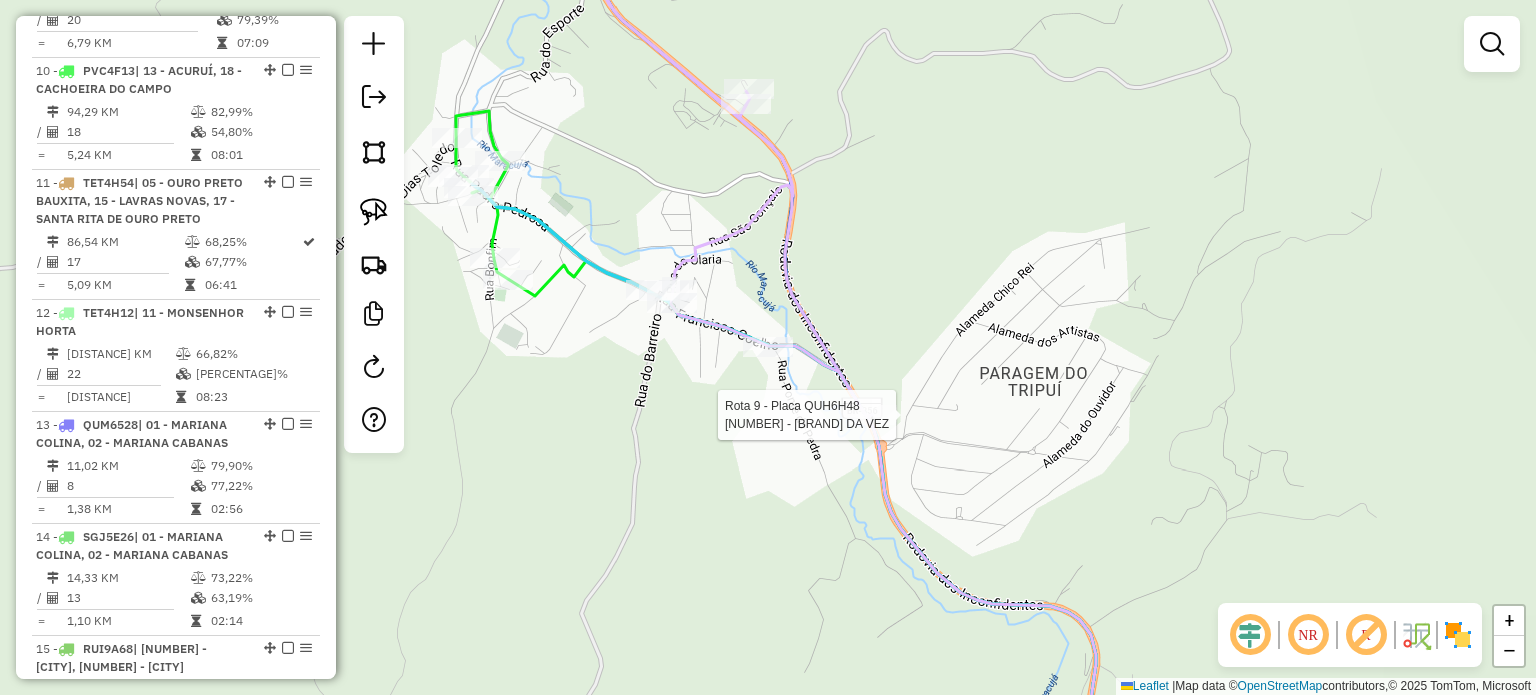 select on "**********" 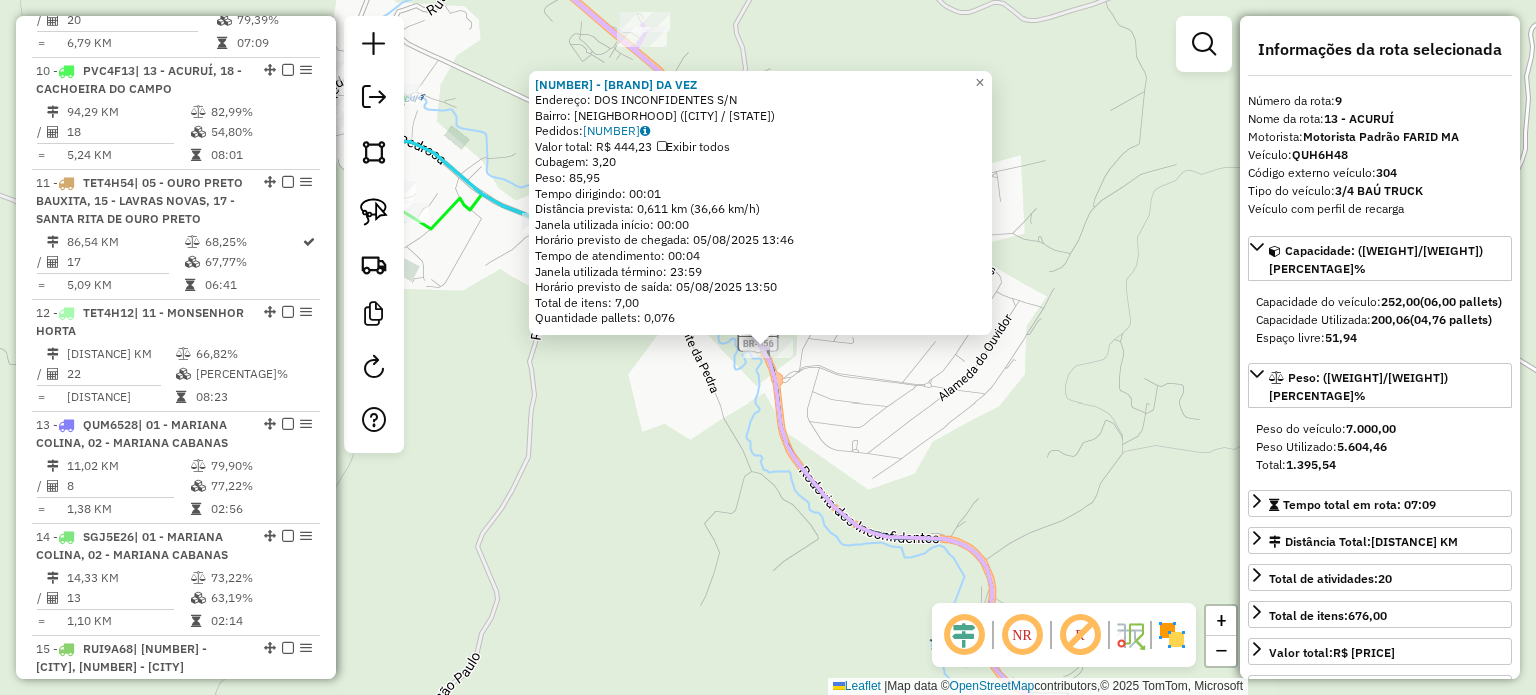 click 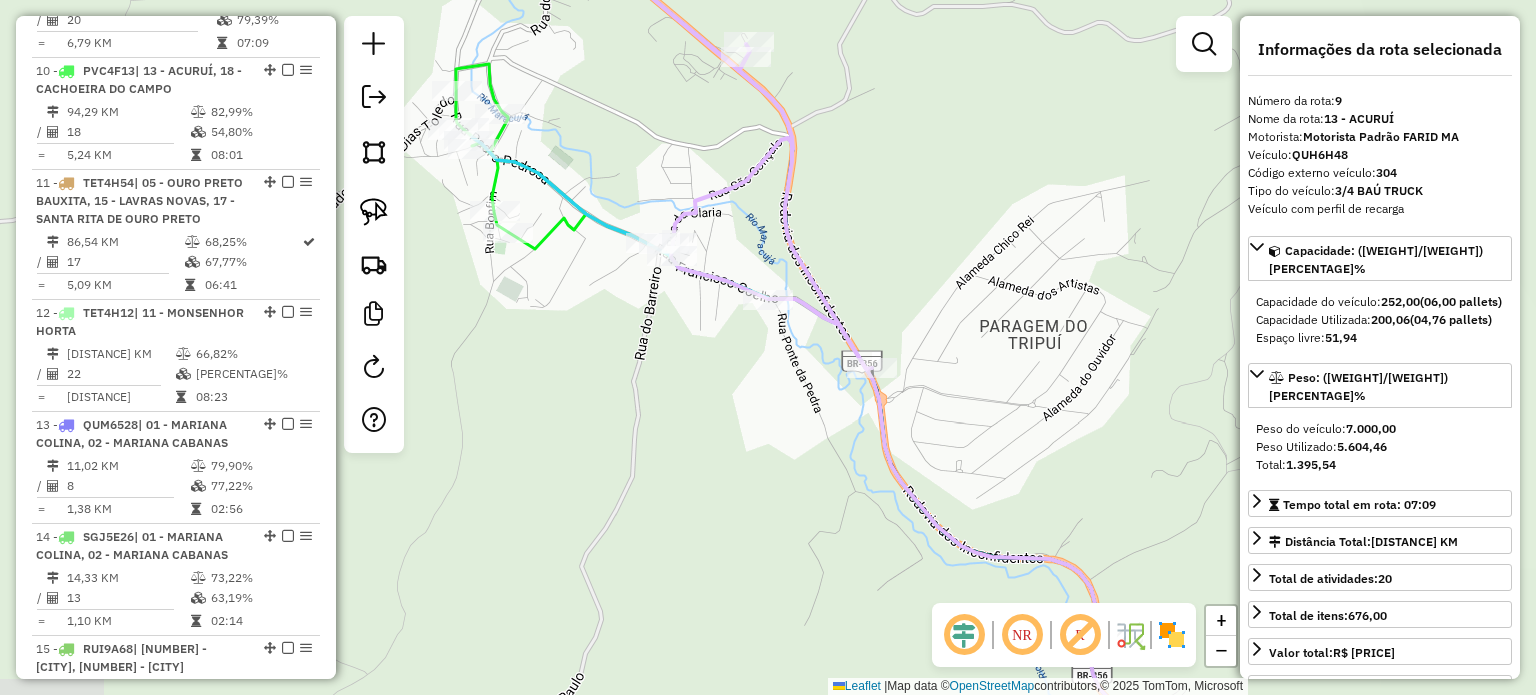 drag, startPoint x: 588, startPoint y: 409, endPoint x: 849, endPoint y: 469, distance: 267.80777 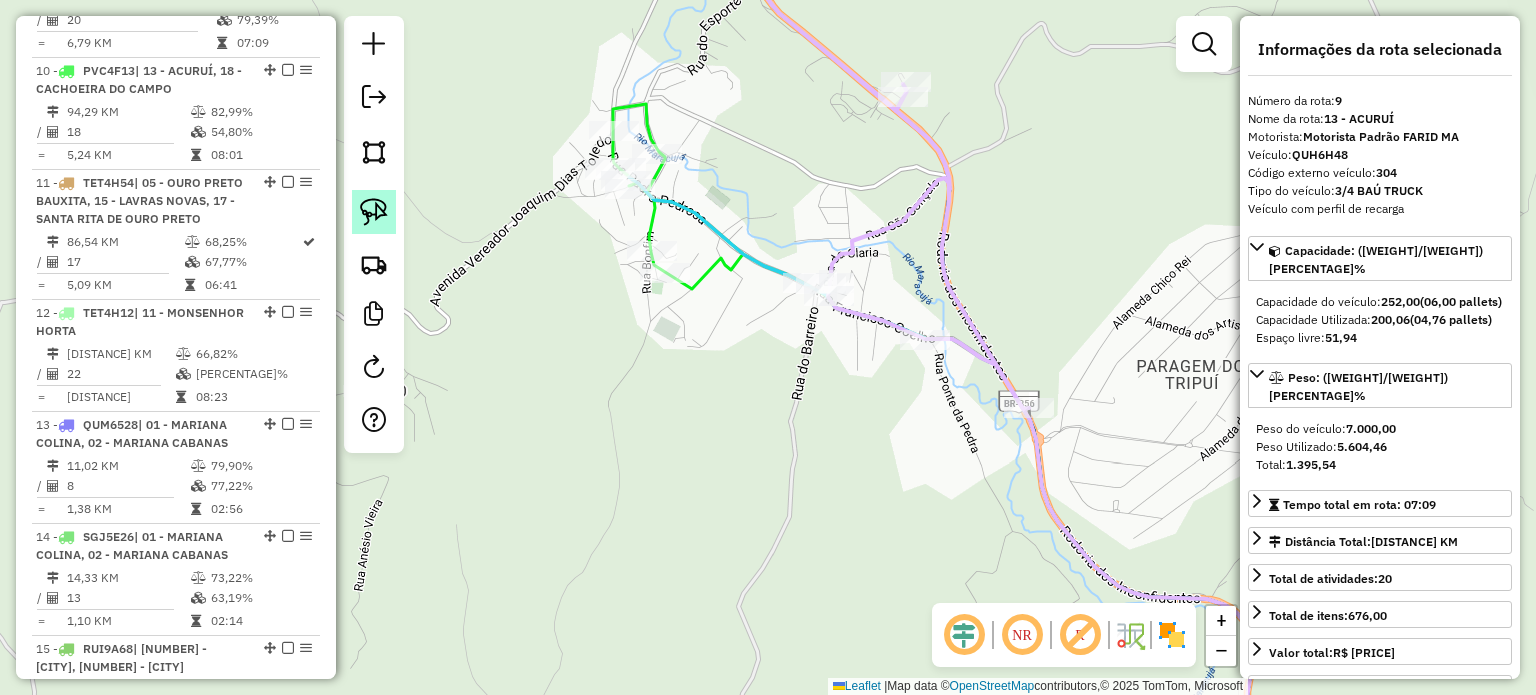 click 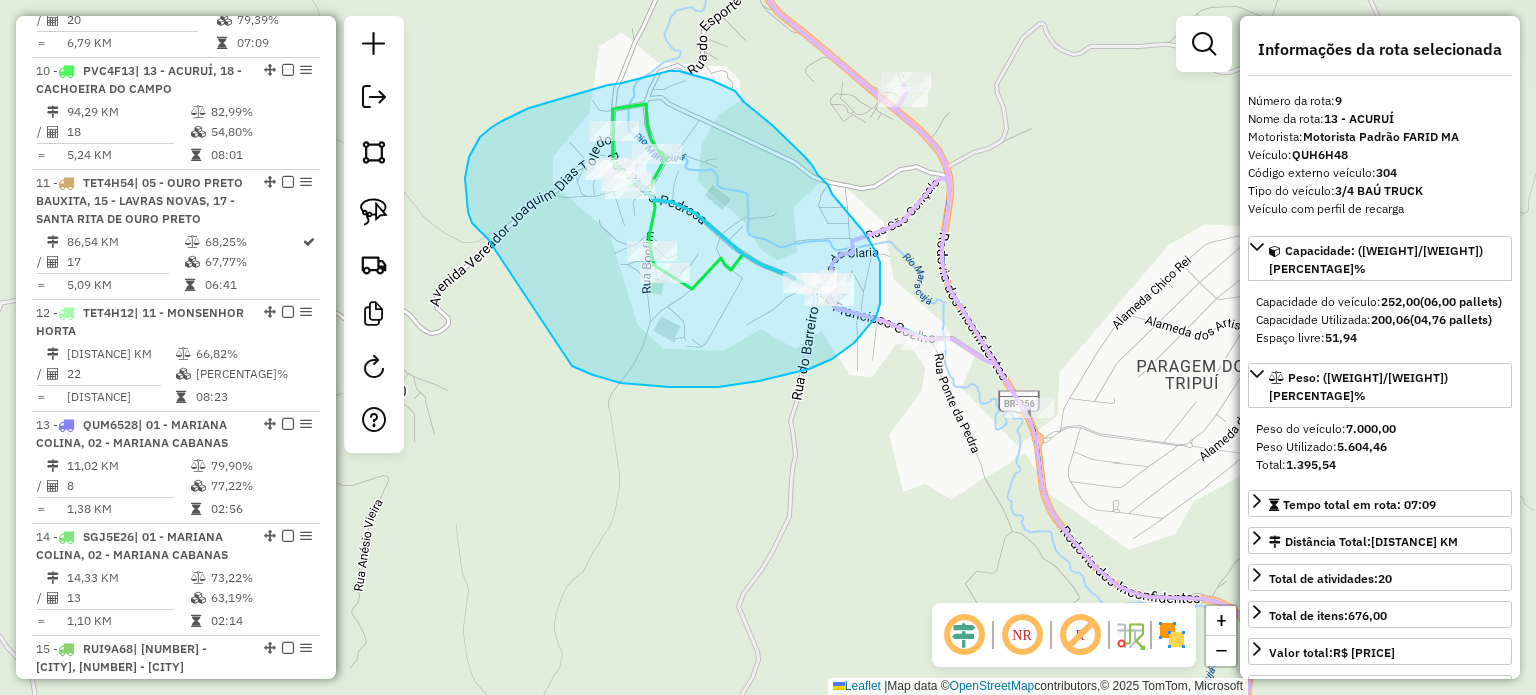 drag, startPoint x: 488, startPoint y: 239, endPoint x: 572, endPoint y: 366, distance: 152.26622 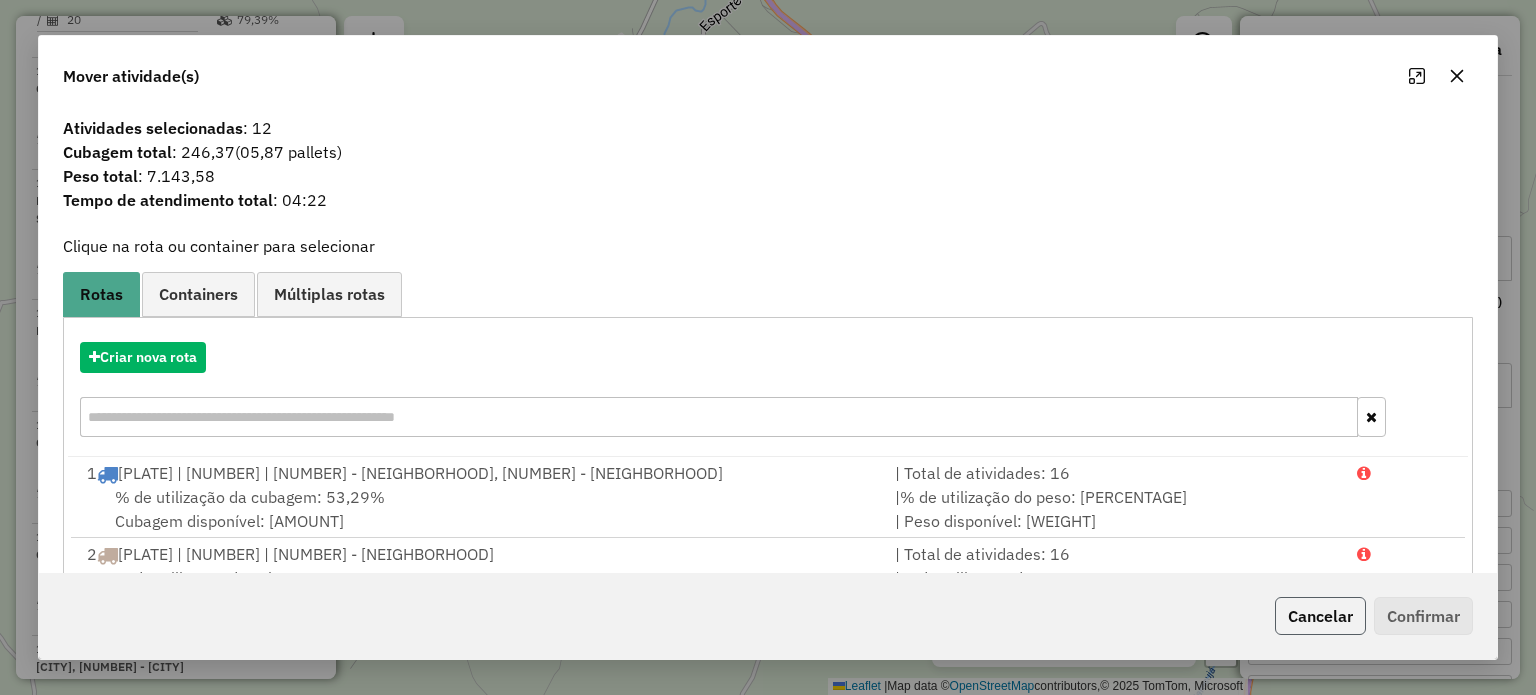 click on "Cancelar" 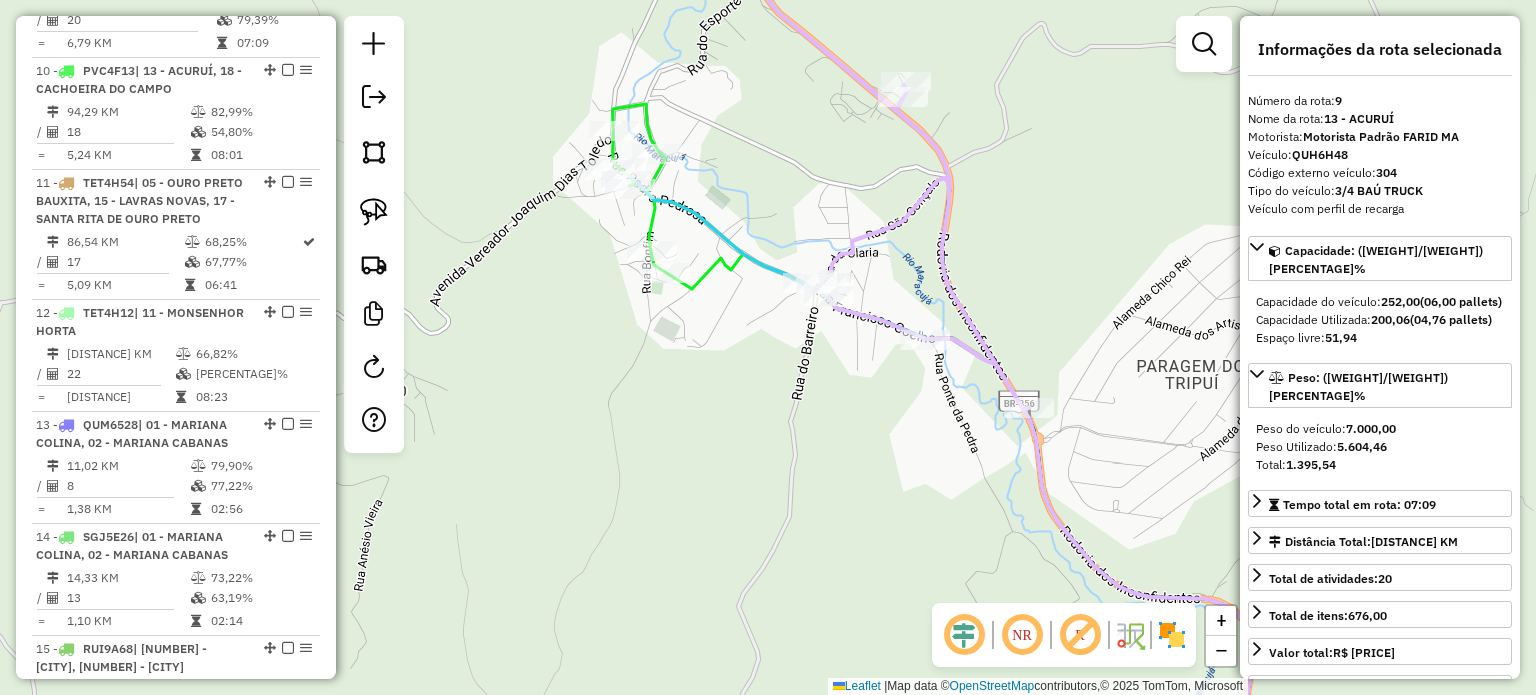 click on "Janela de atendimento Grade de atendimento Capacidade Transportadoras Veículos Cliente Pedidos  Rotas Selecione os dias de semana para filtrar as janelas de atendimento  Seg   Ter   Qua   Qui   Sex   Sáb   Dom  Informe o período da janela de atendimento: De: Até:  Filtrar exatamente a janela do cliente  Considerar janela de atendimento padrão  Selecione os dias de semana para filtrar as grades de atendimento  Seg   Ter   Qua   Qui   Sex   Sáb   Dom   Considerar clientes sem dia de atendimento cadastrado  Clientes fora do dia de atendimento selecionado Filtrar as atividades entre os valores definidos abaixo:  Peso mínimo:   Peso máximo:   Cubagem mínima:   Cubagem máxima:   De:   Até:  Filtrar as atividades entre o tempo de atendimento definido abaixo:  De:   Até:   Considerar capacidade total dos clientes não roteirizados Transportadora: Selecione um ou mais itens Tipo de veículo: Selecione um ou mais itens Veículo: Selecione um ou mais itens Motorista: Selecione um ou mais itens Nome: Rótulo:" 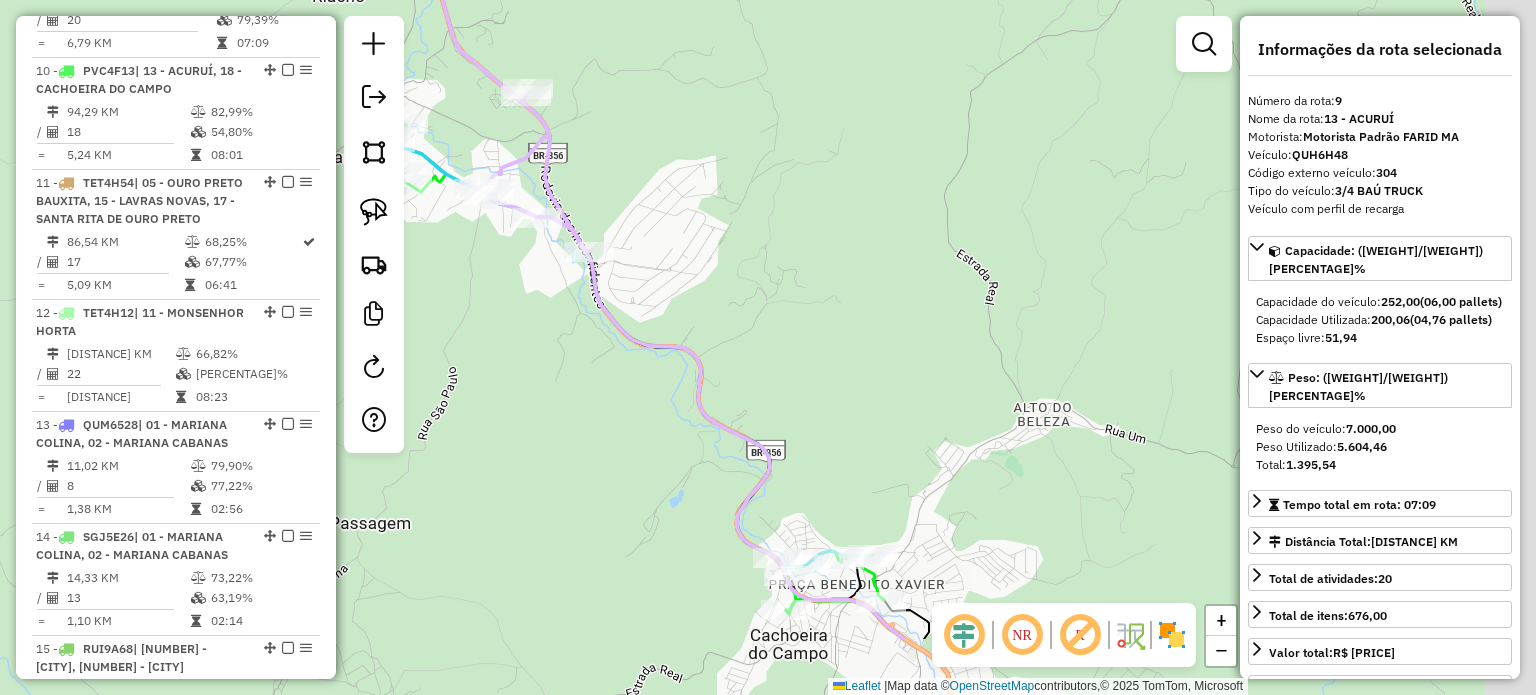 drag, startPoint x: 588, startPoint y: 459, endPoint x: 531, endPoint y: 373, distance: 103.17461 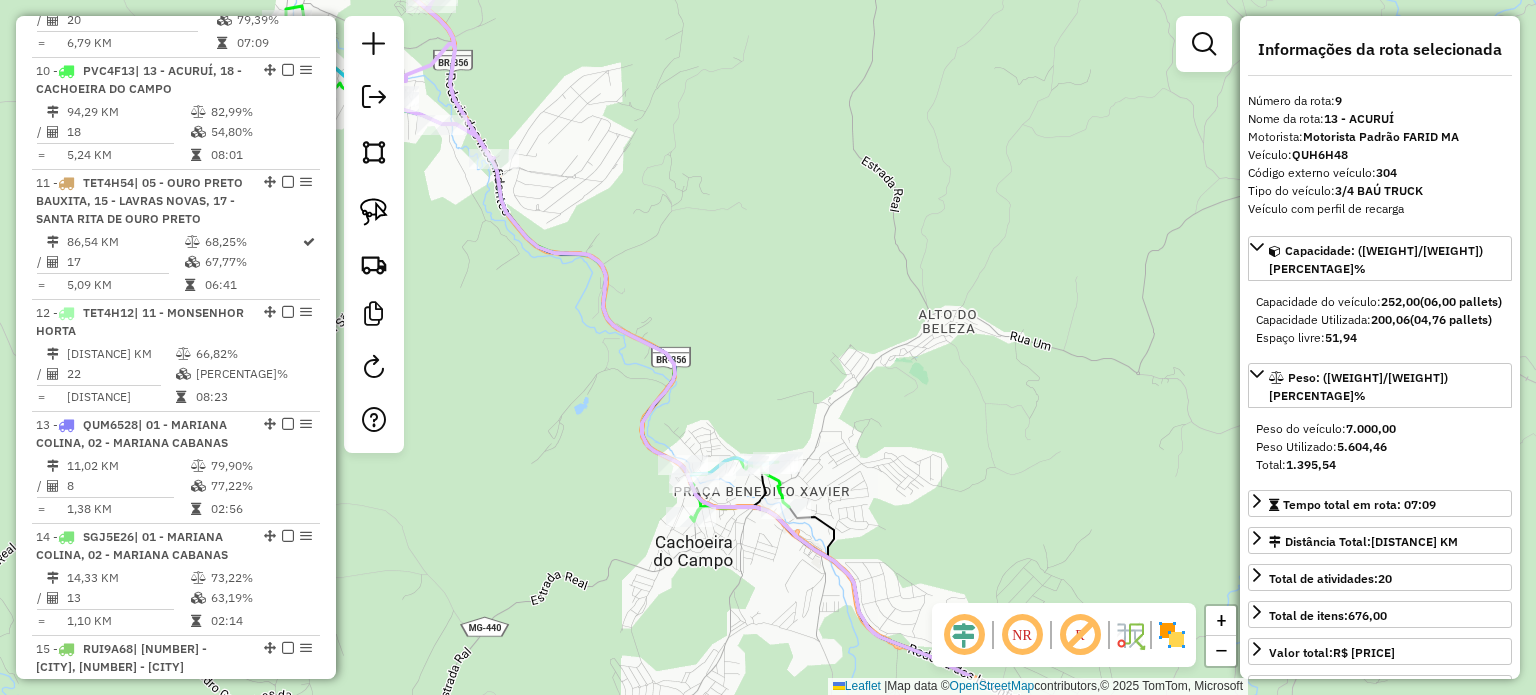 drag, startPoint x: 740, startPoint y: 563, endPoint x: 641, endPoint y: 467, distance: 137.90215 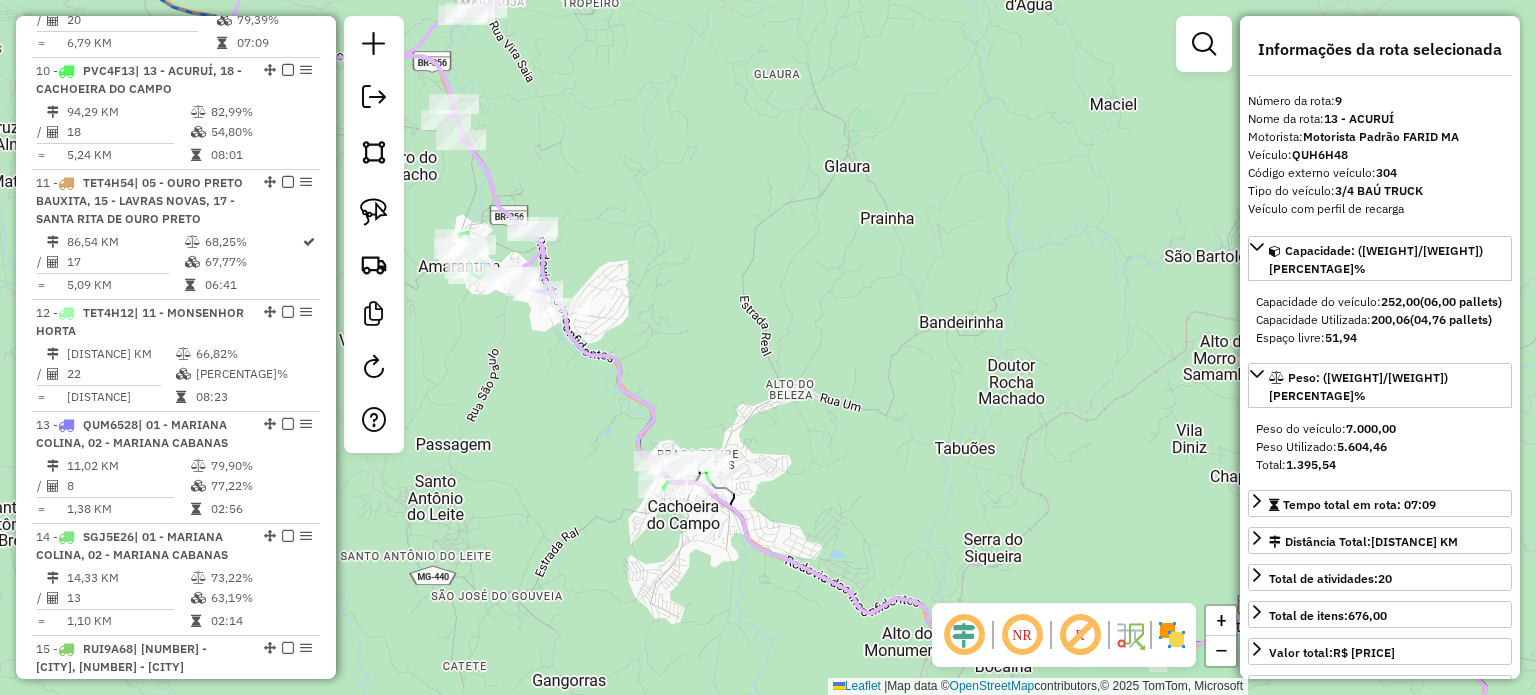 click on "Janela de atendimento Grade de atendimento Capacidade Transportadoras Veículos Cliente Pedidos  Rotas Selecione os dias de semana para filtrar as janelas de atendimento  Seg   Ter   Qua   Qui   Sex   Sáb   Dom  Informe o período da janela de atendimento: De: Até:  Filtrar exatamente a janela do cliente  Considerar janela de atendimento padrão  Selecione os dias de semana para filtrar as grades de atendimento  Seg   Ter   Qua   Qui   Sex   Sáb   Dom   Considerar clientes sem dia de atendimento cadastrado  Clientes fora do dia de atendimento selecionado Filtrar as atividades entre os valores definidos abaixo:  Peso mínimo:   Peso máximo:   Cubagem mínima:   Cubagem máxima:   De:   Até:  Filtrar as atividades entre o tempo de atendimento definido abaixo:  De:   Até:   Considerar capacidade total dos clientes não roteirizados Transportadora: Selecione um ou mais itens Tipo de veículo: Selecione um ou mais itens Veículo: Selecione um ou mais itens Motorista: Selecione um ou mais itens Nome: Rótulo:" 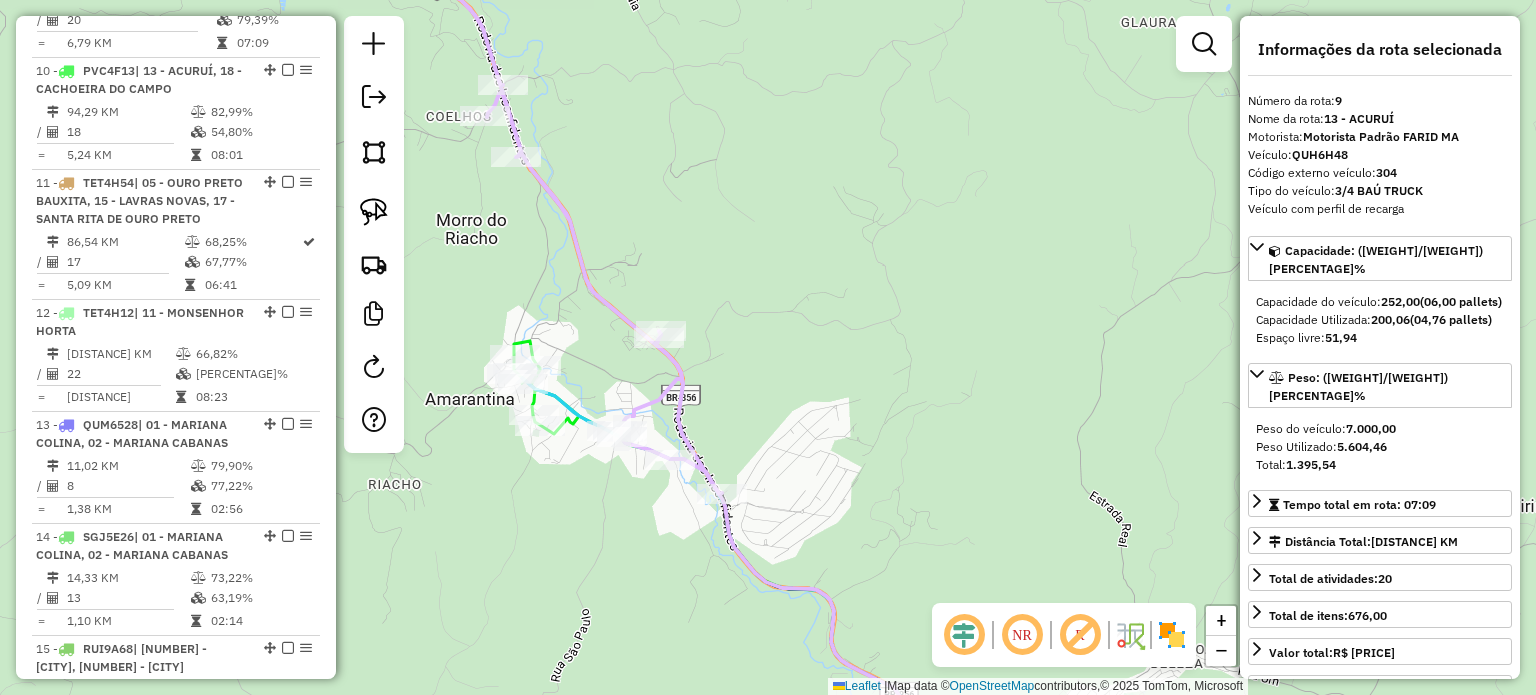 drag, startPoint x: 671, startPoint y: 539, endPoint x: 688, endPoint y: 570, distance: 35.35534 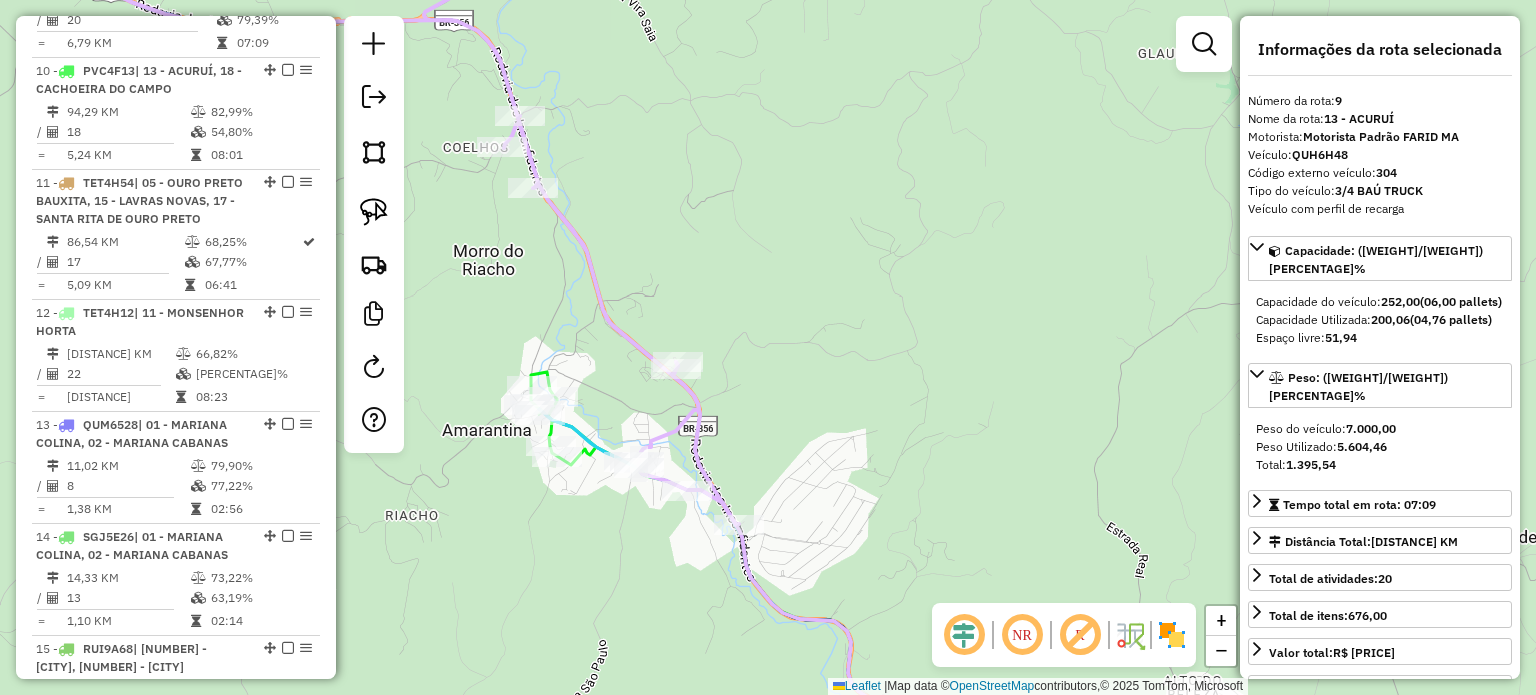 click 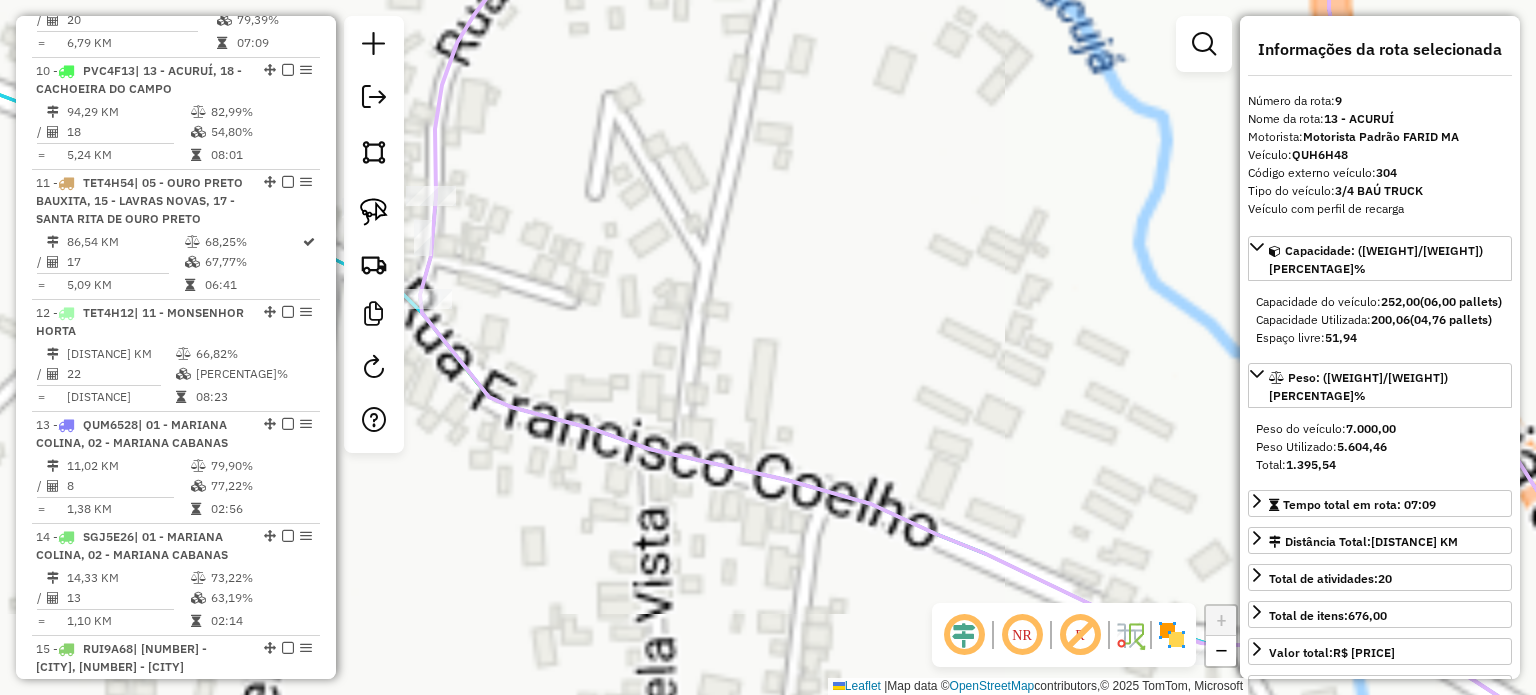 click on "Janela de atendimento Grade de atendimento Capacidade Transportadoras Veículos Cliente Pedidos  Rotas Selecione os dias de semana para filtrar as janelas de atendimento  Seg   Ter   Qua   Qui   Sex   Sáb   Dom  Informe o período da janela de atendimento: De: Até:  Filtrar exatamente a janela do cliente  Considerar janela de atendimento padrão  Selecione os dias de semana para filtrar as grades de atendimento  Seg   Ter   Qua   Qui   Sex   Sáb   Dom   Considerar clientes sem dia de atendimento cadastrado  Clientes fora do dia de atendimento selecionado Filtrar as atividades entre os valores definidos abaixo:  Peso mínimo:   Peso máximo:   Cubagem mínima:   Cubagem máxima:   De:   Até:  Filtrar as atividades entre o tempo de atendimento definido abaixo:  De:   Até:   Considerar capacidade total dos clientes não roteirizados Transportadora: Selecione um ou mais itens Tipo de veículo: Selecione um ou mais itens Veículo: Selecione um ou mais itens Motorista: Selecione um ou mais itens Nome: Rótulo:" 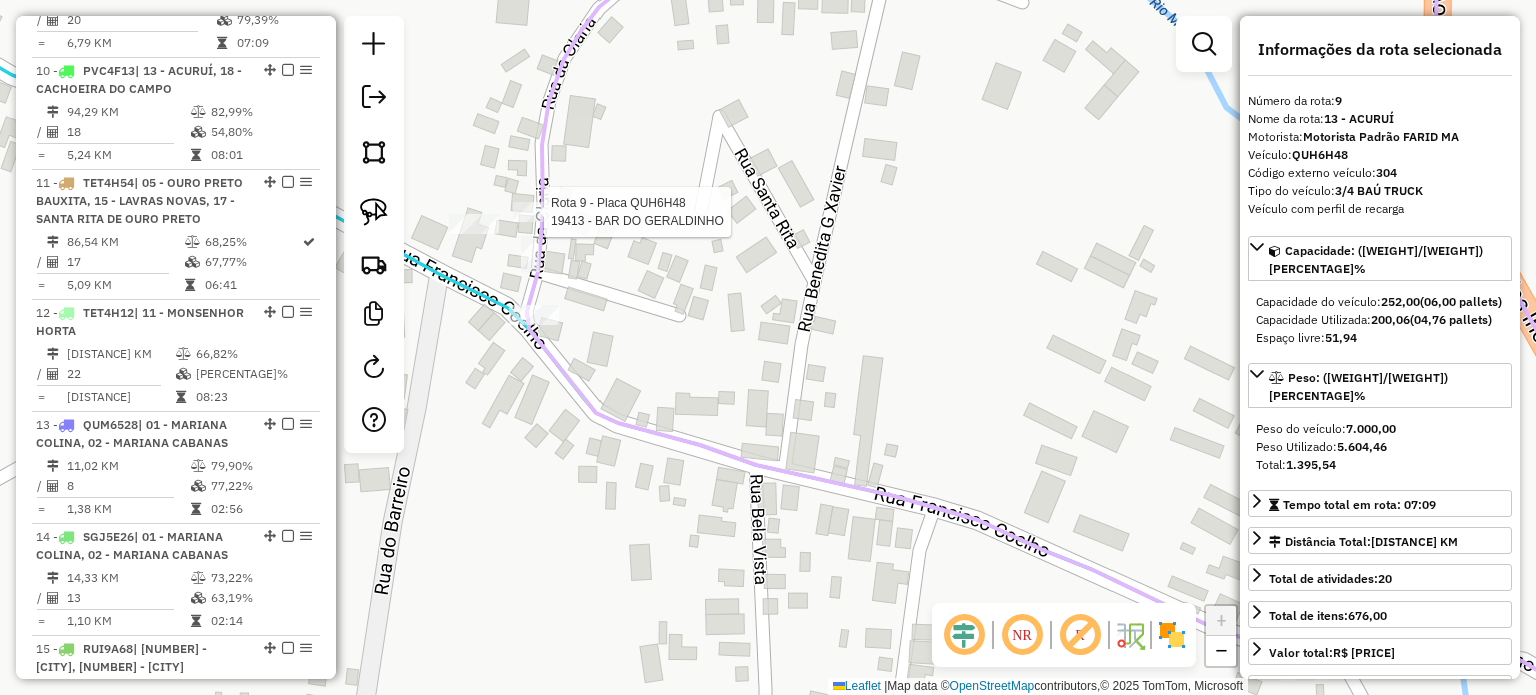 click 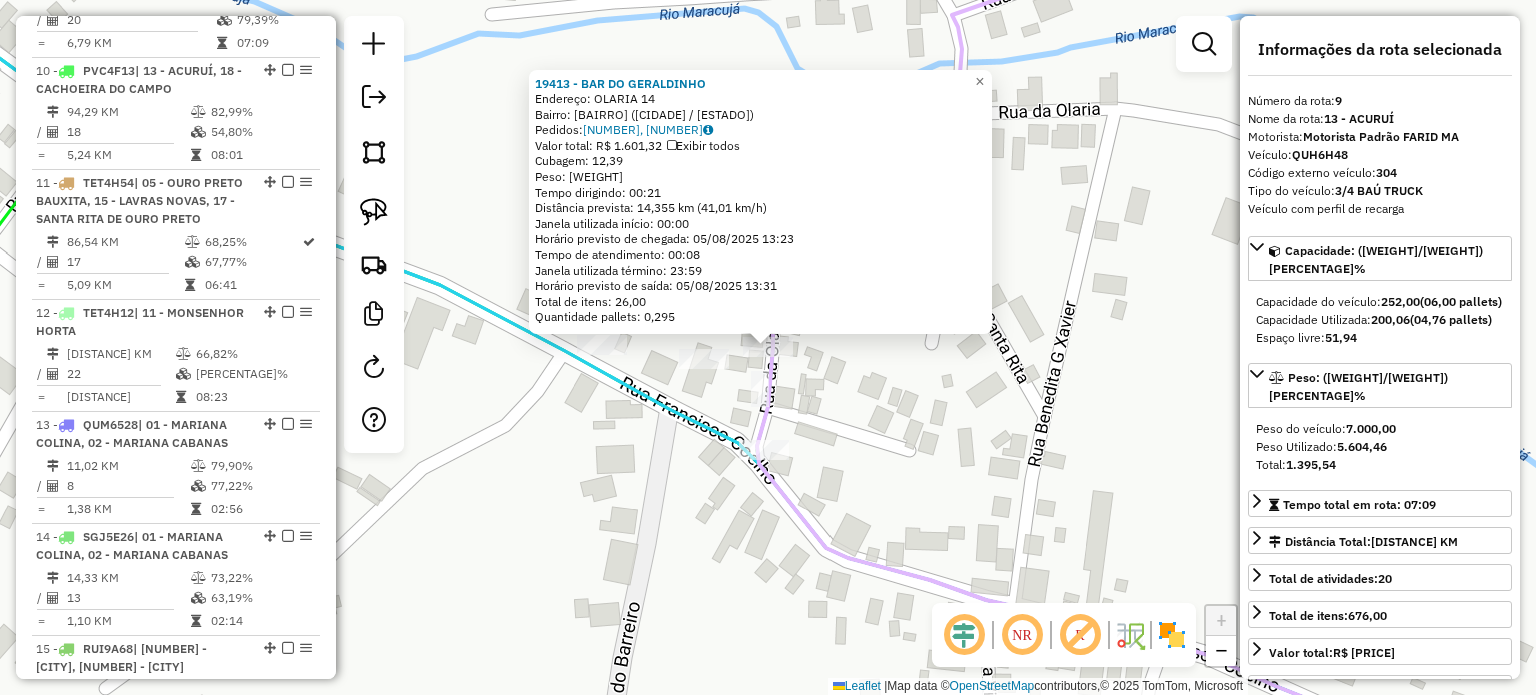 click on "19413 - BAR DO GERALDINHO  Endereço:  OLARIA 14   Bairro: CENTRO (OURO PRETO / MG)   Pedidos:  04393091, 04393092   Valor total: R$ 1.601,32   Exibir todos   Cubagem: 12,39  Peso: 304,54  Tempo dirigindo: 00:21   Distância prevista: 14,355 km (41,01 km/h)   Janela utilizada início: 00:00   Horário previsto de chegada: 05/08/2025 13:23   Tempo de atendimento: 00:08   Janela utilizada término: 23:59   Horário previsto de saída: 05/08/2025 13:31   Total de itens: 26,00   Quantidade pallets: 0,295  × Janela de atendimento Grade de atendimento Capacidade Transportadoras Veículos Cliente Pedidos  Rotas Selecione os dias de semana para filtrar as janelas de atendimento  Seg   Ter   Qua   Qui   Sex   Sáb   Dom  Informe o período da janela de atendimento: De: Até:  Filtrar exatamente a janela do cliente  Considerar janela de atendimento padrão  Selecione os dias de semana para filtrar as grades de atendimento  Seg   Ter   Qua   Qui   Sex   Sáb   Dom   Considerar clientes sem dia de atendimento cadastrado" 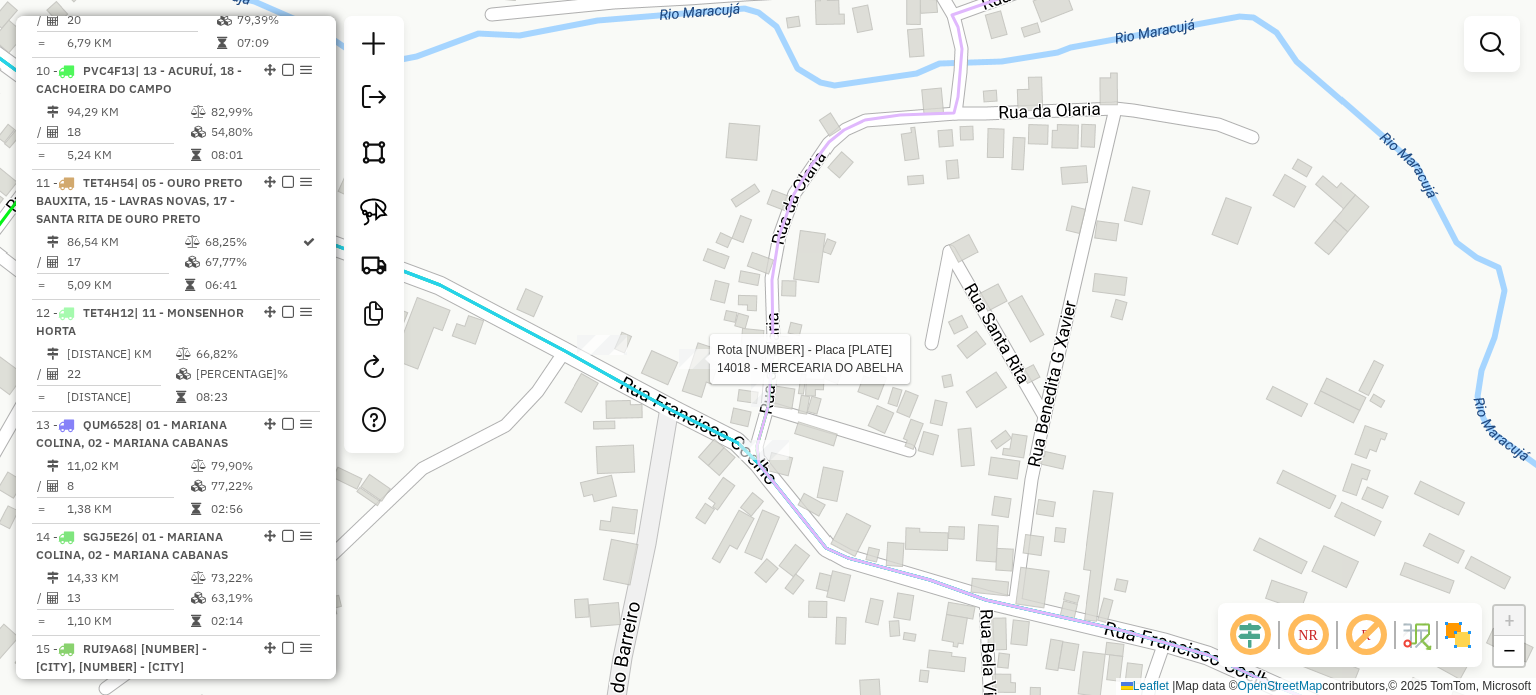 select on "**********" 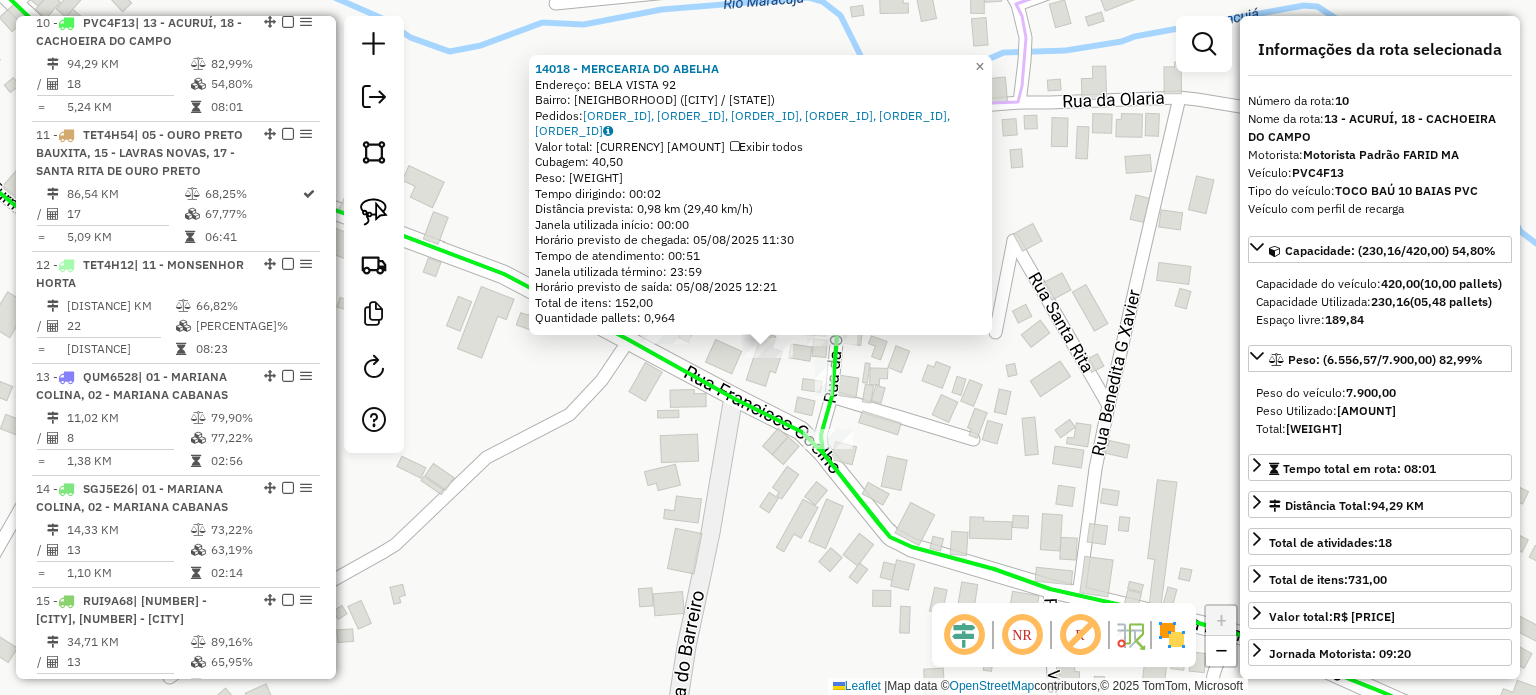 scroll, scrollTop: 1804, scrollLeft: 0, axis: vertical 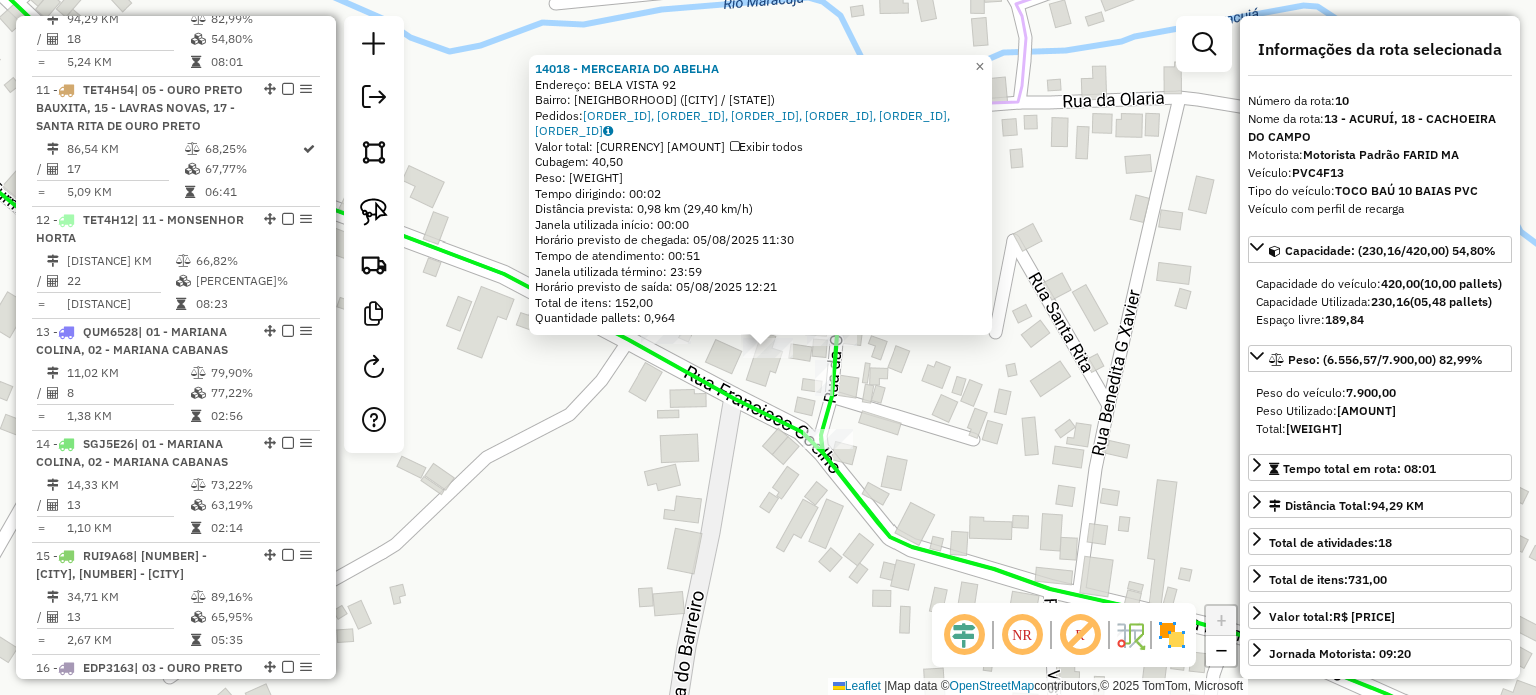 click on "14018 - MERCEARIA  DO ABELHA  Endereço:  BELA VISTA 92   Bairro: AMARANTINA (OURO PRETO / MG)   Pedidos:  04392984, 04392985, 04392952, 04393108, 04393109, 04393182   Valor total: R$ 8.559,25   Exibir todos   Cubagem: 40,50  Peso: 1.182,47  Tempo dirigindo: 00:02   Distância prevista: 0,98 km (29,40 km/h)   Janela utilizada início: 00:00   Horário previsto de chegada: 05/08/2025 11:30   Tempo de atendimento: 00:51   Janela utilizada término: 23:59   Horário previsto de saída: 05/08/2025 12:21   Total de itens: 152,00   Quantidade pallets: 0,964  × Janela de atendimento Grade de atendimento Capacidade Transportadoras Veículos Cliente Pedidos  Rotas Selecione os dias de semana para filtrar as janelas de atendimento  Seg   Ter   Qua   Qui   Sex   Sáb   Dom  Informe o período da janela de atendimento: De: Até:  Filtrar exatamente a janela do cliente  Considerar janela de atendimento padrão  Selecione os dias de semana para filtrar as grades de atendimento  Seg   Ter   Qua   Qui   Sex   Sáb   Dom  +" 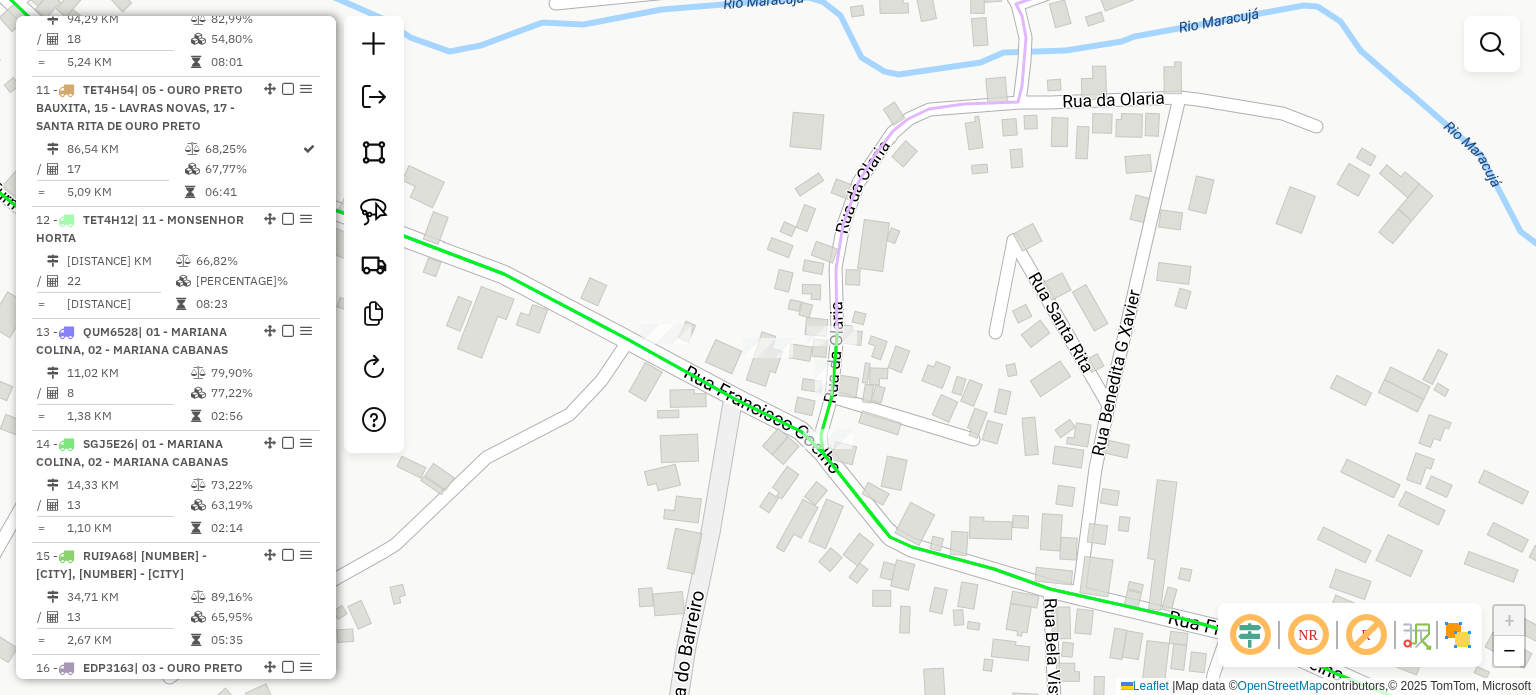 click 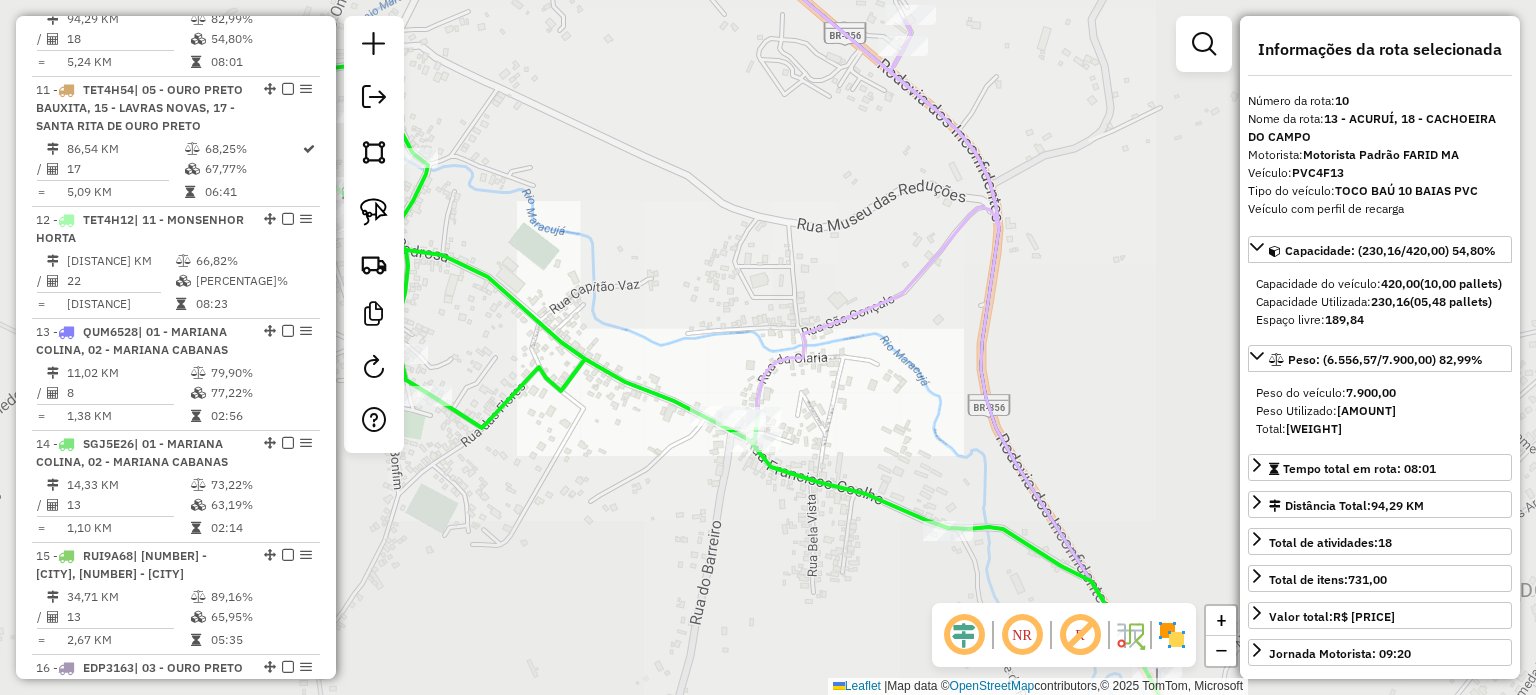 click on "Janela de atendimento Grade de atendimento Capacidade Transportadoras Veículos Cliente Pedidos  Rotas Selecione os dias de semana para filtrar as janelas de atendimento  Seg   Ter   Qua   Qui   Sex   Sáb   Dom  Informe o período da janela de atendimento: De: Até:  Filtrar exatamente a janela do cliente  Considerar janela de atendimento padrão  Selecione os dias de semana para filtrar as grades de atendimento  Seg   Ter   Qua   Qui   Sex   Sáb   Dom   Considerar clientes sem dia de atendimento cadastrado  Clientes fora do dia de atendimento selecionado Filtrar as atividades entre os valores definidos abaixo:  Peso mínimo:   Peso máximo:   Cubagem mínima:   Cubagem máxima:   De:   Até:  Filtrar as atividades entre o tempo de atendimento definido abaixo:  De:   Até:   Considerar capacidade total dos clientes não roteirizados Transportadora: Selecione um ou mais itens Tipo de veículo: Selecione um ou mais itens Veículo: Selecione um ou mais itens Motorista: Selecione um ou mais itens Nome: Rótulo:" 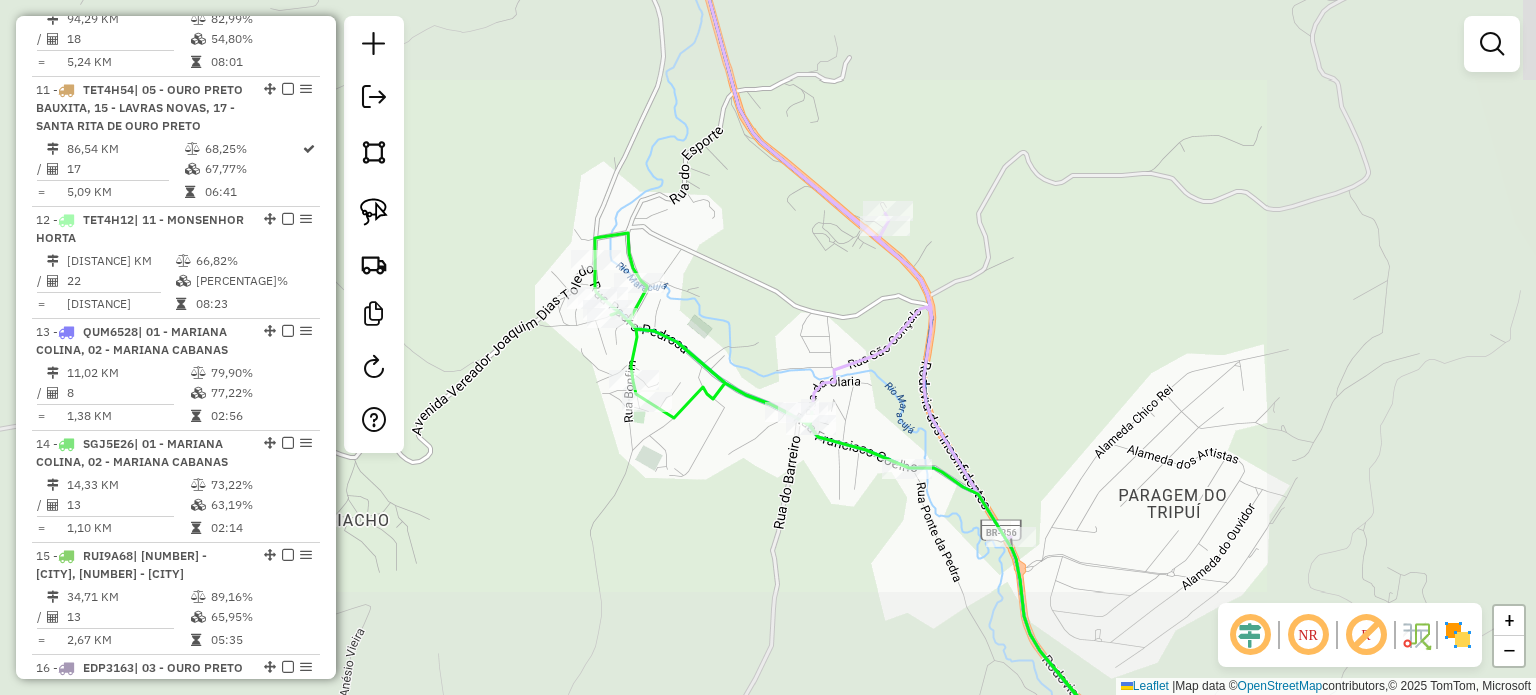 click 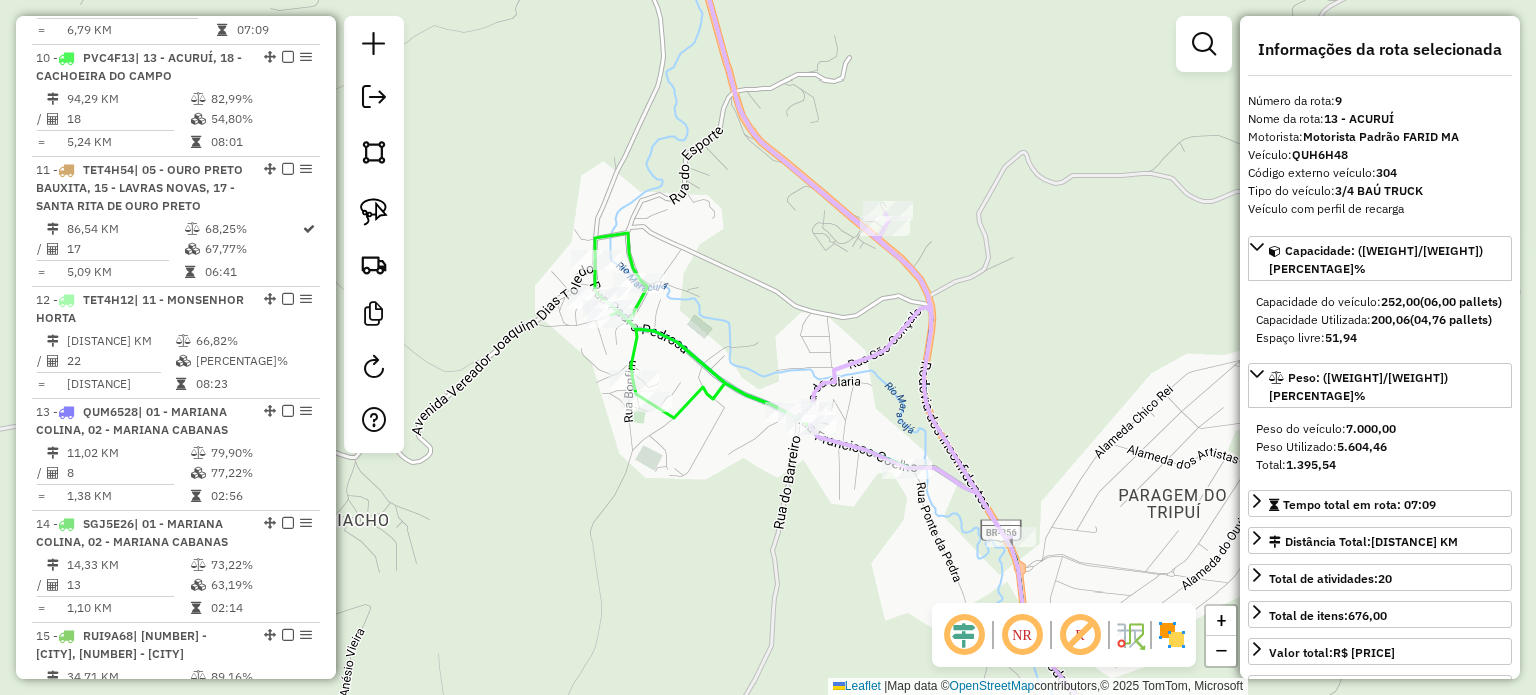 scroll, scrollTop: 1711, scrollLeft: 0, axis: vertical 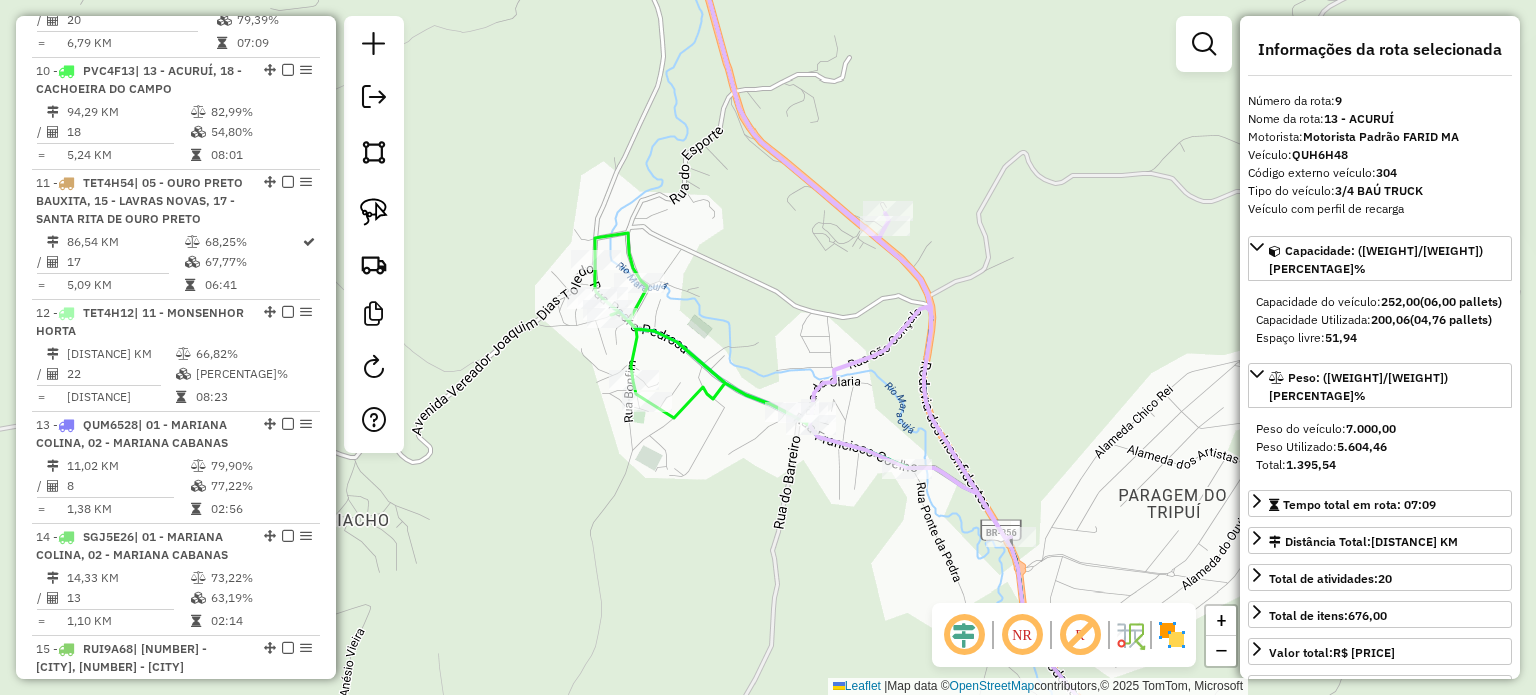 click on "Janela de atendimento Grade de atendimento Capacidade Transportadoras Veículos Cliente Pedidos  Rotas Selecione os dias de semana para filtrar as janelas de atendimento  Seg   Ter   Qua   Qui   Sex   Sáb   Dom  Informe o período da janela de atendimento: De: Até:  Filtrar exatamente a janela do cliente  Considerar janela de atendimento padrão  Selecione os dias de semana para filtrar as grades de atendimento  Seg   Ter   Qua   Qui   Sex   Sáb   Dom   Considerar clientes sem dia de atendimento cadastrado  Clientes fora do dia de atendimento selecionado Filtrar as atividades entre os valores definidos abaixo:  Peso mínimo:   Peso máximo:   Cubagem mínima:   Cubagem máxima:   De:   Até:  Filtrar as atividades entre o tempo de atendimento definido abaixo:  De:   Até:   Considerar capacidade total dos clientes não roteirizados Transportadora: Selecione um ou mais itens Tipo de veículo: Selecione um ou mais itens Veículo: Selecione um ou mais itens Motorista: Selecione um ou mais itens Nome: Rótulo:" 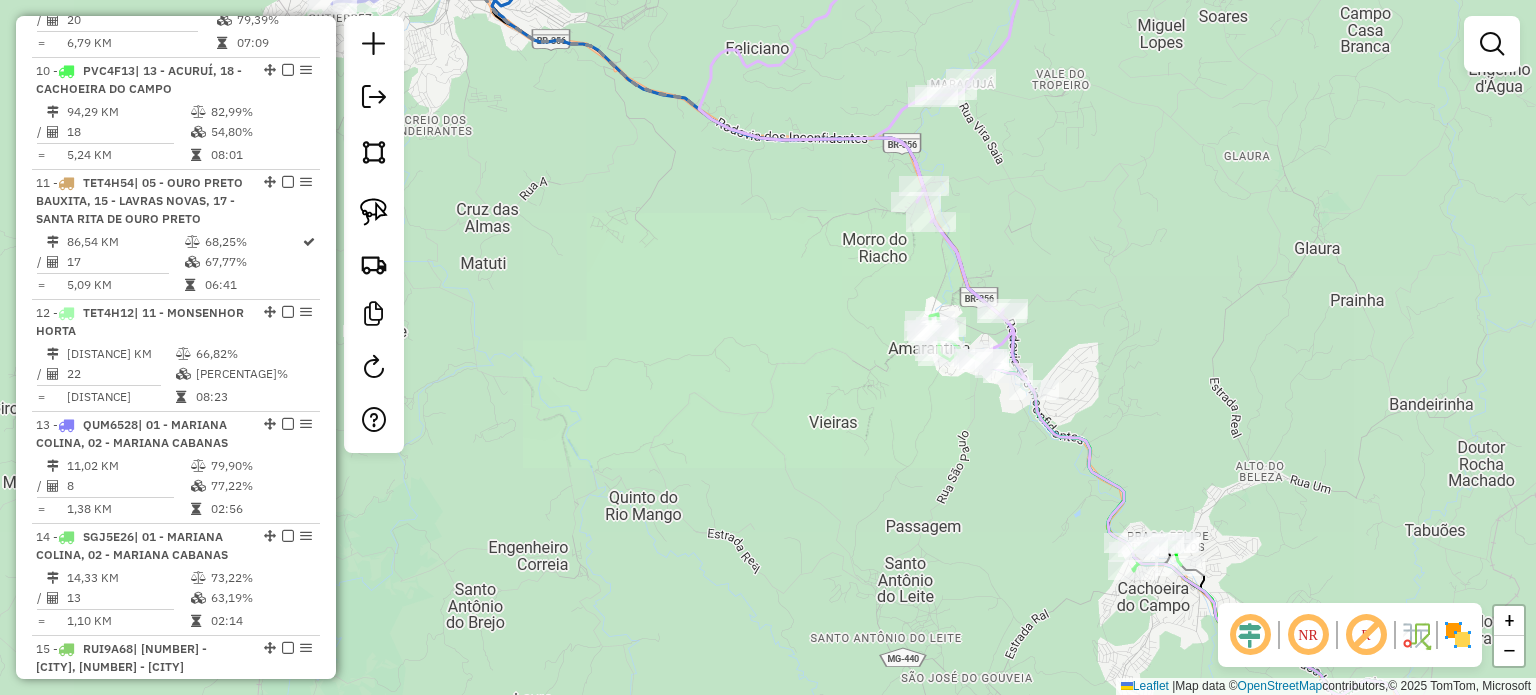 drag, startPoint x: 1116, startPoint y: 312, endPoint x: 973, endPoint y: 392, distance: 163.85664 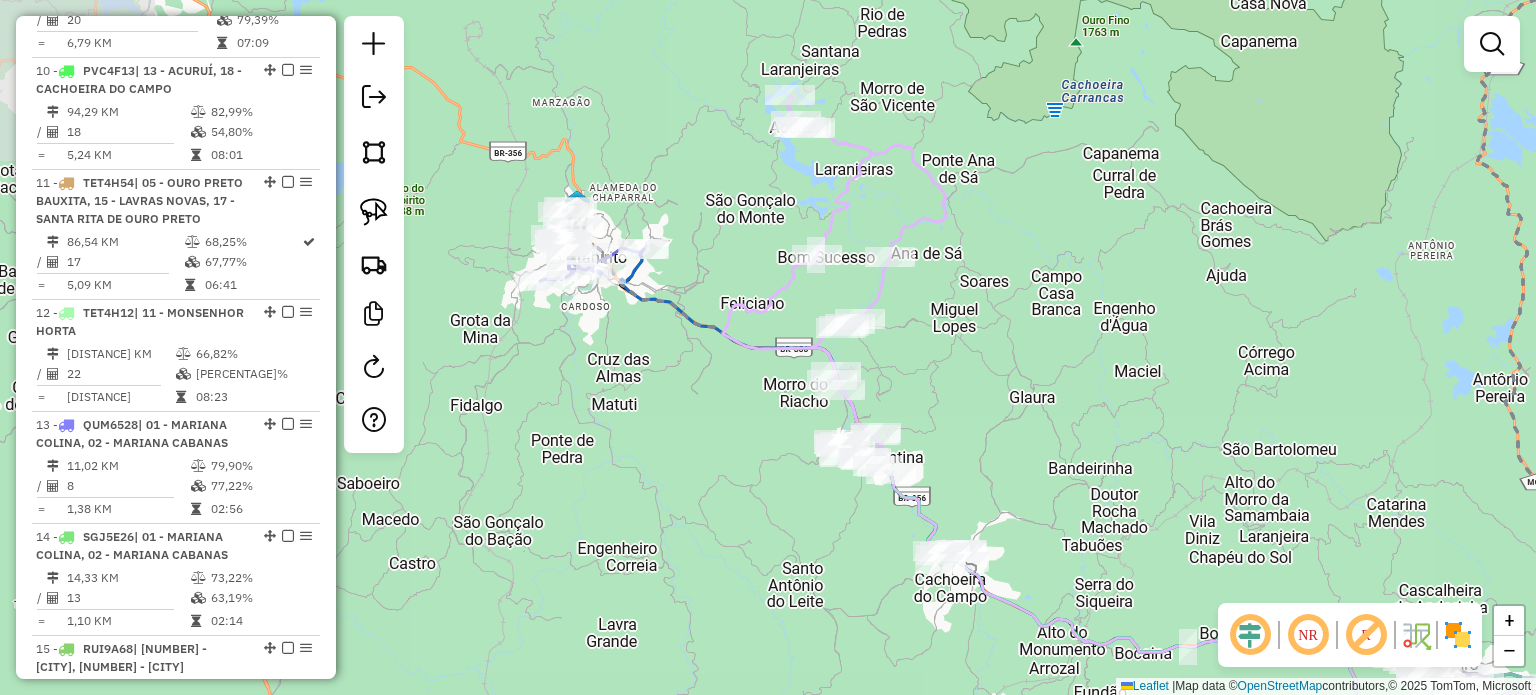 drag, startPoint x: 1002, startPoint y: 356, endPoint x: 1003, endPoint y: 403, distance: 47.010635 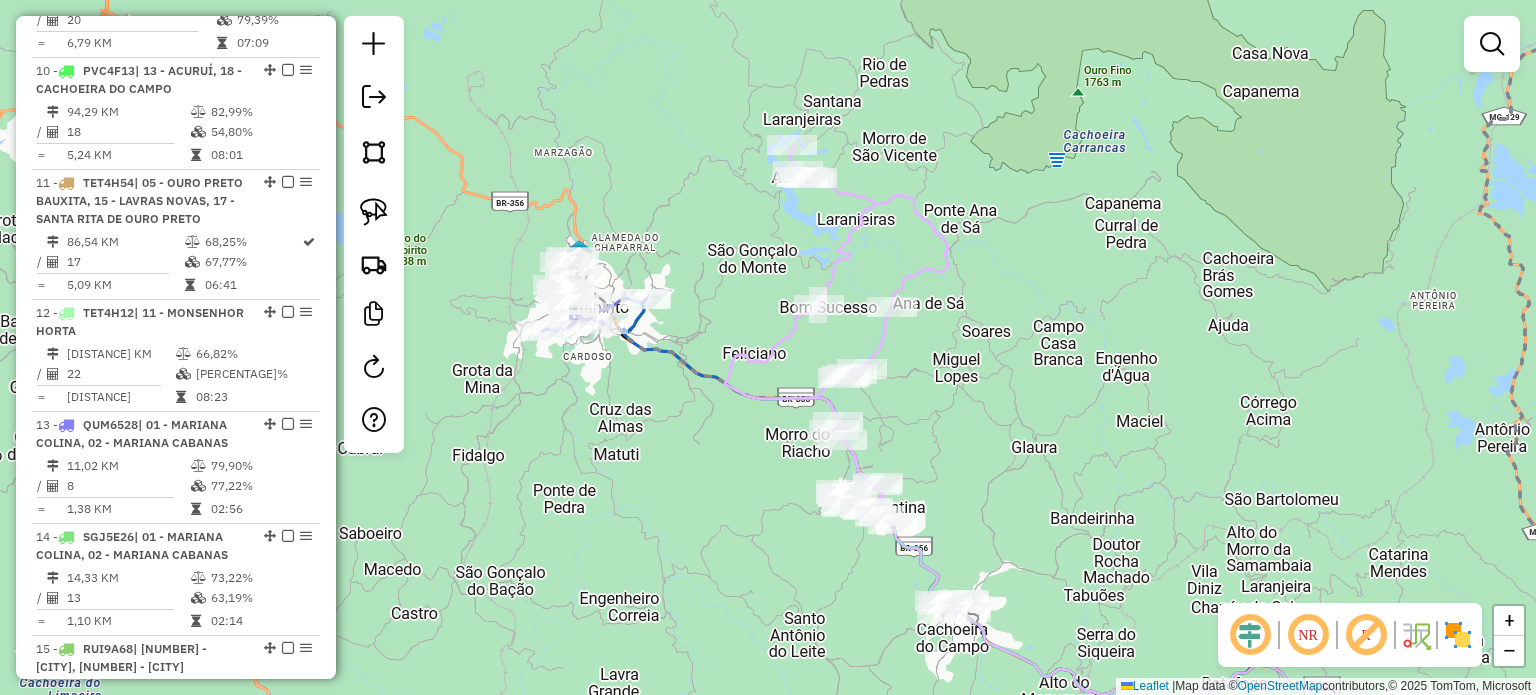 click 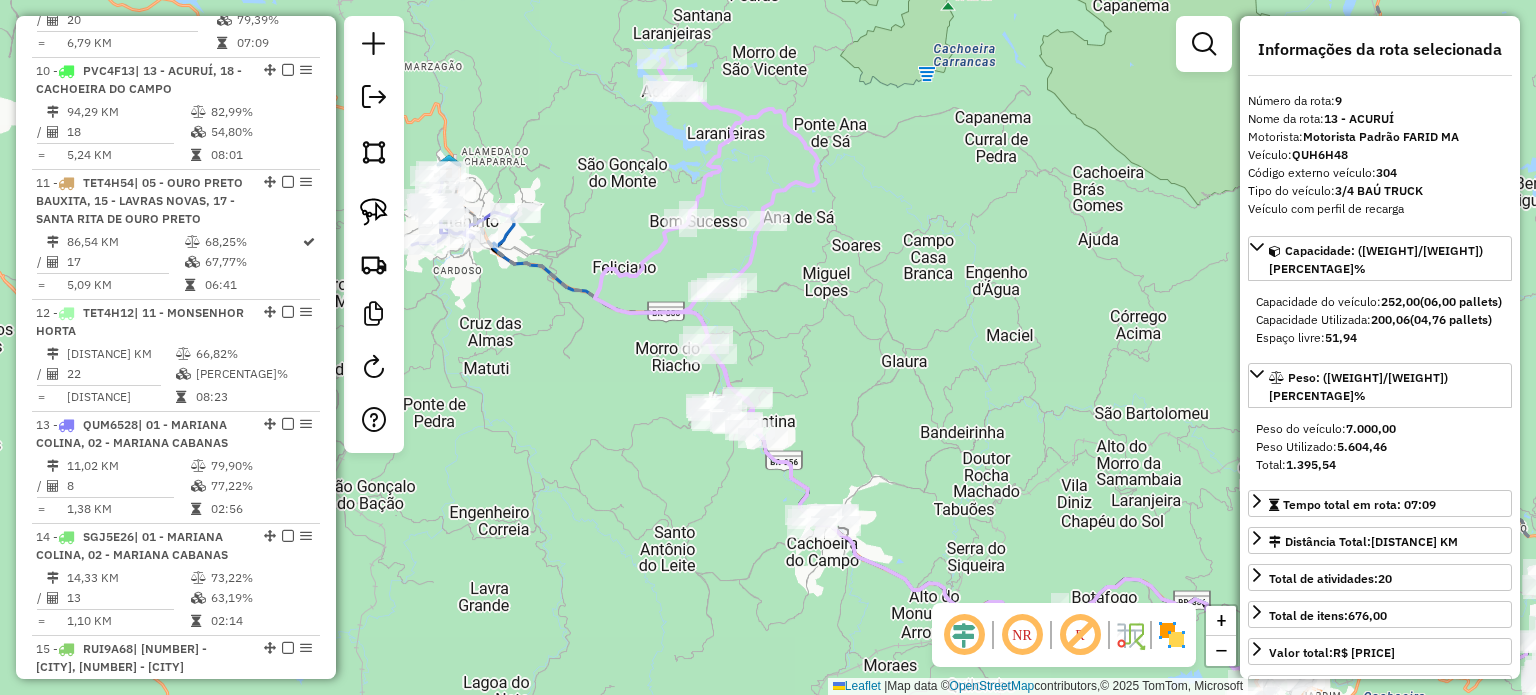 drag, startPoint x: 678, startPoint y: 531, endPoint x: 548, endPoint y: 444, distance: 156.4257 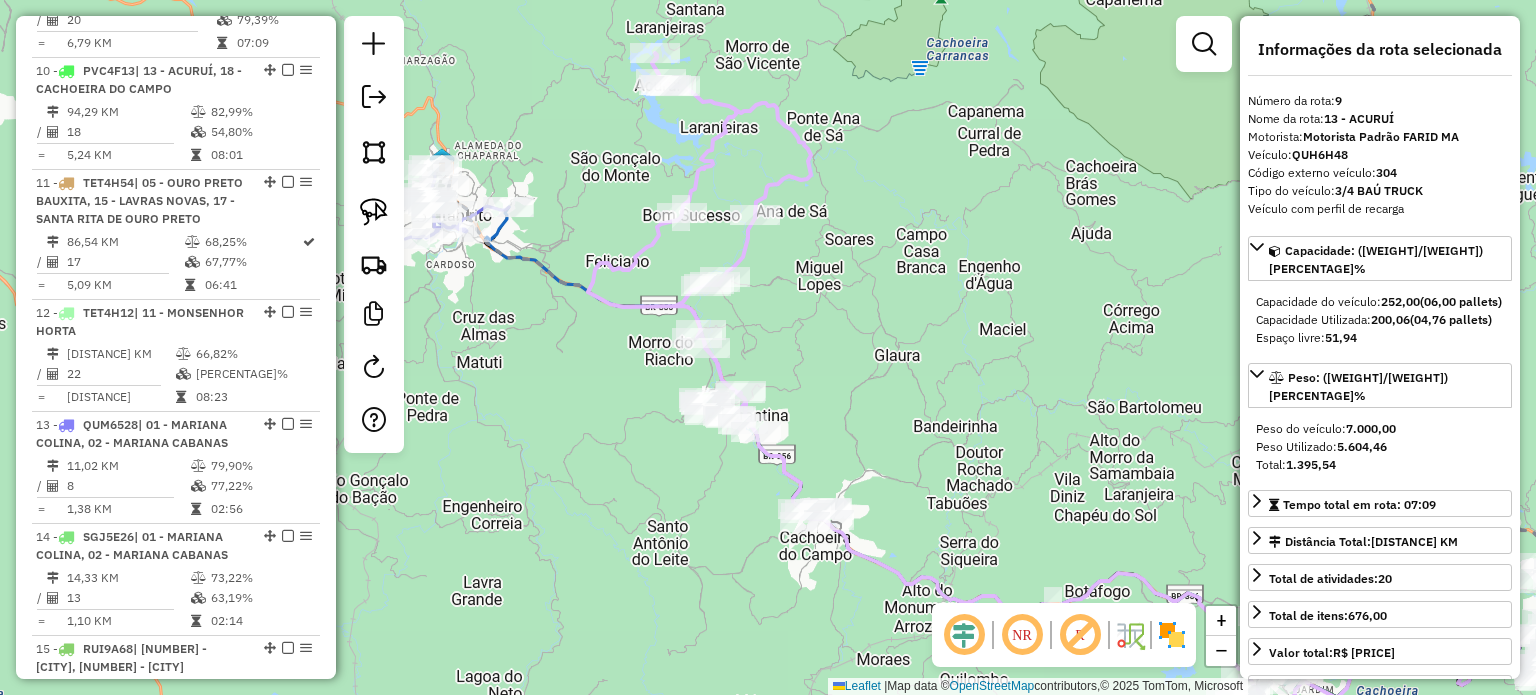 drag, startPoint x: 657, startPoint y: 505, endPoint x: 635, endPoint y: 466, distance: 44.777225 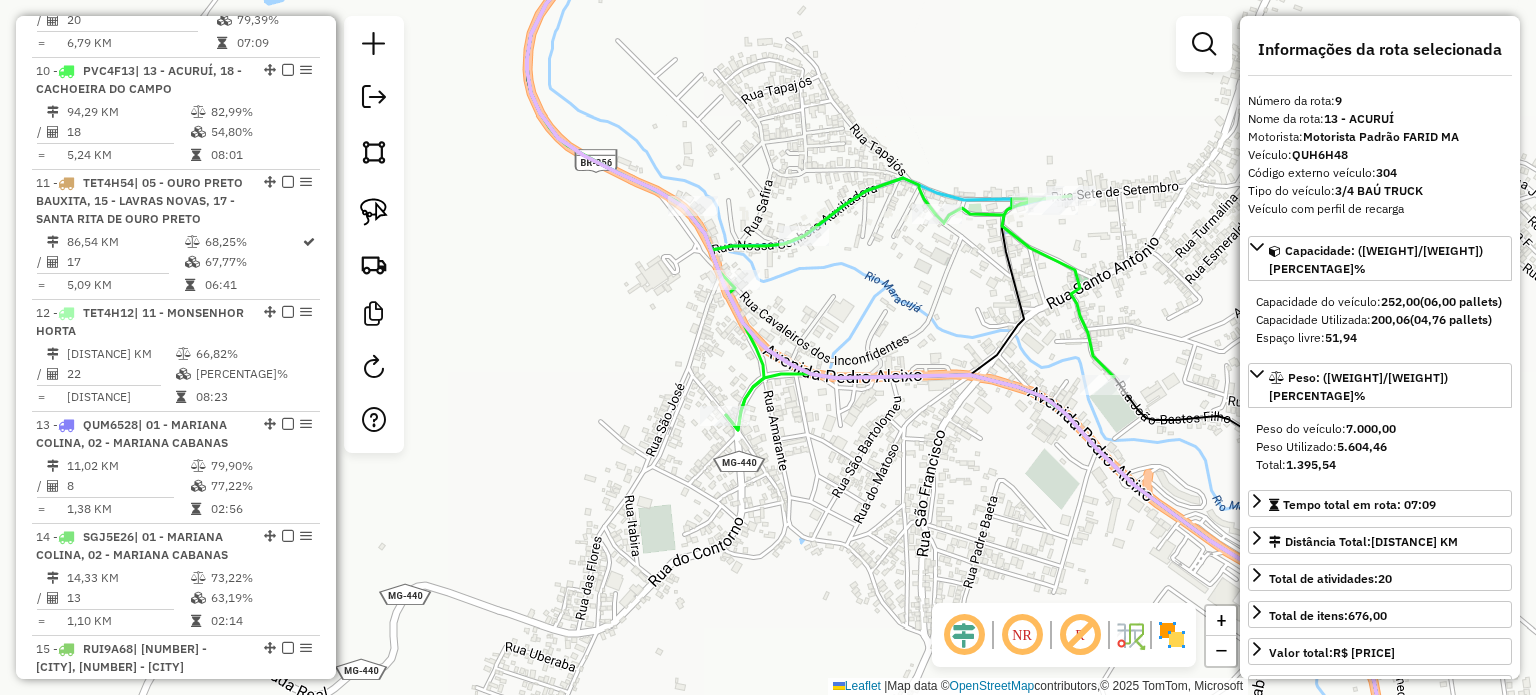 click 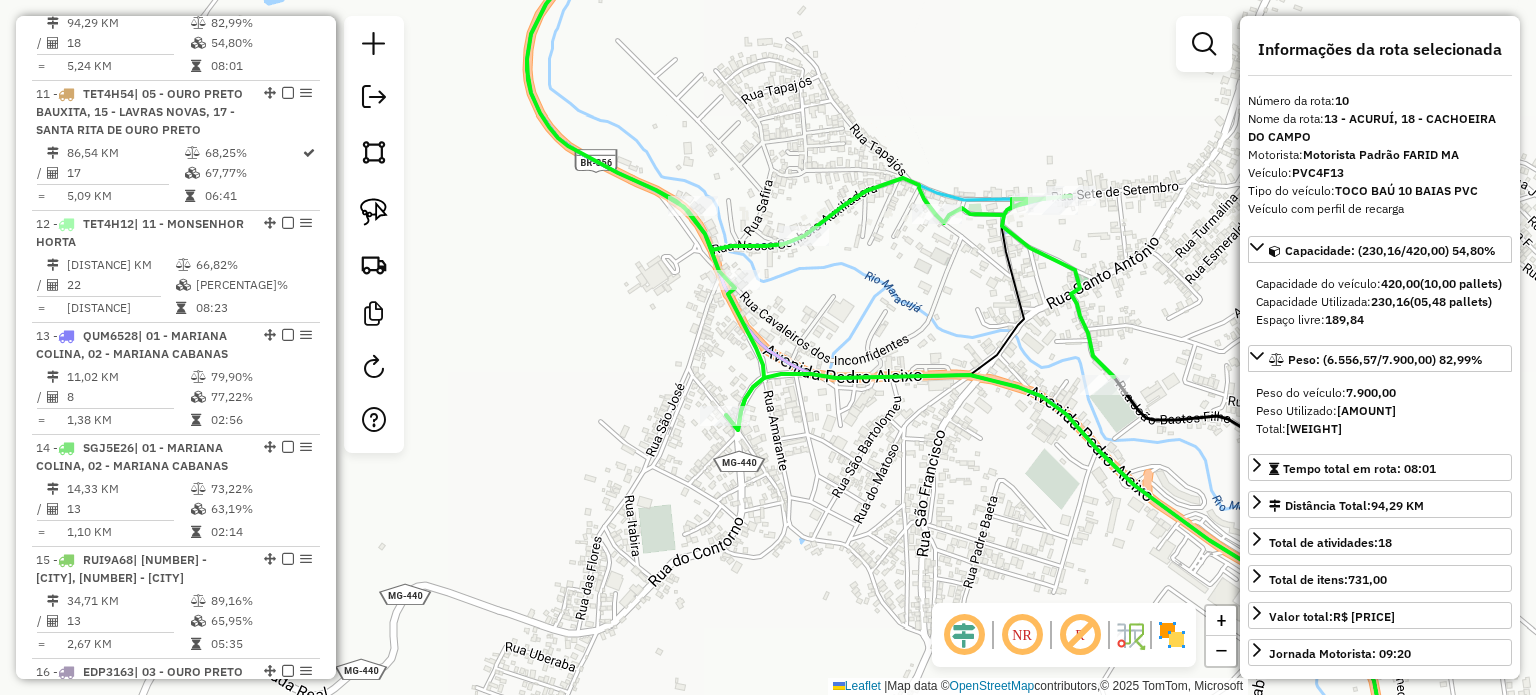 scroll, scrollTop: 1804, scrollLeft: 0, axis: vertical 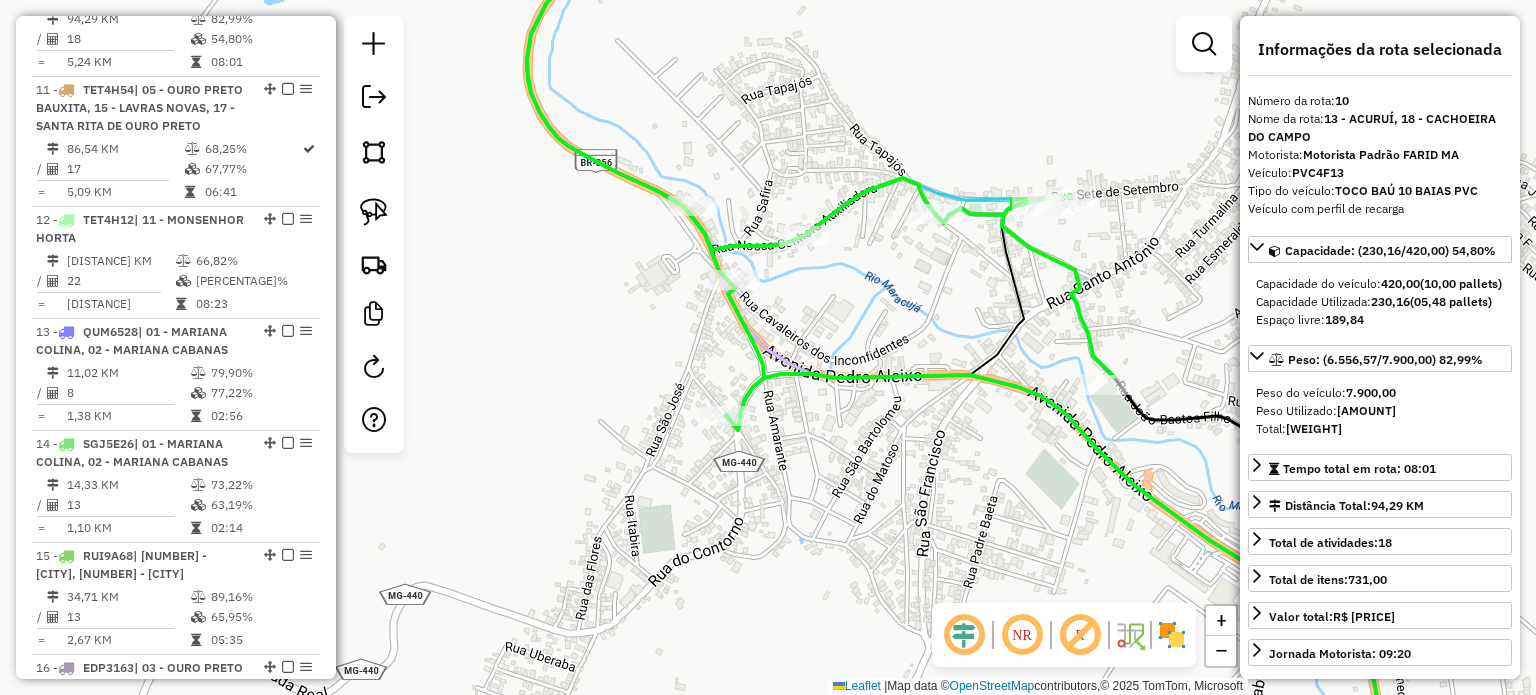 drag, startPoint x: 953, startPoint y: 290, endPoint x: 989, endPoint y: 536, distance: 248.6202 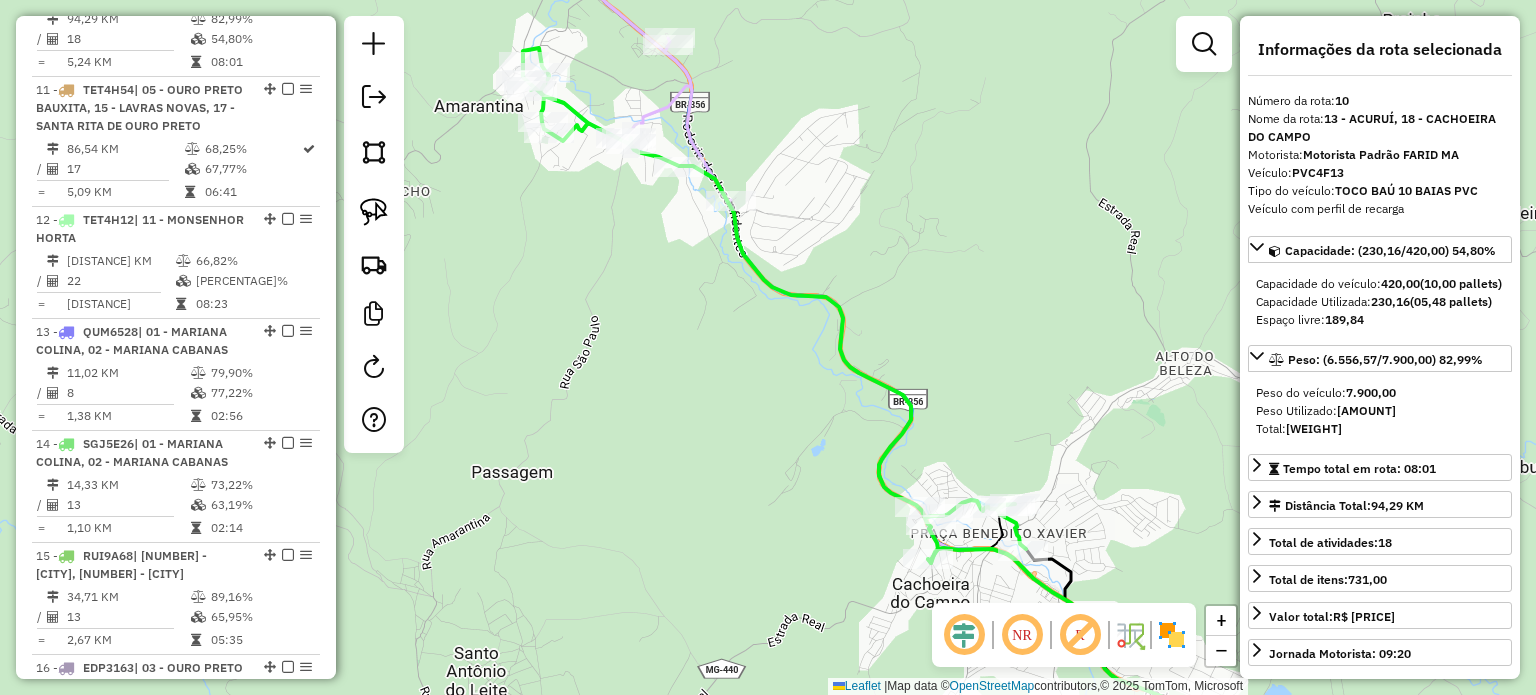 drag, startPoint x: 771, startPoint y: 431, endPoint x: 616, endPoint y: 219, distance: 262.6195 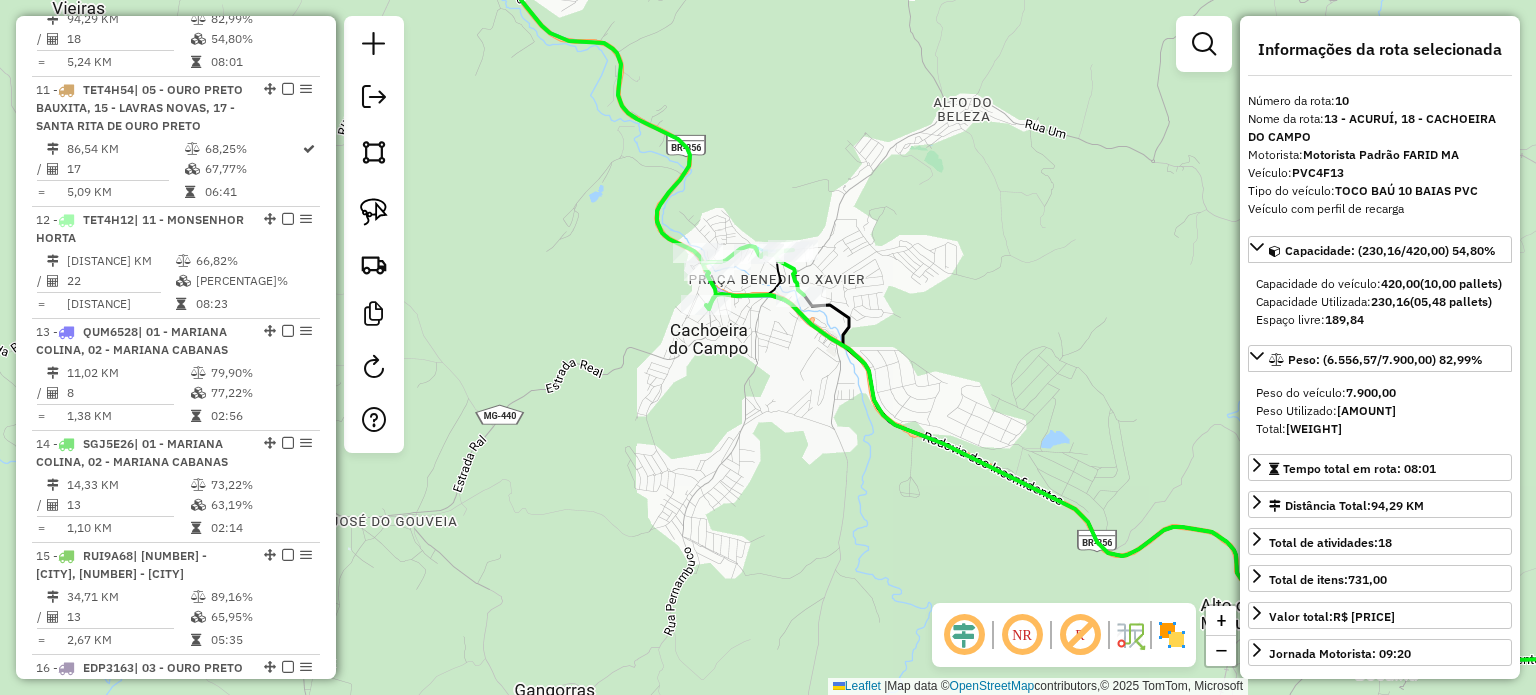 drag, startPoint x: 792, startPoint y: 361, endPoint x: 816, endPoint y: 485, distance: 126.30122 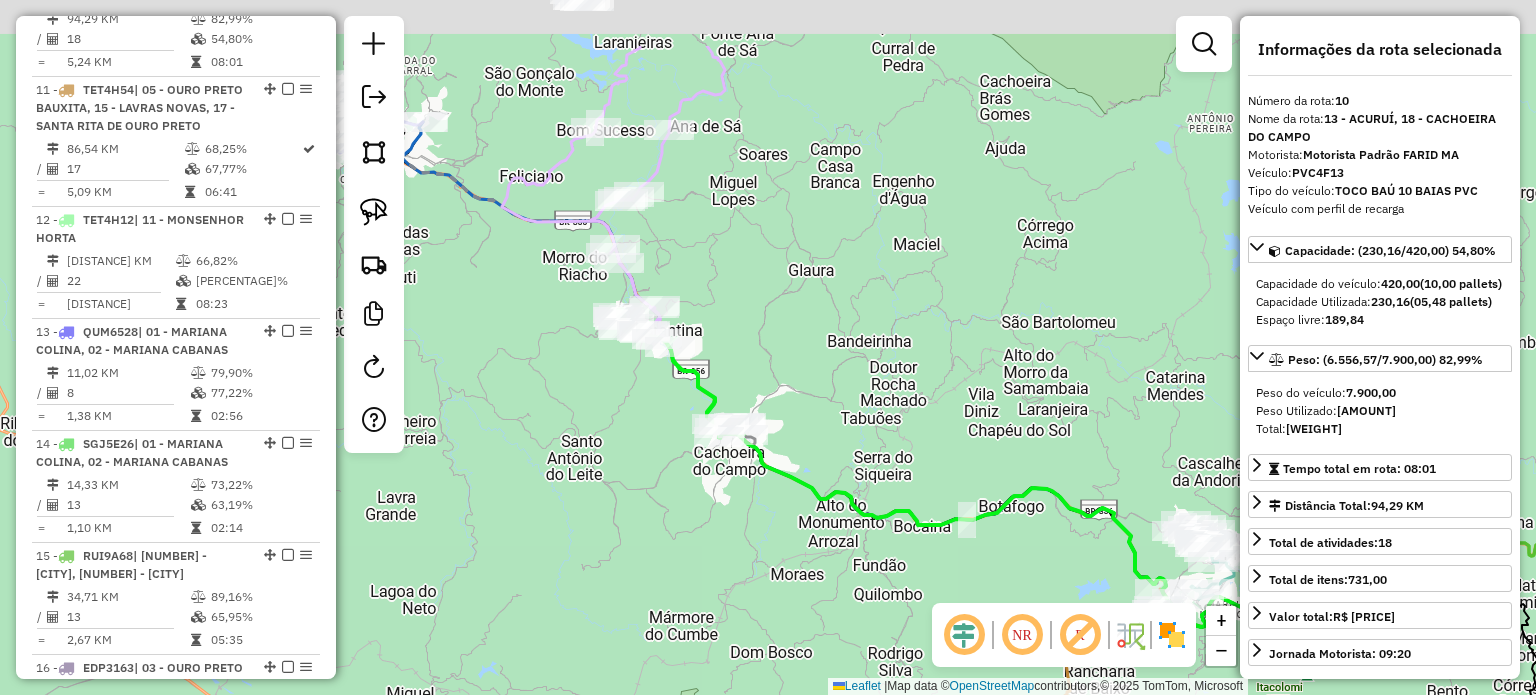 drag, startPoint x: 762, startPoint y: 242, endPoint x: 791, endPoint y: 414, distance: 174.42764 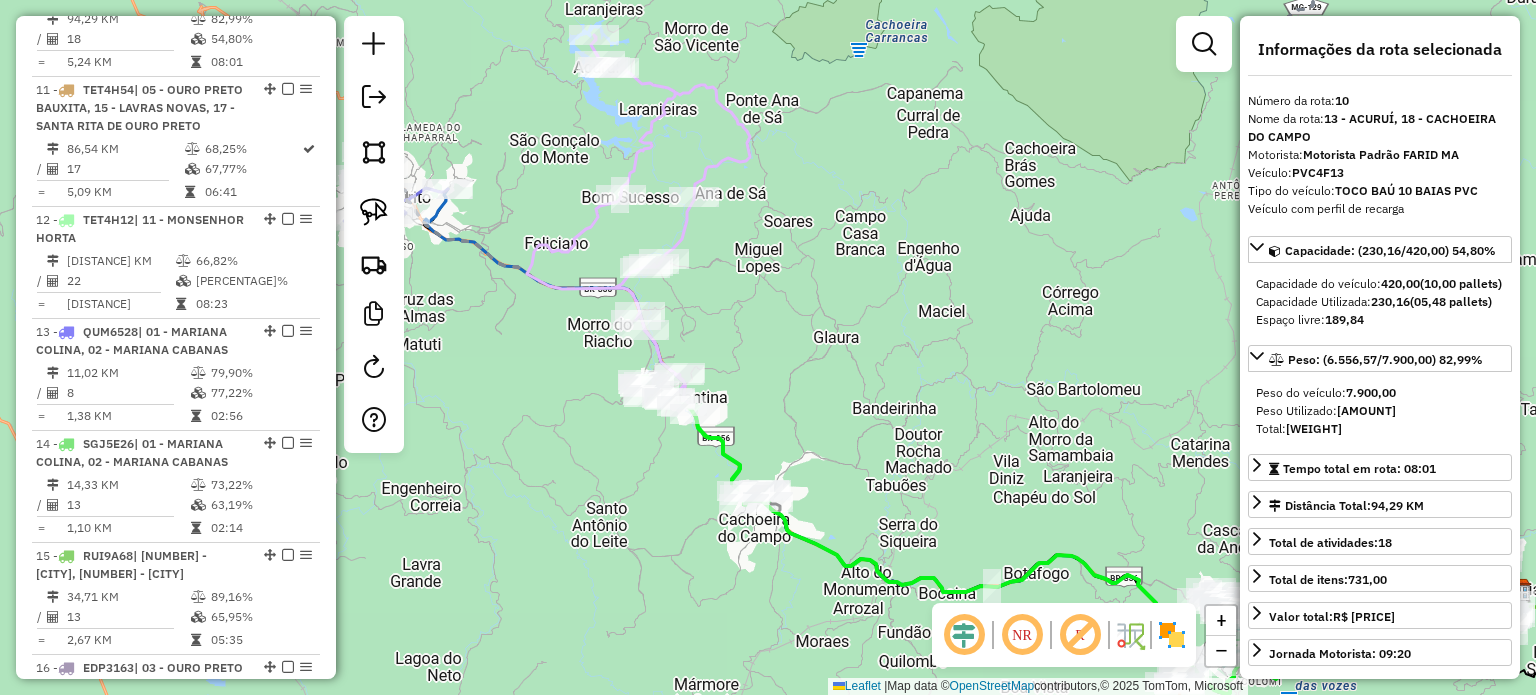 click 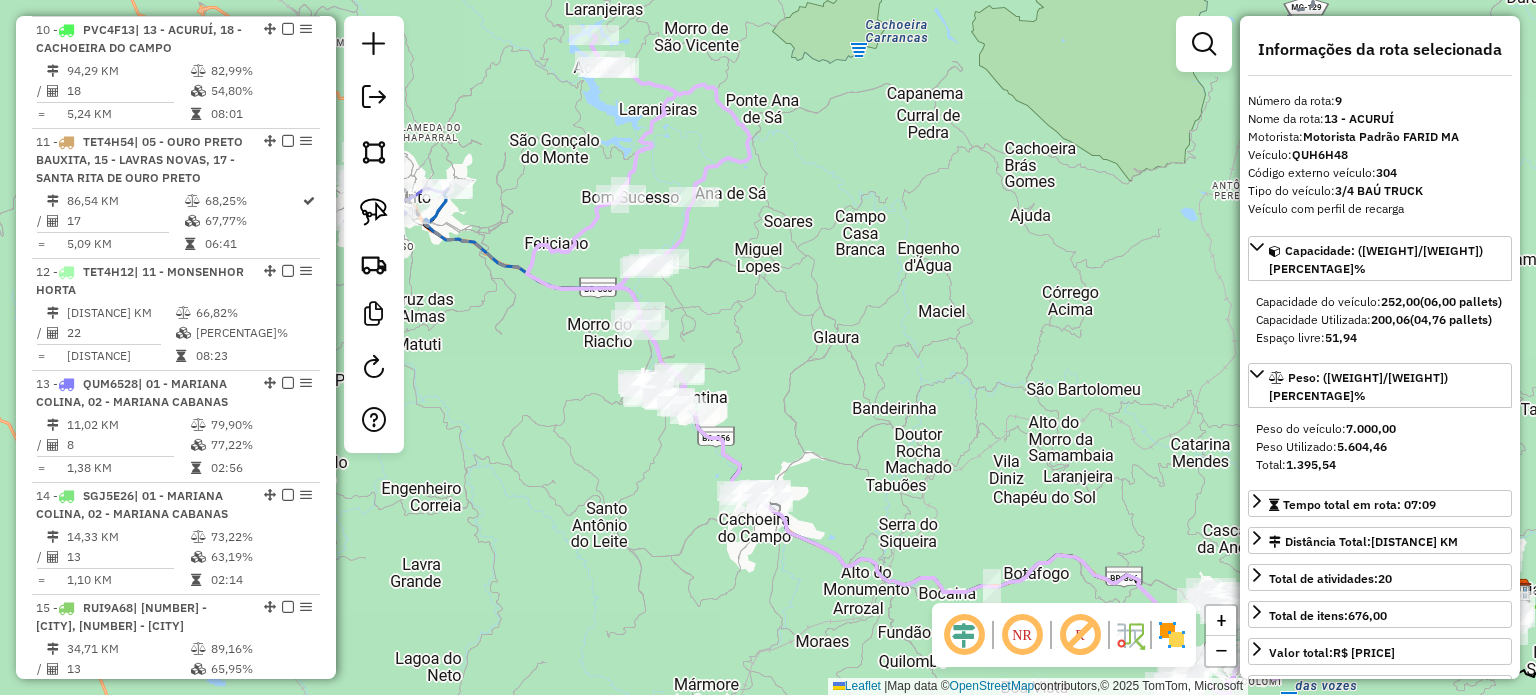 scroll, scrollTop: 1711, scrollLeft: 0, axis: vertical 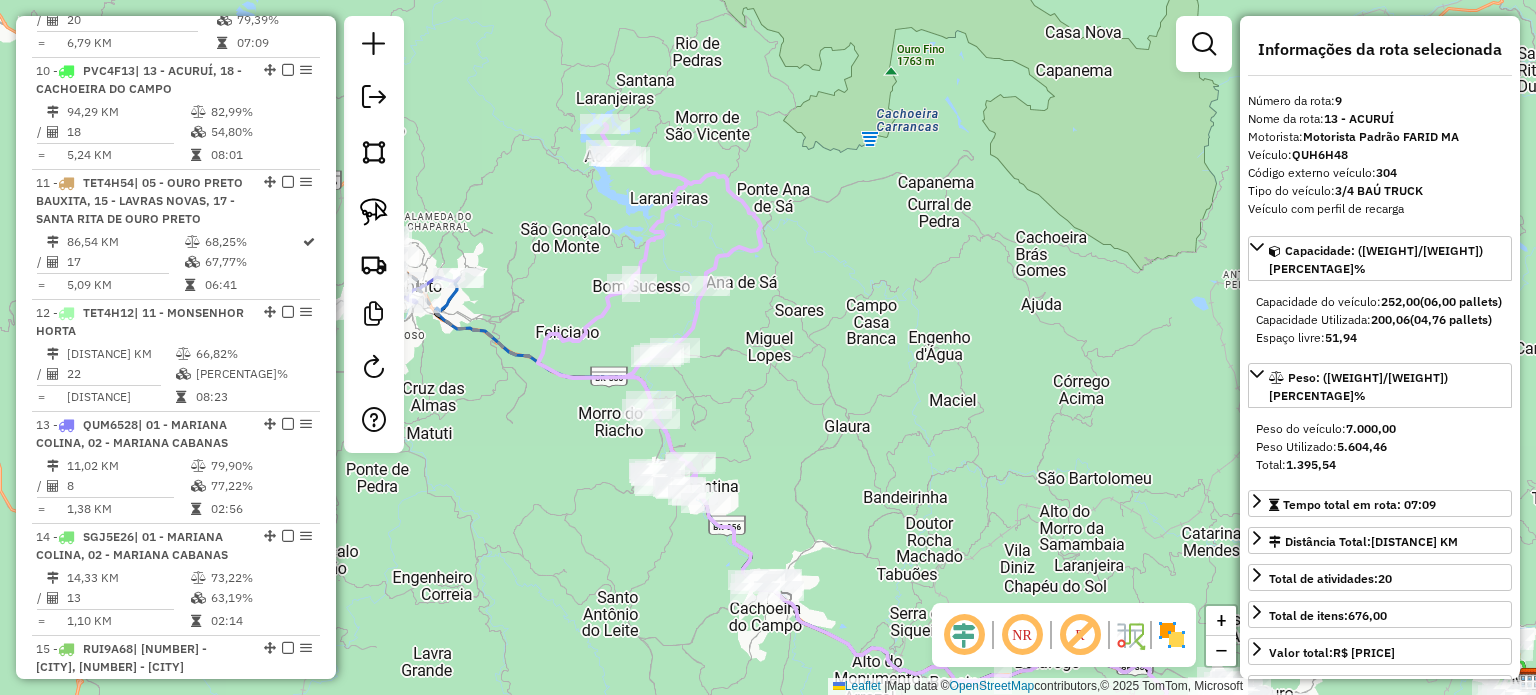drag, startPoint x: 821, startPoint y: 273, endPoint x: 834, endPoint y: 355, distance: 83.02409 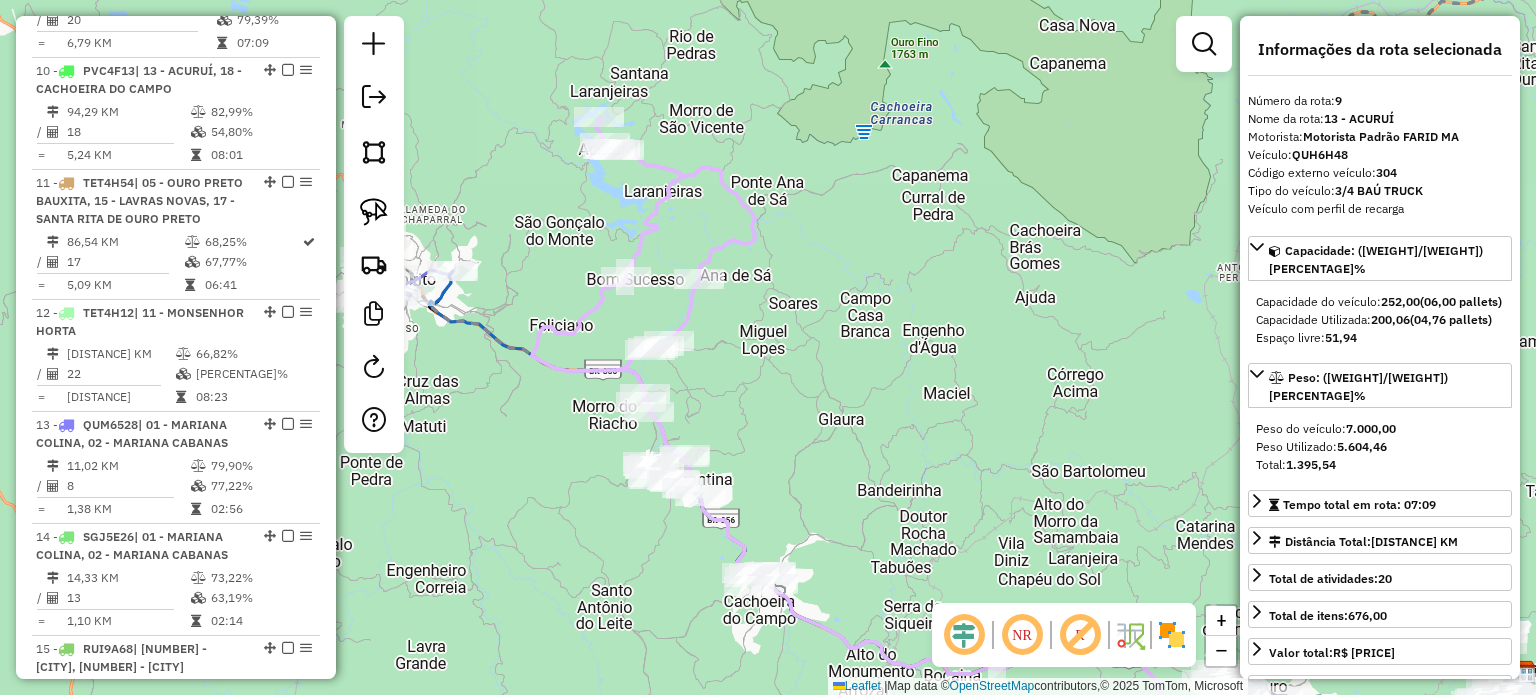 drag, startPoint x: 522, startPoint y: 531, endPoint x: 516, endPoint y: 518, distance: 14.3178215 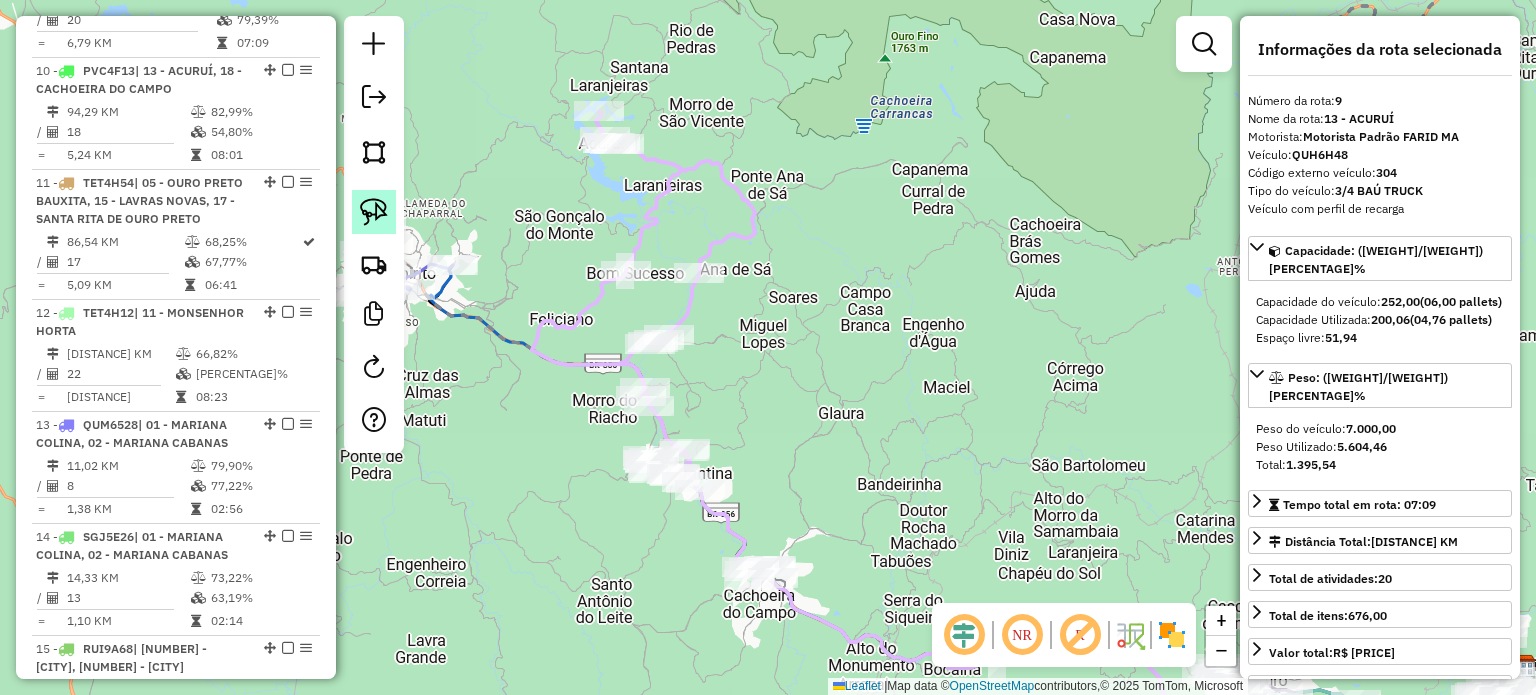 click 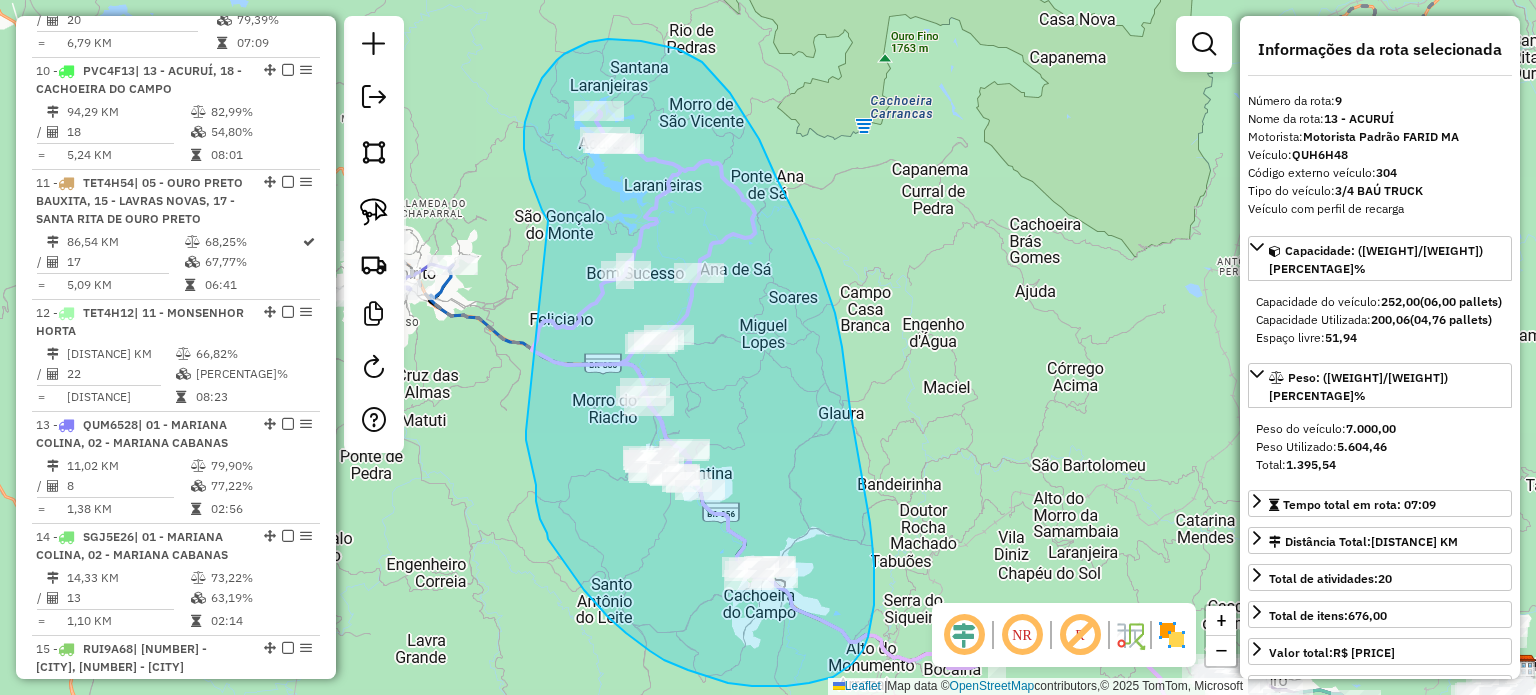 drag, startPoint x: 548, startPoint y: 221, endPoint x: 531, endPoint y: 392, distance: 171.84296 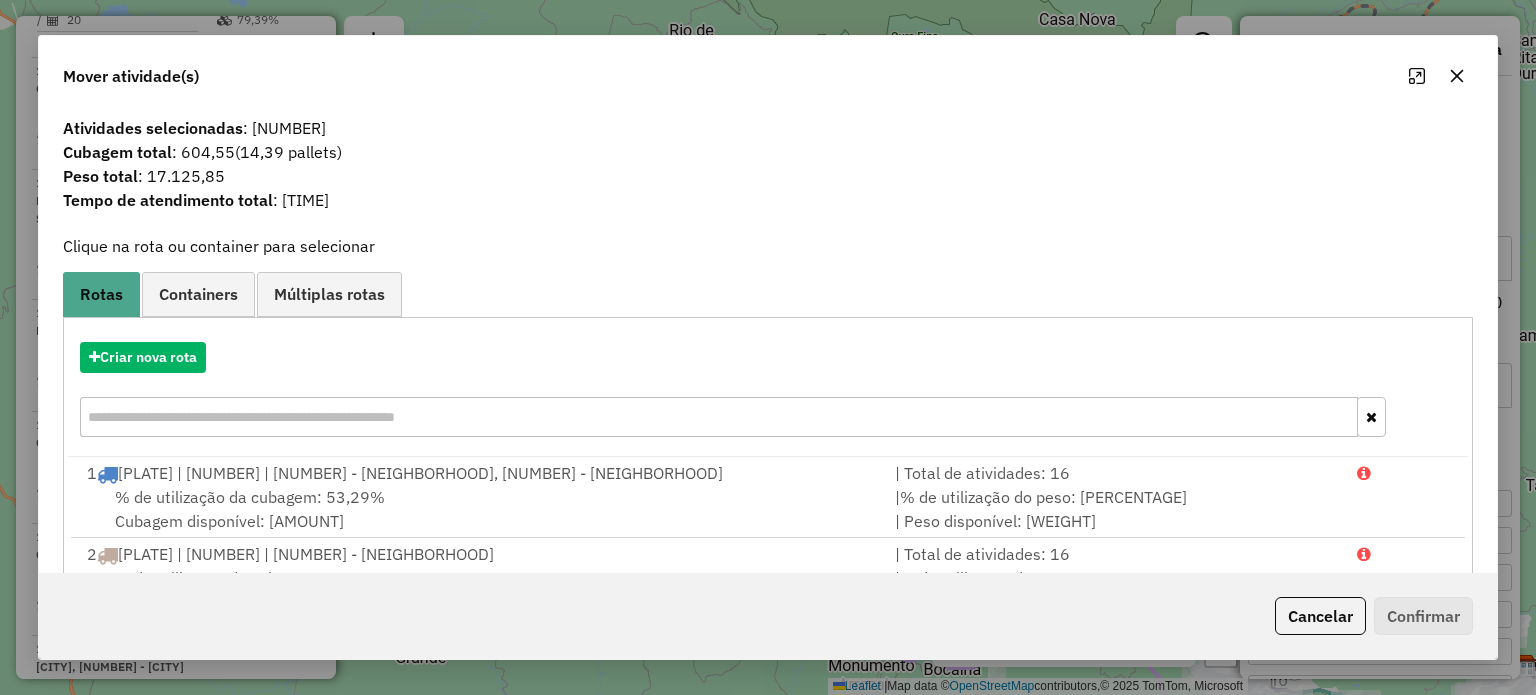 click 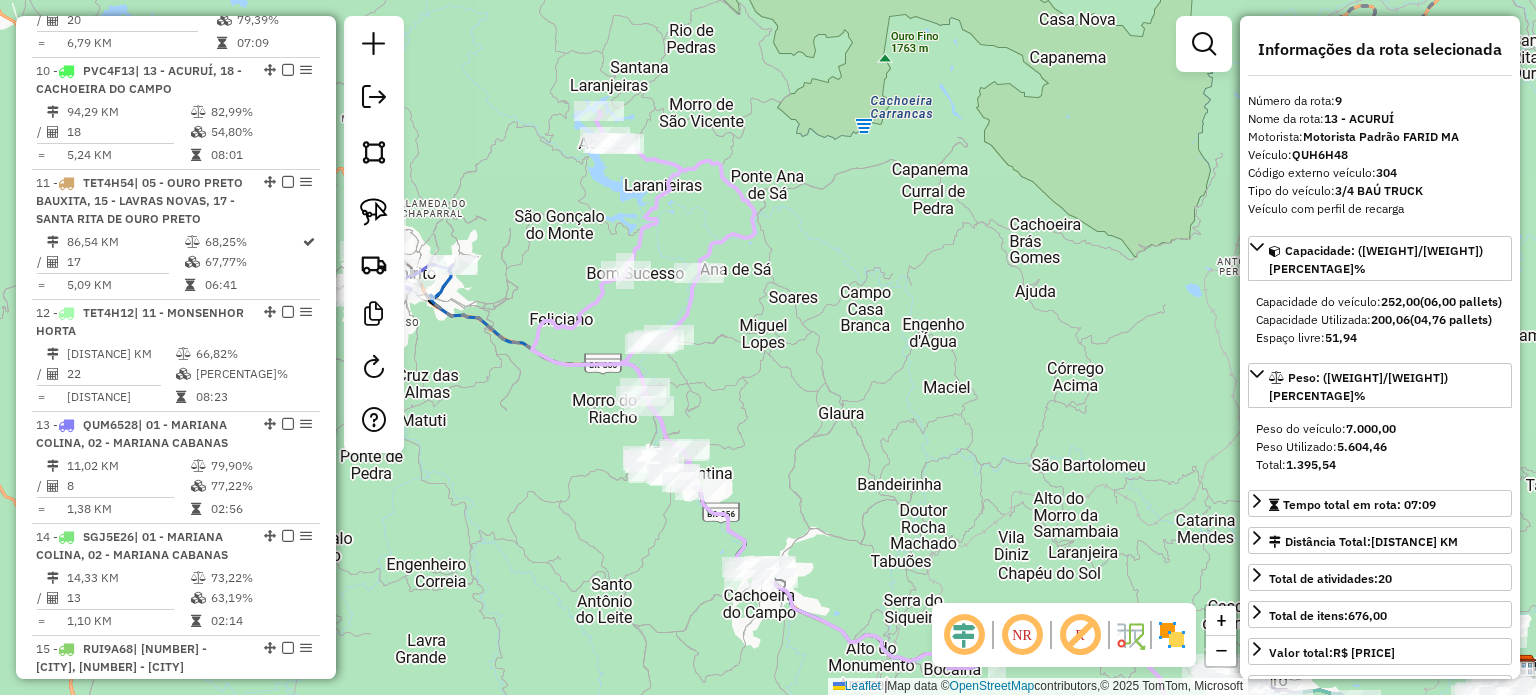 click on "Janela de atendimento Grade de atendimento Capacidade Transportadoras Veículos Cliente Pedidos  Rotas Selecione os dias de semana para filtrar as janelas de atendimento  Seg   Ter   Qua   Qui   Sex   Sáb   Dom  Informe o período da janela de atendimento: De: Até:  Filtrar exatamente a janela do cliente  Considerar janela de atendimento padrão  Selecione os dias de semana para filtrar as grades de atendimento  Seg   Ter   Qua   Qui   Sex   Sáb   Dom   Considerar clientes sem dia de atendimento cadastrado  Clientes fora do dia de atendimento selecionado Filtrar as atividades entre os valores definidos abaixo:  Peso mínimo:   Peso máximo:   Cubagem mínima:   Cubagem máxima:   De:   Até:  Filtrar as atividades entre o tempo de atendimento definido abaixo:  De:   Até:   Considerar capacidade total dos clientes não roteirizados Transportadora: Selecione um ou mais itens Tipo de veículo: Selecione um ou mais itens Veículo: Selecione um ou mais itens Motorista: Selecione um ou mais itens Nome: Rótulo:" 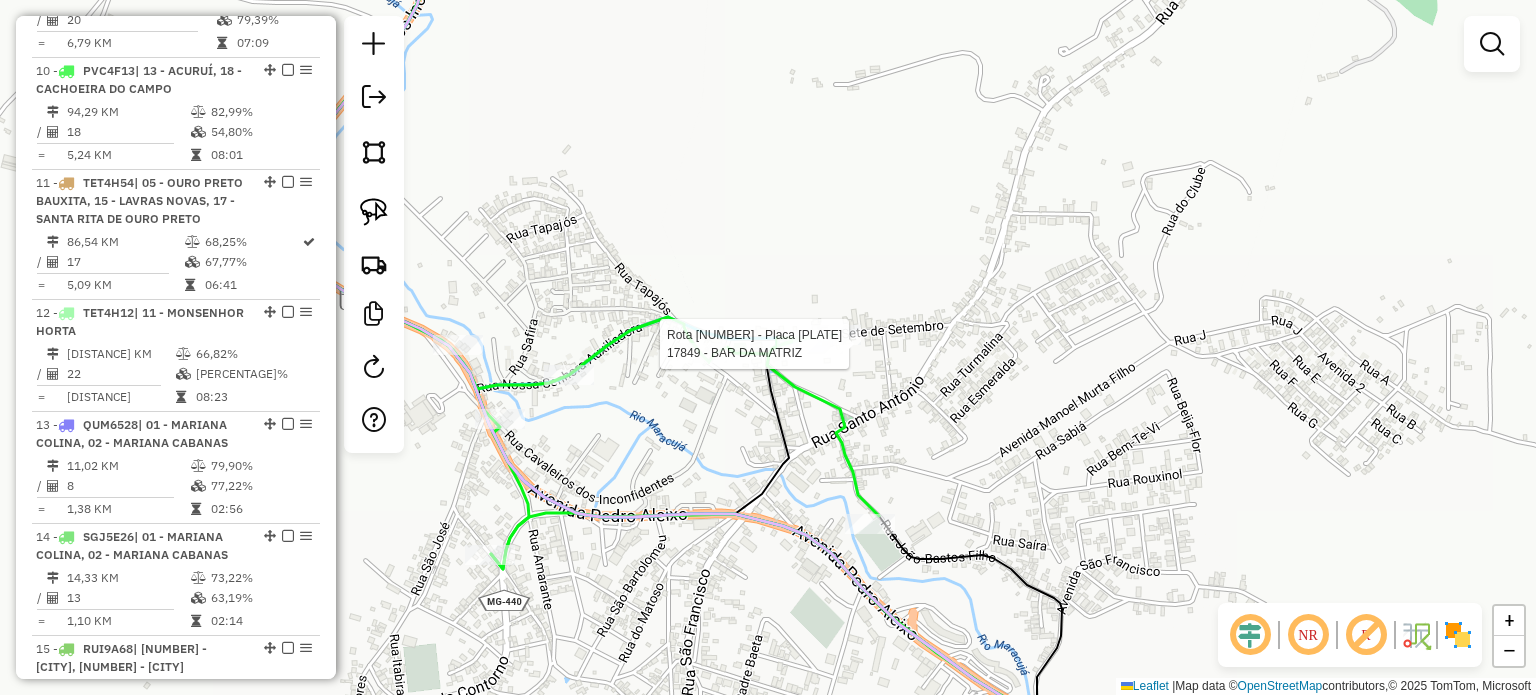select on "**********" 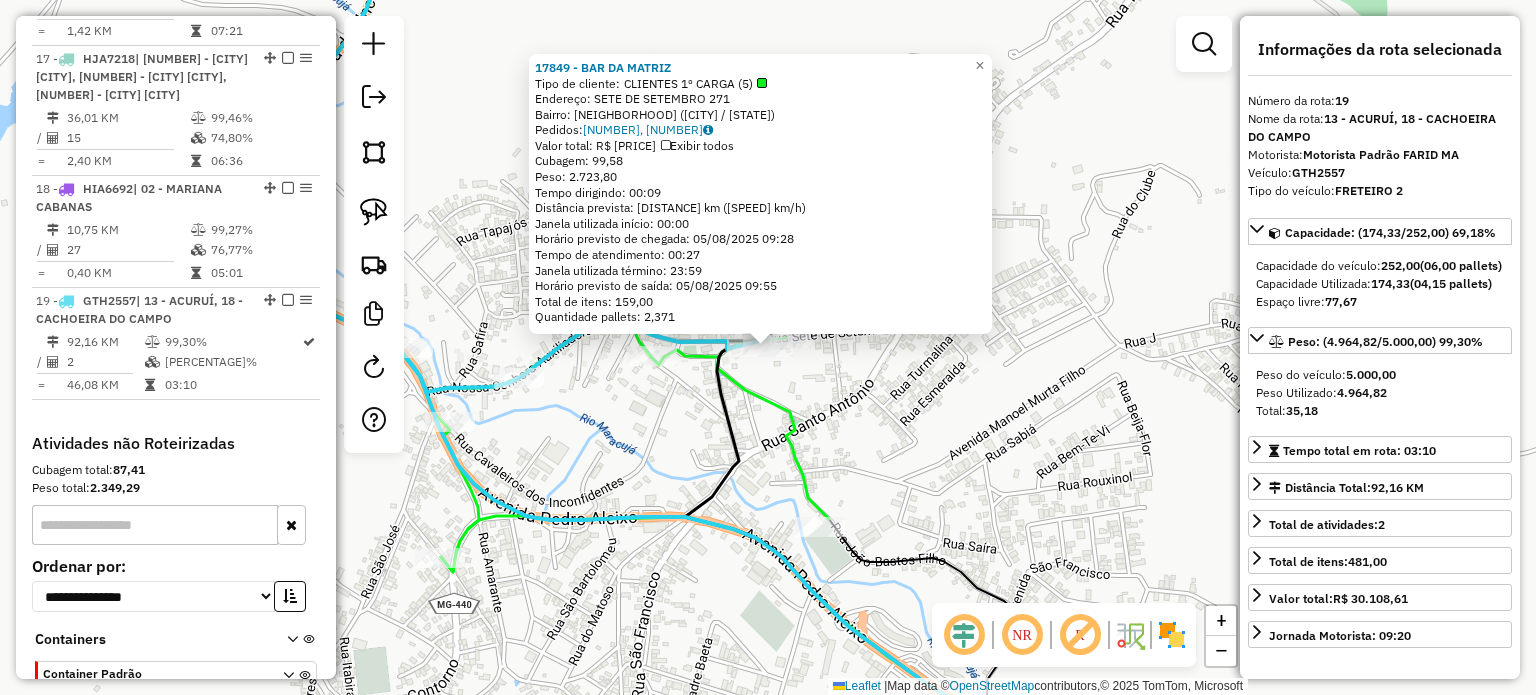 scroll, scrollTop: 2742, scrollLeft: 0, axis: vertical 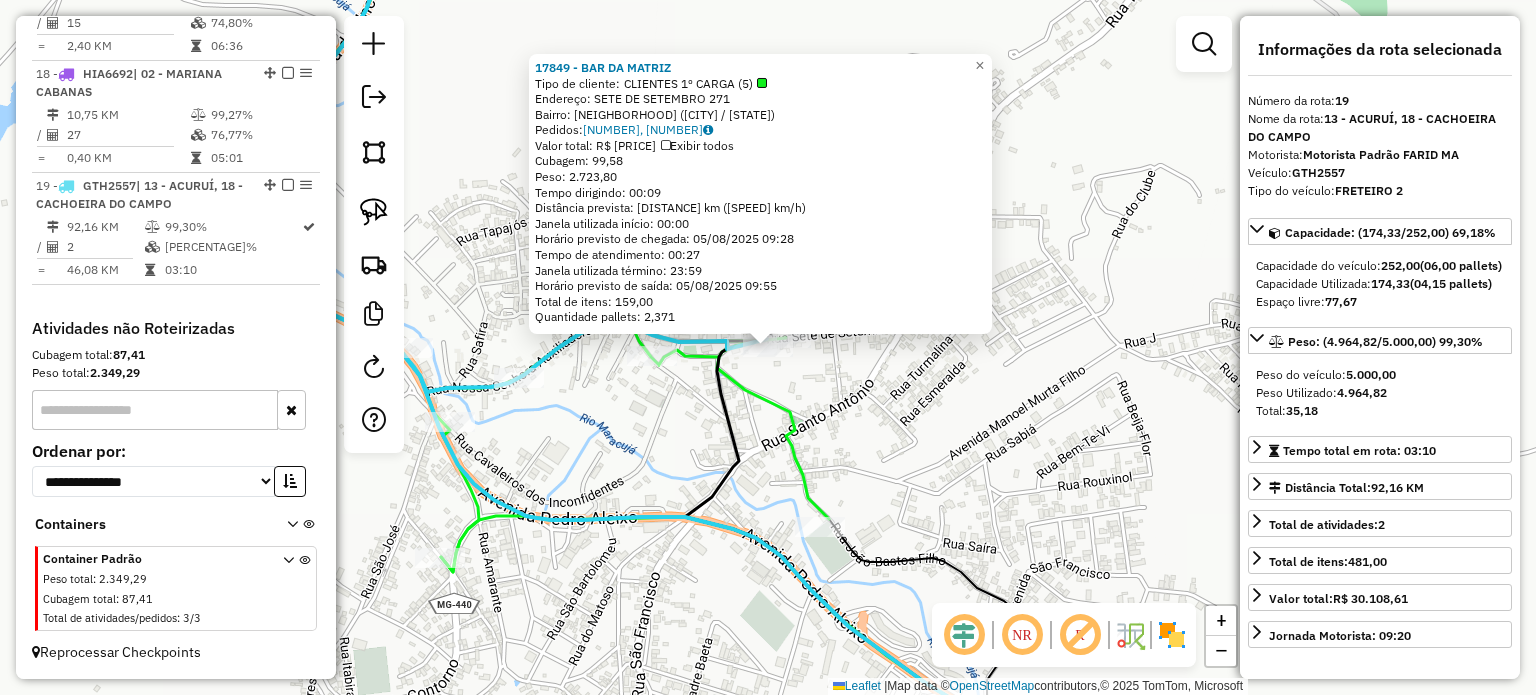 click on "17849 - BAR DA MATRIZ  Tipo de cliente:   CLIENTES 1º CARGA (5)   Endereço:  SETE DE SETEMBRO 271   Bairro: CACHOEIRA DO CAMPO (OURO PRETO / MG)   Pedidos:  04392967, 04392971   Valor total: R$ 13.252,29   Exibir todos   Cubagem: 99,58  Peso: 2.723,80  Tempo dirigindo: 00:09   Distância prevista: 7,02 km (46,80 km/h)   Janela utilizada início: 00:00   Horário previsto de chegada: 05/08/2025 09:28   Tempo de atendimento: 00:27   Janela utilizada término: 23:59   Horário previsto de saída: 05/08/2025 09:55   Total de itens: 159,00   Quantidade pallets: 2,371  × Janela de atendimento Grade de atendimento Capacidade Transportadoras Veículos Cliente Pedidos  Rotas Selecione os dias de semana para filtrar as janelas de atendimento  Seg   Ter   Qua   Qui   Sex   Sáb   Dom  Informe o período da janela de atendimento: De: Até:  Filtrar exatamente a janela do cliente  Considerar janela de atendimento padrão  Selecione os dias de semana para filtrar as grades de atendimento  Seg   Ter   Qua   Qui   Sex  +" 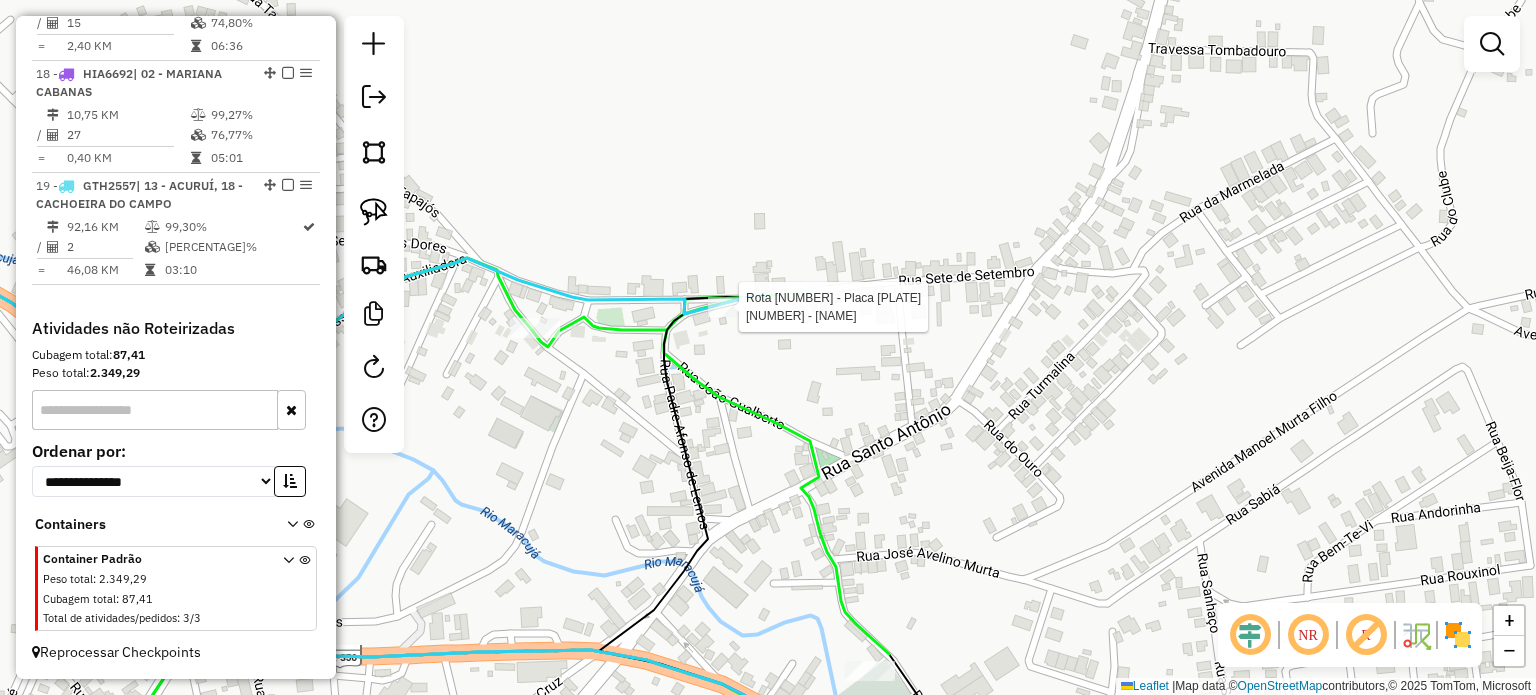 select on "**********" 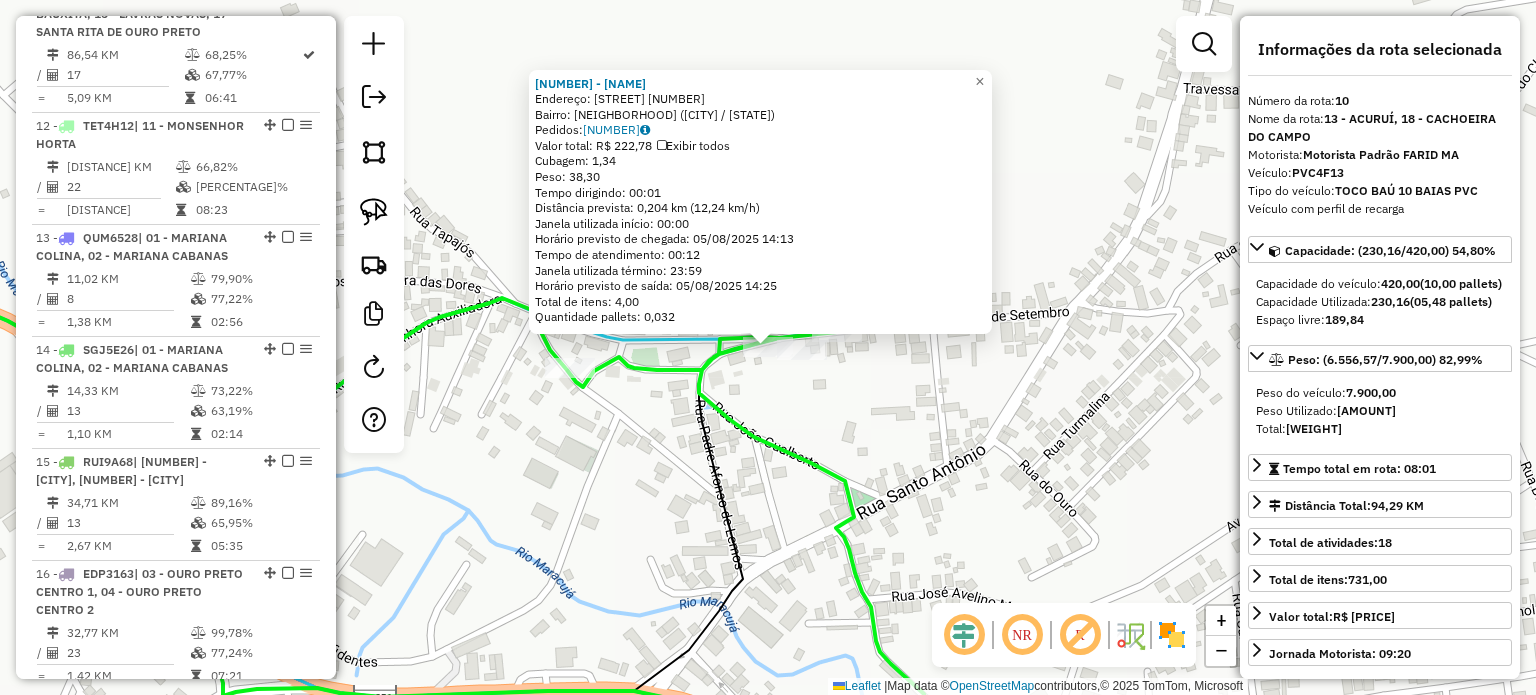 scroll, scrollTop: 1804, scrollLeft: 0, axis: vertical 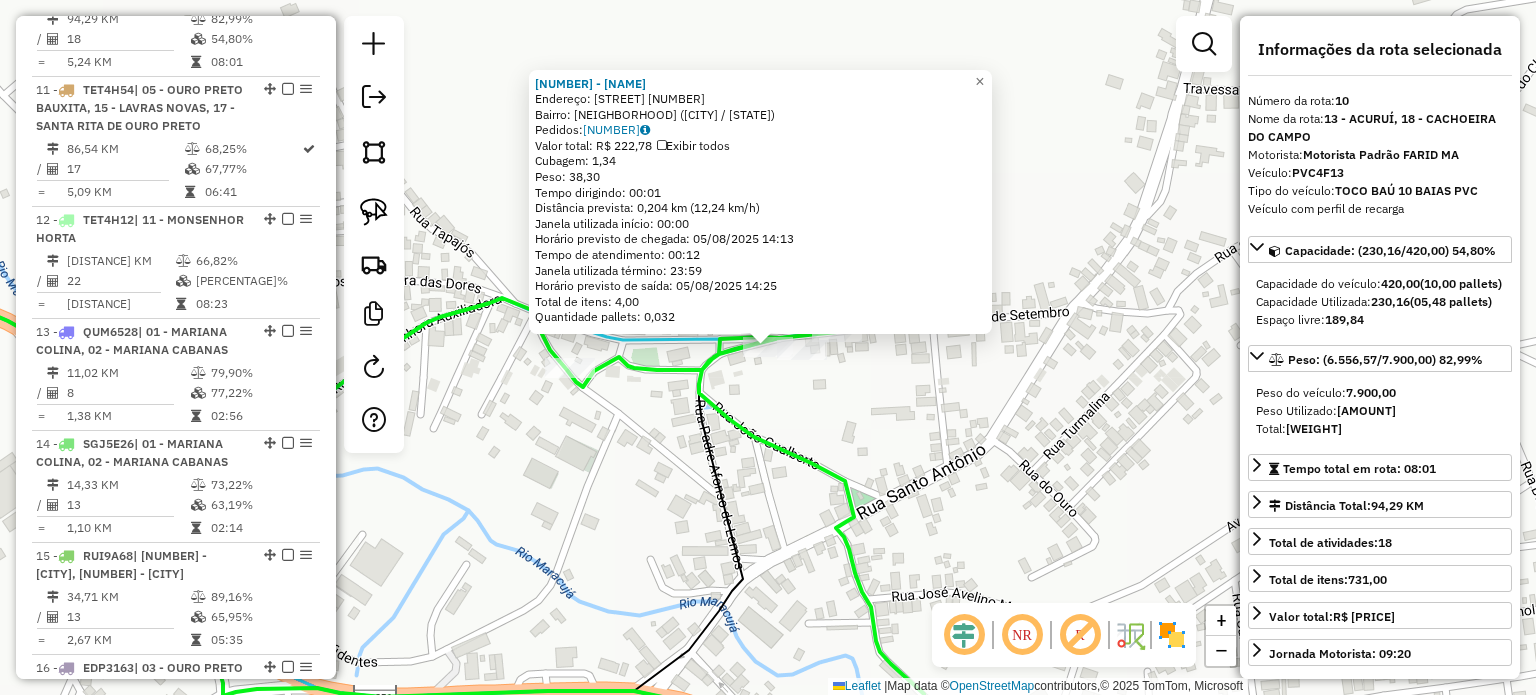 click on "Rota 10 - Placa PVC4F13  18417 - EDIVANIA FERREIRA DA 18417 - EDIVANIA FERREIRA DA  Endereço:  SETE SETEMBRO 286   Bairro: CACHOEIRA DO CAMPO (OURO PRETO / MG)   Pedidos:  04392974   Valor total: R$ 222,78   Exibir todos   Cubagem: 1,34  Peso: 38,30  Tempo dirigindo: 00:01   Distância prevista: 0,204 km (12,24 km/h)   Janela utilizada início: 00:00   Horário previsto de chegada: 05/08/2025 14:13   Tempo de atendimento: 00:12   Janela utilizada término: 23:59   Horário previsto de saída: 05/08/2025 14:25   Total de itens: 4,00   Quantidade pallets: 0,032  × Janela de atendimento Grade de atendimento Capacidade Transportadoras Veículos Cliente Pedidos  Rotas Selecione os dias de semana para filtrar as janelas de atendimento  Seg   Ter   Qua   Qui   Sex   Sáb   Dom  Informe o período da janela de atendimento: De: Até:  Filtrar exatamente a janela do cliente  Considerar janela de atendimento padrão  Selecione os dias de semana para filtrar as grades de atendimento  Seg   Ter   Qua   Qui   Sex   Sáb" 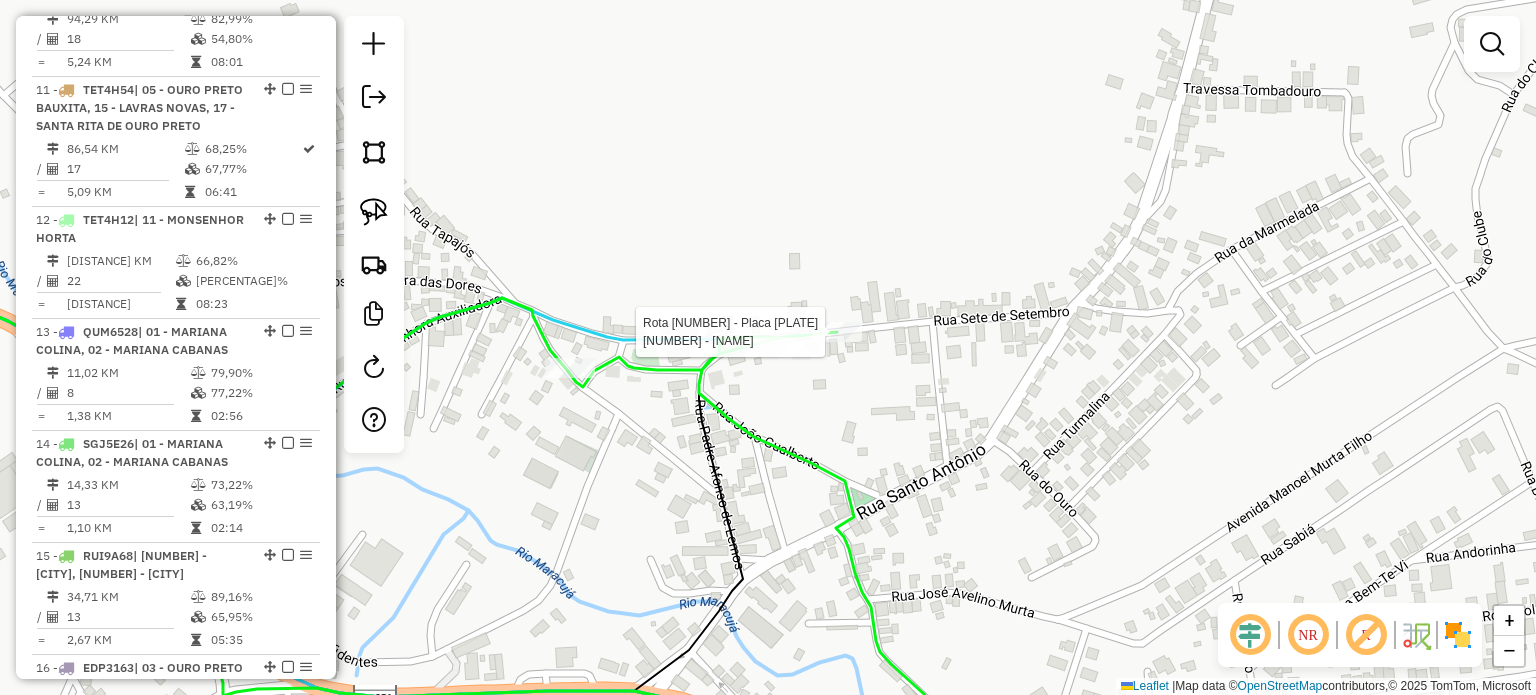select on "**********" 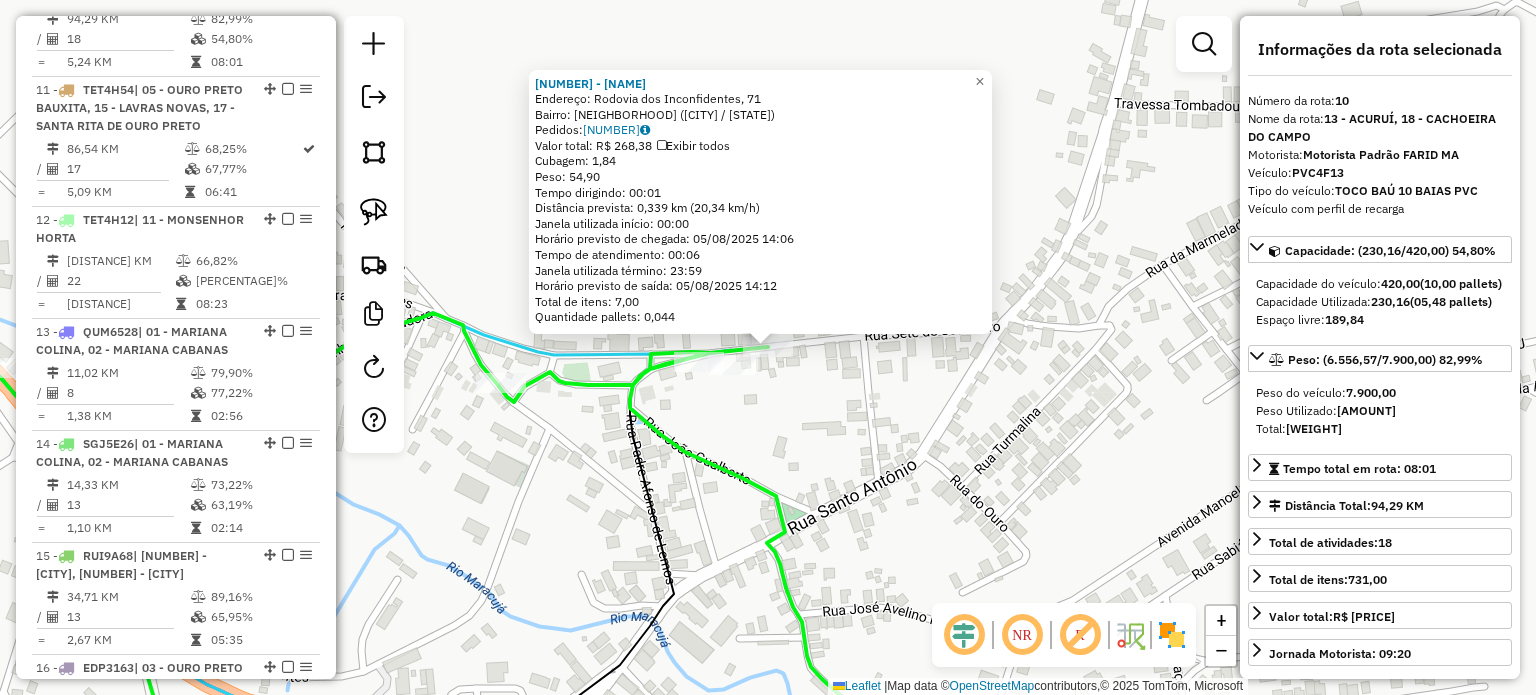click on "19905 - JAQUELINE APARECIDA  Endereço: Rodovia dos Inconfidentes, 71   Bairro: Cachoeira do Campo (Ouro Preto / MG)   Pedidos:  04393364   Valor total: R$ 268,38   Exibir todos   Cubagem: 1,84  Peso: 54,90  Tempo dirigindo: 00:01   Distância prevista: 0,339 km (20,34 km/h)   Janela utilizada início: 00:00   Horário previsto de chegada: 05/08/2025 14:06   Tempo de atendimento: 00:06   Janela utilizada término: 23:59   Horário previsto de saída: 05/08/2025 14:12   Total de itens: 7,00   Quantidade pallets: 0,044  × Janela de atendimento Grade de atendimento Capacidade Transportadoras Veículos Cliente Pedidos  Rotas Selecione os dias de semana para filtrar as janelas de atendimento  Seg   Ter   Qua   Qui   Sex   Sáb   Dom  Informe o período da janela de atendimento: De: Até:  Filtrar exatamente a janela do cliente  Considerar janela de atendimento padrão  Selecione os dias de semana para filtrar as grades de atendimento  Seg   Ter   Qua   Qui   Sex   Sáb   Dom   Peso mínimo:   Peso máximo:   De:" 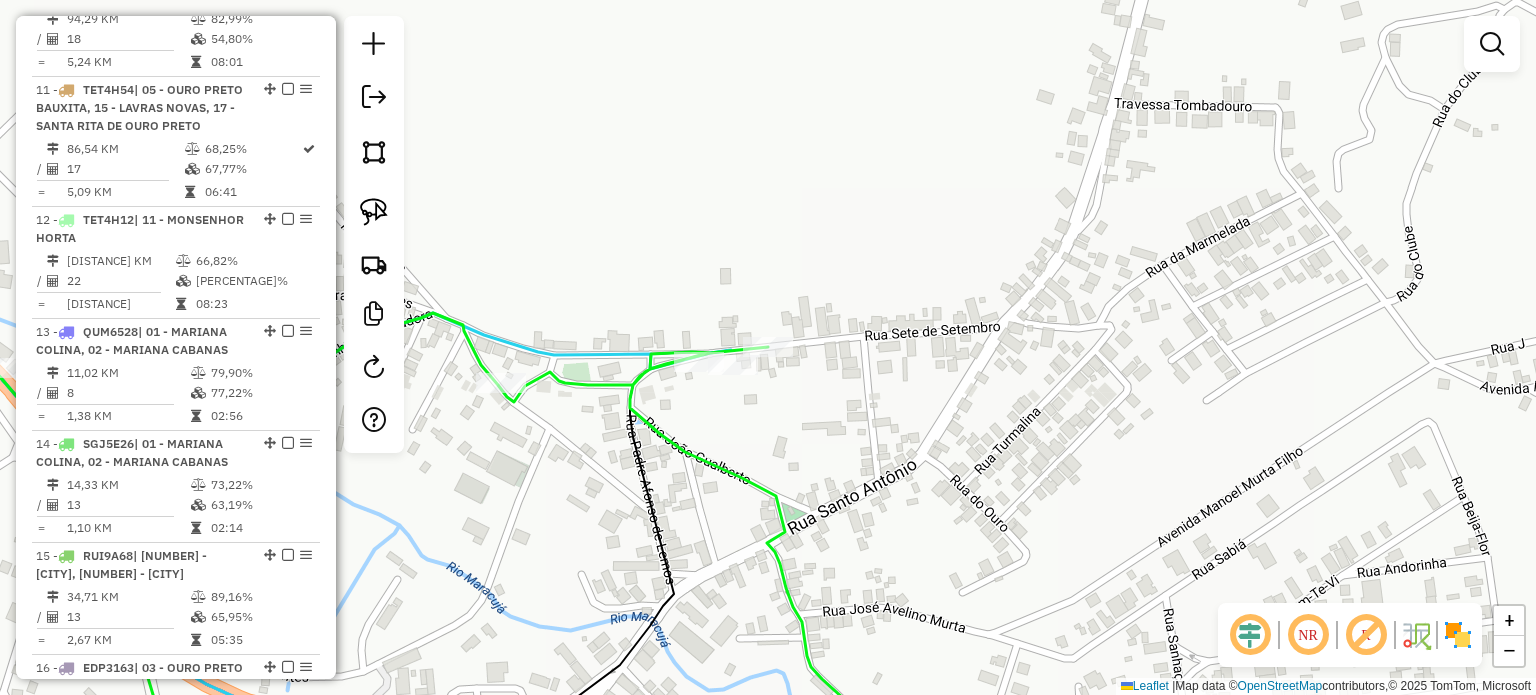 drag, startPoint x: 770, startPoint y: 482, endPoint x: 895, endPoint y: 321, distance: 203.82835 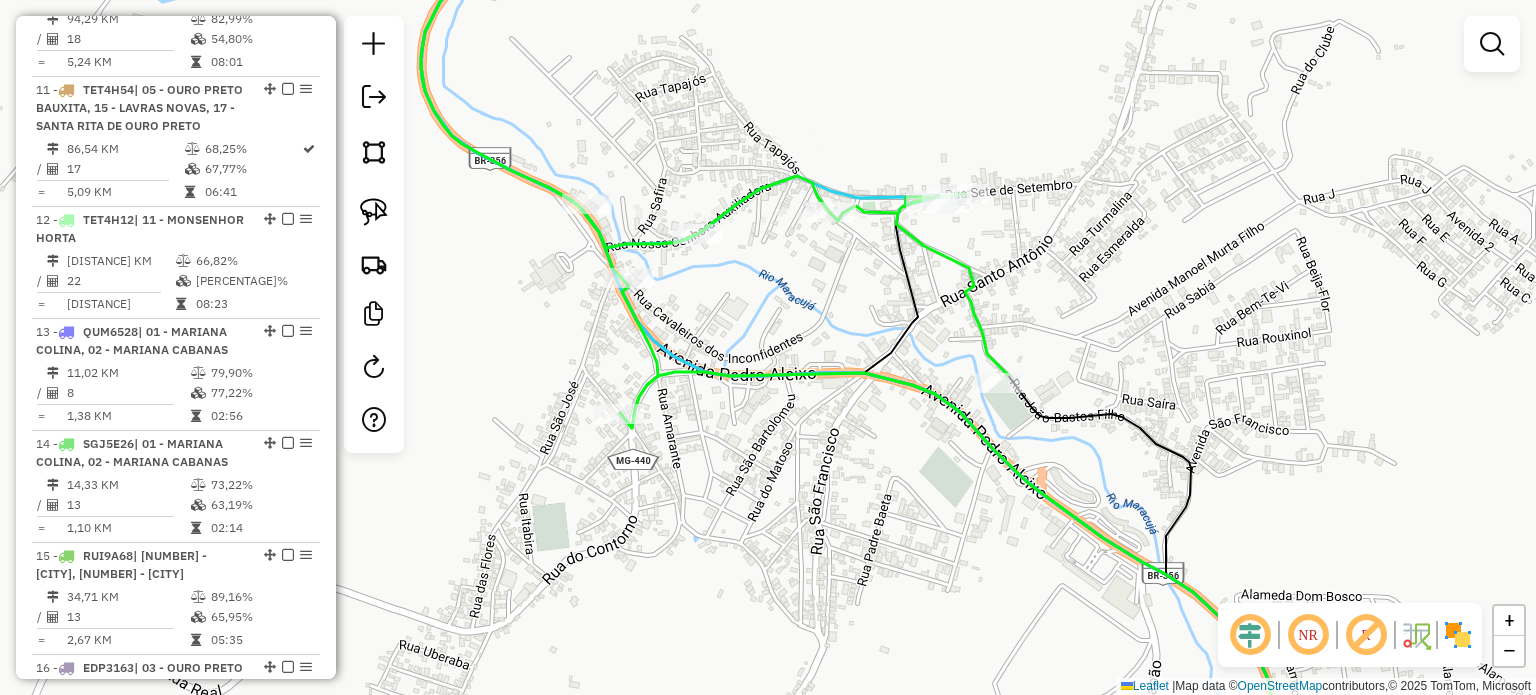 drag, startPoint x: 938, startPoint y: 406, endPoint x: 936, endPoint y: 431, distance: 25.079872 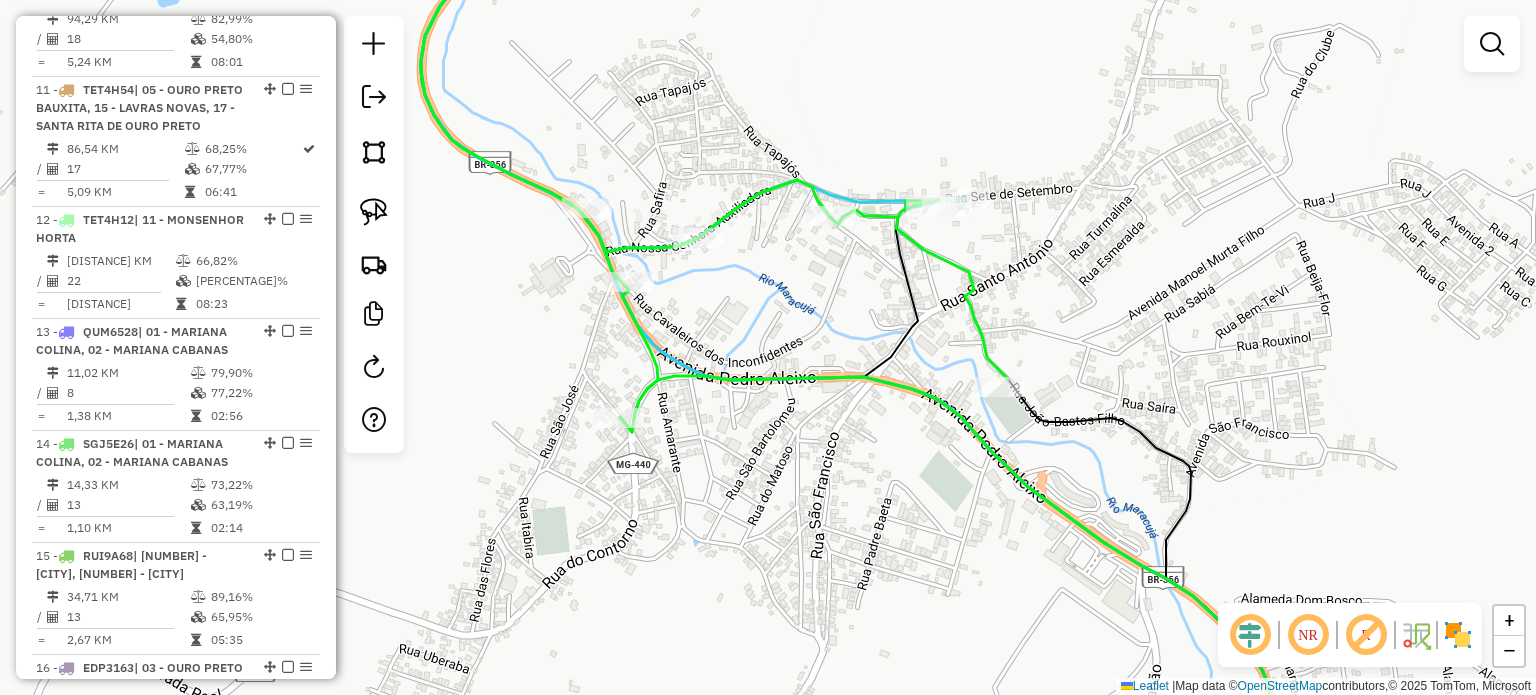 click 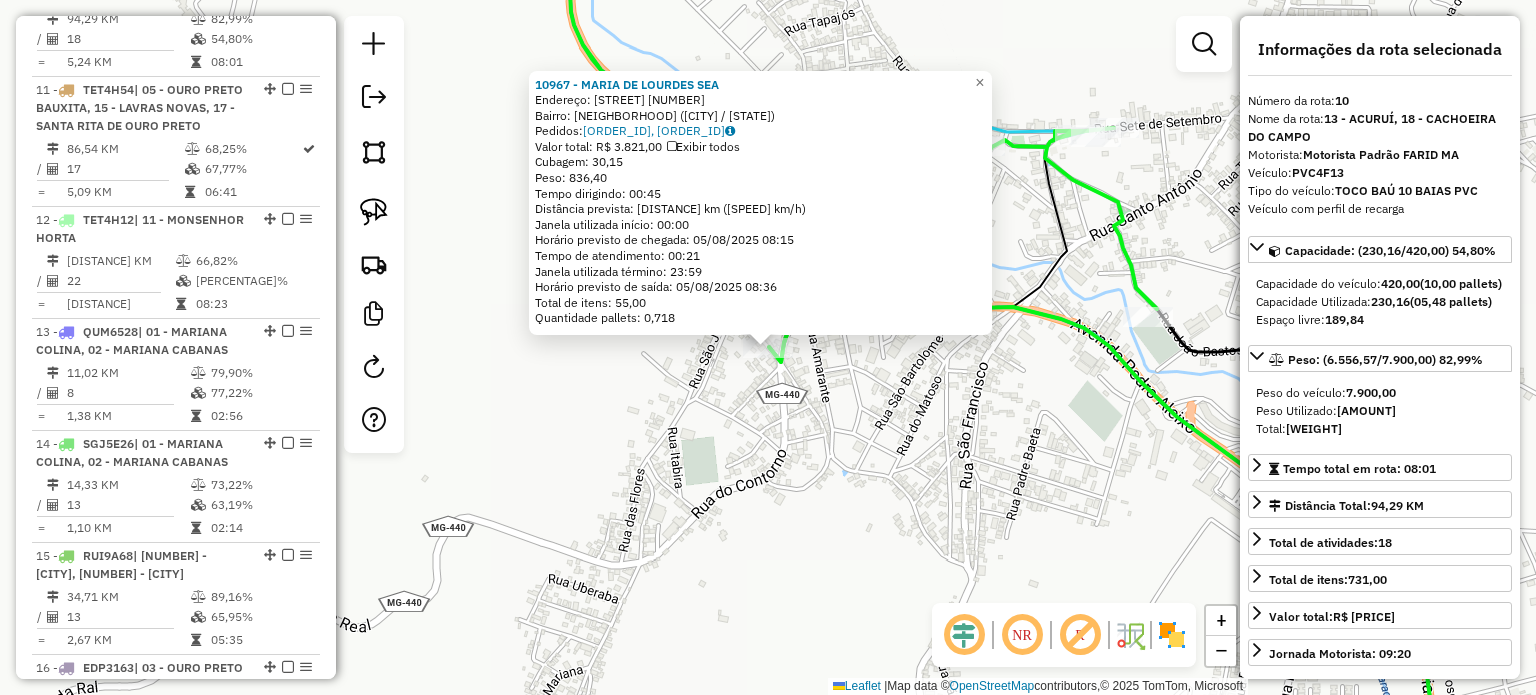 click on "10967 - [FIRST] [LAST]  Endereço: R   [STREET_NAME]                    [NUMBER]   Bairro: [NEIGHBORHOOD] ([CITY] / [STATE])   Pedidos:  04393320, 04393321   Valor total: R$ 3.821,00   Exibir todos   Cubagem: 30,15  Peso: 836,40  Tempo dirigindo: 00:45   Distância prevista: 39,493 km (52,66 km/h)   Janela utilizada início: 00:00   Horário previsto de chegada: 05/08/2025 08:15   Tempo de atendimento: 00:21   Janela utilizada término: 23:59   Horário previsto de saída: 05/08/2025 08:36   Total de itens: 55,00   Quantidade pallets: 0,718  × Janela de atendimento Grade de atendimento Capacidade Transportadoras Veículos Cliente Pedidos  Rotas Selecione os dias de semana para filtrar as janelas de atendimento  Seg   Ter   Qua   Qui   Sex   Sáb   Dom  Informe o período da janela de atendimento: De: Até:  Filtrar exatamente a janela do cliente  Considerar janela de atendimento padrão  Selecione os dias de semana para filtrar as grades de atendimento  Seg   Ter   Qua   Qui   Sex   Sáb   Dom   De:   De:" 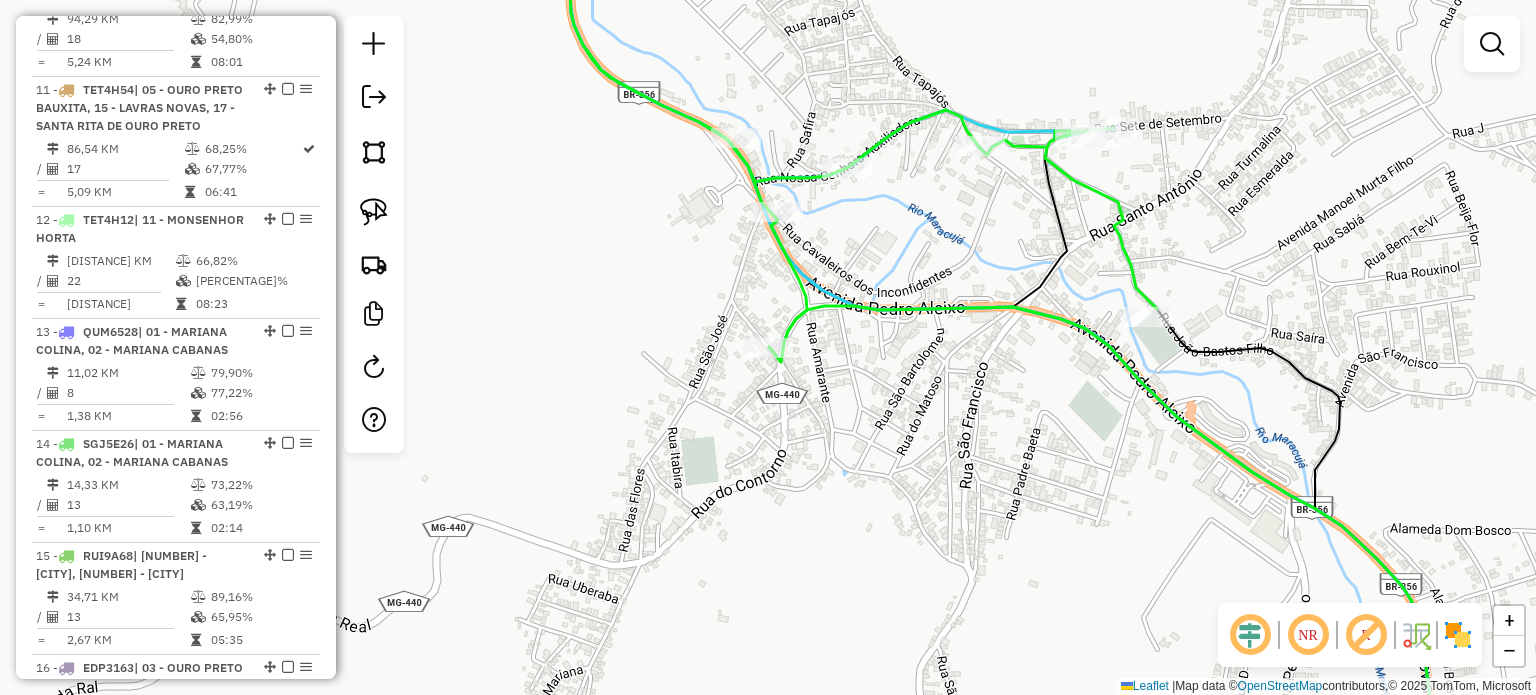 drag, startPoint x: 955, startPoint y: 527, endPoint x: 946, endPoint y: 538, distance: 14.21267 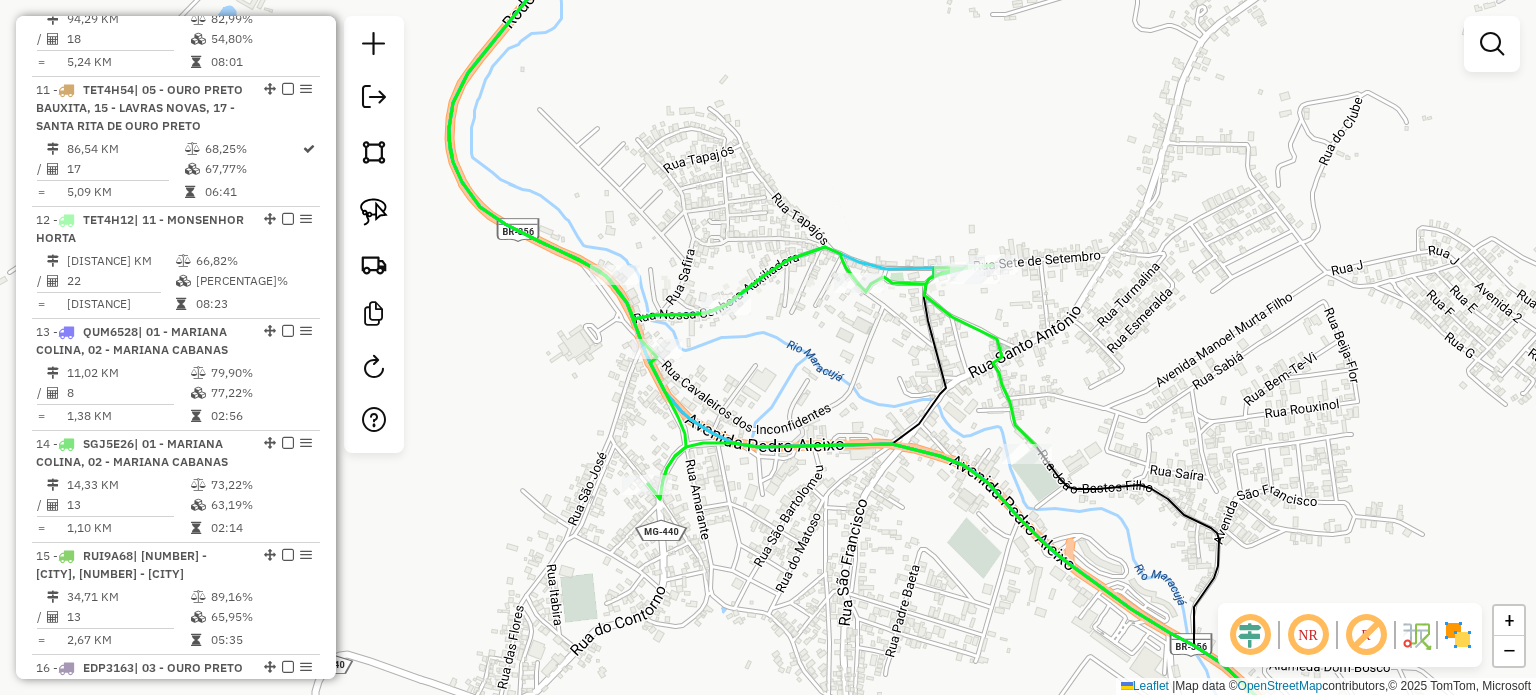 click on "Janela de atendimento Grade de atendimento Capacidade Transportadoras Veículos Cliente Pedidos  Rotas Selecione os dias de semana para filtrar as janelas de atendimento  Seg   Ter   Qua   Qui   Sex   Sáb   Dom  Informe o período da janela de atendimento: De: Até:  Filtrar exatamente a janela do cliente  Considerar janela de atendimento padrão  Selecione os dias de semana para filtrar as grades de atendimento  Seg   Ter   Qua   Qui   Sex   Sáb   Dom   Considerar clientes sem dia de atendimento cadastrado  Clientes fora do dia de atendimento selecionado Filtrar as atividades entre os valores definidos abaixo:  Peso mínimo:   Peso máximo:   Cubagem mínima:   Cubagem máxima:   De:   Até:  Filtrar as atividades entre o tempo de atendimento definido abaixo:  De:   Até:   Considerar capacidade total dos clientes não roteirizados Transportadora: Selecione um ou mais itens Tipo de veículo: Selecione um ou mais itens Veículo: Selecione um ou mais itens Motorista: Selecione um ou mais itens Nome: Rótulo:" 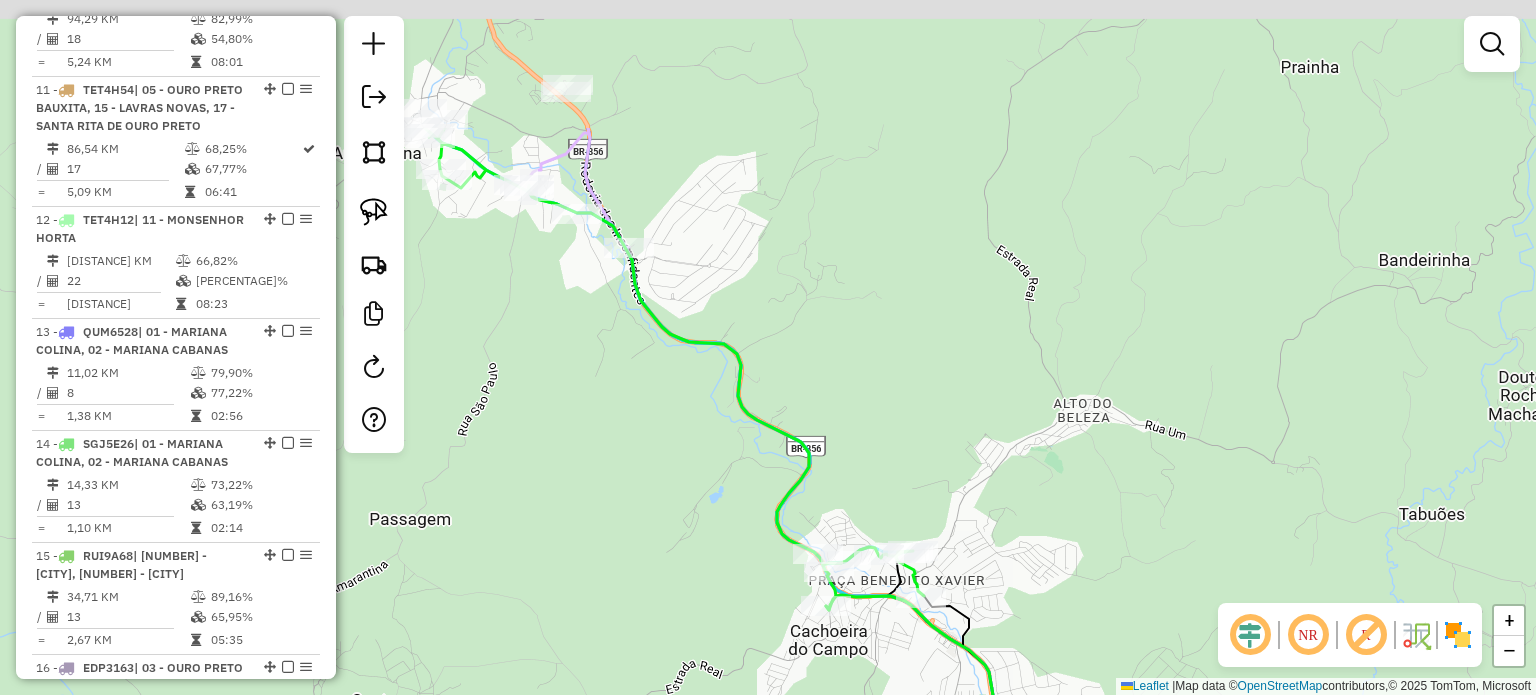 drag, startPoint x: 834, startPoint y: 491, endPoint x: 901, endPoint y: 705, distance: 224.24316 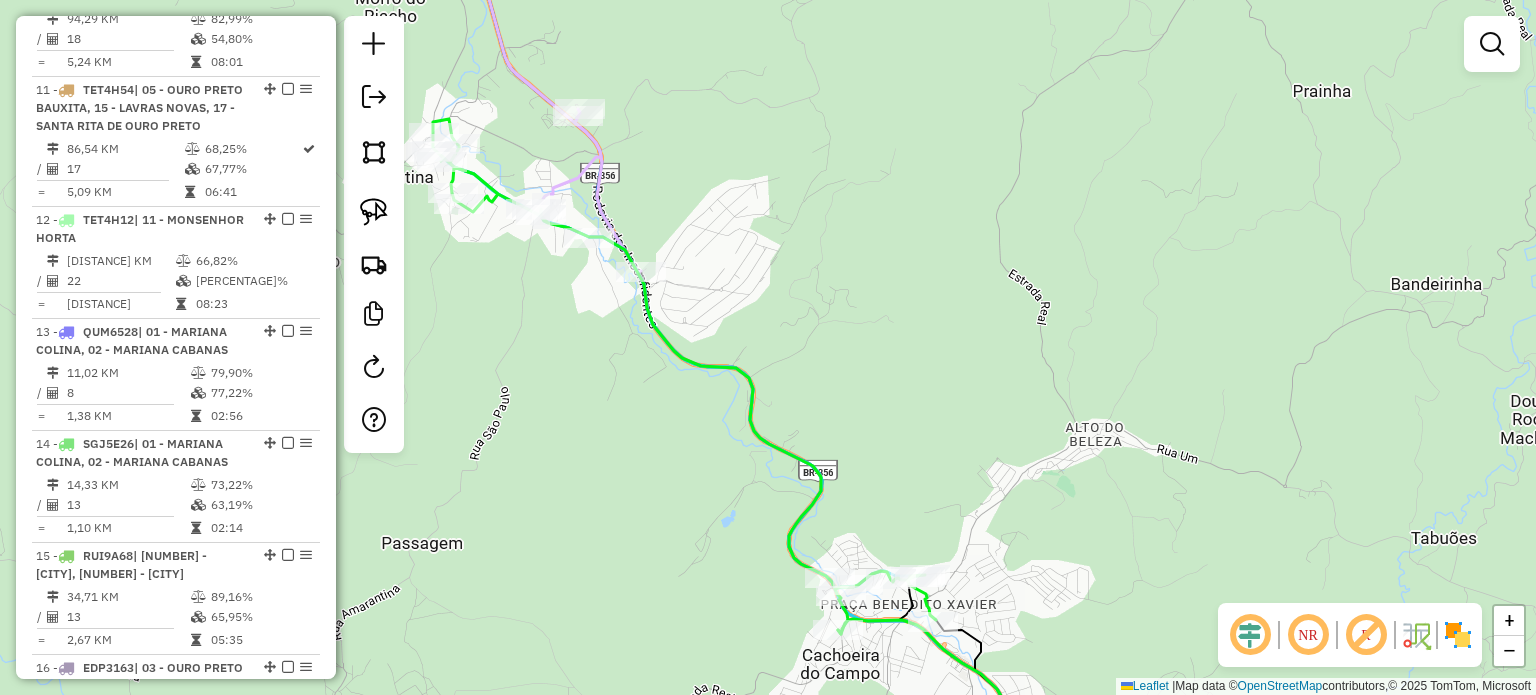 drag, startPoint x: 710, startPoint y: 492, endPoint x: 649, endPoint y: 376, distance: 131.06105 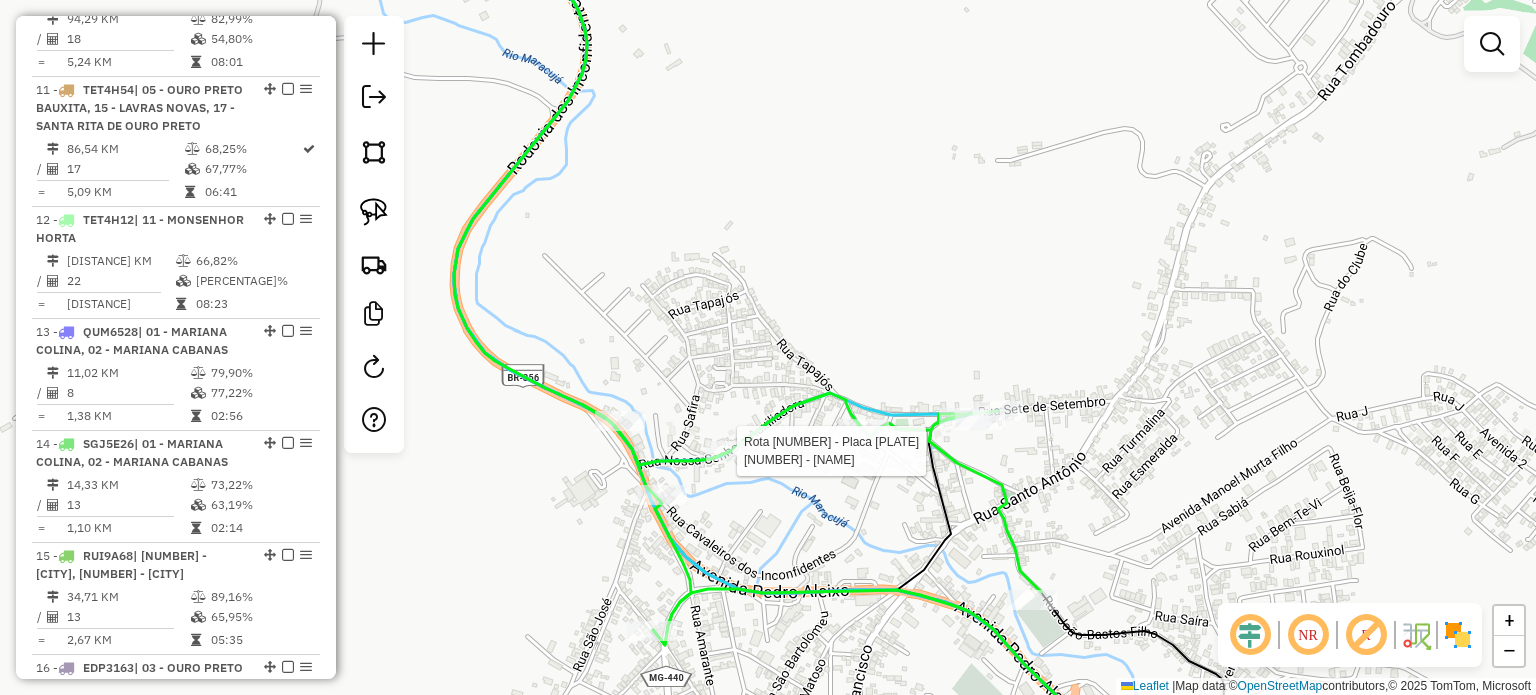 select on "**********" 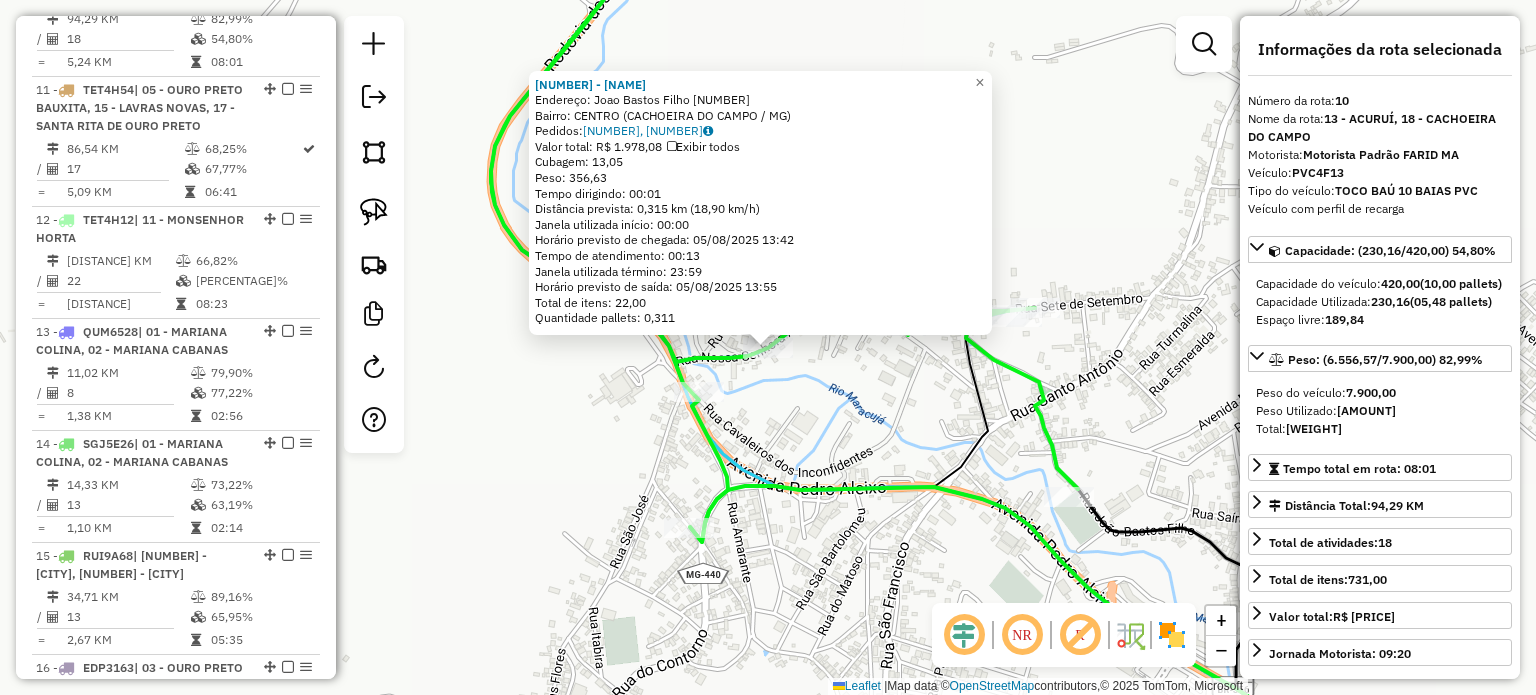 click on "[NUMBER] - [NAME] [LAST]  Endereço:  [STREET_NAME] [NUMBER]   Bairro: [CITY] ([CITY] / [STATE])   Pedidos:  [ORDER_ID], [ORDER_ID]   Valor total: [CURRENCY] [PRICE]   Exibir todos   Cubagem: [PRICE]  Peso: [PRICE]  Tempo dirigindo: [TIME]   Distância prevista: [DISTANCE] km ([SPEED] km/h)   Janela utilizada início: [TIME]   Horário previsto de chegada: [DATE] [TIME]   Tempo de atendimento: [TIME]   Janela utilizada término: [TIME]   Horário previsto de saída: [DATE] [TIME]   Total de itens: [NUMBER]   Quantidade pallets: [NUMBER]  × Janela de atendimento Grade de atendimento Capacidade Transportadoras Veículos Cliente Pedidos  Rotas Selecione os dias de semana para filtrar as janelas de atendimento  Seg   Ter   Qua   Qui   Sex   Sáb   Dom  Informe o período da janela de atendimento: De: Até:  Filtrar exatamente a janela do cliente  Considerar janela de atendimento padrão  Selecione os dias de semana para filtrar as grades de atendimento  Seg   Ter   Qua   Qui   Sex   Sáb   Dom   Peso mínimo:   Peso máximo:  De:" 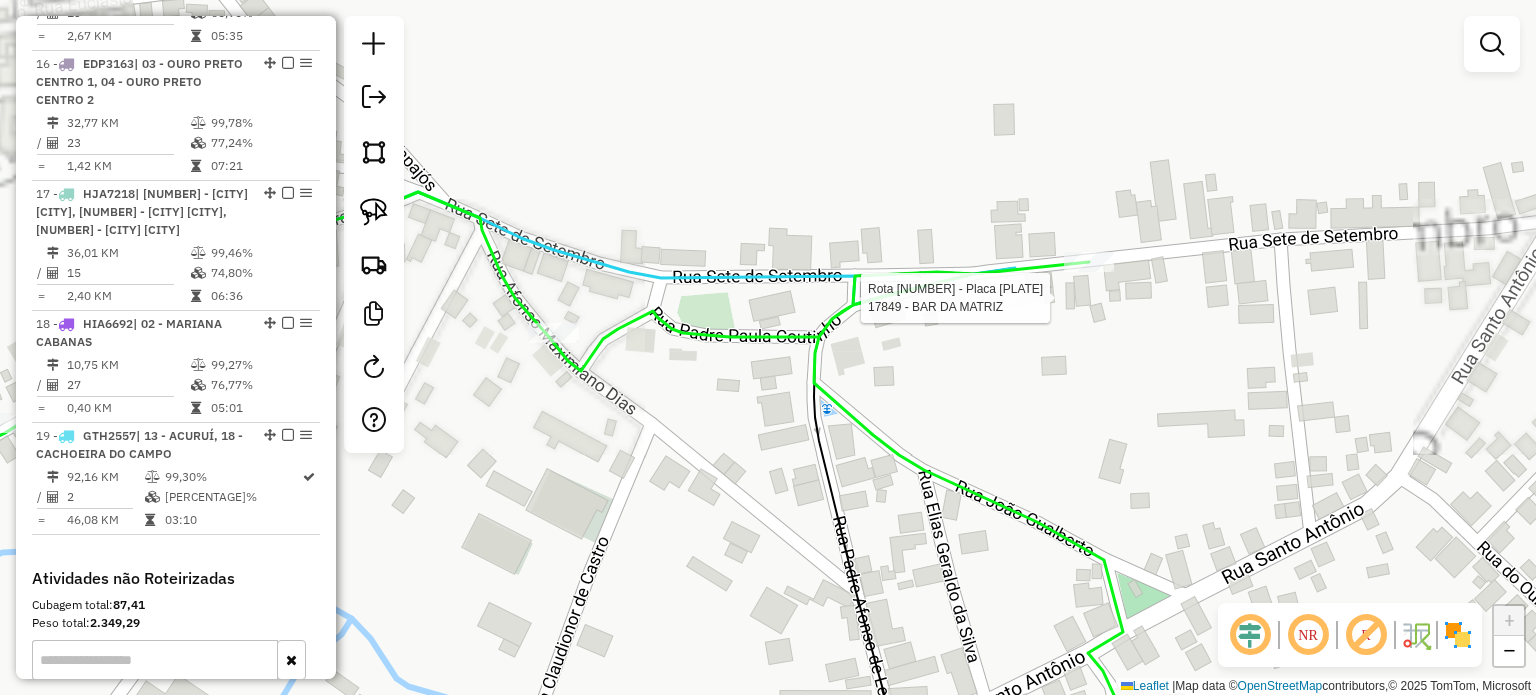 select on "**********" 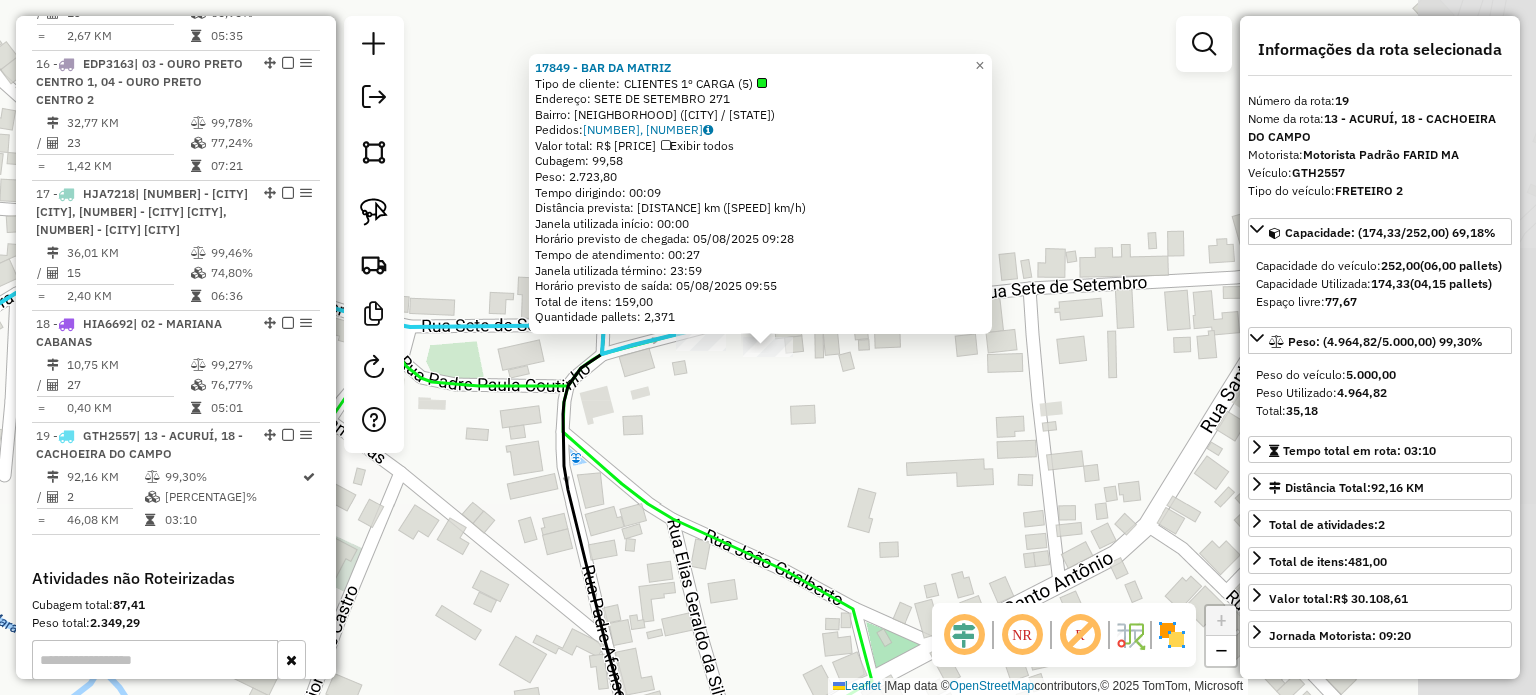 scroll, scrollTop: 2742, scrollLeft: 0, axis: vertical 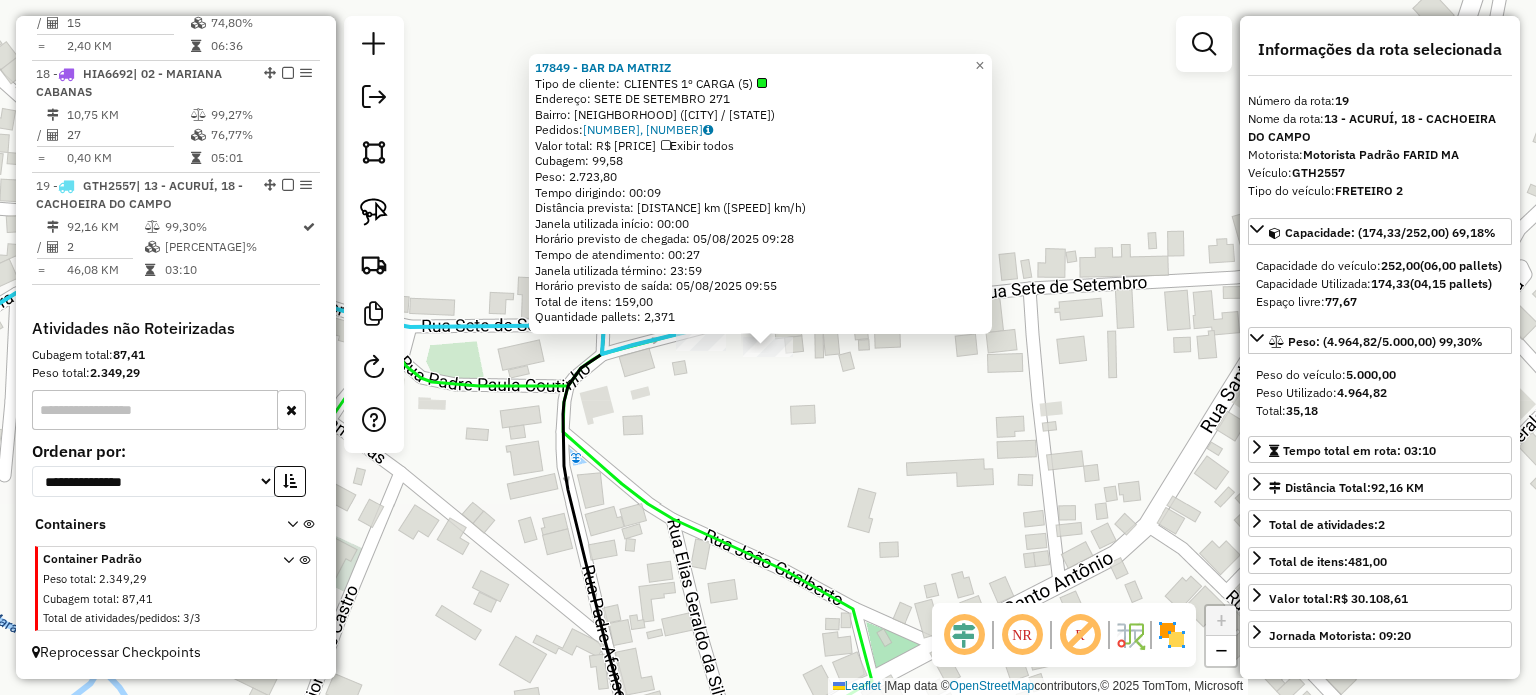 click on "17849 - BAR DA MATRIZ  Tipo de cliente:   CLIENTES 1º CARGA (5)   Endereço:  SETE DE SETEMBRO 271   Bairro: CACHOEIRA DO CAMPO (OURO PRETO / MG)   Pedidos:  04392967, 04392971   Valor total: R$ 13.252,29   Exibir todos   Cubagem: 99,58  Peso: 2.723,80  Tempo dirigindo: 00:09   Distância prevista: 7,02 km (46,80 km/h)   Janela utilizada início: 00:00   Horário previsto de chegada: 05/08/2025 09:28   Tempo de atendimento: 00:27   Janela utilizada término: 23:59   Horário previsto de saída: 05/08/2025 09:55   Total de itens: 159,00   Quantidade pallets: 2,371  × Janela de atendimento Grade de atendimento Capacidade Transportadoras Veículos Cliente Pedidos  Rotas Selecione os dias de semana para filtrar as janelas de atendimento  Seg   Ter   Qua   Qui   Sex   Sáb   Dom  Informe o período da janela de atendimento: De: Até:  Filtrar exatamente a janela do cliente  Considerar janela de atendimento padrão  Selecione os dias de semana para filtrar as grades de atendimento  Seg   Ter   Qua   Qui   Sex  +" 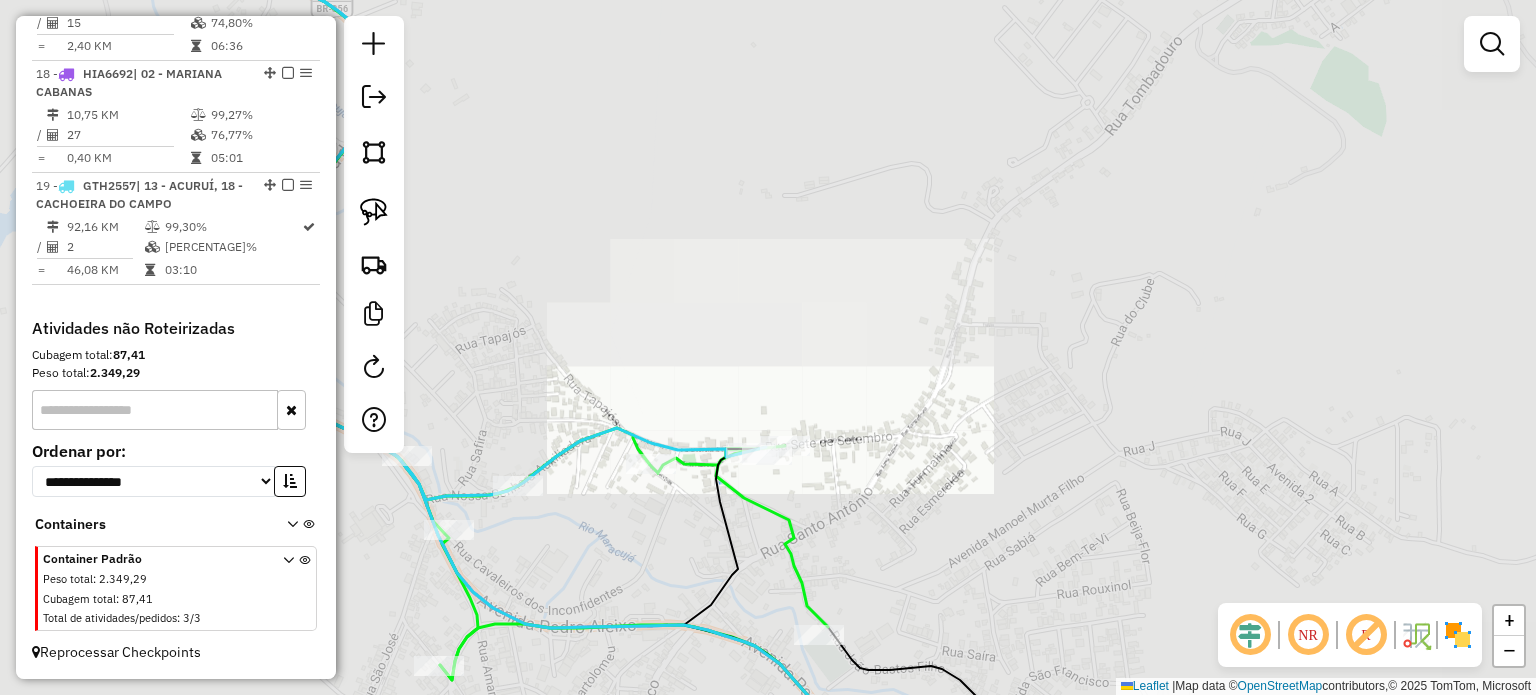 drag, startPoint x: 948, startPoint y: 487, endPoint x: 987, endPoint y: 418, distance: 79.25907 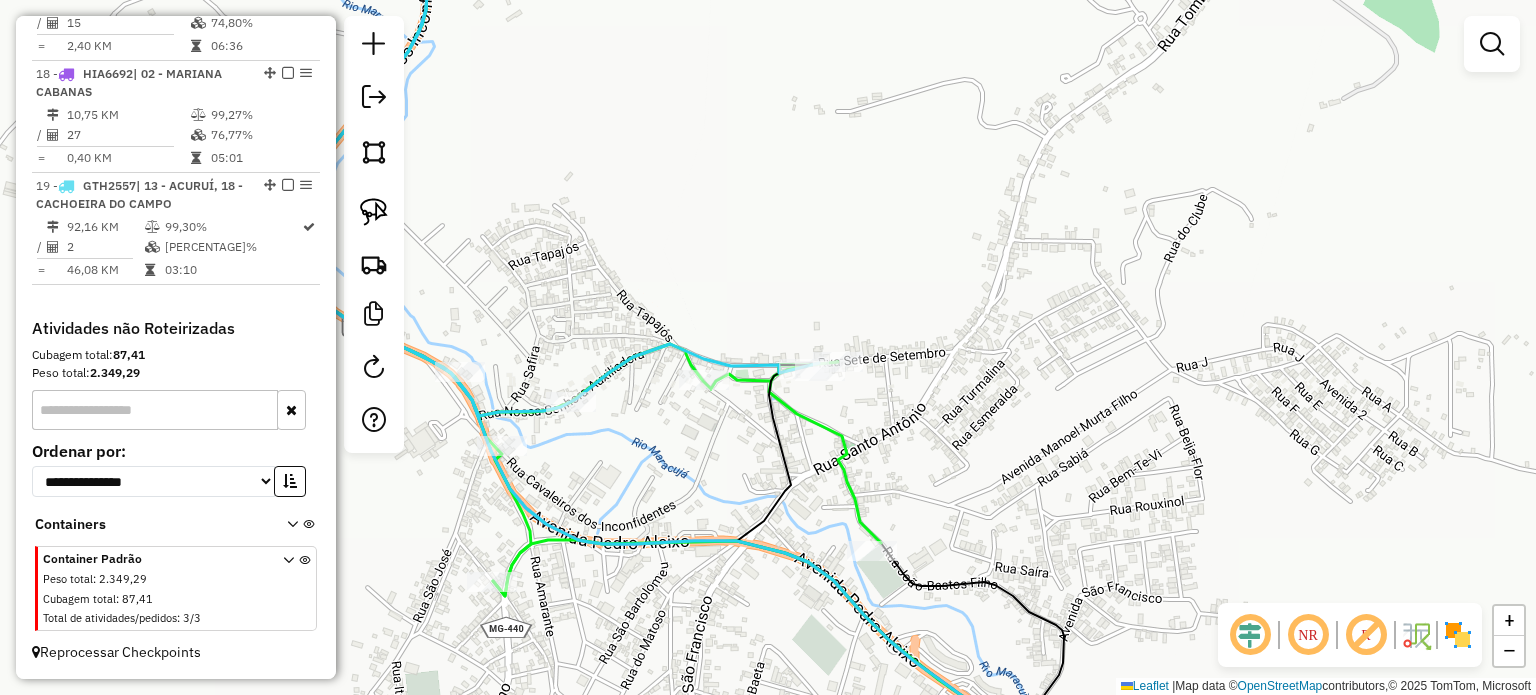 drag, startPoint x: 980, startPoint y: 419, endPoint x: 1016, endPoint y: 378, distance: 54.56189 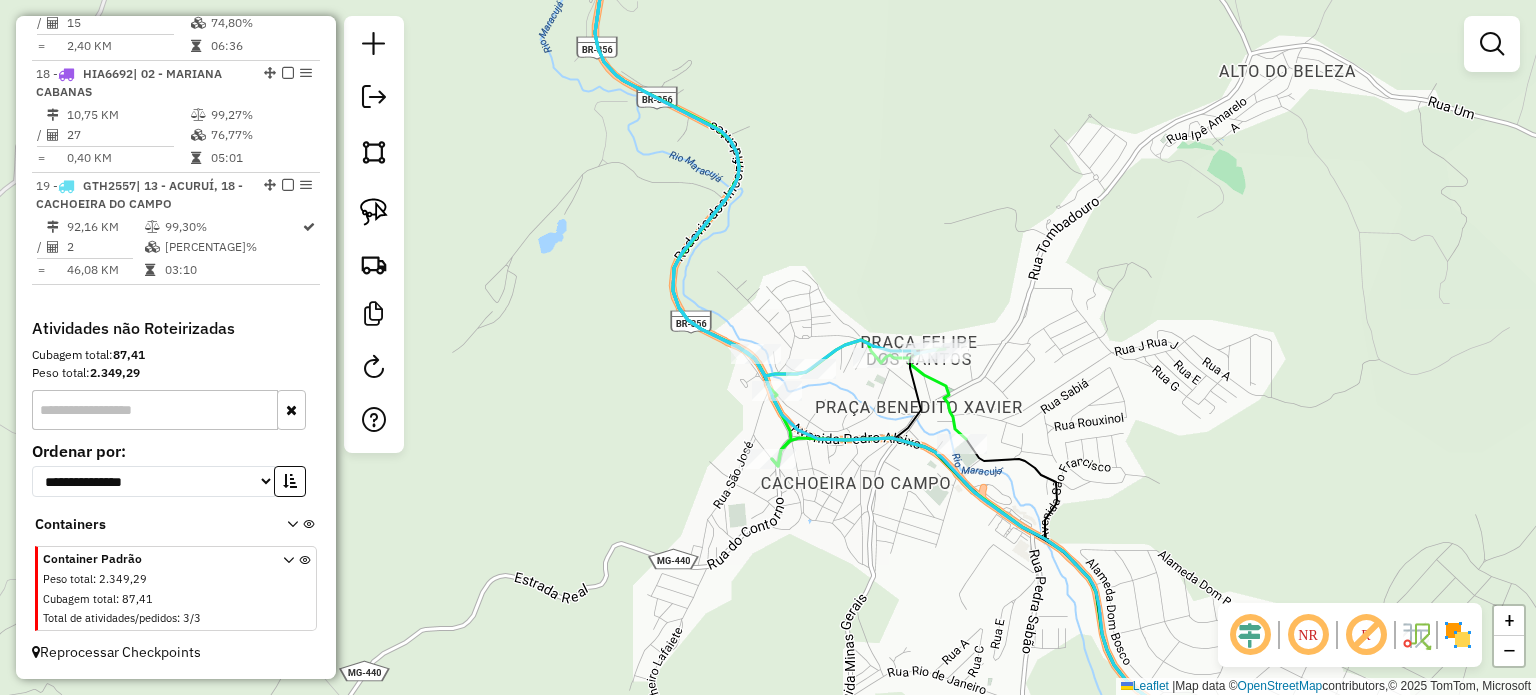 click 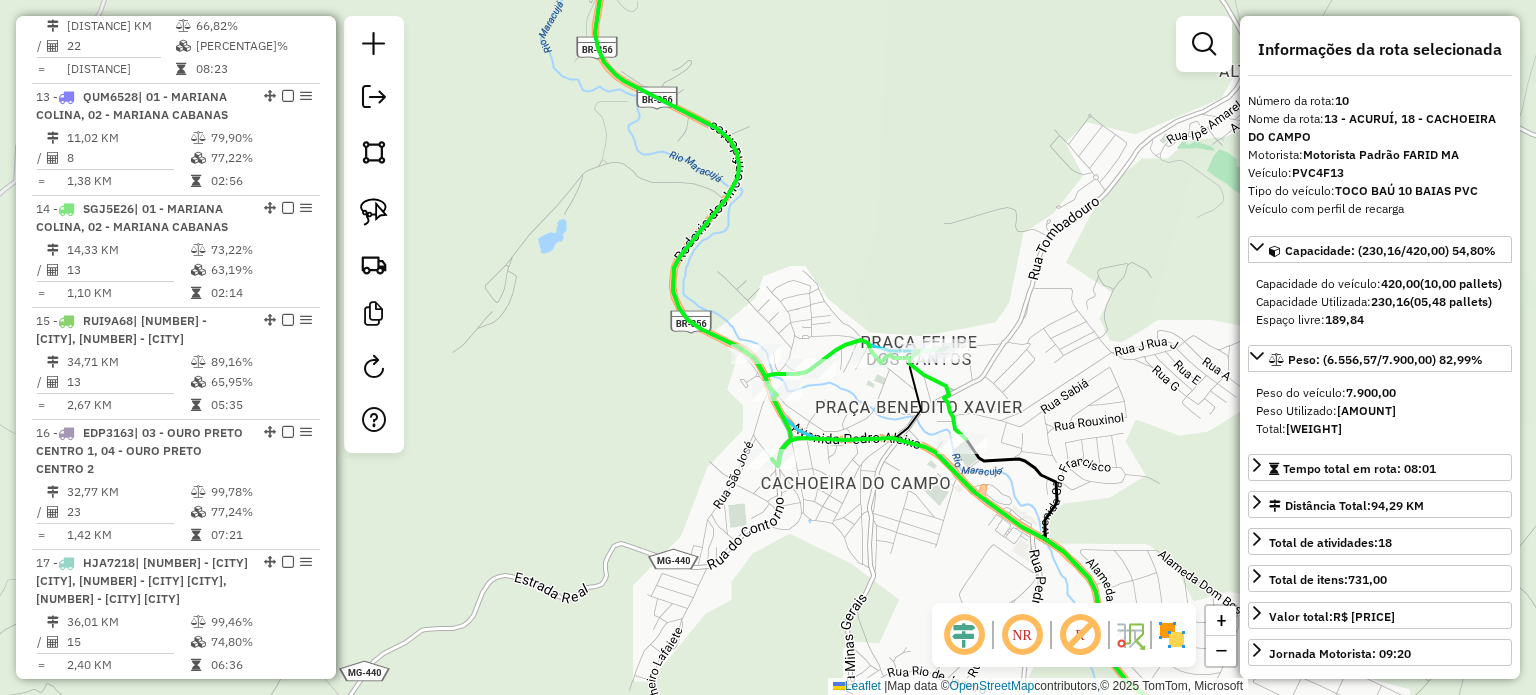 scroll, scrollTop: 1804, scrollLeft: 0, axis: vertical 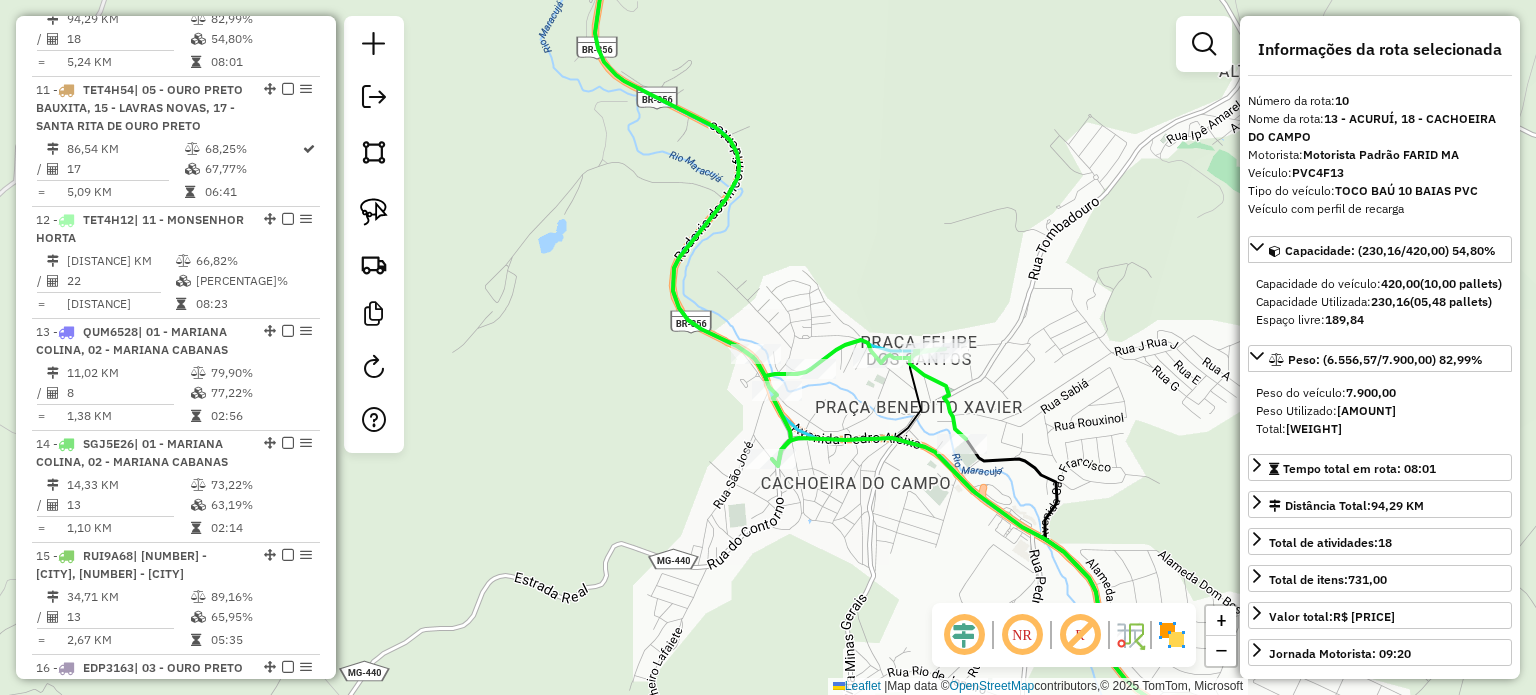 click on "Janela de atendimento Grade de atendimento Capacidade Transportadoras Veículos Cliente Pedidos  Rotas Selecione os dias de semana para filtrar as janelas de atendimento  Seg   Ter   Qua   Qui   Sex   Sáb   Dom  Informe o período da janela de atendimento: De: Até:  Filtrar exatamente a janela do cliente  Considerar janela de atendimento padrão  Selecione os dias de semana para filtrar as grades de atendimento  Seg   Ter   Qua   Qui   Sex   Sáb   Dom   Considerar clientes sem dia de atendimento cadastrado  Clientes fora do dia de atendimento selecionado Filtrar as atividades entre os valores definidos abaixo:  Peso mínimo:   Peso máximo:   Cubagem mínima:   Cubagem máxima:   De:   Até:  Filtrar as atividades entre o tempo de atendimento definido abaixo:  De:   Até:   Considerar capacidade total dos clientes não roteirizados Transportadora: Selecione um ou mais itens Tipo de veículo: Selecione um ou mais itens Veículo: Selecione um ou mais itens Motorista: Selecione um ou mais itens Nome: Rótulo:" 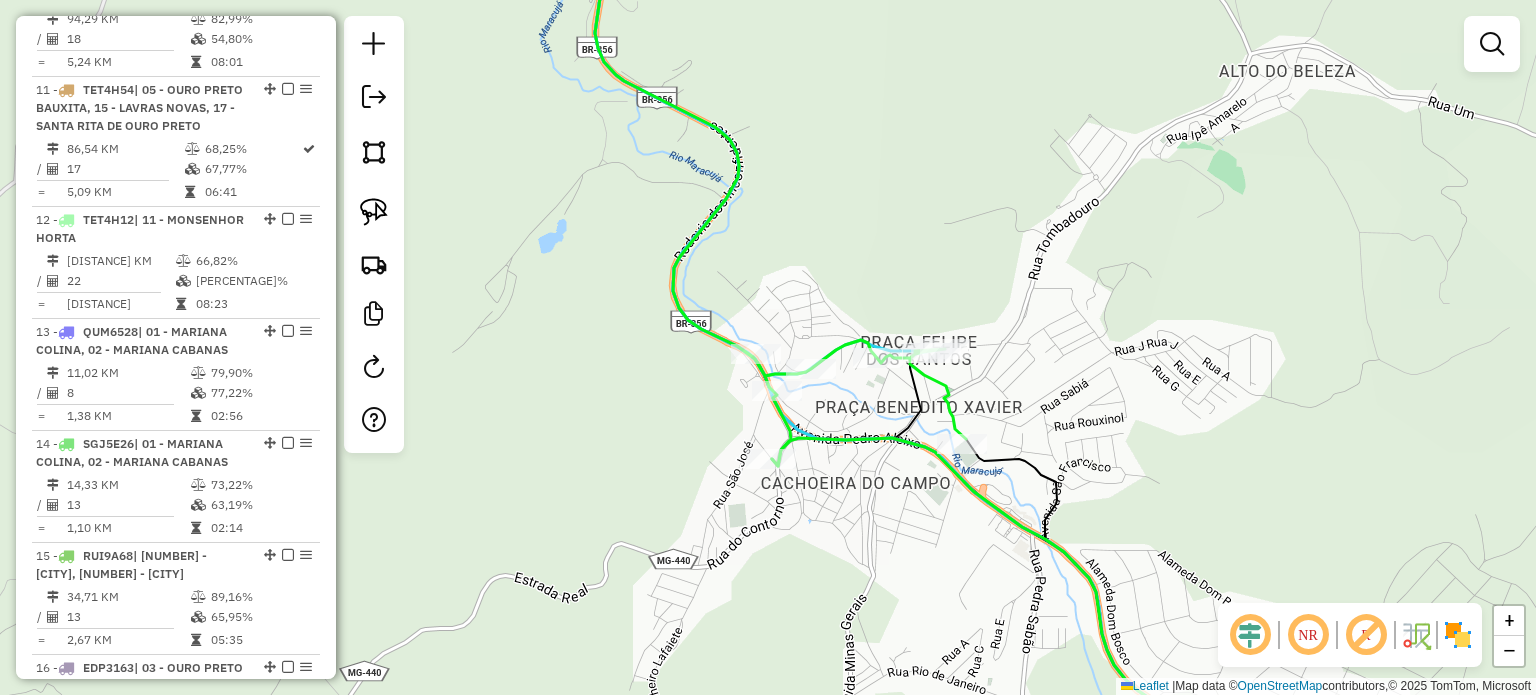 click on "Janela de atendimento Grade de atendimento Capacidade Transportadoras Veículos Cliente Pedidos  Rotas Selecione os dias de semana para filtrar as janelas de atendimento  Seg   Ter   Qua   Qui   Sex   Sáb   Dom  Informe o período da janela de atendimento: De: Até:  Filtrar exatamente a janela do cliente  Considerar janela de atendimento padrão  Selecione os dias de semana para filtrar as grades de atendimento  Seg   Ter   Qua   Qui   Sex   Sáb   Dom   Considerar clientes sem dia de atendimento cadastrado  Clientes fora do dia de atendimento selecionado Filtrar as atividades entre os valores definidos abaixo:  Peso mínimo:   Peso máximo:   Cubagem mínima:   Cubagem máxima:   De:   Até:  Filtrar as atividades entre o tempo de atendimento definido abaixo:  De:   Até:   Considerar capacidade total dos clientes não roteirizados Transportadora: Selecione um ou mais itens Tipo de veículo: Selecione um ou mais itens Veículo: Selecione um ou mais itens Motorista: Selecione um ou mais itens Nome: Rótulo:" 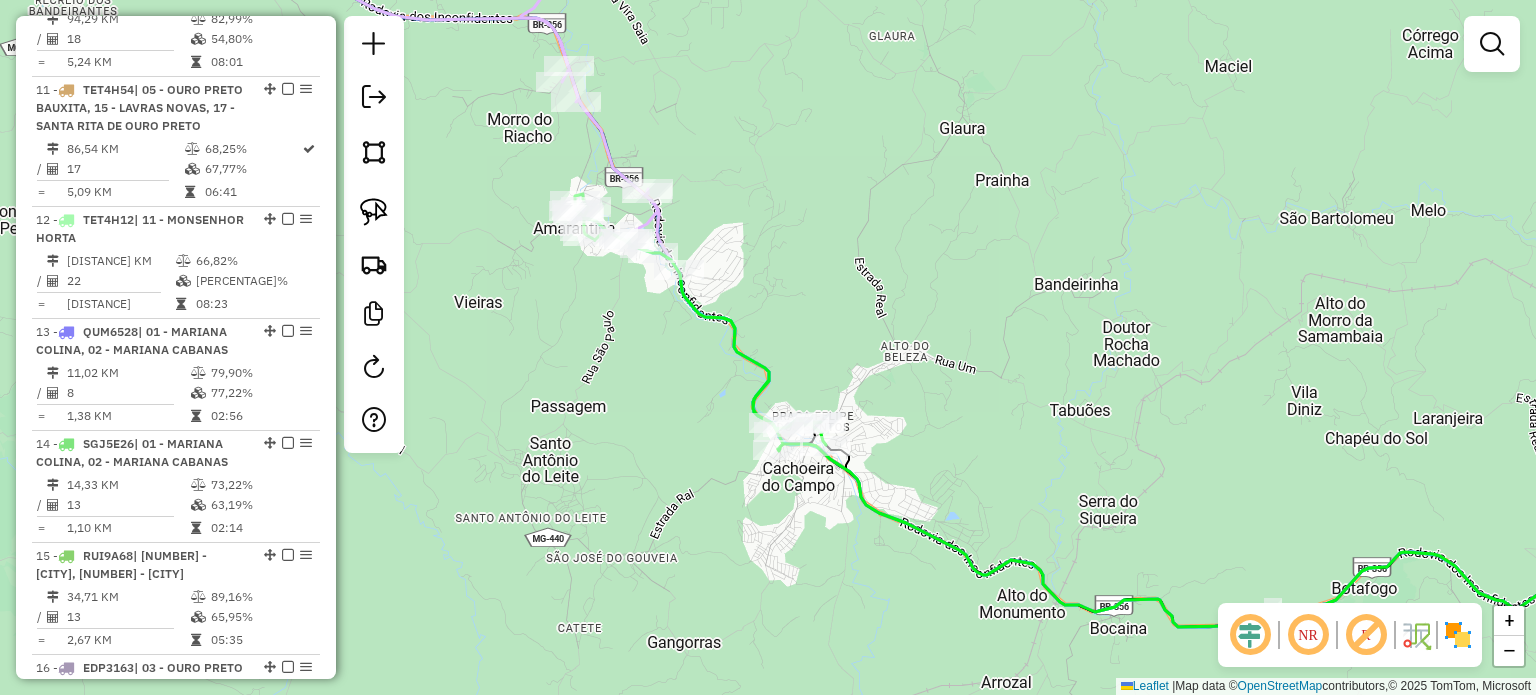 drag, startPoint x: 662, startPoint y: 423, endPoint x: 749, endPoint y: 525, distance: 134.06342 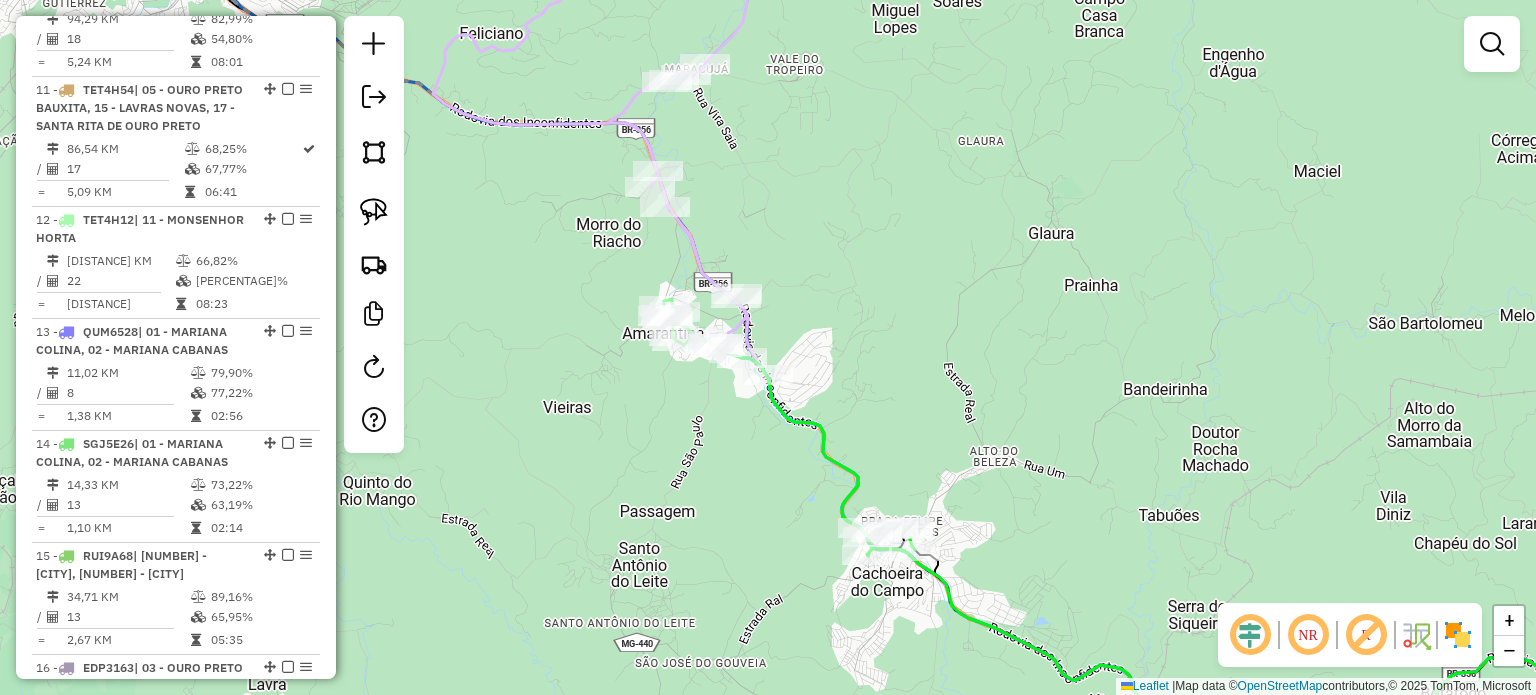 click 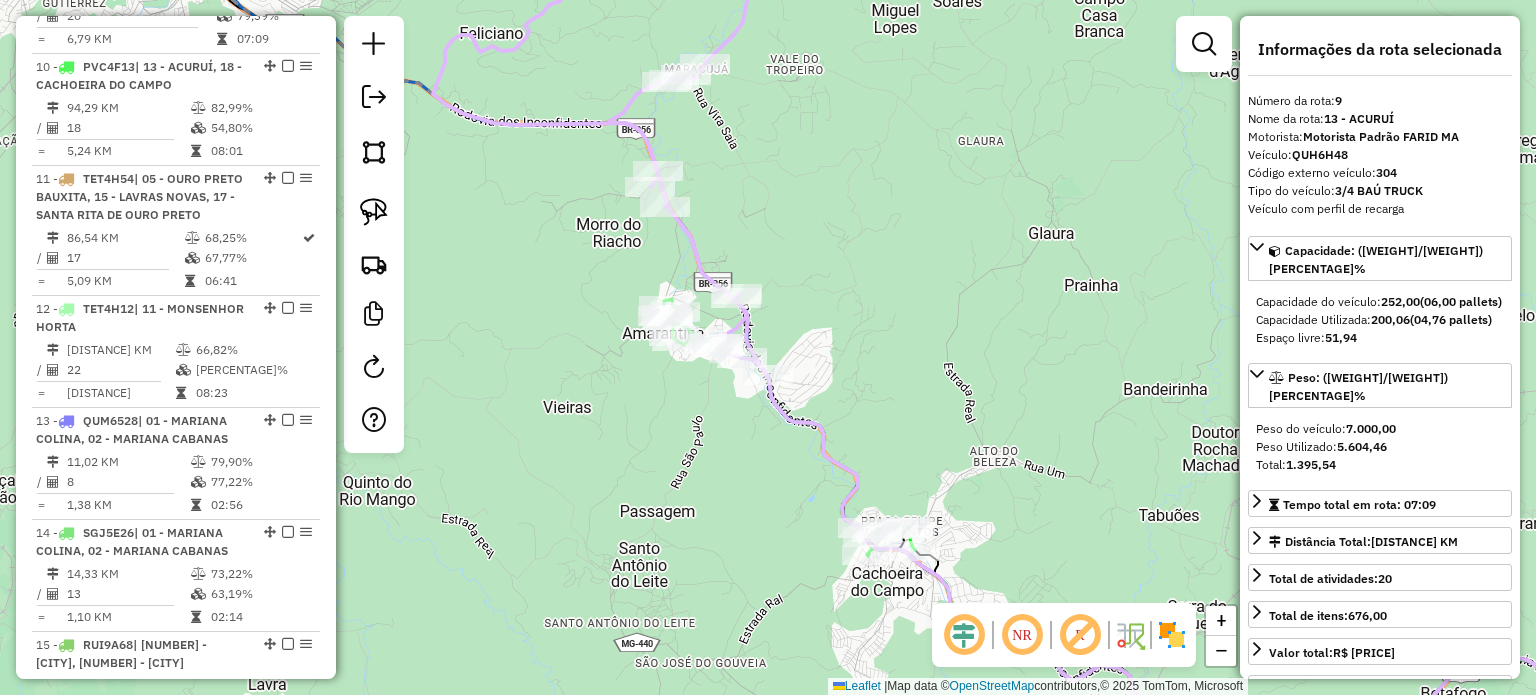scroll, scrollTop: 1711, scrollLeft: 0, axis: vertical 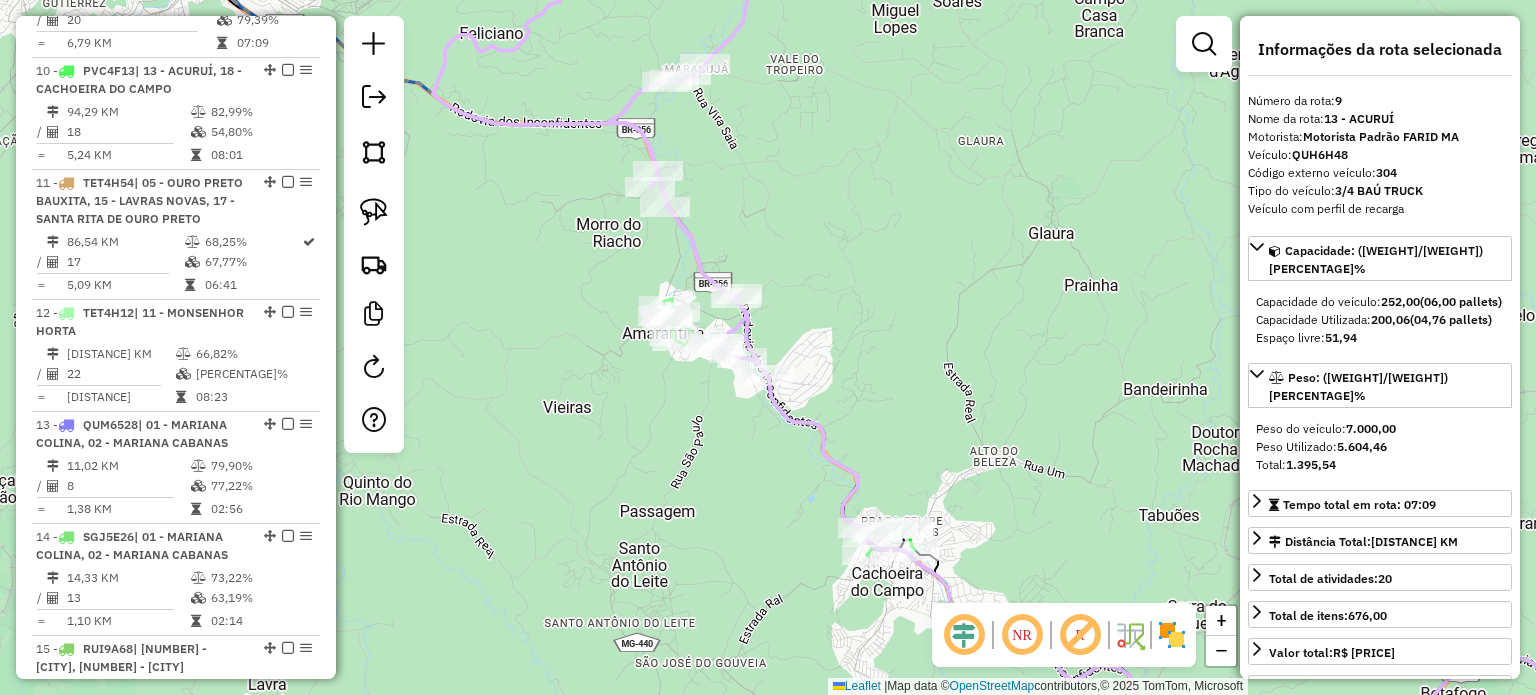 click on "Janela de atendimento Grade de atendimento Capacidade Transportadoras Veículos Cliente Pedidos  Rotas Selecione os dias de semana para filtrar as janelas de atendimento  Seg   Ter   Qua   Qui   Sex   Sáb   Dom  Informe o período da janela de atendimento: De: Até:  Filtrar exatamente a janela do cliente  Considerar janela de atendimento padrão  Selecione os dias de semana para filtrar as grades de atendimento  Seg   Ter   Qua   Qui   Sex   Sáb   Dom   Considerar clientes sem dia de atendimento cadastrado  Clientes fora do dia de atendimento selecionado Filtrar as atividades entre os valores definidos abaixo:  Peso mínimo:   Peso máximo:   Cubagem mínima:   Cubagem máxima:   De:   Até:  Filtrar as atividades entre o tempo de atendimento definido abaixo:  De:   Até:   Considerar capacidade total dos clientes não roteirizados Transportadora: Selecione um ou mais itens Tipo de veículo: Selecione um ou mais itens Veículo: Selecione um ou mais itens Motorista: Selecione um ou mais itens Nome: Rótulo:" 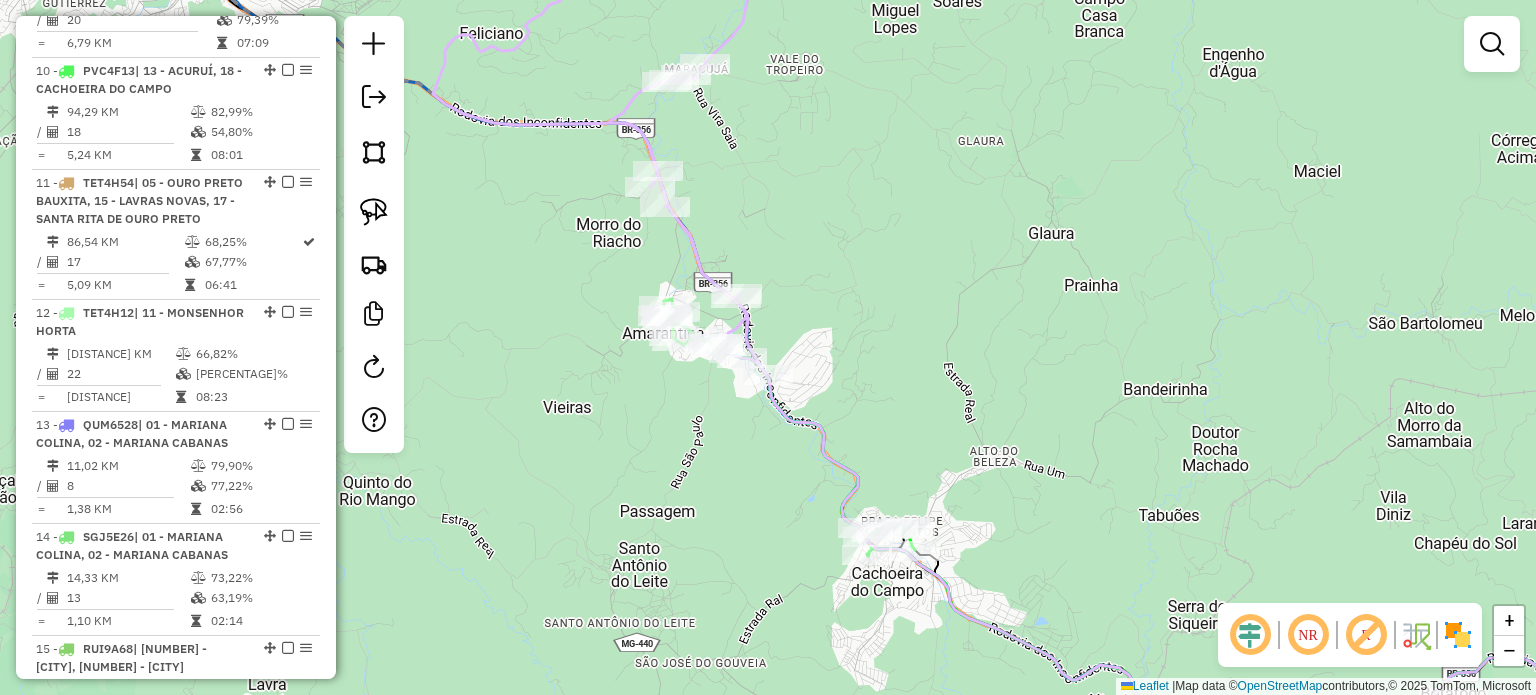 drag, startPoint x: 801, startPoint y: 525, endPoint x: 760, endPoint y: 472, distance: 67.00746 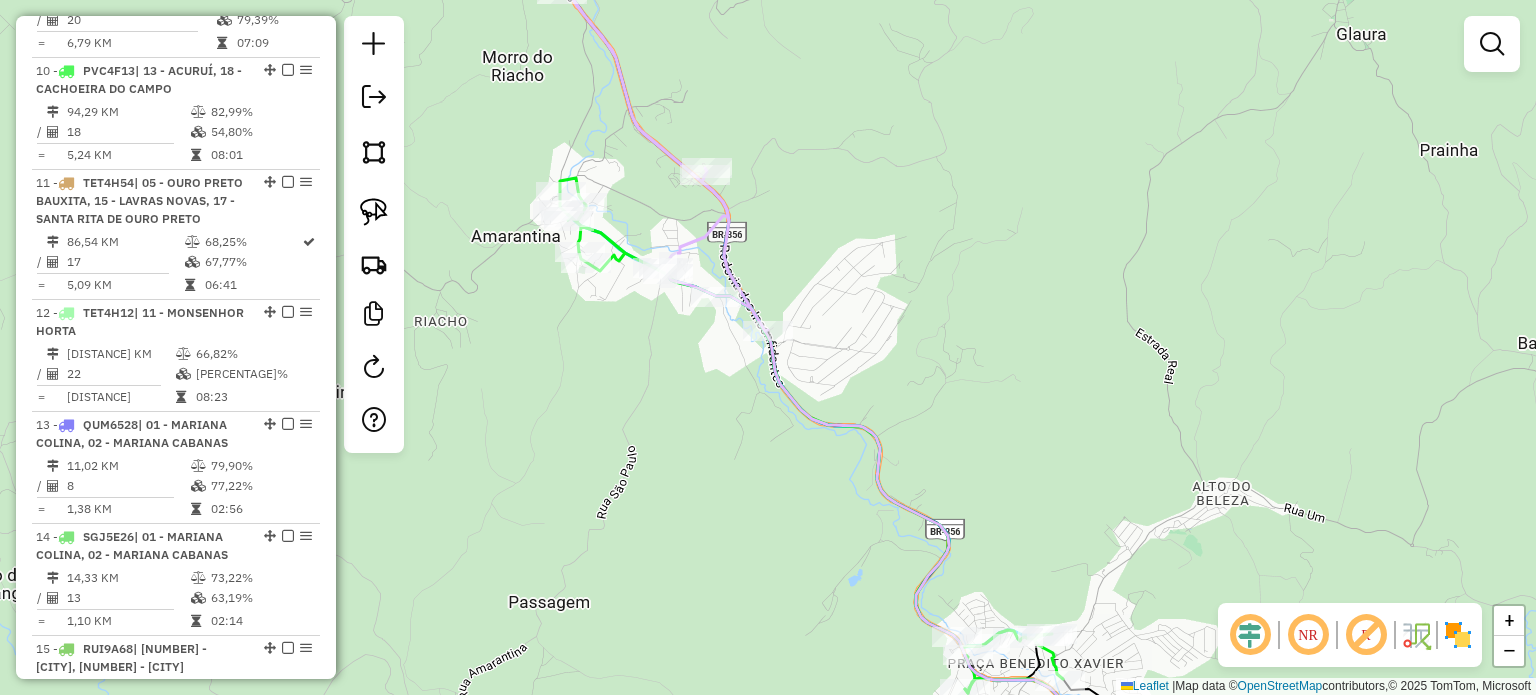 click on "Janela de atendimento Grade de atendimento Capacidade Transportadoras Veículos Cliente Pedidos  Rotas Selecione os dias de semana para filtrar as janelas de atendimento  Seg   Ter   Qua   Qui   Sex   Sáb   Dom  Informe o período da janela de atendimento: De: Até:  Filtrar exatamente a janela do cliente  Considerar janela de atendimento padrão  Selecione os dias de semana para filtrar as grades de atendimento  Seg   Ter   Qua   Qui   Sex   Sáb   Dom   Considerar clientes sem dia de atendimento cadastrado  Clientes fora do dia de atendimento selecionado Filtrar as atividades entre os valores definidos abaixo:  Peso mínimo:   Peso máximo:   Cubagem mínima:   Cubagem máxima:   De:   Até:  Filtrar as atividades entre o tempo de atendimento definido abaixo:  De:   Até:   Considerar capacidade total dos clientes não roteirizados Transportadora: Selecione um ou mais itens Tipo de veículo: Selecione um ou mais itens Veículo: Selecione um ou mais itens Motorista: Selecione um ou mais itens Nome: Rótulo:" 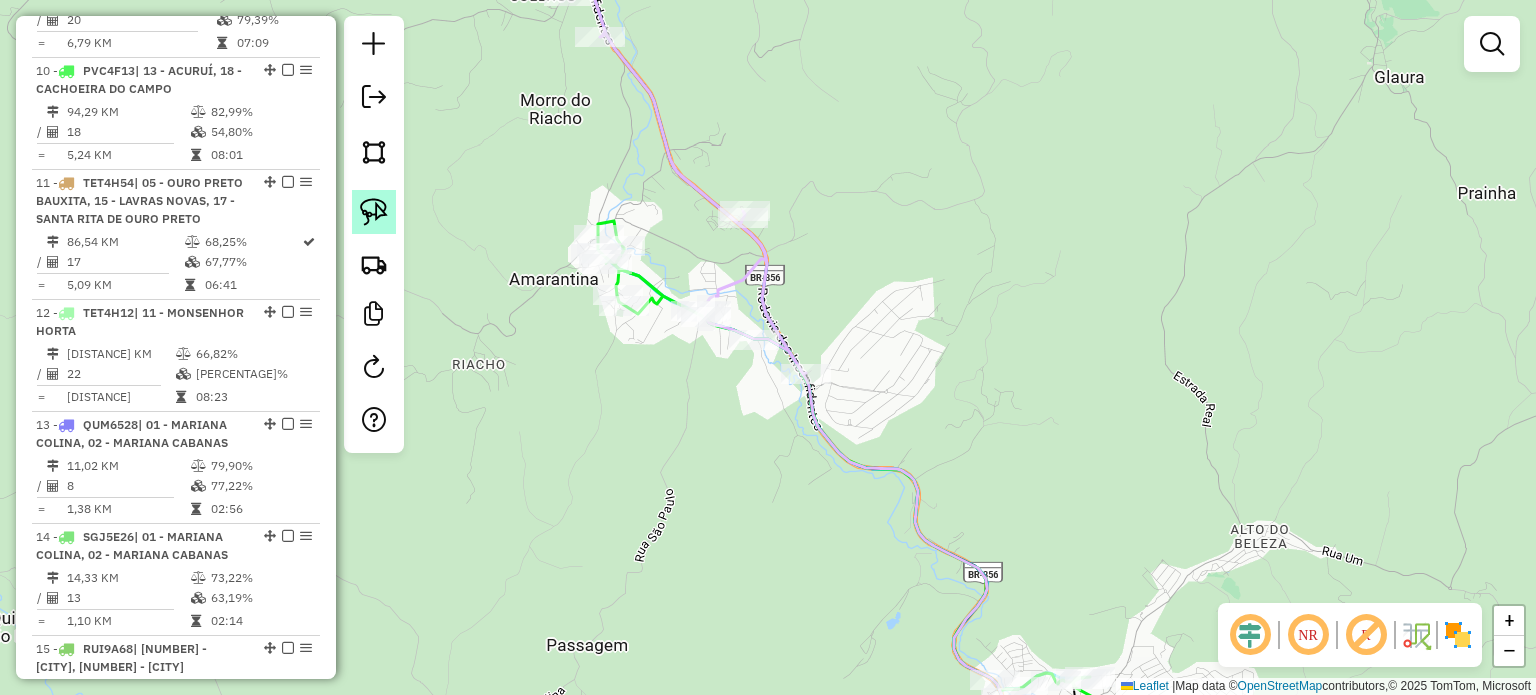 click 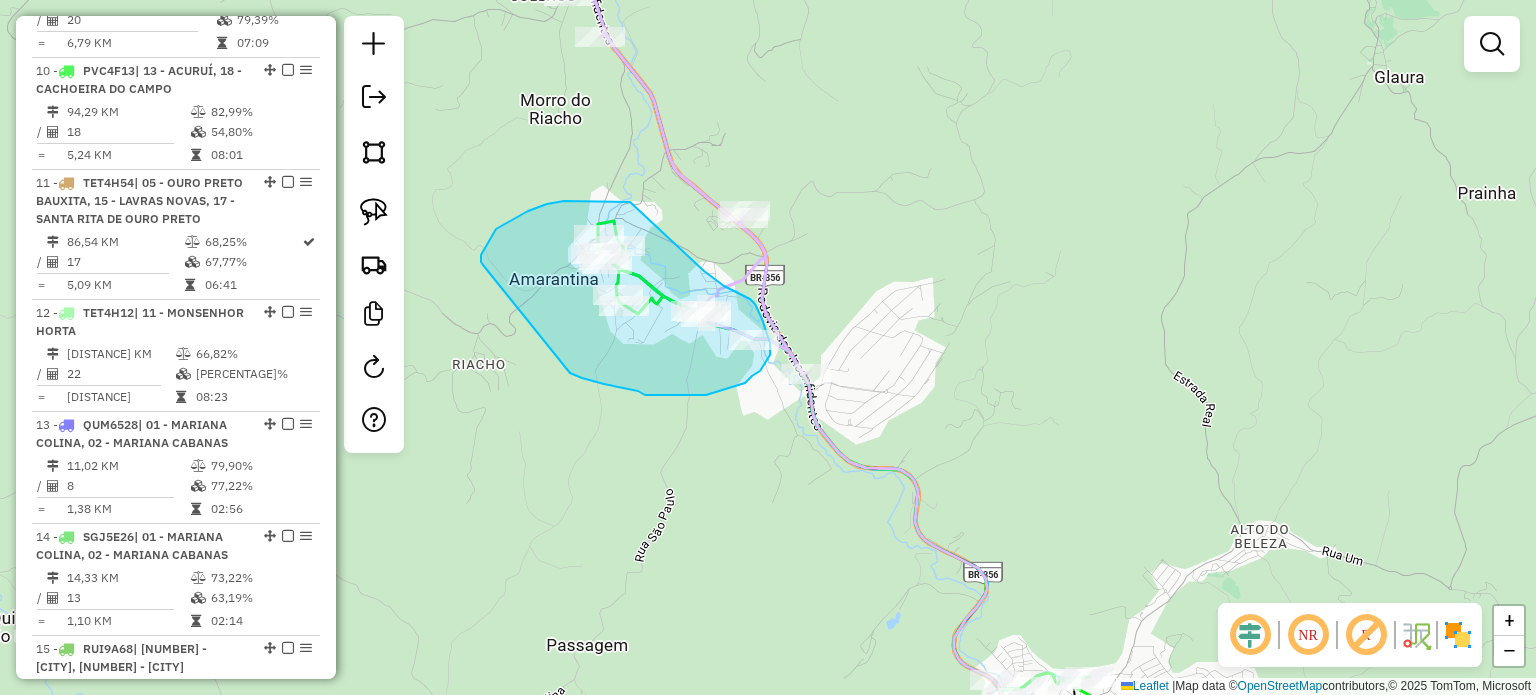 drag, startPoint x: 483, startPoint y: 265, endPoint x: 566, endPoint y: 371, distance: 134.62912 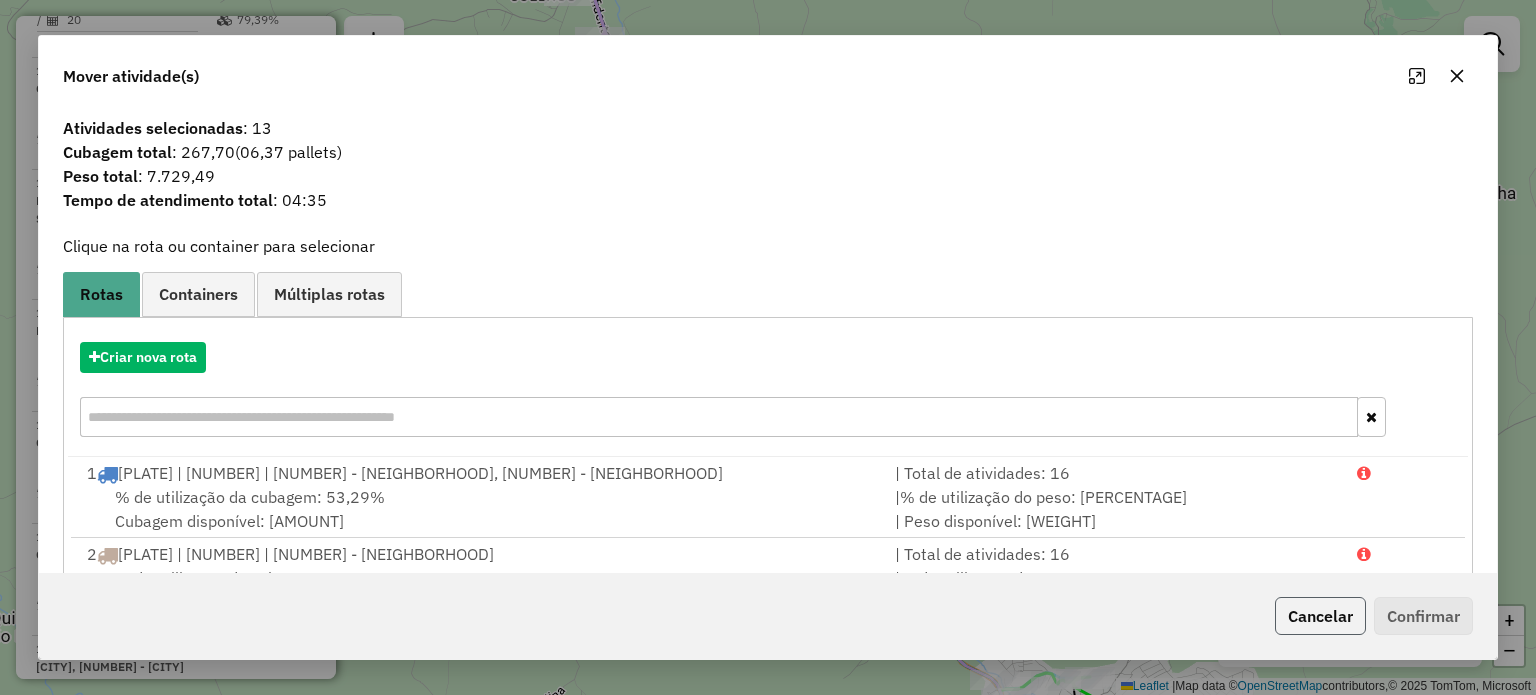 click on "Cancelar" 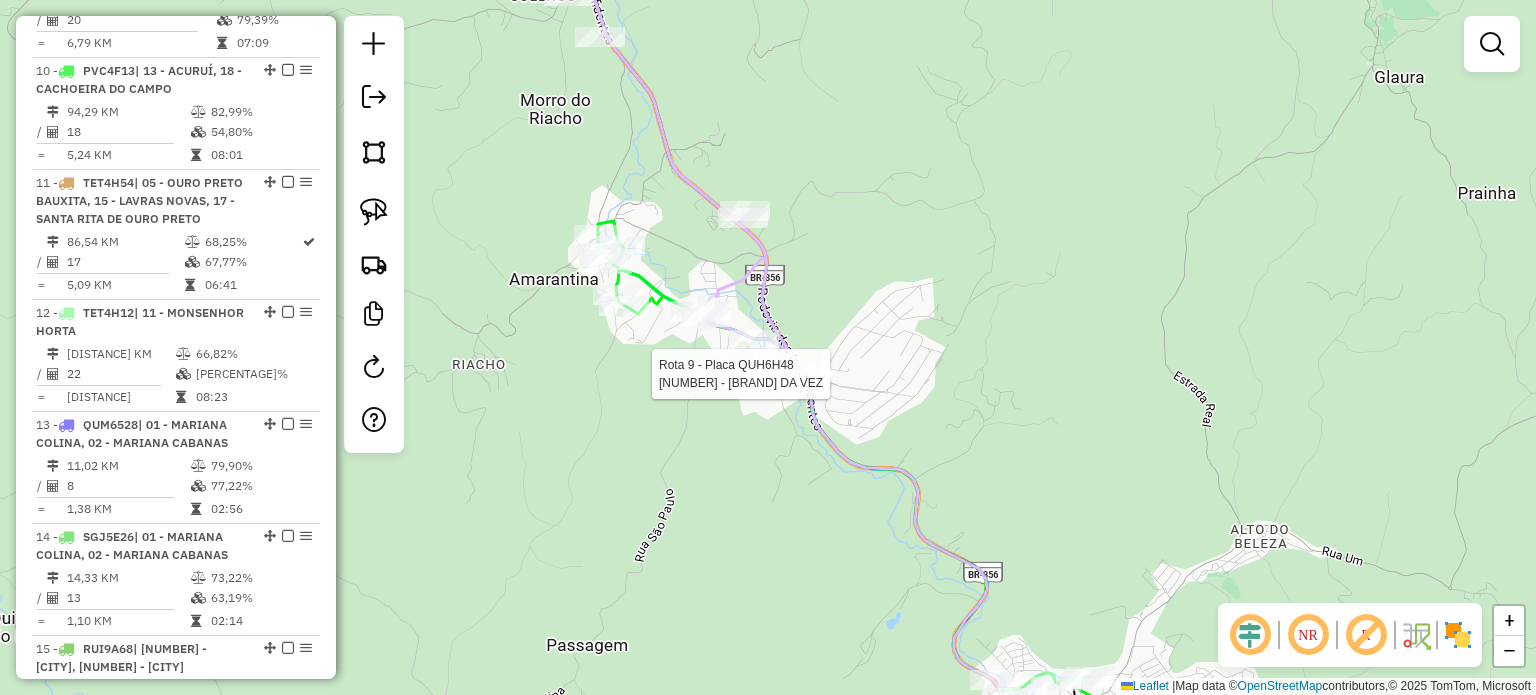 select on "**********" 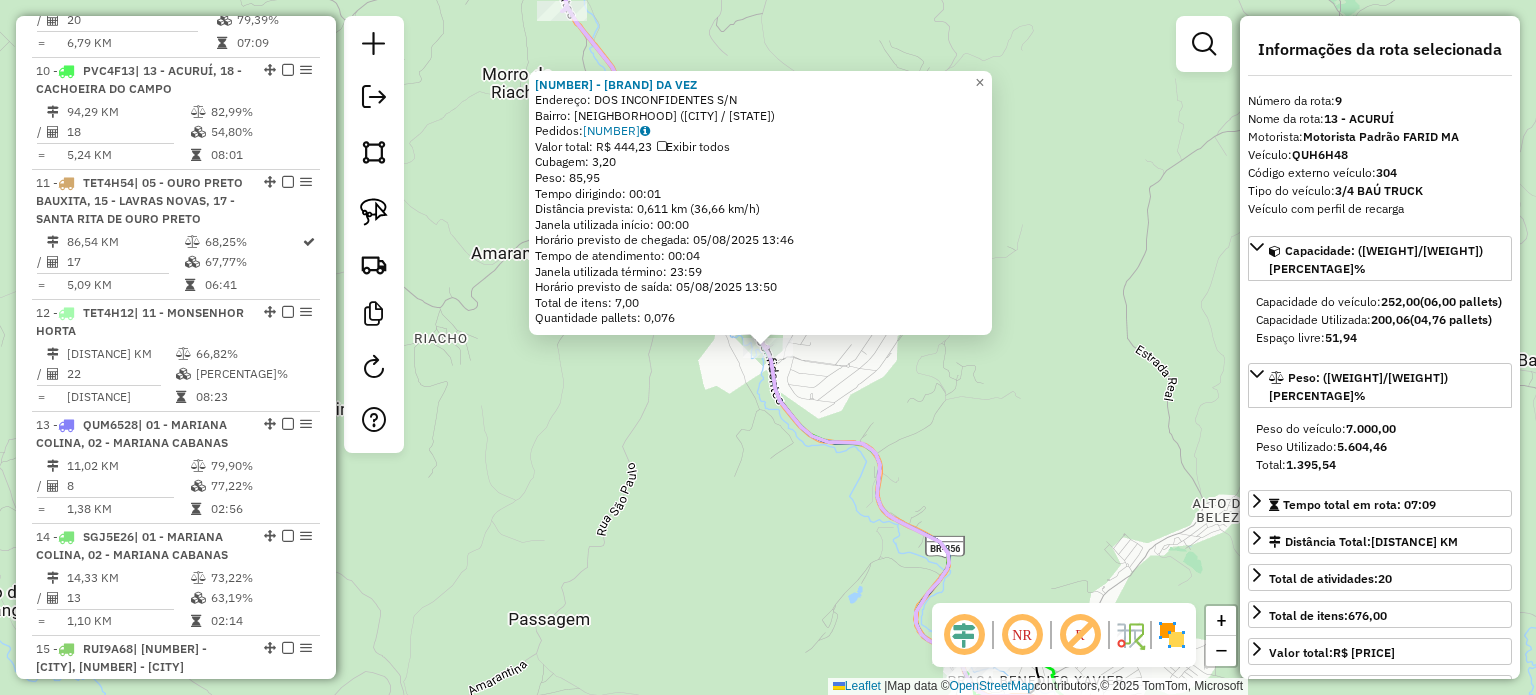 click on "19378 - LOOK DA VEZ  Endereço:  DOS INCONFIDENTES S/N   Bairro: AMARANTINA (OURO PRETO / MG)   Pedidos:  04393156   Valor total: R$ 444,23   Exibir todos   Cubagem: 3,20  Peso: 85,95  Tempo dirigindo: 00:01   Distância prevista: 0,611 km (36,66 km/h)   Janela utilizada início: 00:00   Horário previsto de chegada: 05/08/2025 13:46   Tempo de atendimento: 00:04   Janela utilizada término: 23:59   Horário previsto de saída: 05/08/2025 13:50   Total de itens: 7,00   Quantidade pallets: 0,076  × Janela de atendimento Grade de atendimento Capacidade Transportadoras Veículos Cliente Pedidos  Rotas Selecione os dias de semana para filtrar as janelas de atendimento  Seg   Ter   Qua   Qui   Sex   Sáb   Dom  Informe o período da janela de atendimento: De: Até:  Filtrar exatamente a janela do cliente  Considerar janela de atendimento padrão  Selecione os dias de semana para filtrar as grades de atendimento  Seg   Ter   Qua   Qui   Sex   Sáb   Dom   Considerar clientes sem dia de atendimento cadastrado  De:" 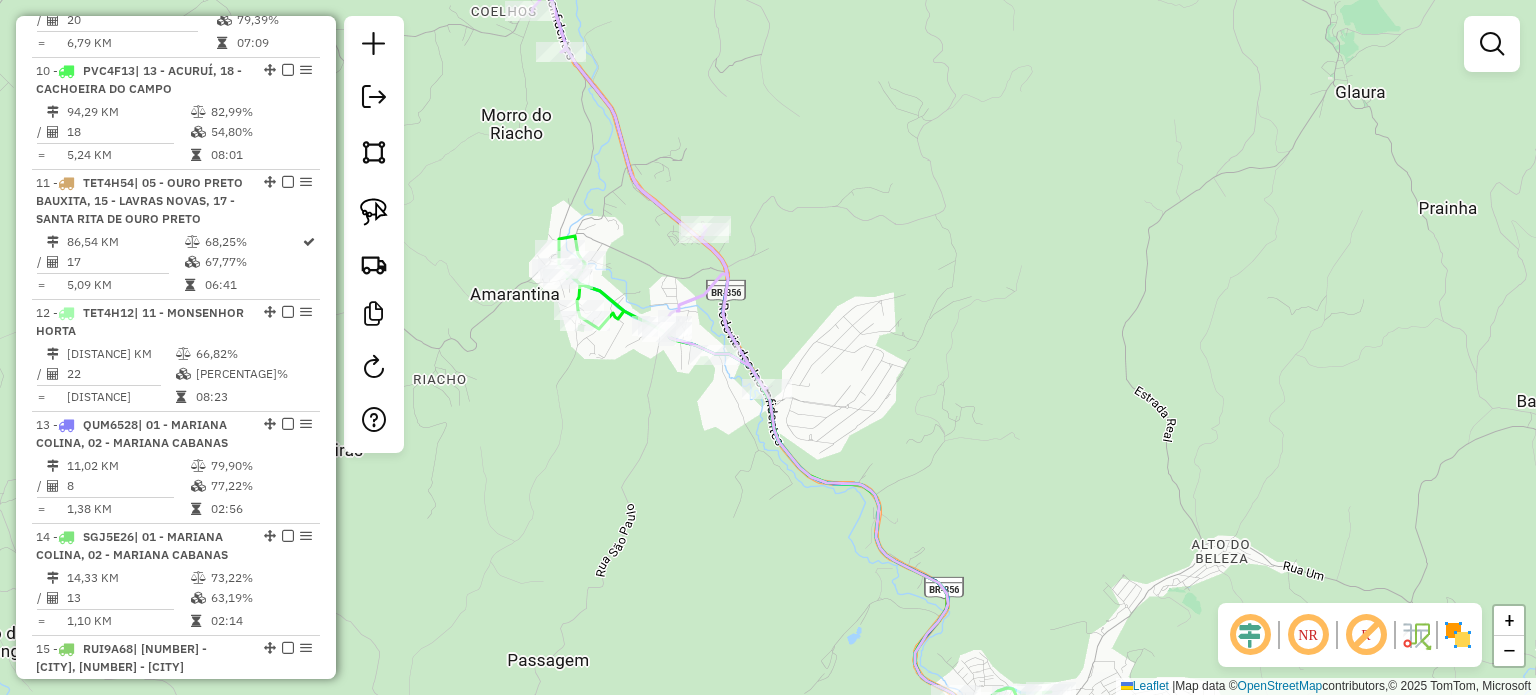 drag, startPoint x: 679, startPoint y: 509, endPoint x: 747, endPoint y: 654, distance: 160.15305 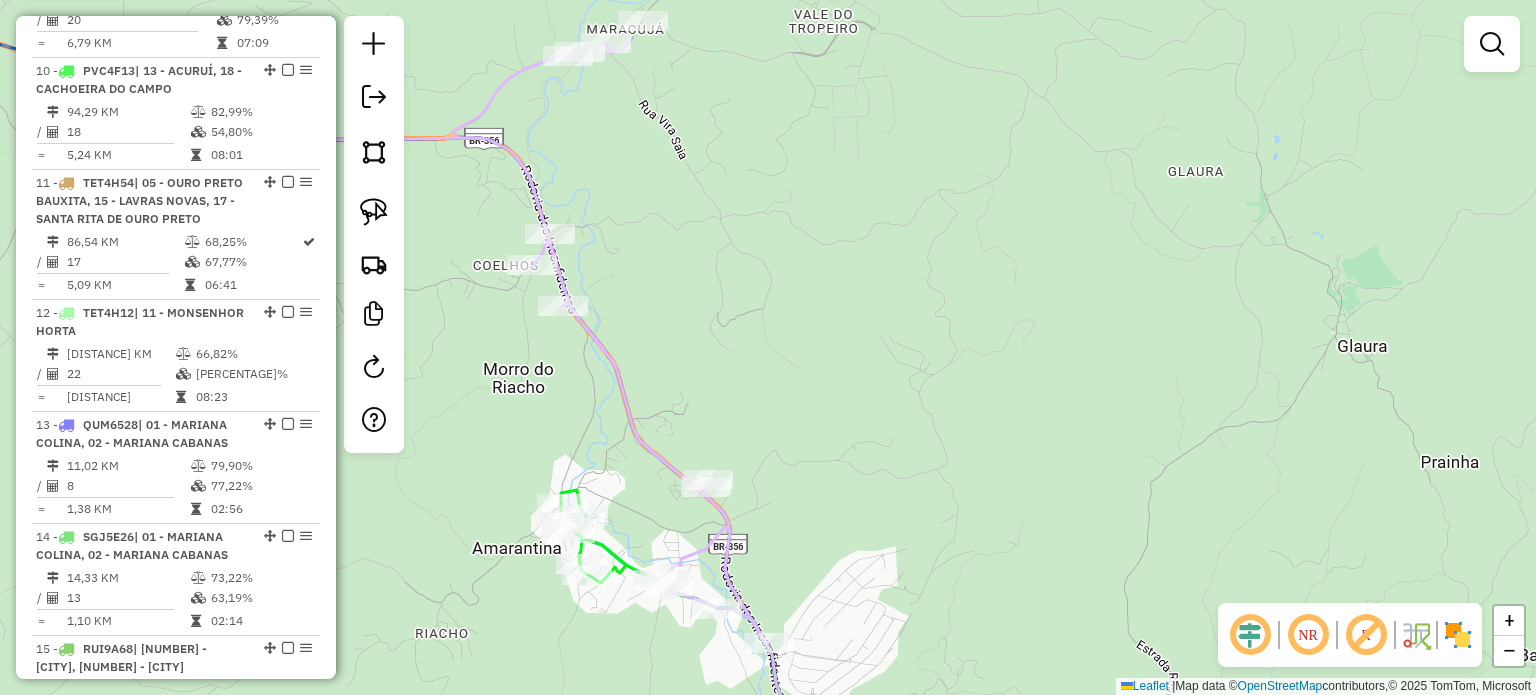 drag, startPoint x: 593, startPoint y: 367, endPoint x: 583, endPoint y: 483, distance: 116.43024 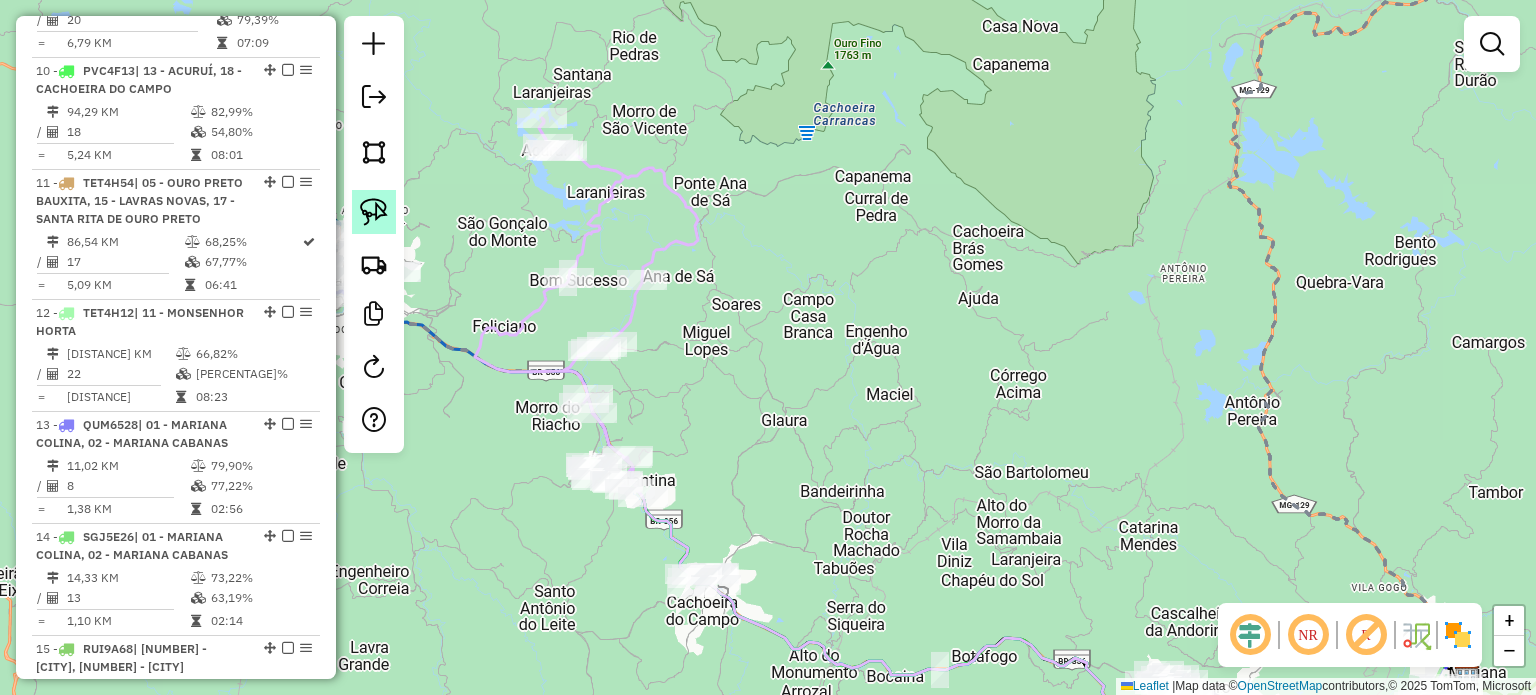 click 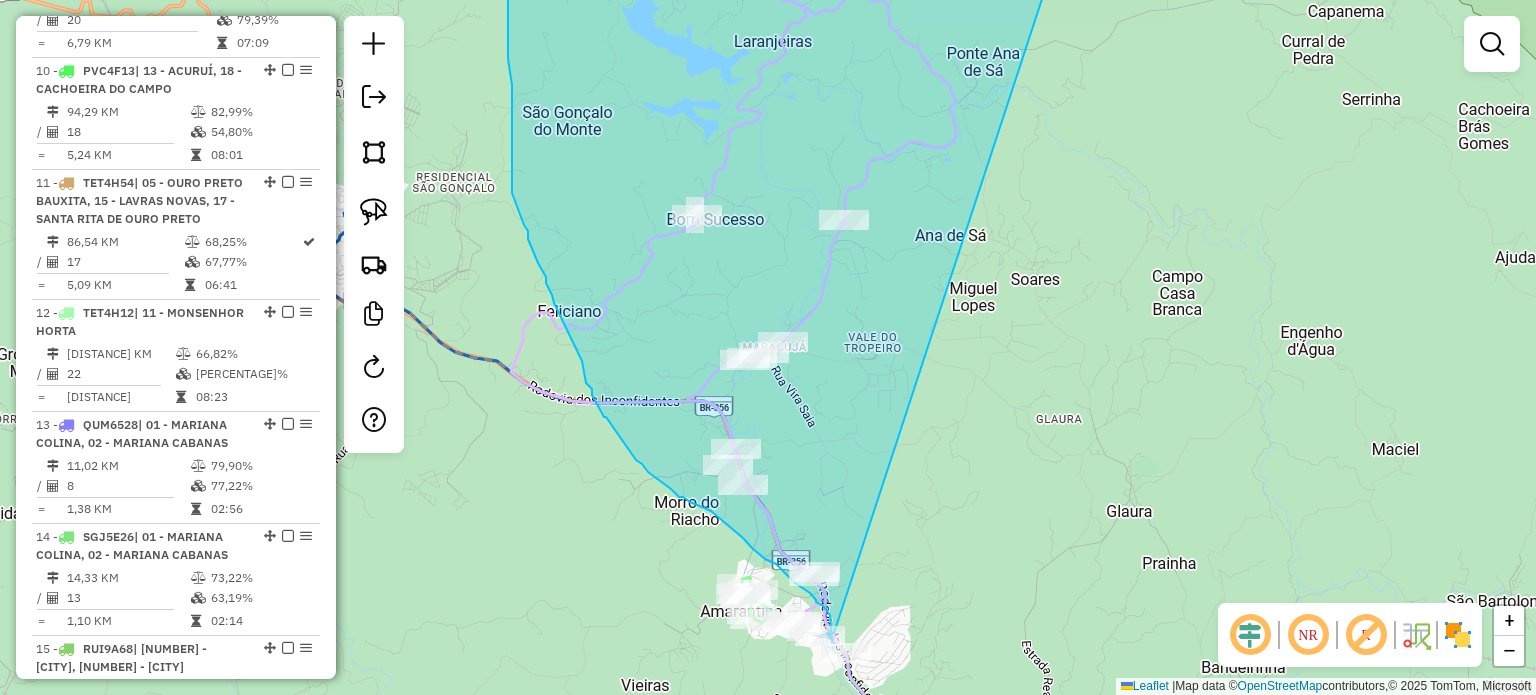 drag, startPoint x: 825, startPoint y: 675, endPoint x: 942, endPoint y: 471, distance: 235.17015 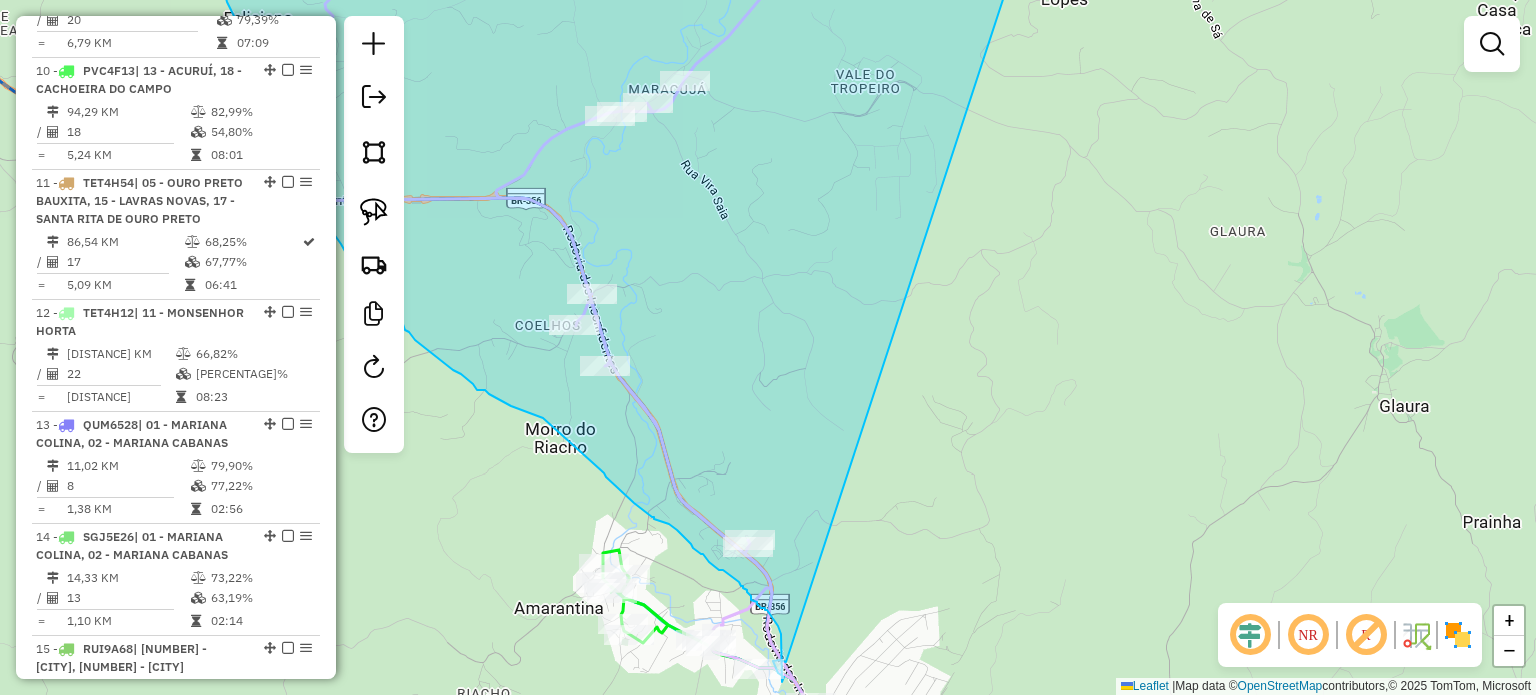 drag, startPoint x: 848, startPoint y: 570, endPoint x: 839, endPoint y: 515, distance: 55.7315 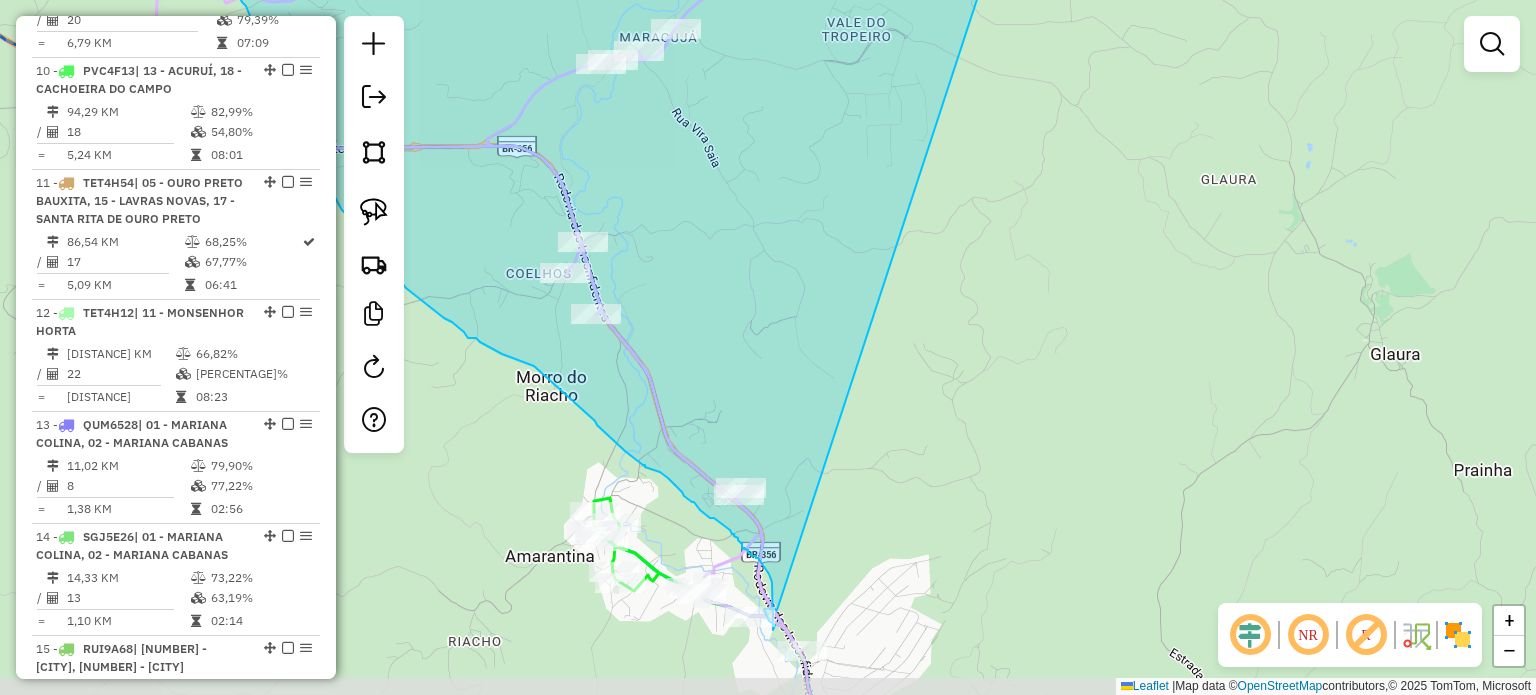 click on "Janela de atendimento Grade de atendimento Capacidade Transportadoras Veículos Cliente Pedidos  Rotas Selecione os dias de semana para filtrar as janelas de atendimento  Seg   Ter   Qua   Qui   Sex   Sáb   Dom  Informe o período da janela de atendimento: De: Até:  Filtrar exatamente a janela do cliente  Considerar janela de atendimento padrão  Selecione os dias de semana para filtrar as grades de atendimento  Seg   Ter   Qua   Qui   Sex   Sáb   Dom   Considerar clientes sem dia de atendimento cadastrado  Clientes fora do dia de atendimento selecionado Filtrar as atividades entre os valores definidos abaixo:  Peso mínimo:   Peso máximo:   Cubagem mínima:   Cubagem máxima:   De:   Até:  Filtrar as atividades entre o tempo de atendimento definido abaixo:  De:   Até:   Considerar capacidade total dos clientes não roteirizados Transportadora: Selecione um ou mais itens Tipo de veículo: Selecione um ou mais itens Veículo: Selecione um ou mais itens Motorista: Selecione um ou mais itens Nome: Rótulo:" 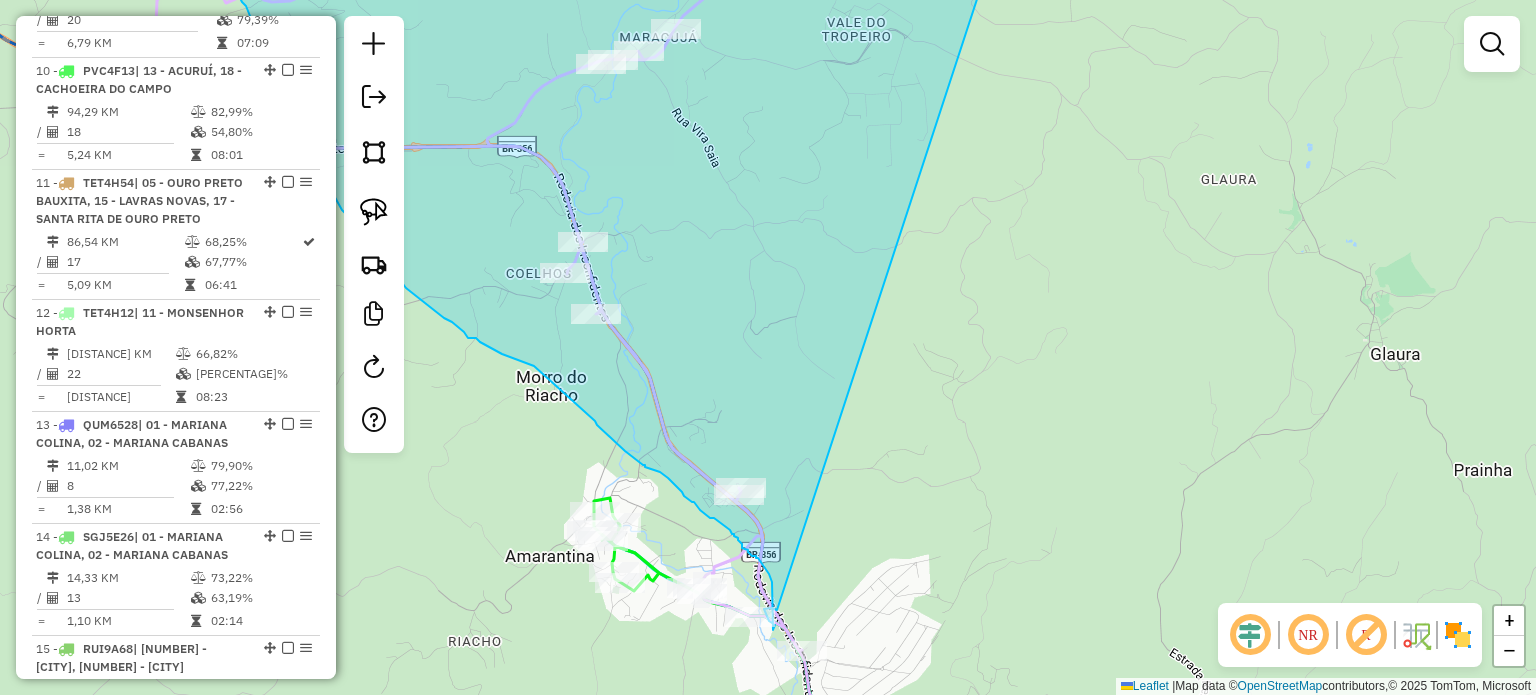click on "Janela de atendimento Grade de atendimento Capacidade Transportadoras Veículos Cliente Pedidos  Rotas Selecione os dias de semana para filtrar as janelas de atendimento  Seg   Ter   Qua   Qui   Sex   Sáb   Dom  Informe o período da janela de atendimento: De: Até:  Filtrar exatamente a janela do cliente  Considerar janela de atendimento padrão  Selecione os dias de semana para filtrar as grades de atendimento  Seg   Ter   Qua   Qui   Sex   Sáb   Dom   Considerar clientes sem dia de atendimento cadastrado  Clientes fora do dia de atendimento selecionado Filtrar as atividades entre os valores definidos abaixo:  Peso mínimo:   Peso máximo:   Cubagem mínima:   Cubagem máxima:   De:   Até:  Filtrar as atividades entre o tempo de atendimento definido abaixo:  De:   Até:   Considerar capacidade total dos clientes não roteirizados Transportadora: Selecione um ou mais itens Tipo de veículo: Selecione um ou mais itens Veículo: Selecione um ou mais itens Motorista: Selecione um ou mais itens Nome: Rótulo:" 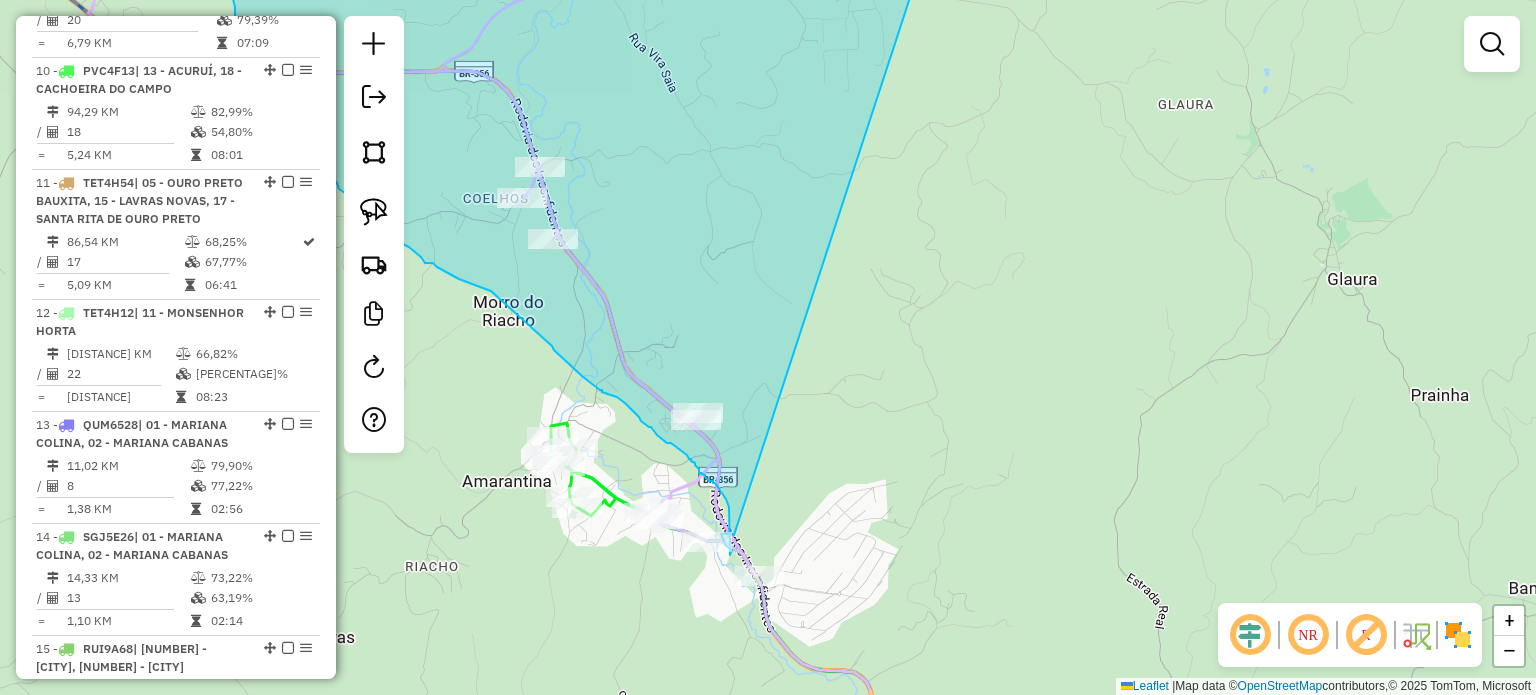 drag, startPoint x: 916, startPoint y: 606, endPoint x: 854, endPoint y: 458, distance: 160.46184 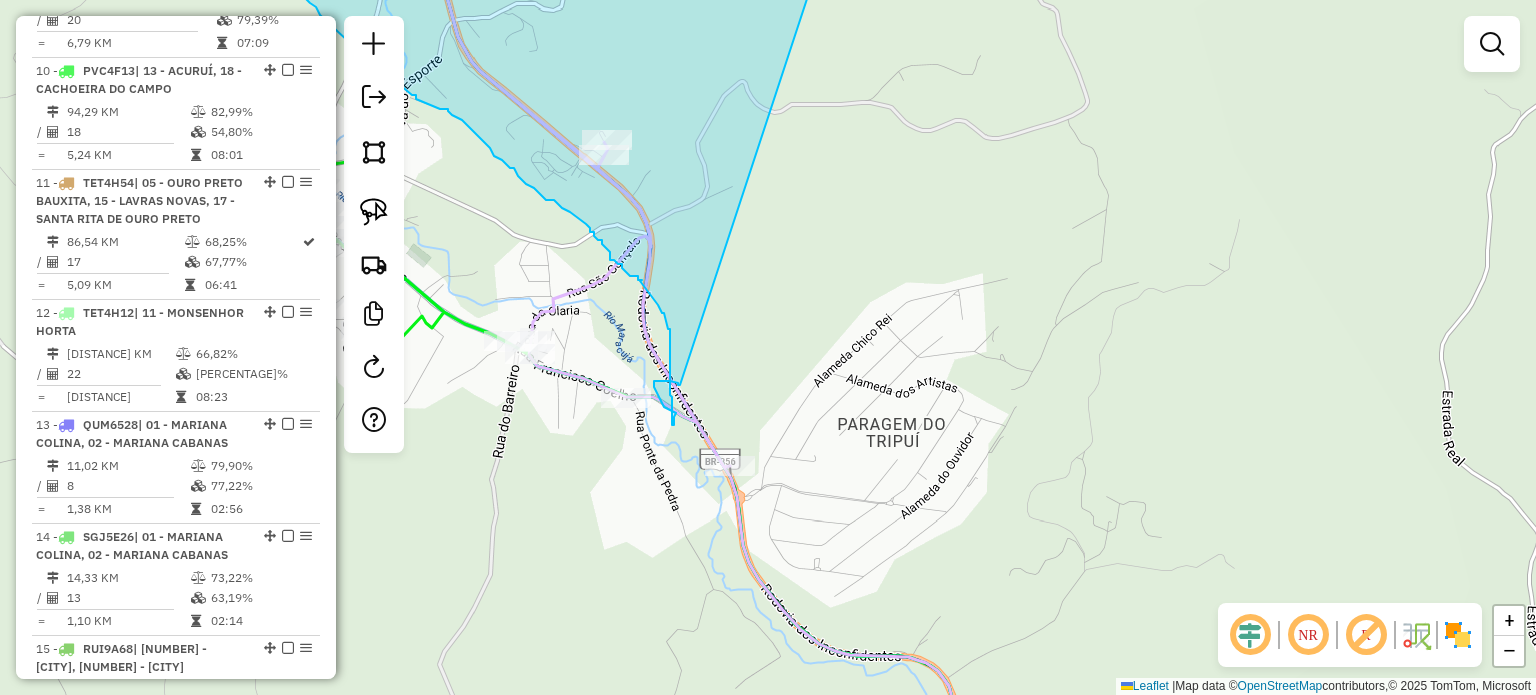 click on "Janela de atendimento Grade de atendimento Capacidade Transportadoras Veículos Cliente Pedidos  Rotas Selecione os dias de semana para filtrar as janelas de atendimento  Seg   Ter   Qua   Qui   Sex   Sáb   Dom  Informe o período da janela de atendimento: De: Até:  Filtrar exatamente a janela do cliente  Considerar janela de atendimento padrão  Selecione os dias de semana para filtrar as grades de atendimento  Seg   Ter   Qua   Qui   Sex   Sáb   Dom   Considerar clientes sem dia de atendimento cadastrado  Clientes fora do dia de atendimento selecionado Filtrar as atividades entre os valores definidos abaixo:  Peso mínimo:   Peso máximo:   Cubagem mínima:   Cubagem máxima:   De:   Até:  Filtrar as atividades entre o tempo de atendimento definido abaixo:  De:   Até:   Considerar capacidade total dos clientes não roteirizados Transportadora: Selecione um ou mais itens Tipo de veículo: Selecione um ou mais itens Veículo: Selecione um ou mais itens Motorista: Selecione um ou mais itens Nome: Rótulo:" 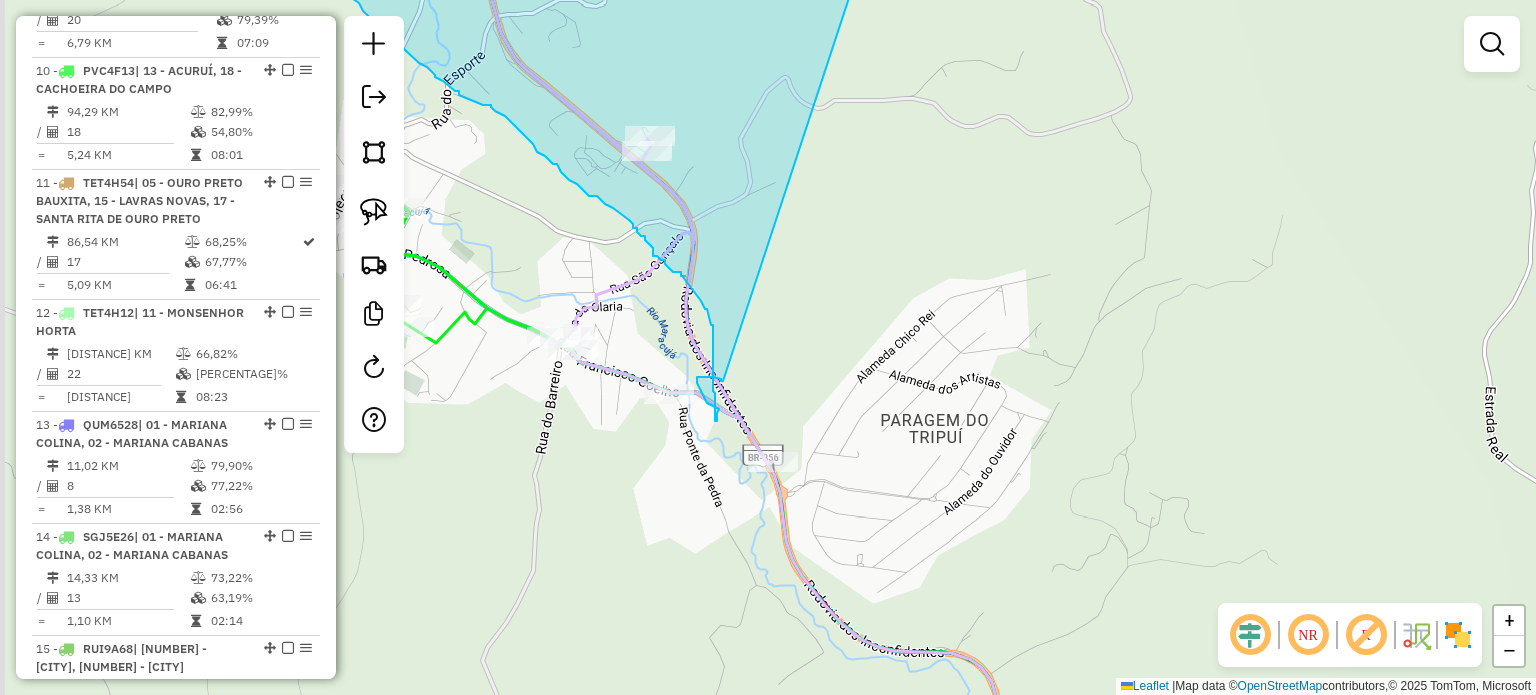 drag, startPoint x: 446, startPoint y: 539, endPoint x: 472, endPoint y: 535, distance: 26.305893 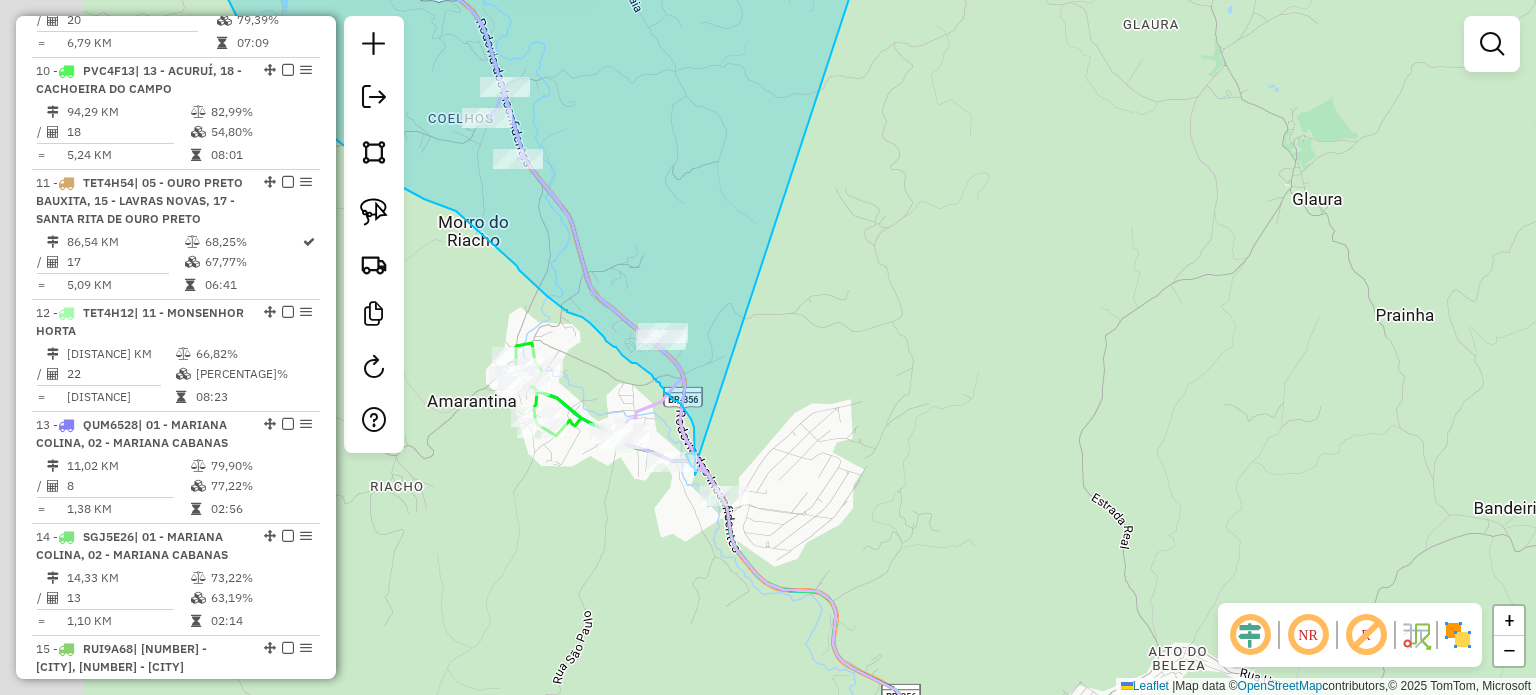 drag, startPoint x: 596, startPoint y: 532, endPoint x: 656, endPoint y: 532, distance: 60 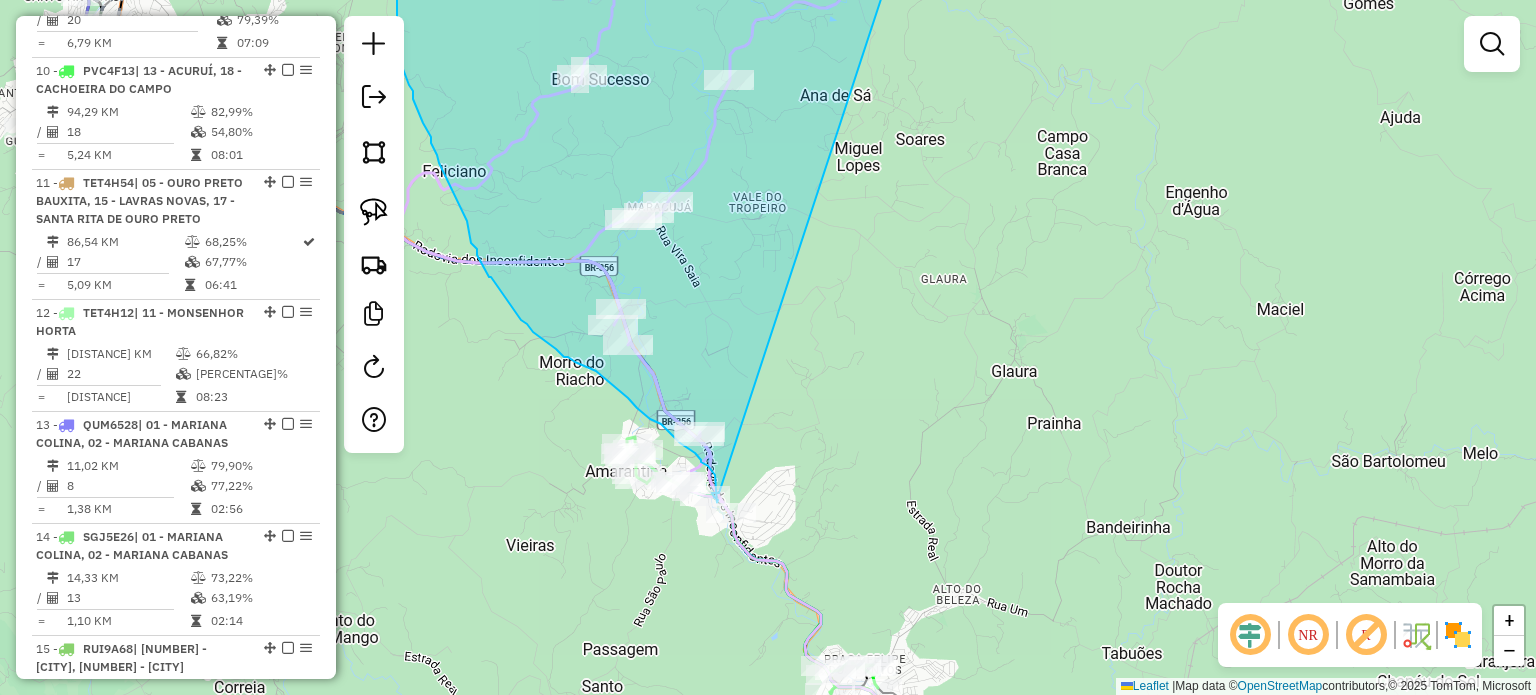 click on "Janela de atendimento Grade de atendimento Capacidade Transportadoras Veículos Cliente Pedidos  Rotas Selecione os dias de semana para filtrar as janelas de atendimento  Seg   Ter   Qua   Qui   Sex   Sáb   Dom  Informe o período da janela de atendimento: De: Até:  Filtrar exatamente a janela do cliente  Considerar janela de atendimento padrão  Selecione os dias de semana para filtrar as grades de atendimento  Seg   Ter   Qua   Qui   Sex   Sáb   Dom   Considerar clientes sem dia de atendimento cadastrado  Clientes fora do dia de atendimento selecionado Filtrar as atividades entre os valores definidos abaixo:  Peso mínimo:   Peso máximo:   Cubagem mínima:   Cubagem máxima:   De:   Até:  Filtrar as atividades entre o tempo de atendimento definido abaixo:  De:   Até:   Considerar capacidade total dos clientes não roteirizados Transportadora: Selecione um ou mais itens Tipo de veículo: Selecione um ou mais itens Veículo: Selecione um ou mais itens Motorista: Selecione um ou mais itens Nome: Rótulo:" 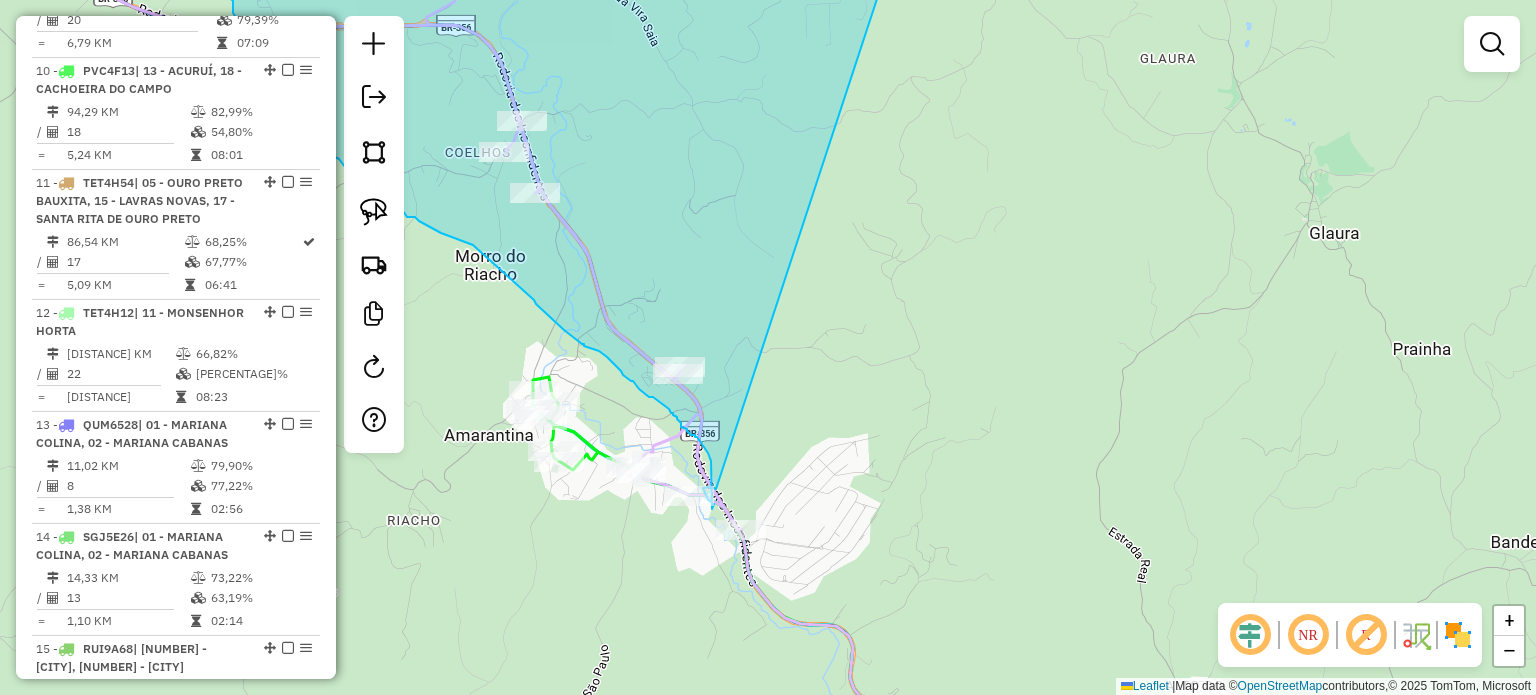drag, startPoint x: 655, startPoint y: 603, endPoint x: 656, endPoint y: 587, distance: 16.03122 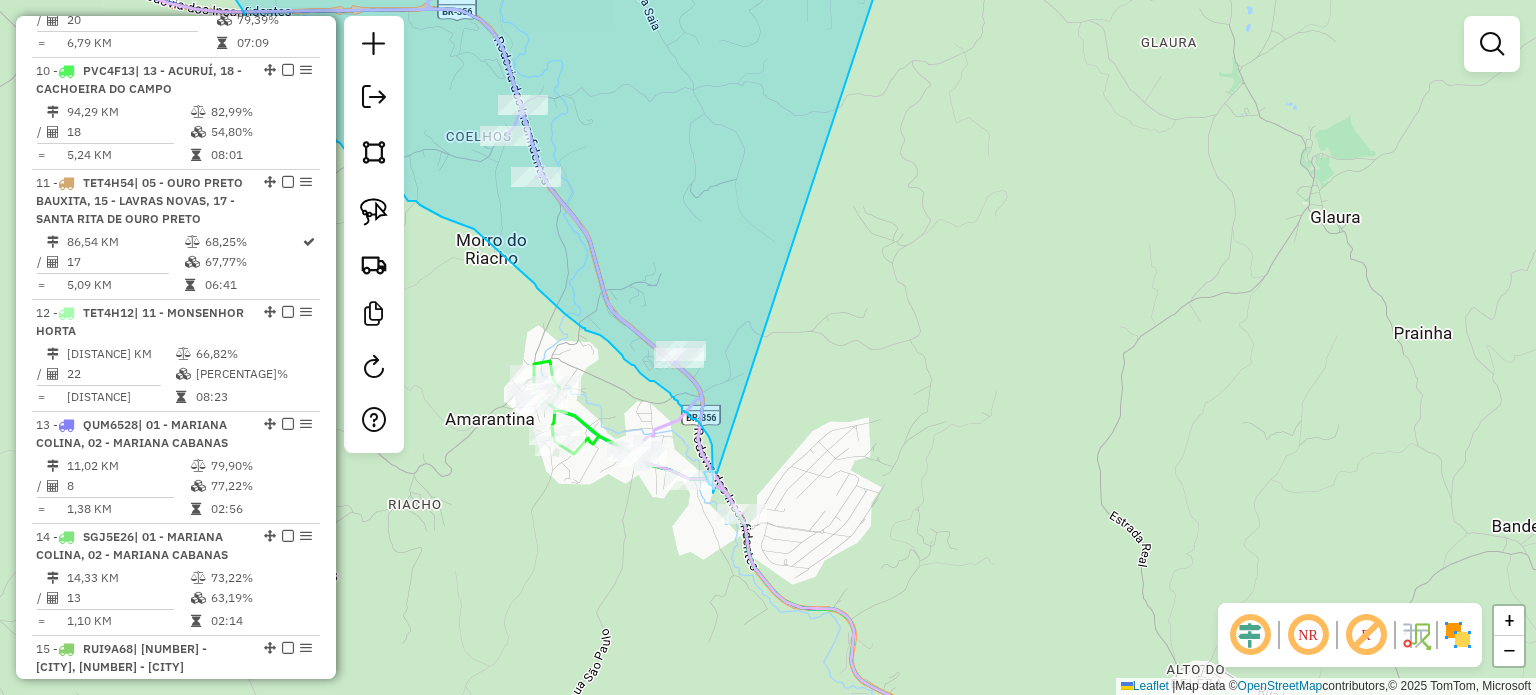 click on "Rota 10 - Placa PVC4F13  71559 - MERCEARIA BASILIO Rota 9 - Placa QUH6H48  18255 - Ronaldo Gomes Janela de atendimento Grade de atendimento Capacidade Transportadoras Veículos Cliente Pedidos  Rotas Selecione os dias de semana para filtrar as janelas de atendimento  Seg   Ter   Qua   Qui   Sex   Sáb   Dom  Informe o período da janela de atendimento: De: Até:  Filtrar exatamente a janela do cliente  Considerar janela de atendimento padrão  Selecione os dias de semana para filtrar as grades de atendimento  Seg   Ter   Qua   Qui   Sex   Sáb   Dom   Considerar clientes sem dia de atendimento cadastrado  Clientes fora do dia de atendimento selecionado Filtrar as atividades entre os valores definidos abaixo:  Peso mínimo:   Peso máximo:   Cubagem mínima:   Cubagem máxima:   De:   Até:  Filtrar as atividades entre o tempo de atendimento definido abaixo:  De:   Até:   Considerar capacidade total dos clientes não roteirizados Transportadora: Selecione um ou mais itens Tipo de veículo: Veículo: Nome: De:" 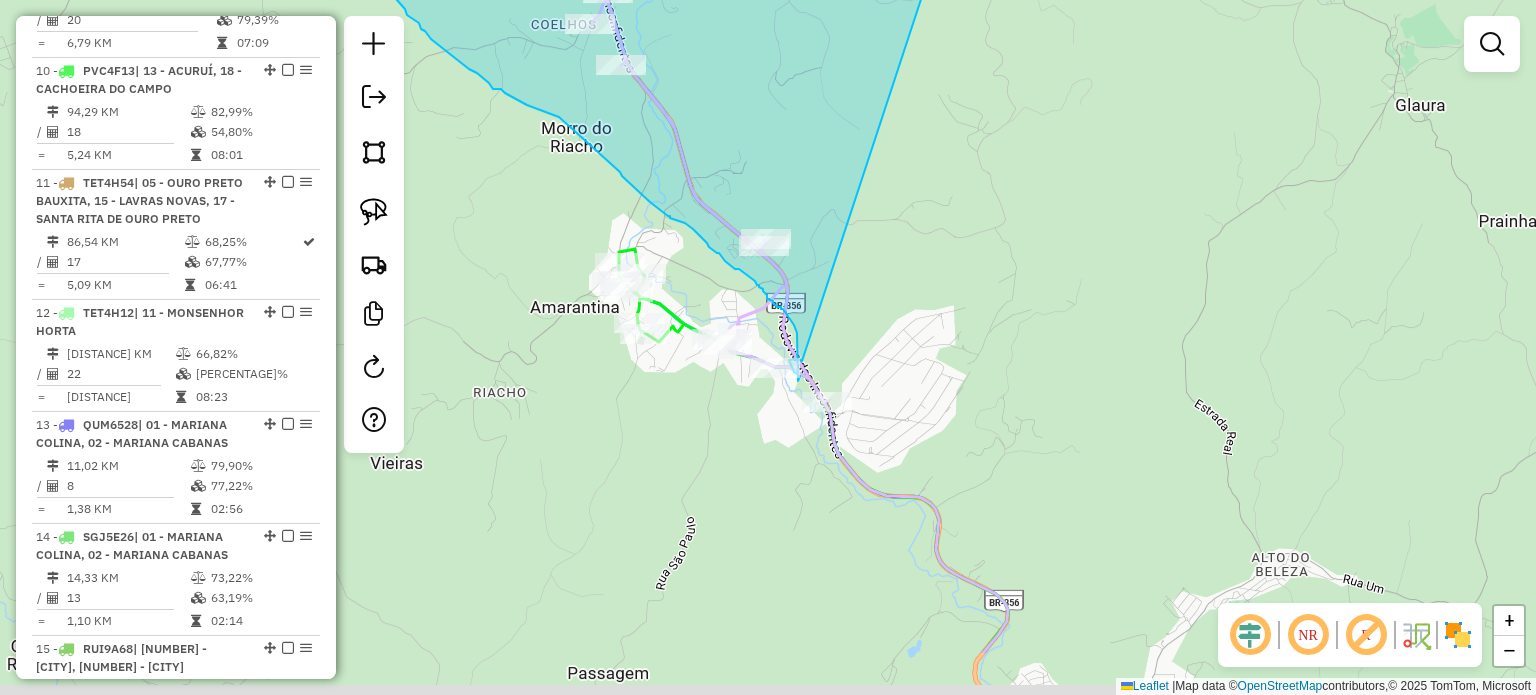 drag, startPoint x: 910, startPoint y: 556, endPoint x: 998, endPoint y: 456, distance: 133.2066 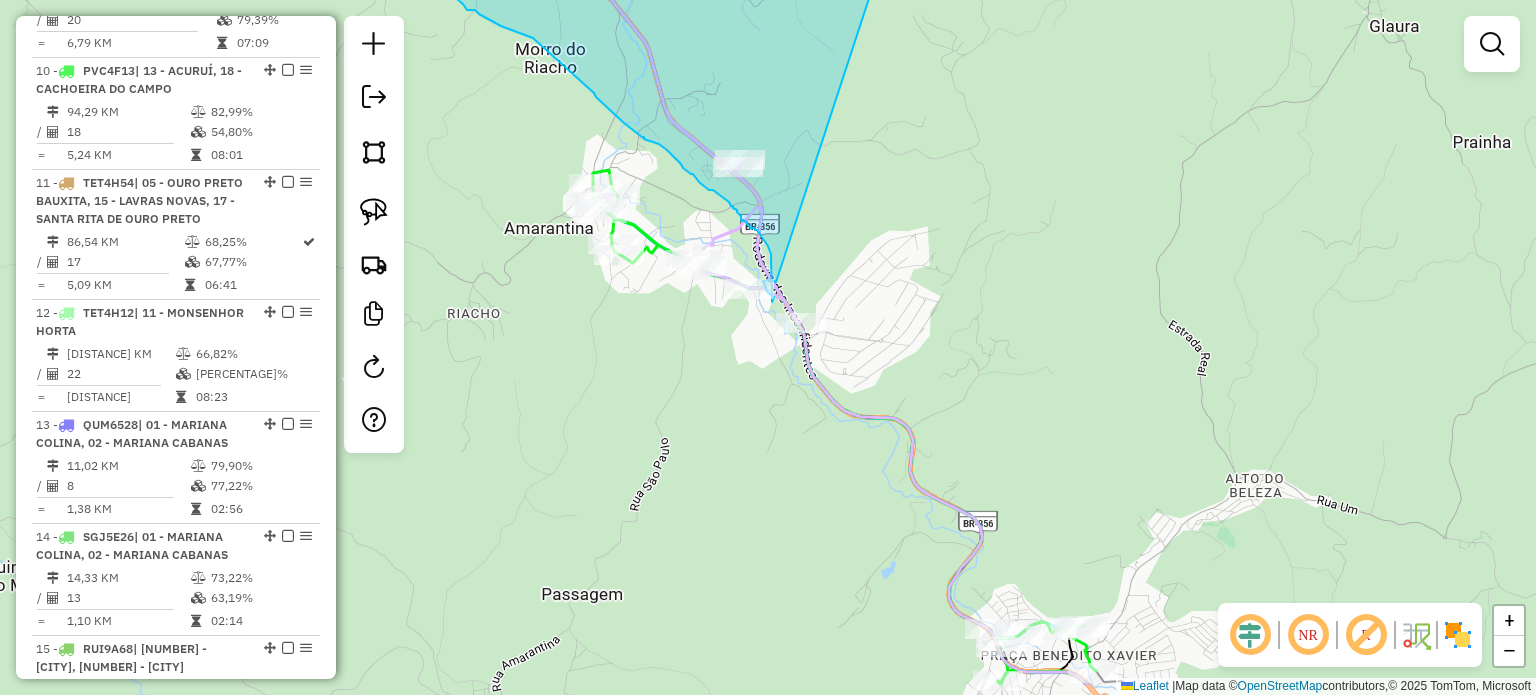 drag, startPoint x: 998, startPoint y: 455, endPoint x: 954, endPoint y: 333, distance: 129.69194 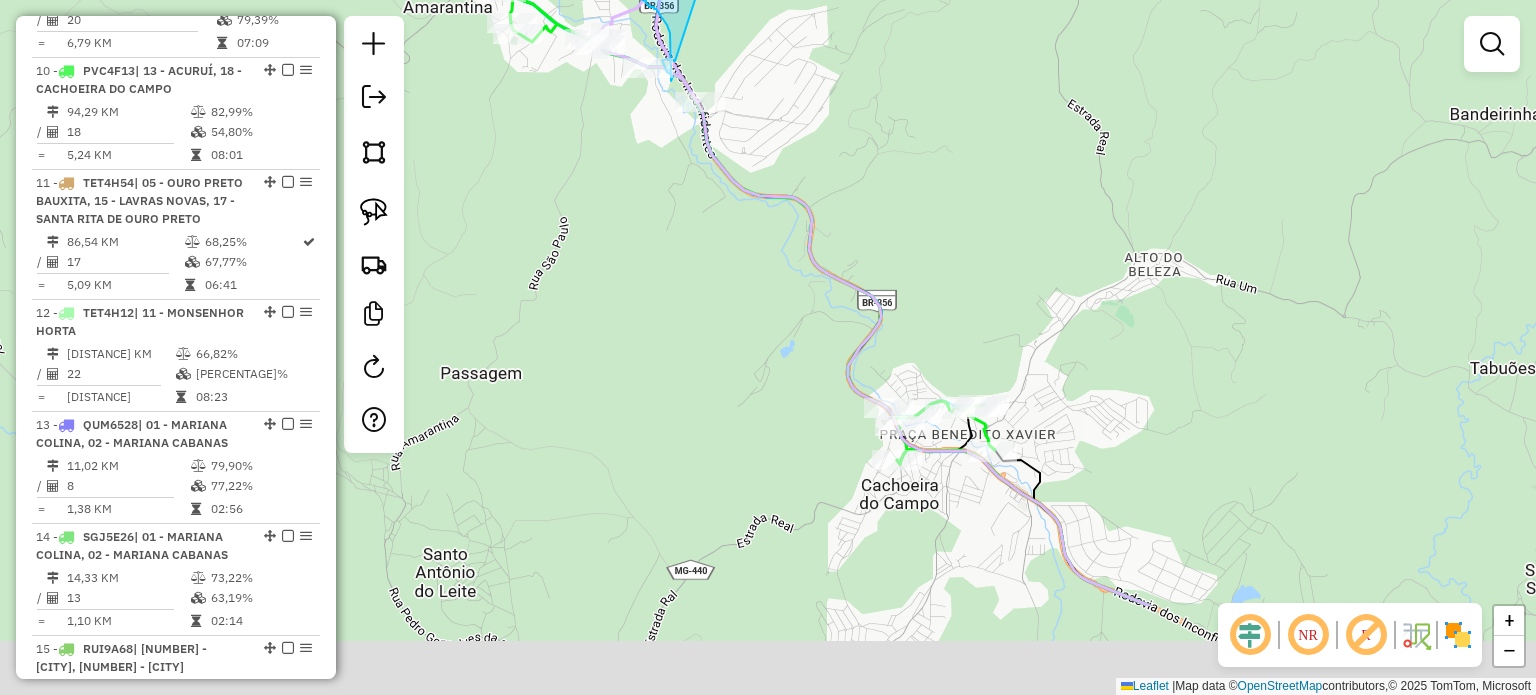 drag, startPoint x: 1099, startPoint y: 450, endPoint x: 1001, endPoint y: 257, distance: 216.45554 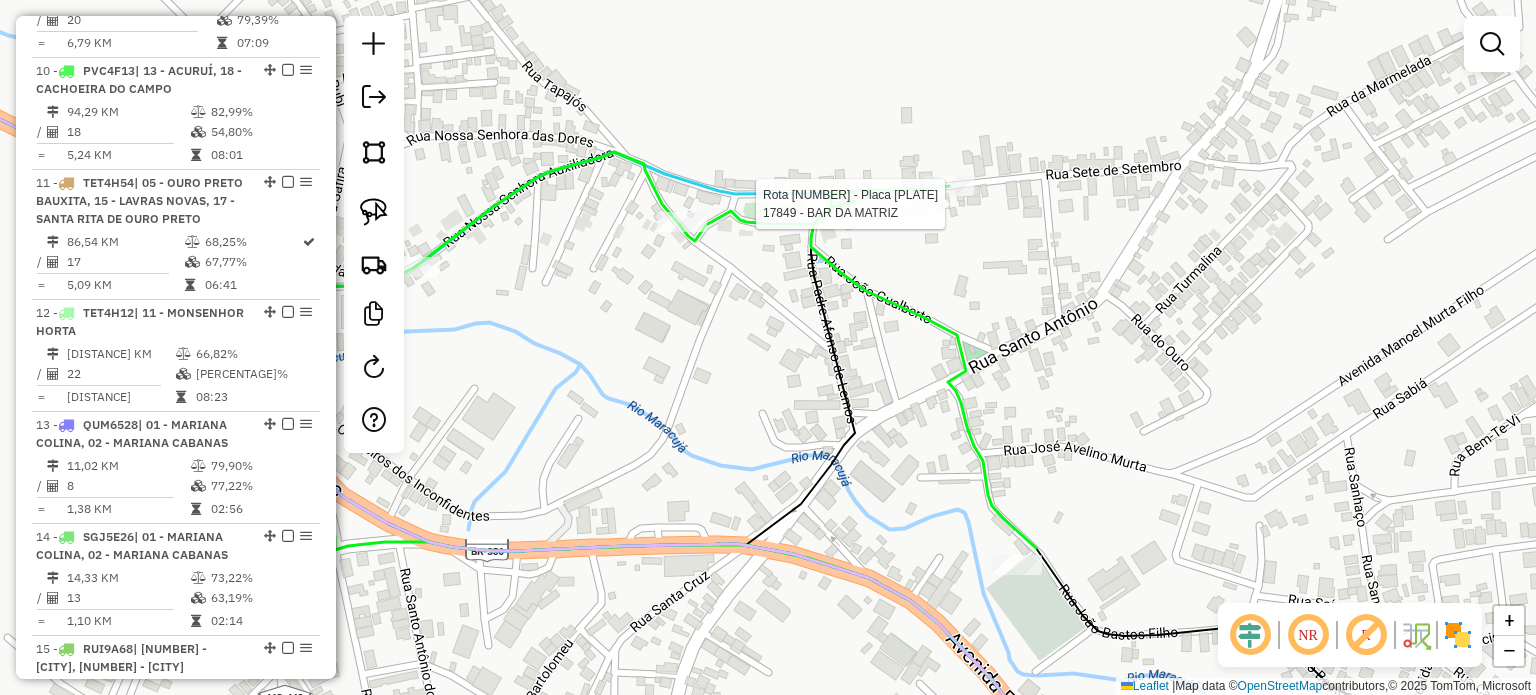 select on "**********" 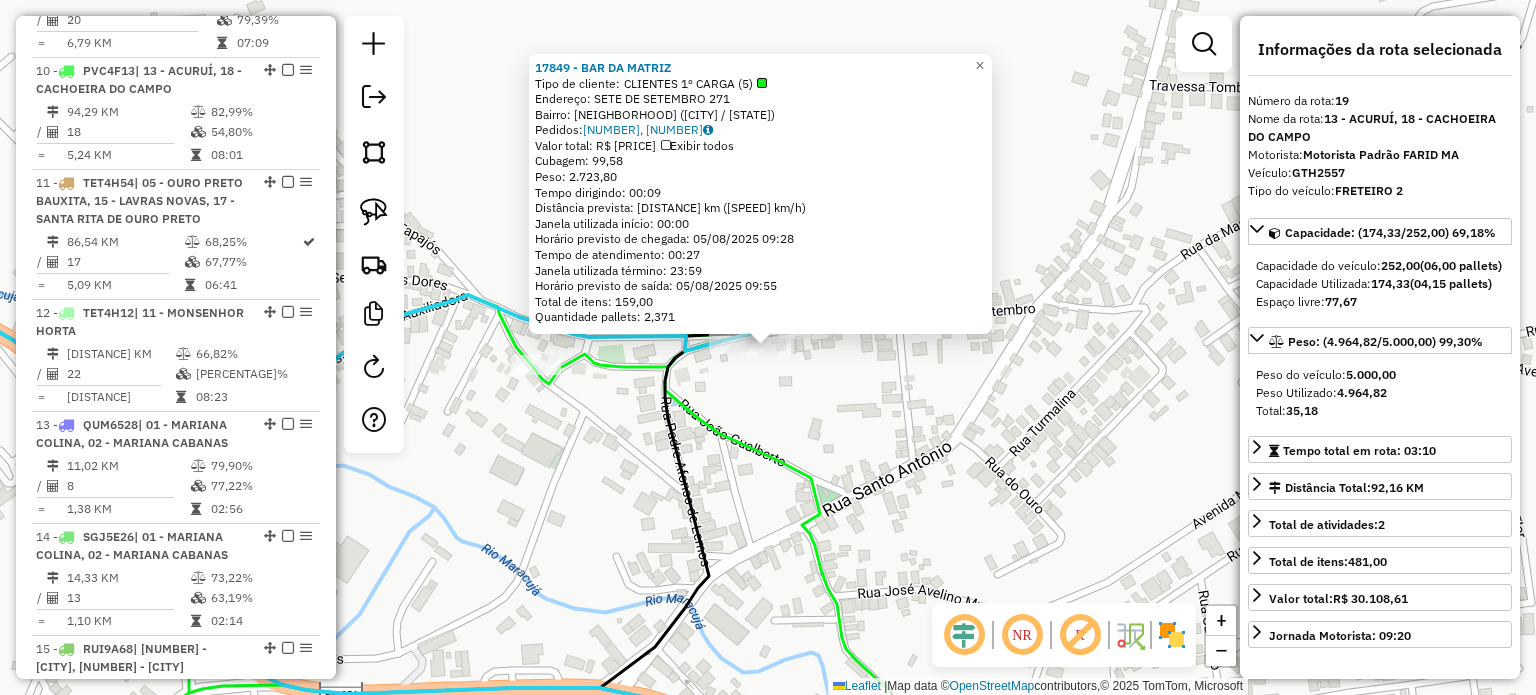 scroll, scrollTop: 2742, scrollLeft: 0, axis: vertical 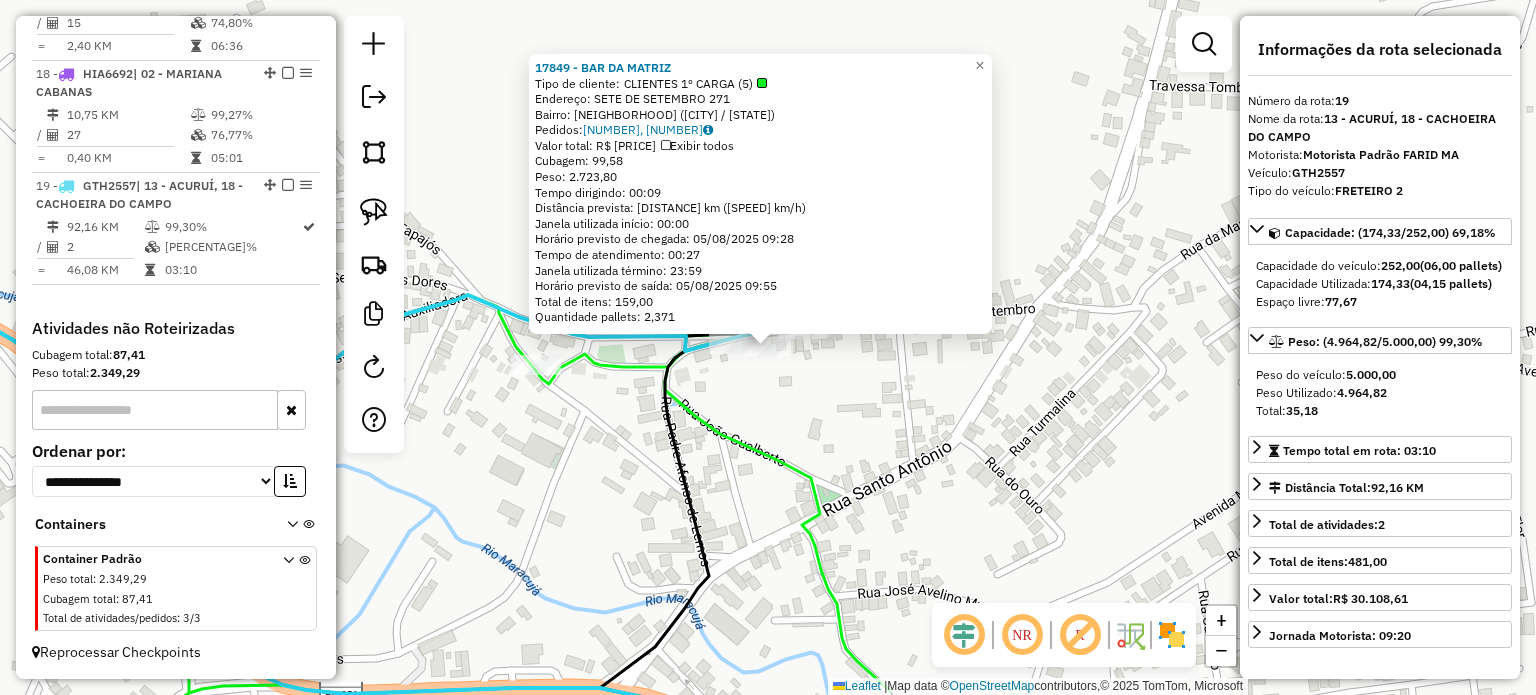 click on "17849 - BAR DA MATRIZ  Tipo de cliente:   CLIENTES 1º CARGA (5)   Endereço:  SETE DE SETEMBRO 271   Bairro: CACHOEIRA DO CAMPO (OURO PRETO / MG)   Pedidos:  04392967, 04392971   Valor total: R$ 13.252,29   Exibir todos   Cubagem: 99,58  Peso: 2.723,80  Tempo dirigindo: 00:09   Distância prevista: 7,02 km (46,80 km/h)   Janela utilizada início: 00:00   Horário previsto de chegada: 05/08/2025 09:28   Tempo de atendimento: 00:27   Janela utilizada término: 23:59   Horário previsto de saída: 05/08/2025 09:55   Total de itens: 159,00   Quantidade pallets: 2,371  × Janela de atendimento Grade de atendimento Capacidade Transportadoras Veículos Cliente Pedidos  Rotas Selecione os dias de semana para filtrar as janelas de atendimento  Seg   Ter   Qua   Qui   Sex   Sáb   Dom  Informe o período da janela de atendimento: De: Até:  Filtrar exatamente a janela do cliente  Considerar janela de atendimento padrão  Selecione os dias de semana para filtrar as grades de atendimento  Seg   Ter   Qua   Qui   Sex  +" 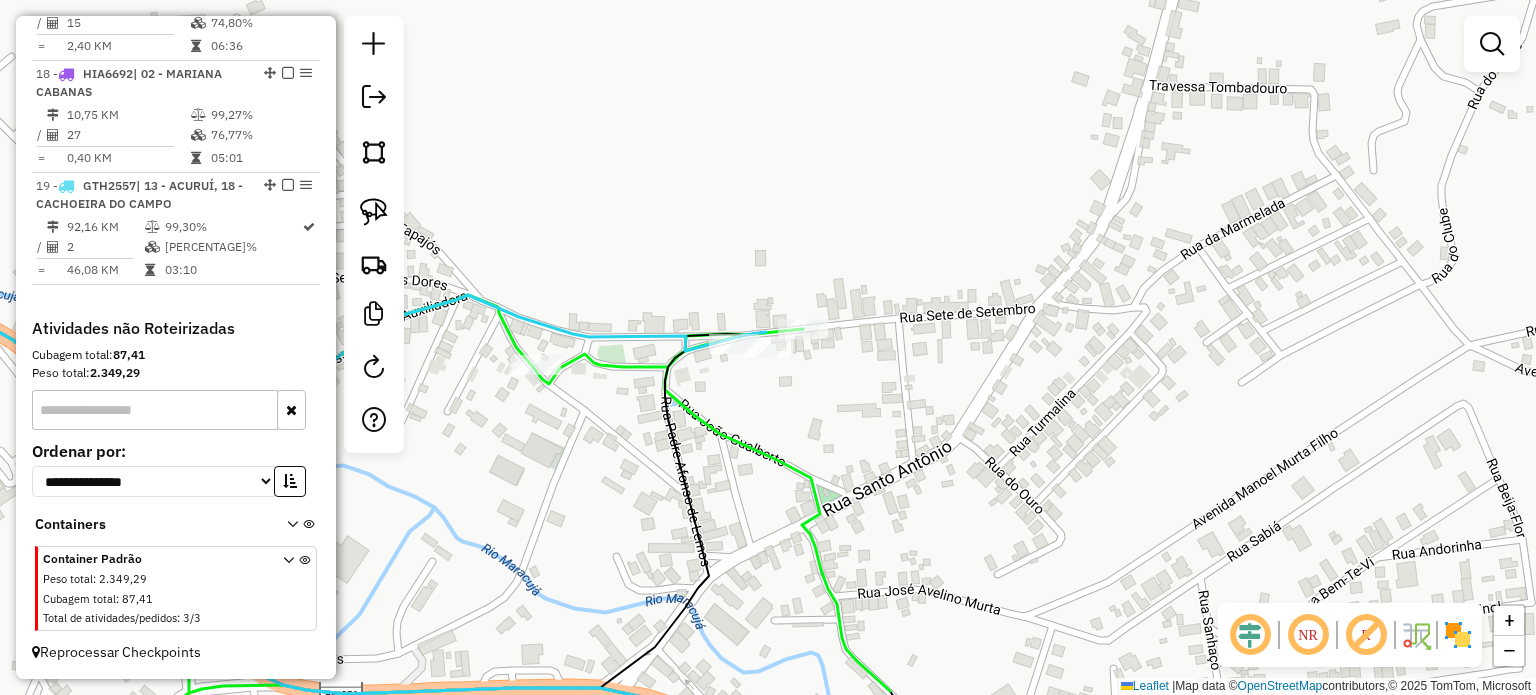 click on "Janela de atendimento Grade de atendimento Capacidade Transportadoras Veículos Cliente Pedidos  Rotas Selecione os dias de semana para filtrar as janelas de atendimento  Seg   Ter   Qua   Qui   Sex   Sáb   Dom  Informe o período da janela de atendimento: De: Até:  Filtrar exatamente a janela do cliente  Considerar janela de atendimento padrão  Selecione os dias de semana para filtrar as grades de atendimento  Seg   Ter   Qua   Qui   Sex   Sáb   Dom   Considerar clientes sem dia de atendimento cadastrado  Clientes fora do dia de atendimento selecionado Filtrar as atividades entre os valores definidos abaixo:  Peso mínimo:   Peso máximo:   Cubagem mínima:   Cubagem máxima:   De:   Até:  Filtrar as atividades entre o tempo de atendimento definido abaixo:  De:   Até:   Considerar capacidade total dos clientes não roteirizados Transportadora: Selecione um ou mais itens Tipo de veículo: Selecione um ou mais itens Veículo: Selecione um ou mais itens Motorista: Selecione um ou mais itens Nome: Rótulo:" 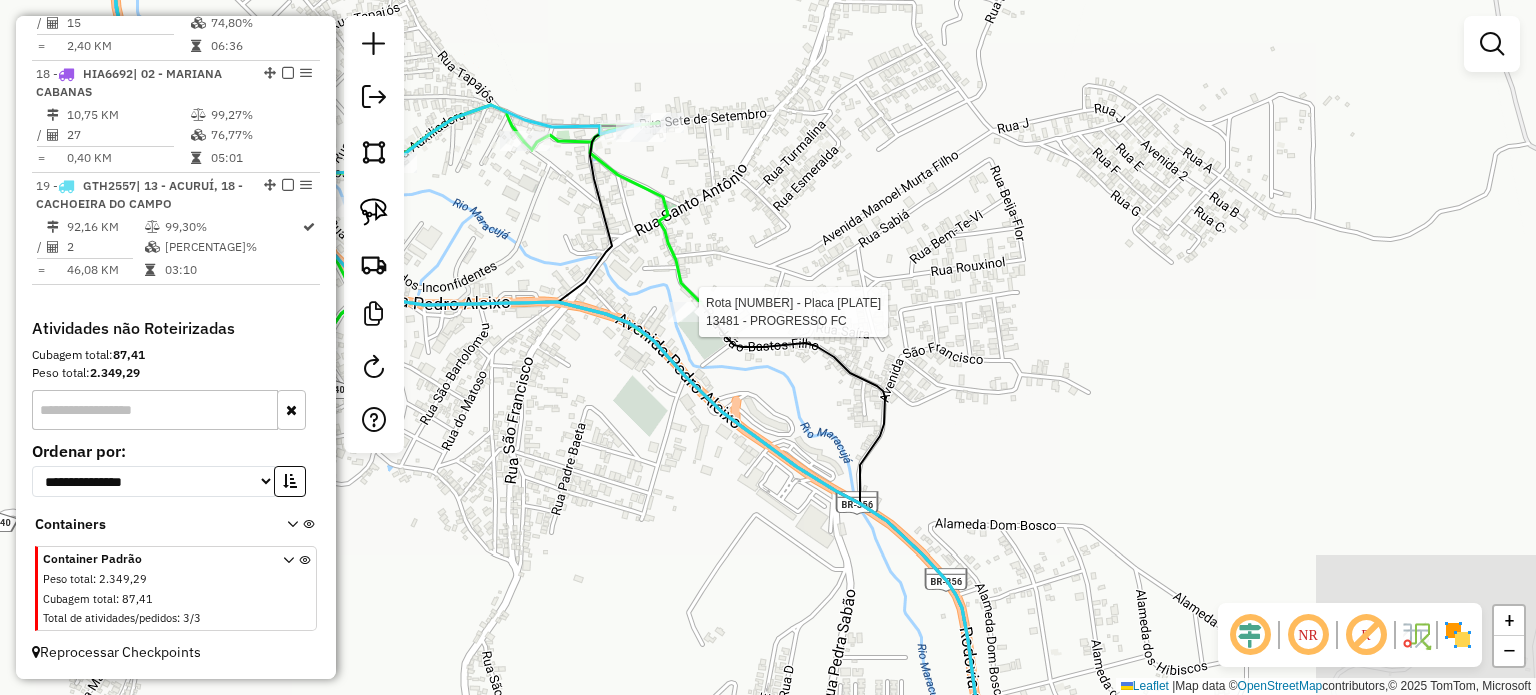 click 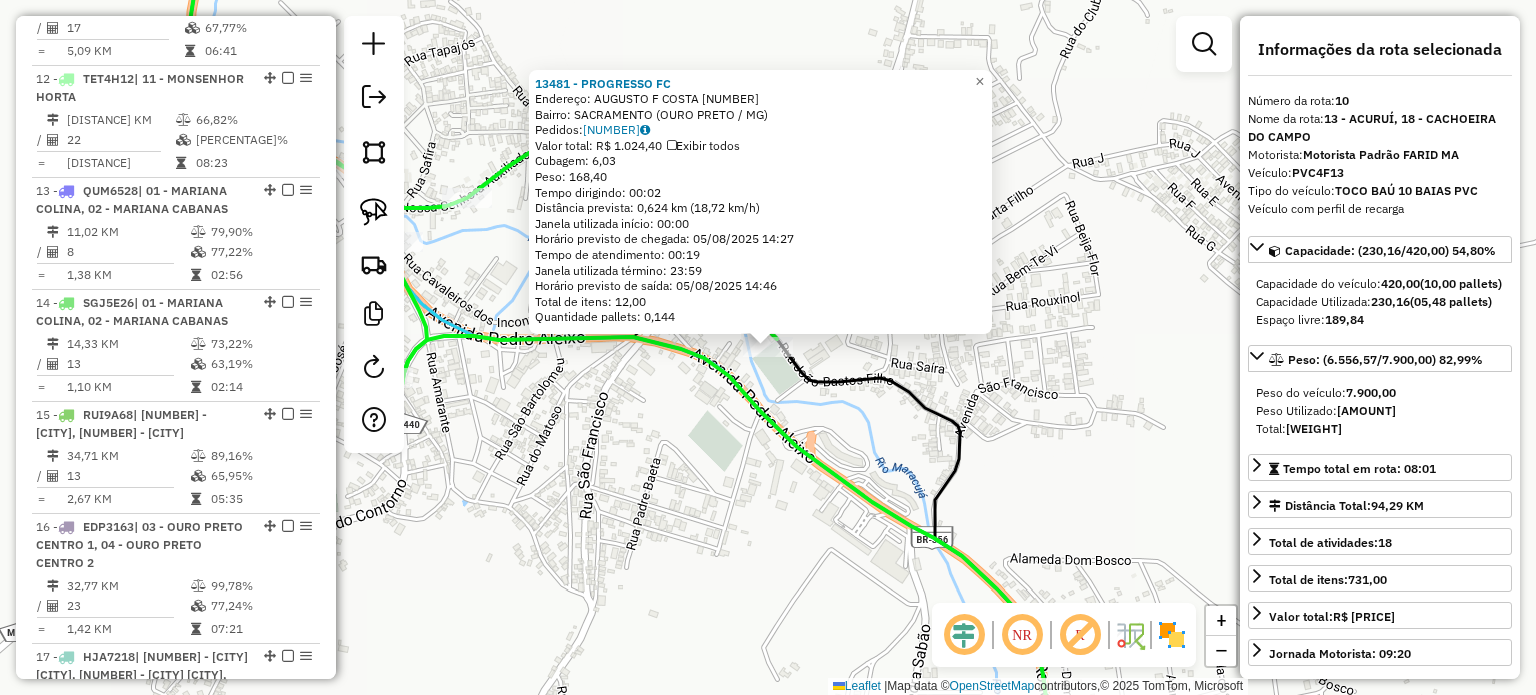 scroll, scrollTop: 1804, scrollLeft: 0, axis: vertical 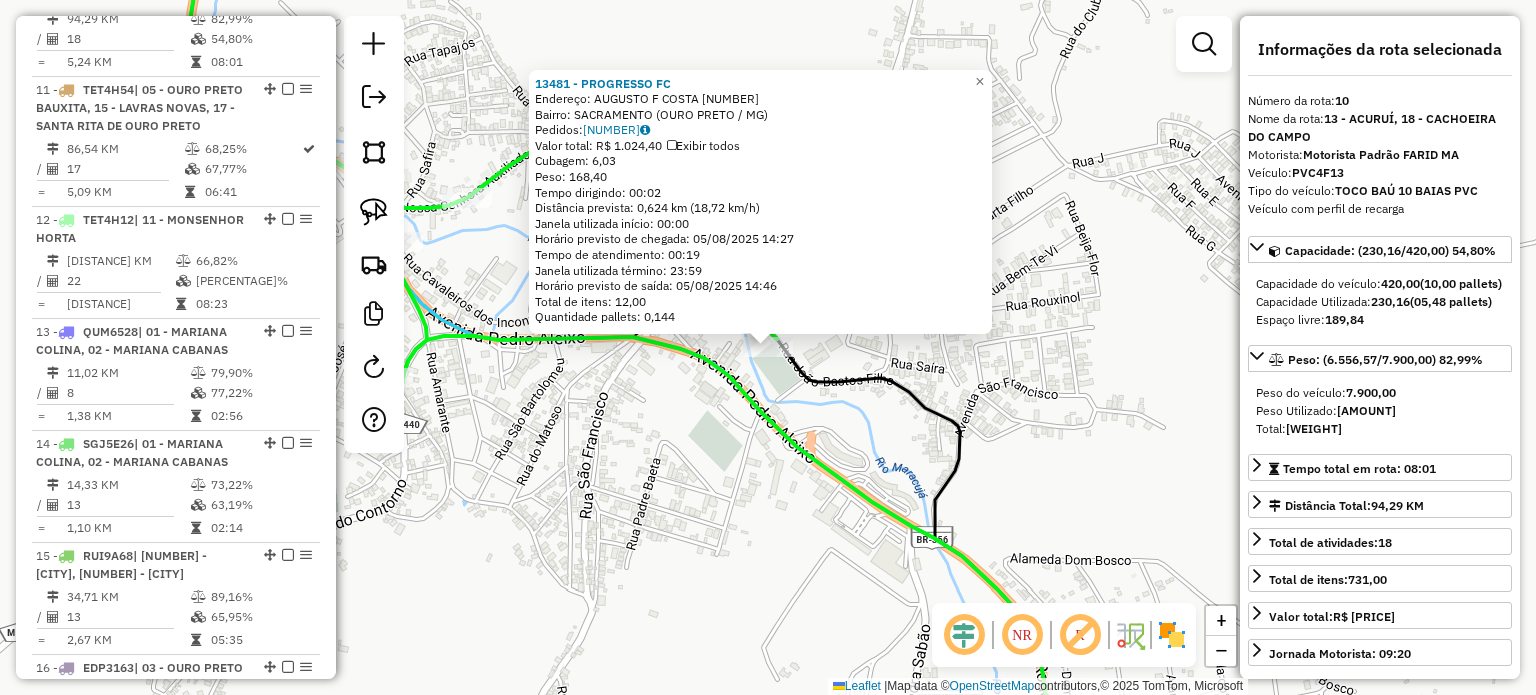 click on "13481 - PROGRESSO FC  Endereço:  AUGUSTO F COSTA 8   Bairro: SACRAMENTO ([CITY] / [STATE])   Pedidos:  04393322   Valor total: R$ 1.024,40   Exibir todos   Cubagem: 6,03  Peso: 168,40  Tempo dirigindo: 00:02   Distância prevista: 0,624 km (18,72 km/h)   Janela utilizada início: 00:00   Horário previsto de chegada: 05/08/2025 14:27   Tempo de atendimento: 00:19   Janela utilizada término: 23:59   Horário previsto de saída: 05/08/2025 14:46   Total de itens: 12,00   Quantidade pallets: 0,144  × Janela de atendimento Grade de atendimento Capacidade Transportadoras Veículos Cliente Pedidos  Rotas Selecione os dias de semana para filtrar as janelas de atendimento  Seg   Ter   Qua   Qui   Sex   Sáb   Dom  Informe o período da janela de atendimento: De: Até:  Filtrar exatamente a janela do cliente  Considerar janela de atendimento padrão  Selecione os dias de semana para filtrar as grades de atendimento  Seg   Ter   Qua   Qui   Sex   Sáb   Dom   Considerar clientes sem dia de atendimento cadastrado De:" 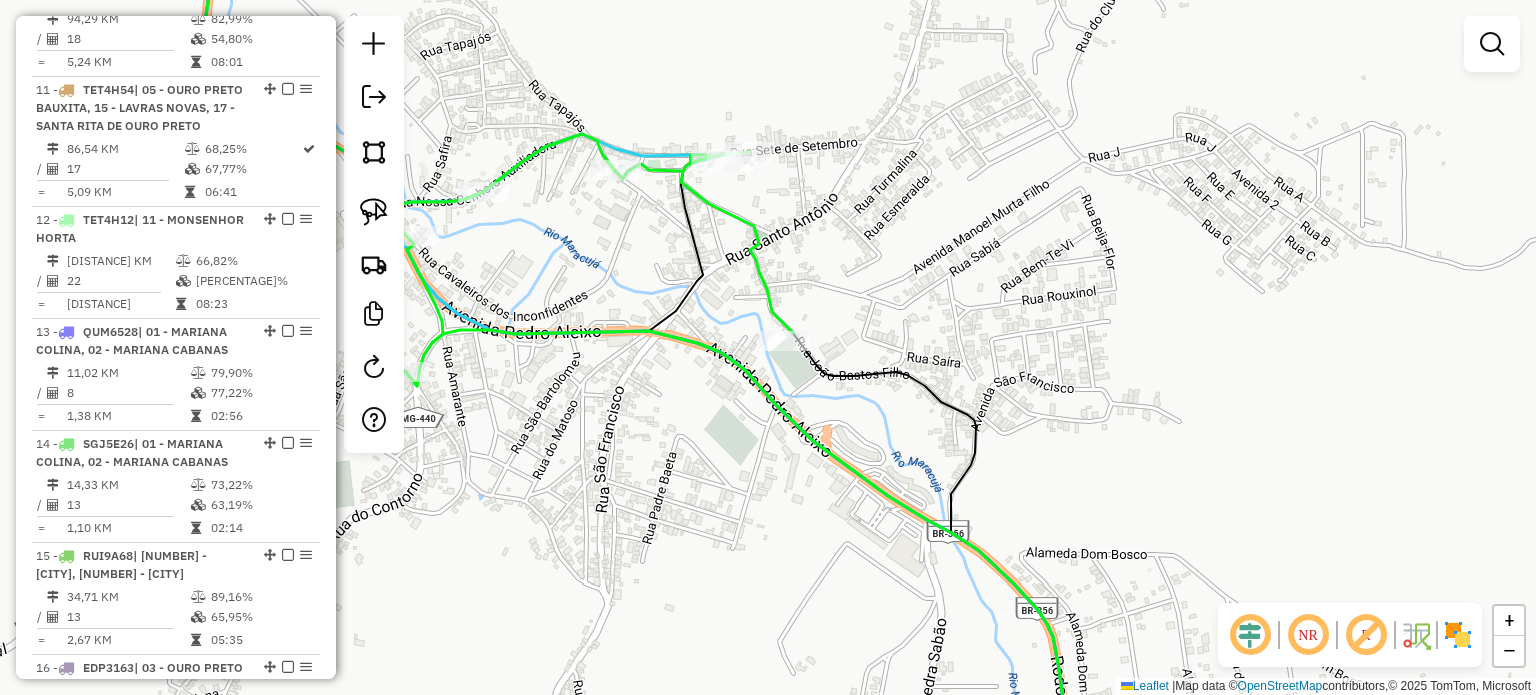 drag, startPoint x: 682, startPoint y: 531, endPoint x: 800, endPoint y: 488, distance: 125.59061 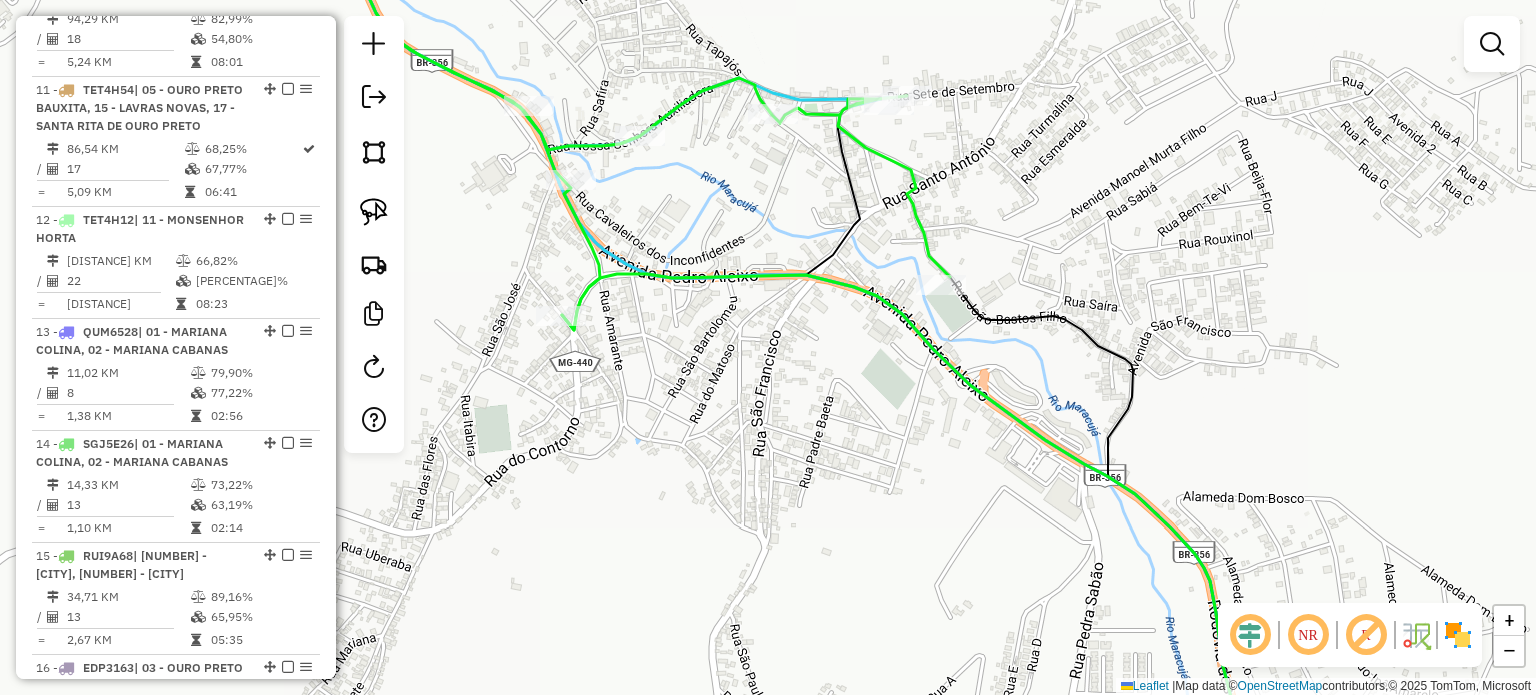 click 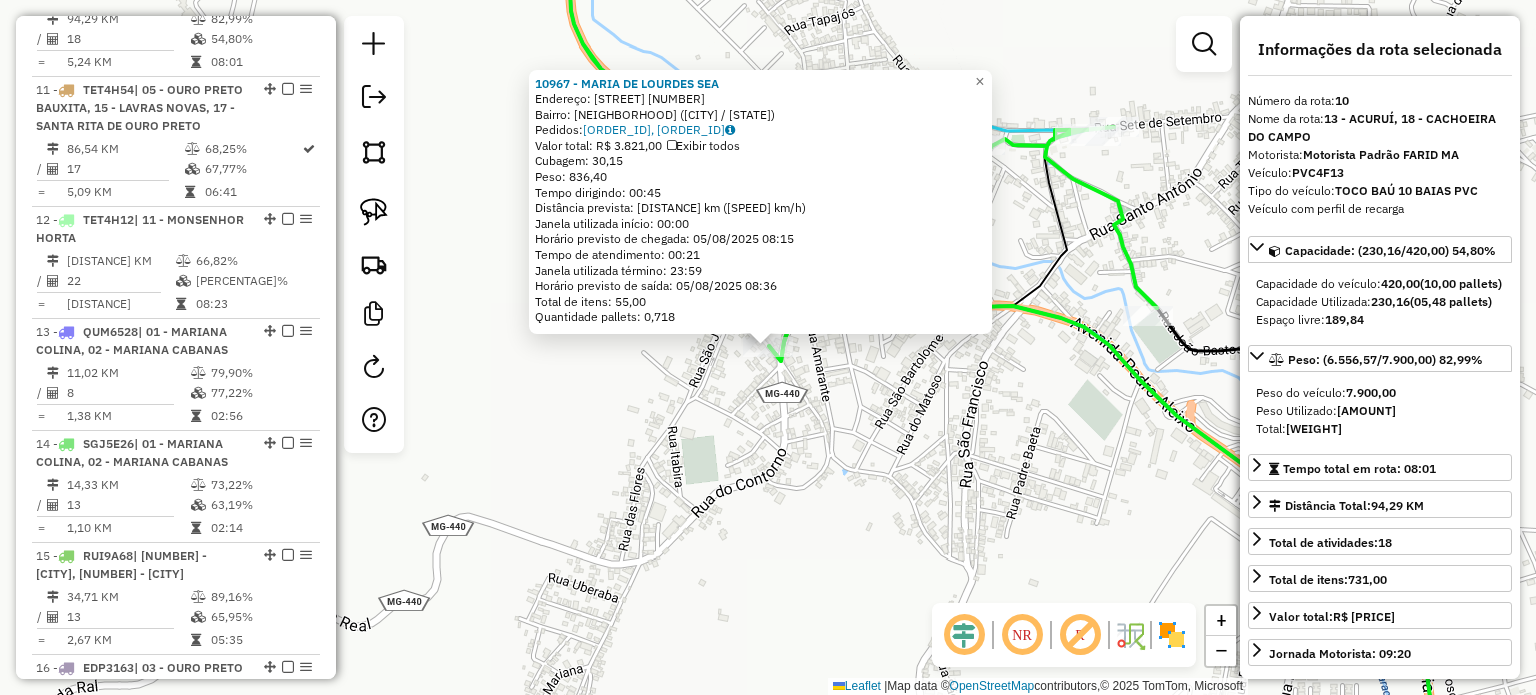 click on "10967 - [FIRST] [LAST]  Endereço: R   [STREET_NAME]                    [NUMBER]   Bairro: [NEIGHBORHOOD] ([CITY] / [STATE])   Pedidos:  04393320, 04393321   Valor total: R$ 3.821,00   Exibir todos   Cubagem: 30,15  Peso: 836,40  Tempo dirigindo: 00:45   Distância prevista: 39,493 km (52,66 km/h)   Janela utilizada início: 00:00   Horário previsto de chegada: 05/08/2025 08:15   Tempo de atendimento: 00:21   Janela utilizada término: 23:59   Horário previsto de saída: 05/08/2025 08:36   Total de itens: 55,00   Quantidade pallets: 0,718  × Janela de atendimento Grade de atendimento Capacidade Transportadoras Veículos Cliente Pedidos  Rotas Selecione os dias de semana para filtrar as janelas de atendimento  Seg   Ter   Qua   Qui   Sex   Sáb   Dom  Informe o período da janela de atendimento: De: Até:  Filtrar exatamente a janela do cliente  Considerar janela de atendimento padrão  Selecione os dias de semana para filtrar as grades de atendimento  Seg   Ter   Qua   Qui   Sex   Sáb   Dom   De:   De:" 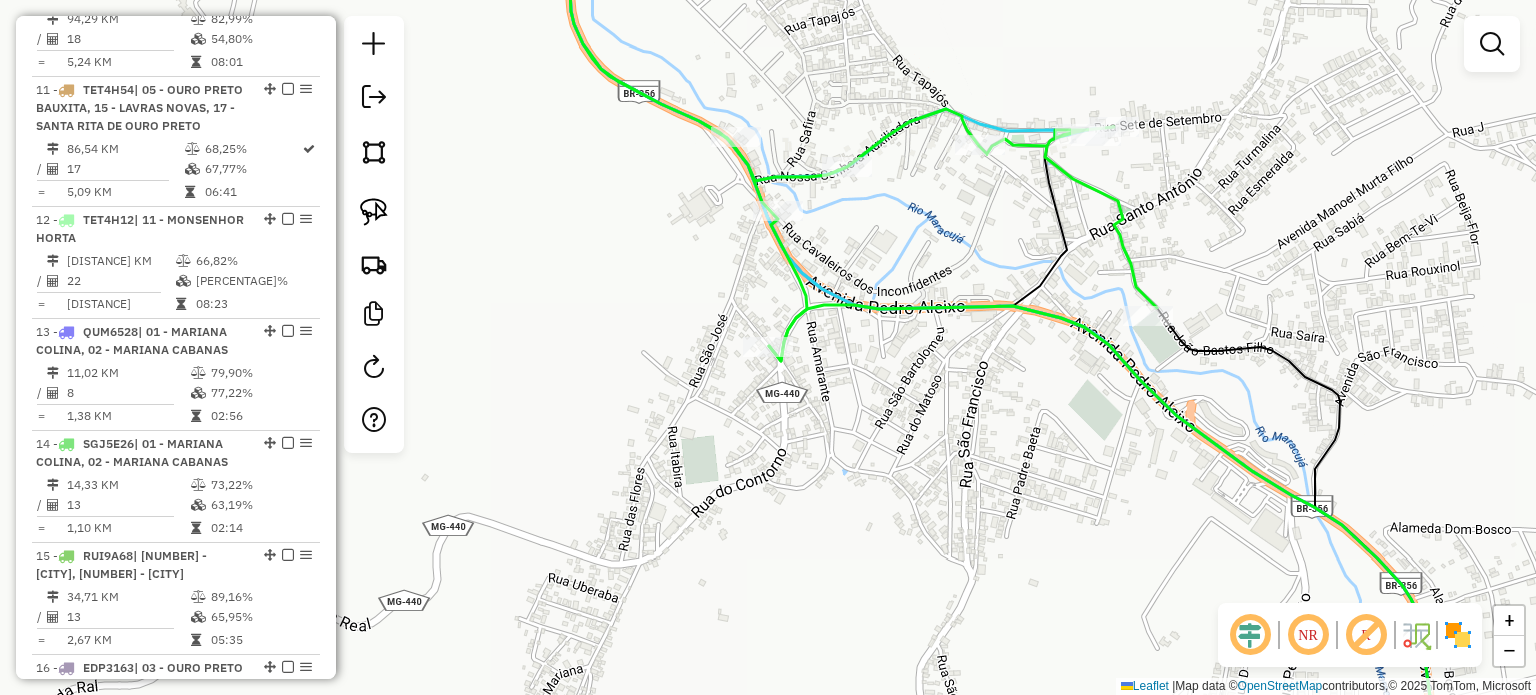 drag, startPoint x: 820, startPoint y: 464, endPoint x: 796, endPoint y: 463, distance: 24.020824 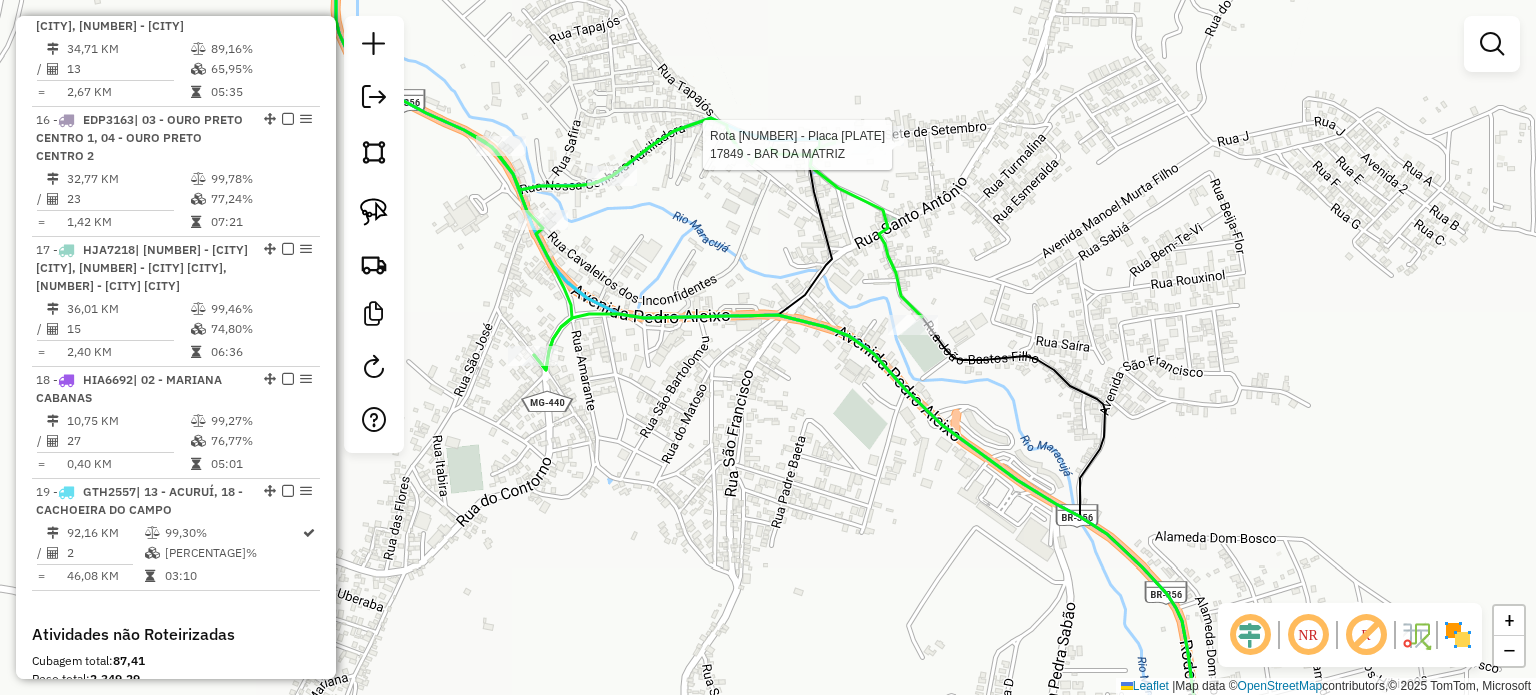 select on "**********" 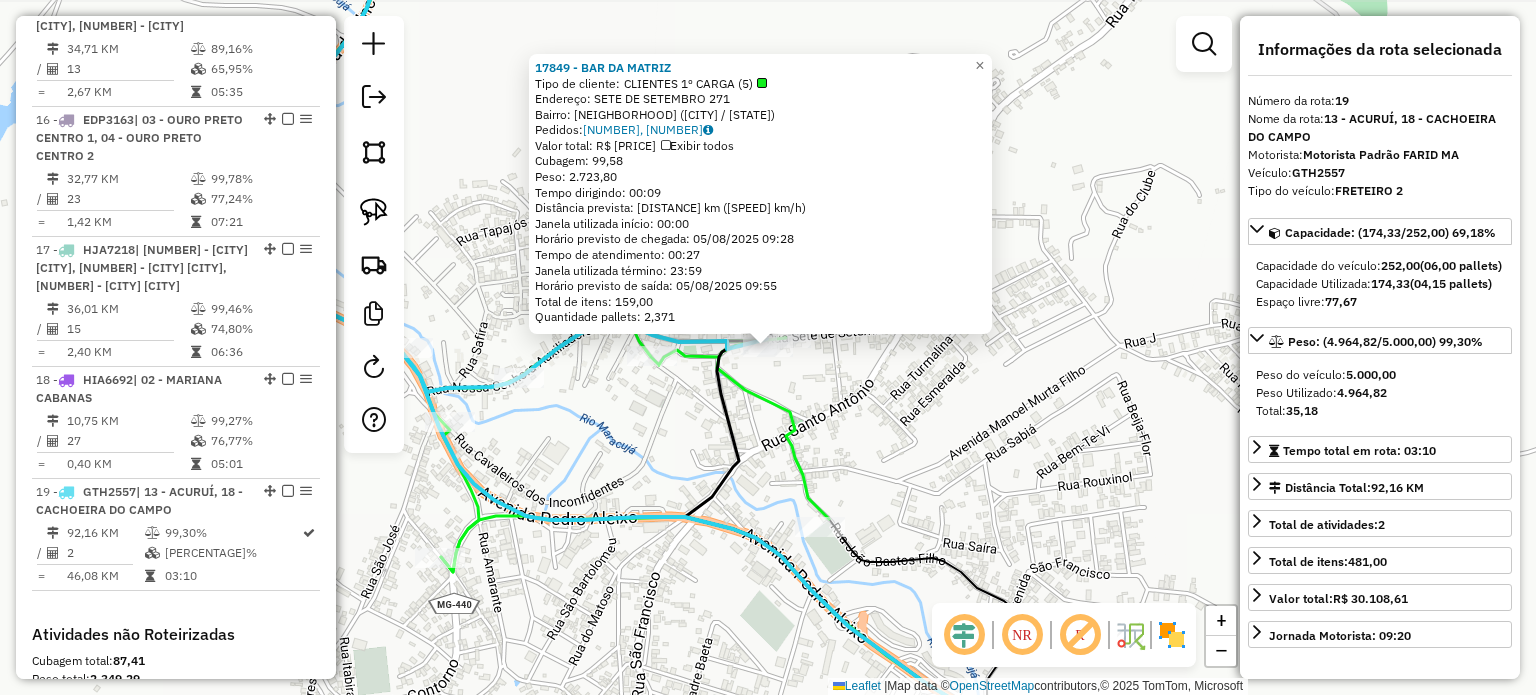 scroll, scrollTop: 2742, scrollLeft: 0, axis: vertical 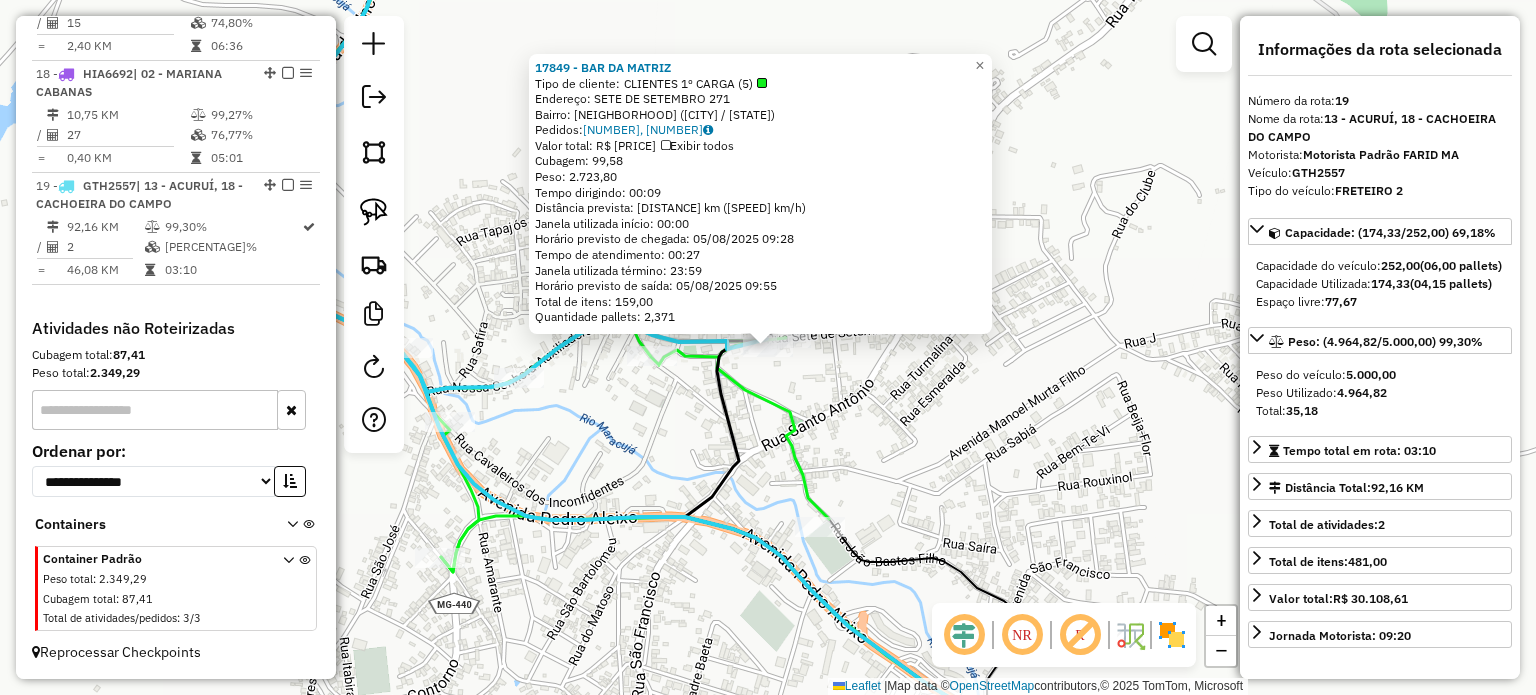 click on "17849 - BAR DA MATRIZ  Tipo de cliente:   CLIENTES 1º CARGA (5)   Endereço:  SETE DE SETEMBRO 271   Bairro: CACHOEIRA DO CAMPO (OURO PRETO / MG)   Pedidos:  04392967, 04392971   Valor total: R$ 13.252,29   Exibir todos   Cubagem: 99,58  Peso: 2.723,80  Tempo dirigindo: 00:09   Distância prevista: 7,02 km (46,80 km/h)   Janela utilizada início: 00:00   Horário previsto de chegada: 05/08/2025 09:28   Tempo de atendimento: 00:27   Janela utilizada término: 23:59   Horário previsto de saída: 05/08/2025 09:55   Total de itens: 159,00   Quantidade pallets: 2,371  × Janela de atendimento Grade de atendimento Capacidade Transportadoras Veículos Cliente Pedidos  Rotas Selecione os dias de semana para filtrar as janelas de atendimento  Seg   Ter   Qua   Qui   Sex   Sáb   Dom  Informe o período da janela de atendimento: De: Até:  Filtrar exatamente a janela do cliente  Considerar janela de atendimento padrão  Selecione os dias de semana para filtrar as grades de atendimento  Seg   Ter   Qua   Qui   Sex  +" 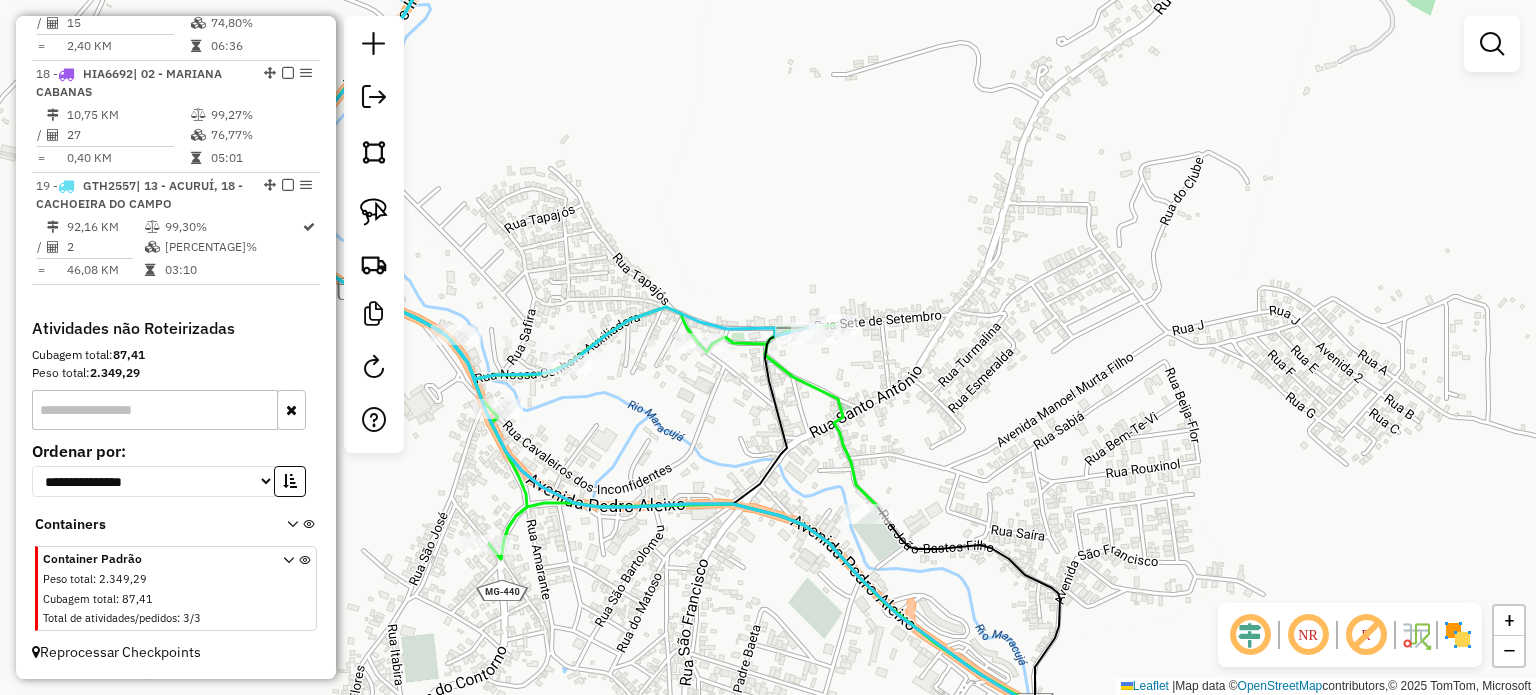 drag, startPoint x: 700, startPoint y: 424, endPoint x: 768, endPoint y: 370, distance: 86.833176 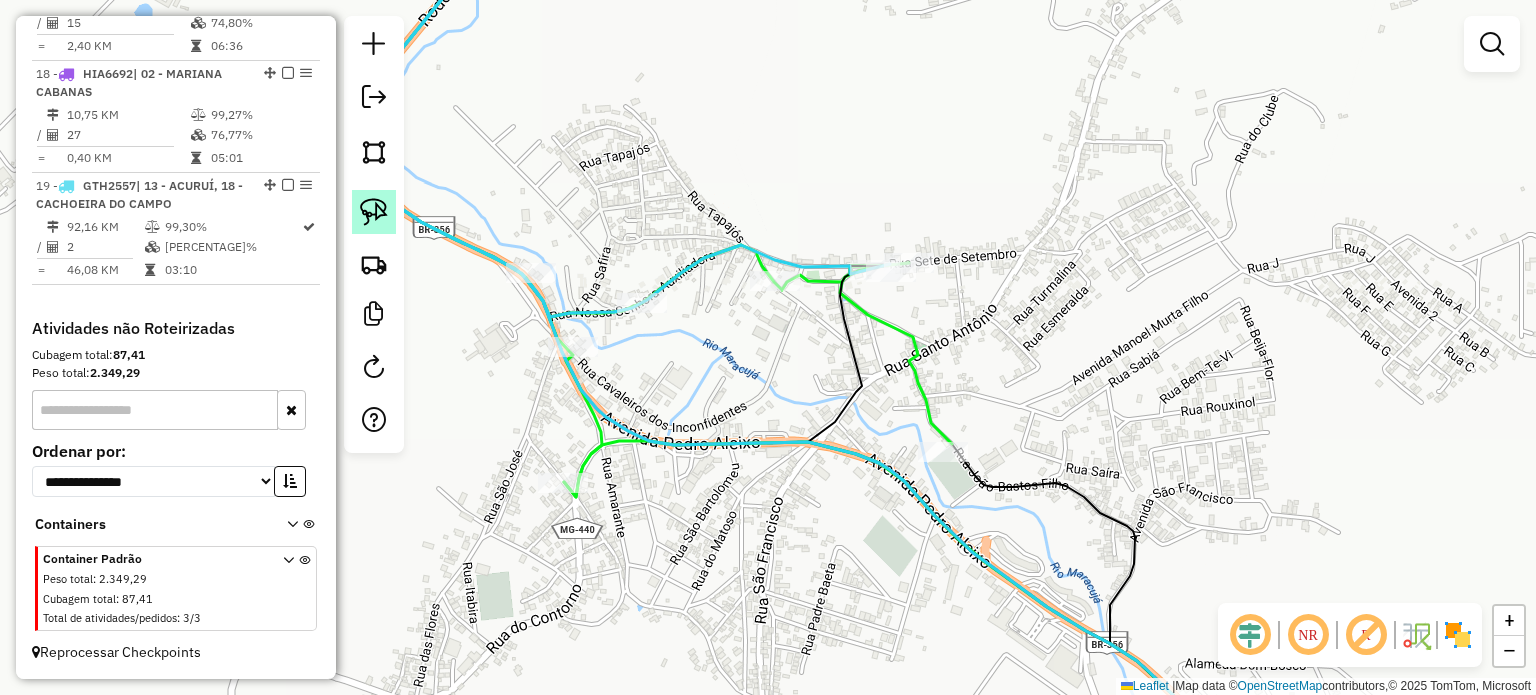 click 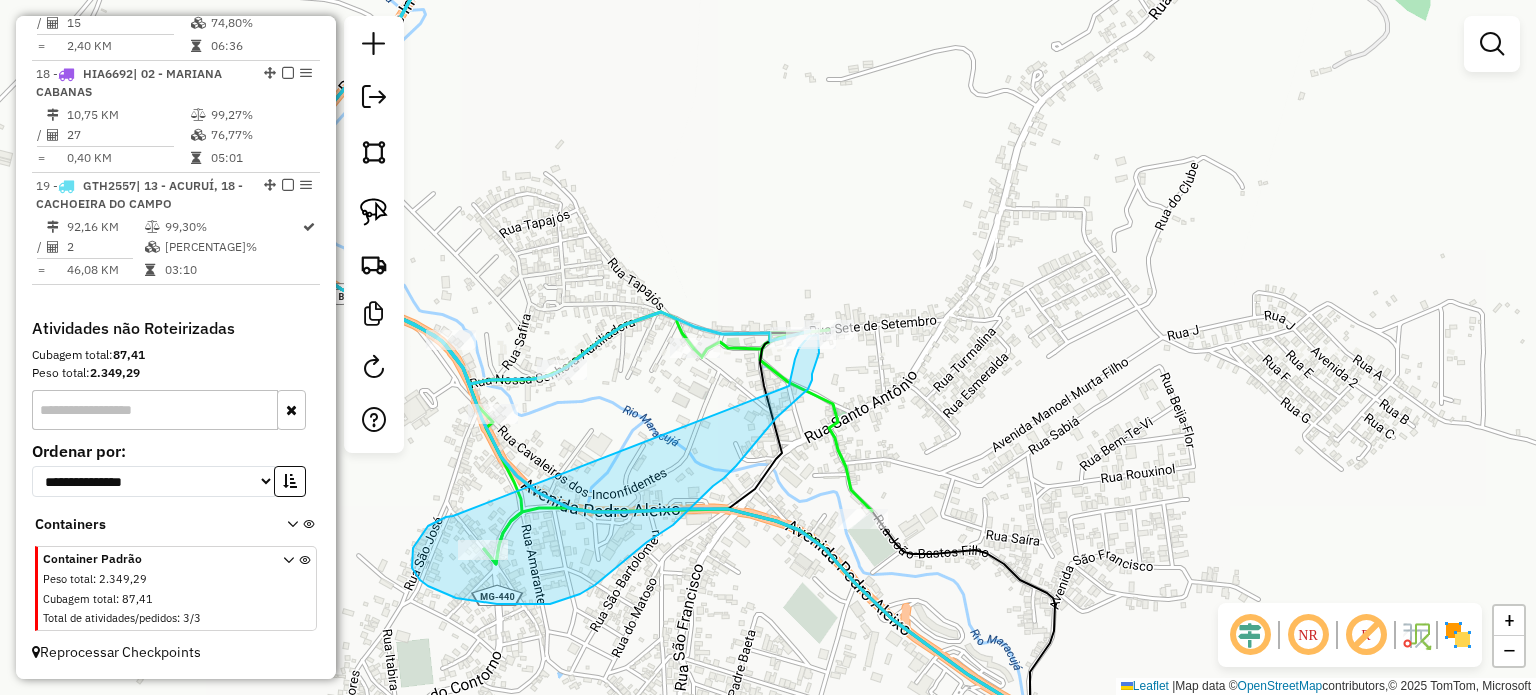 drag, startPoint x: 533, startPoint y: 449, endPoint x: 789, endPoint y: 386, distance: 263.638 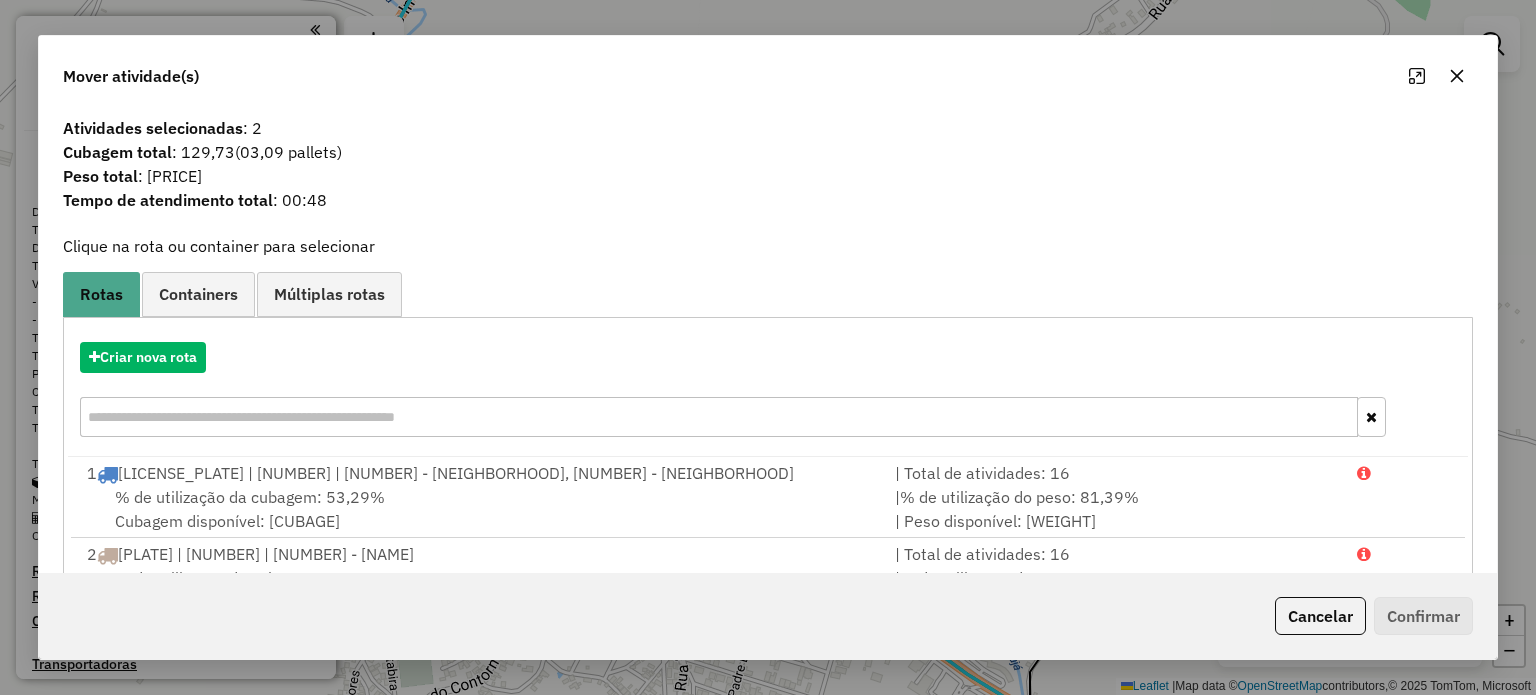 scroll, scrollTop: 0, scrollLeft: 0, axis: both 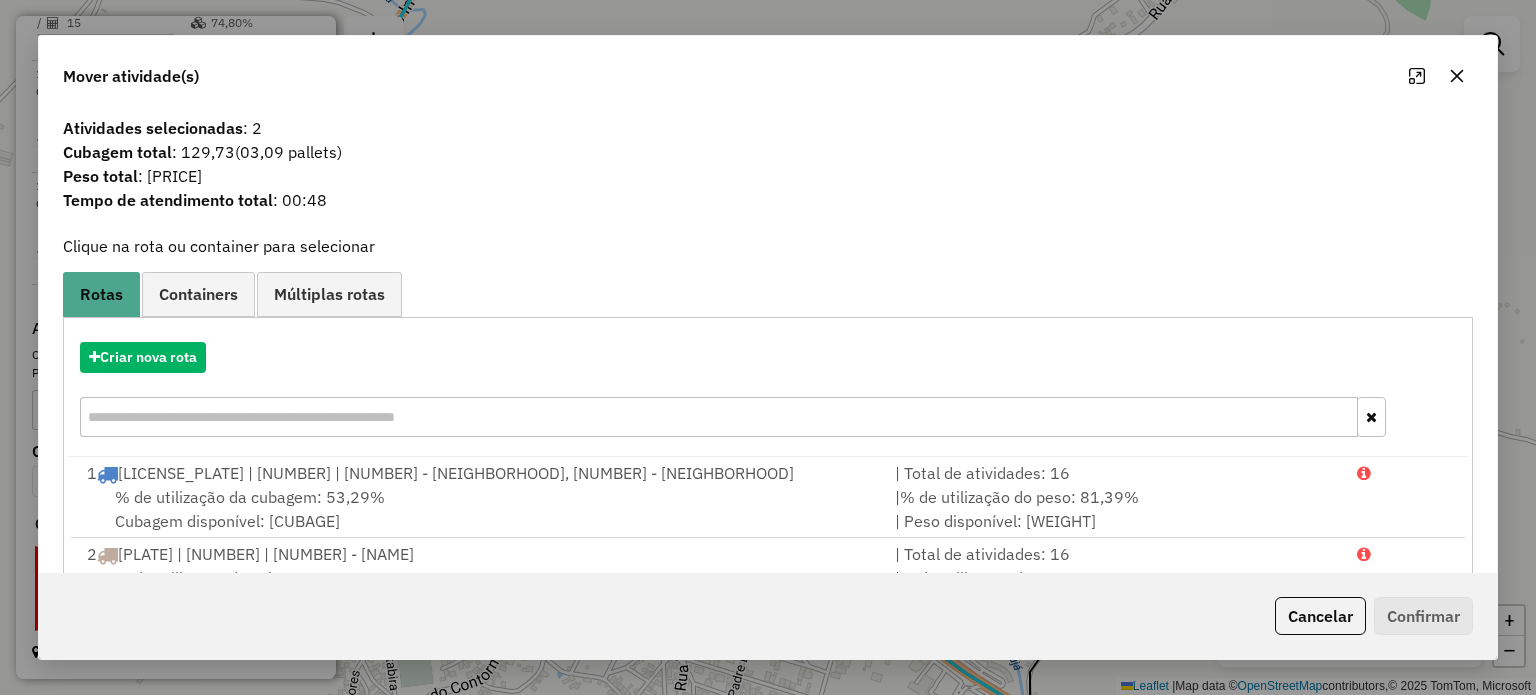 click 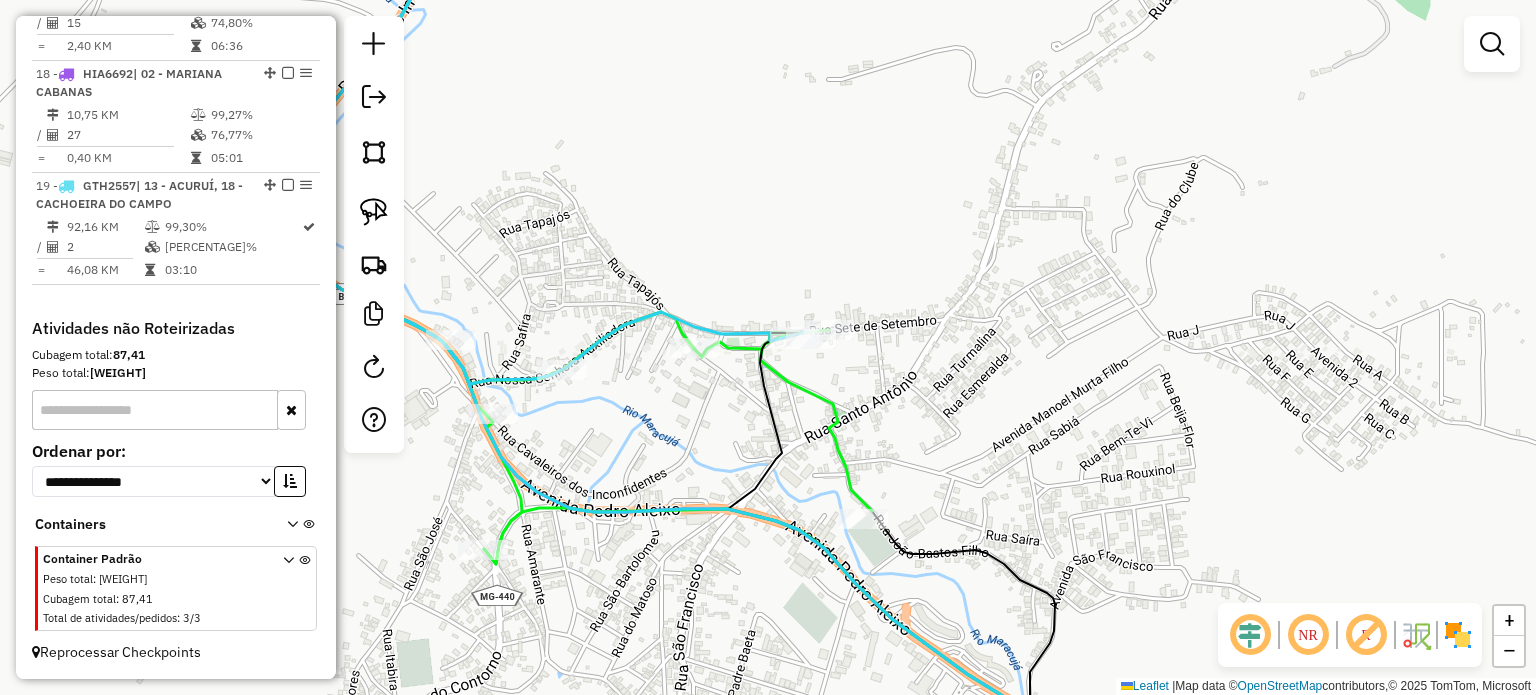 click on "Janela de atendimento Grade de atendimento Capacidade Transportadoras Veículos Cliente Pedidos  Rotas Selecione os dias de semana para filtrar as janelas de atendimento  Seg   Ter   Qua   Qui   Sex   Sáb   Dom  Informe o período da janela de atendimento: De: Até:  Filtrar exatamente a janela do cliente  Considerar janela de atendimento padrão  Selecione os dias de semana para filtrar as grades de atendimento  Seg   Ter   Qua   Qui   Sex   Sáb   Dom   Considerar clientes sem dia de atendimento cadastrado  Clientes fora do dia de atendimento selecionado Filtrar as atividades entre os valores definidos abaixo:  Peso mínimo:   Peso máximo:   Cubagem mínima:   Cubagem máxima:   De:   Até:  Filtrar as atividades entre o tempo de atendimento definido abaixo:  De:   Até:   Considerar capacidade total dos clientes não roteirizados Transportadora: Selecione um ou mais itens Tipo de veículo: Selecione um ou mais itens Veículo: Selecione um ou mais itens Motorista: Selecione um ou mais itens Nome: Rótulo:" 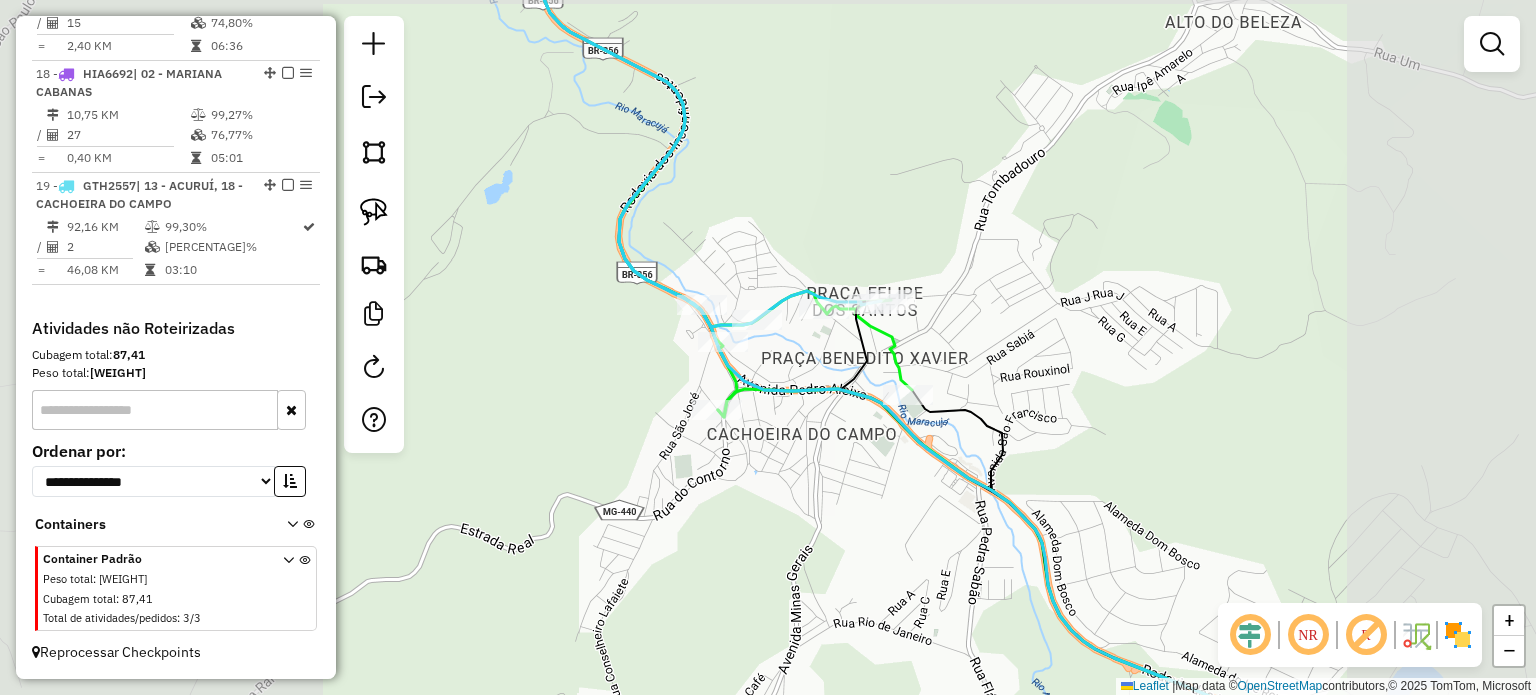 drag, startPoint x: 1172, startPoint y: 403, endPoint x: 992, endPoint y: 243, distance: 240.8319 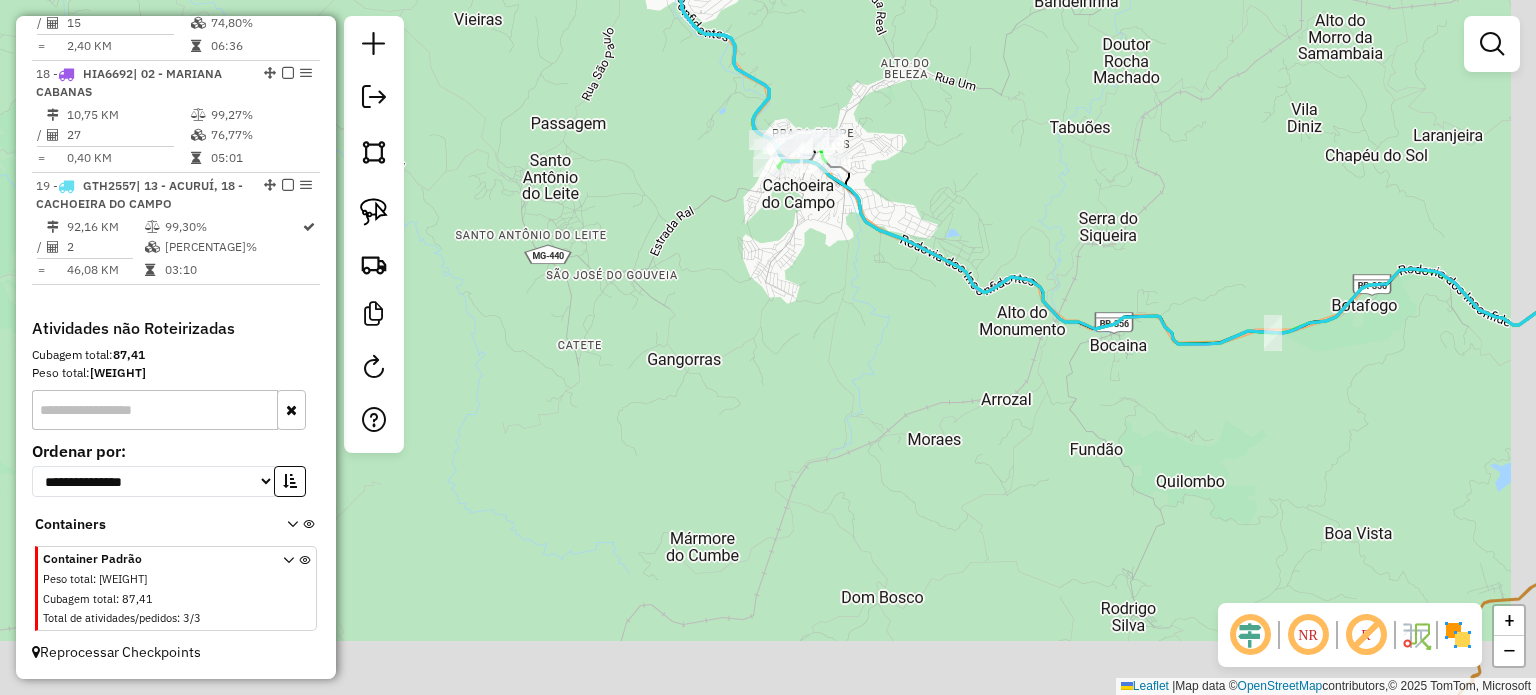 drag, startPoint x: 976, startPoint y: 378, endPoint x: 809, endPoint y: 290, distance: 188.76706 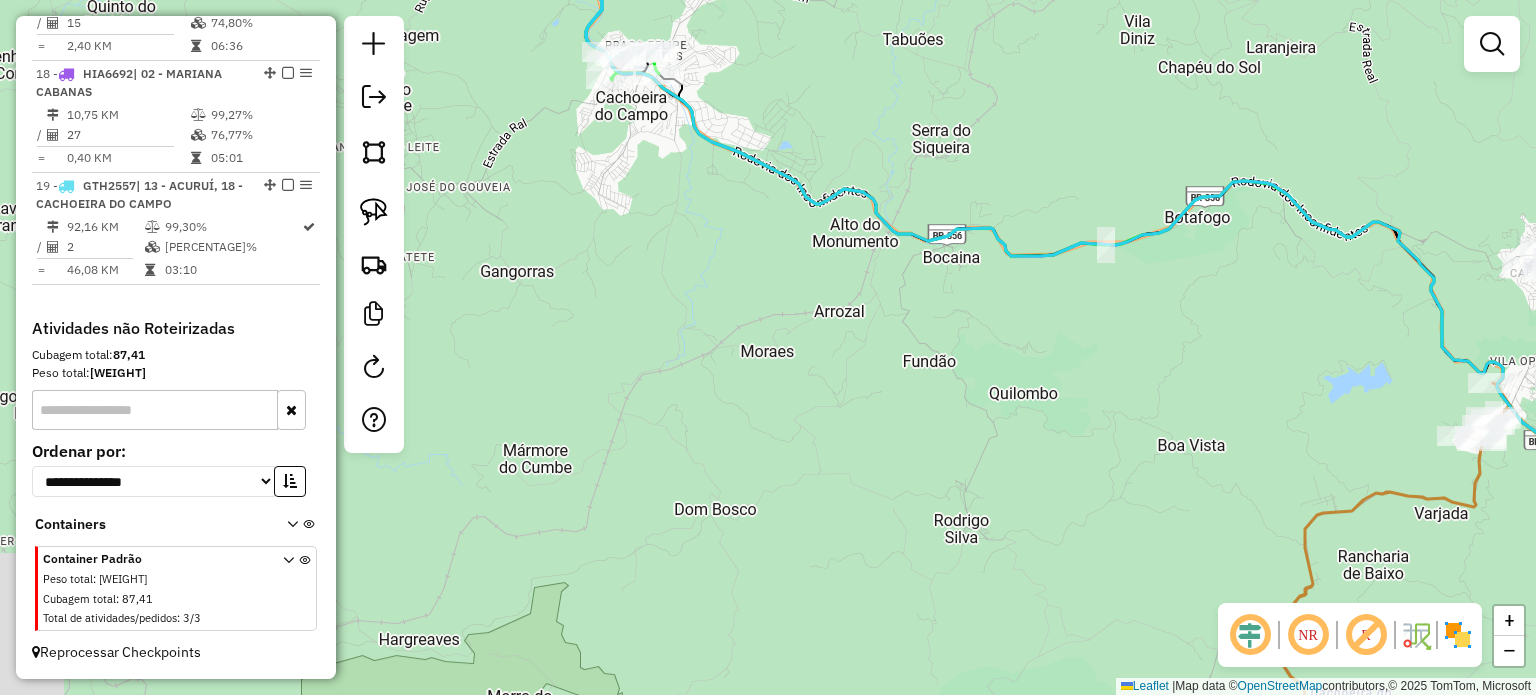 drag, startPoint x: 1091, startPoint y: 289, endPoint x: 840, endPoint y: 327, distance: 253.8602 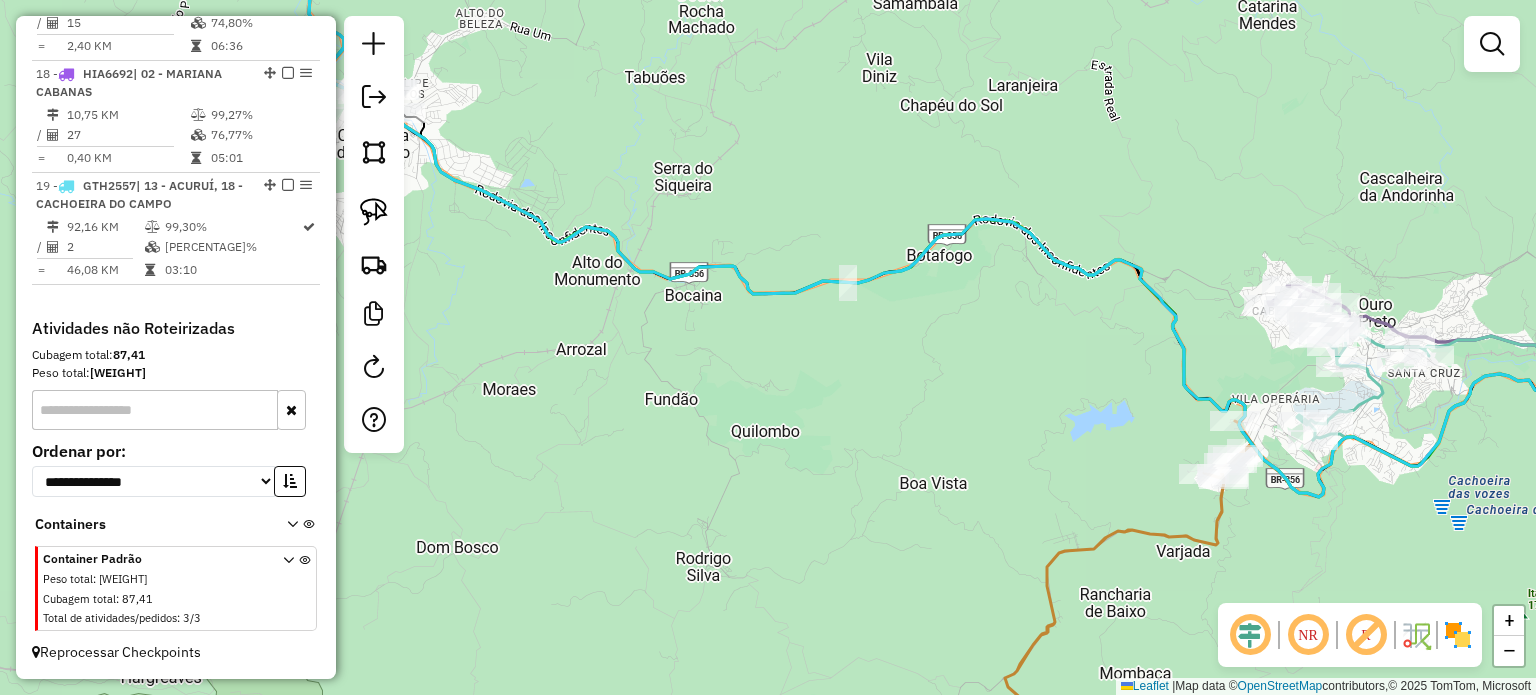 drag, startPoint x: 1023, startPoint y: 425, endPoint x: 739, endPoint y: 323, distance: 301.7615 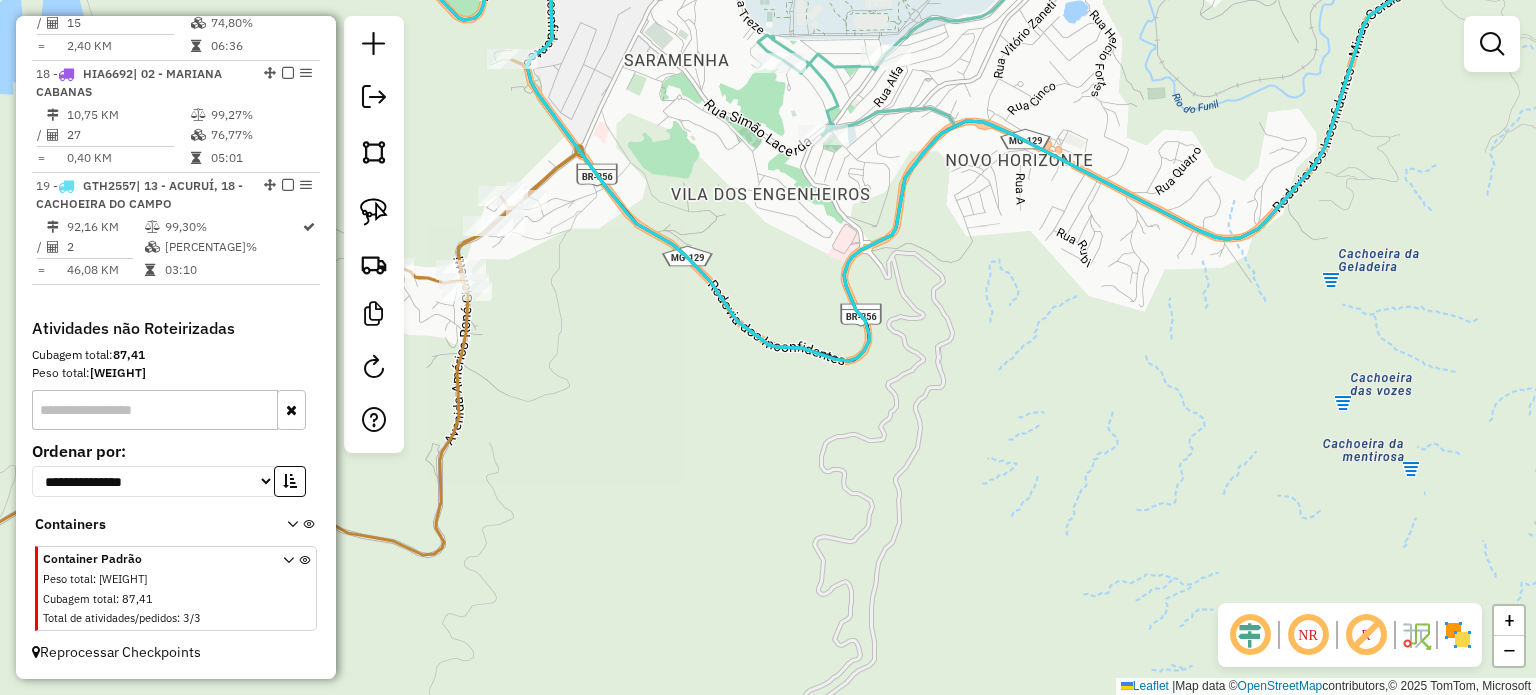 drag, startPoint x: 665, startPoint y: 181, endPoint x: 774, endPoint y: 280, distance: 147.2481 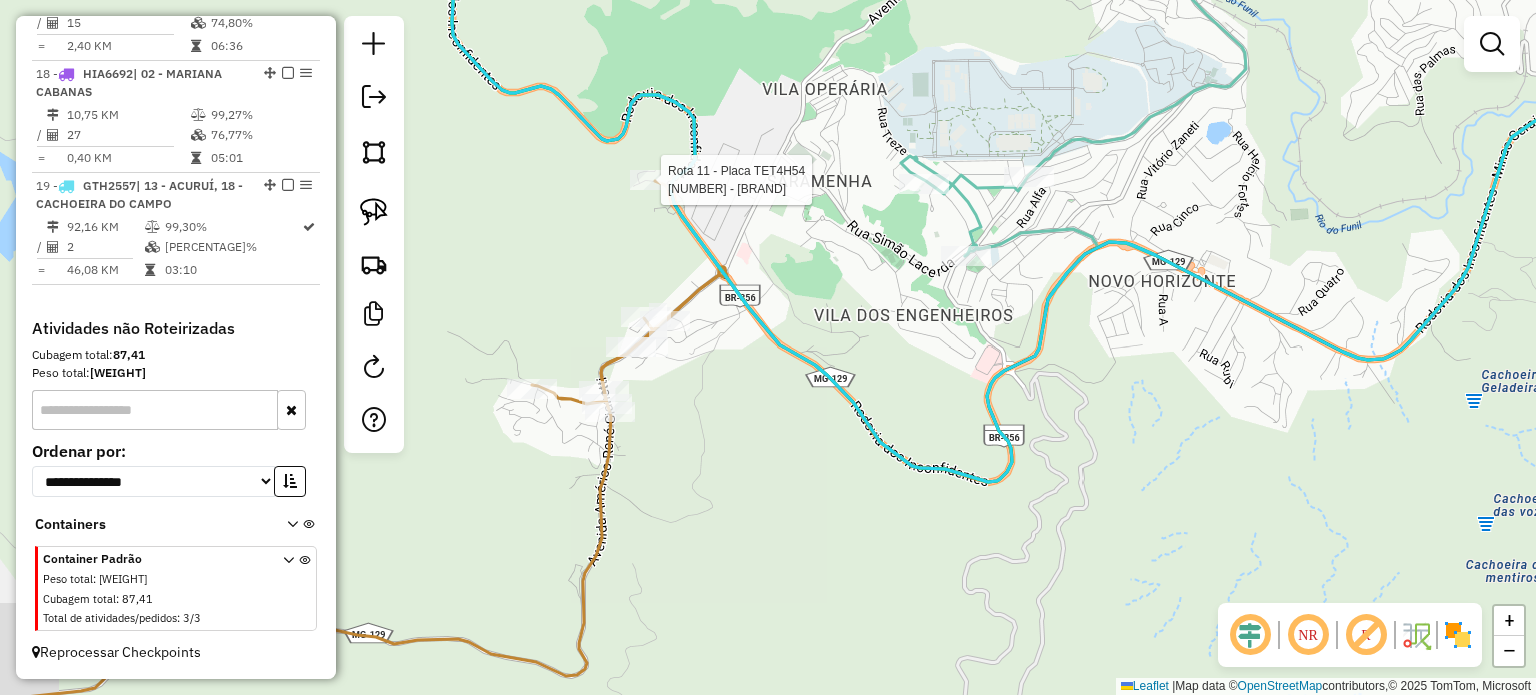 select on "**********" 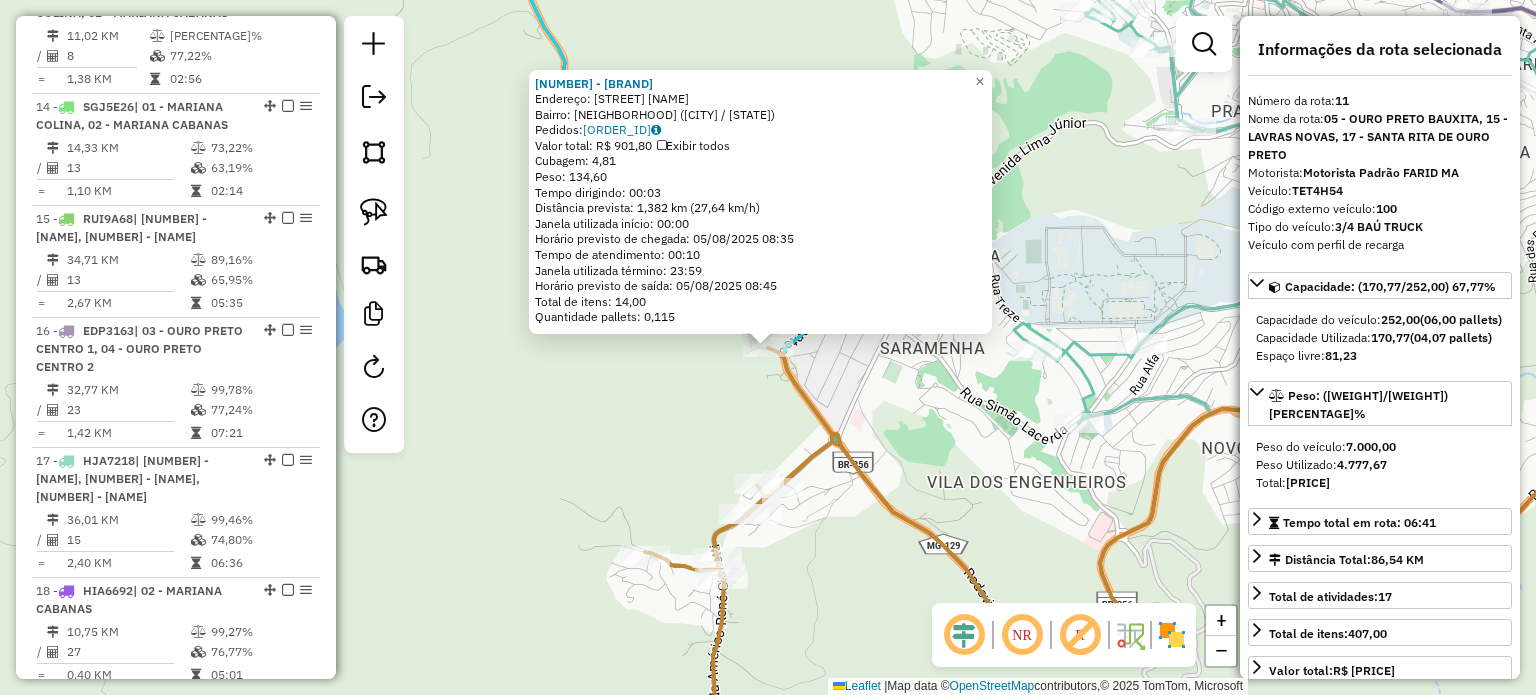 scroll, scrollTop: 1916, scrollLeft: 0, axis: vertical 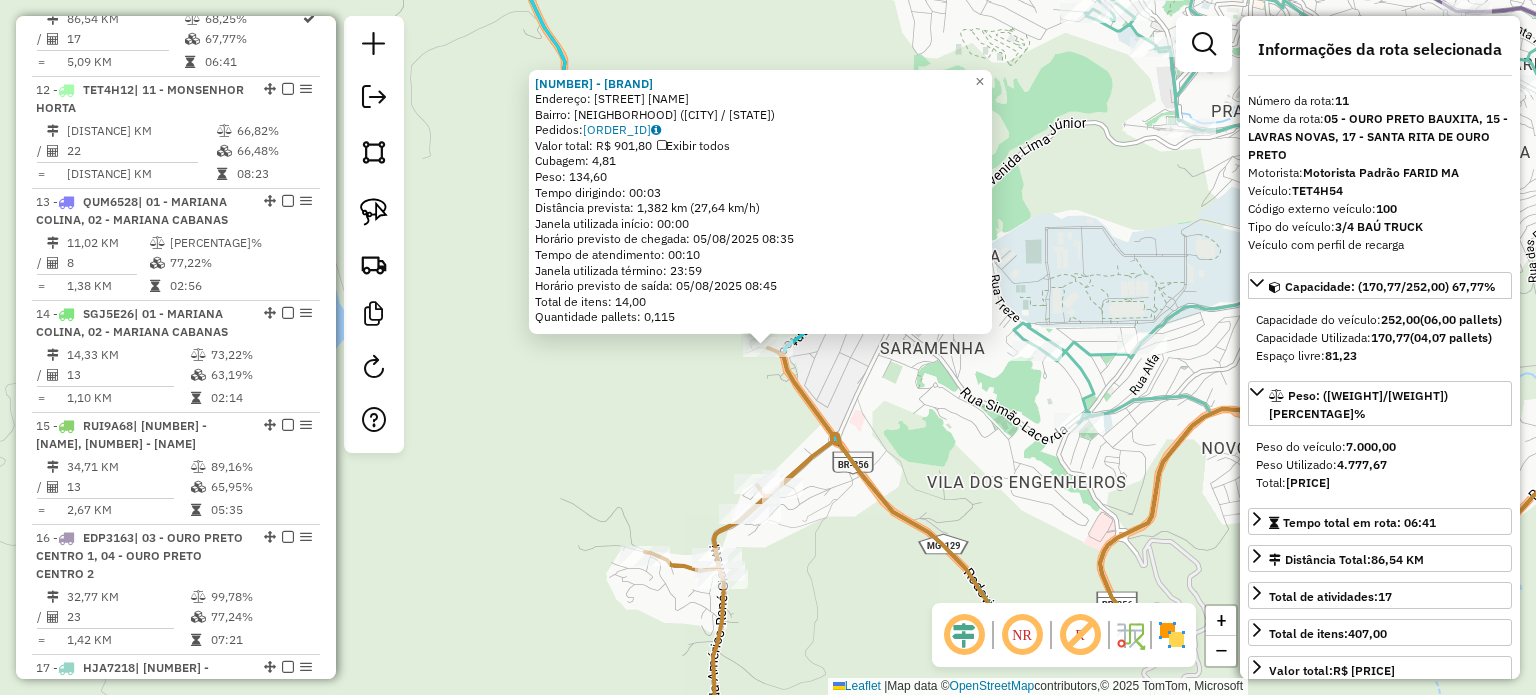 click on "10045 - IRMAOS CARVALHO  Endereço:  RODRIGO MELO FRANCO DE ANDRADE SN   Bairro: VILA SANTA ISABEL (OURO PRETO / MG)   Pedidos:  04393347   Valor total: R$ 901,80   Exibir todos   Cubagem: 4,81  Peso: 134,60  Tempo dirigindo: 00:03   Distância prevista: 1,382 km (27,64 km/h)   Janela utilizada início: 00:00   Horário previsto de chegada: 05/08/2025 08:35   Tempo de atendimento: 00:10   Janela utilizada término: 23:59   Horário previsto de saída: 05/08/2025 08:45   Total de itens: 14,00   Quantidade pallets: 0,115  × Janela de atendimento Grade de atendimento Capacidade Transportadoras Veículos Cliente Pedidos  Rotas Selecione os dias de semana para filtrar as janelas de atendimento  Seg   Ter   Qua   Qui   Sex   Sáb   Dom  Informe o período da janela de atendimento: De: Até:  Filtrar exatamente a janela do cliente  Considerar janela de atendimento padrão  Selecione os dias de semana para filtrar as grades de atendimento  Seg   Ter   Qua   Qui   Sex   Sáb   Dom   Peso mínimo:   Peso máximo:  De:" 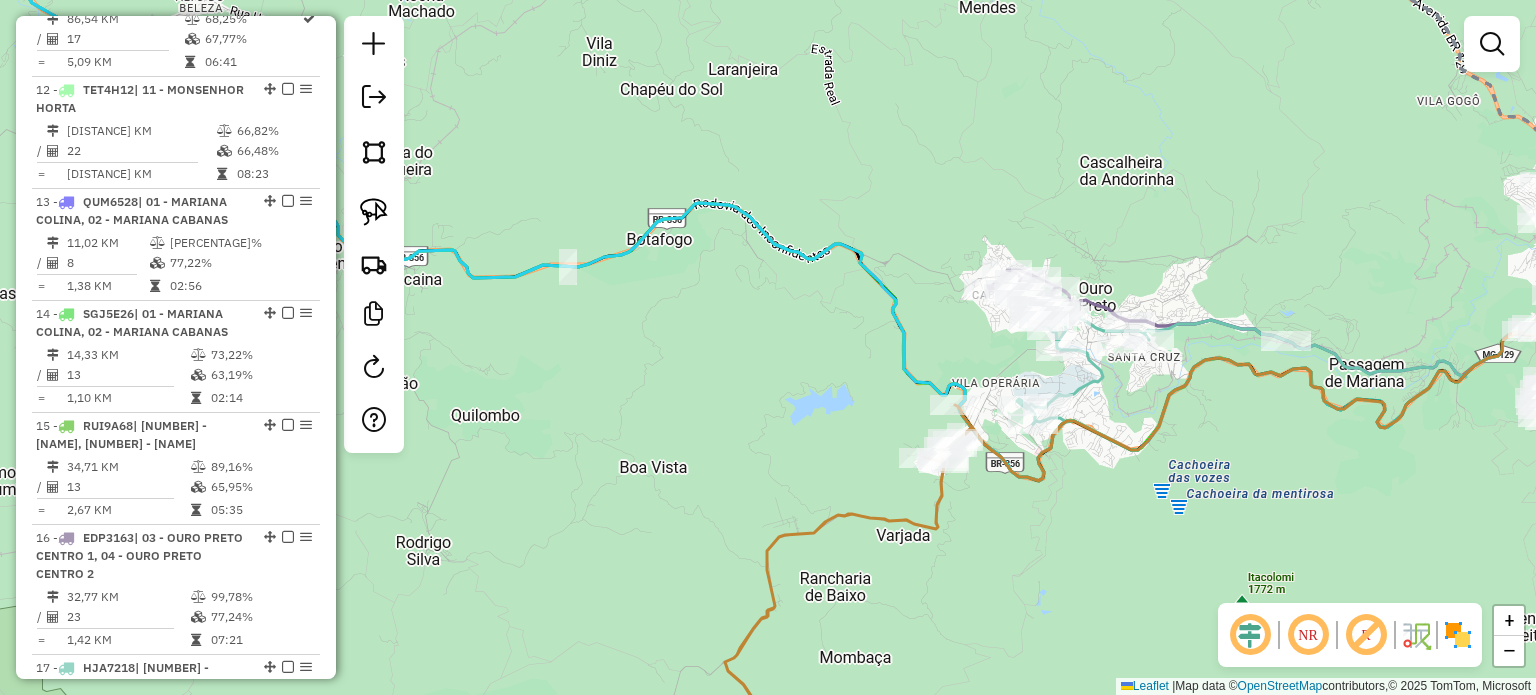 click 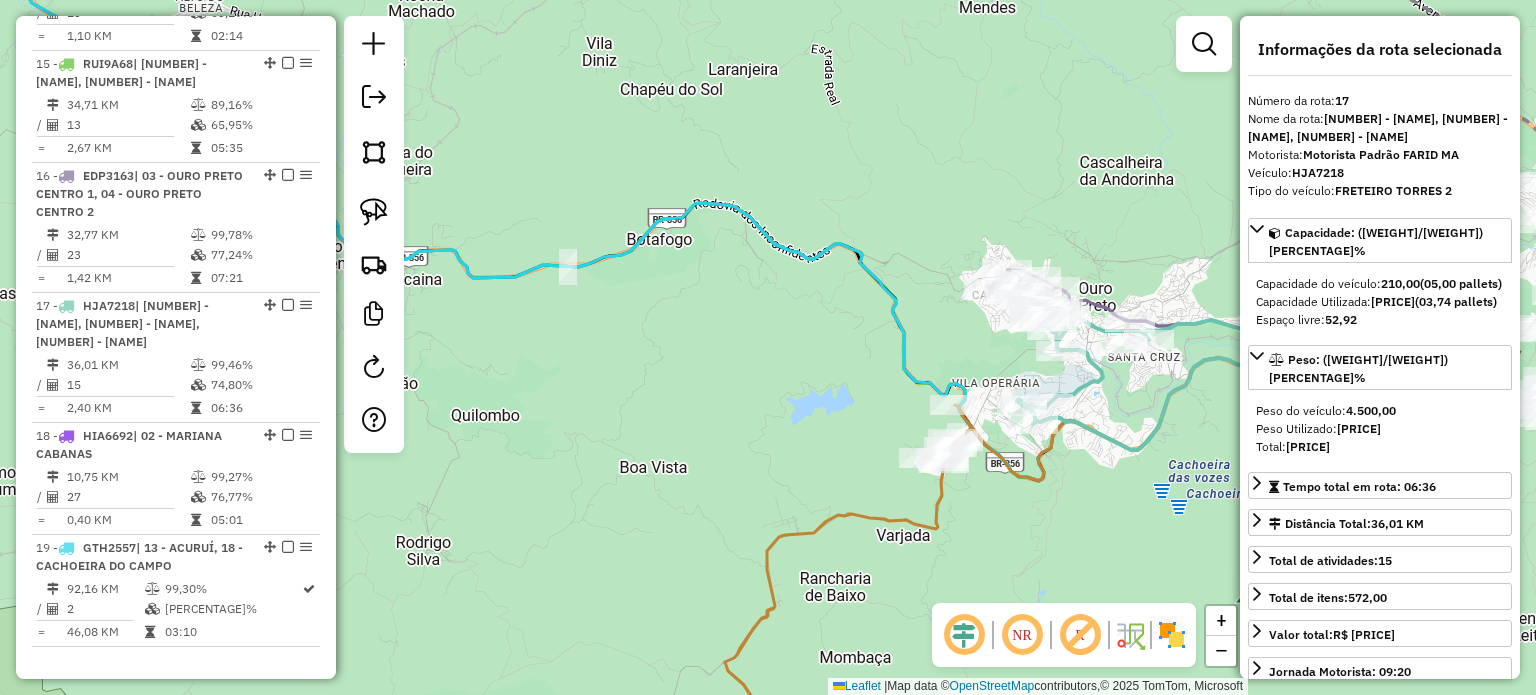 scroll, scrollTop: 2642, scrollLeft: 0, axis: vertical 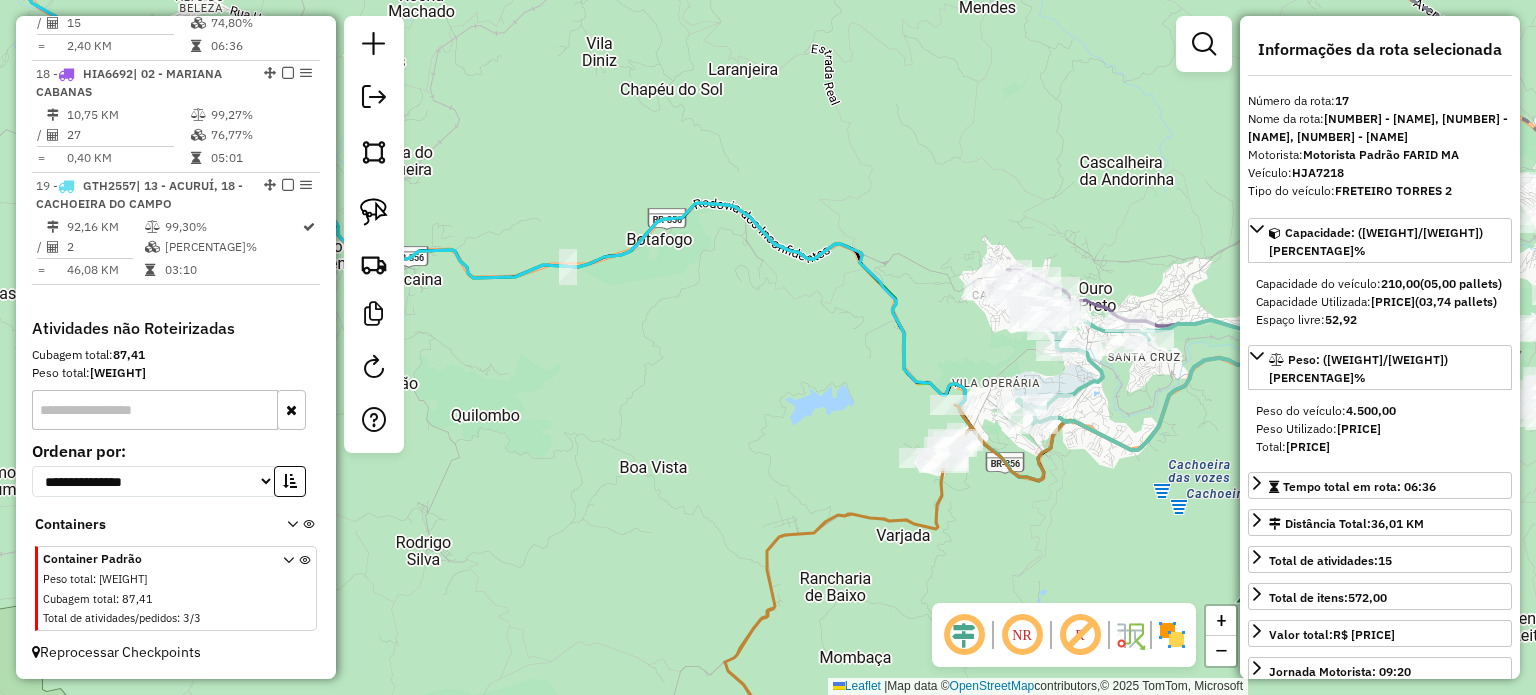 click on "Janela de atendimento Grade de atendimento Capacidade Transportadoras Veículos Cliente Pedidos  Rotas Selecione os dias de semana para filtrar as janelas de atendimento  Seg   Ter   Qua   Qui   Sex   Sáb   Dom  Informe o período da janela de atendimento: De: Até:  Filtrar exatamente a janela do cliente  Considerar janela de atendimento padrão  Selecione os dias de semana para filtrar as grades de atendimento  Seg   Ter   Qua   Qui   Sex   Sáb   Dom   Considerar clientes sem dia de atendimento cadastrado  Clientes fora do dia de atendimento selecionado Filtrar as atividades entre os valores definidos abaixo:  Peso mínimo:   Peso máximo:   Cubagem mínima:   Cubagem máxima:   De:   Até:  Filtrar as atividades entre o tempo de atendimento definido abaixo:  De:   Até:   Considerar capacidade total dos clientes não roteirizados Transportadora: Selecione um ou mais itens Tipo de veículo: Selecione um ou mais itens Veículo: Selecione um ou mais itens Motorista: Selecione um ou mais itens Nome: Rótulo:" 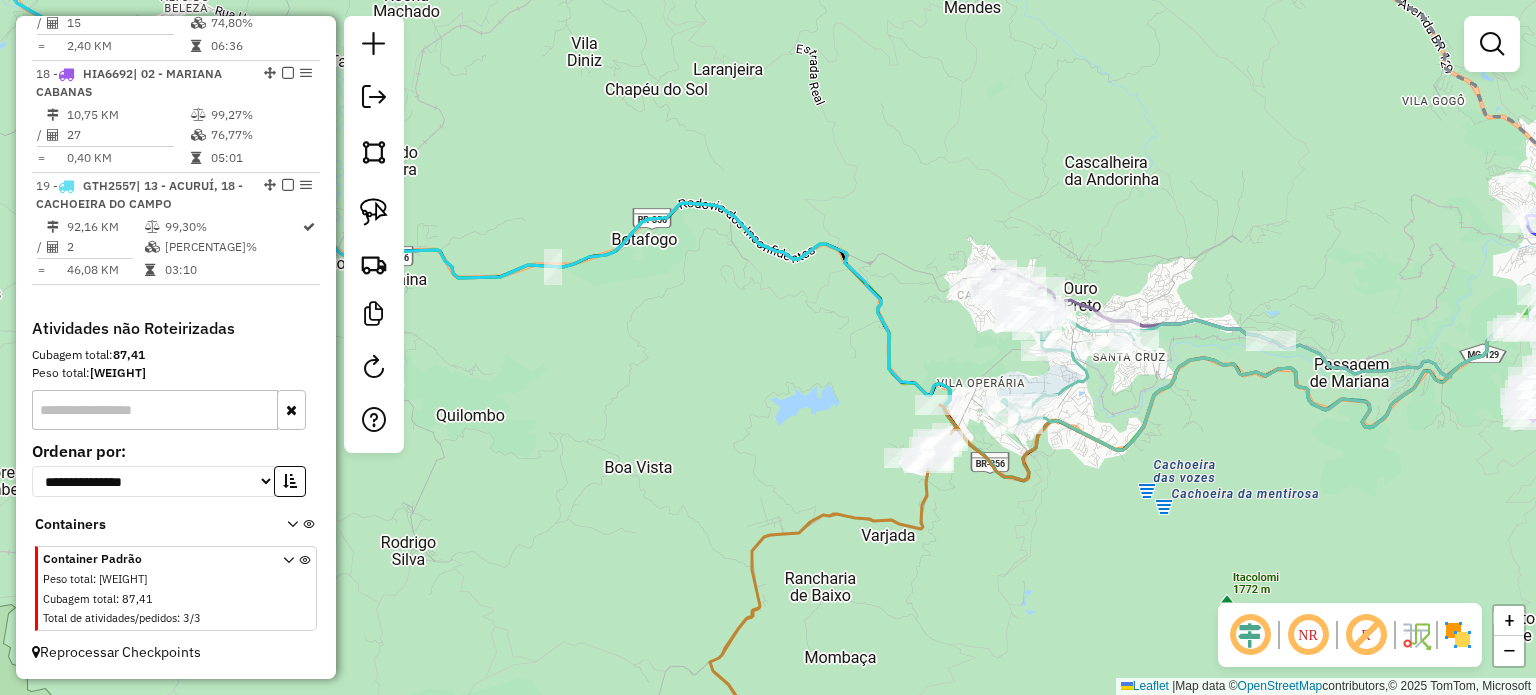 drag, startPoint x: 1096, startPoint y: 516, endPoint x: 914, endPoint y: 506, distance: 182.27452 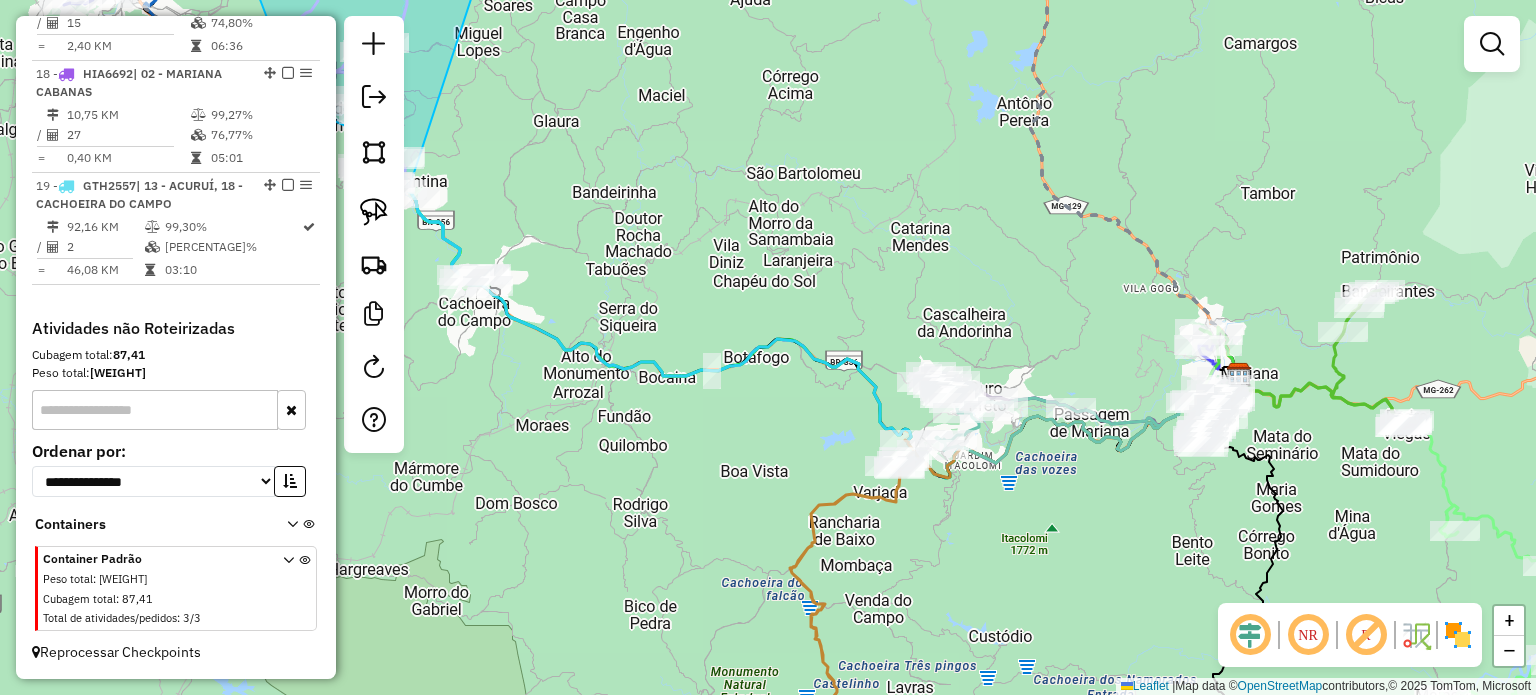 click on "Rota 10 - Placa PVC4F13  10967 - MARIA DE LOURDES SEA Janela de atendimento Grade de atendimento Capacidade Transportadoras Veículos Cliente Pedidos  Rotas Selecione os dias de semana para filtrar as janelas de atendimento  Seg   Ter   Qua   Qui   Sex   Sáb   Dom  Informe o período da janela de atendimento: De: Até:  Filtrar exatamente a janela do cliente  Considerar janela de atendimento padrão  Selecione os dias de semana para filtrar as grades de atendimento  Seg   Ter   Qua   Qui   Sex   Sáb   Dom   Considerar clientes sem dia de atendimento cadastrado  Clientes fora do dia de atendimento selecionado Filtrar as atividades entre os valores definidos abaixo:  Peso mínimo:   Peso máximo:   Cubagem mínima:   Cubagem máxima:   De:   Até:  Filtrar as atividades entre o tempo de atendimento definido abaixo:  De:   Até:   Considerar capacidade total dos clientes não roteirizados Transportadora: Selecione um ou mais itens Tipo de veículo: Selecione um ou mais itens Veículo: Motorista: Nome: Rótulo:" 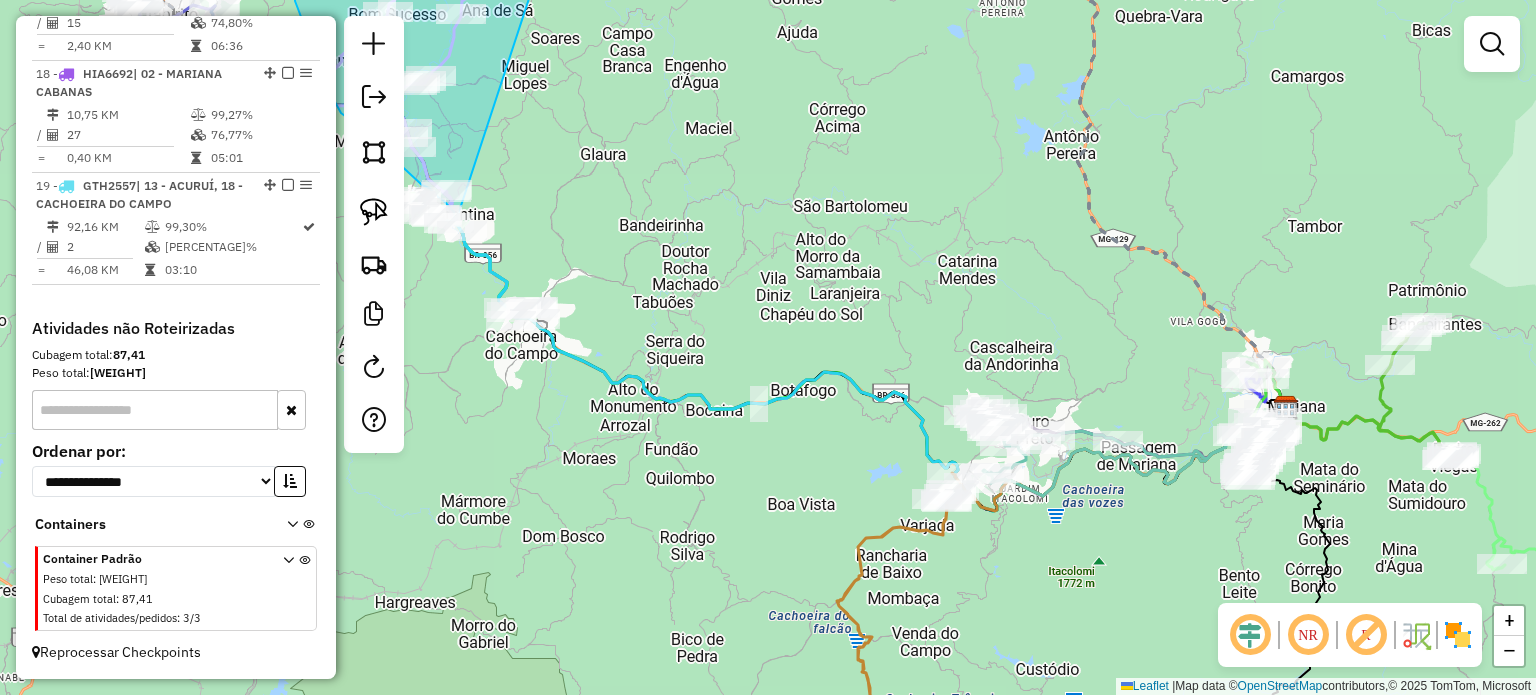 drag, startPoint x: 525, startPoint y: 351, endPoint x: 779, endPoint y: 542, distance: 317.80026 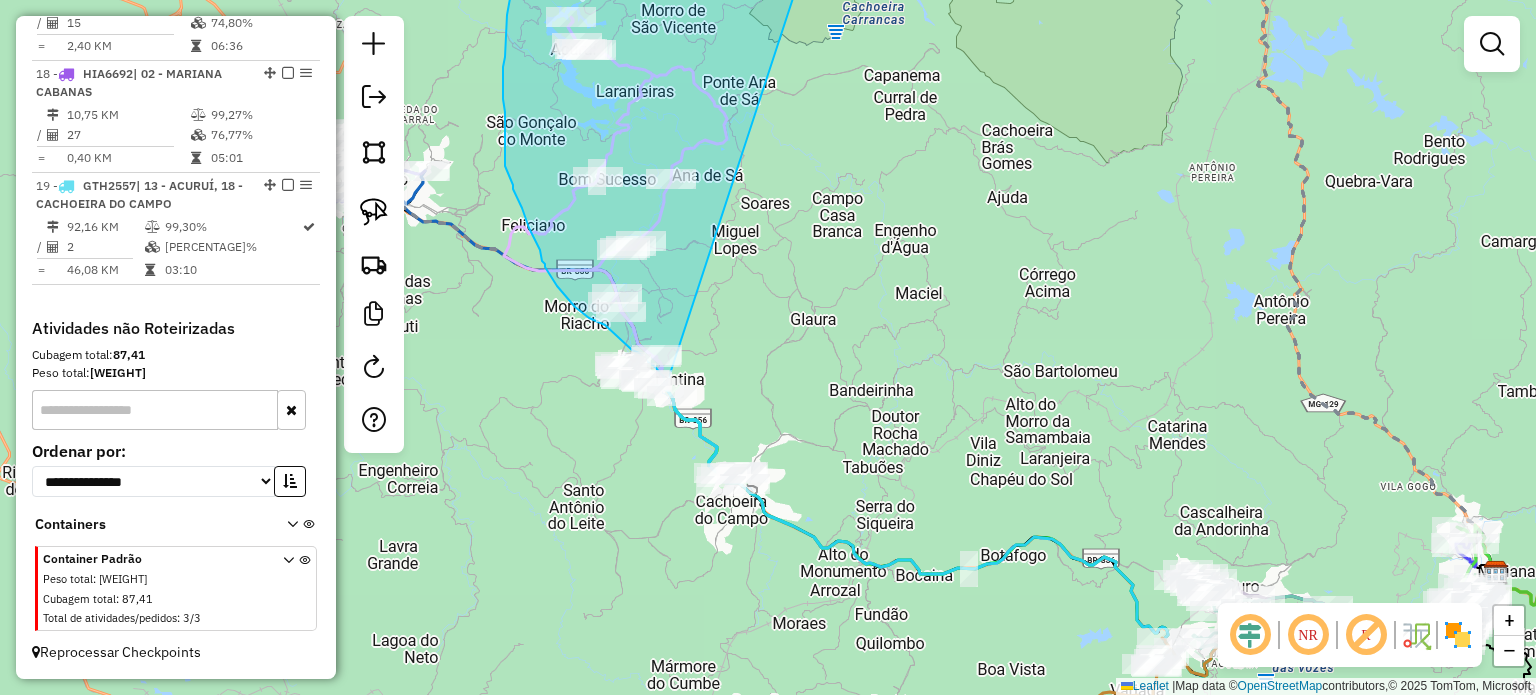 click 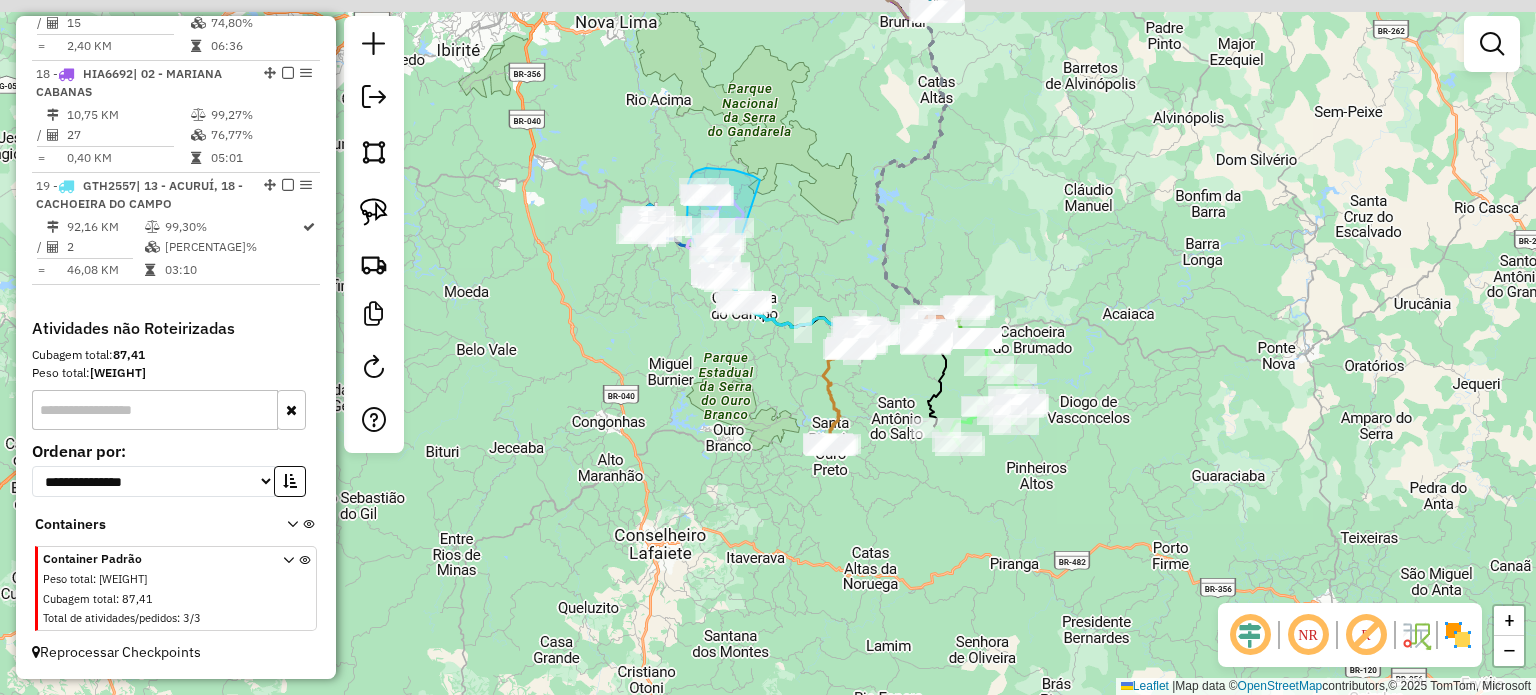 drag, startPoint x: 826, startPoint y: 173, endPoint x: 828, endPoint y: 227, distance: 54.037025 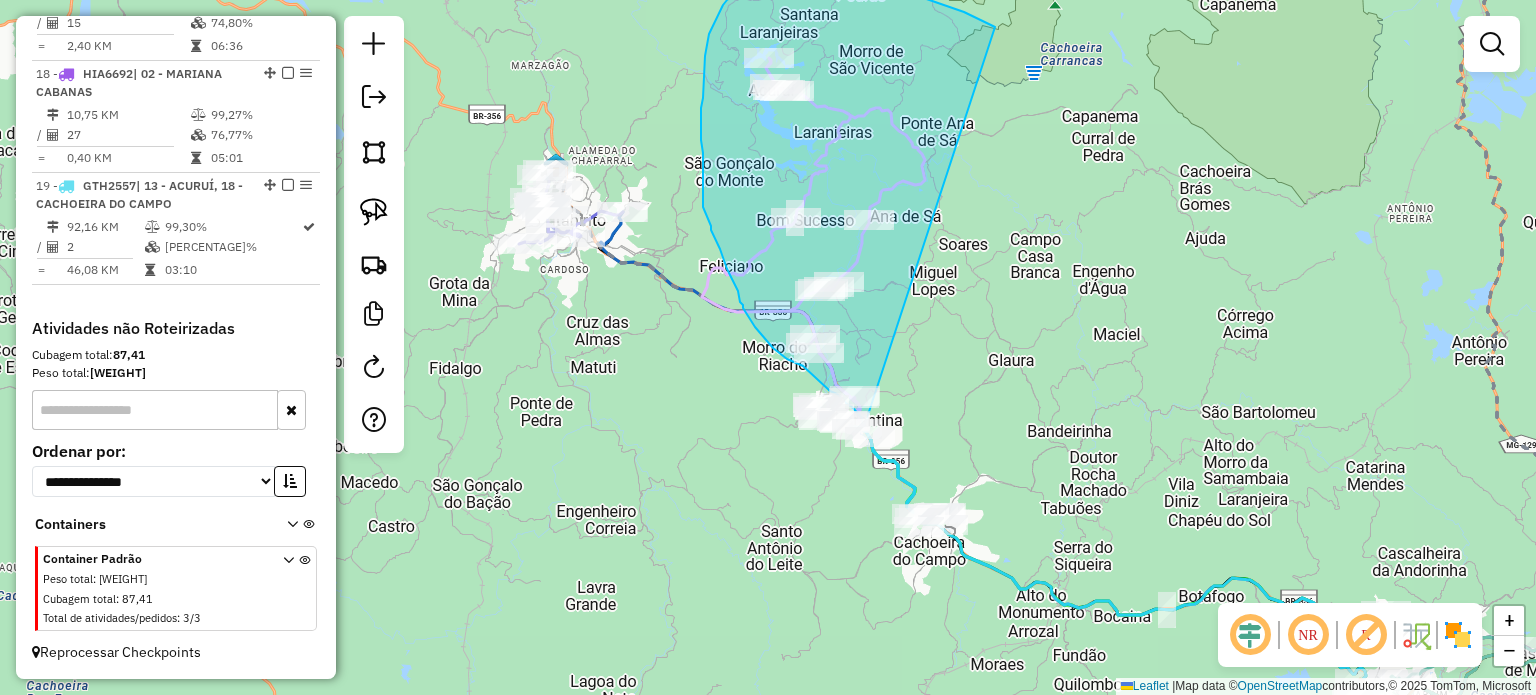 drag, startPoint x: 579, startPoint y: 339, endPoint x: 606, endPoint y: 438, distance: 102.61579 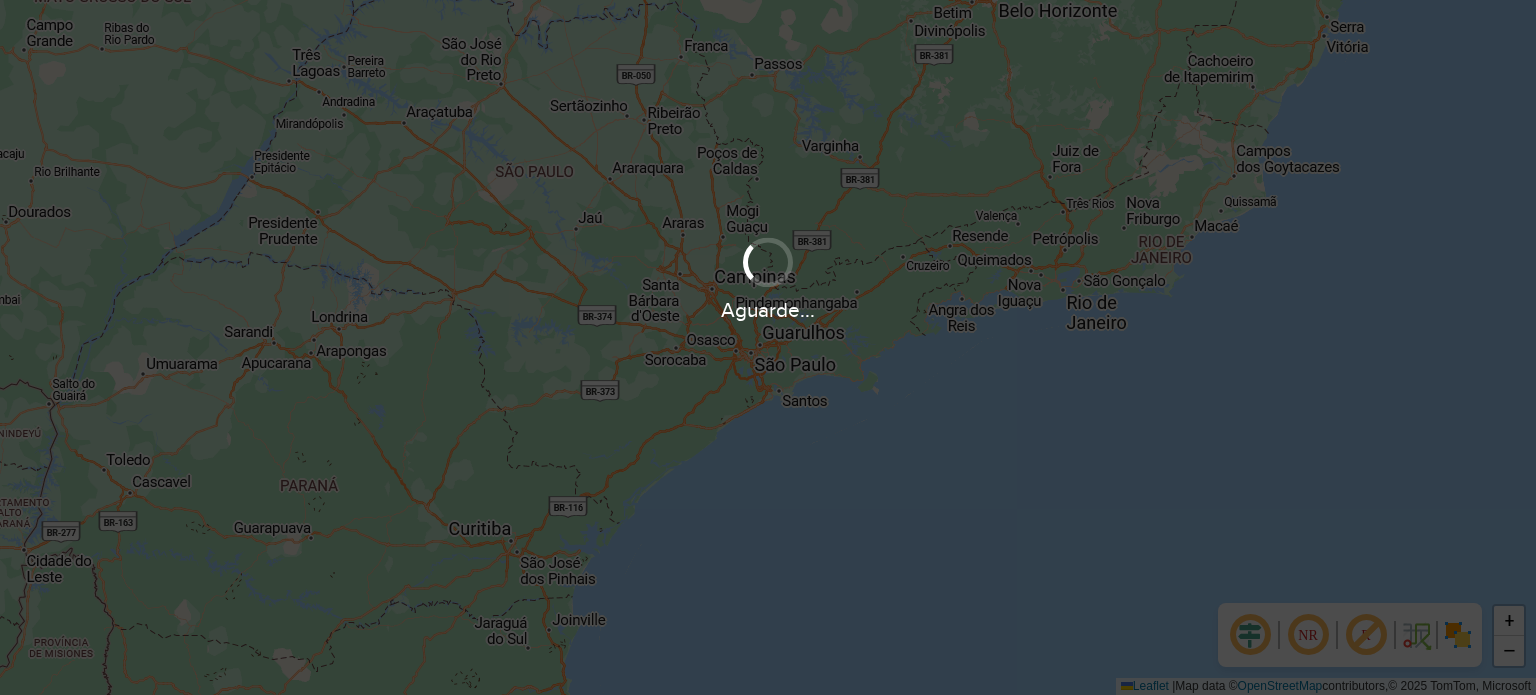 scroll, scrollTop: 0, scrollLeft: 0, axis: both 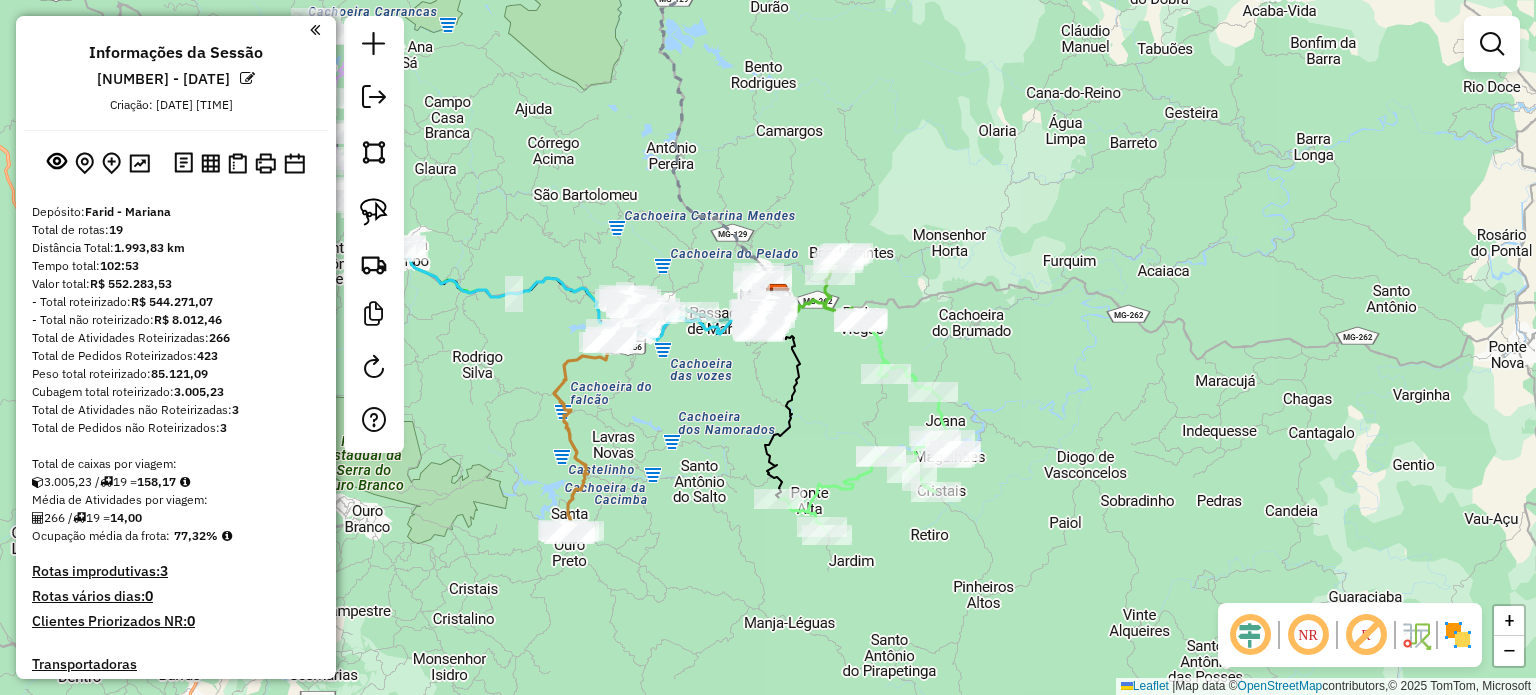 drag, startPoint x: 658, startPoint y: 368, endPoint x: 959, endPoint y: 363, distance: 301.04153 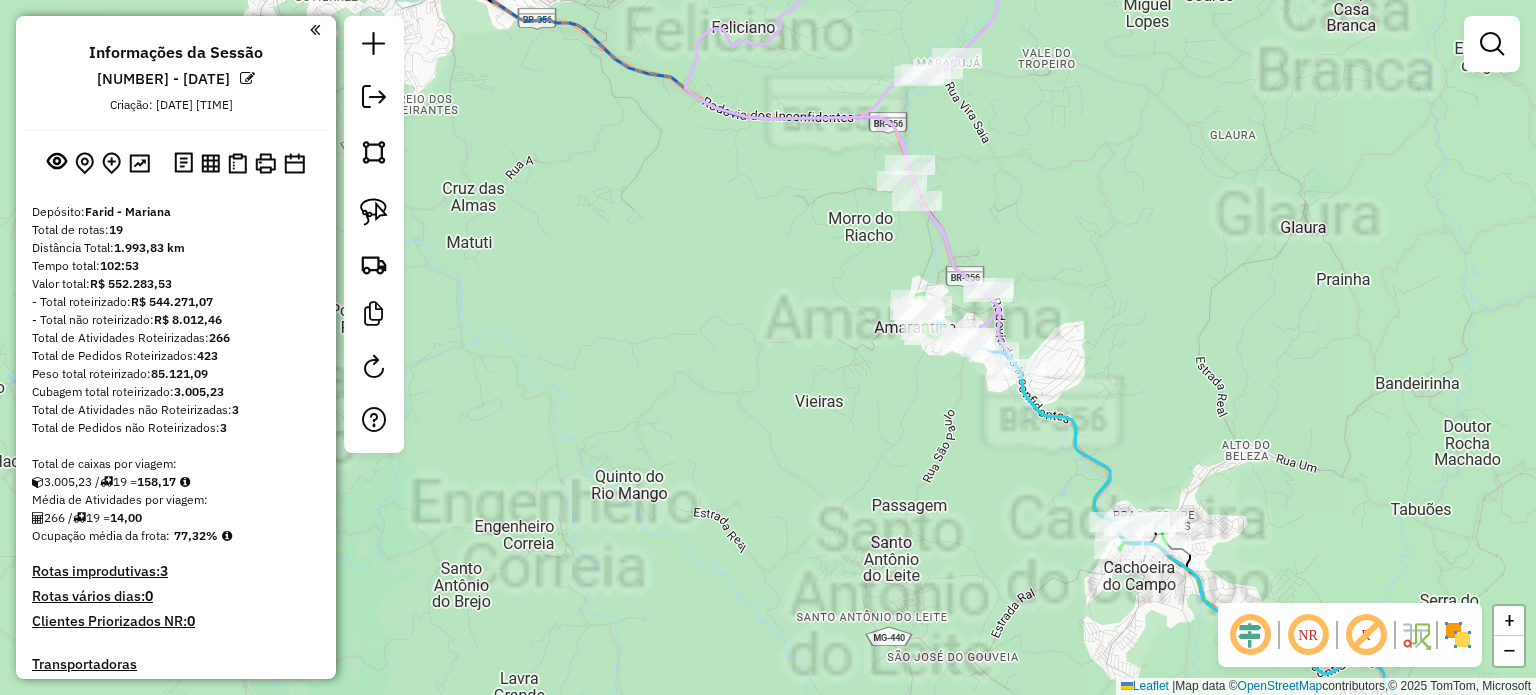 drag, startPoint x: 1286, startPoint y: 386, endPoint x: 1081, endPoint y: 274, distance: 233.60008 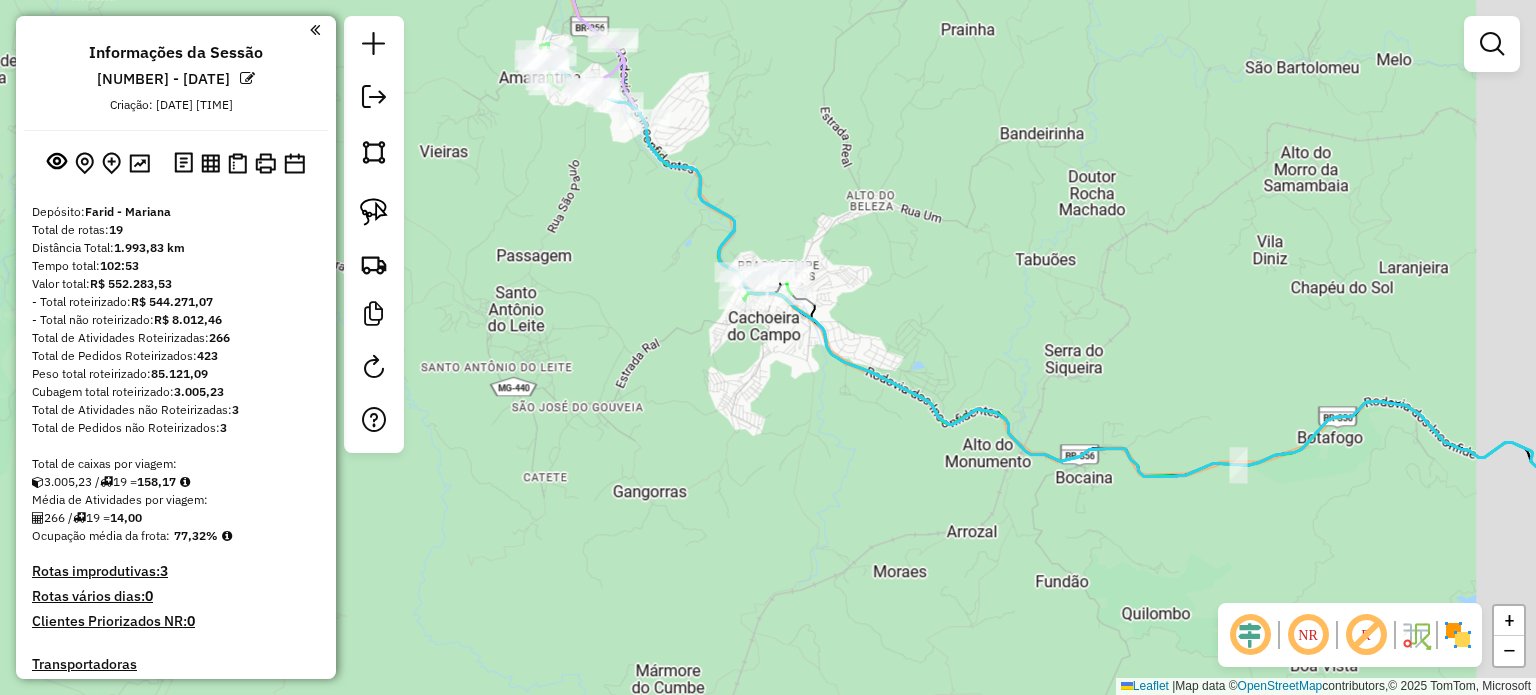 drag, startPoint x: 1000, startPoint y: 209, endPoint x: 1112, endPoint y: 280, distance: 132.60844 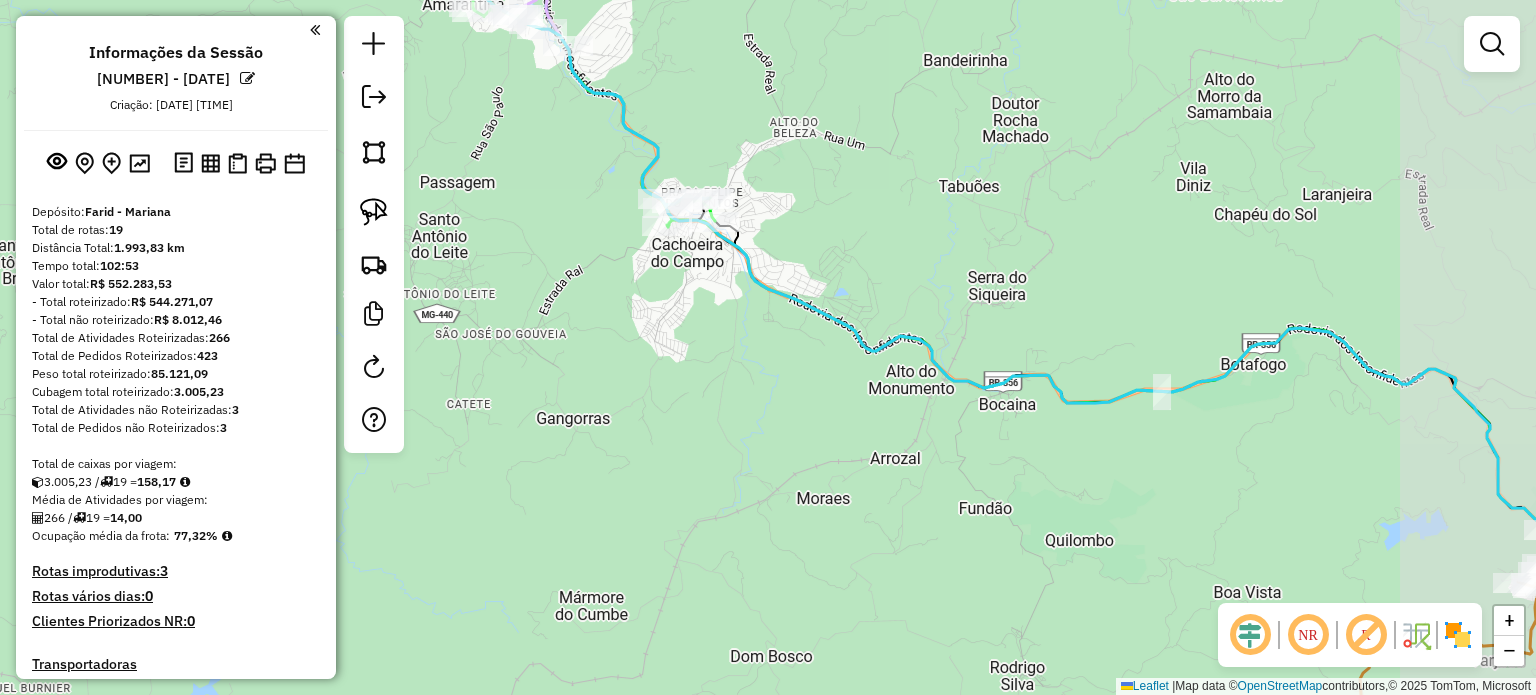 drag, startPoint x: 1135, startPoint y: 268, endPoint x: 1059, endPoint y: 219, distance: 90.426765 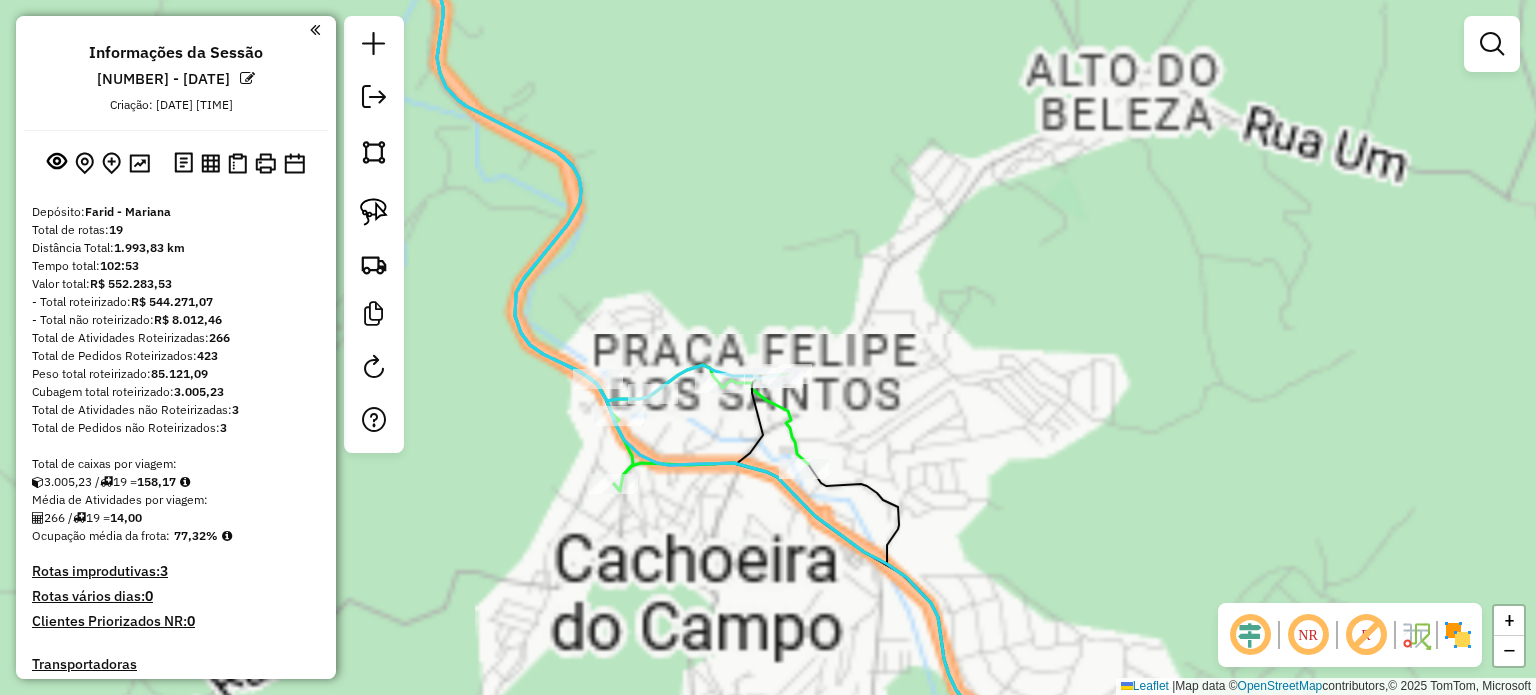 click on "Janela de atendimento Grade de atendimento Capacidade Transportadoras Veículos Cliente Pedidos  Rotas Selecione os dias de semana para filtrar as janelas de atendimento  Seg   Ter   Qua   Qui   Sex   Sáb   Dom  Informe o período da janela de atendimento: De: Até:  Filtrar exatamente a janela do cliente  Considerar janela de atendimento padrão  Selecione os dias de semana para filtrar as grades de atendimento  Seg   Ter   Qua   Qui   Sex   Sáb   Dom   Considerar clientes sem dia de atendimento cadastrado  Clientes fora do dia de atendimento selecionado Filtrar as atividades entre os valores definidos abaixo:  Peso mínimo:   Peso máximo:   Cubagem mínima:   Cubagem máxima:   De:   Até:  Filtrar as atividades entre o tempo de atendimento definido abaixo:  De:   Até:   Considerar capacidade total dos clientes não roteirizados Transportadora: Selecione um ou mais itens Tipo de veículo: Selecione um ou mais itens Veículo: Selecione um ou mais itens Motorista: Selecione um ou mais itens Nome: Rótulo:" 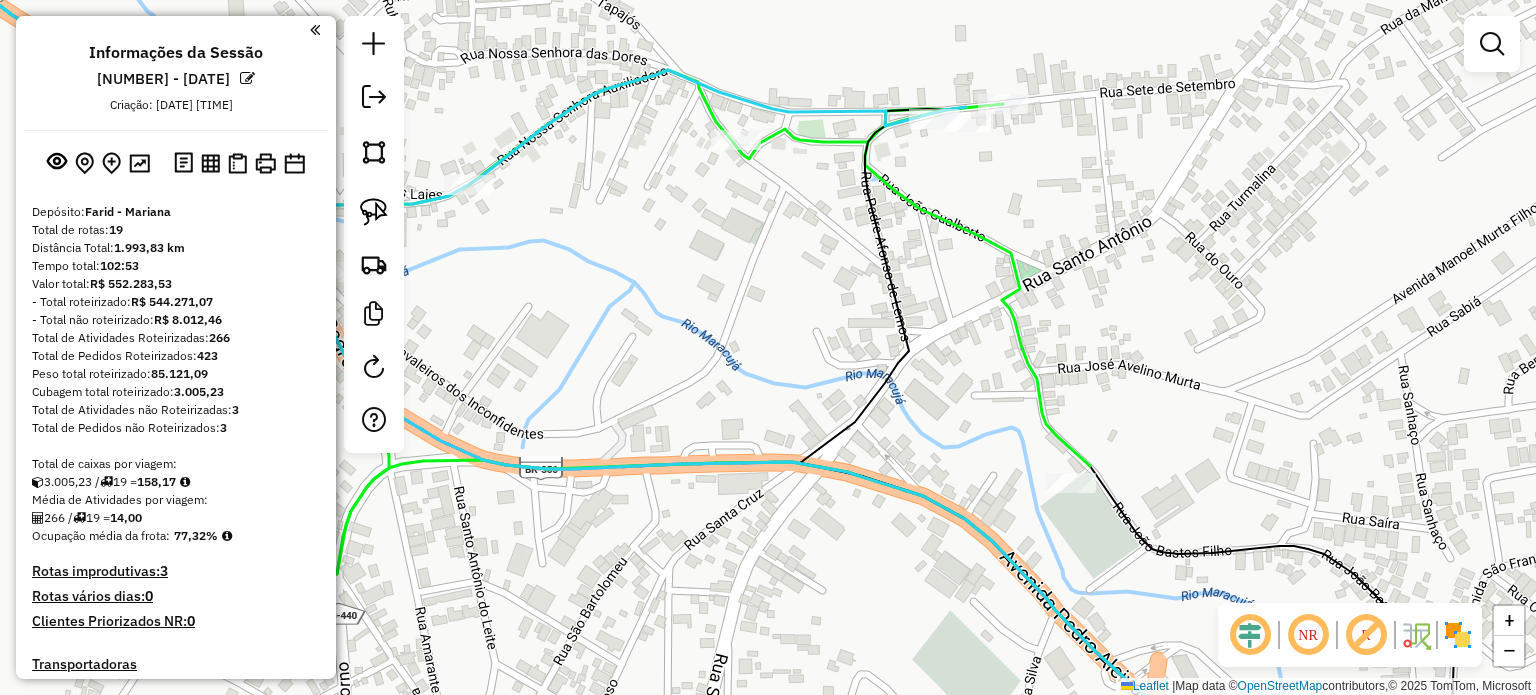 click on "Janela de atendimento Grade de atendimento Capacidade Transportadoras Veículos Cliente Pedidos  Rotas Selecione os dias de semana para filtrar as janelas de atendimento  Seg   Ter   Qua   Qui   Sex   Sáb   Dom  Informe o período da janela de atendimento: De: Até:  Filtrar exatamente a janela do cliente  Considerar janela de atendimento padrão  Selecione os dias de semana para filtrar as grades de atendimento  Seg   Ter   Qua   Qui   Sex   Sáb   Dom   Considerar clientes sem dia de atendimento cadastrado  Clientes fora do dia de atendimento selecionado Filtrar as atividades entre os valores definidos abaixo:  Peso mínimo:   Peso máximo:   Cubagem mínima:   Cubagem máxima:   De:   Até:  Filtrar as atividades entre o tempo de atendimento definido abaixo:  De:   Até:   Considerar capacidade total dos clientes não roteirizados Transportadora: Selecione um ou mais itens Tipo de veículo: Selecione um ou mais itens Veículo: Selecione um ou mais itens Motorista: Selecione um ou mais itens Nome: Rótulo:" 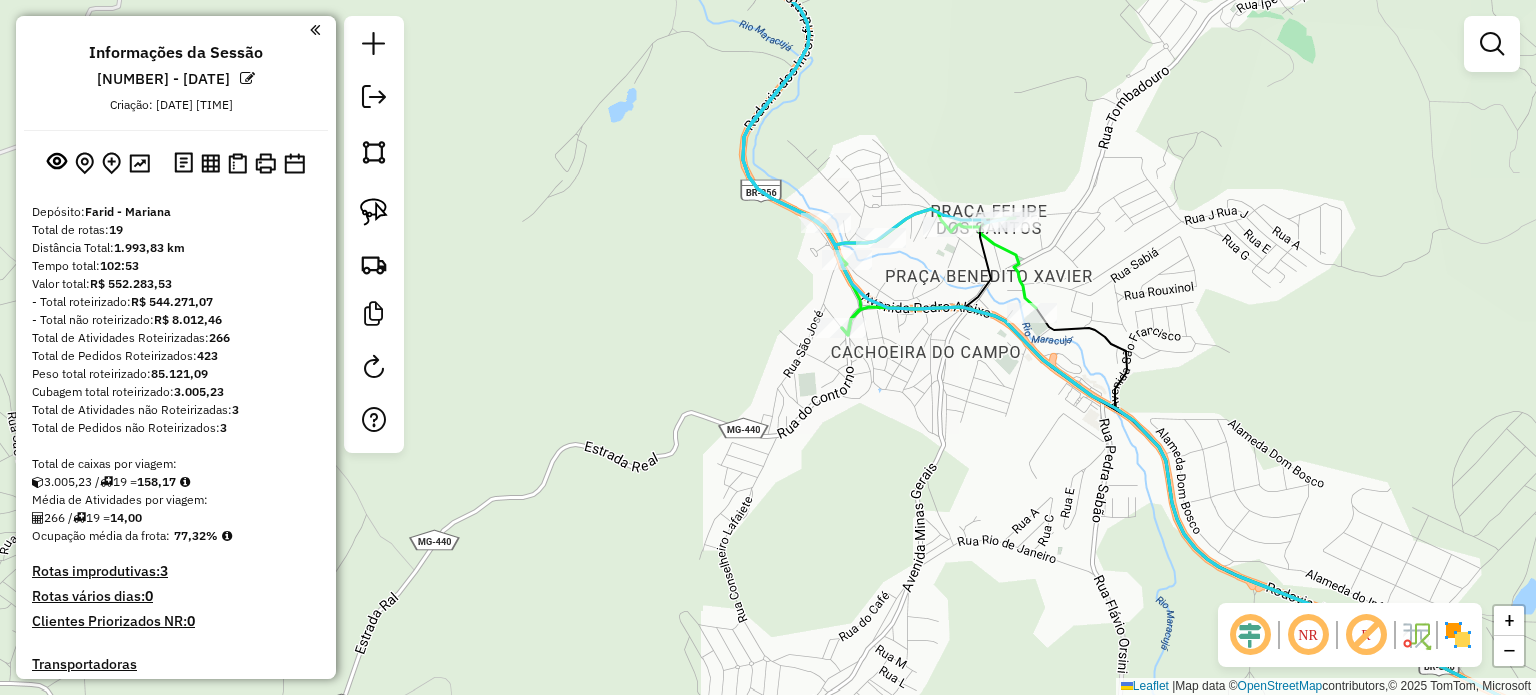 click on "Janela de atendimento Grade de atendimento Capacidade Transportadoras Veículos Cliente Pedidos  Rotas Selecione os dias de semana para filtrar as janelas de atendimento  Seg   Ter   Qua   Qui   Sex   Sáb   Dom  Informe o período da janela de atendimento: De: Até:  Filtrar exatamente a janela do cliente  Considerar janela de atendimento padrão  Selecione os dias de semana para filtrar as grades de atendimento  Seg   Ter   Qua   Qui   Sex   Sáb   Dom   Considerar clientes sem dia de atendimento cadastrado  Clientes fora do dia de atendimento selecionado Filtrar as atividades entre os valores definidos abaixo:  Peso mínimo:   Peso máximo:   Cubagem mínima:   Cubagem máxima:   De:   Até:  Filtrar as atividades entre o tempo de atendimento definido abaixo:  De:   Até:   Considerar capacidade total dos clientes não roteirizados Transportadora: Selecione um ou mais itens Tipo de veículo: Selecione um ou mais itens Veículo: Selecione um ou mais itens Motorista: Selecione um ou mais itens Nome: Rótulo:" 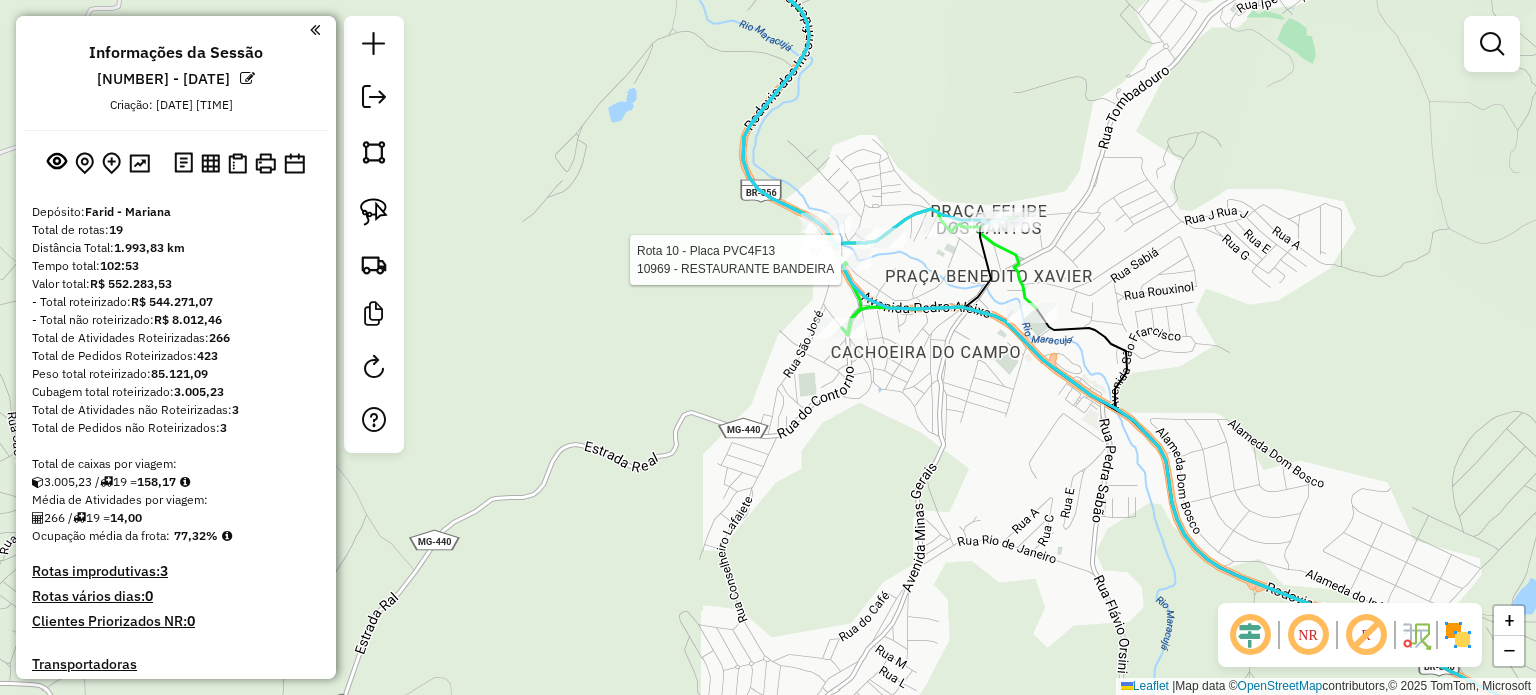 click 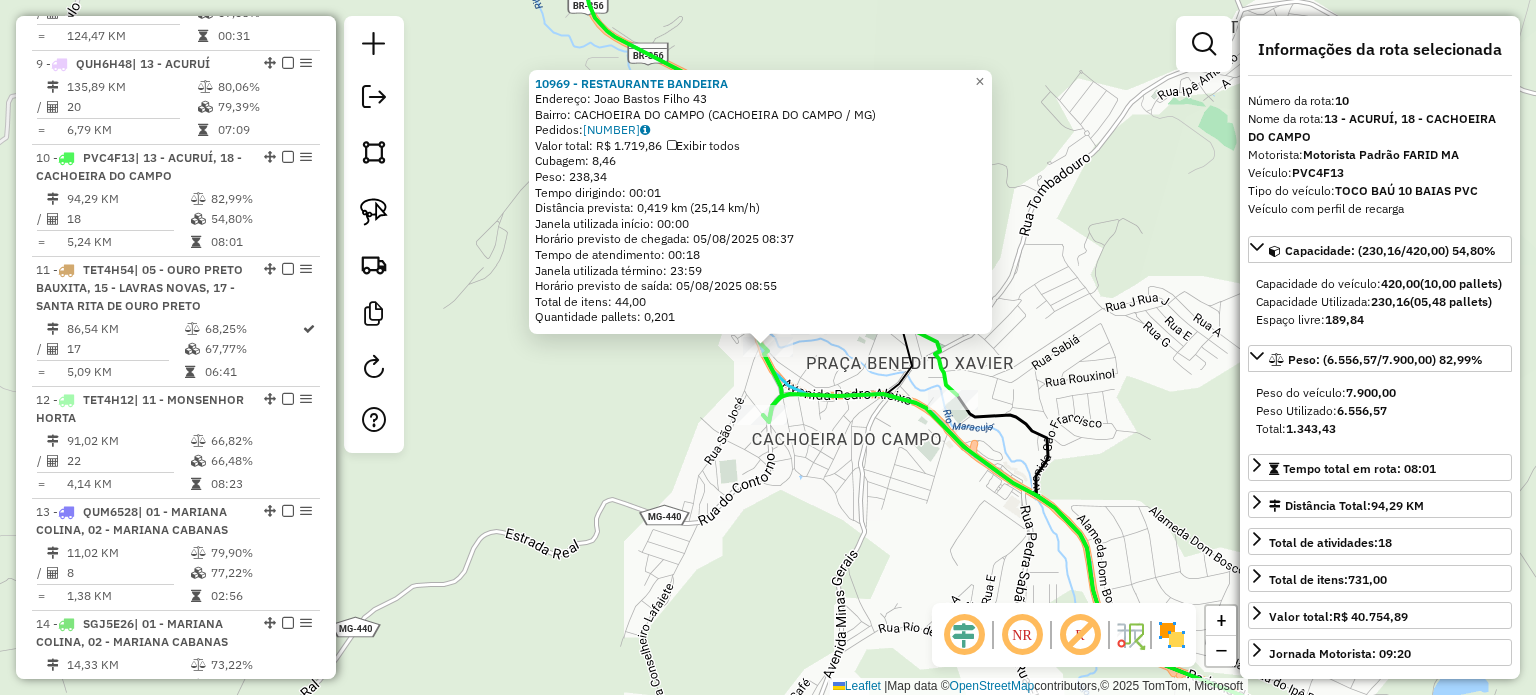 scroll, scrollTop: 1804, scrollLeft: 0, axis: vertical 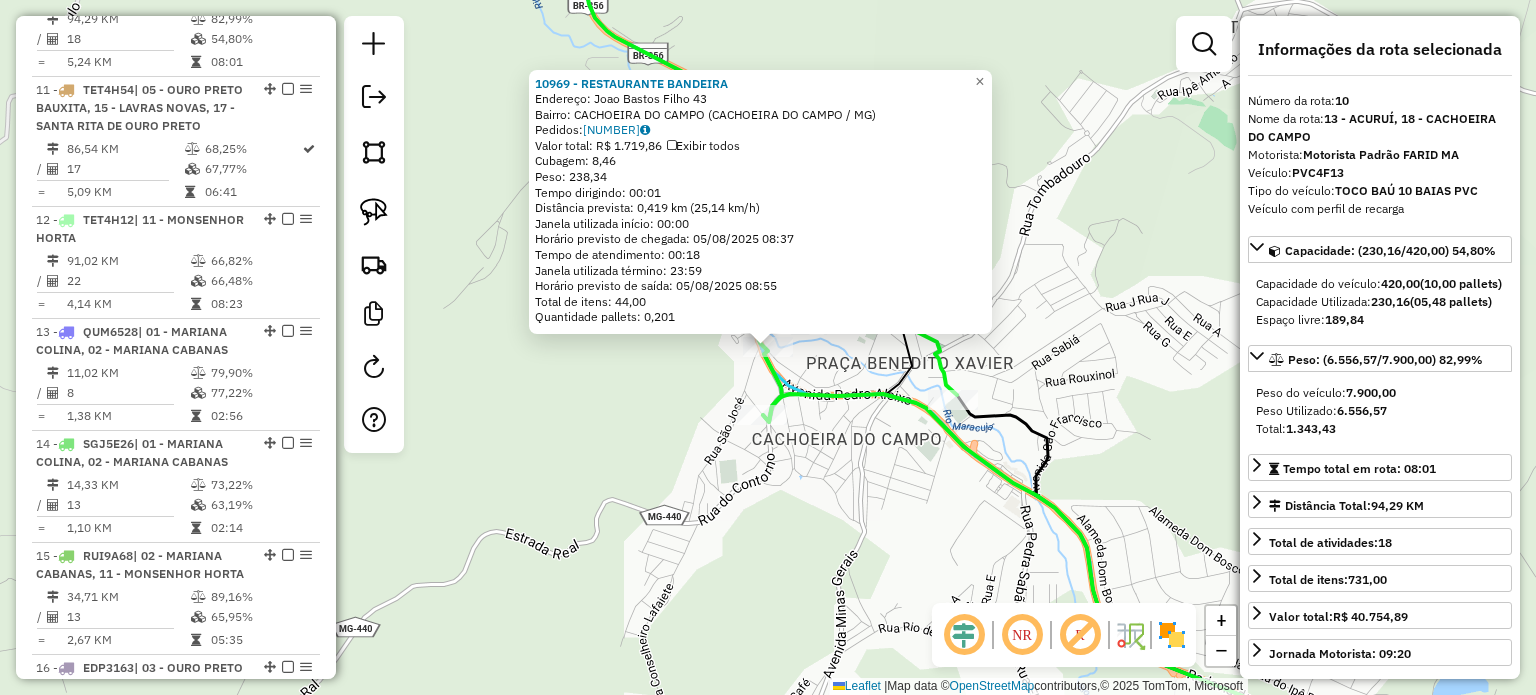click on "10969 - [CLIENT_NAME]  Endereço:  [STREET_NAME] [NUMBER]   Bairro: [NEIGHBORHOOD] ([CITY] / [STATE])   Pedidos:  04392955   Valor total: R$ 1.719,86   Exibir todos   Cubagem: 8,46  Peso: 238,34  Tempo dirigindo: 00:01   Distância prevista: 0,419 km (25,14 km/h)   Janela utilizada início: 00:00   Horário previsto de chegada: 05/08/2025 08:37   Tempo de atendimento: 00:18   Janela utilizada término: 23:59   Horário previsto de saída: 05/08/2025 08:55   Total de itens: 44,00   Quantidade pallets: 0,201  × Janela de atendimento Grade de atendimento Capacidade Transportadoras Veículos Cliente Pedidos  Rotas Selecione os dias de semana para filtrar as janelas de atendimento  Seg   Ter   Qua   Qui   Sex   Sáb   Dom  Informe o período da janela de atendimento: De: Até:  Filtrar exatamente a janela do cliente  Considerar janela de atendimento padrão  Selecione os dias de semana para filtrar as grades de atendimento  Seg   Ter   Qua   Qui   Sex   Sáb   Dom   Peso mínimo:   Peso máximo:" 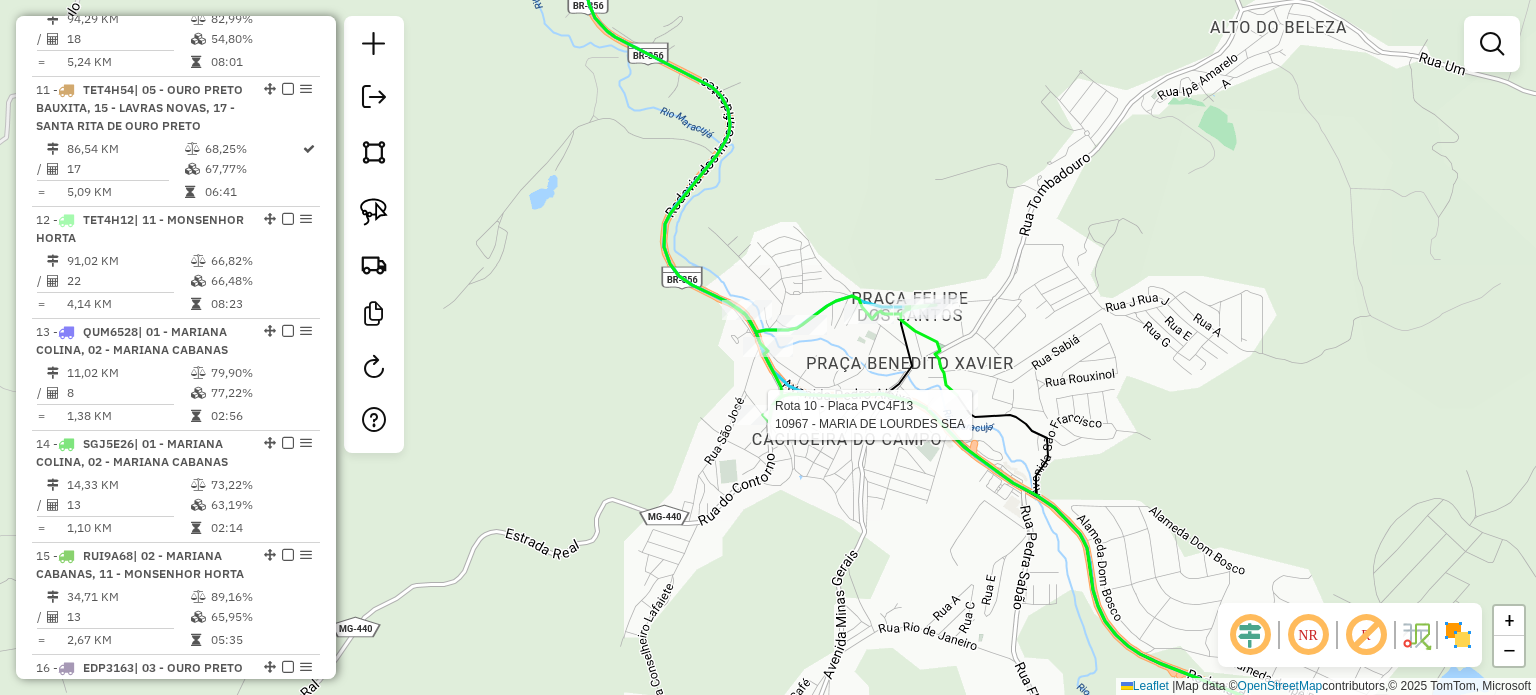 select on "**********" 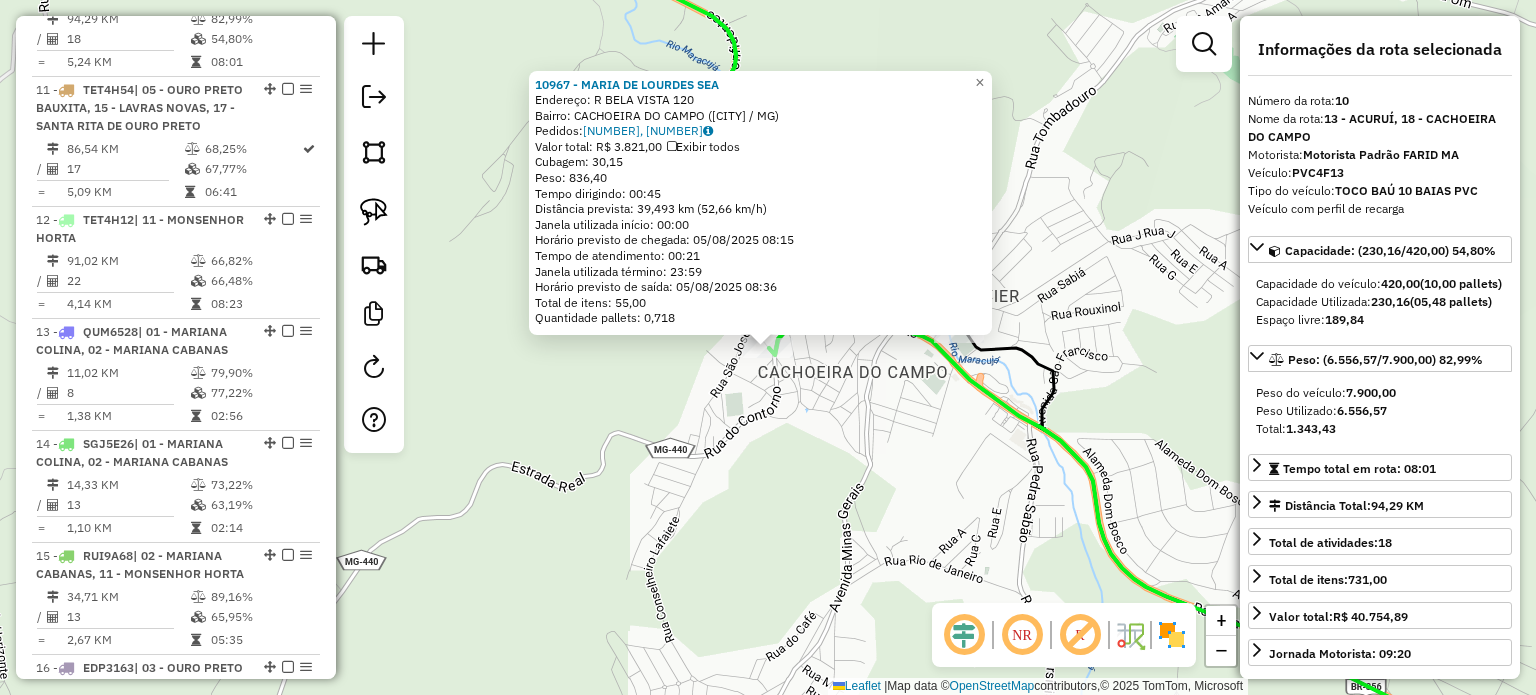click on "10967 - [FIRST] [LAST]  Endereço: R   [STREET_NAME]                    [NUMBER]   Bairro: [NEIGHBORHOOD] ([CITY] / [STATE])   Pedidos:  04393320, 04393321   Valor total: R$ 3.821,00   Exibir todos   Cubagem: 30,15  Peso: 836,40  Tempo dirigindo: 00:45   Distância prevista: 39,493 km (52,66 km/h)   Janela utilizada início: 00:00   Horário previsto de chegada: 05/08/2025 08:15   Tempo de atendimento: 00:21   Janela utilizada término: 23:59   Horário previsto de saída: 05/08/2025 08:36   Total de itens: 55,00   Quantidade pallets: 0,718  × Janela de atendimento Grade de atendimento Capacidade Transportadoras Veículos Cliente Pedidos  Rotas Selecione os dias de semana para filtrar as janelas de atendimento  Seg   Ter   Qua   Qui   Sex   Sáb   Dom  Informe o período da janela de atendimento: De: Até:  Filtrar exatamente a janela do cliente  Considerar janela de atendimento padrão  Selecione os dias de semana para filtrar as grades de atendimento  Seg   Ter   Qua   Qui   Sex   Sáb   Dom   De:   De:" 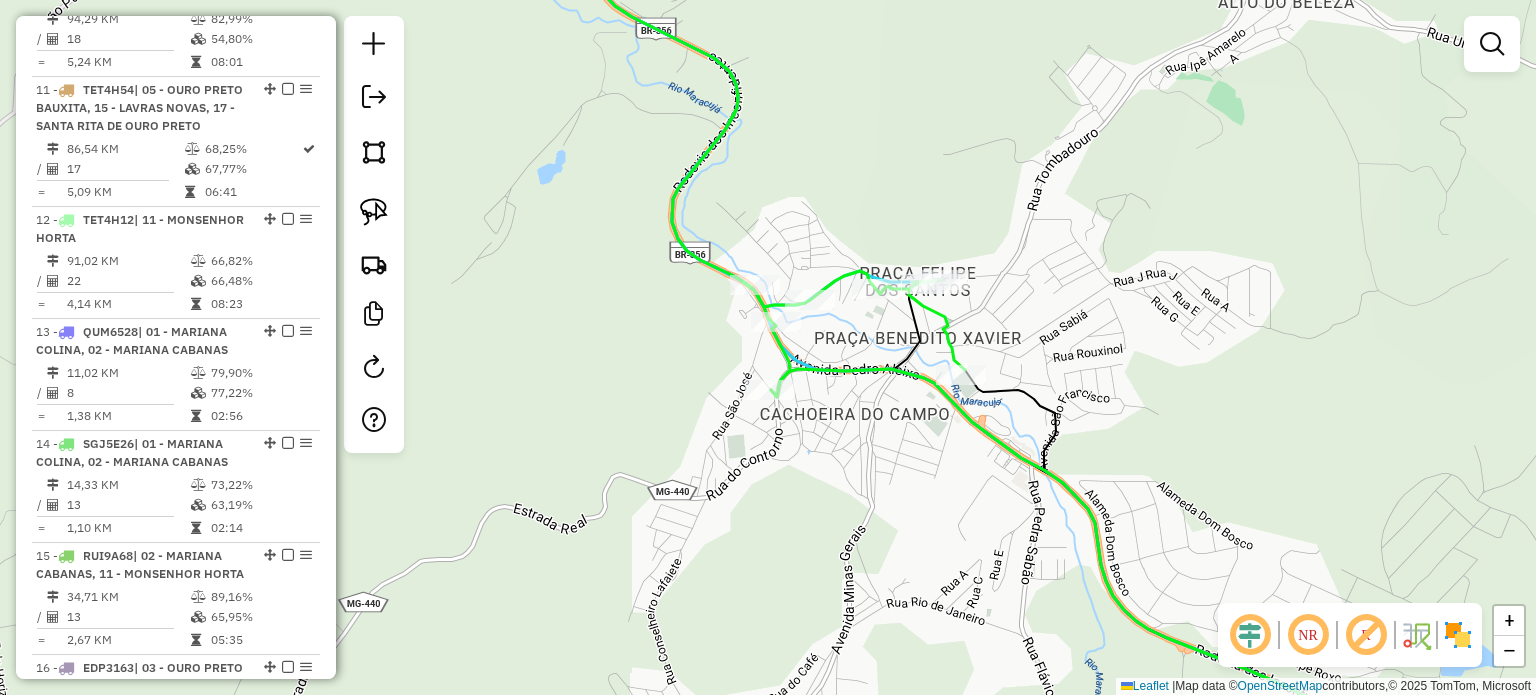 drag, startPoint x: 850, startPoint y: 410, endPoint x: 852, endPoint y: 445, distance: 35.057095 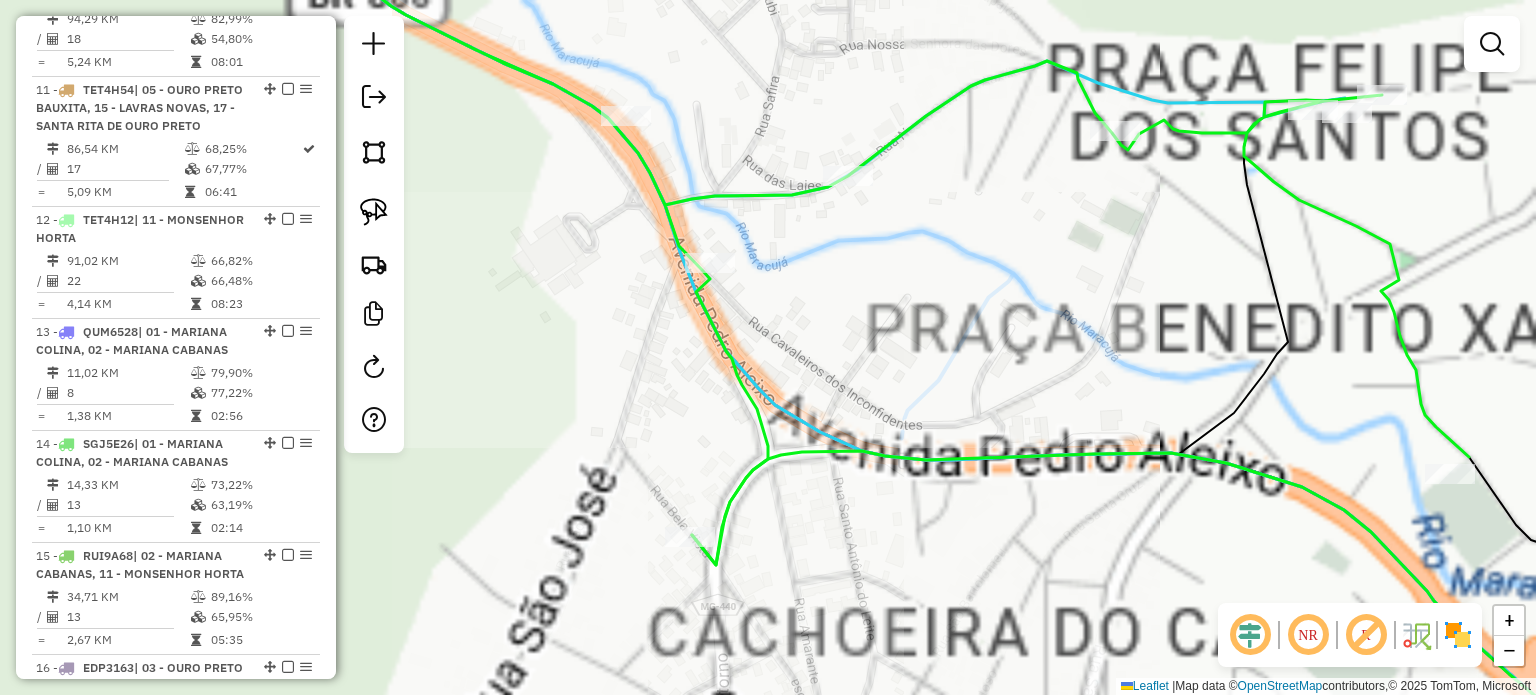 click on "Janela de atendimento Grade de atendimento Capacidade Transportadoras Veículos Cliente Pedidos  Rotas Selecione os dias de semana para filtrar as janelas de atendimento  Seg   Ter   Qua   Qui   Sex   Sáb   Dom  Informe o período da janela de atendimento: De: Até:  Filtrar exatamente a janela do cliente  Considerar janela de atendimento padrão  Selecione os dias de semana para filtrar as grades de atendimento  Seg   Ter   Qua   Qui   Sex   Sáb   Dom   Considerar clientes sem dia de atendimento cadastrado  Clientes fora do dia de atendimento selecionado Filtrar as atividades entre os valores definidos abaixo:  Peso mínimo:   Peso máximo:   Cubagem mínima:   Cubagem máxima:   De:   Até:  Filtrar as atividades entre o tempo de atendimento definido abaixo:  De:   Até:   Considerar capacidade total dos clientes não roteirizados Transportadora: Selecione um ou mais itens Tipo de veículo: Selecione um ou mais itens Veículo: Selecione um ou mais itens Motorista: Selecione um ou mais itens Nome: Rótulo:" 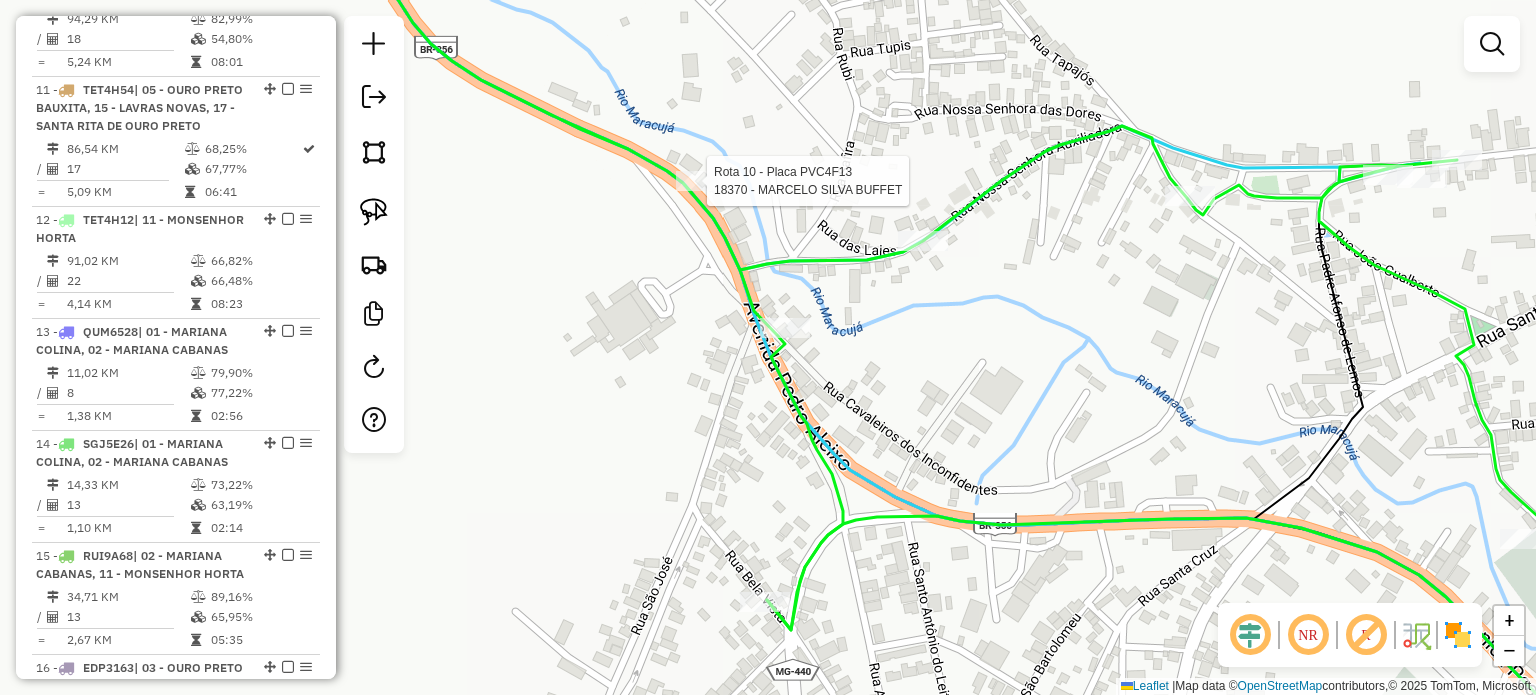 select on "**********" 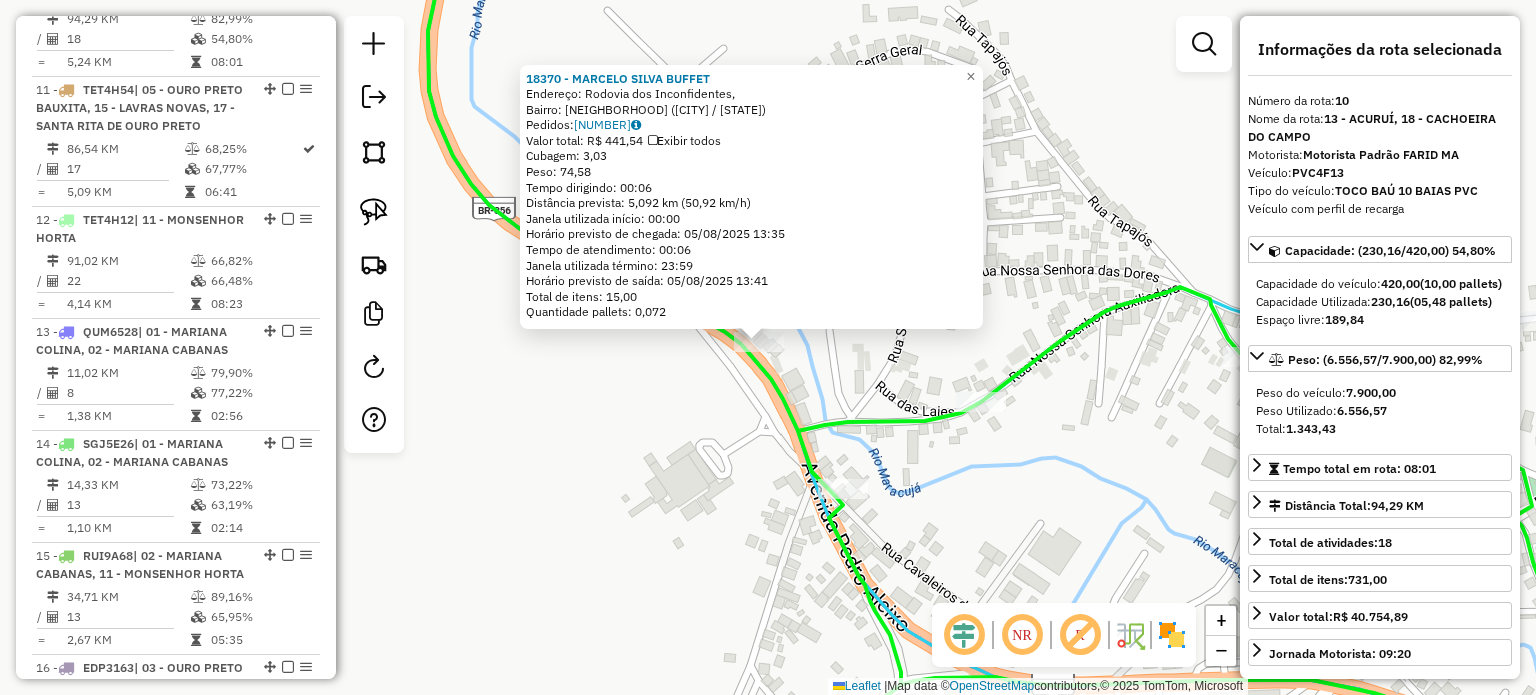 drag, startPoint x: 950, startPoint y: 547, endPoint x: 911, endPoint y: 523, distance: 45.79301 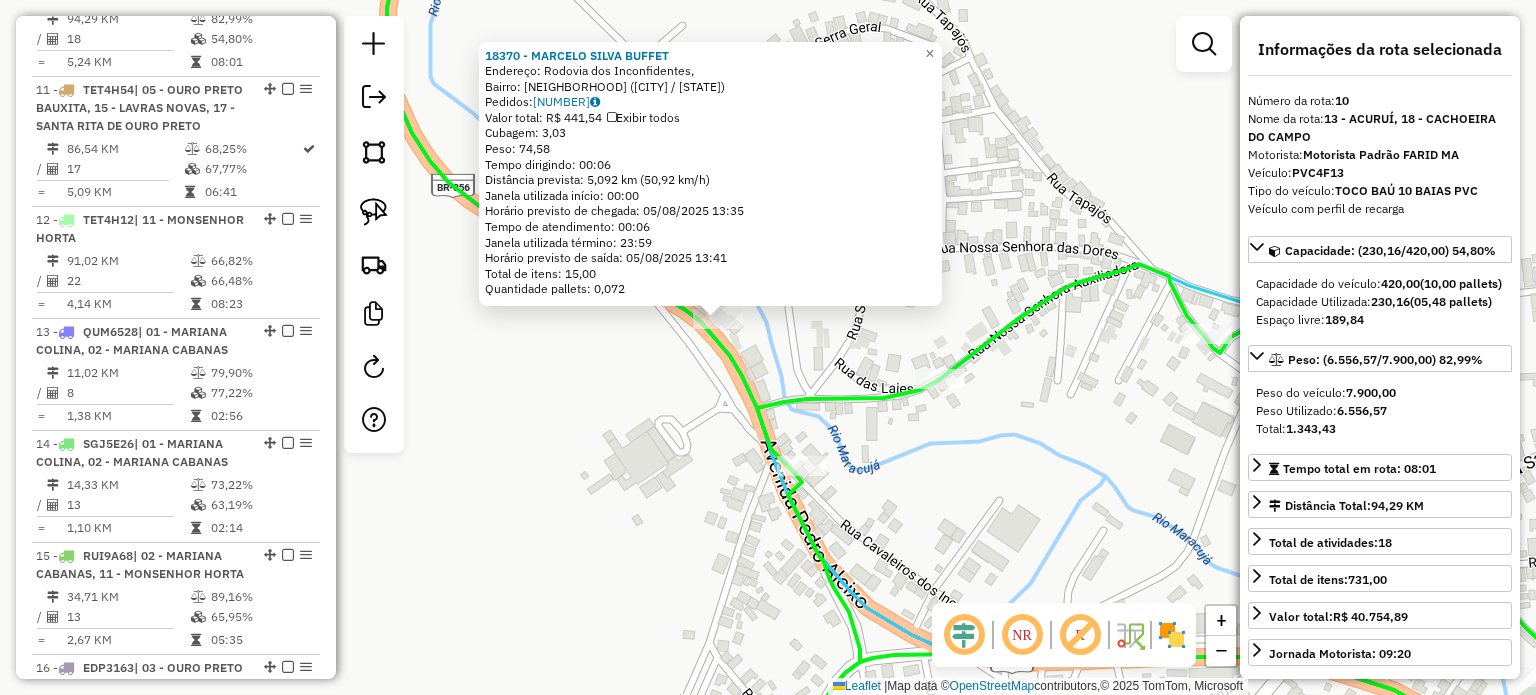 click on "18370 - [NAME] Endereço: Rodovia dos Inconfidentes, Bairro: Cachoeira do Campo ([CITY] / MG) Pedidos: [PHONE] Valor total: R$ 441,54 Exibir todos Cubagem: 3,03 Peso: 74,58 Tempo dirigindo: 00:06 Distância prevista: 5,092 km (50,92 km/h) Janela utilizada início: 00:00 Horário previsto de chegada: 05/08/2025 13:35 Tempo de atendimento: 00:06 Janela utilizada término: 23:59 Horário previsto de saída: 05/08/2025 13:41 Total de itens: 15,00 Quantidade pallets: 0,072 × Janela de atendimento Grade de atendimento Capacidade Transportadoras Veículos Cliente Pedidos Rotas Selecione os dias de semana para filtrar as janelas de atendimento Seg Ter Qua Qui Sex Sáb Dom Informe o período da janela de atendimento: De: Até: Filtrar exatamente a janela do cliente Considerar janela de atendimento padrão Selecione os dias de semana para filtrar as grades de atendimento Seg Ter Qua Qui Sex Sáb Dom Peso mínimo: Peso máximo: De:" 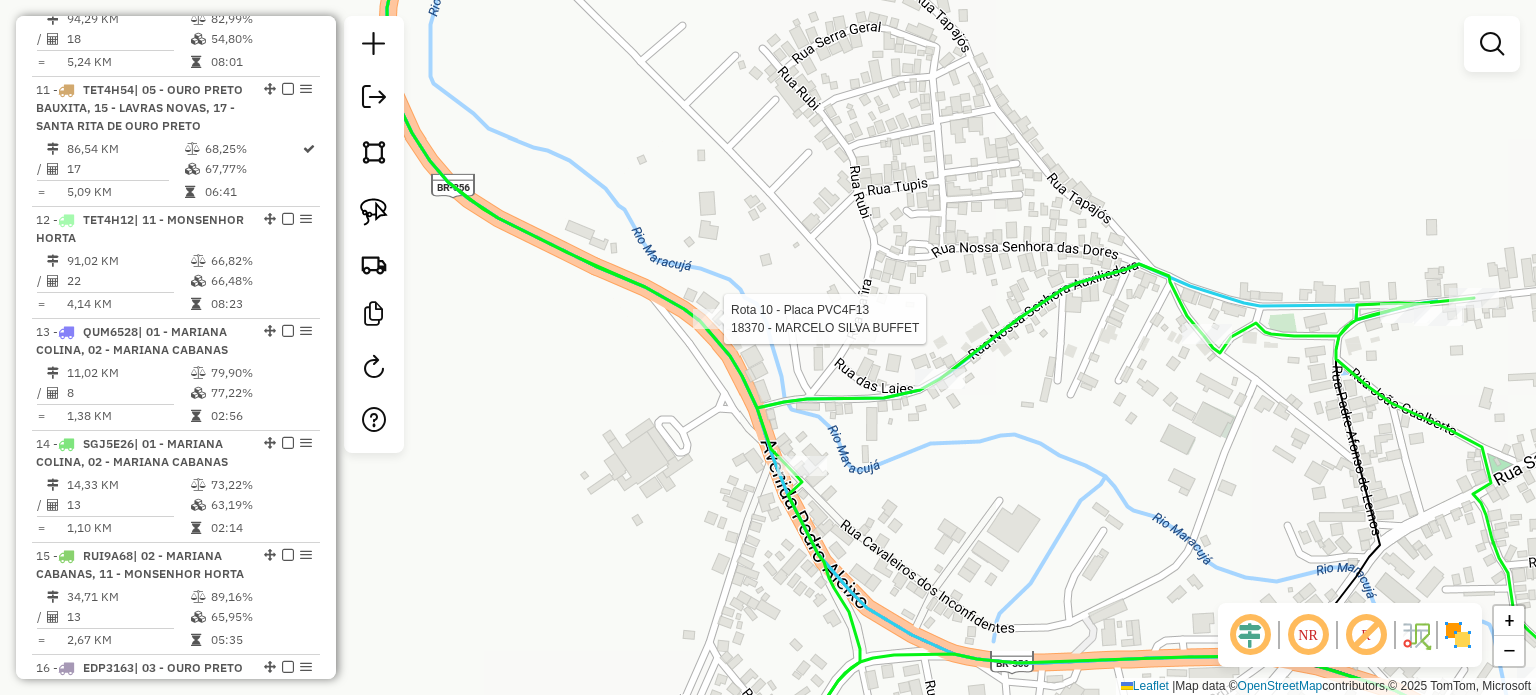 select on "**********" 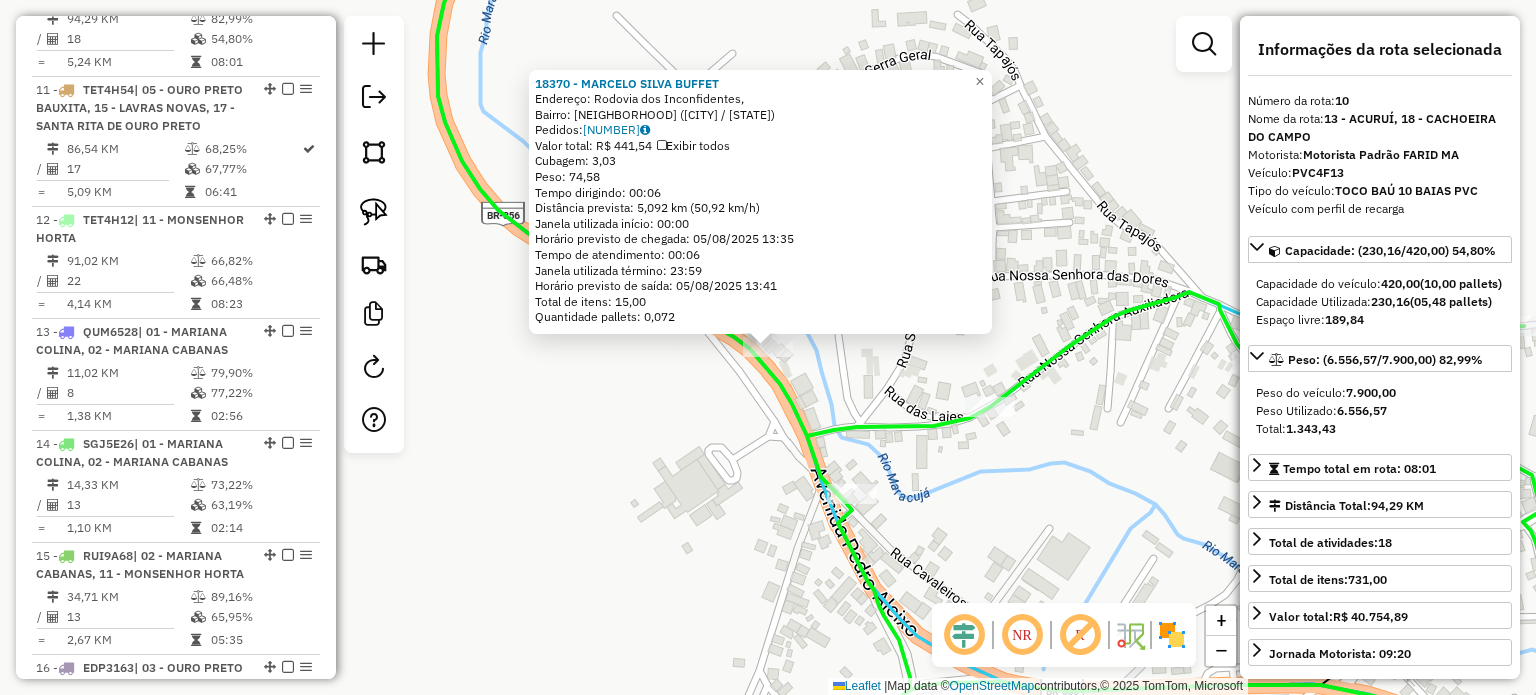 click on "18370 - [NAME] Endereço: Rodovia dos Inconfidentes, Bairro: Cachoeira do Campo ([CITY] / MG) Pedidos: [PHONE] Valor total: R$ 441,54 Exibir todos Cubagem: 3,03 Peso: 74,58 Tempo dirigindo: 00:06 Distância prevista: 5,092 km (50,92 km/h) Janela utilizada início: 00:00 Horário previsto de chegada: 05/08/2025 13:35 Tempo de atendimento: 00:06 Janela utilizada término: 23:59 Horário previsto de saída: 05/08/2025 13:41 Total de itens: 15,00 Quantidade pallets: 0,072 × Janela de atendimento Grade de atendimento Capacidade Transportadoras Veículos Cliente Pedidos Rotas Selecione os dias de semana para filtrar as janelas de atendimento Seg Ter Qua Qui Sex Sáb Dom Informe o período da janela de atendimento: De: Até: Filtrar exatamente a janela do cliente Considerar janela de atendimento padrão Selecione os dias de semana para filtrar as grades de atendimento Seg Ter Qua Qui Sex Sáb Dom Peso mínimo: Peso máximo: De:" 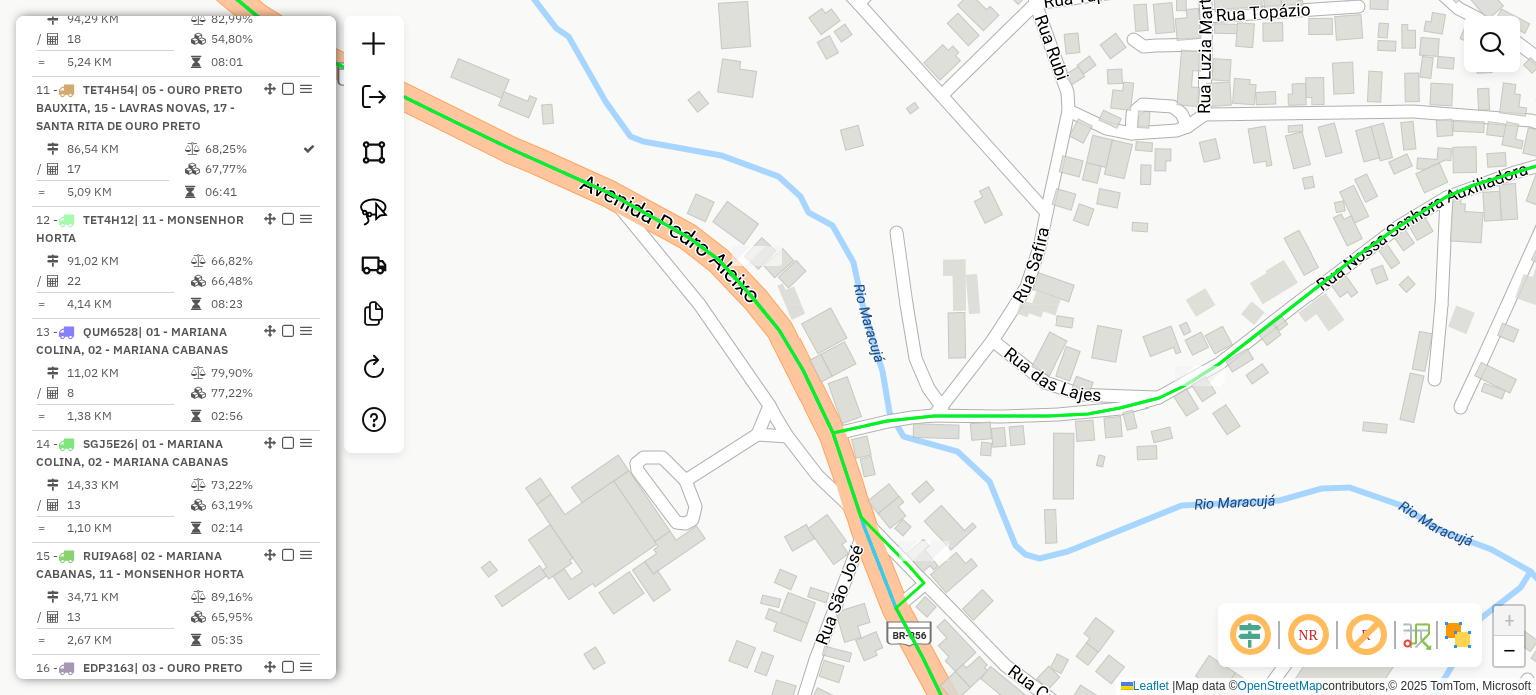 click 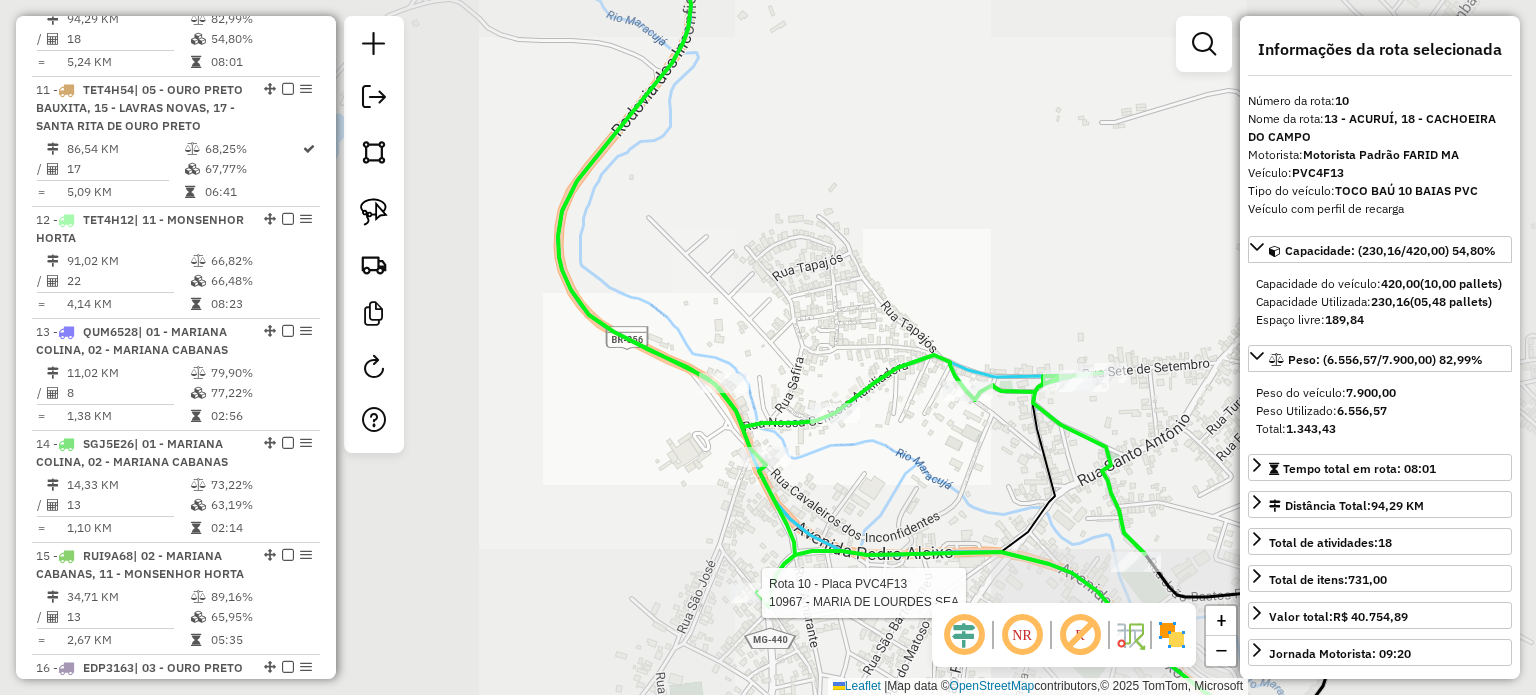 drag, startPoint x: 735, startPoint y: 448, endPoint x: 733, endPoint y: 395, distance: 53.037724 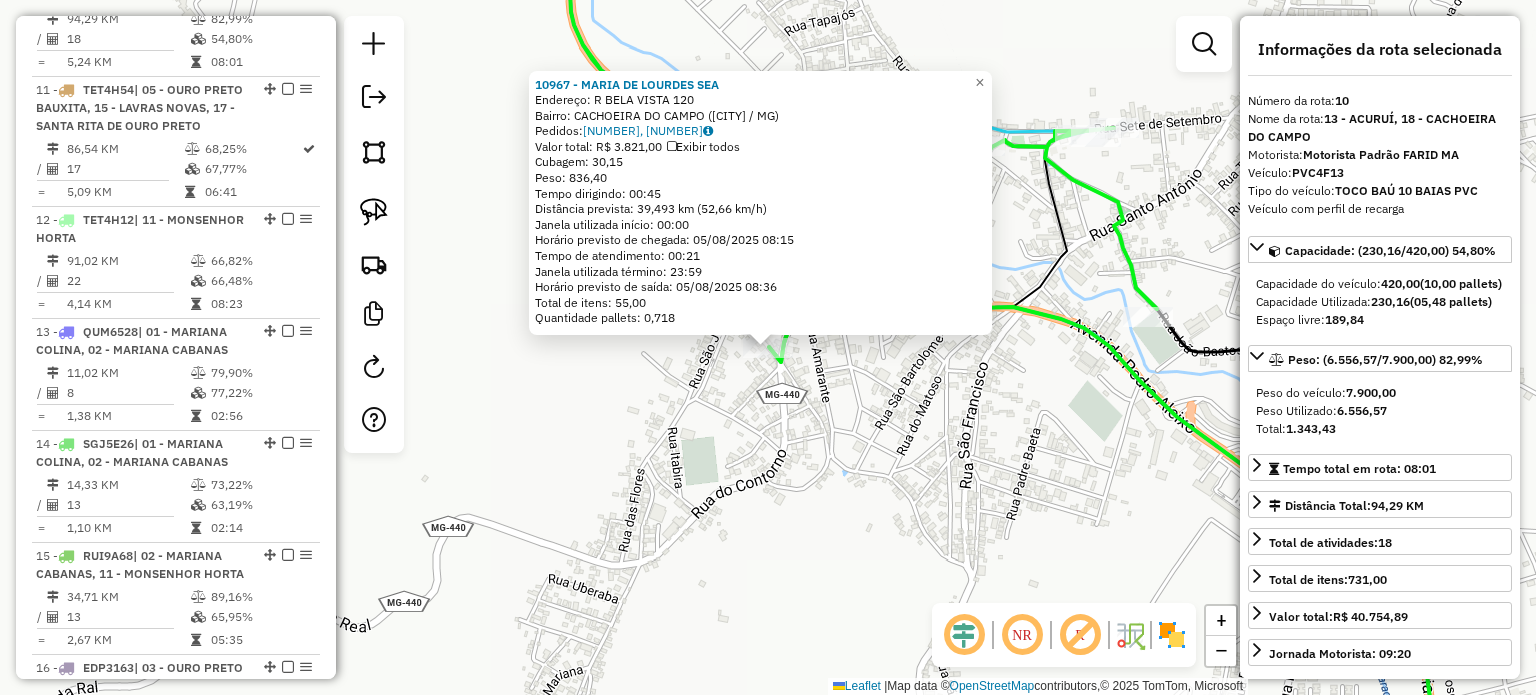 click on "10967 - [FIRST] [LAST]  Endereço: R   [STREET_NAME]                    [NUMBER]   Bairro: [NEIGHBORHOOD] ([CITY] / [STATE])   Pedidos:  04393320, 04393321   Valor total: R$ 3.821,00   Exibir todos   Cubagem: 30,15  Peso: 836,40  Tempo dirigindo: 00:45   Distância prevista: 39,493 km (52,66 km/h)   Janela utilizada início: 00:00   Horário previsto de chegada: 05/08/2025 08:15   Tempo de atendimento: 00:21   Janela utilizada término: 23:59   Horário previsto de saída: 05/08/2025 08:36   Total de itens: 55,00   Quantidade pallets: 0,718  × Janela de atendimento Grade de atendimento Capacidade Transportadoras Veículos Cliente Pedidos  Rotas Selecione os dias de semana para filtrar as janelas de atendimento  Seg   Ter   Qua   Qui   Sex   Sáb   Dom  Informe o período da janela de atendimento: De: Até:  Filtrar exatamente a janela do cliente  Considerar janela de atendimento padrão  Selecione os dias de semana para filtrar as grades de atendimento  Seg   Ter   Qua   Qui   Sex   Sáb   Dom   De:   De:" 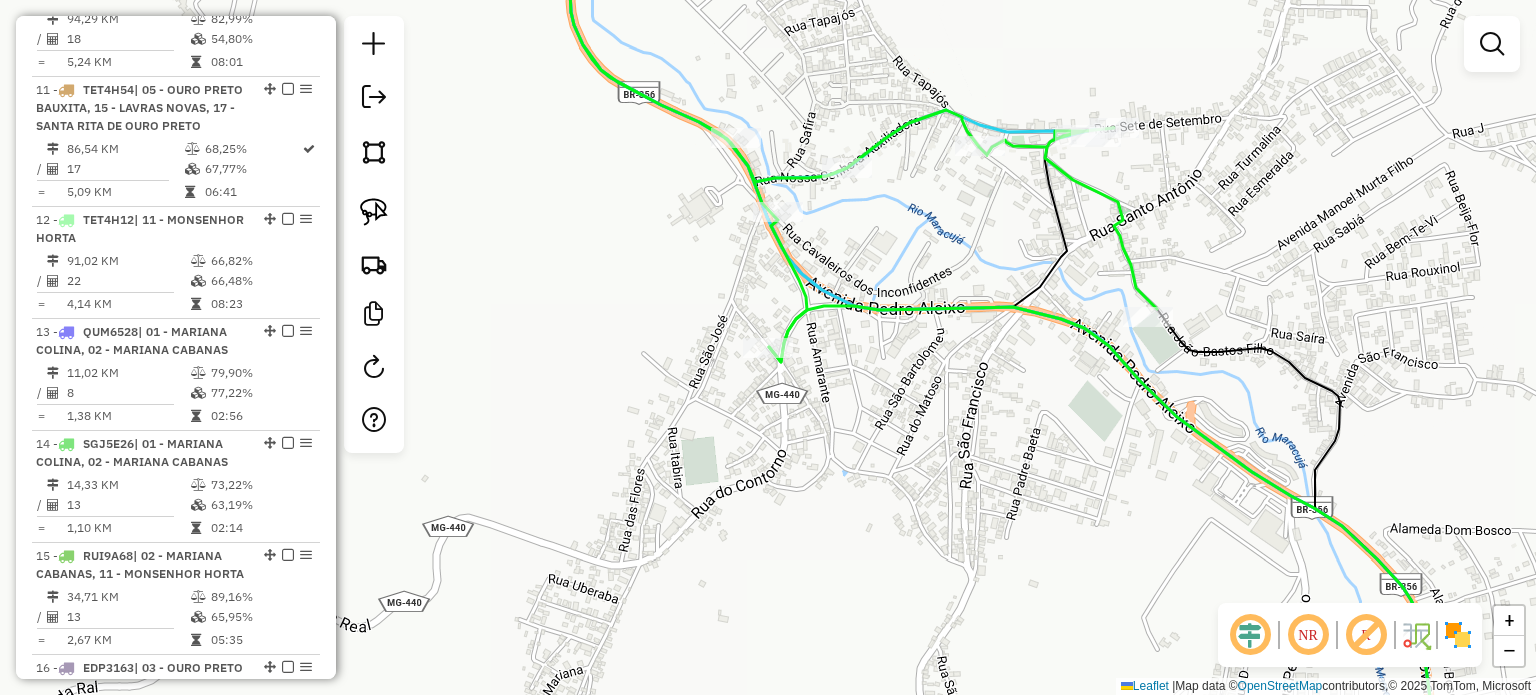 click 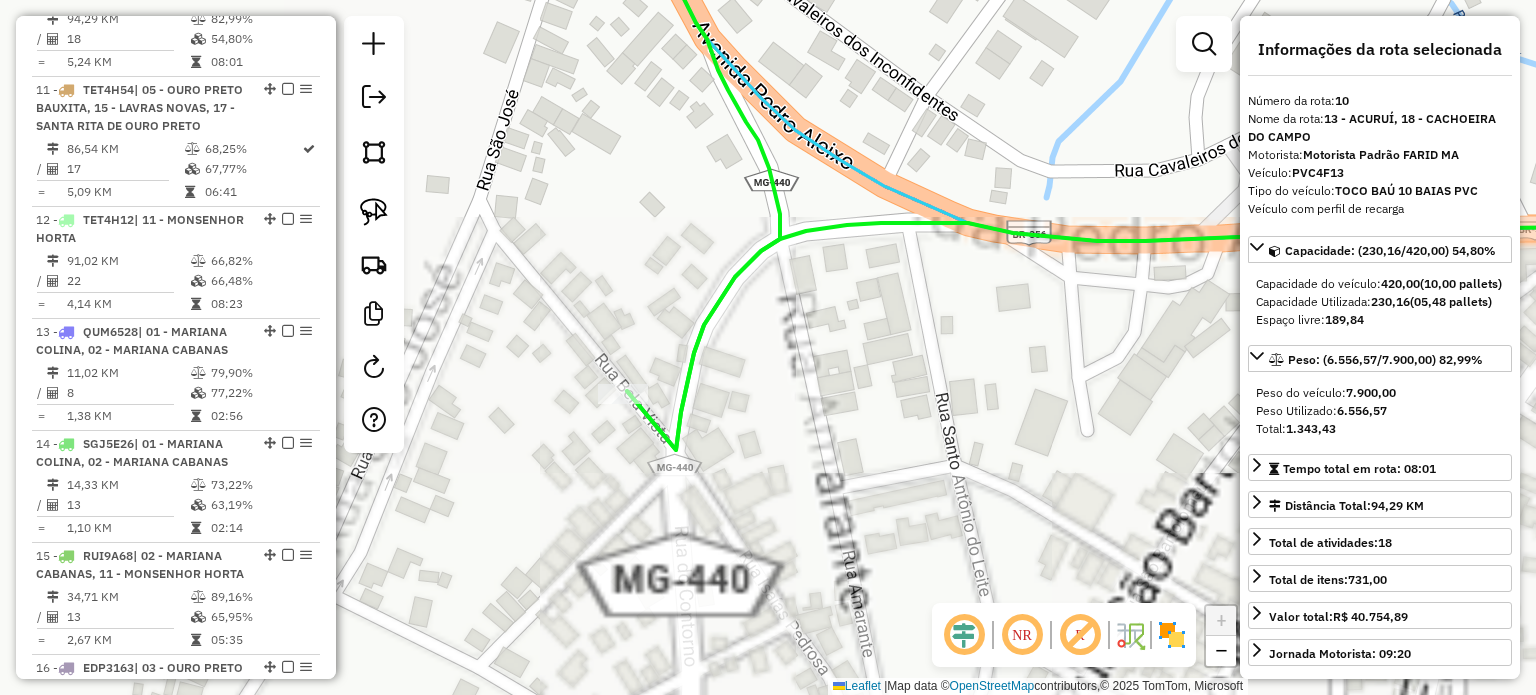 click 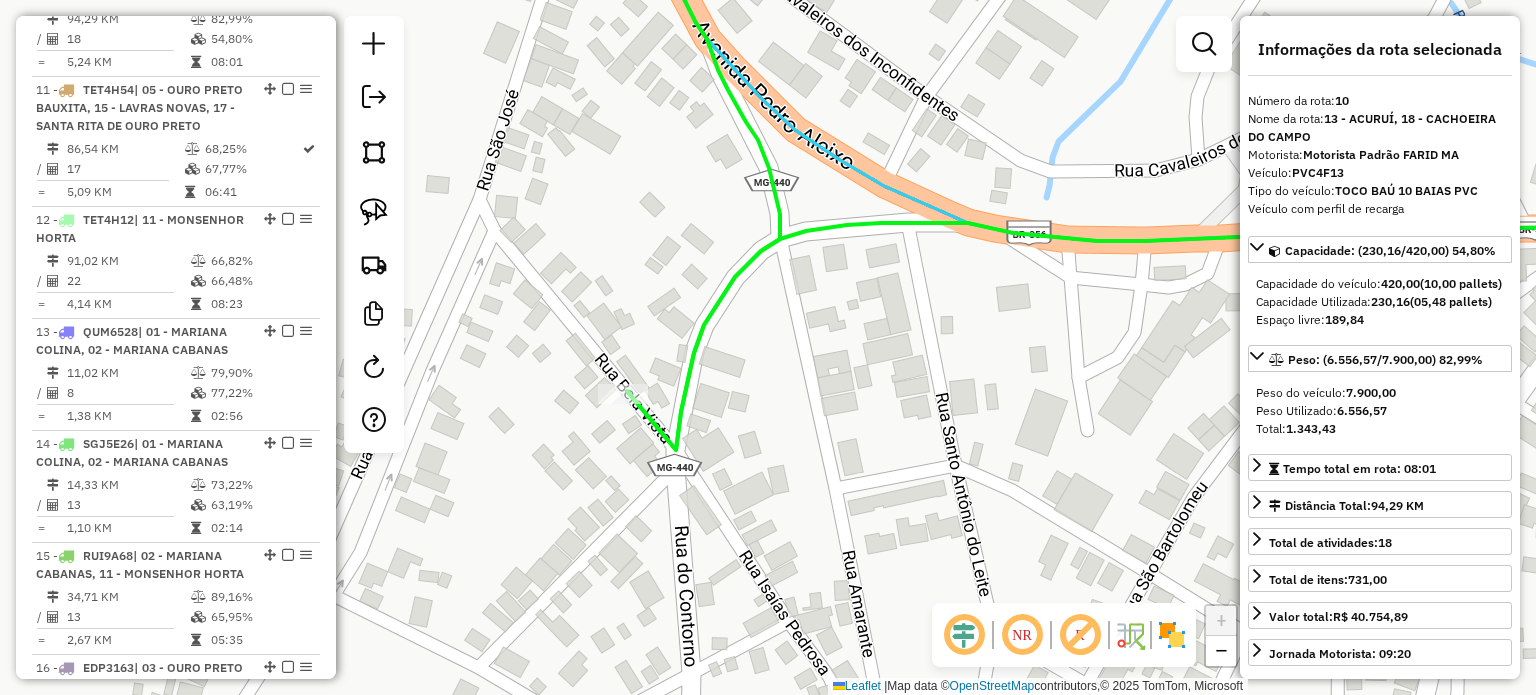 click on "Janela de atendimento Grade de atendimento Capacidade Transportadoras Veículos Cliente Pedidos  Rotas Selecione os dias de semana para filtrar as janelas de atendimento  Seg   Ter   Qua   Qui   Sex   Sáb   Dom  Informe o período da janela de atendimento: De: Até:  Filtrar exatamente a janela do cliente  Considerar janela de atendimento padrão  Selecione os dias de semana para filtrar as grades de atendimento  Seg   Ter   Qua   Qui   Sex   Sáb   Dom   Considerar clientes sem dia de atendimento cadastrado  Clientes fora do dia de atendimento selecionado Filtrar as atividades entre os valores definidos abaixo:  Peso mínimo:   Peso máximo:   Cubagem mínima:   Cubagem máxima:   De:   Até:  Filtrar as atividades entre o tempo de atendimento definido abaixo:  De:   Até:   Considerar capacidade total dos clientes não roteirizados Transportadora: Selecione um ou mais itens Tipo de veículo: Selecione um ou mais itens Veículo: Selecione um ou mais itens Motorista: Selecione um ou mais itens Nome: Rótulo:" 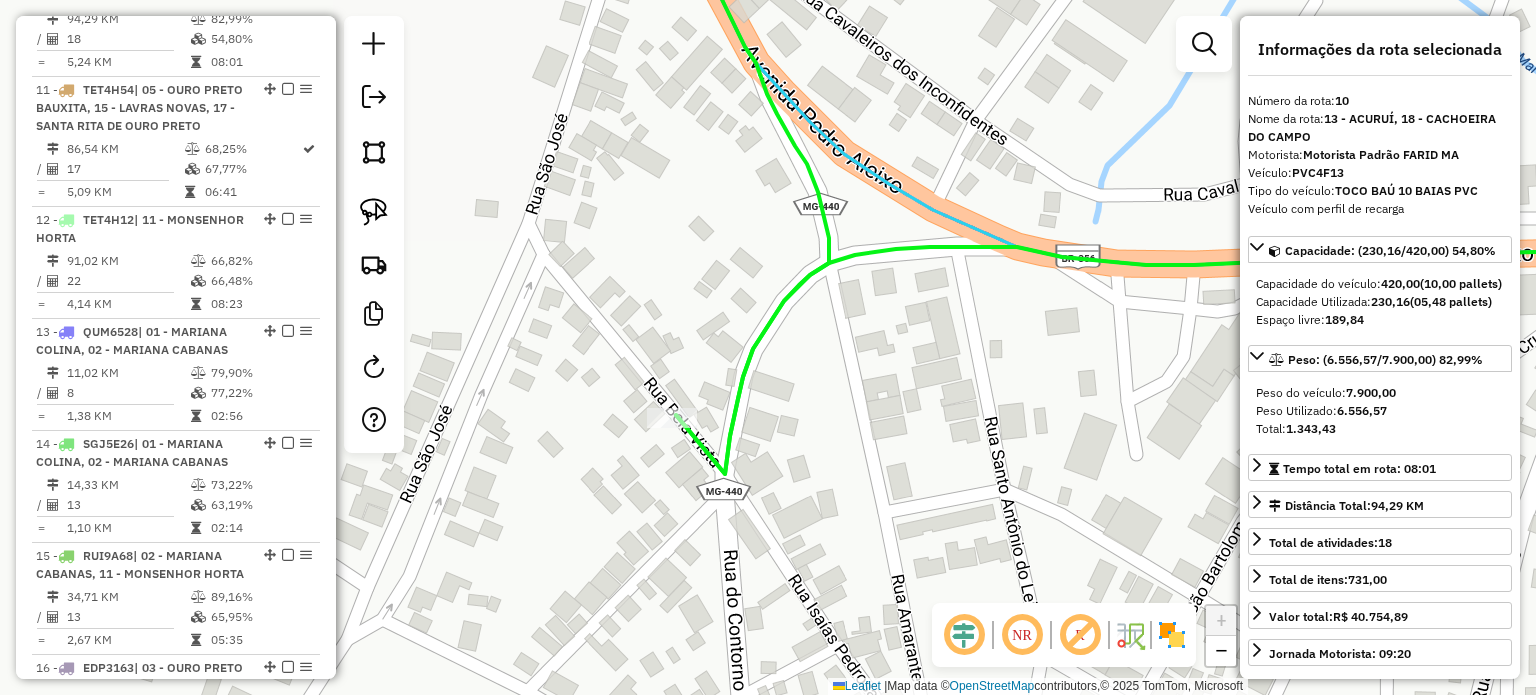 click on "Janela de atendimento Grade de atendimento Capacidade Transportadoras Veículos Cliente Pedidos  Rotas Selecione os dias de semana para filtrar as janelas de atendimento  Seg   Ter   Qua   Qui   Sex   Sáb   Dom  Informe o período da janela de atendimento: De: Até:  Filtrar exatamente a janela do cliente  Considerar janela de atendimento padrão  Selecione os dias de semana para filtrar as grades de atendimento  Seg   Ter   Qua   Qui   Sex   Sáb   Dom   Considerar clientes sem dia de atendimento cadastrado  Clientes fora do dia de atendimento selecionado Filtrar as atividades entre os valores definidos abaixo:  Peso mínimo:   Peso máximo:   Cubagem mínima:   Cubagem máxima:   De:   Até:  Filtrar as atividades entre o tempo de atendimento definido abaixo:  De:   Até:   Considerar capacidade total dos clientes não roteirizados Transportadora: Selecione um ou mais itens Tipo de veículo: Selecione um ou mais itens Veículo: Selecione um ou mais itens Motorista: Selecione um ou mais itens Nome: Rótulo:" 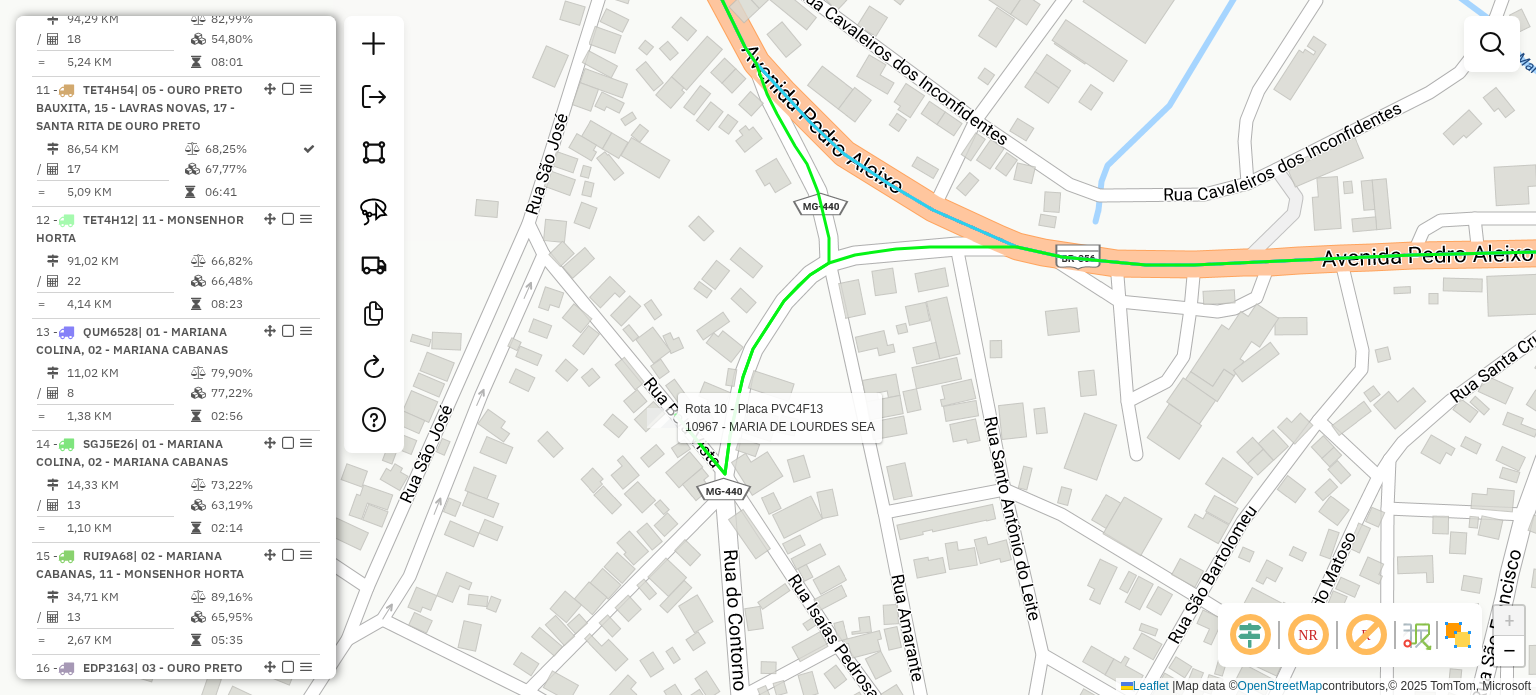 select on "**********" 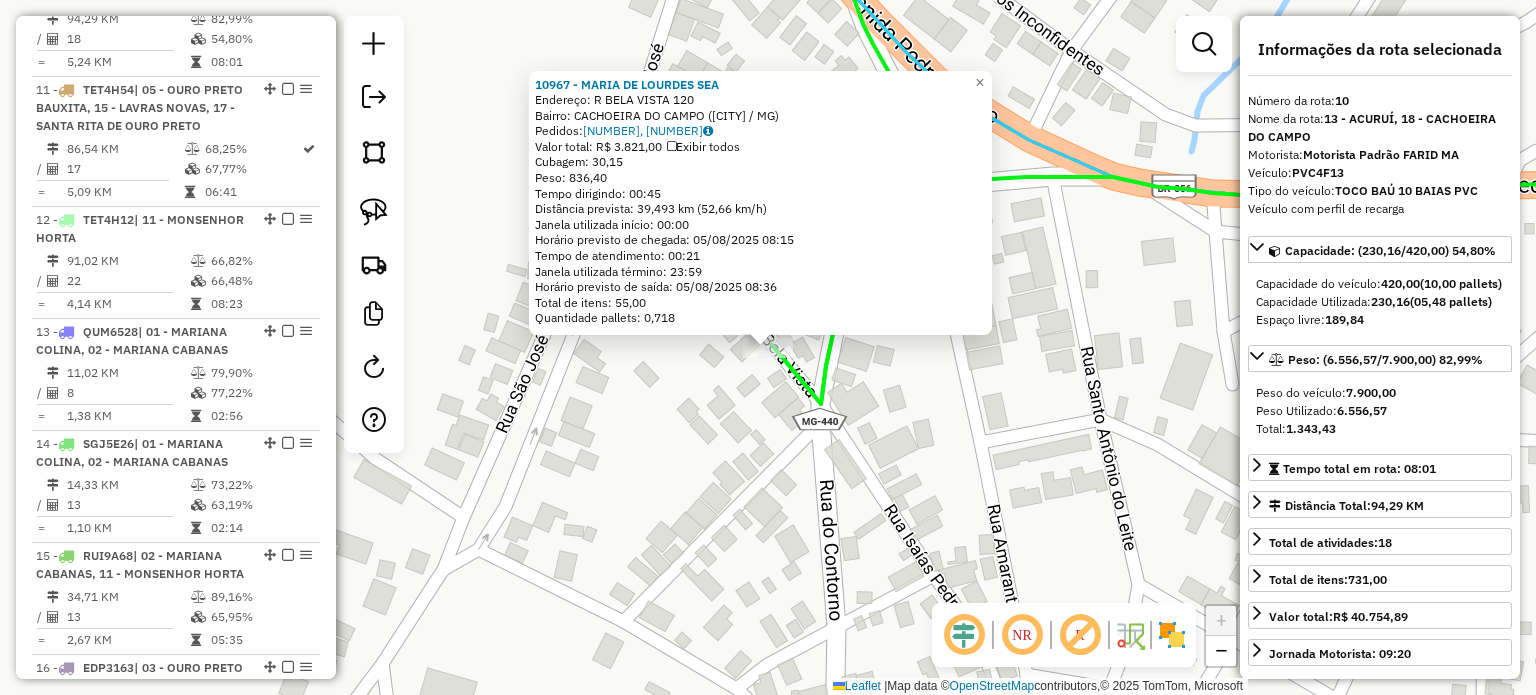 click on "10967 - [FIRST] [LAST]  Endereço: R   [STREET_NAME]                    [NUMBER]   Bairro: [NEIGHBORHOOD] ([CITY] / [STATE])   Pedidos:  04393320, 04393321   Valor total: R$ 3.821,00   Exibir todos   Cubagem: 30,15  Peso: 836,40  Tempo dirigindo: 00:45   Distância prevista: 39,493 km (52,66 km/h)   Janela utilizada início: 00:00   Horário previsto de chegada: 05/08/2025 08:15   Tempo de atendimento: 00:21   Janela utilizada término: 23:59   Horário previsto de saída: 05/08/2025 08:36   Total de itens: 55,00   Quantidade pallets: 0,718  × Janela de atendimento Grade de atendimento Capacidade Transportadoras Veículos Cliente Pedidos  Rotas Selecione os dias de semana para filtrar as janelas de atendimento  Seg   Ter   Qua   Qui   Sex   Sáb   Dom  Informe o período da janela de atendimento: De: Até:  Filtrar exatamente a janela do cliente  Considerar janela de atendimento padrão  Selecione os dias de semana para filtrar as grades de atendimento  Seg   Ter   Qua   Qui   Sex   Sáb   Dom   De:   De:" 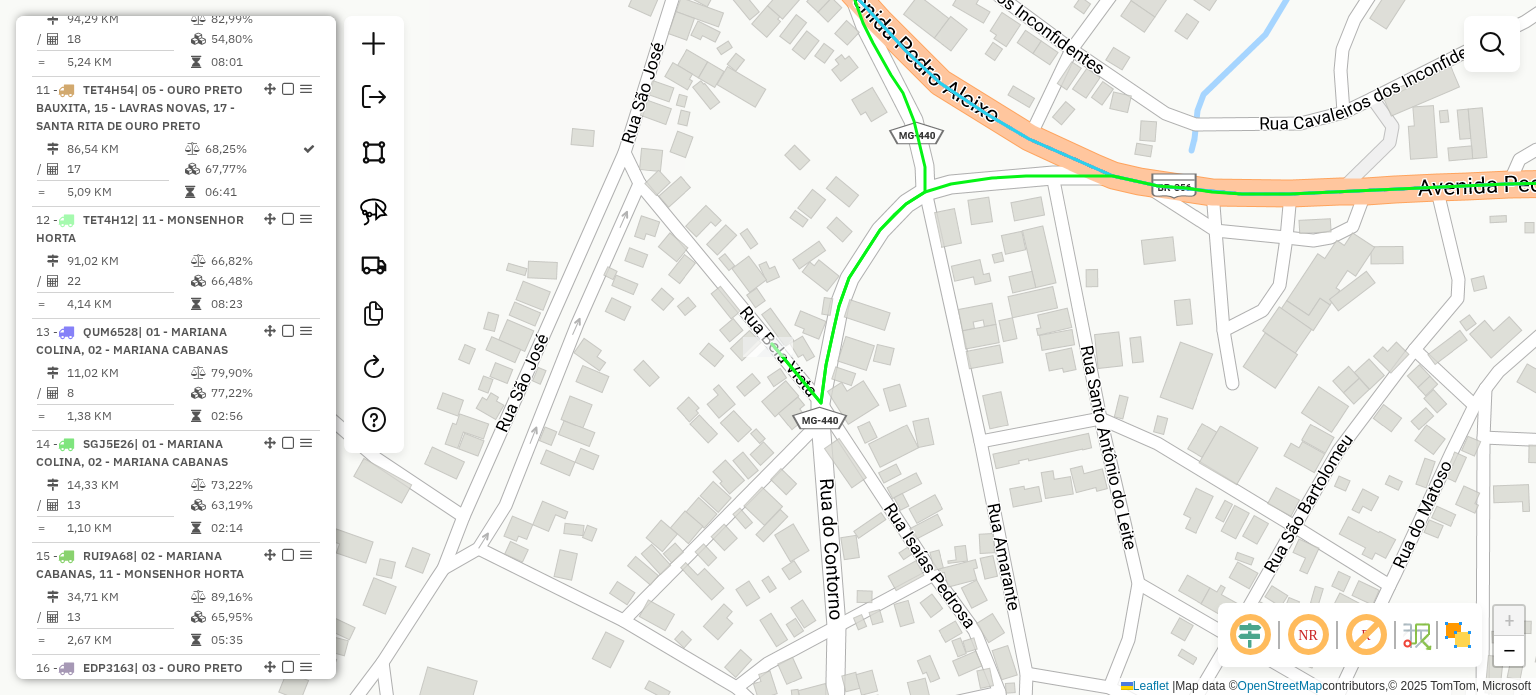 drag, startPoint x: 860, startPoint y: 232, endPoint x: 875, endPoint y: 266, distance: 37.161808 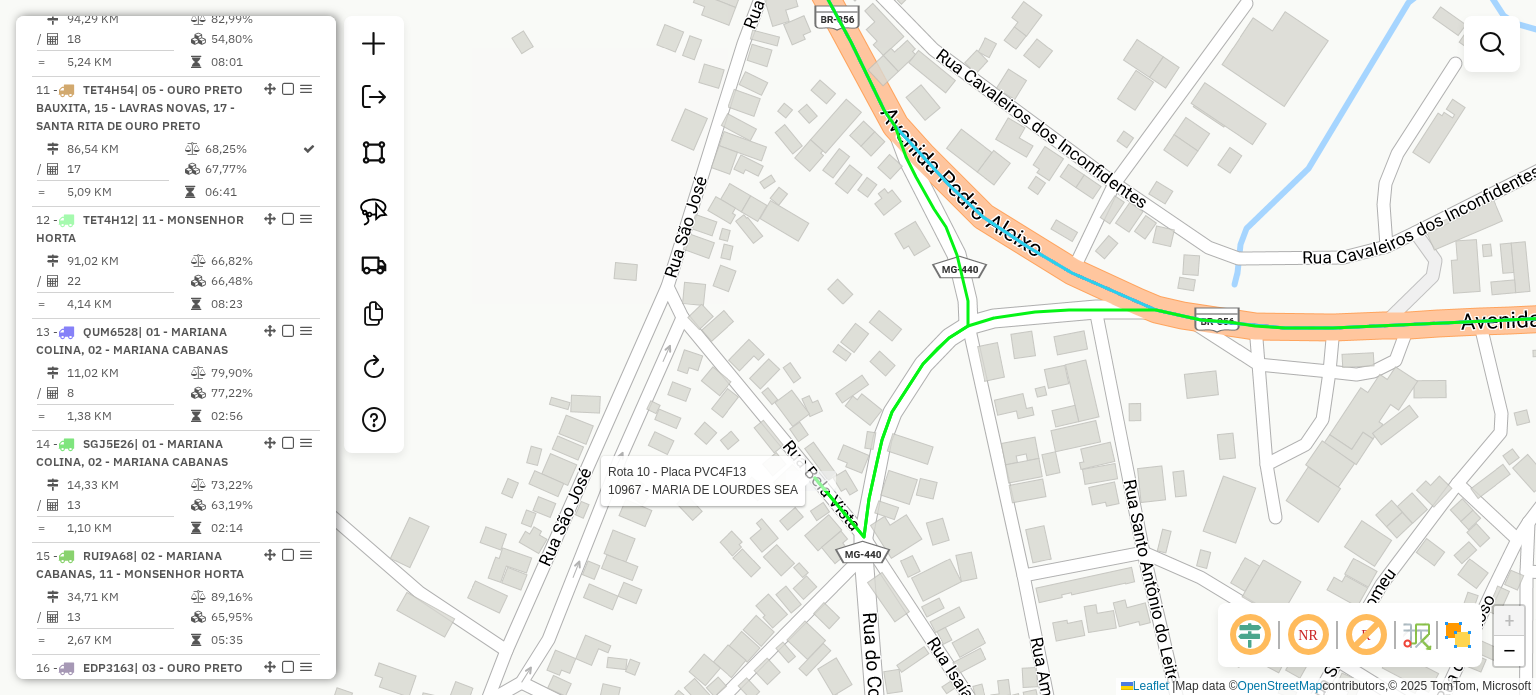 click 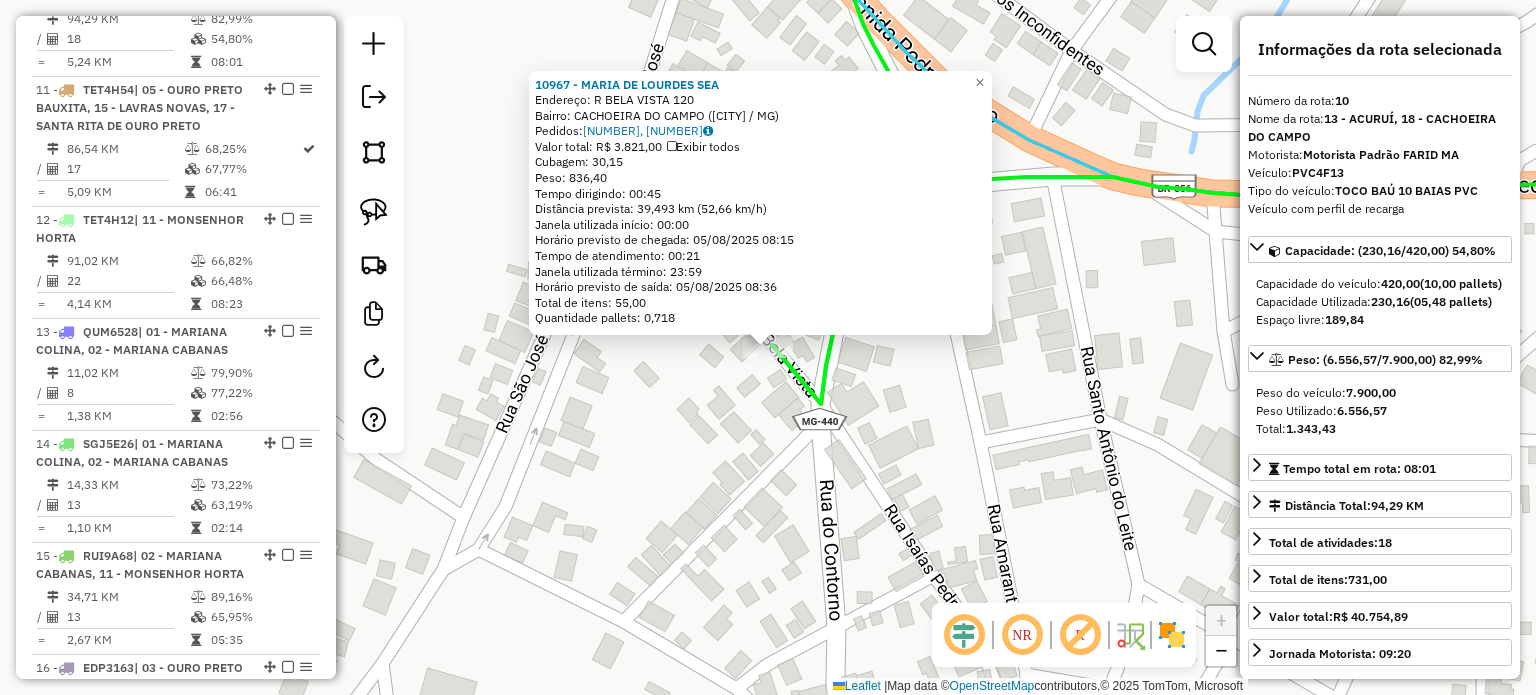 click on "10967 - [FIRST] [LAST]  Endereço: R   [STREET_NAME]                    [NUMBER]   Bairro: [NEIGHBORHOOD] ([CITY] / [STATE])   Pedidos:  04393320, 04393321   Valor total: R$ 3.821,00   Exibir todos   Cubagem: 30,15  Peso: 836,40  Tempo dirigindo: 00:45   Distância prevista: 39,493 km (52,66 km/h)   Janela utilizada início: 00:00   Horário previsto de chegada: 05/08/2025 08:15   Tempo de atendimento: 00:21   Janela utilizada término: 23:59   Horário previsto de saída: 05/08/2025 08:36   Total de itens: 55,00   Quantidade pallets: 0,718  × Janela de atendimento Grade de atendimento Capacidade Transportadoras Veículos Cliente Pedidos  Rotas Selecione os dias de semana para filtrar as janelas de atendimento  Seg   Ter   Qua   Qui   Sex   Sáb   Dom  Informe o período da janela de atendimento: De: Até:  Filtrar exatamente a janela do cliente  Considerar janela de atendimento padrão  Selecione os dias de semana para filtrar as grades de atendimento  Seg   Ter   Qua   Qui   Sex   Sáb   Dom   De:   De:" 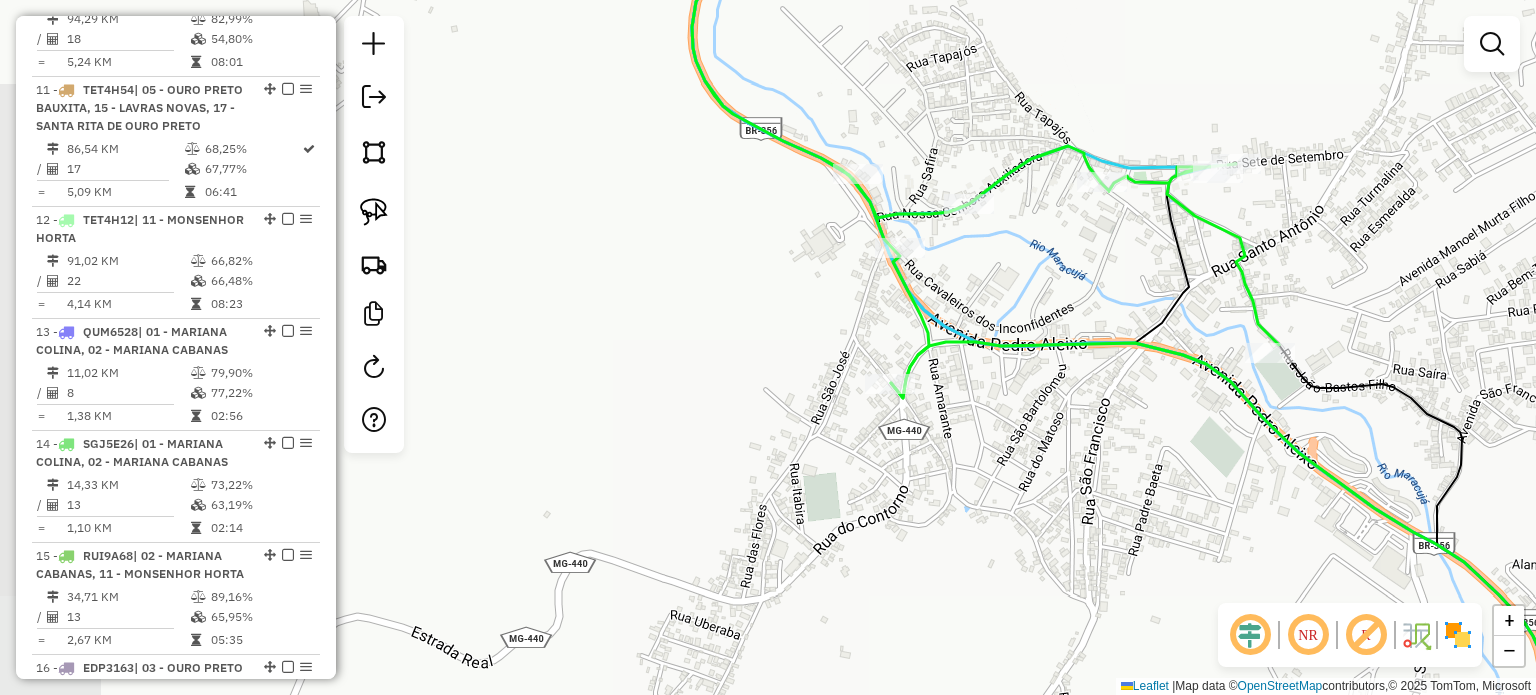 click 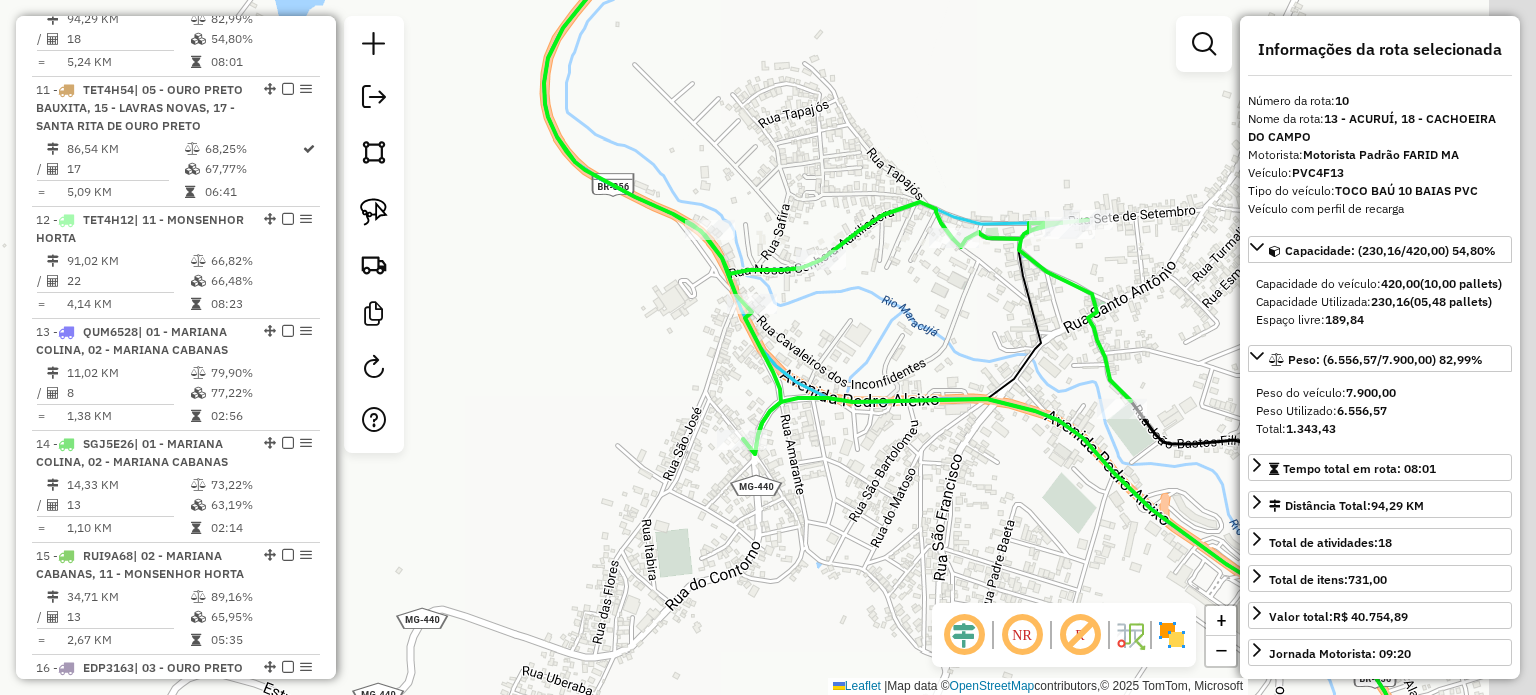 drag, startPoint x: 1068, startPoint y: 427, endPoint x: 923, endPoint y: 481, distance: 154.72879 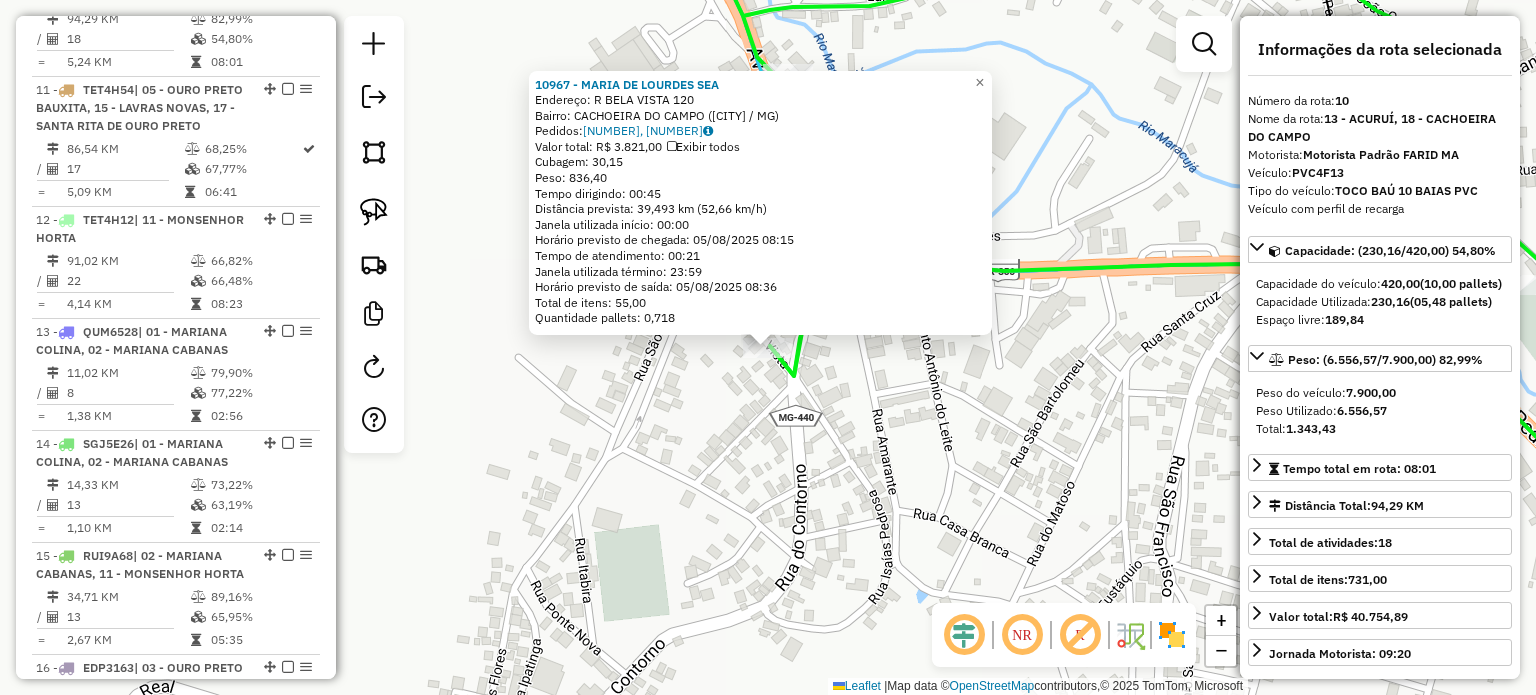 click on "10967 - [FIRST] [LAST]  Endereço: R   [STREET_NAME]                    [NUMBER]   Bairro: [NEIGHBORHOOD] ([CITY] / [STATE])   Pedidos:  04393320, 04393321   Valor total: R$ 3.821,00   Exibir todos   Cubagem: 30,15  Peso: 836,40  Tempo dirigindo: 00:45   Distância prevista: 39,493 km (52,66 km/h)   Janela utilizada início: 00:00   Horário previsto de chegada: 05/08/2025 08:15   Tempo de atendimento: 00:21   Janela utilizada término: 23:59   Horário previsto de saída: 05/08/2025 08:36   Total de itens: 55,00   Quantidade pallets: 0,718  × Janela de atendimento Grade de atendimento Capacidade Transportadoras Veículos Cliente Pedidos  Rotas Selecione os dias de semana para filtrar as janelas de atendimento  Seg   Ter   Qua   Qui   Sex   Sáb   Dom  Informe o período da janela de atendimento: De: Até:  Filtrar exatamente a janela do cliente  Considerar janela de atendimento padrão  Selecione os dias de semana para filtrar as grades de atendimento  Seg   Ter   Qua   Qui   Sex   Sáb   Dom   De:   De:" 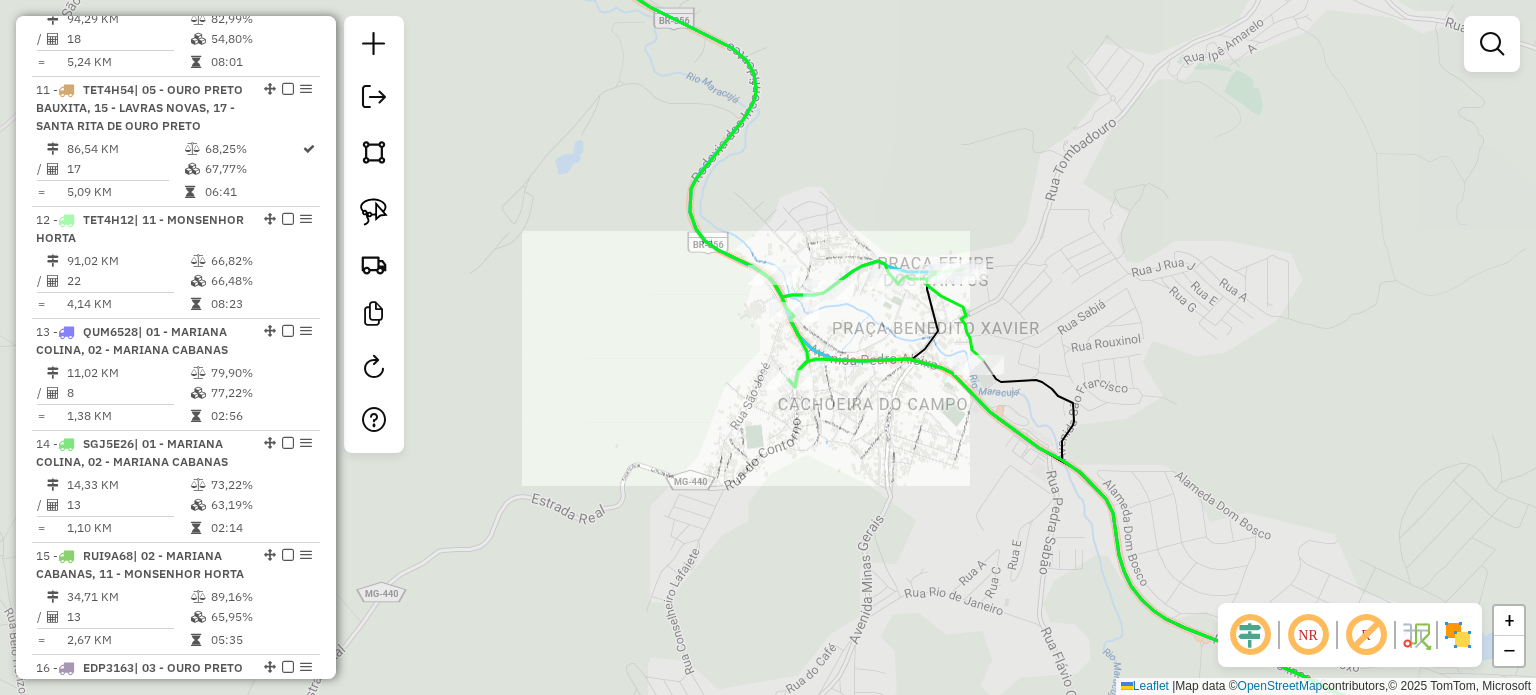 drag, startPoint x: 904, startPoint y: 381, endPoint x: 844, endPoint y: 465, distance: 103.227905 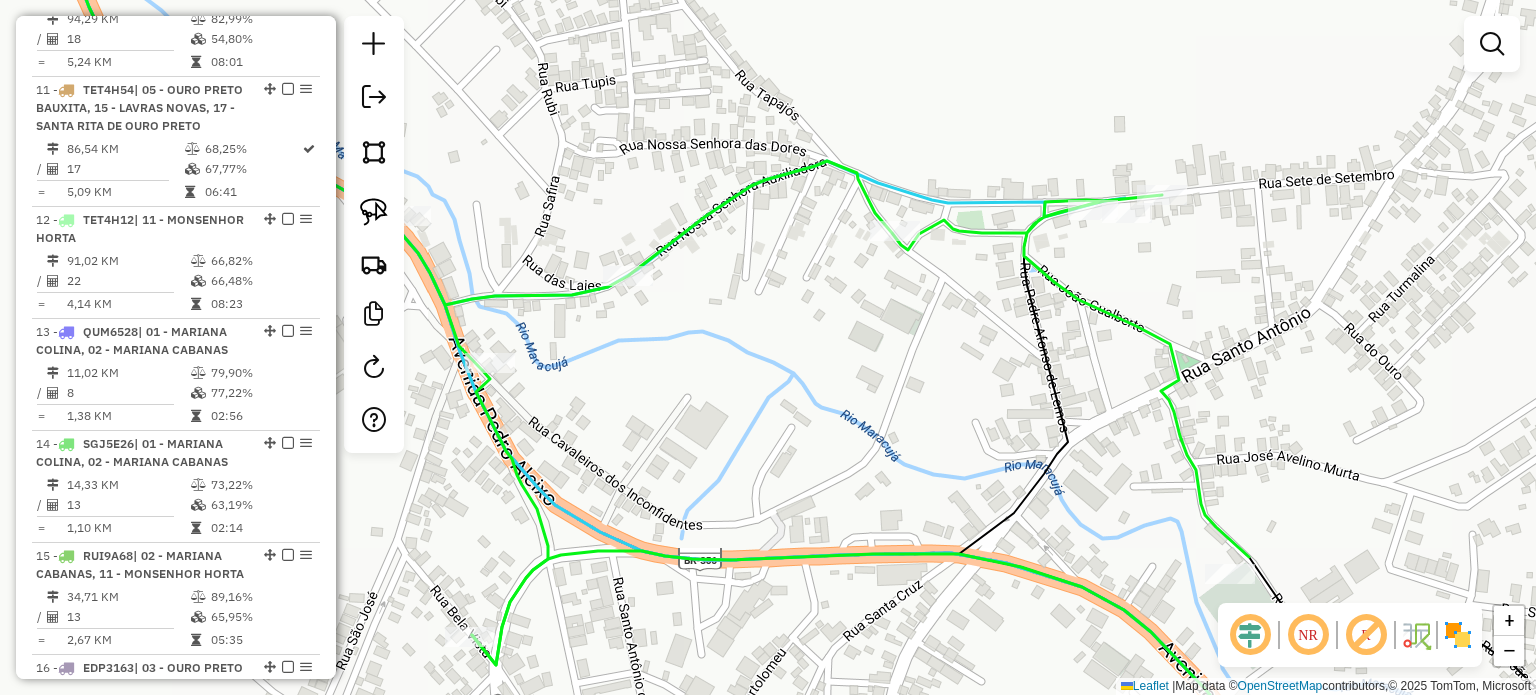 click on "Janela de atendimento Grade de atendimento Capacidade Transportadoras Veículos Cliente Pedidos  Rotas Selecione os dias de semana para filtrar as janelas de atendimento  Seg   Ter   Qua   Qui   Sex   Sáb   Dom  Informe o período da janela de atendimento: De: Até:  Filtrar exatamente a janela do cliente  Considerar janela de atendimento padrão  Selecione os dias de semana para filtrar as grades de atendimento  Seg   Ter   Qua   Qui   Sex   Sáb   Dom   Considerar clientes sem dia de atendimento cadastrado  Clientes fora do dia de atendimento selecionado Filtrar as atividades entre os valores definidos abaixo:  Peso mínimo:   Peso máximo:   Cubagem mínima:   Cubagem máxima:   De:   Até:  Filtrar as atividades entre o tempo de atendimento definido abaixo:  De:   Até:   Considerar capacidade total dos clientes não roteirizados Transportadora: Selecione um ou mais itens Tipo de veículo: Selecione um ou mais itens Veículo: Selecione um ou mais itens Motorista: Selecione um ou mais itens Nome: Rótulo:" 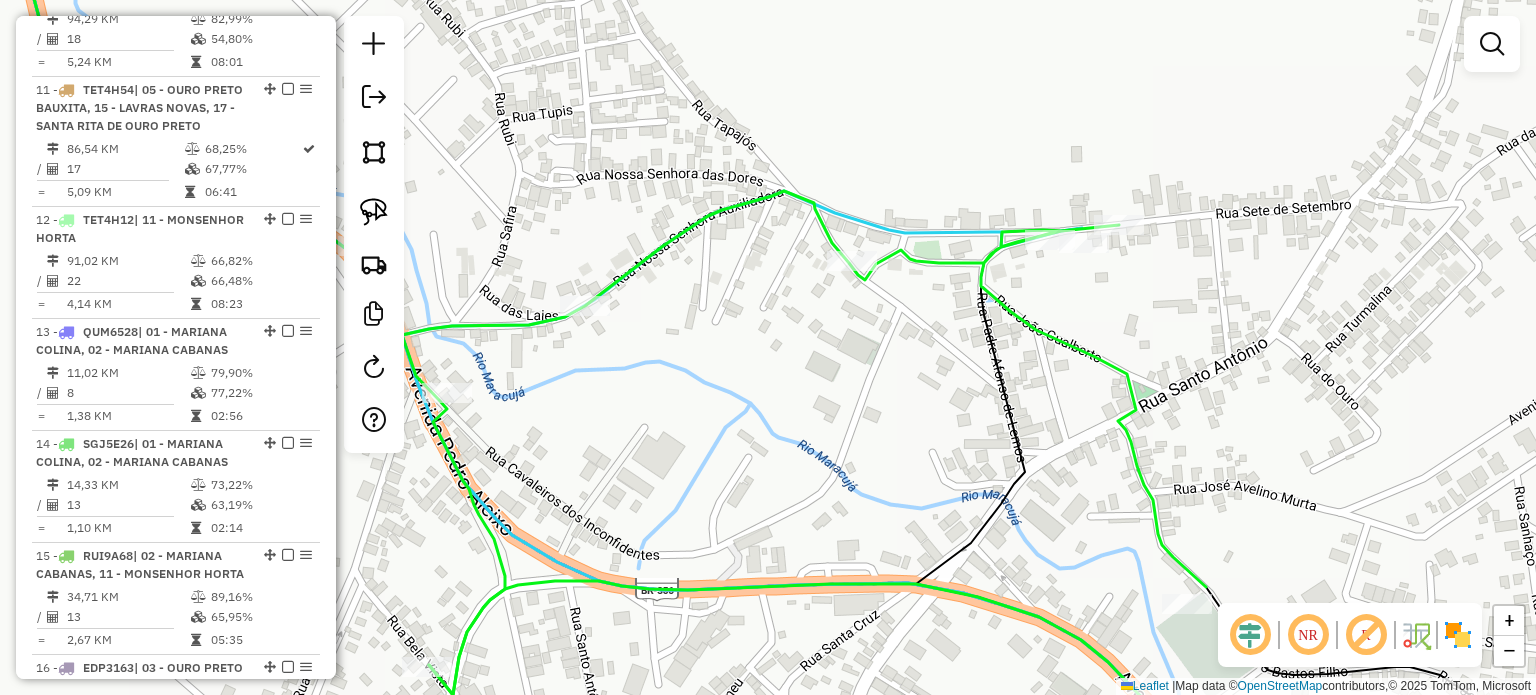 drag, startPoint x: 710, startPoint y: 423, endPoint x: 696, endPoint y: 402, distance: 25.23886 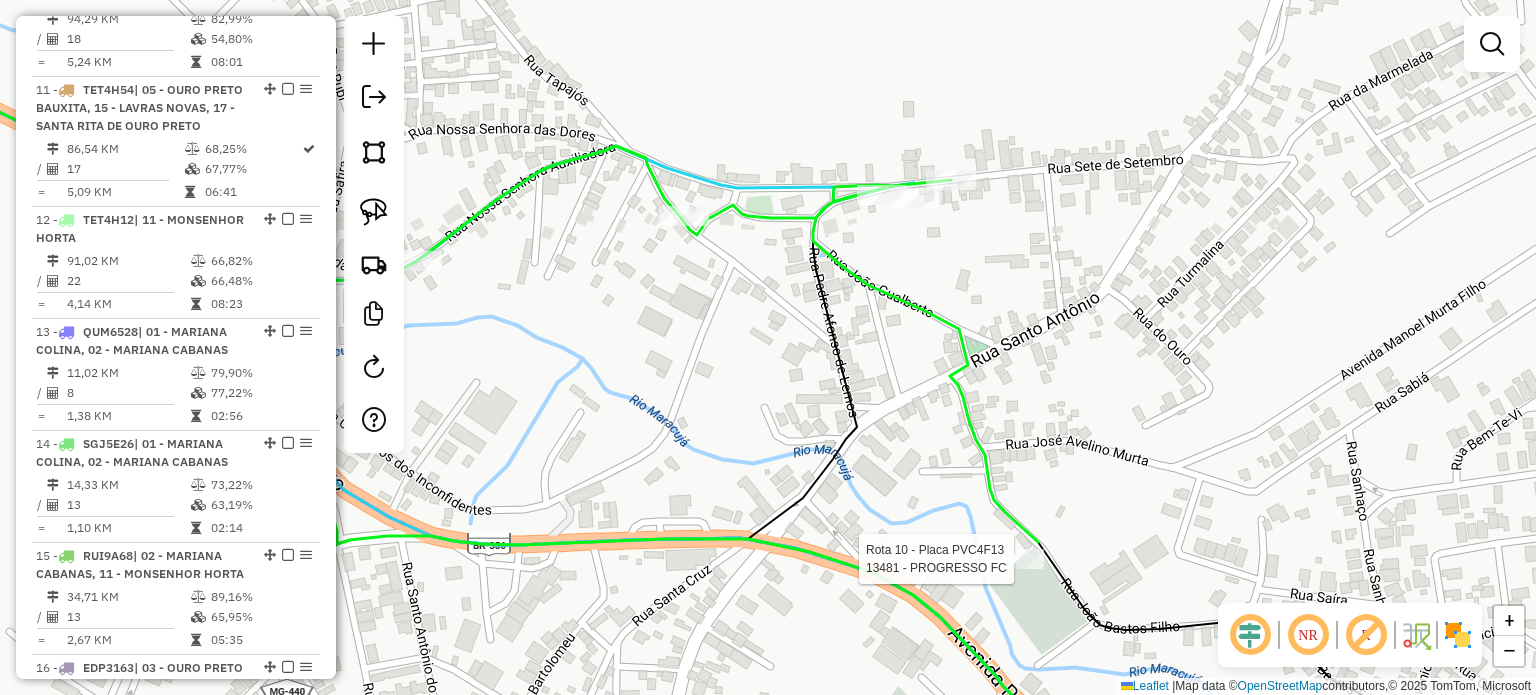 select on "**********" 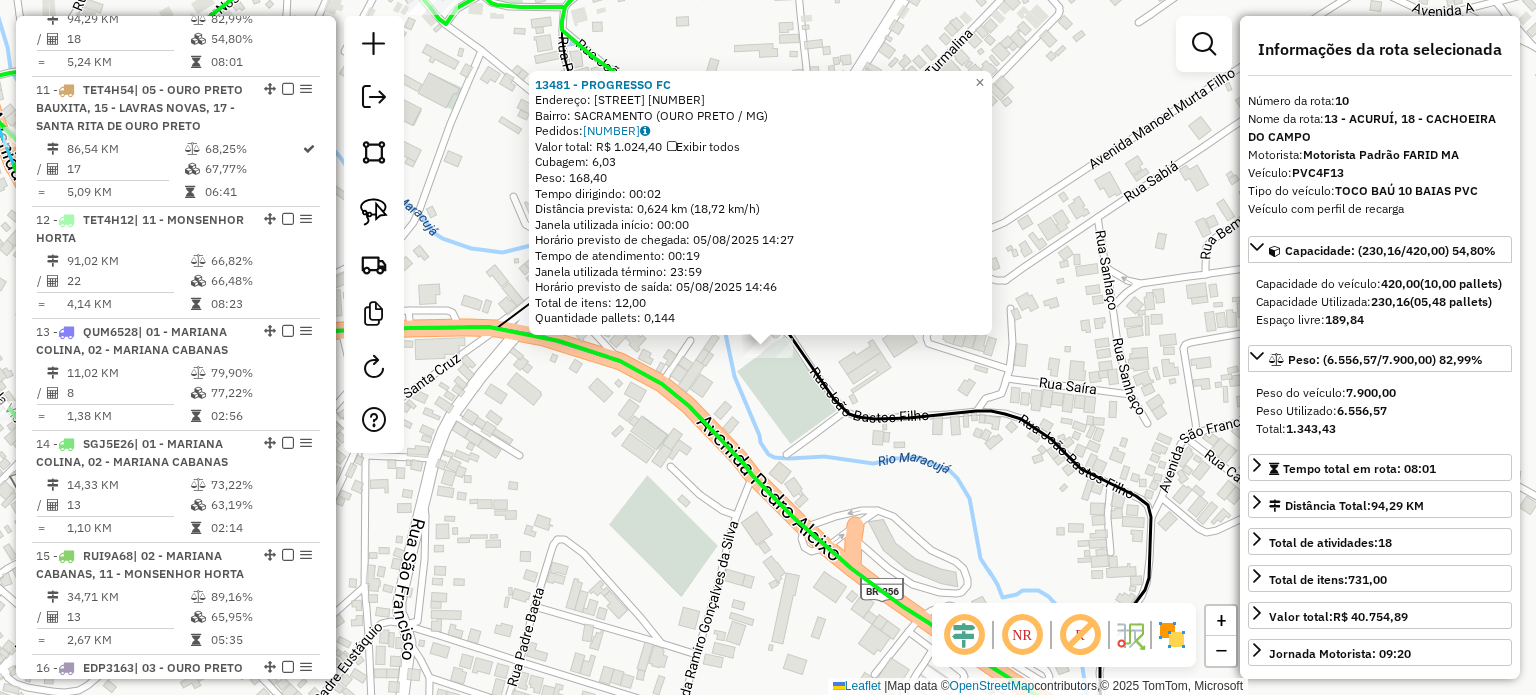 click on "13481 - PROGRESSO FC  Endereço:  AUGUSTO F COSTA 8   Bairro: SACRAMENTO ([CITY] / [STATE])   Pedidos:  04393322   Valor total: R$ 1.024,40   Exibir todos   Cubagem: 6,03  Peso: 168,40  Tempo dirigindo: 00:02   Distância prevista: 0,624 km (18,72 km/h)   Janela utilizada início: 00:00   Horário previsto de chegada: 05/08/2025 14:27   Tempo de atendimento: 00:19   Janela utilizada término: 23:59   Horário previsto de saída: 05/08/2025 14:46   Total de itens: 12,00   Quantidade pallets: 0,144  × Janela de atendimento Grade de atendimento Capacidade Transportadoras Veículos Cliente Pedidos  Rotas Selecione os dias de semana para filtrar as janelas de atendimento  Seg   Ter   Qua   Qui   Sex   Sáb   Dom  Informe o período da janela de atendimento: De: Até:  Filtrar exatamente a janela do cliente  Considerar janela de atendimento padrão  Selecione os dias de semana para filtrar as grades de atendimento  Seg   Ter   Qua   Qui   Sex   Sáb   Dom   Considerar clientes sem dia de atendimento cadastrado De:" 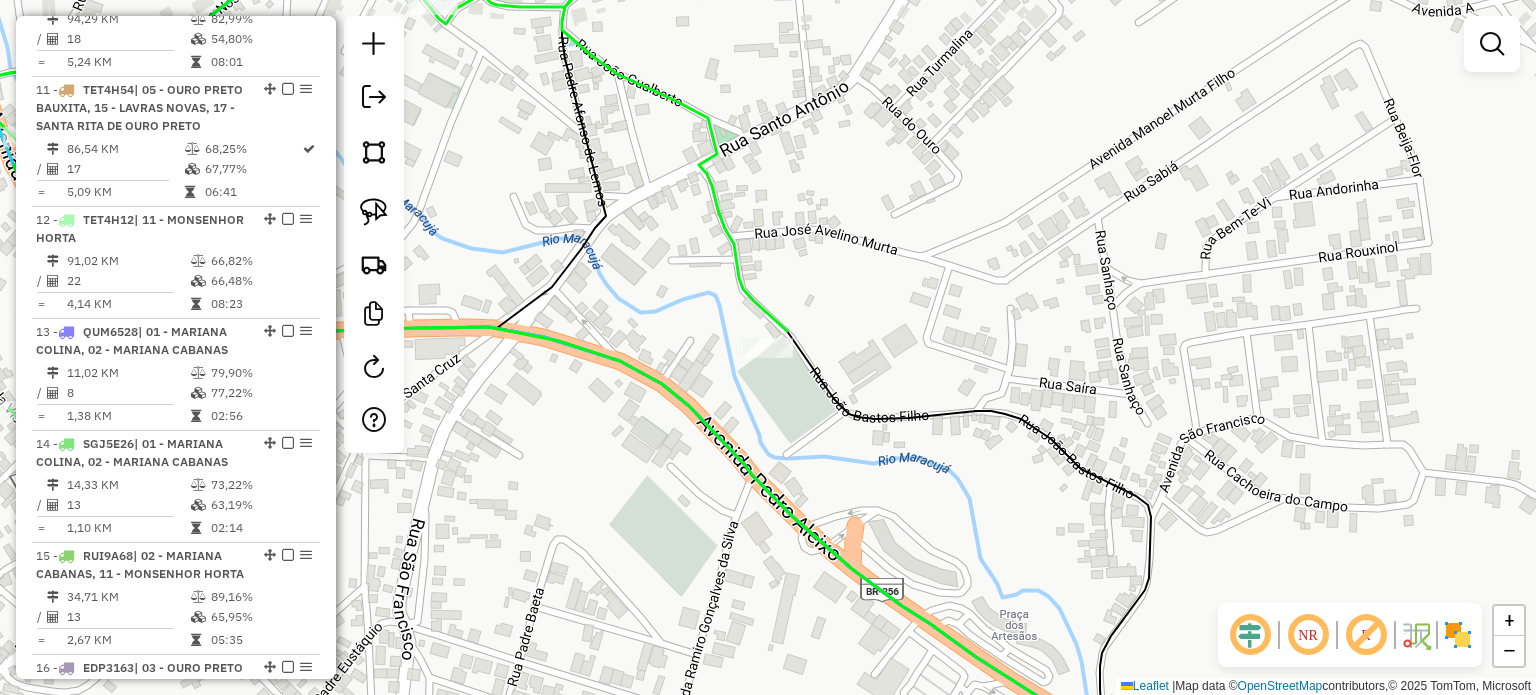 drag, startPoint x: 720, startPoint y: 527, endPoint x: 989, endPoint y: 671, distance: 305.118 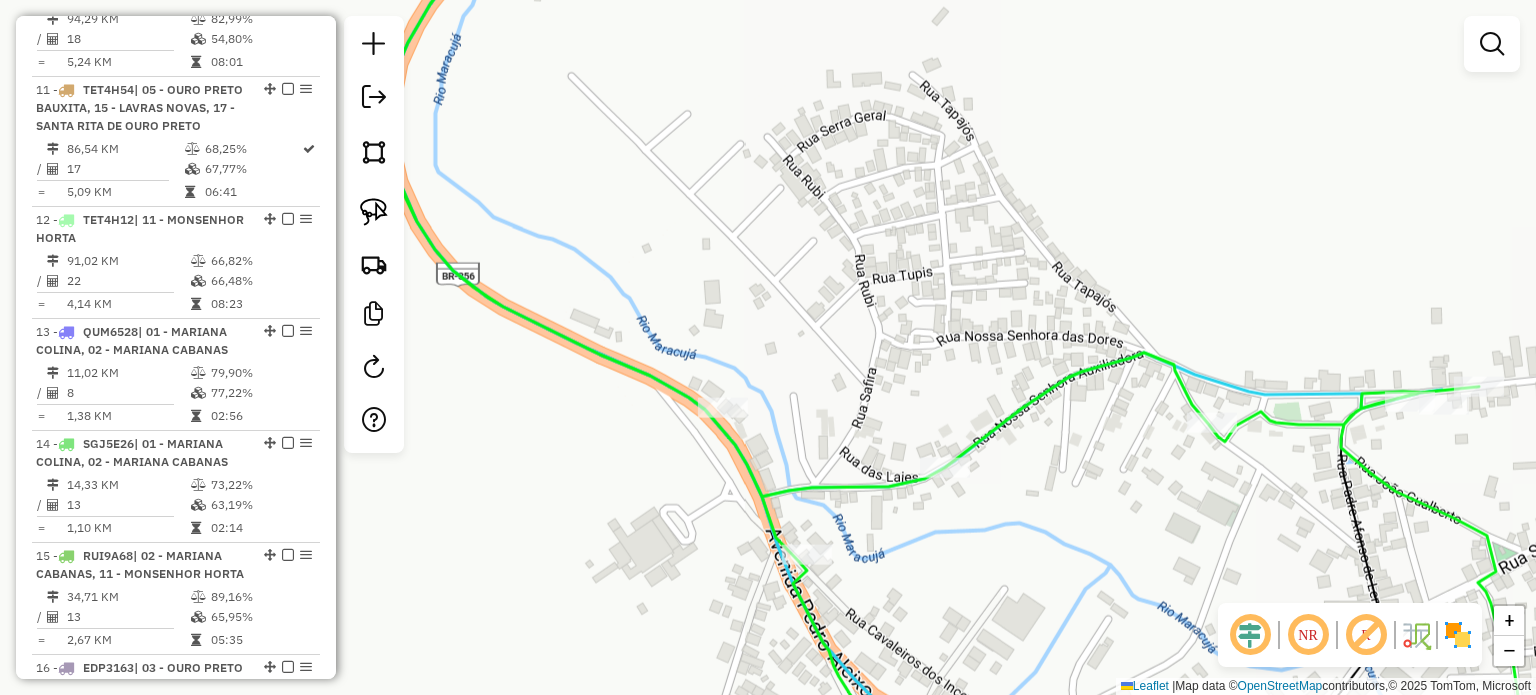 drag, startPoint x: 1112, startPoint y: 495, endPoint x: 940, endPoint y: 479, distance: 172.74258 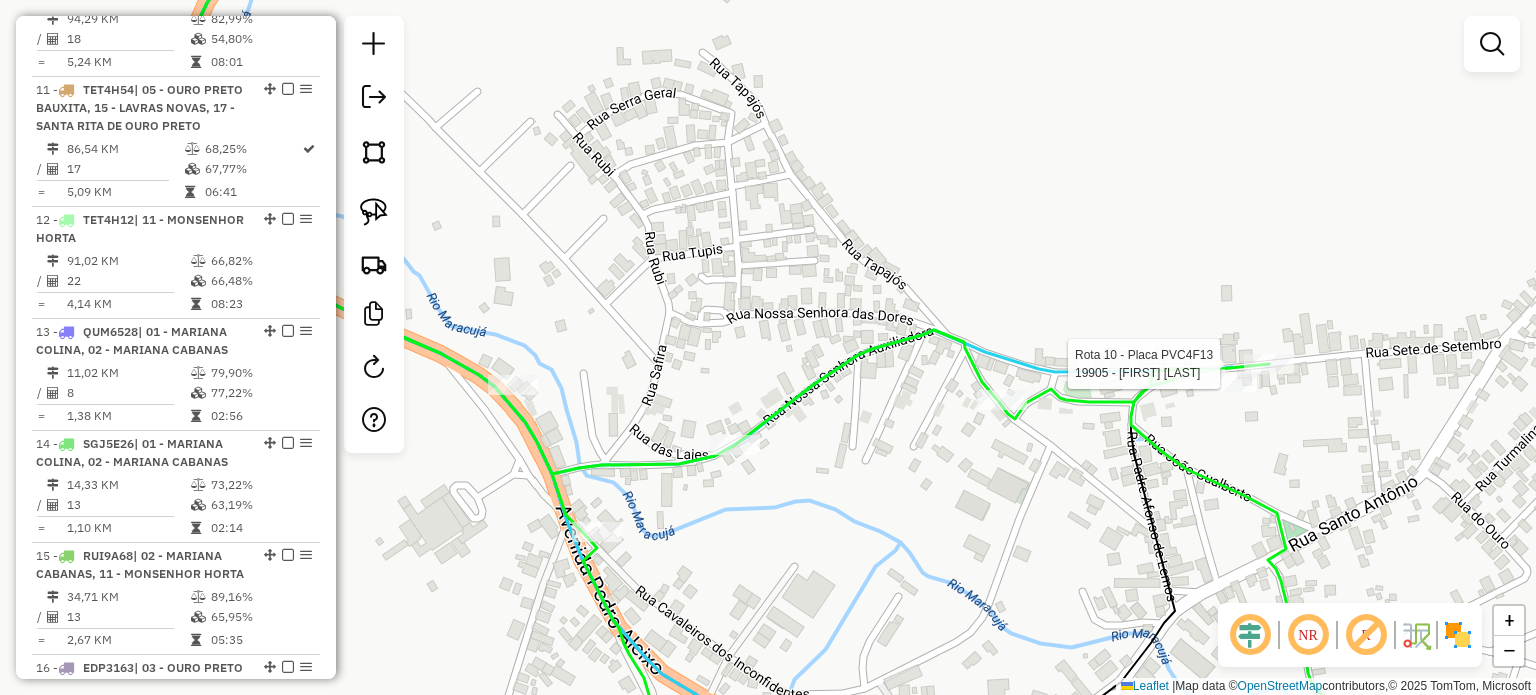 select on "**********" 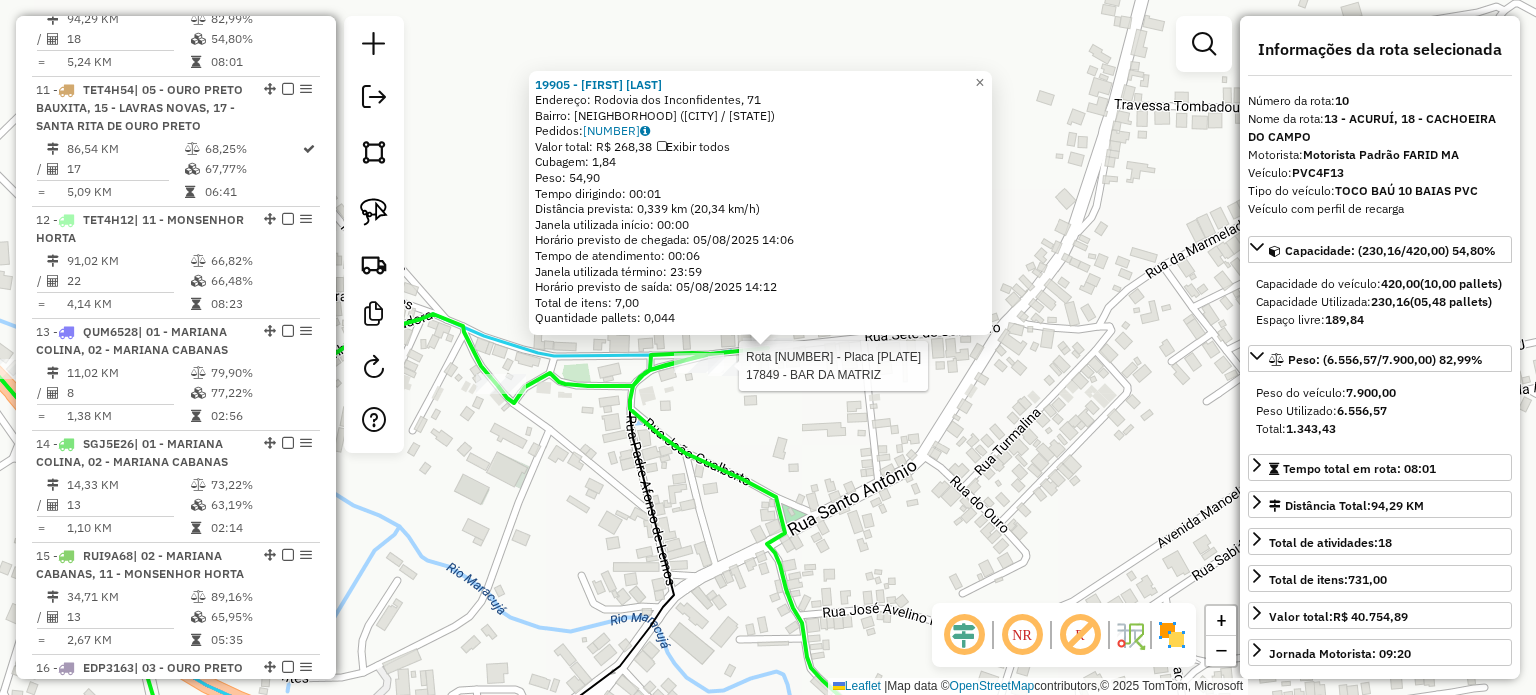 click 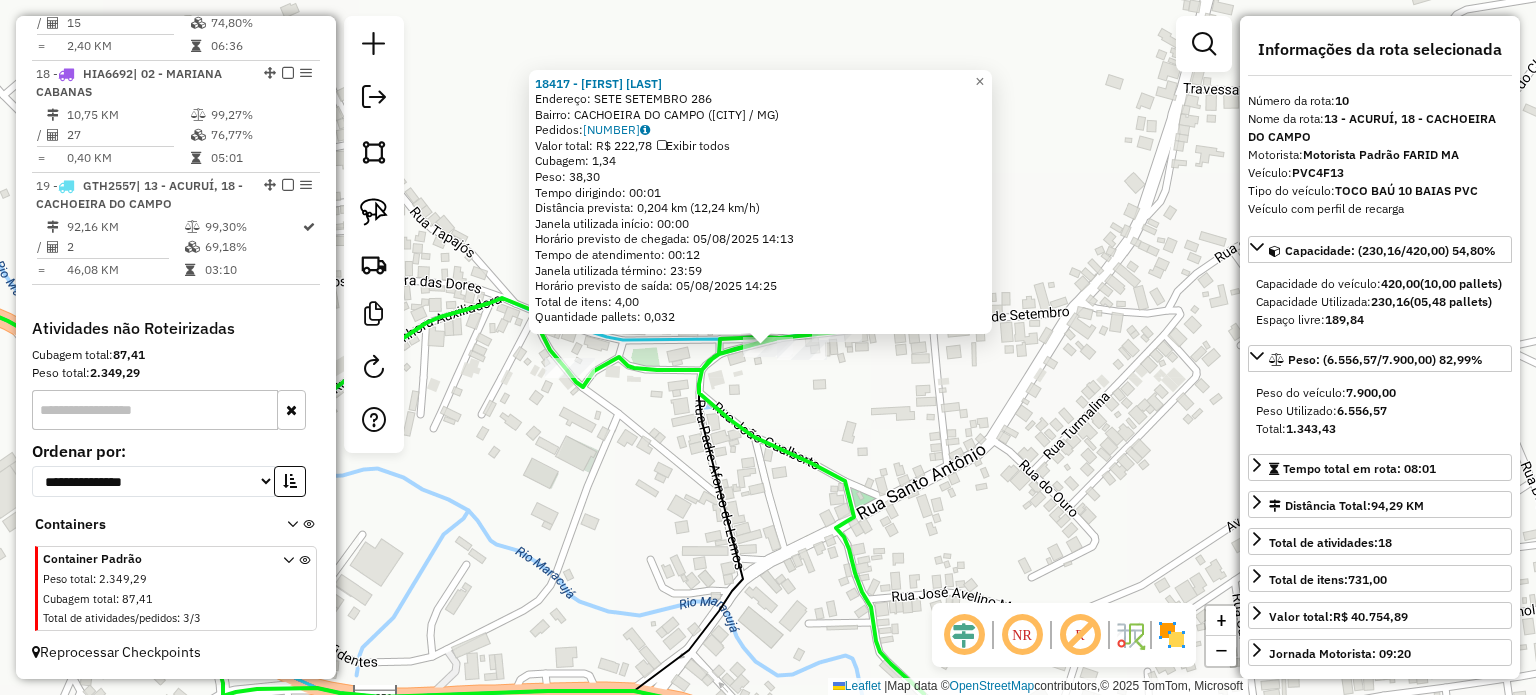 scroll, scrollTop: 1804, scrollLeft: 0, axis: vertical 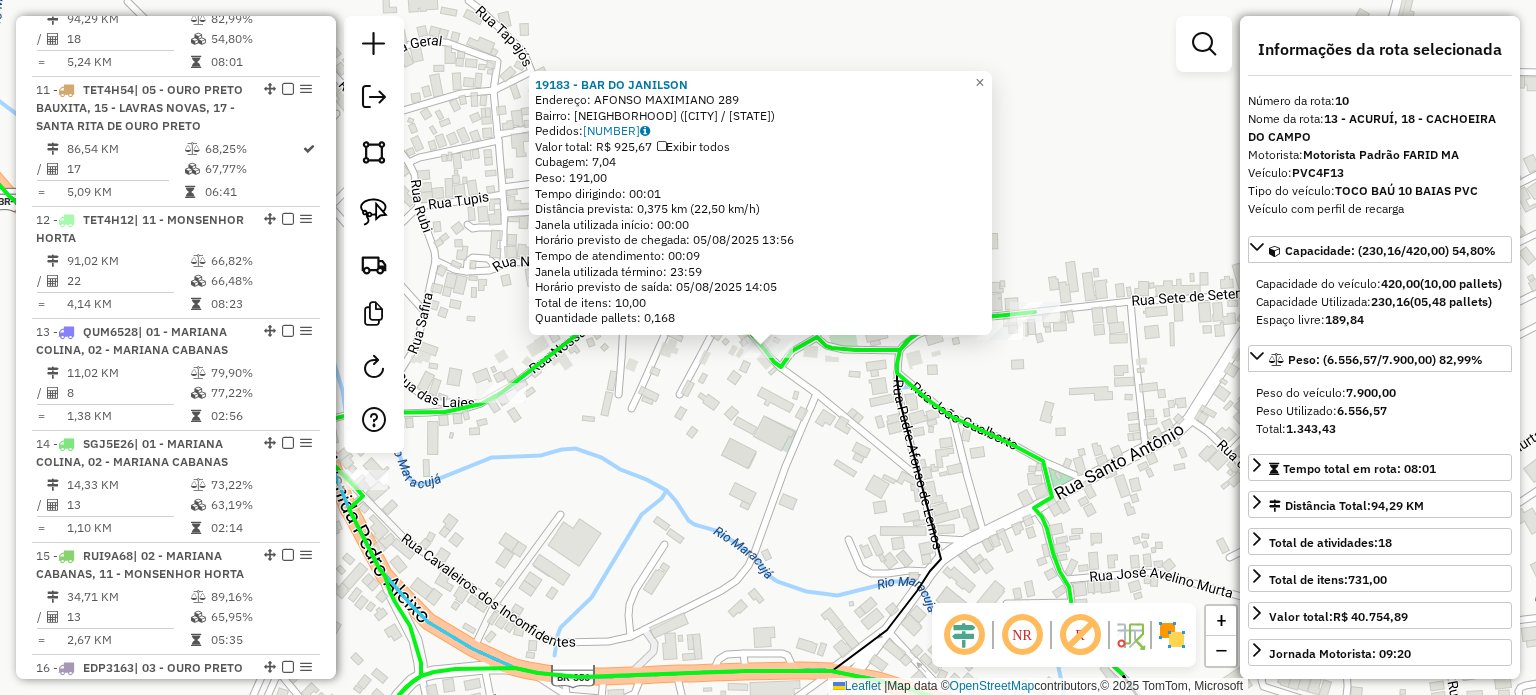 click on "[NUMBER] - [NAME] Endereço: [STREET] [NUMBER] Bairro: [BAIRRO] ([CIDADE] / [UF]) Pedidos: [ORDER_IDS] Valor total: [CURRENCY] [AMOUNT] Exibir todos Cubagem: [CUBAGE] Peso: [WEIGHT] Tempo dirigindo: [TIME] Distância prevista: [DISTANCE] km ([SPEED] km/h) Janela utilizada início: [TIME] Horário previsto de chegada: [DATE] [TIME] Tempo de atendimento: [TIME] Janela utilizada término: [TIME] Horário previsto de saída: [DATE] [TIME] Total de itens: [ITEMS] Quantidade pallets: [PALLETS] × Janela de atendimento Grade de atendimento Capacidade Transportadoras Veículos Cliente Pedidos Rotas Selecione os dias de semana para filtrar as janelas de atendimento Seg Ter Qua Qui Sex Sáb Dom Informe o período da janela de atendimento: De: Até: Filtrar exatamente a janela do cliente Considerar janela de atendimento padrão Selecione os dias de semana para filtrar as grades de atendimento Seg Ter Qua Qui Sex Sáb Dom Peso mínimo: Peso máximo: De: Até:" 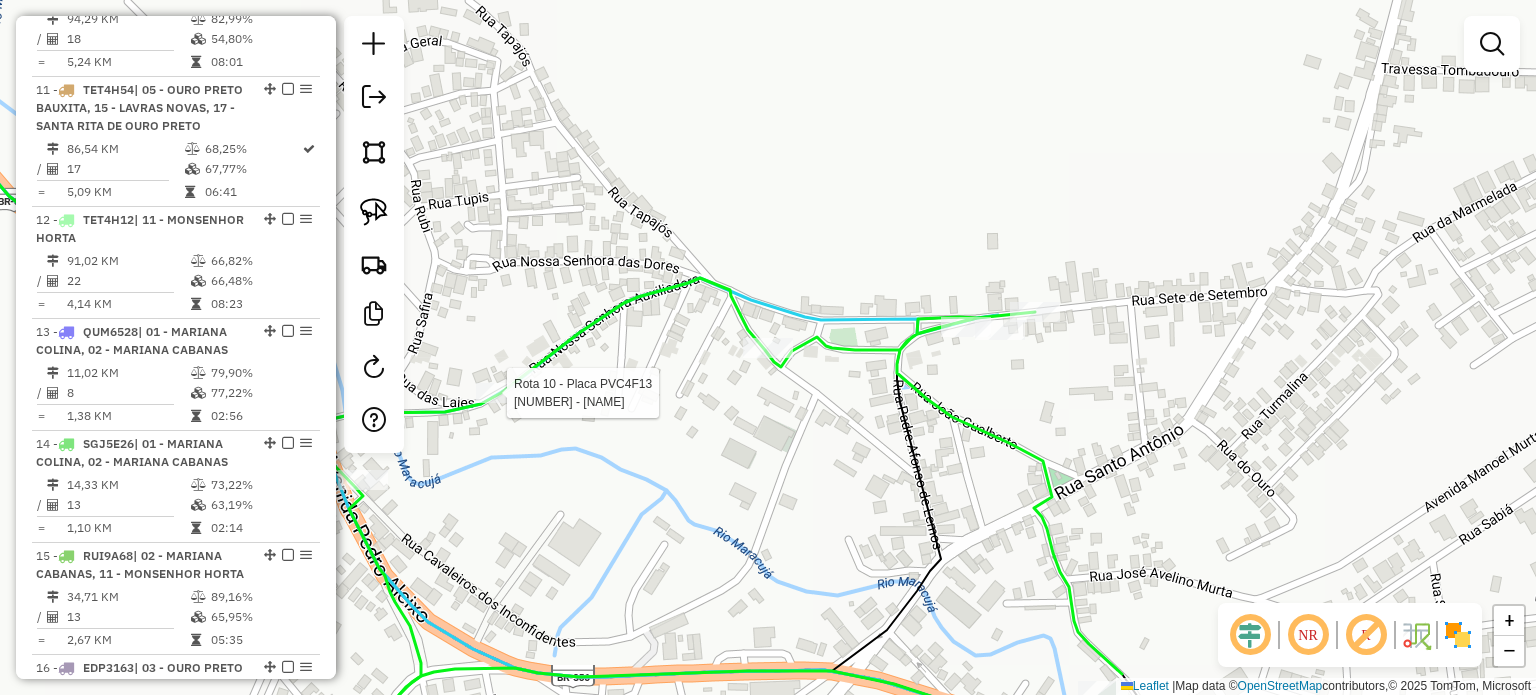 click on "Rota 10 - Placa PVC4F13  12989 - BAR DO CARLINHOS 19183 - BAR DO JANILSON  Endereço:  AFONSO MAXIMIANO 289   Bairro: CACHOEIRA DE CAMPO (OURO PRETO / MG)   Pedidos:  04393317   Valor total: R$ 925,67   Exibir todos   Cubagem: 7,04  Peso: 191,00  Tempo dirigindo: 00:01   Distância prevista: 0,375 km (22,50 km/h)   Janela utilizada início: 00:00   Horário previsto de chegada: 05/08/2025 13:56   Tempo de atendimento: 00:09   Janela utilizada término: 23:59   Horário previsto de saída: 05/08/2025 14:05   Total de itens: 10,00   Quantidade pallets: 0,168  × Janela de atendimento Grade de atendimento Capacidade Transportadoras Veículos Cliente Pedidos  Rotas Selecione os dias de semana para filtrar as janelas de atendimento  Seg   Ter   Qua   Qui   Sex   Sáb   Dom  Informe o período da janela de atendimento: De: Até:  Filtrar exatamente a janela do cliente  Considerar janela de atendimento padrão  Selecione os dias de semana para filtrar as grades de atendimento  Seg   Ter   Qua   Qui   Sex   Sáb  De:" 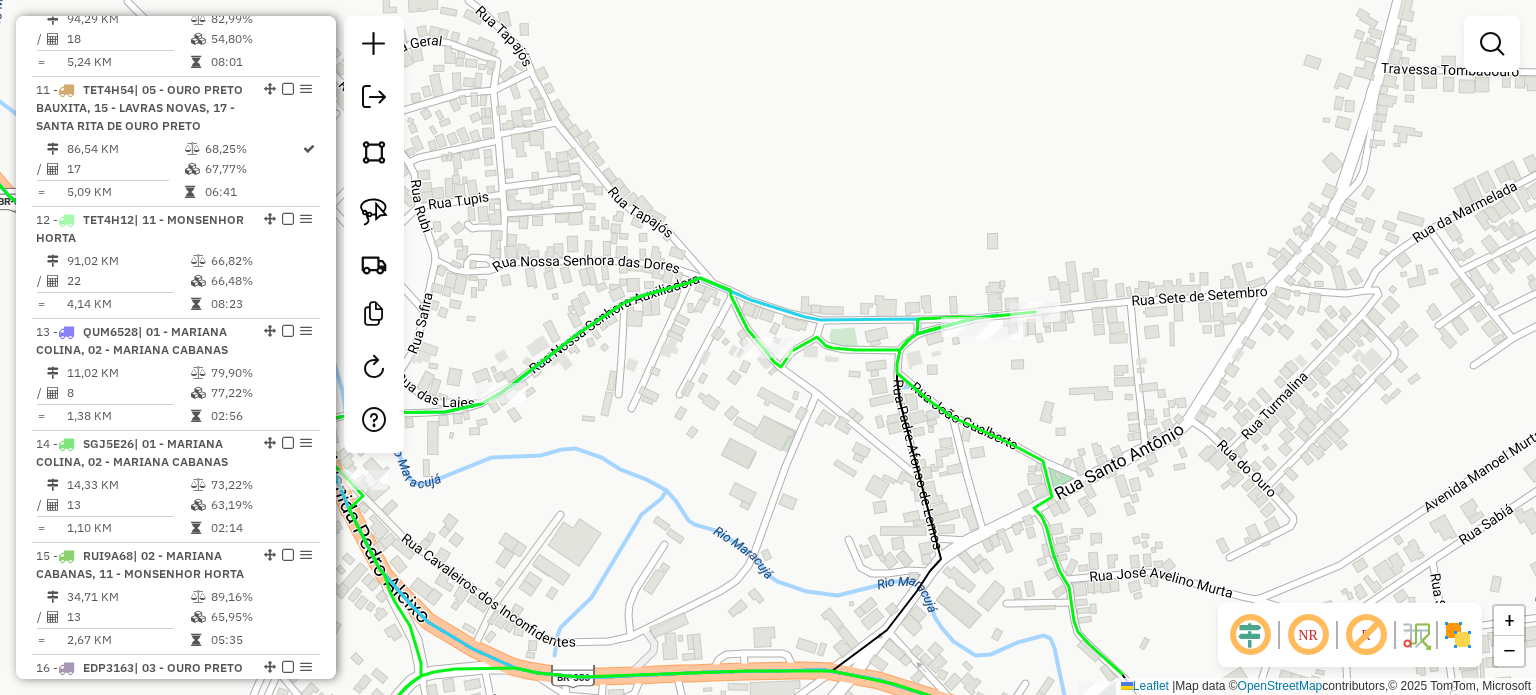 select on "**********" 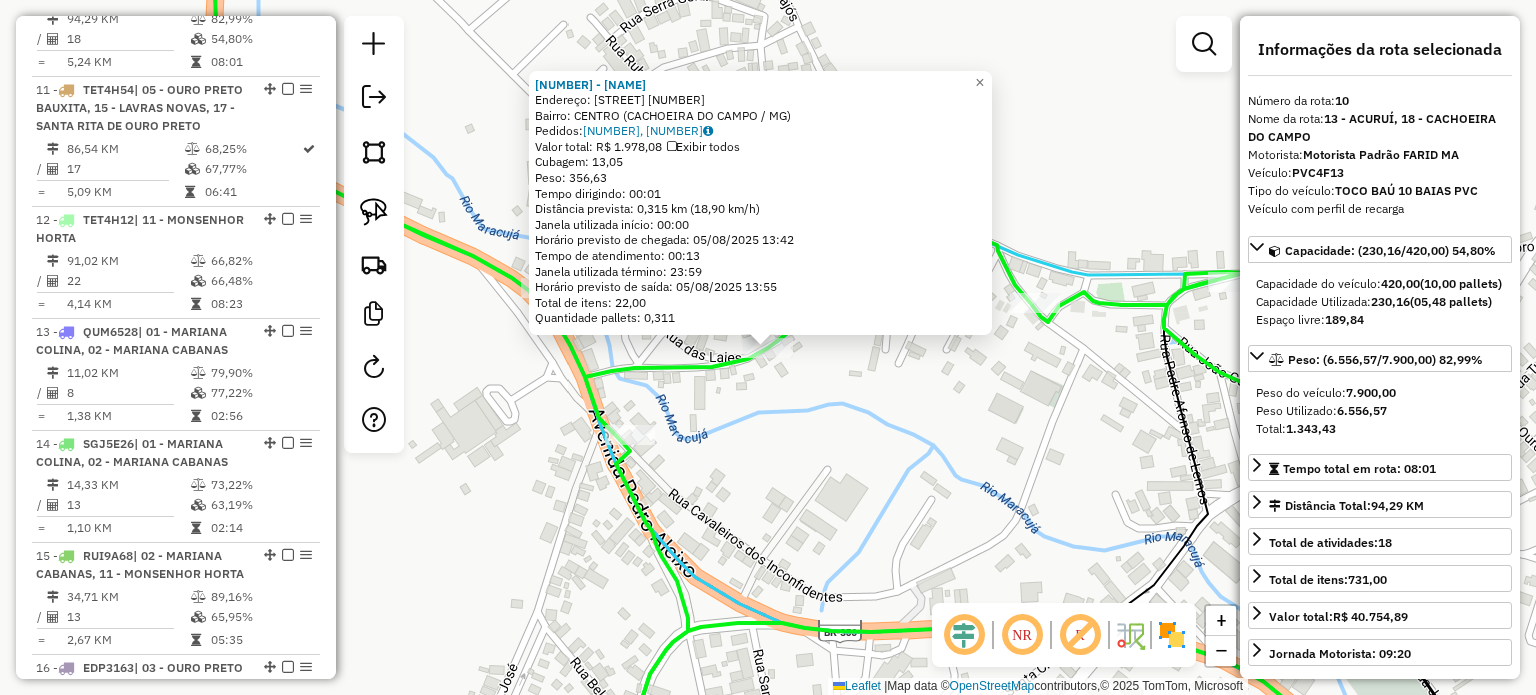 click on "[NUMBER] - [NAME] [LAST]  Endereço:  [STREET_NAME] [NUMBER]   Bairro: [CITY] ([CITY] / [STATE])   Pedidos:  [ORDER_ID], [ORDER_ID]   Valor total: [CURRENCY] [PRICE]   Exibir todos   Cubagem: [PRICE]  Peso: [PRICE]  Tempo dirigindo: [TIME]   Distância prevista: [DISTANCE] km ([SPEED] km/h)   Janela utilizada início: [TIME]   Horário previsto de chegada: [DATE] [TIME]   Tempo de atendimento: [TIME]   Janela utilizada término: [TIME]   Horário previsto de saída: [DATE] [TIME]   Total de itens: [NUMBER]   Quantidade pallets: [NUMBER]  × Janela de atendimento Grade de atendimento Capacidade Transportadoras Veículos Cliente Pedidos  Rotas Selecione os dias de semana para filtrar as janelas de atendimento  Seg   Ter   Qua   Qui   Sex   Sáb   Dom  Informe o período da janela de atendimento: De: Até:  Filtrar exatamente a janela do cliente  Considerar janela de atendimento padrão  Selecione os dias de semana para filtrar as grades de atendimento  Seg   Ter   Qua   Qui   Sex   Sáb   Dom   Peso mínimo:   Peso máximo:  De:" 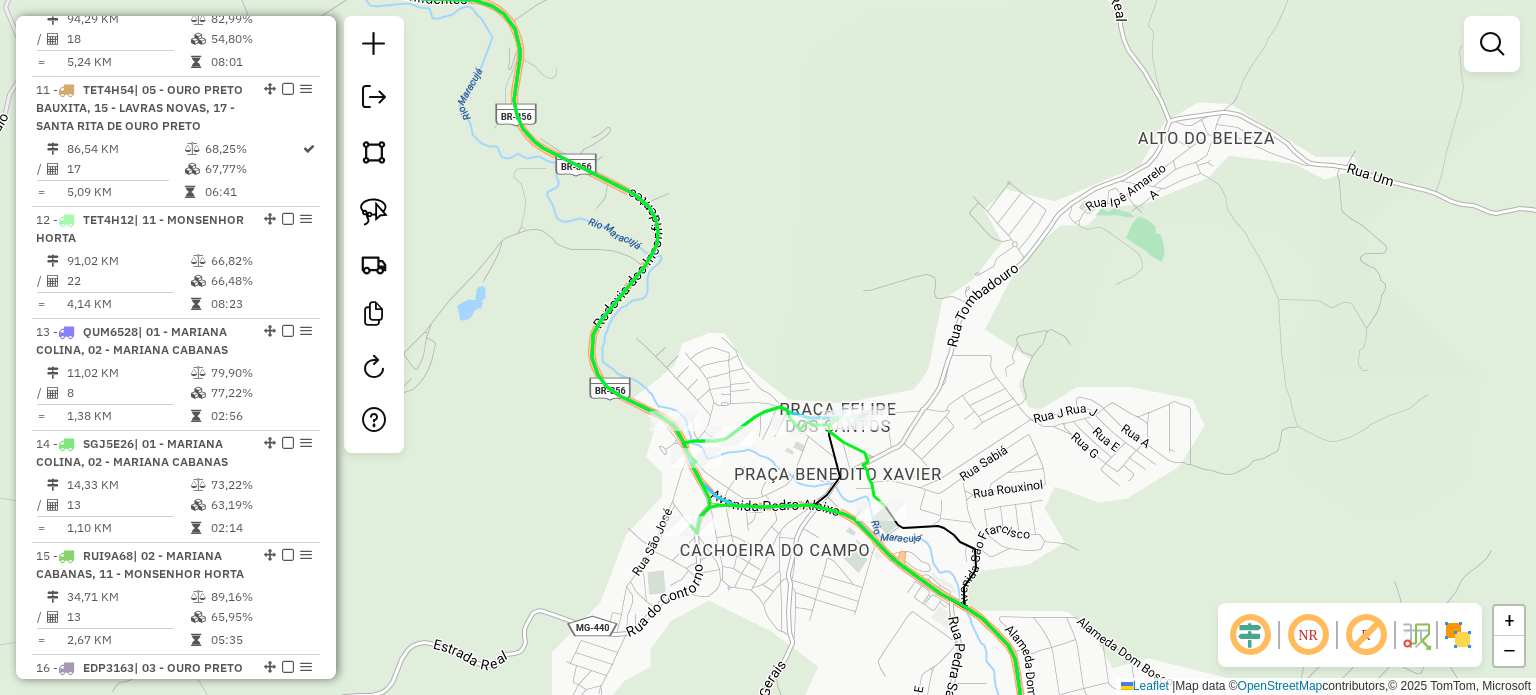 click 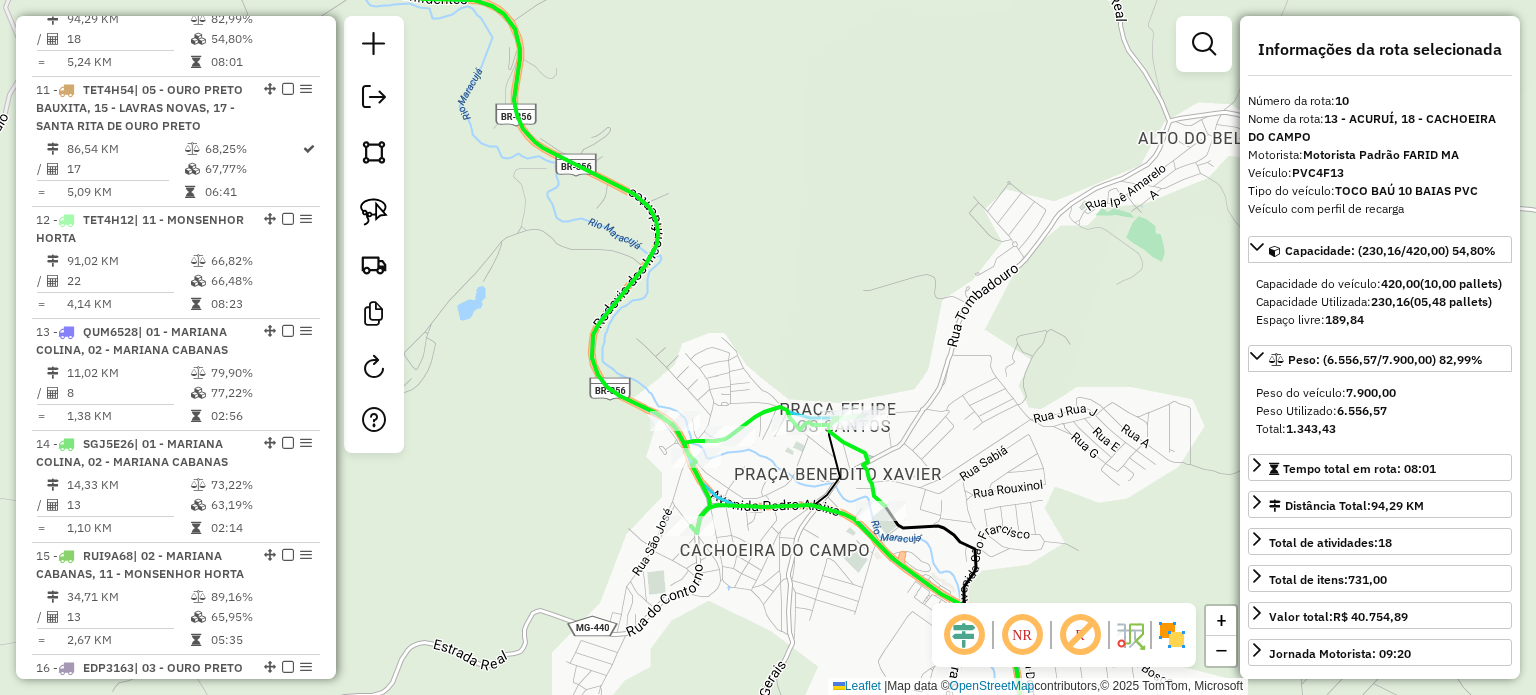drag, startPoint x: 555, startPoint y: 521, endPoint x: 638, endPoint y: 531, distance: 83.60024 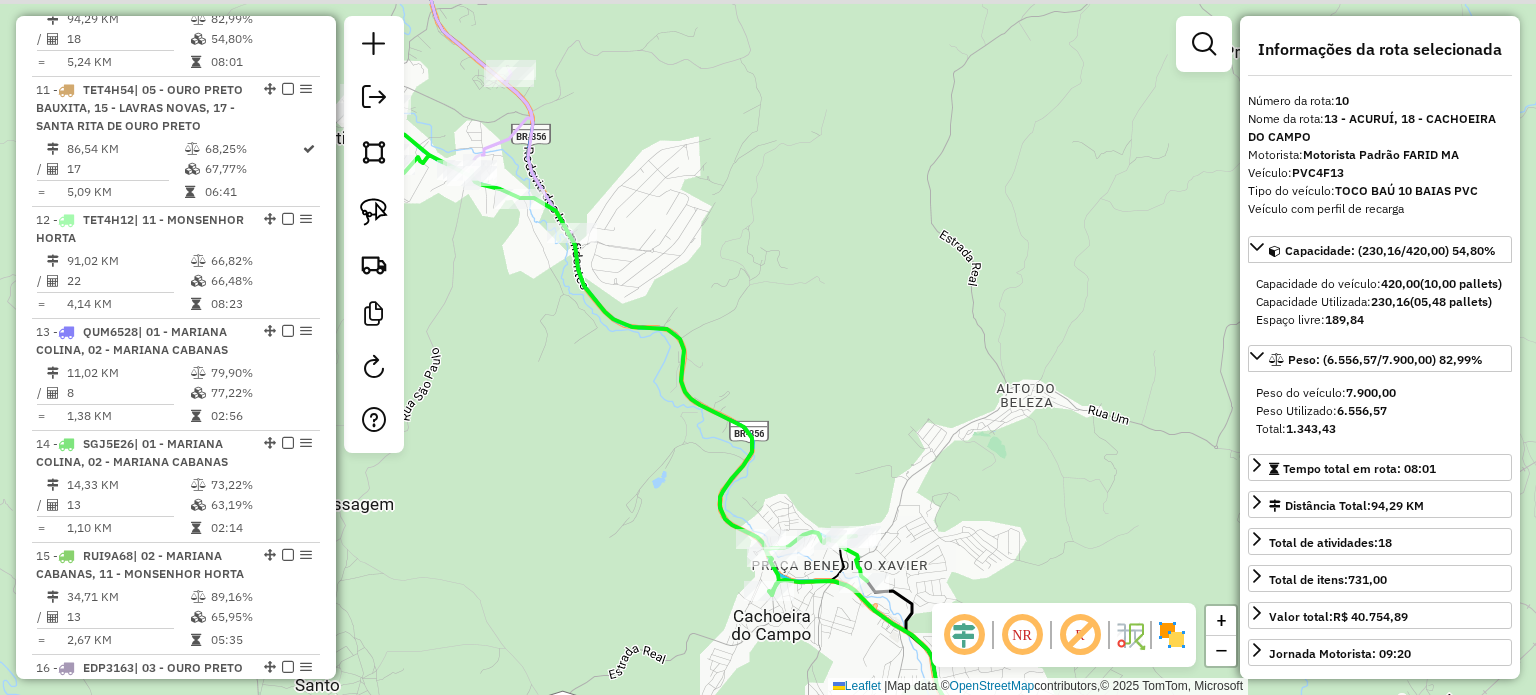 drag, startPoint x: 633, startPoint y: 390, endPoint x: 760, endPoint y: 505, distance: 171.3301 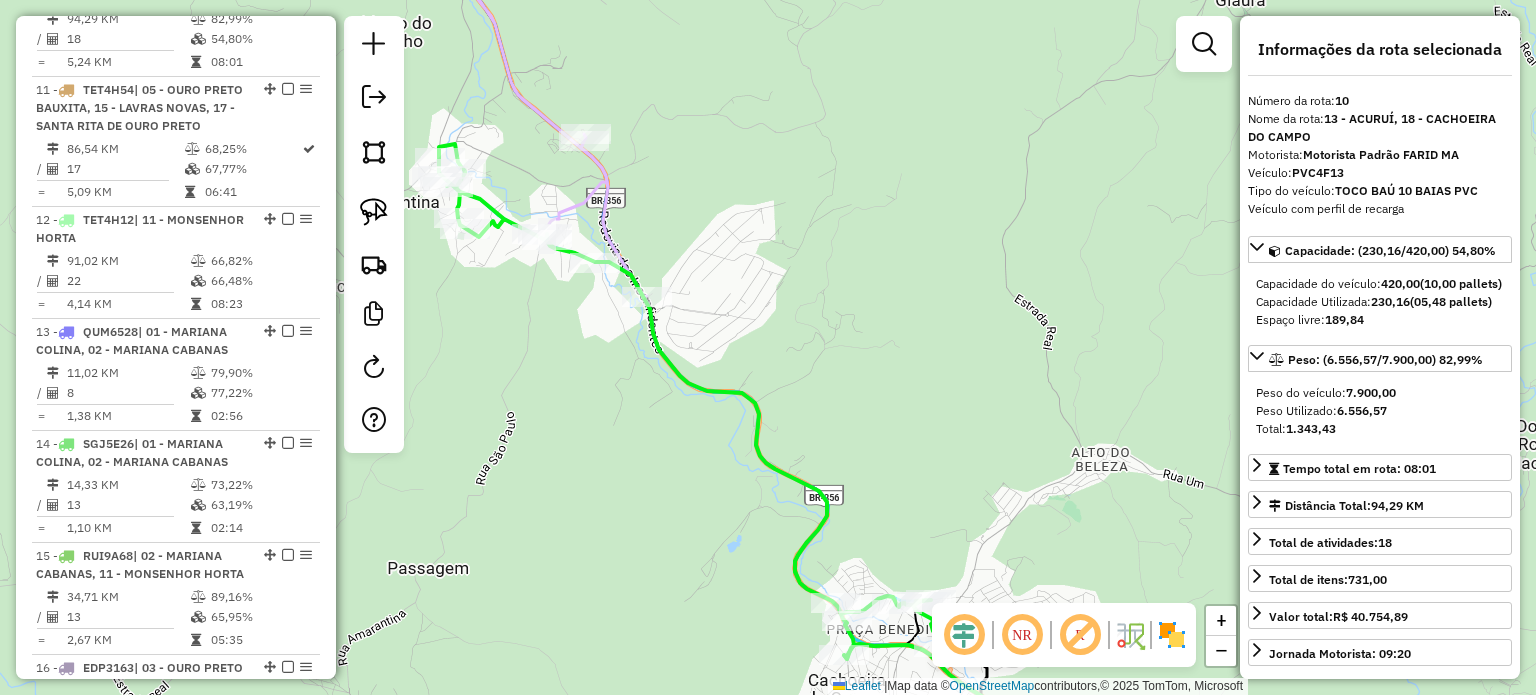 drag, startPoint x: 550, startPoint y: 444, endPoint x: 652, endPoint y: 583, distance: 172.4094 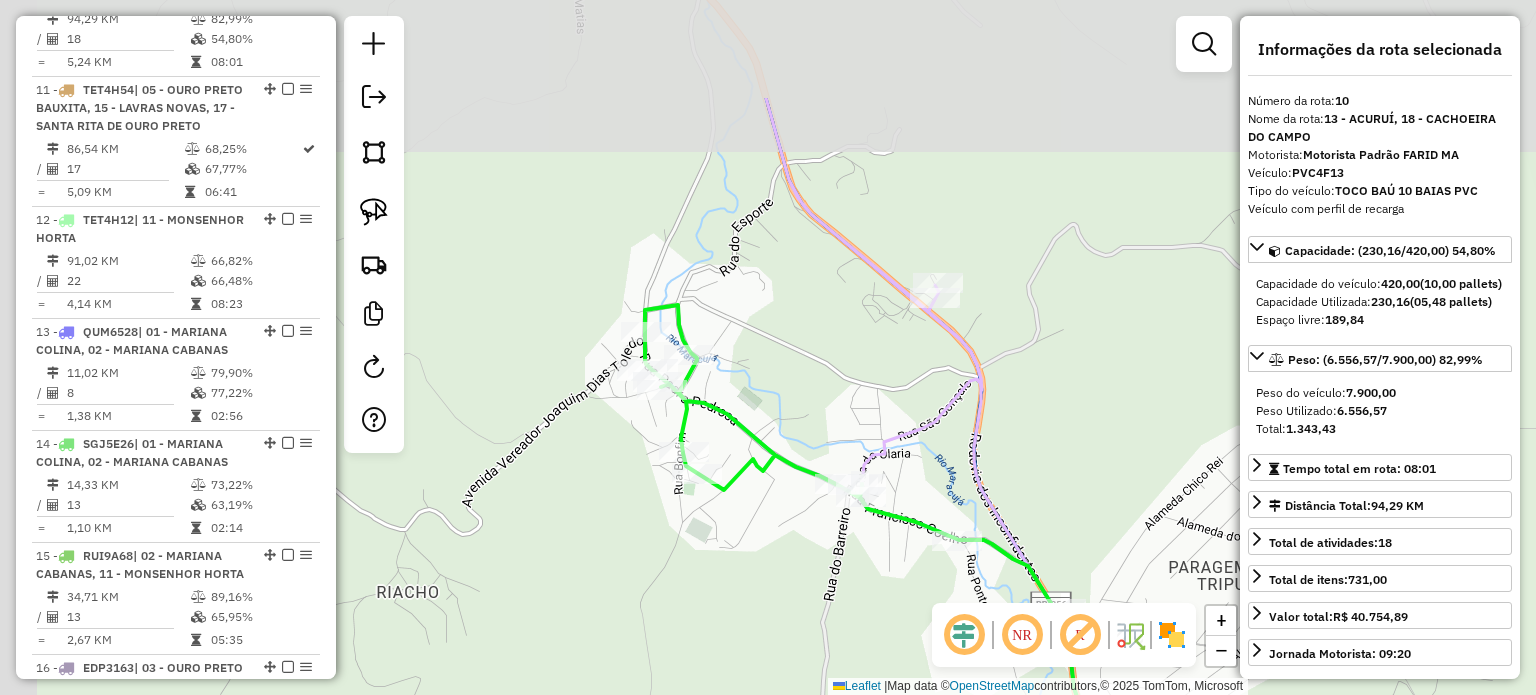 drag, startPoint x: 688, startPoint y: 487, endPoint x: 752, endPoint y: 607, distance: 136 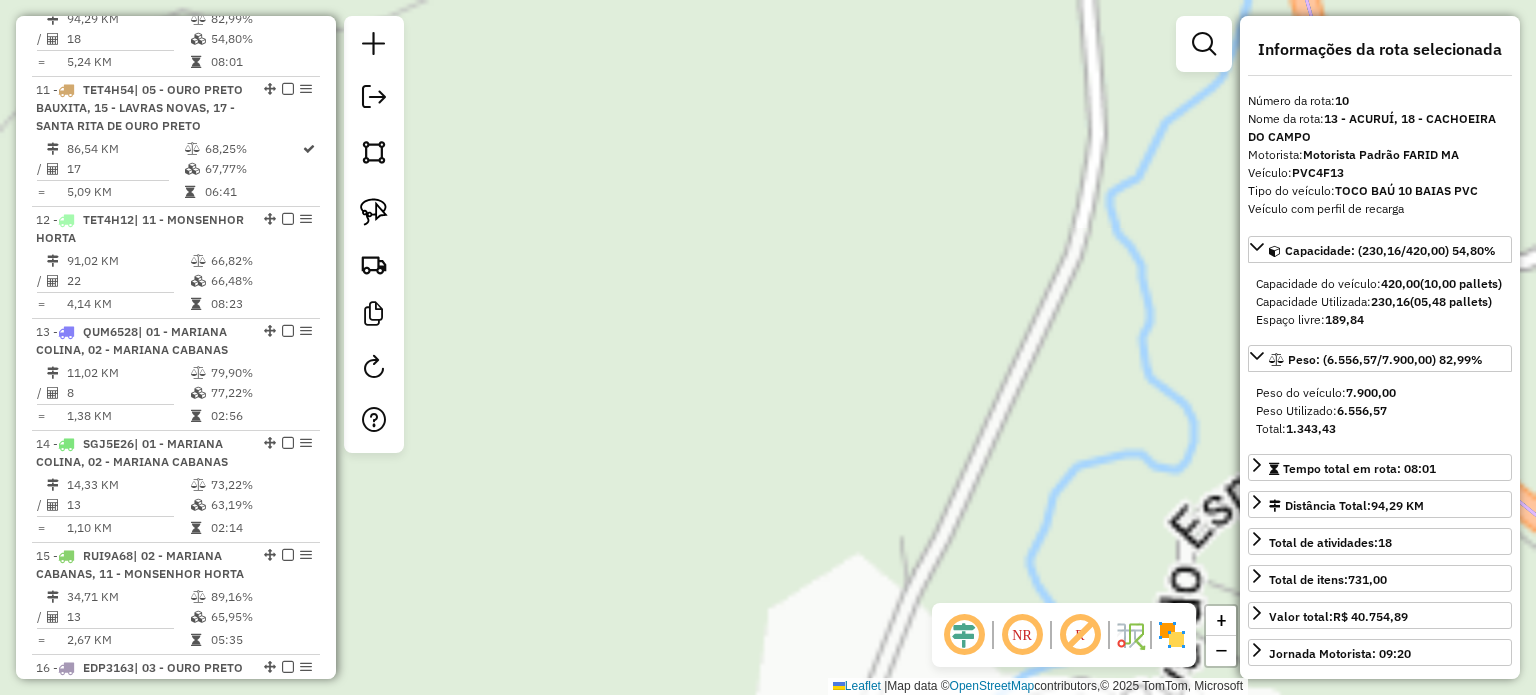 drag, startPoint x: 896, startPoint y: 480, endPoint x: 834, endPoint y: 303, distance: 187.54466 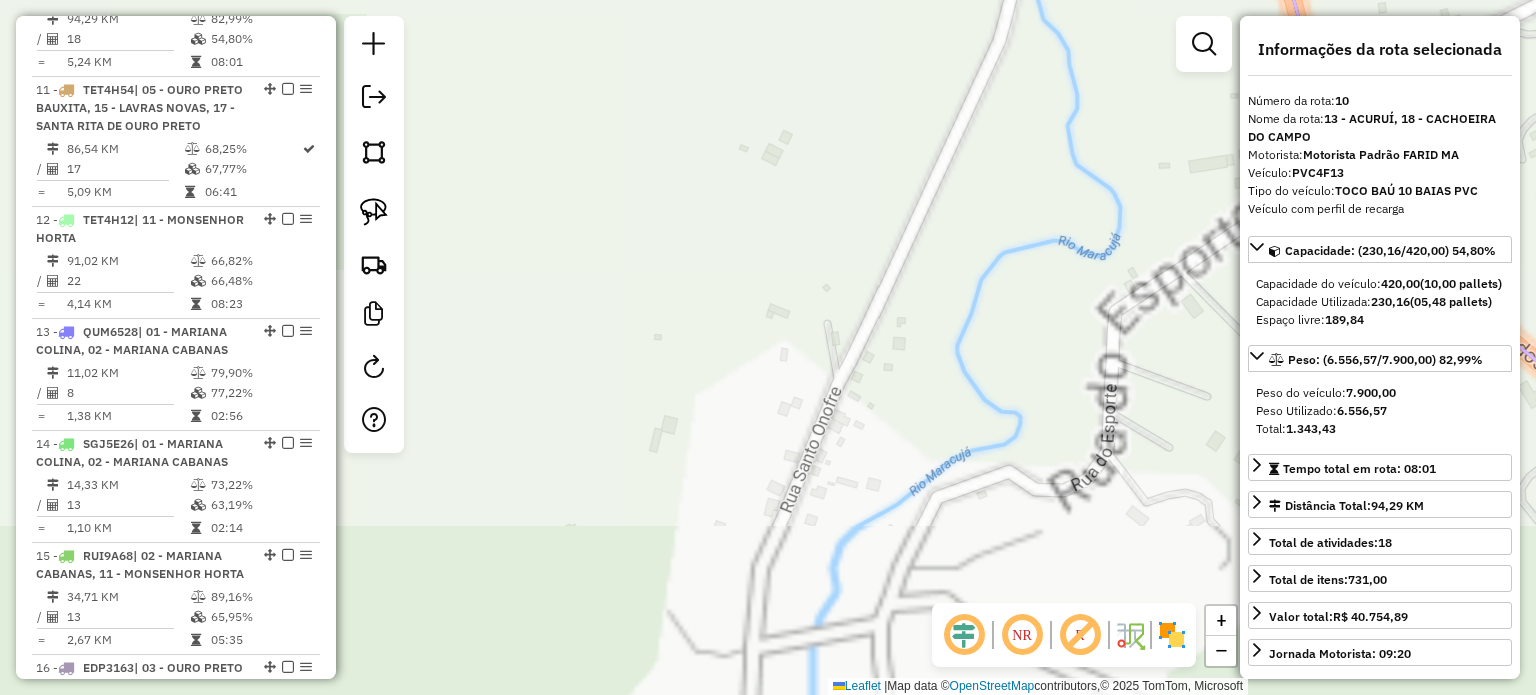 drag, startPoint x: 863, startPoint y: 427, endPoint x: 804, endPoint y: 327, distance: 116.10771 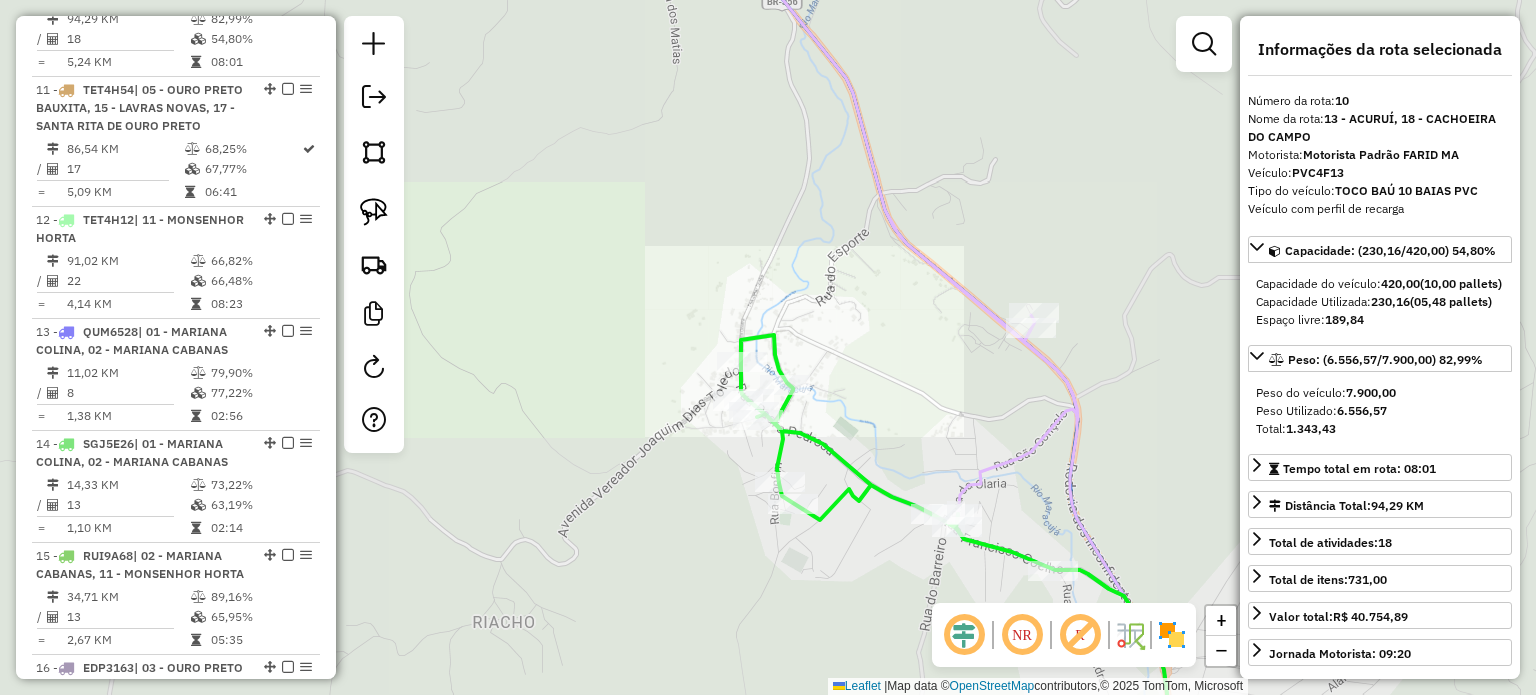 drag, startPoint x: 851, startPoint y: 363, endPoint x: 795, endPoint y: 283, distance: 97.65244 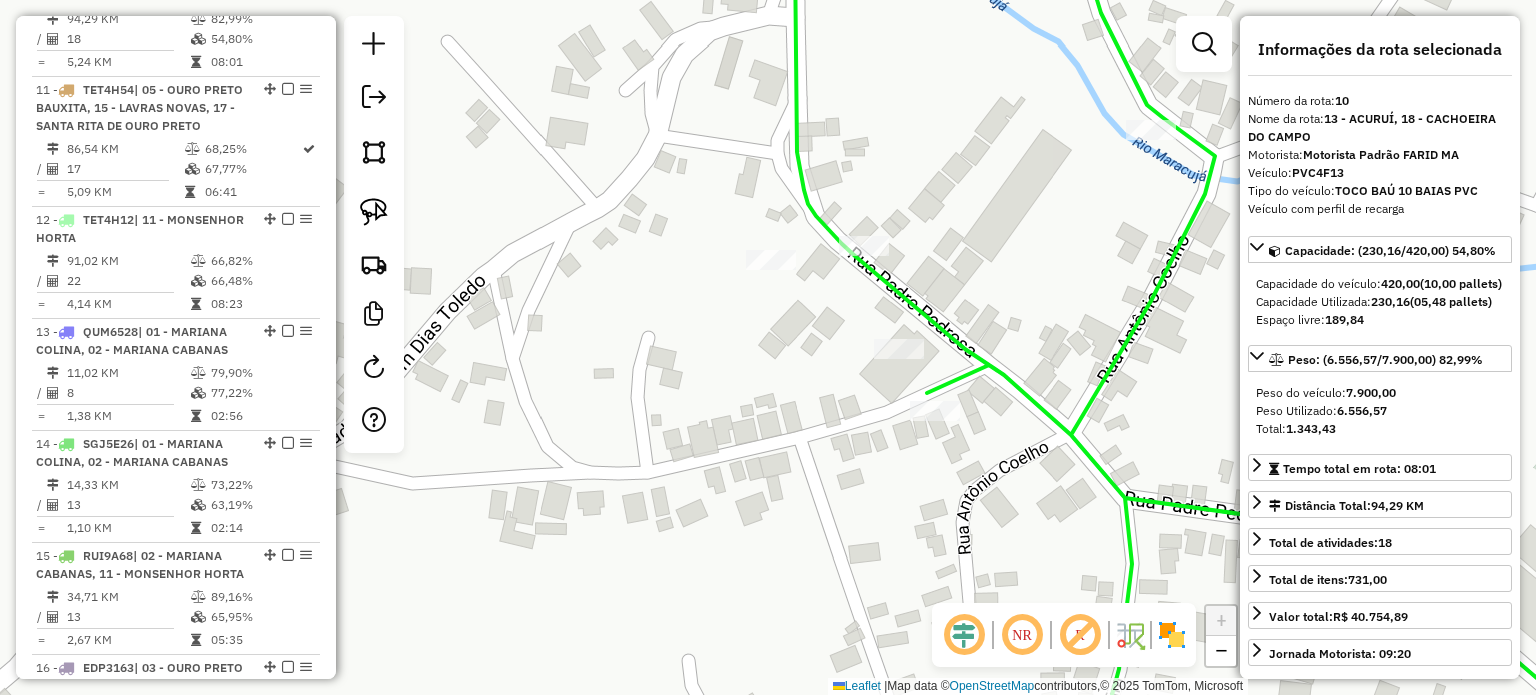 click 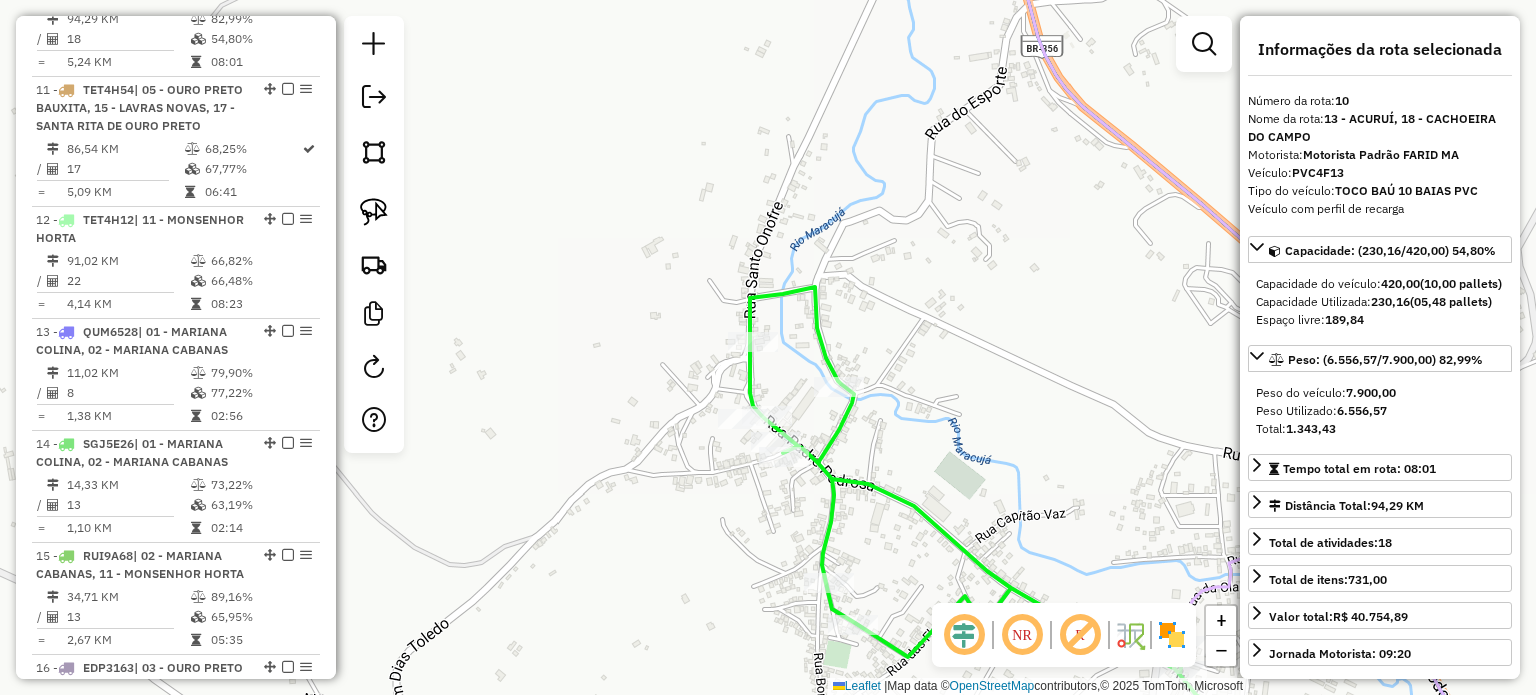 click on "Janela de atendimento Grade de atendimento Capacidade Transportadoras Veículos Cliente Pedidos  Rotas Selecione os dias de semana para filtrar as janelas de atendimento  Seg   Ter   Qua   Qui   Sex   Sáb   Dom  Informe o período da janela de atendimento: De: Até:  Filtrar exatamente a janela do cliente  Considerar janela de atendimento padrão  Selecione os dias de semana para filtrar as grades de atendimento  Seg   Ter   Qua   Qui   Sex   Sáb   Dom   Considerar clientes sem dia de atendimento cadastrado  Clientes fora do dia de atendimento selecionado Filtrar as atividades entre os valores definidos abaixo:  Peso mínimo:   Peso máximo:   Cubagem mínima:   Cubagem máxima:   De:   Até:  Filtrar as atividades entre o tempo de atendimento definido abaixo:  De:   Até:   Considerar capacidade total dos clientes não roteirizados Transportadora: Selecione um ou mais itens Tipo de veículo: Selecione um ou mais itens Veículo: Selecione um ou mais itens Motorista: Selecione um ou mais itens Nome: Rótulo:" 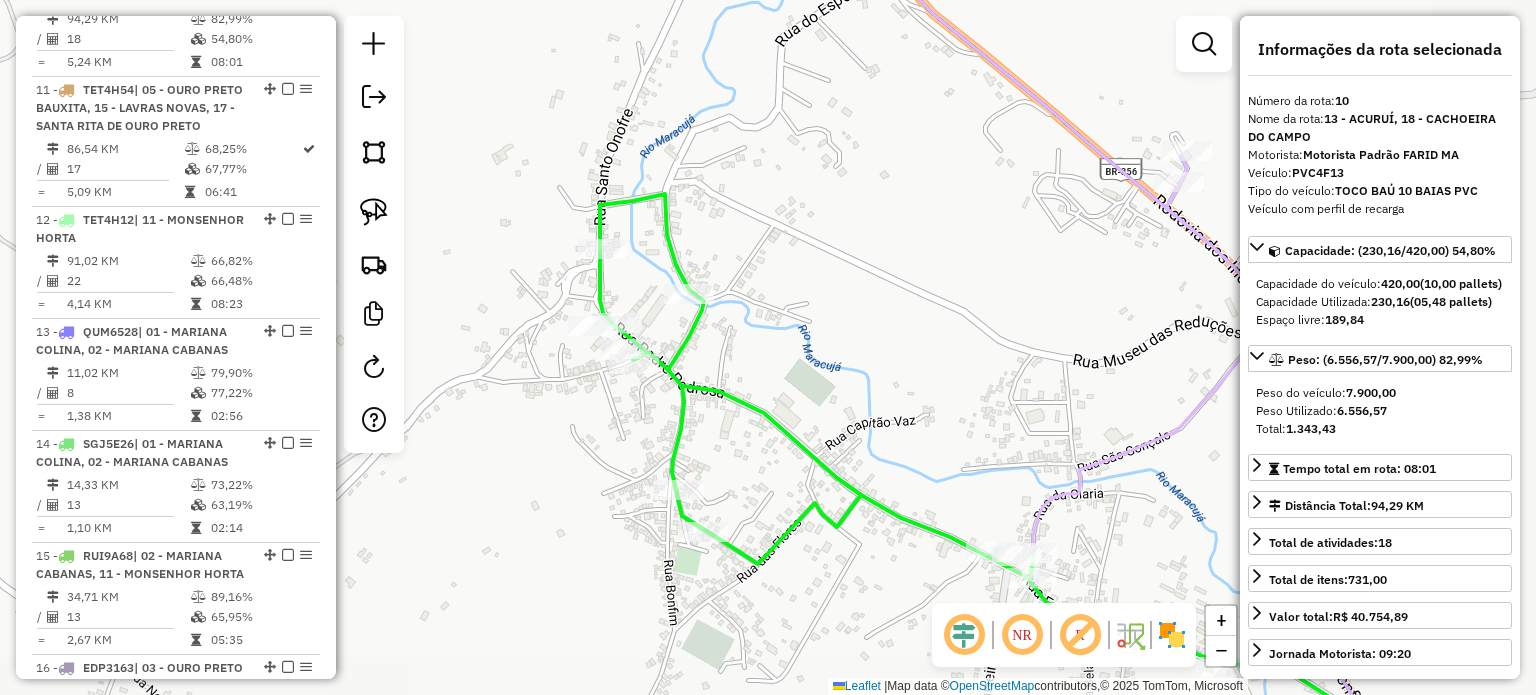 drag, startPoint x: 667, startPoint y: 440, endPoint x: 537, endPoint y: 358, distance: 153.701 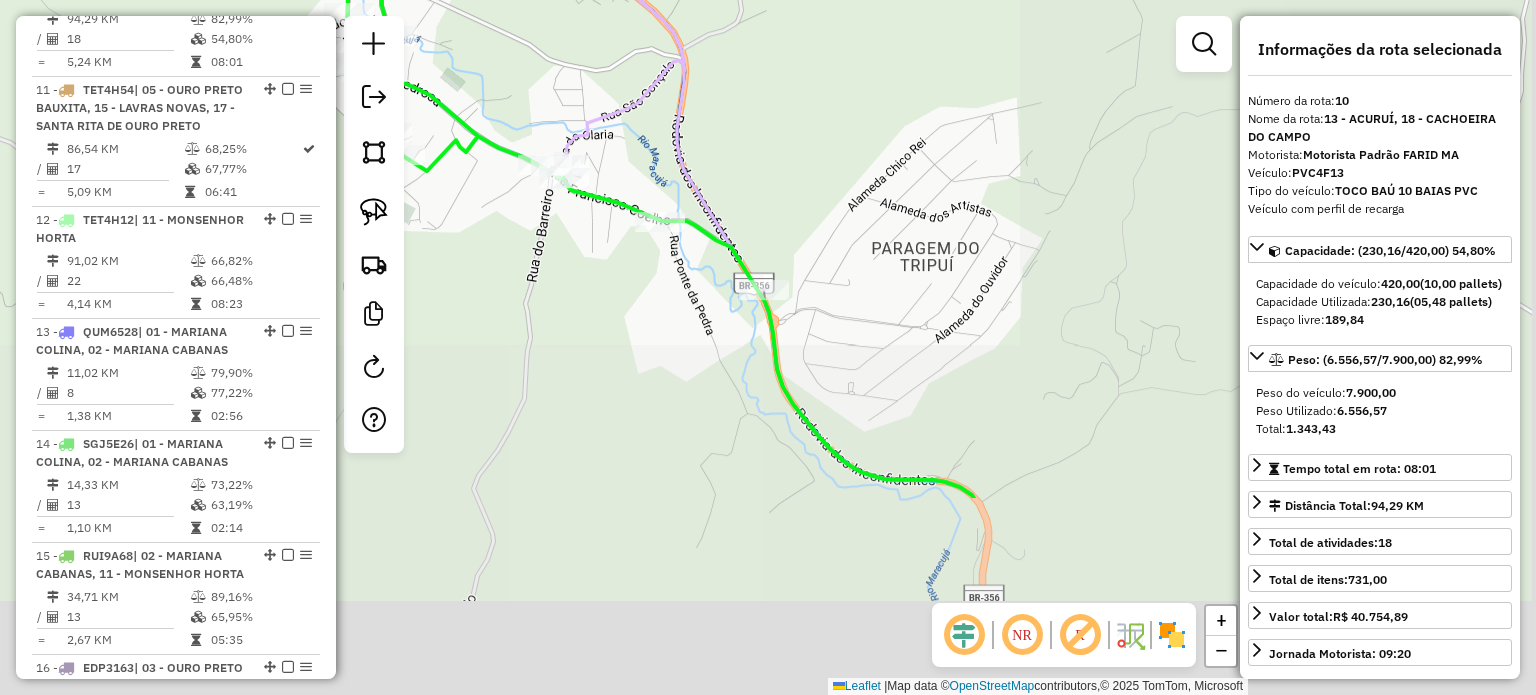 drag, startPoint x: 754, startPoint y: 515, endPoint x: 517, endPoint y: 194, distance: 399.0113 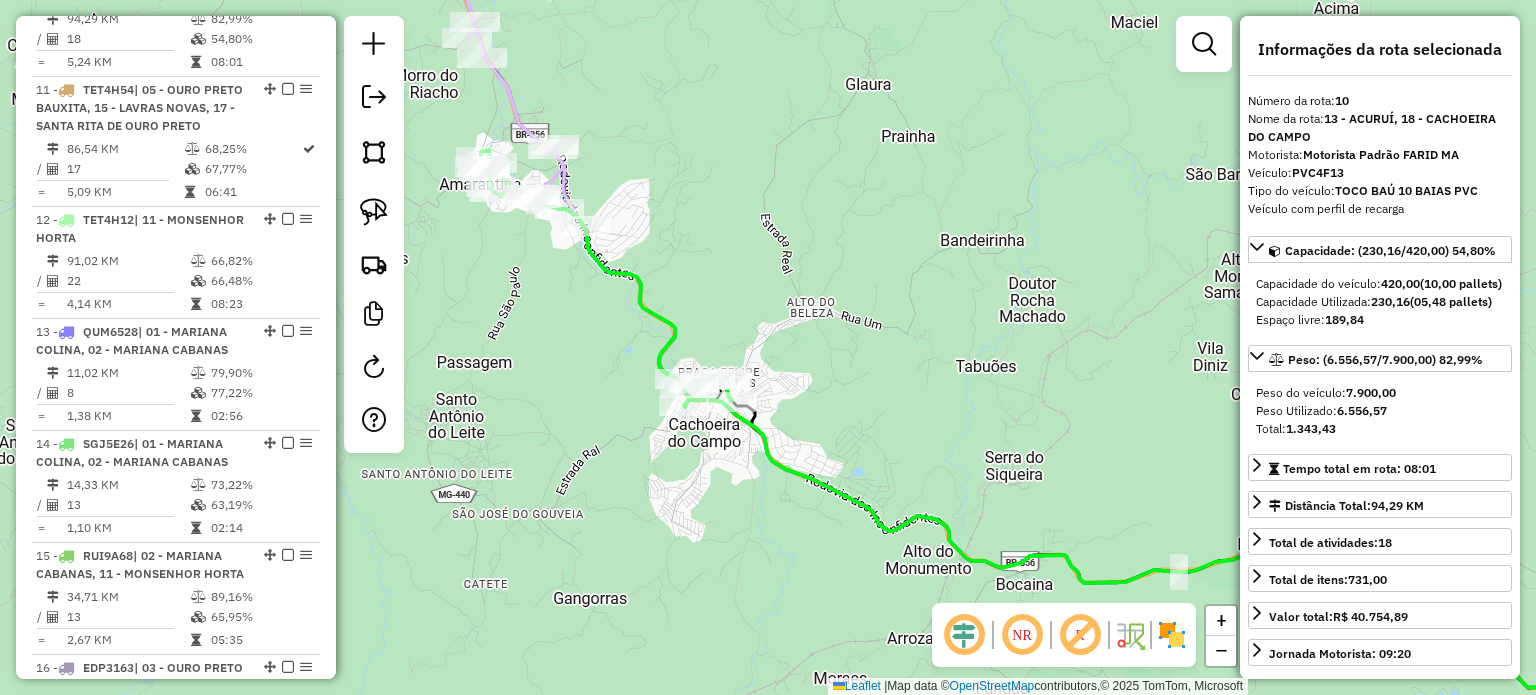 drag, startPoint x: 951, startPoint y: 287, endPoint x: 968, endPoint y: 327, distance: 43.462627 